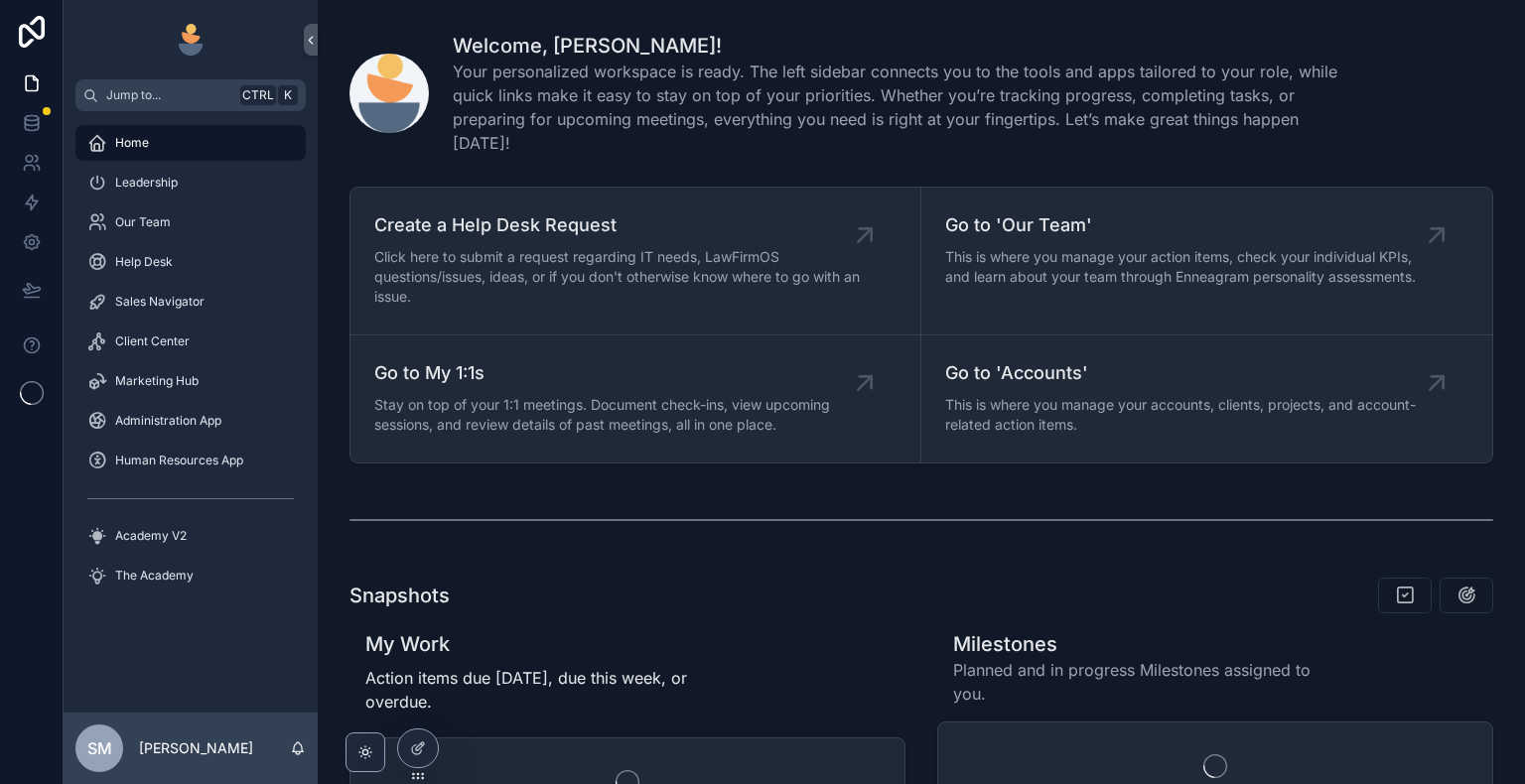 scroll, scrollTop: 0, scrollLeft: 0, axis: both 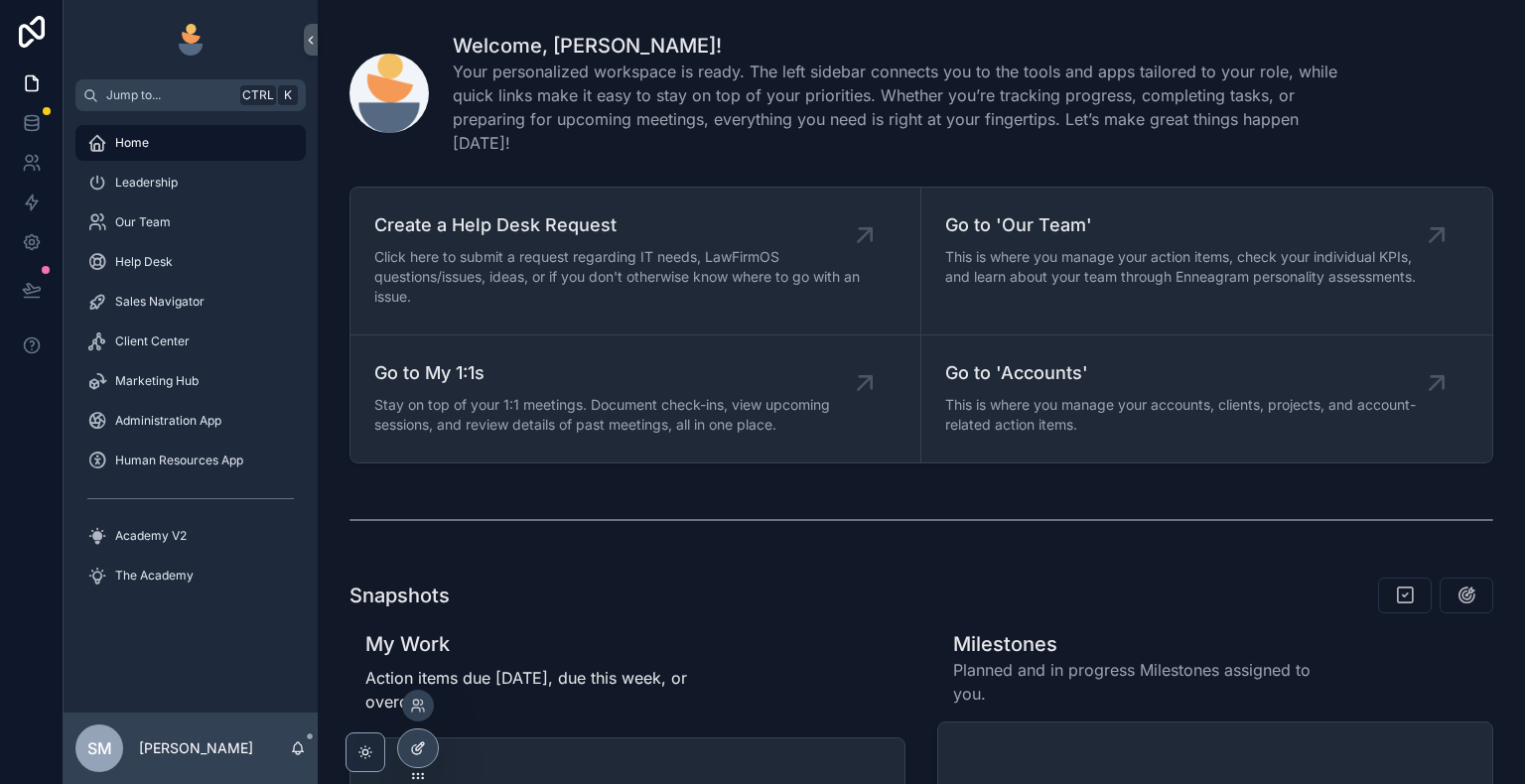 click 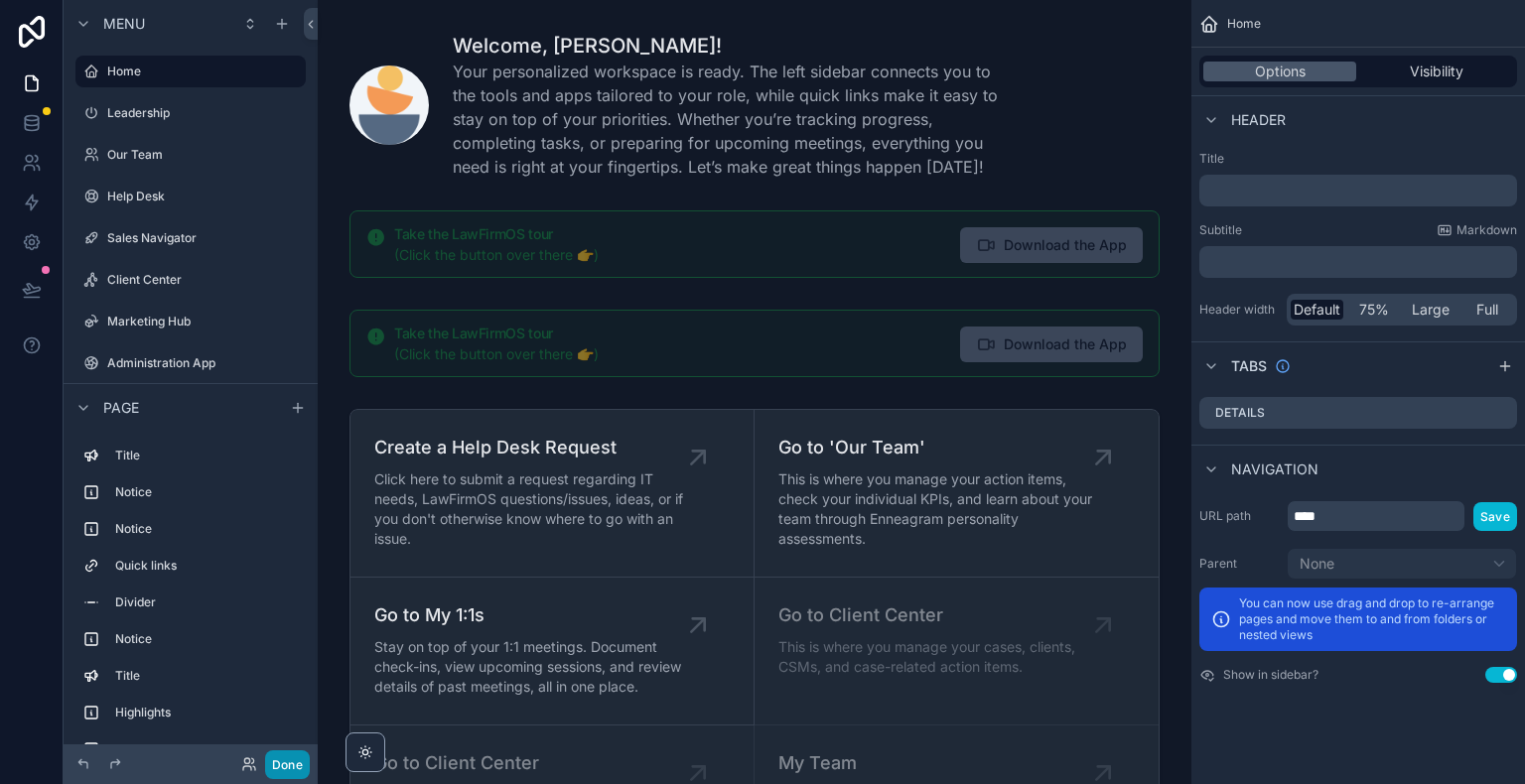 click on "Done" at bounding box center (287, 764) 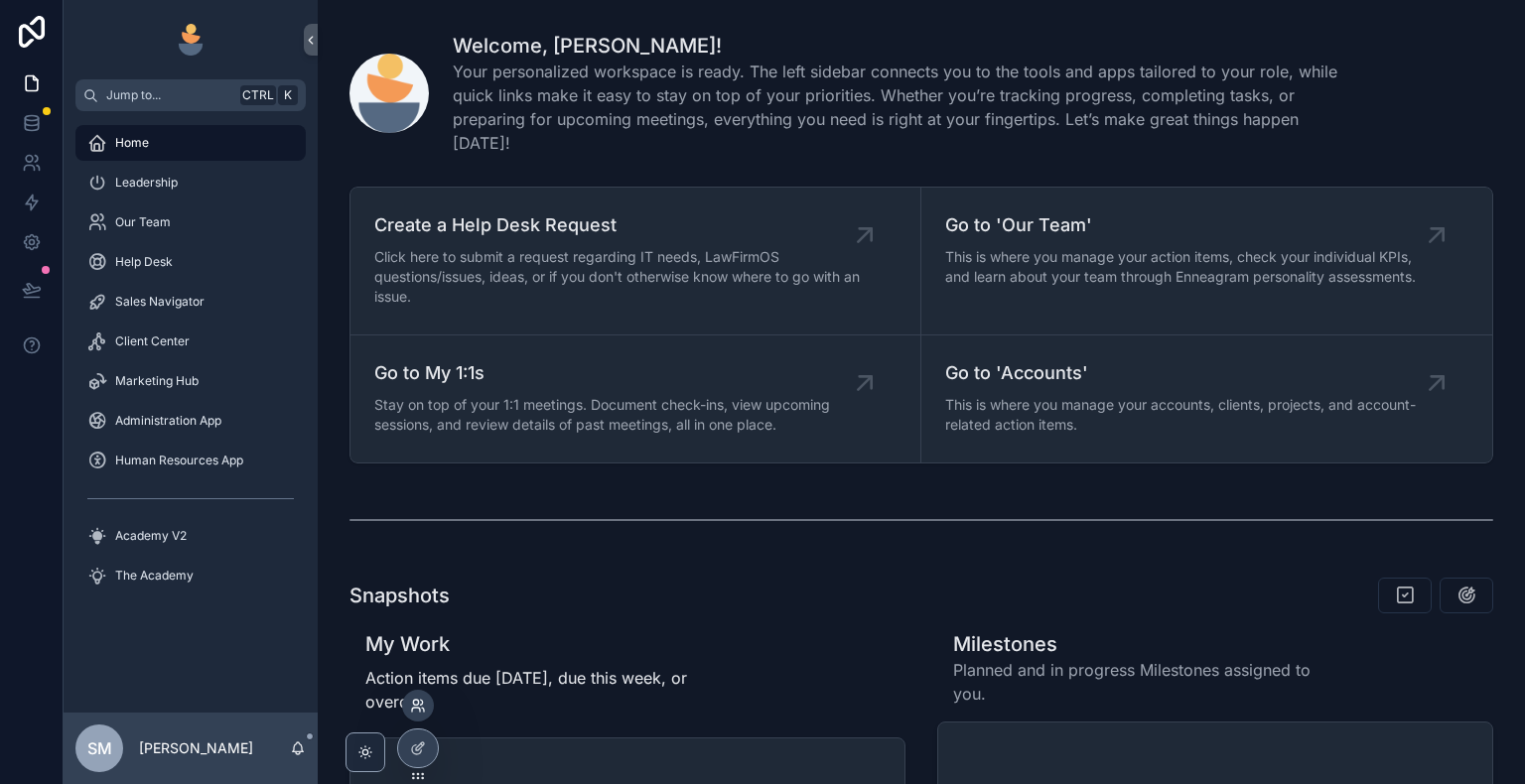 click 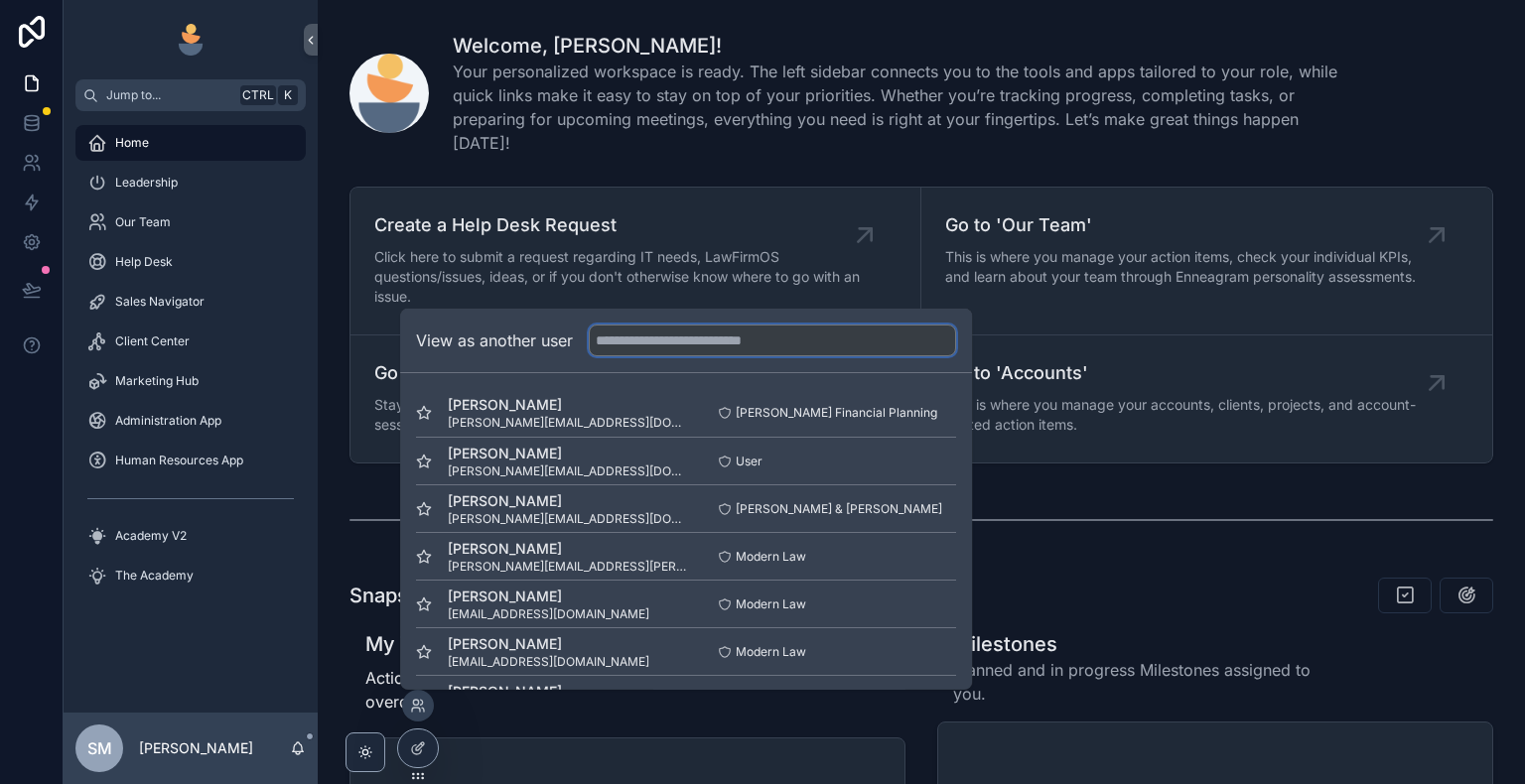 click at bounding box center (772, 340) 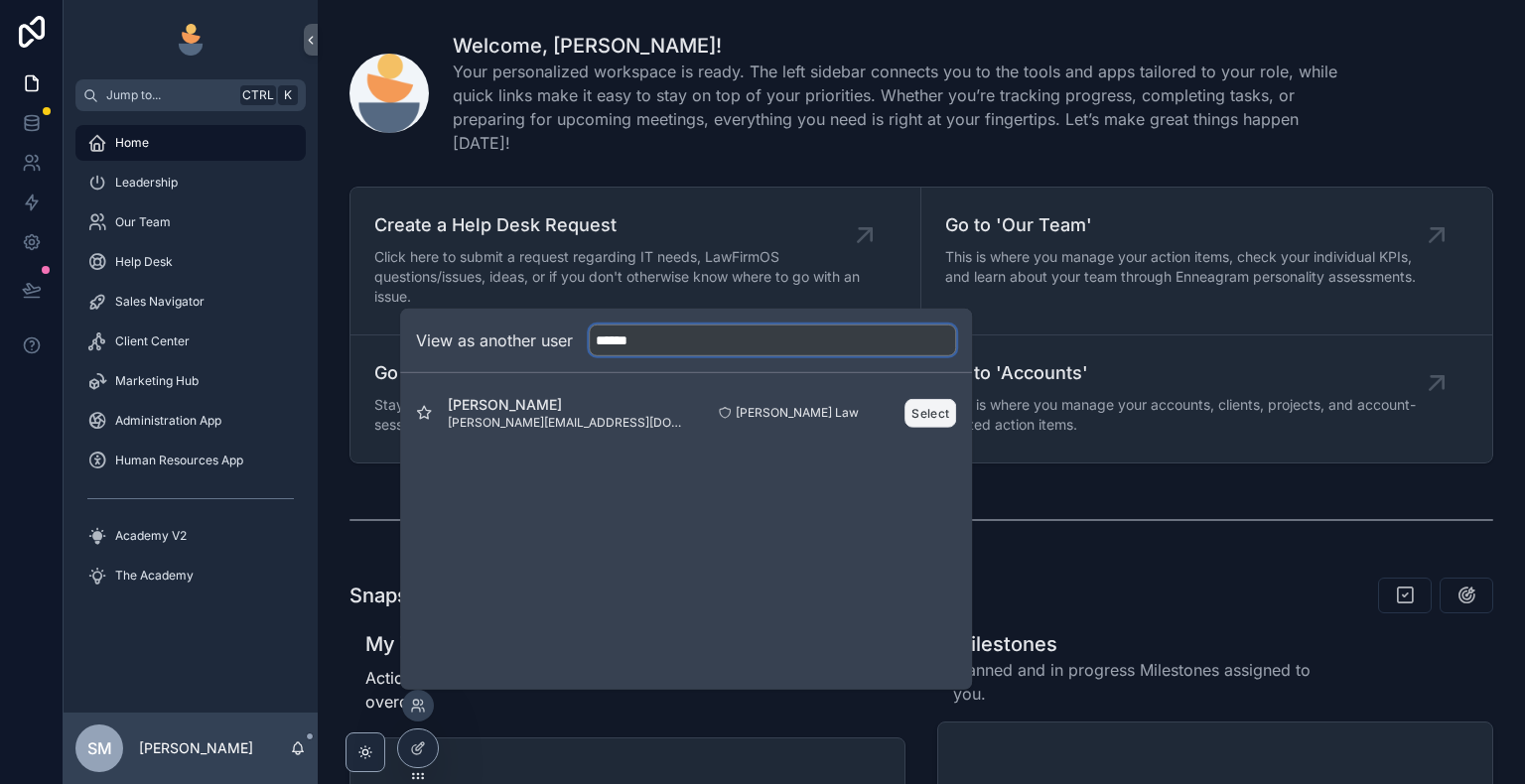 type on "******" 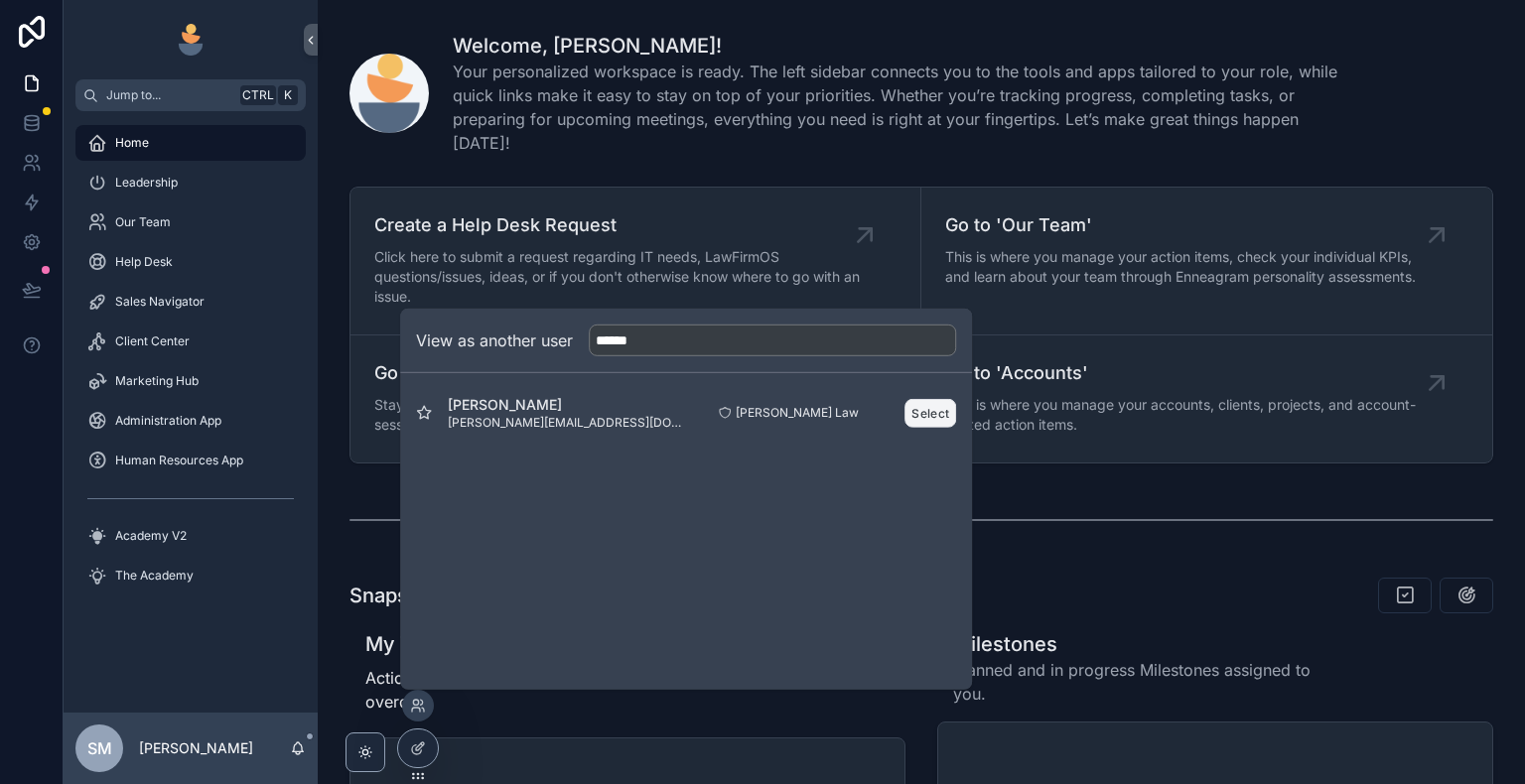 click on "Select" at bounding box center (930, 412) 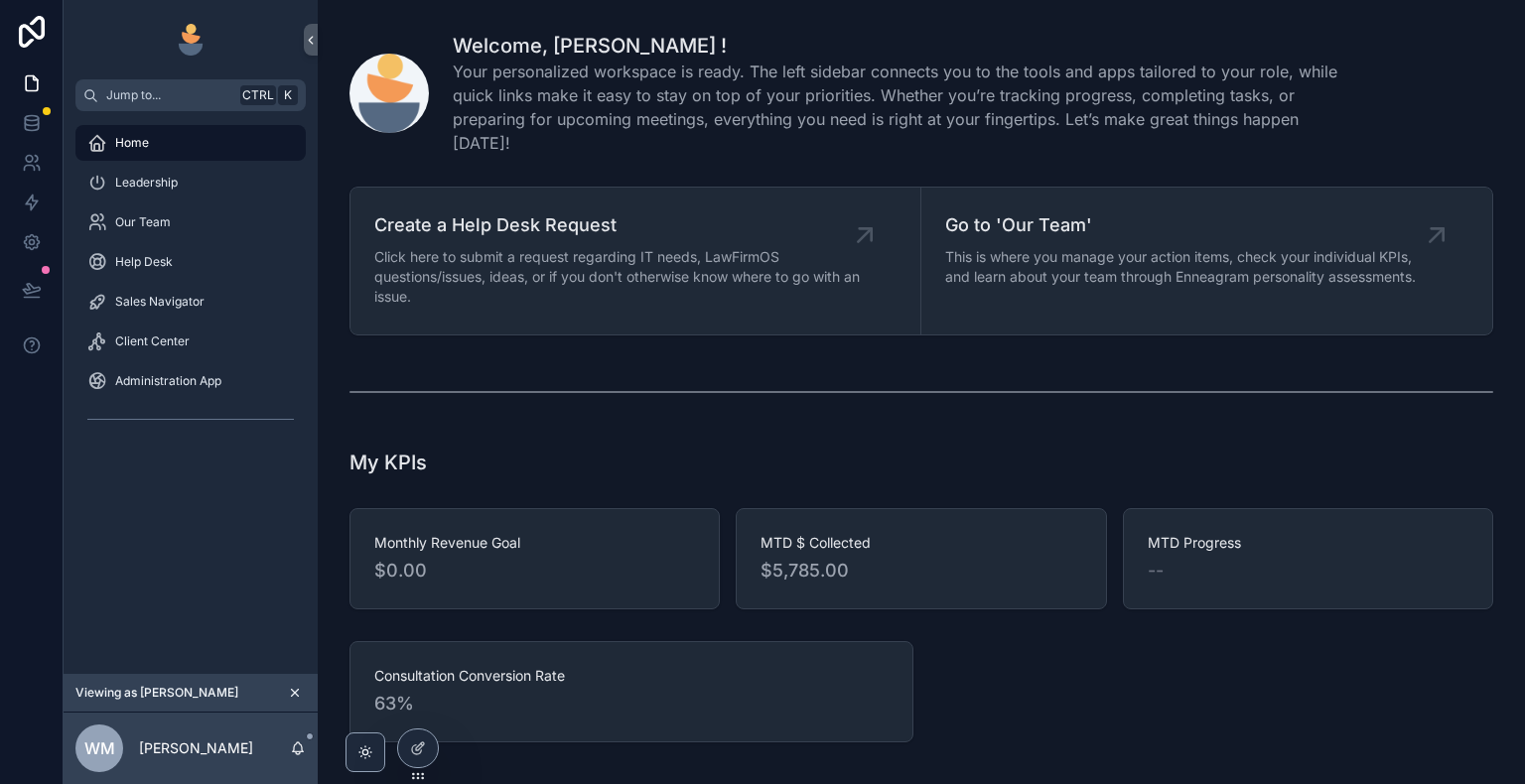 scroll, scrollTop: 0, scrollLeft: 0, axis: both 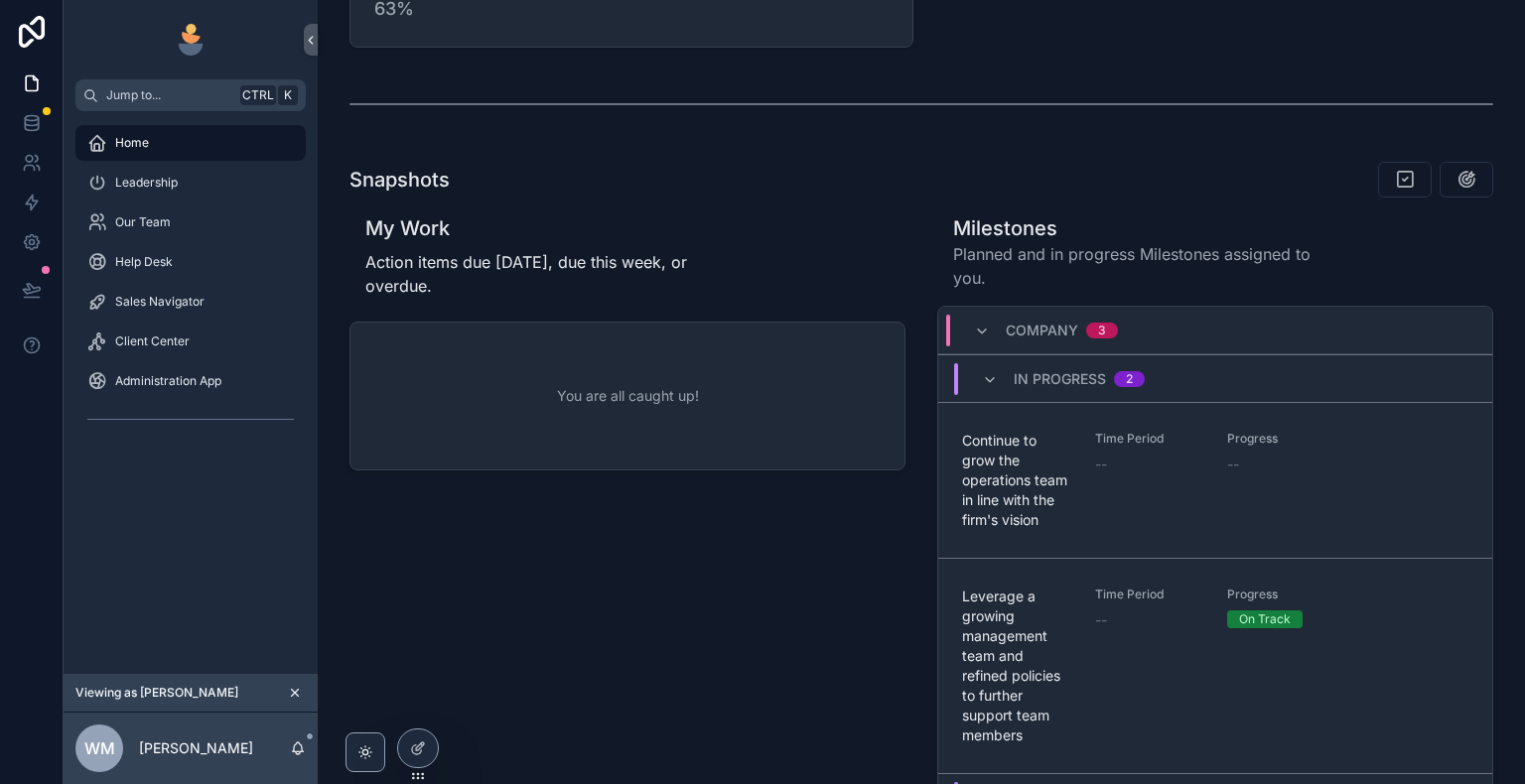 click on "My Work" at bounding box center (553, 228) 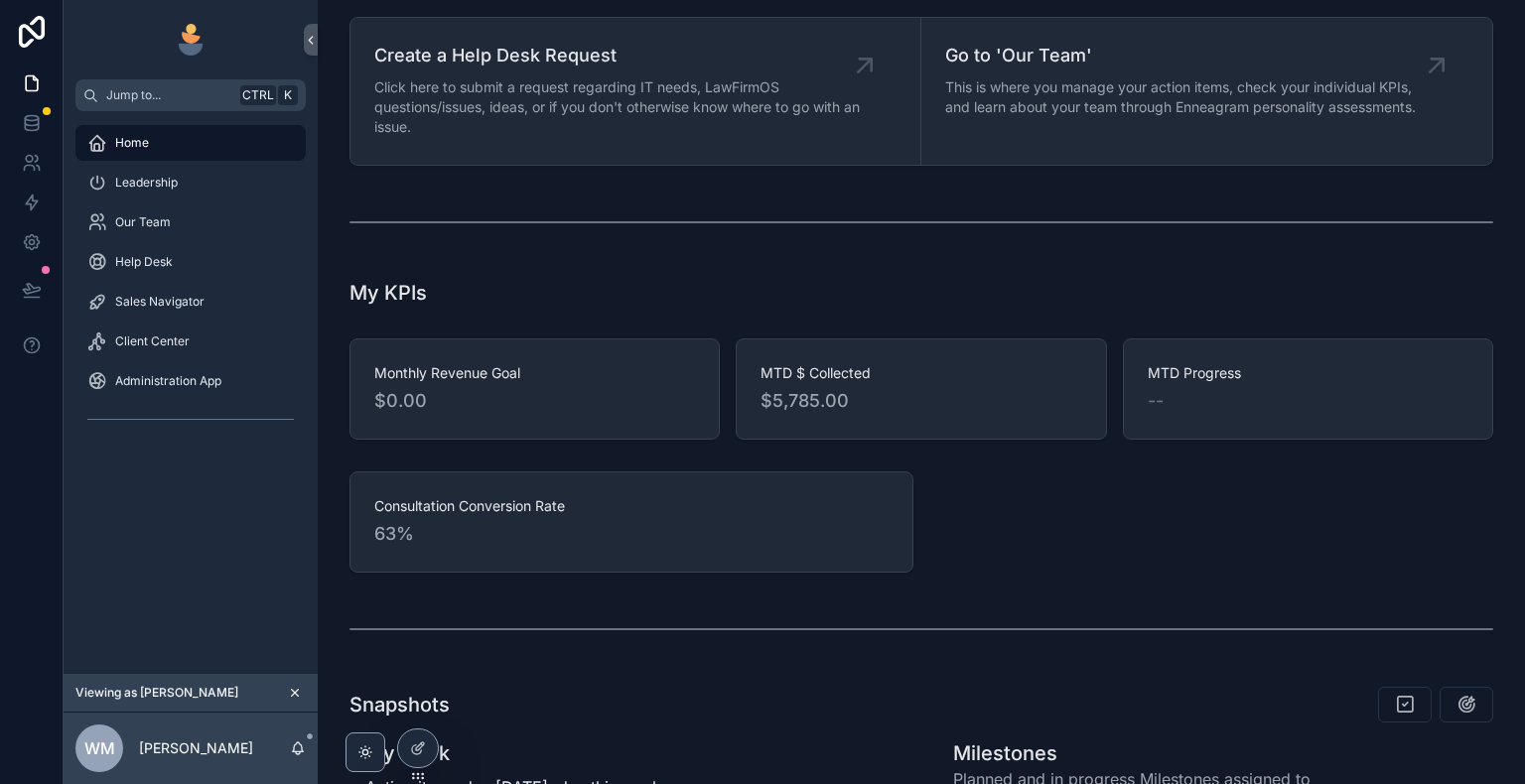 scroll, scrollTop: 0, scrollLeft: 0, axis: both 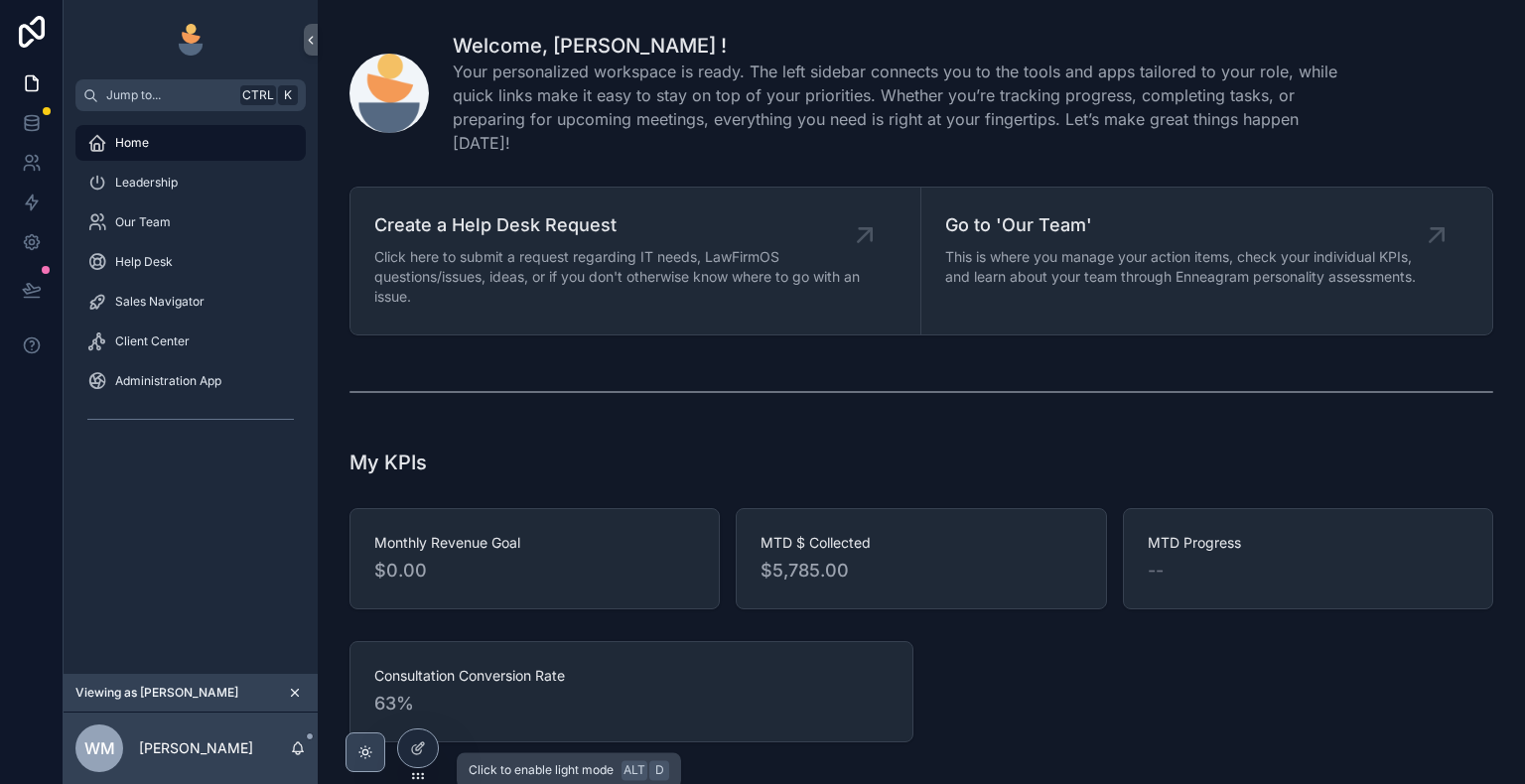 click 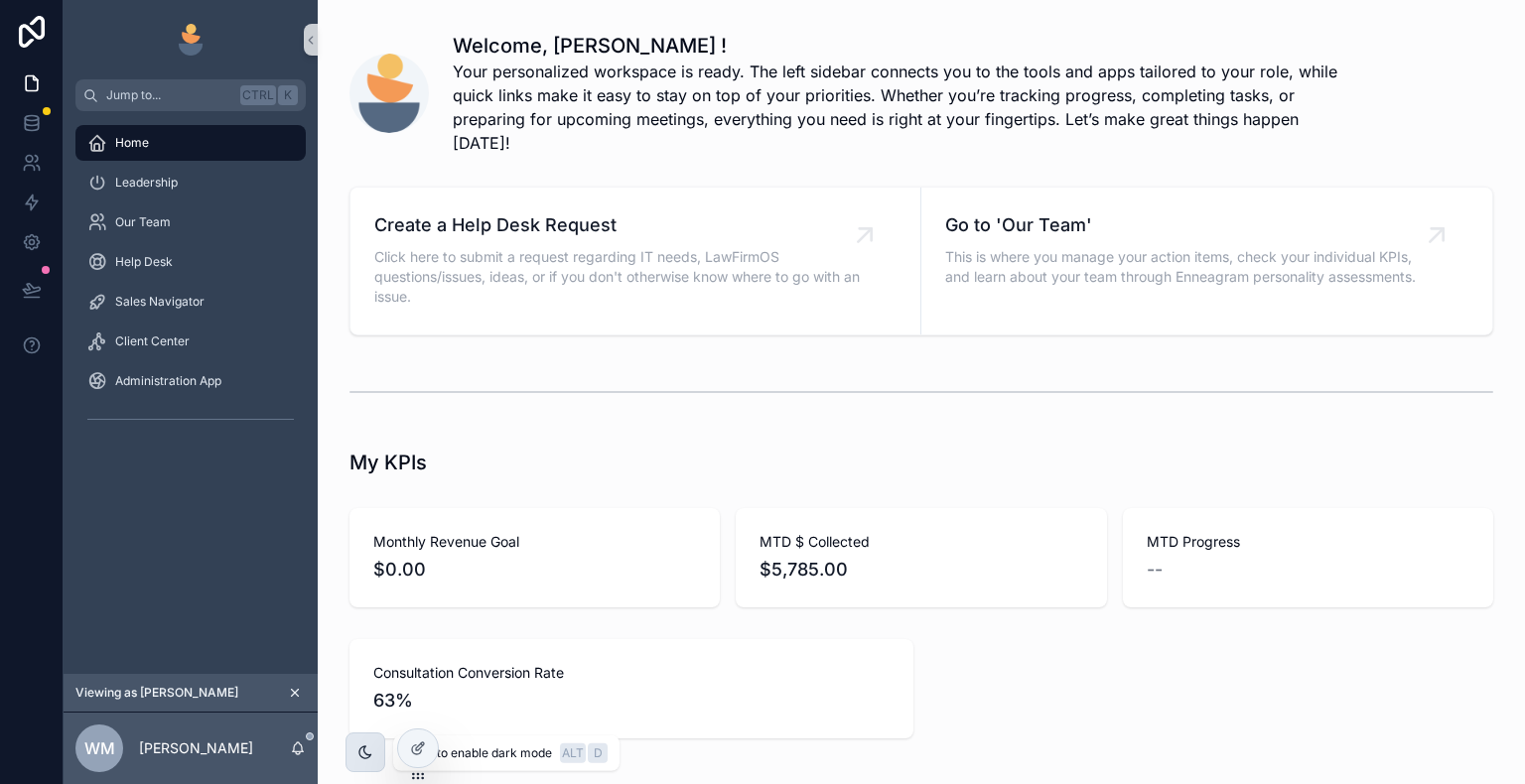 click 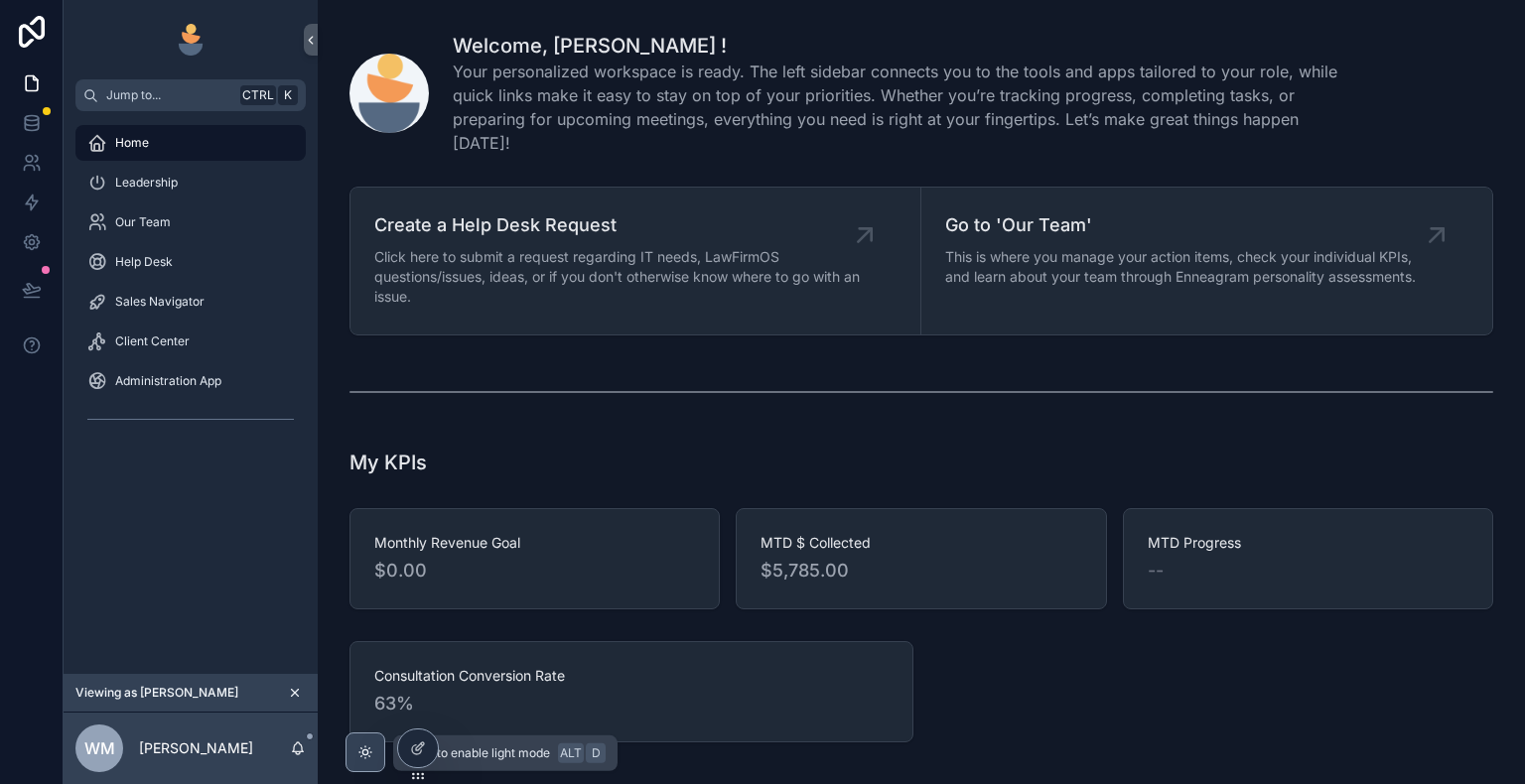click 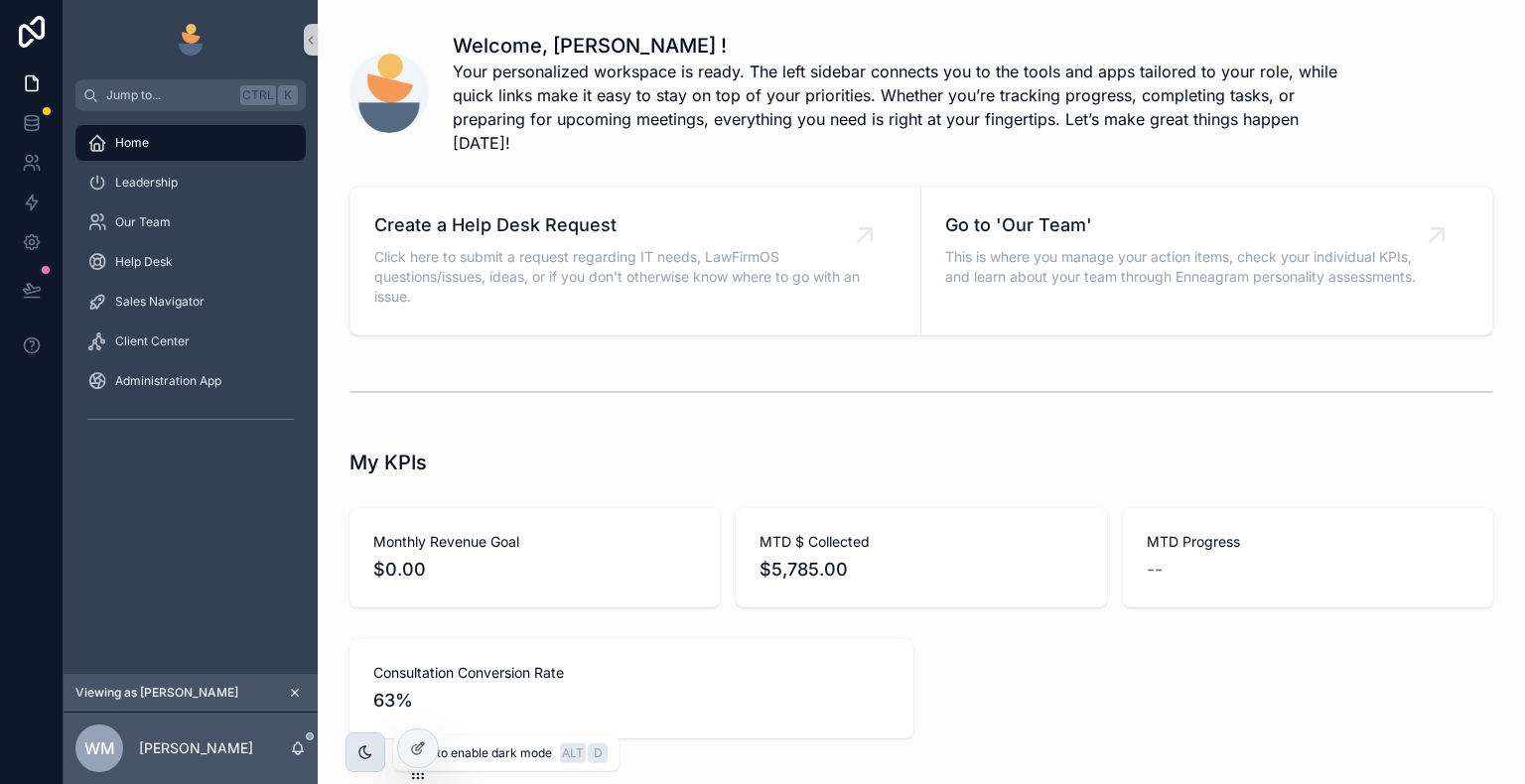 click 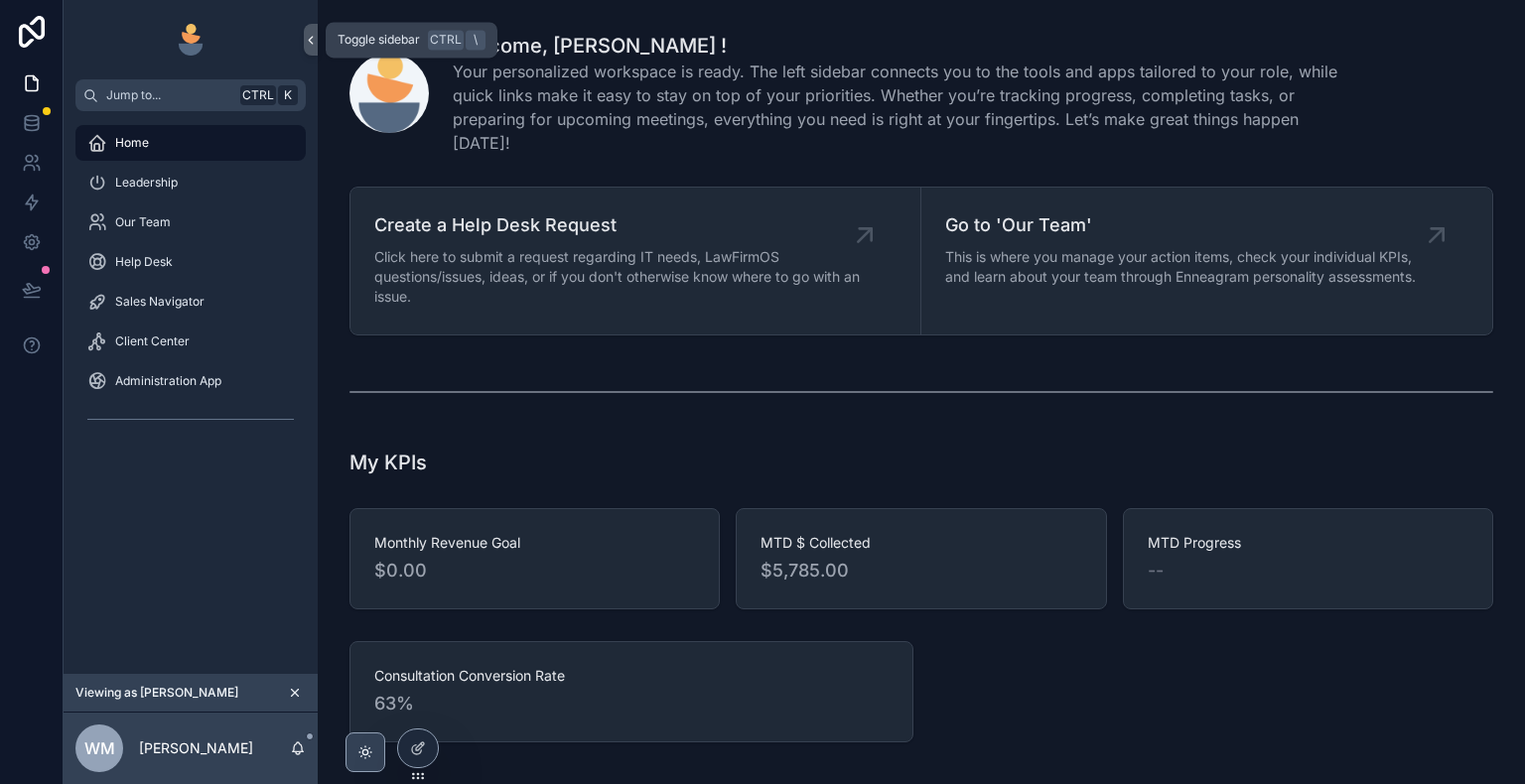 click 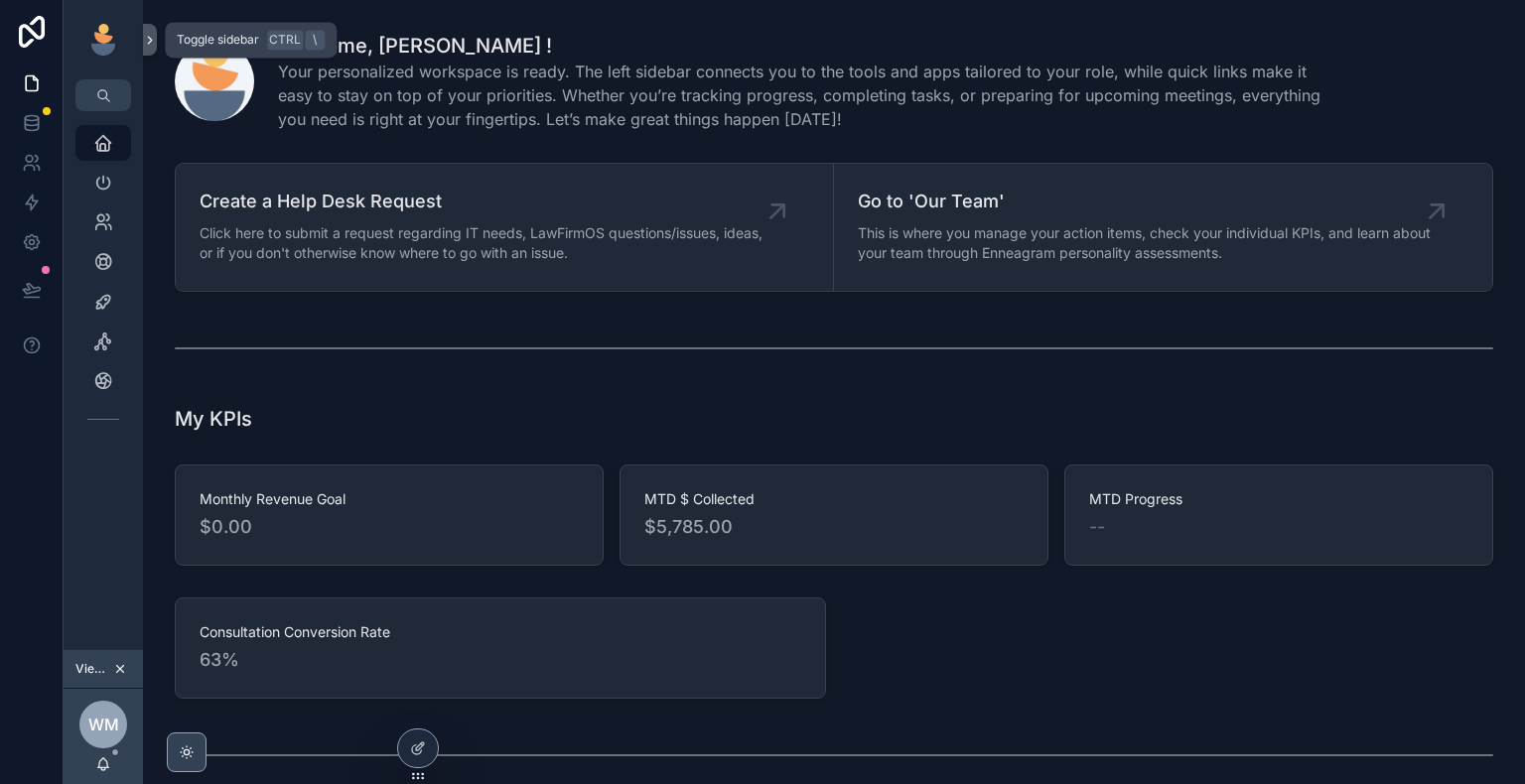 click 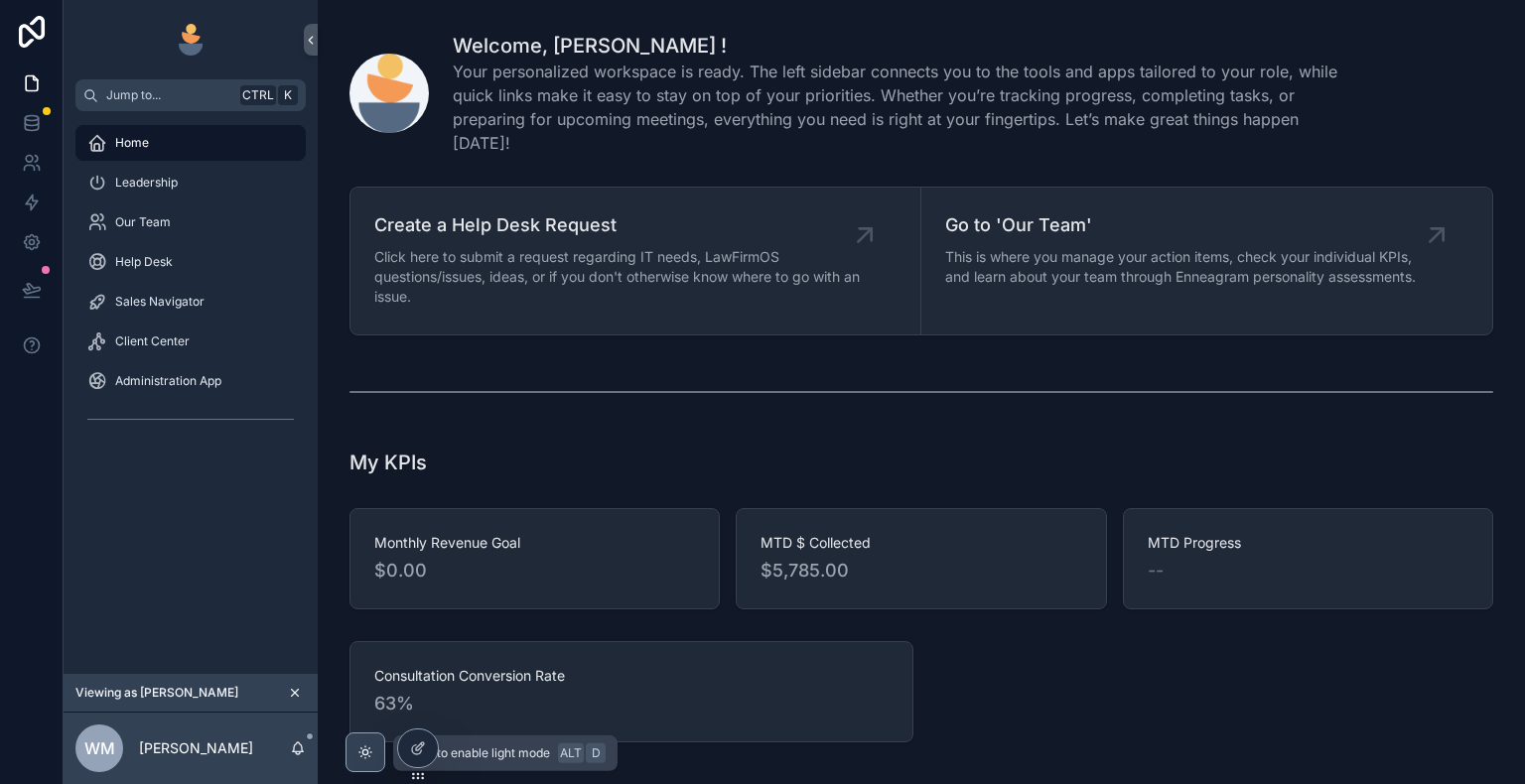 click 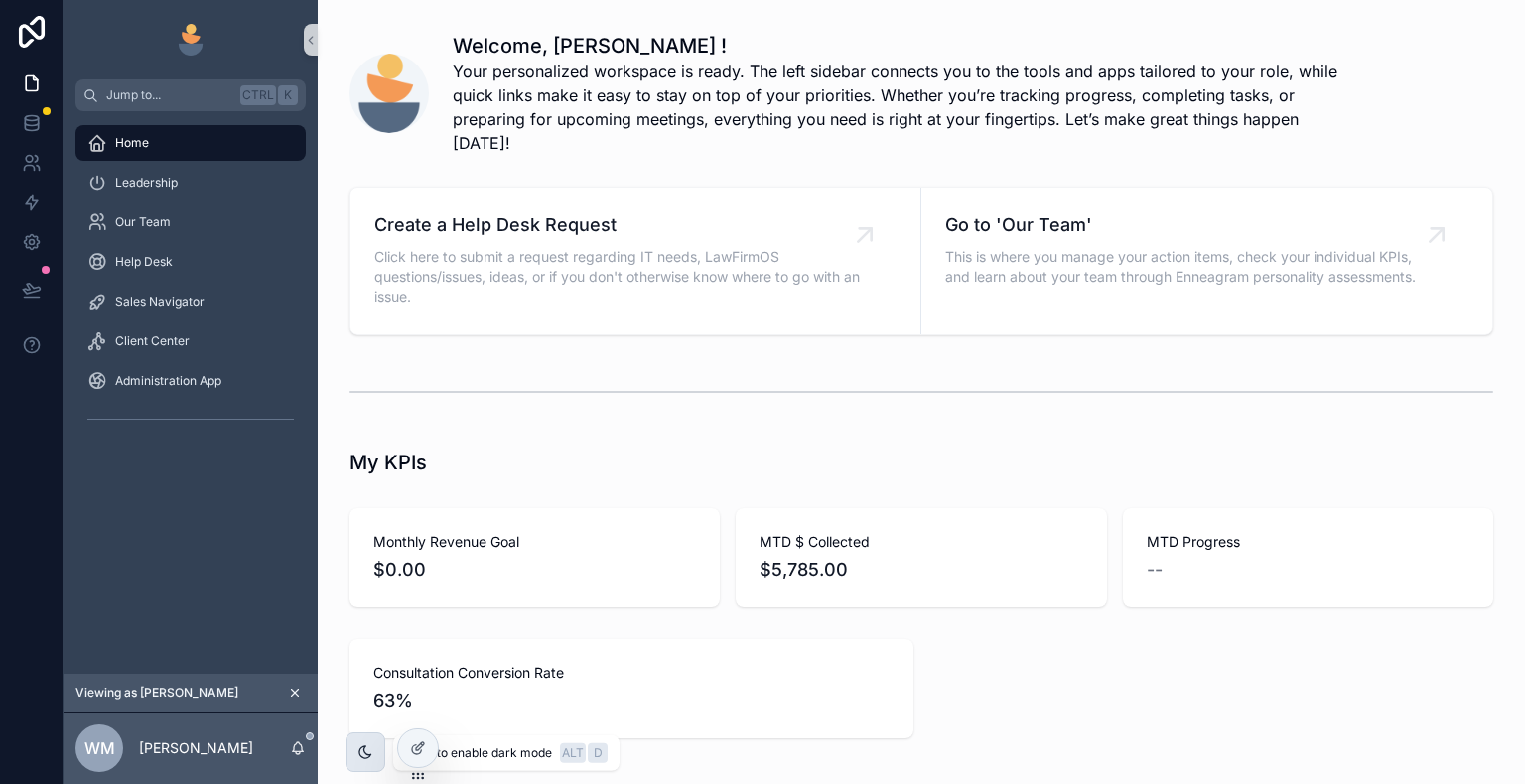 click 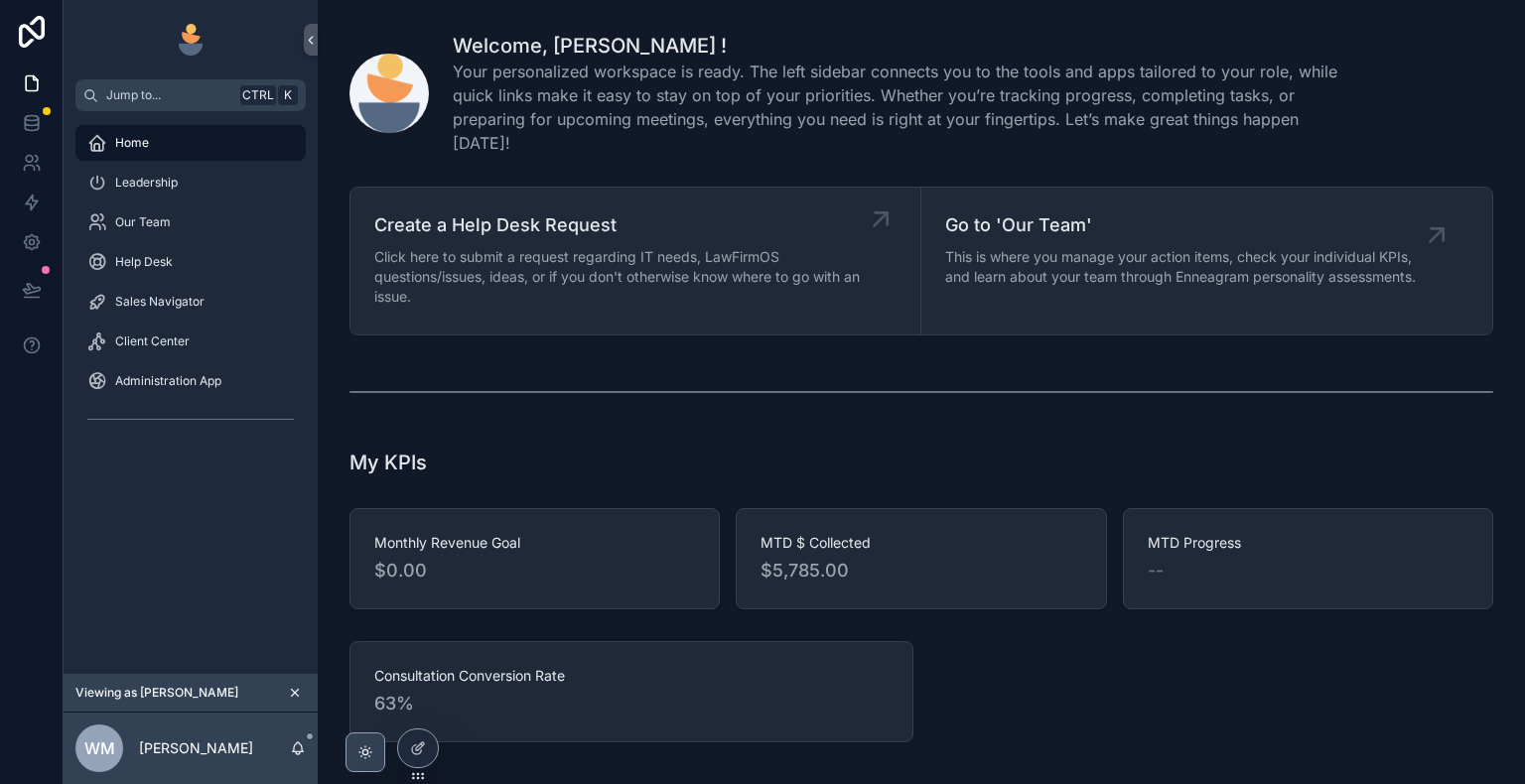 click 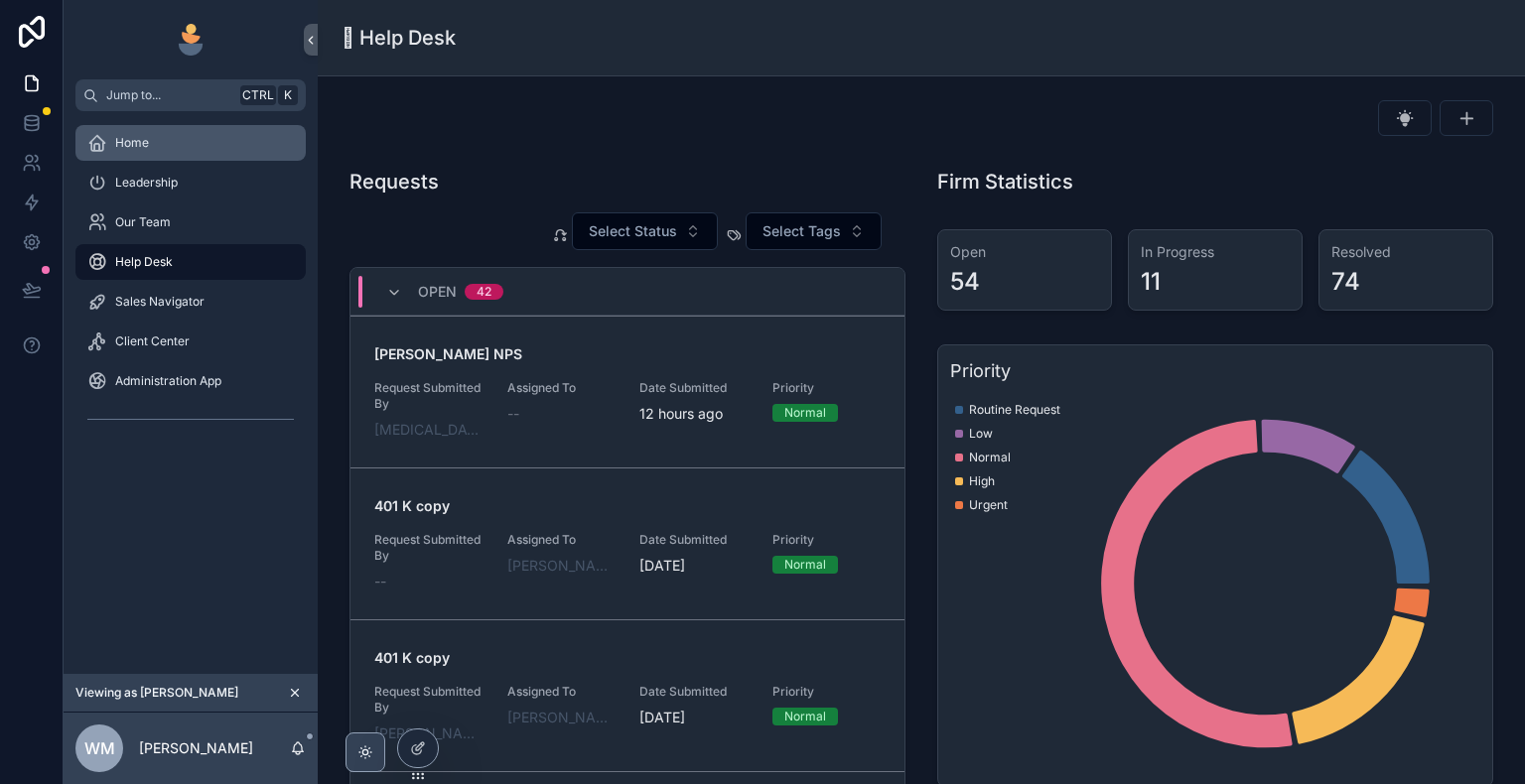 click on "Home" at bounding box center (191, 143) 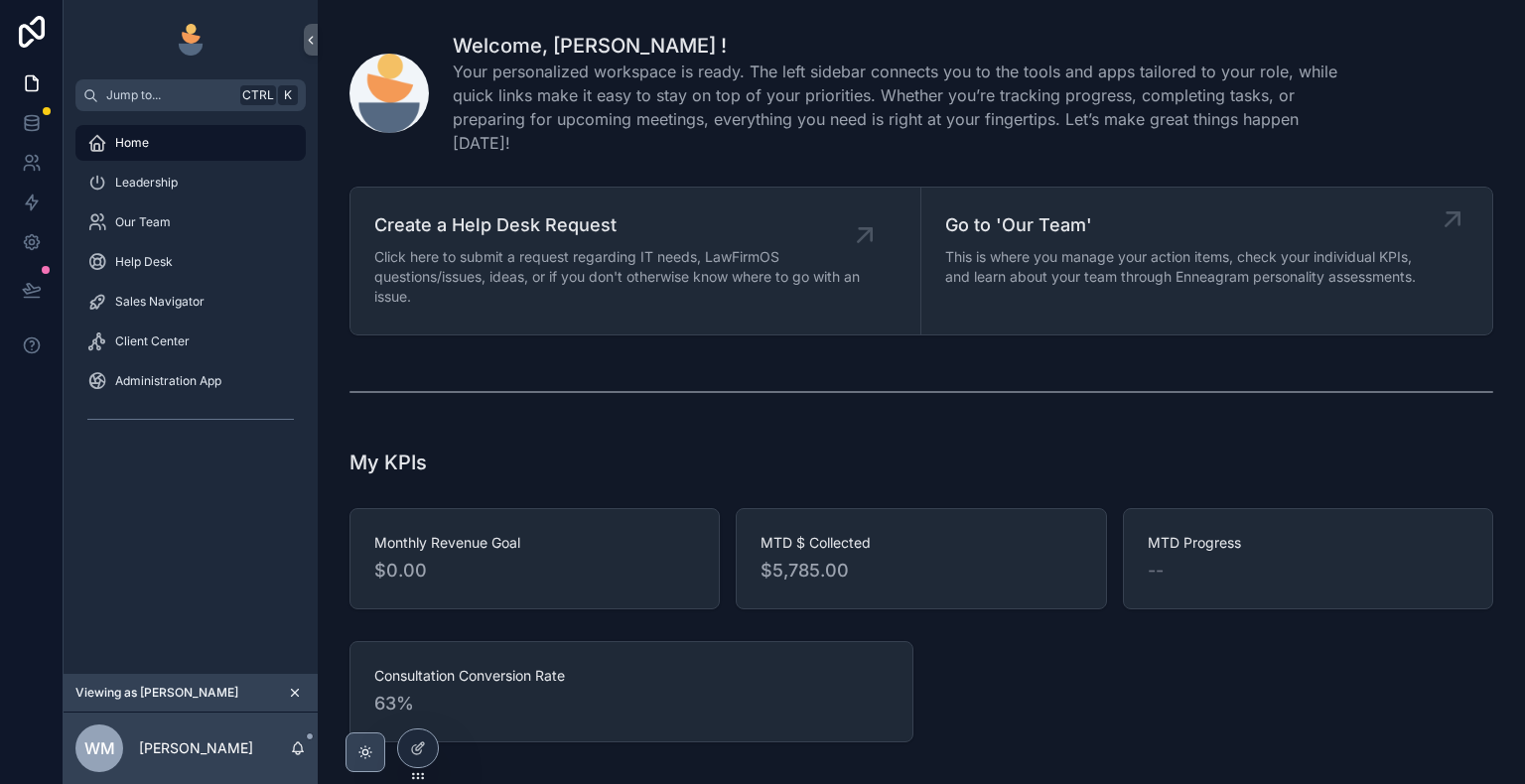 click 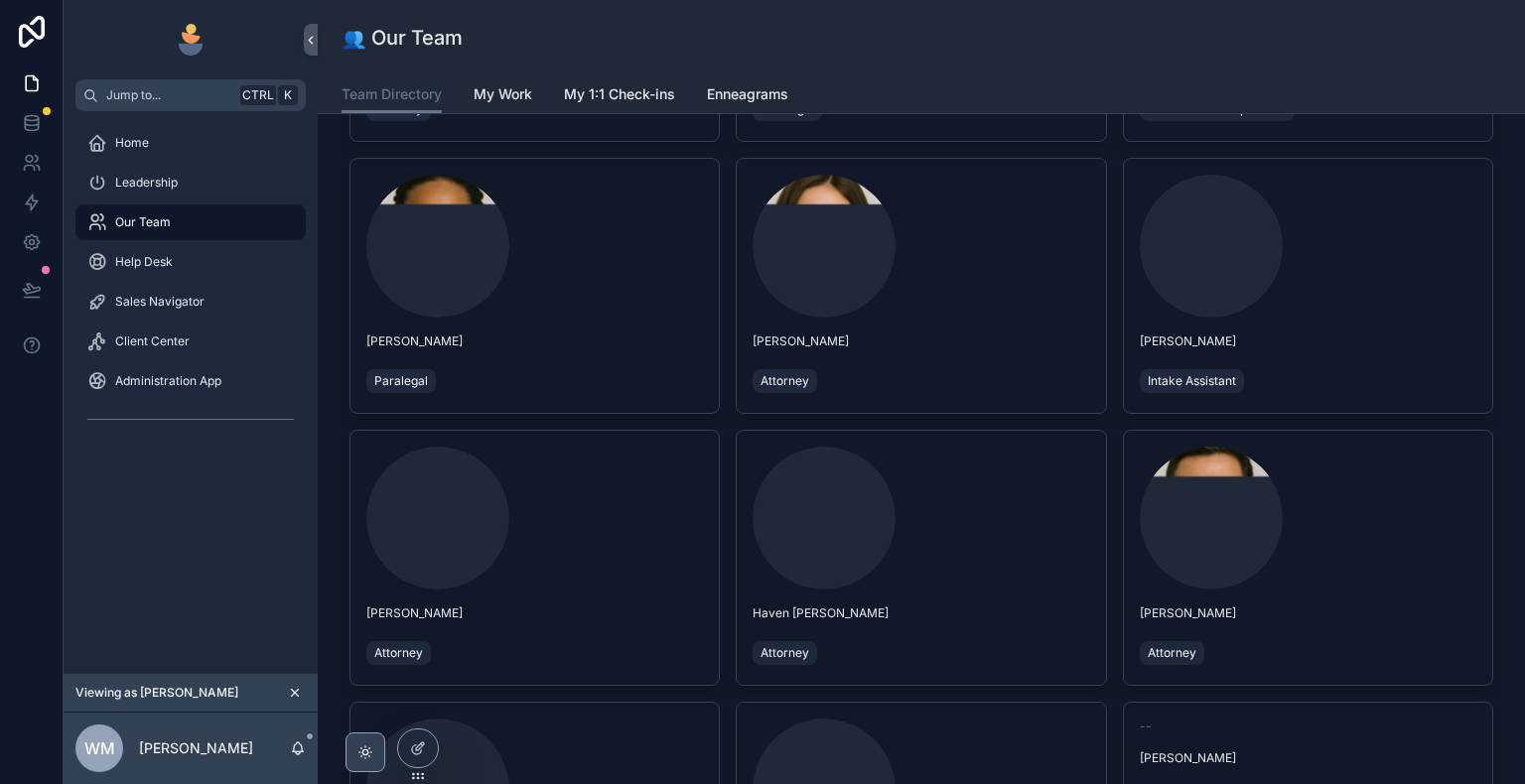 scroll, scrollTop: 0, scrollLeft: 0, axis: both 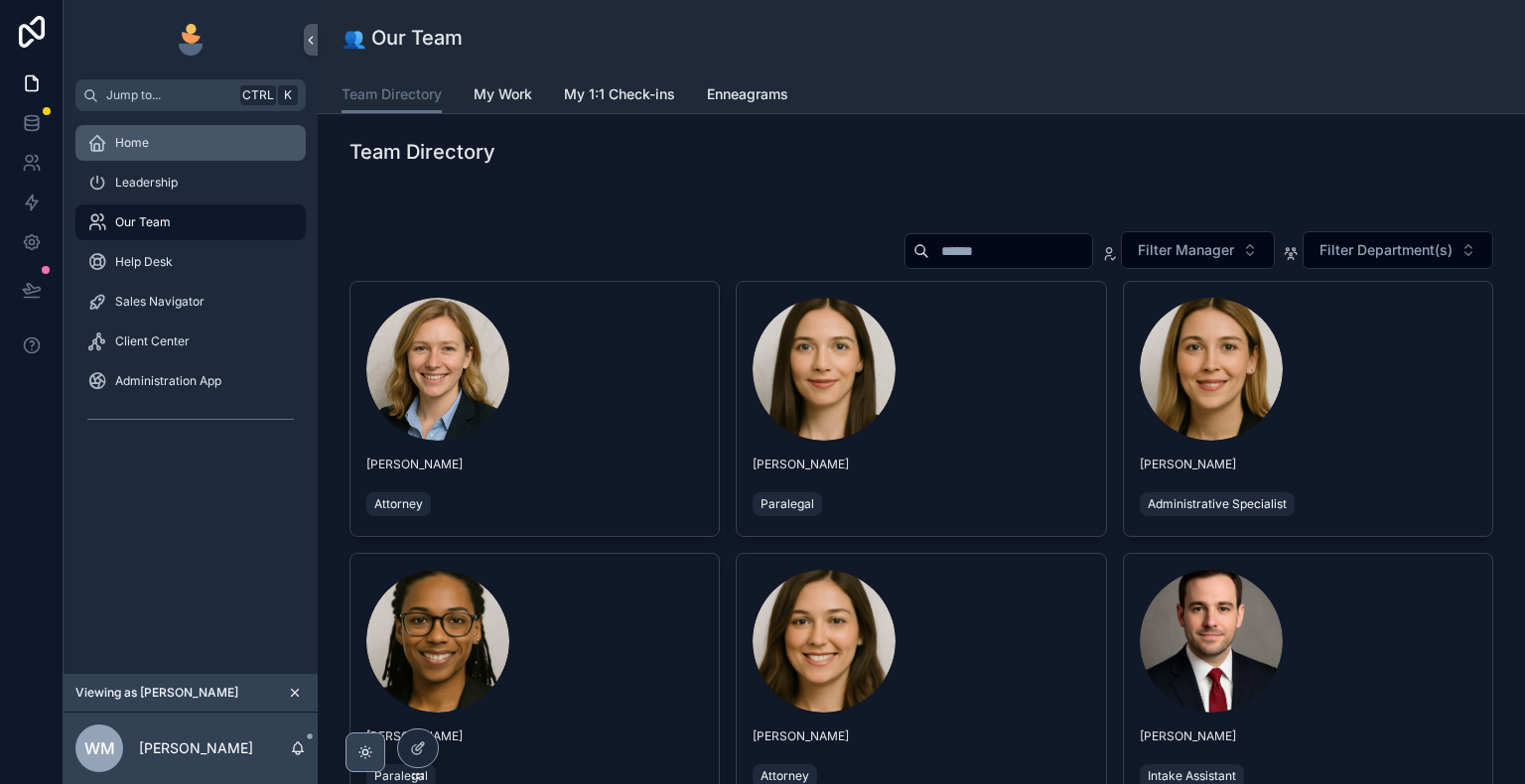 click on "Home" at bounding box center [191, 143] 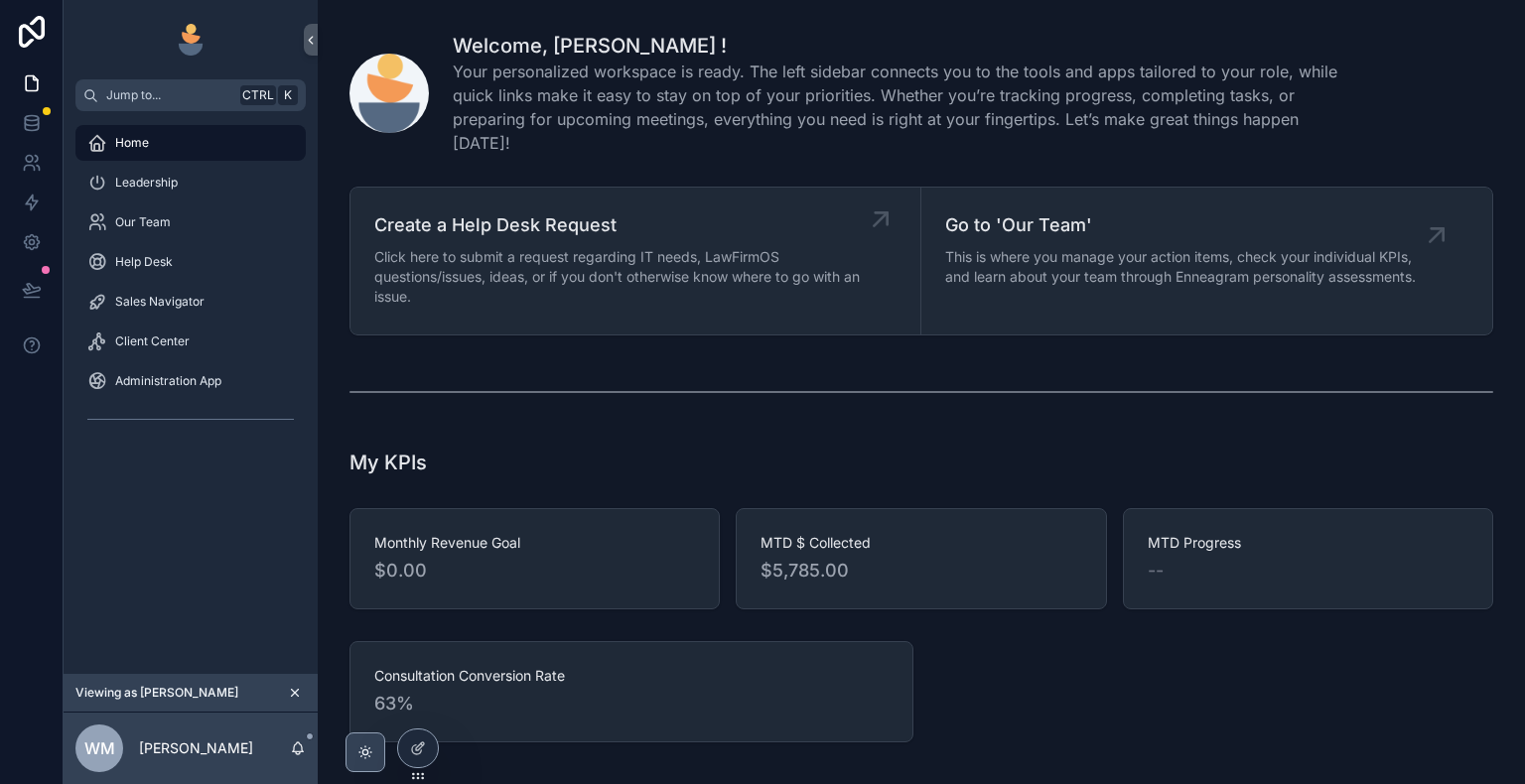 click 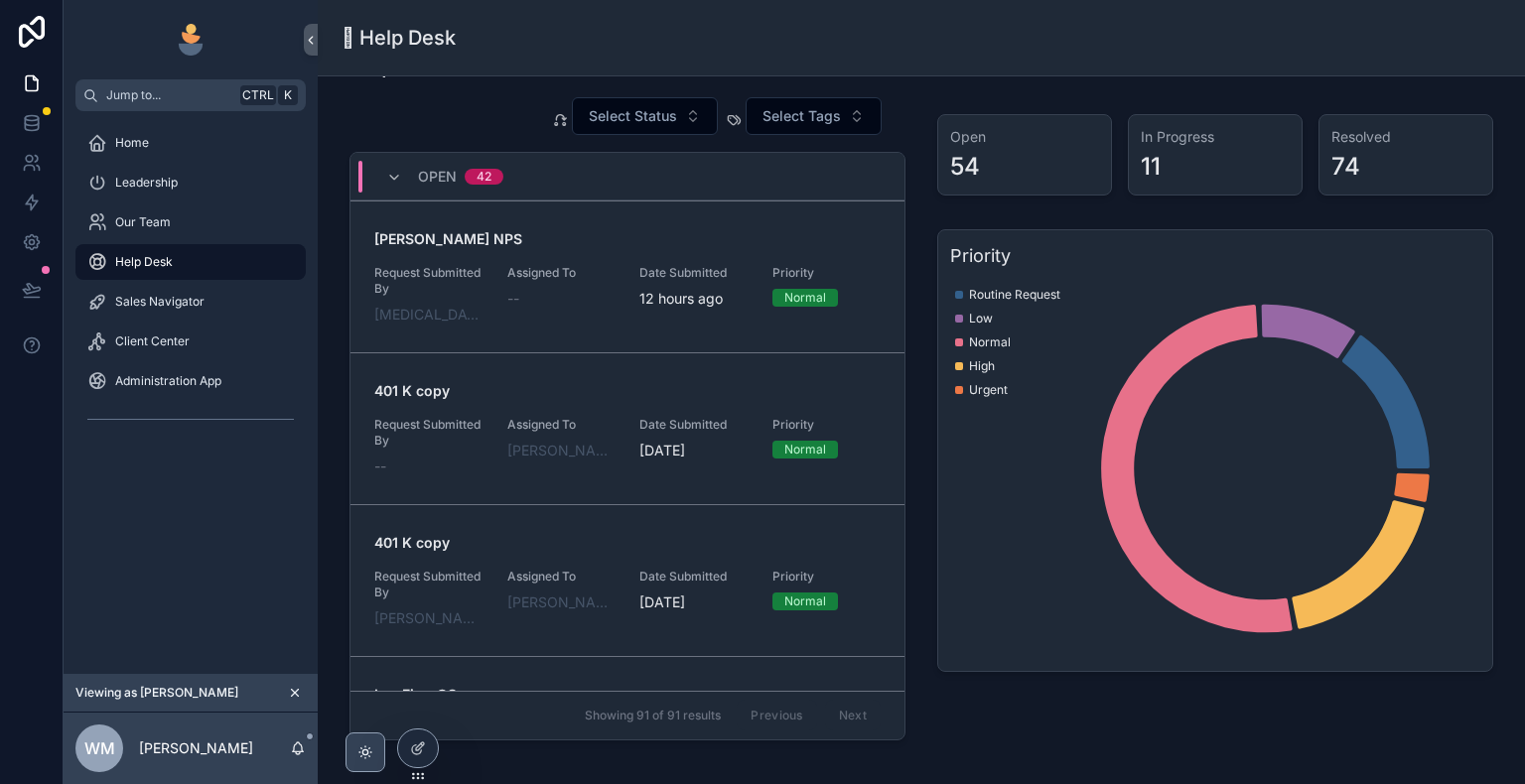 scroll, scrollTop: 0, scrollLeft: 0, axis: both 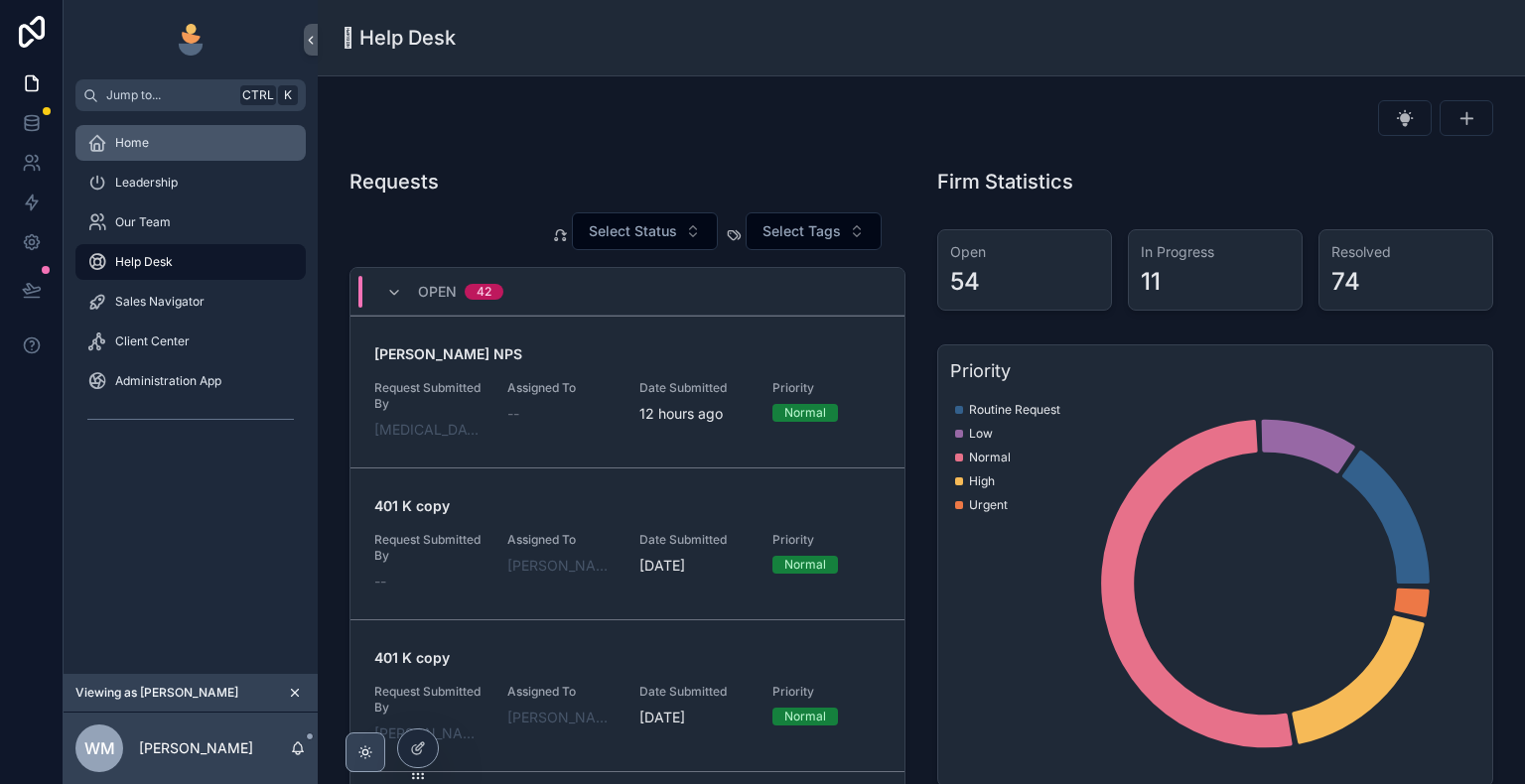 click on "Home" at bounding box center [191, 143] 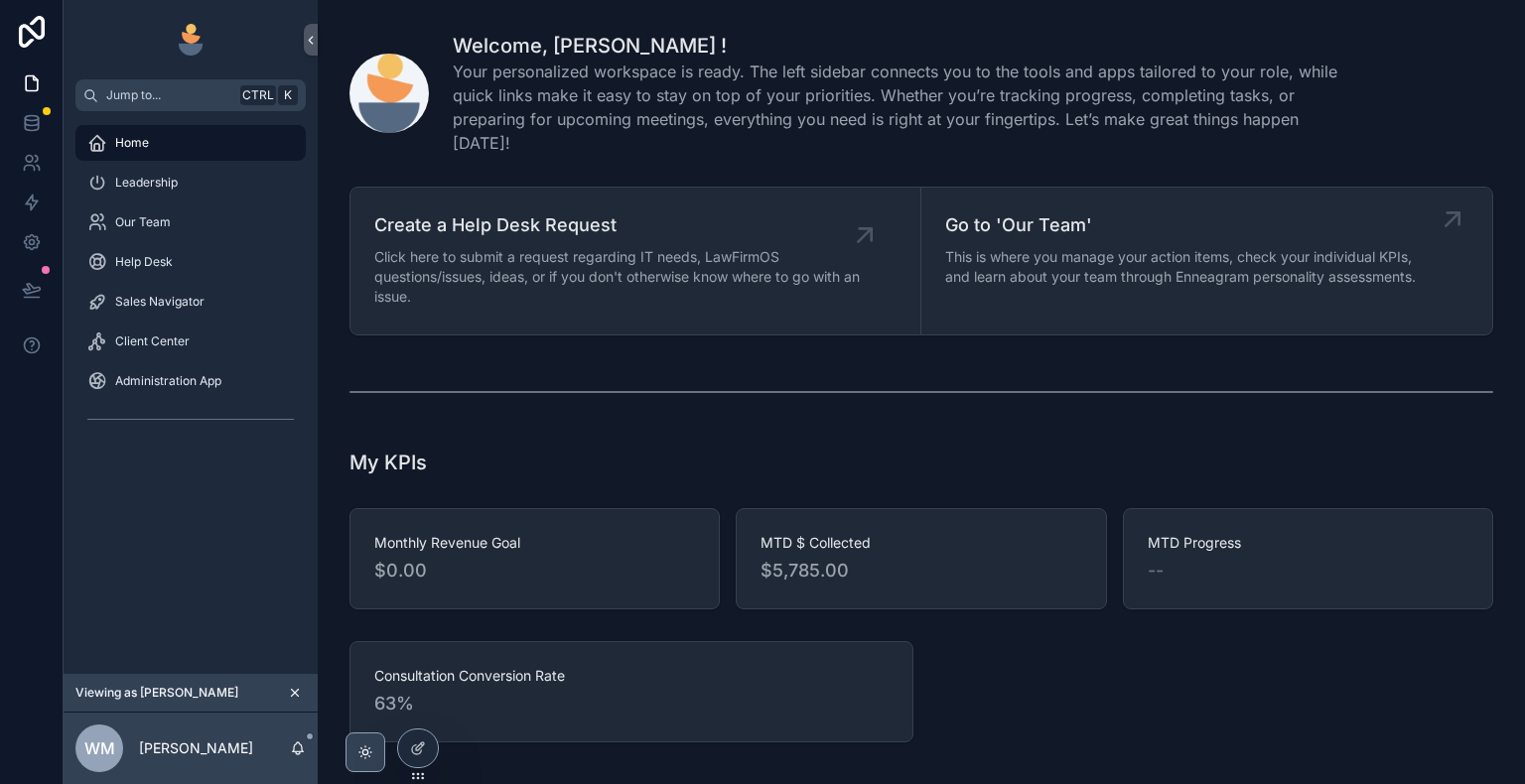 click 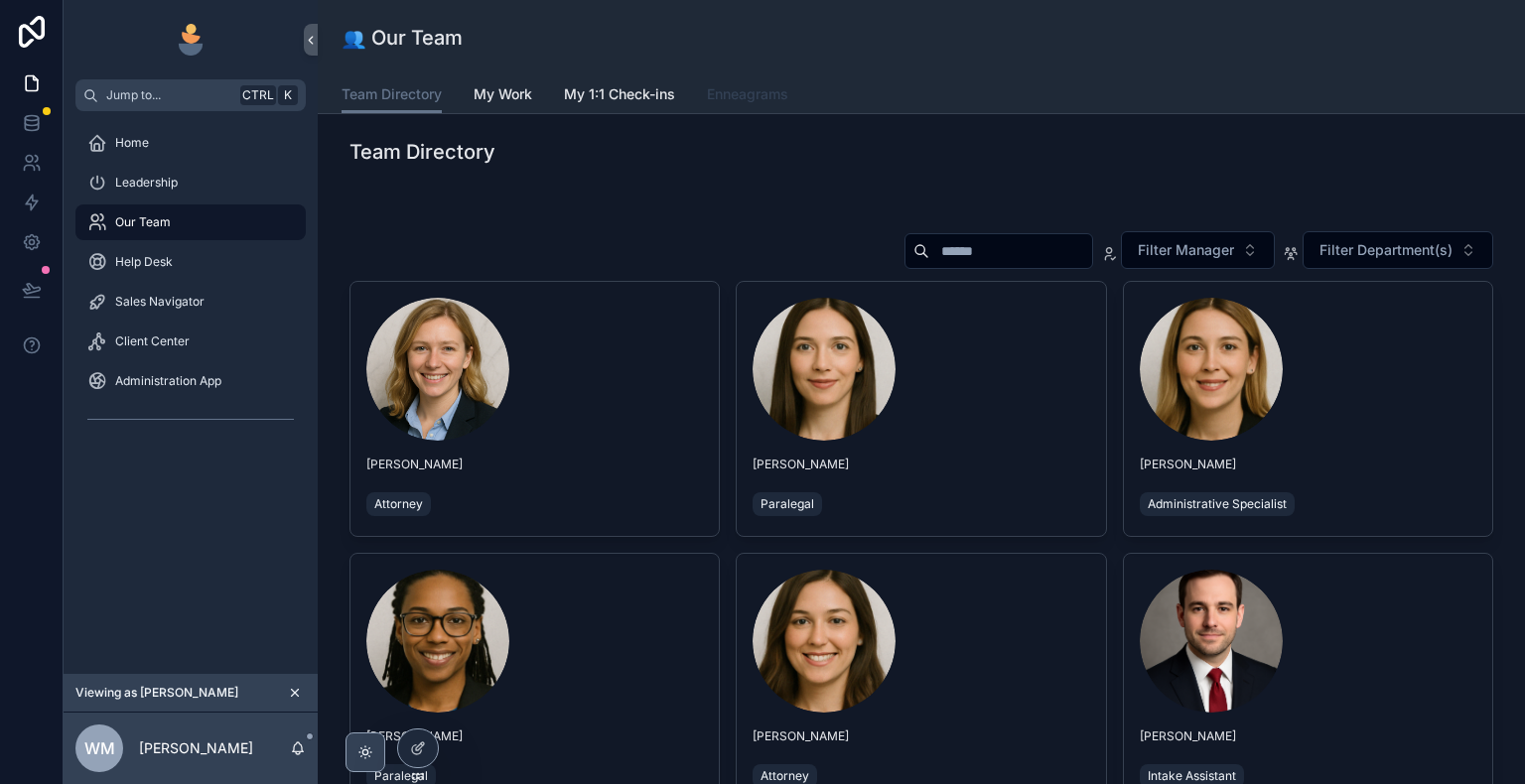 click on "Enneagrams" at bounding box center (748, 94) 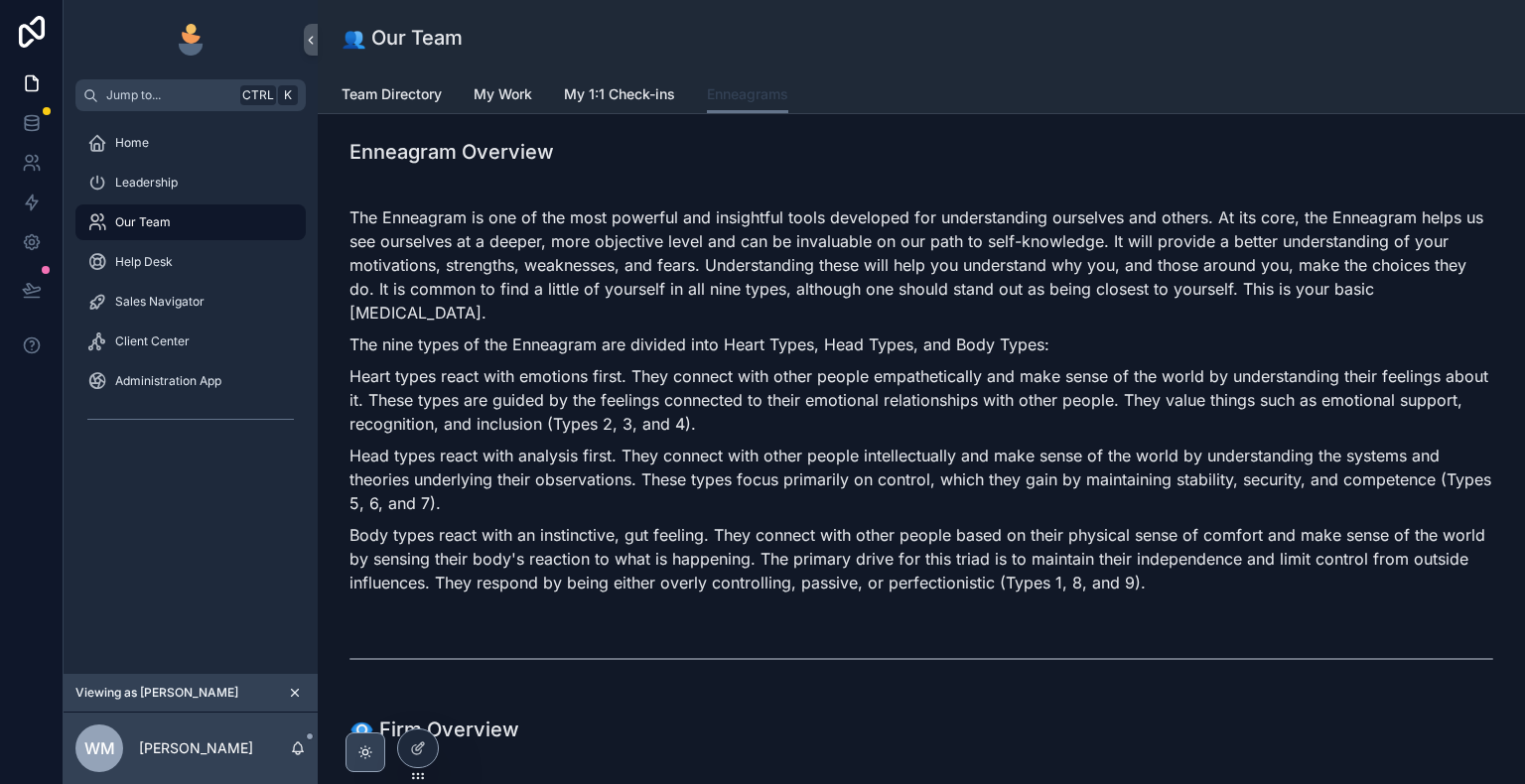 click on "Enneagrams" at bounding box center [748, 94] 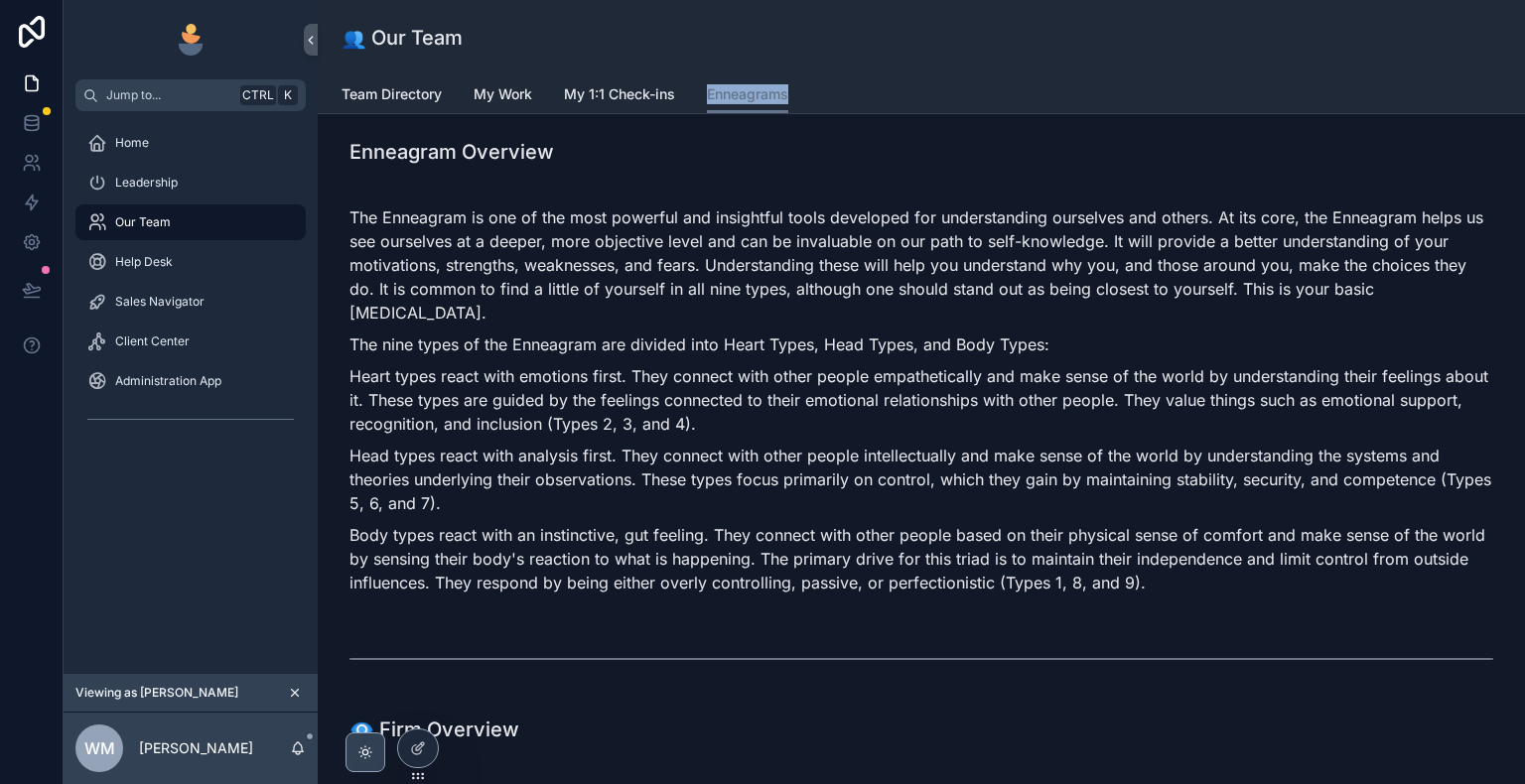 drag, startPoint x: 818, startPoint y: 90, endPoint x: 689, endPoint y: 89, distance: 129.00388 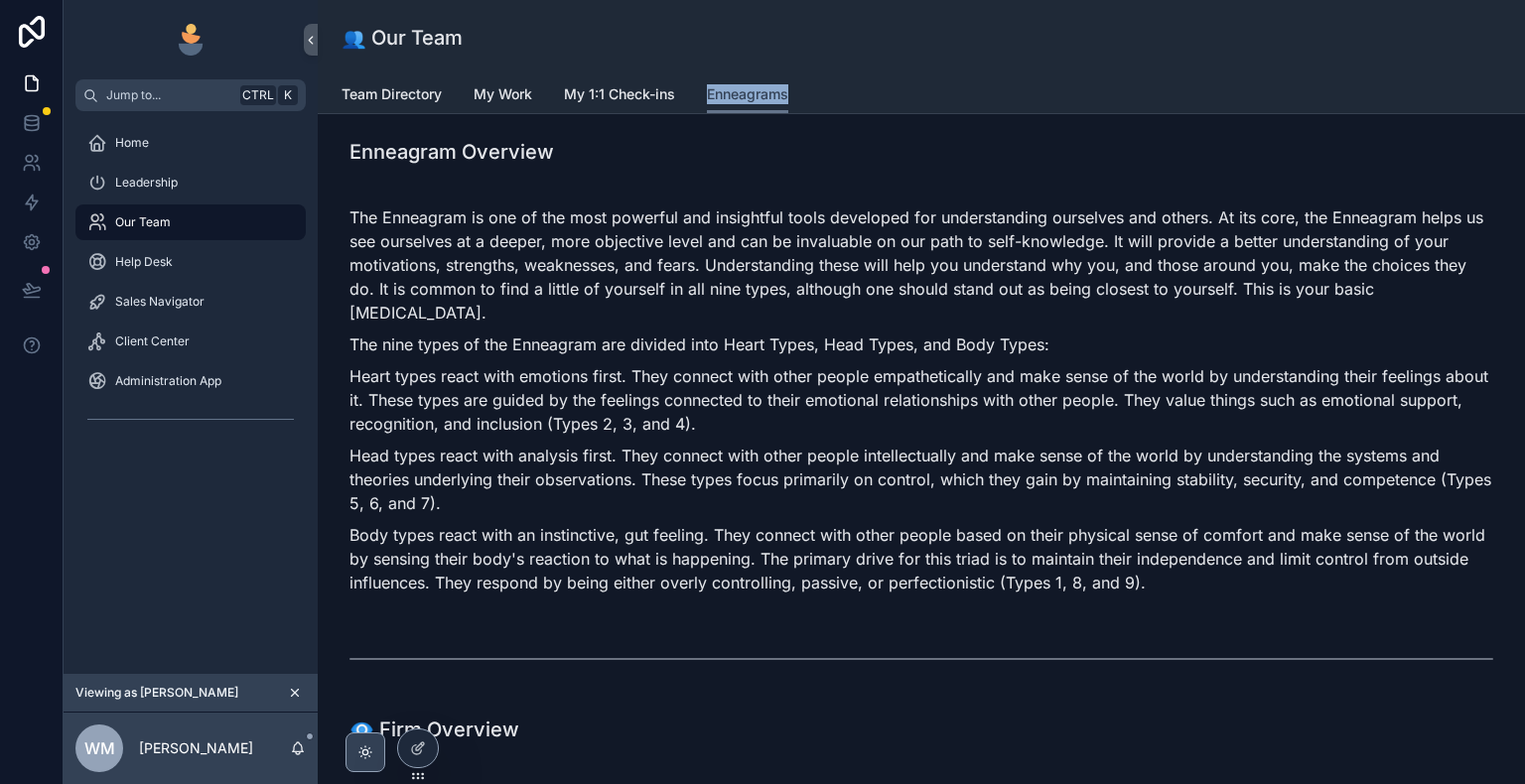 copy on "Enneagrams" 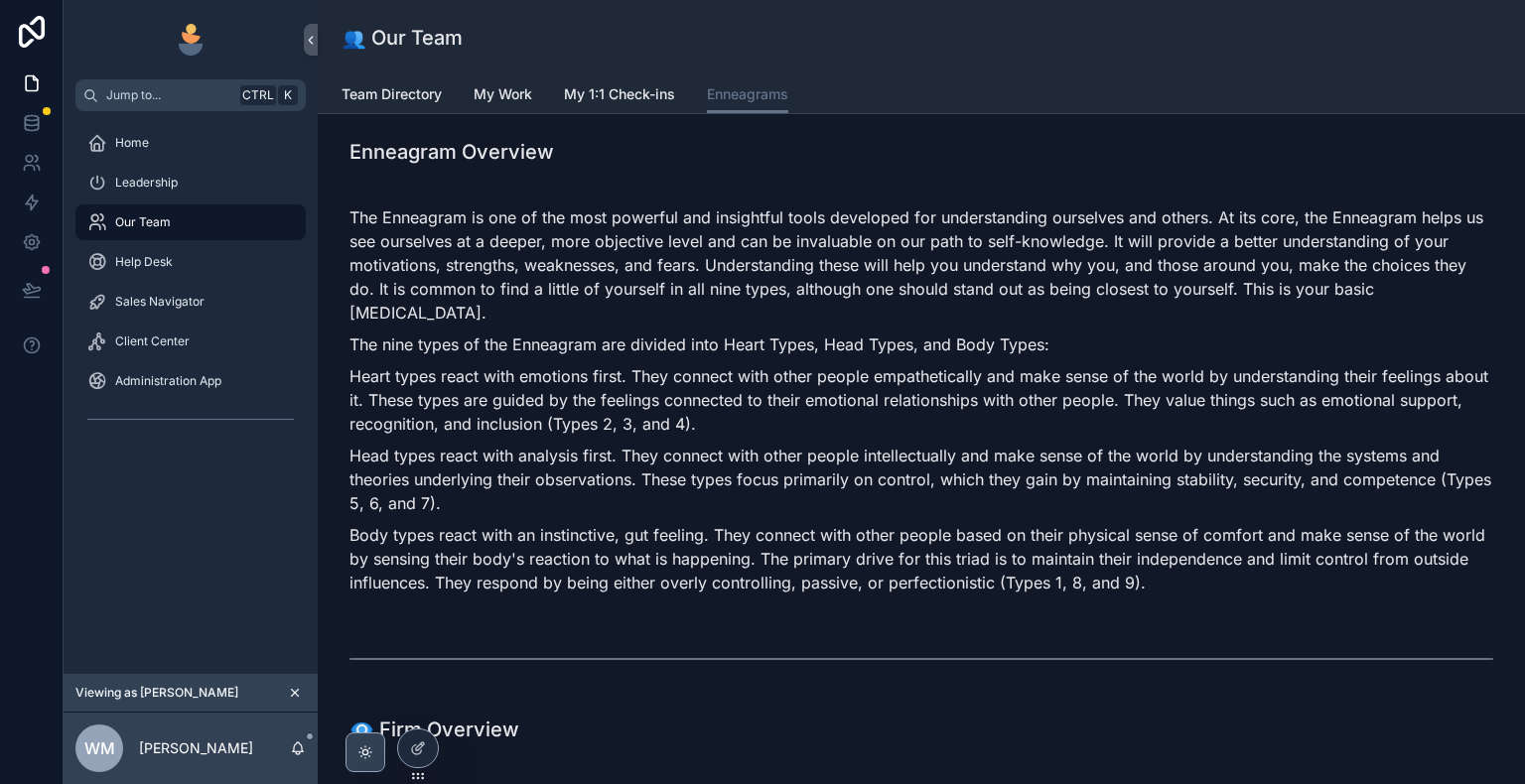click on "Enneagram Overview" at bounding box center [921, 152] 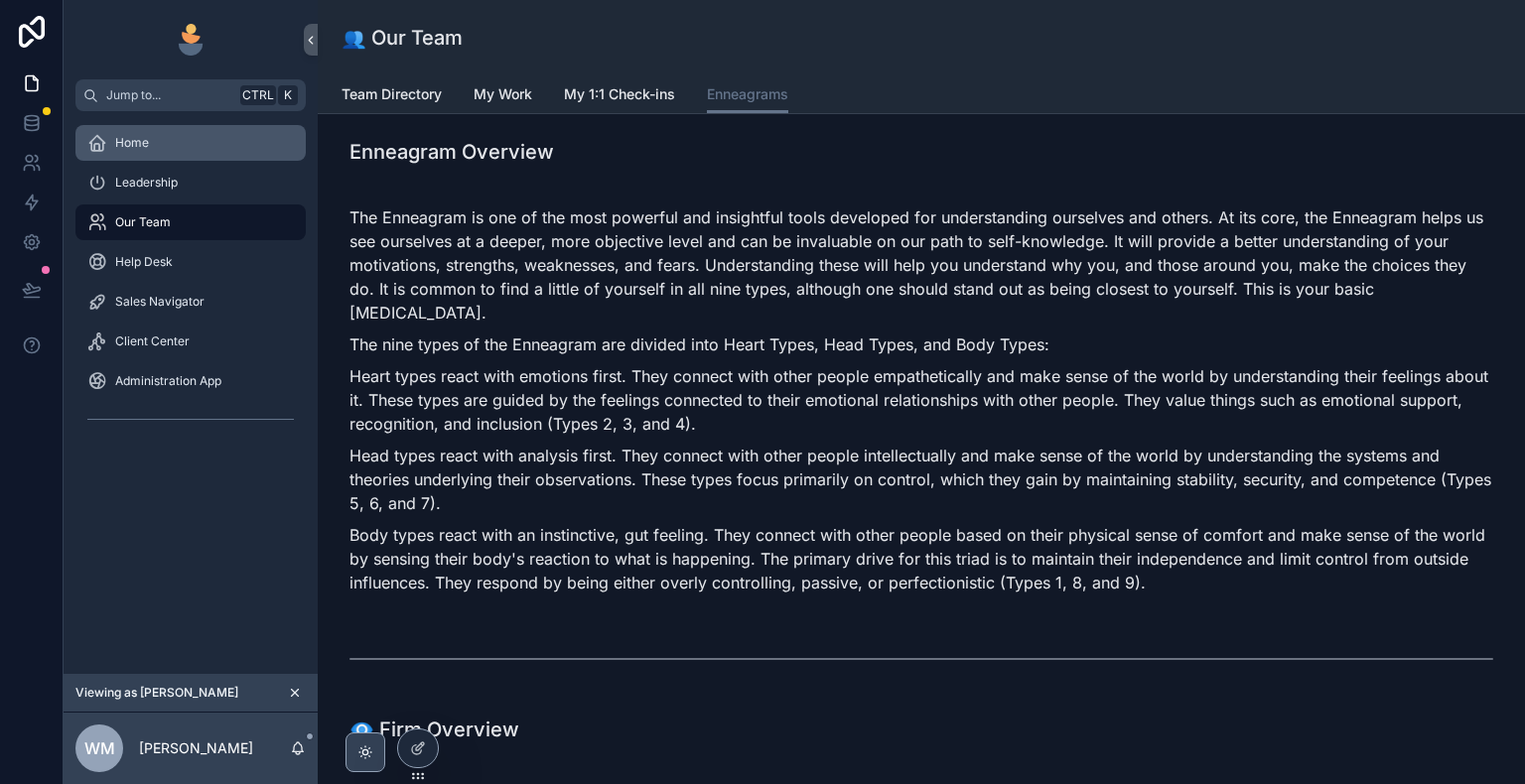 click on "Home" at bounding box center [191, 143] 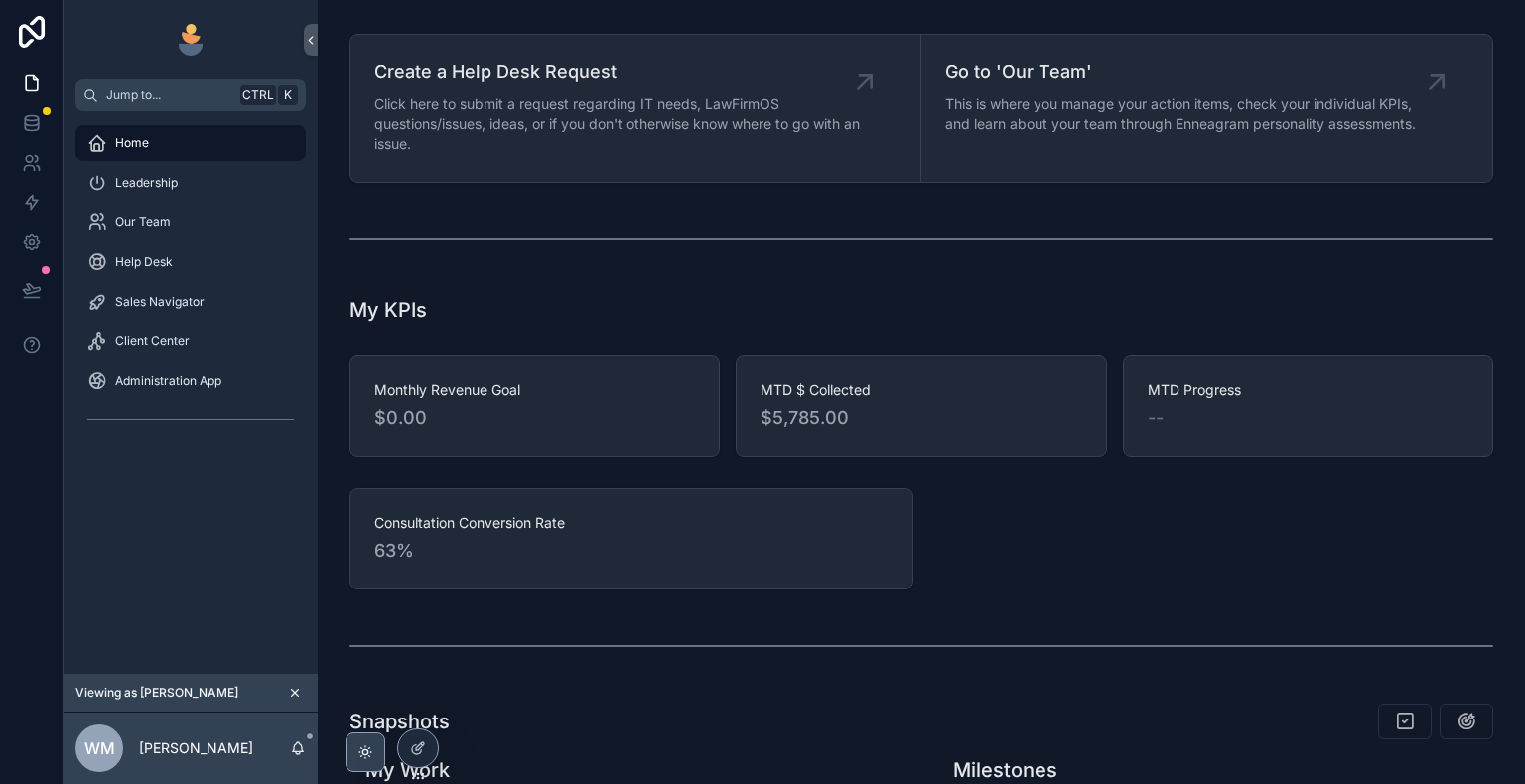 scroll, scrollTop: 198, scrollLeft: 0, axis: vertical 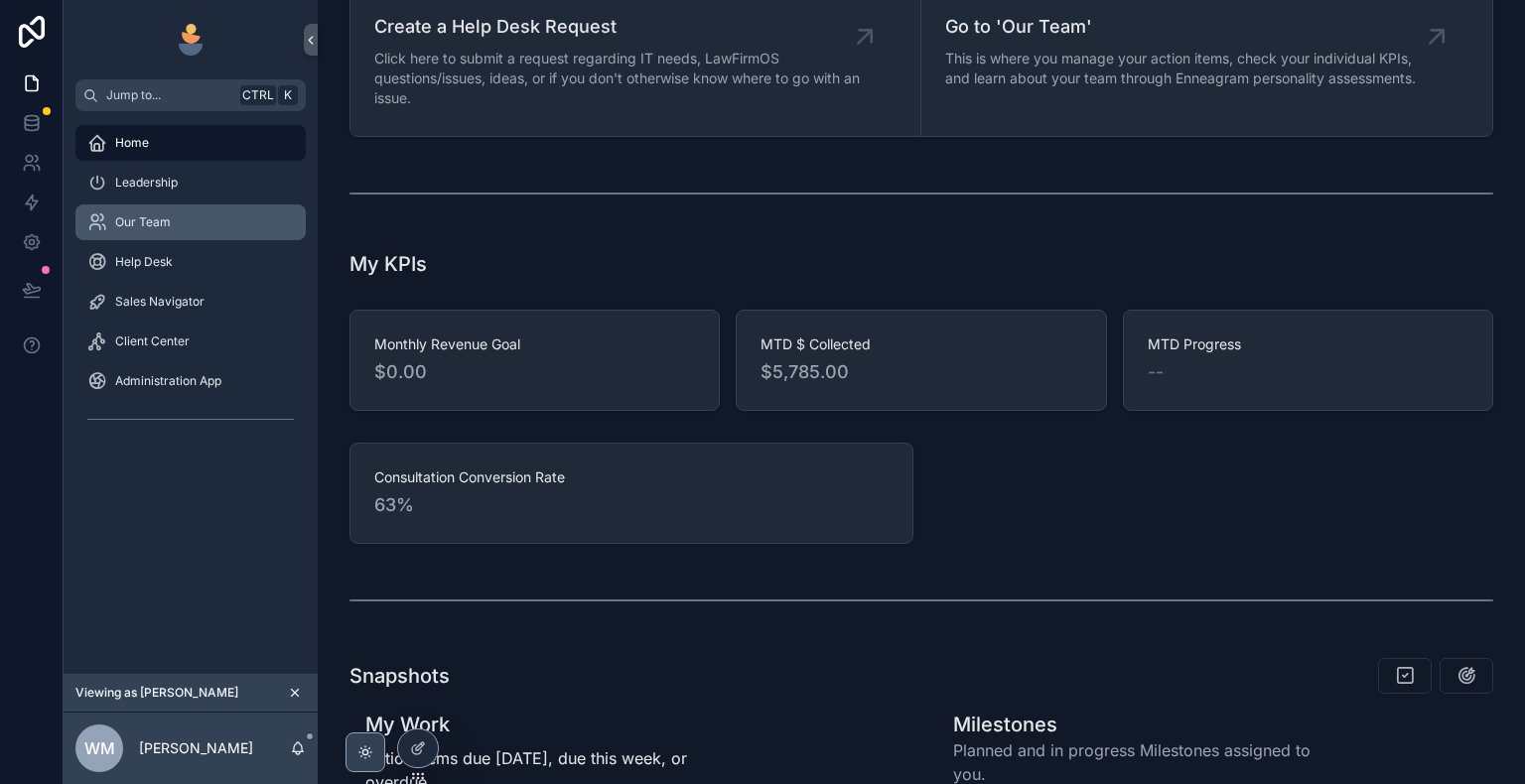 click on "Our Team" at bounding box center [191, 222] 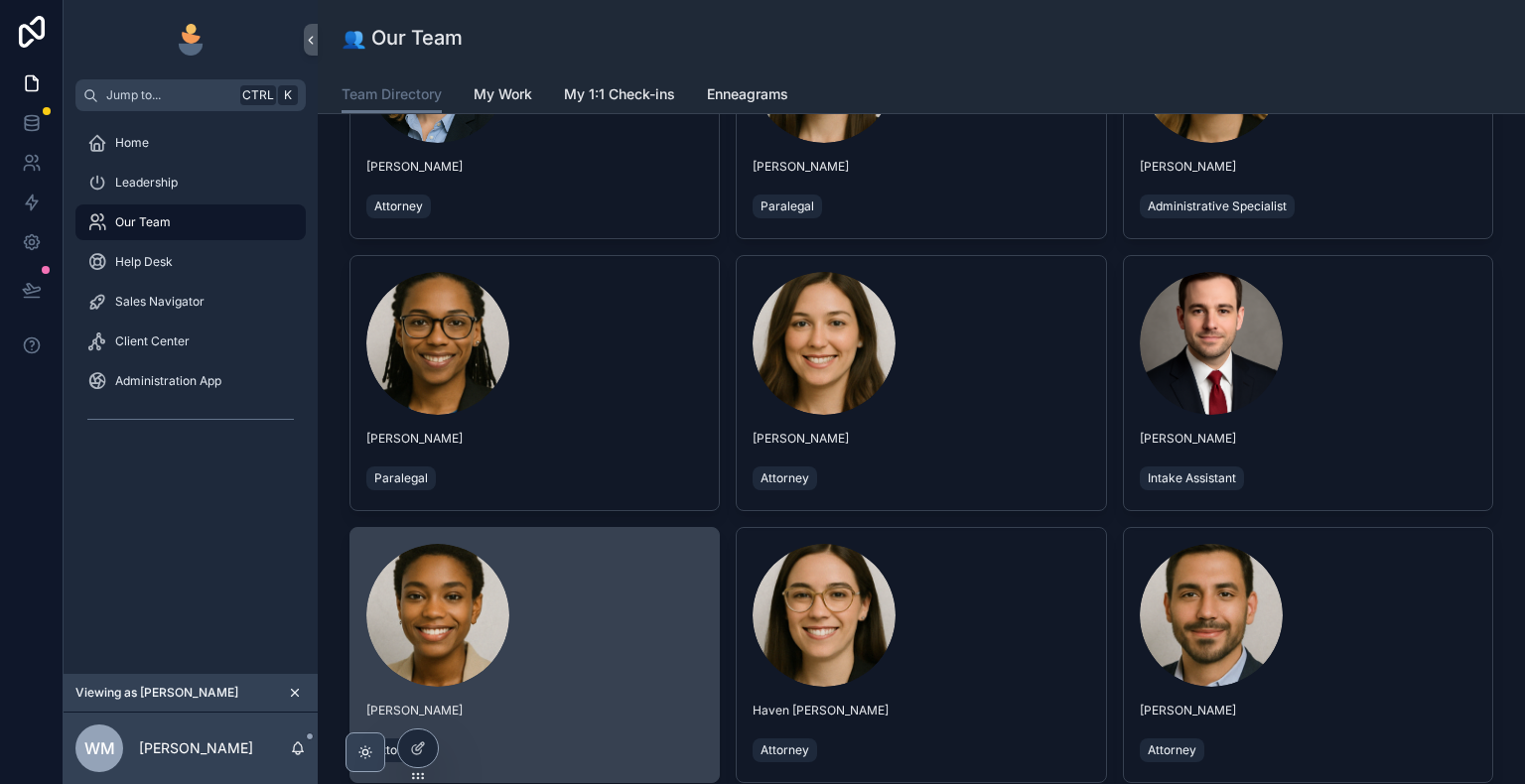 scroll, scrollTop: 0, scrollLeft: 0, axis: both 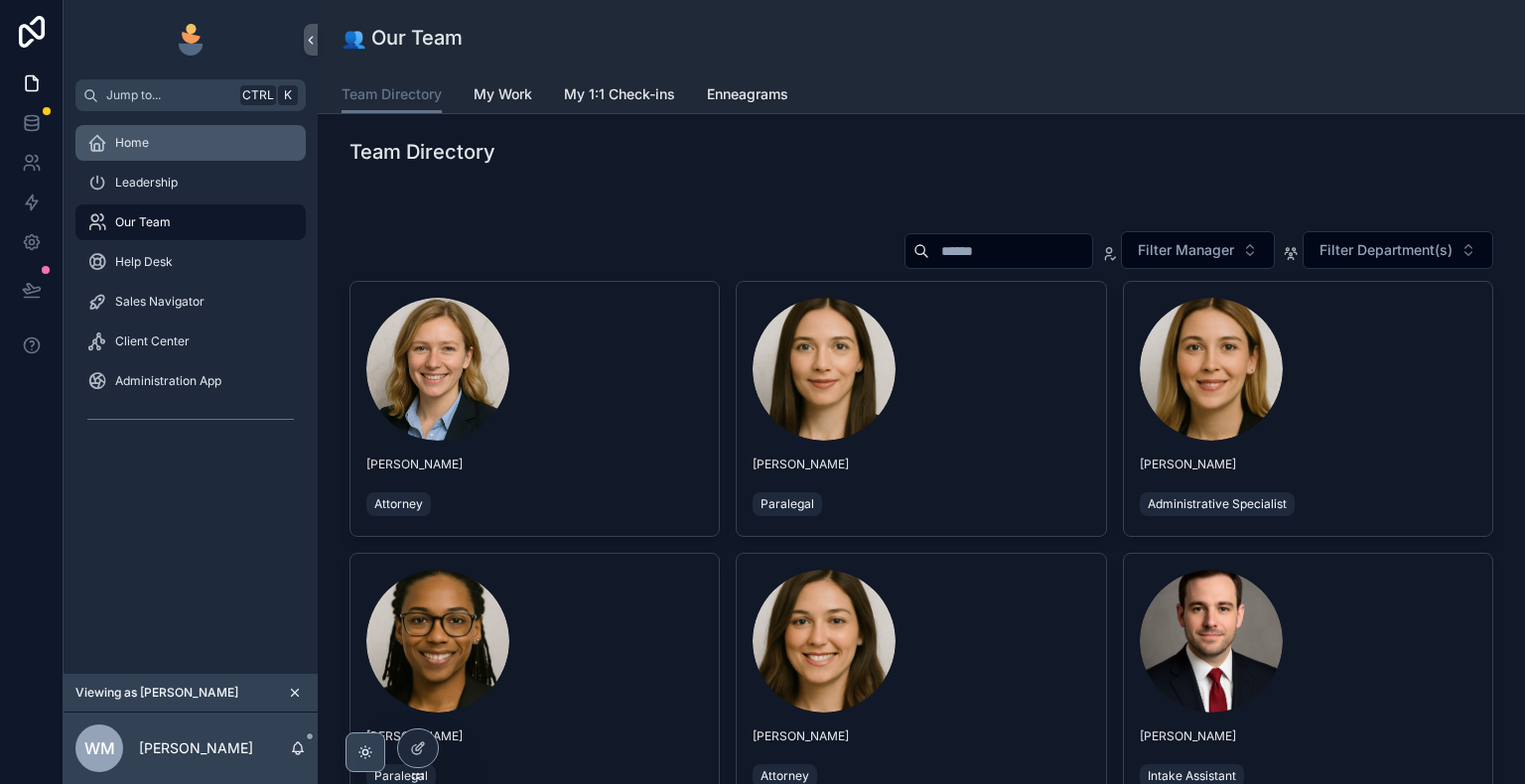 click on "Home" at bounding box center (191, 143) 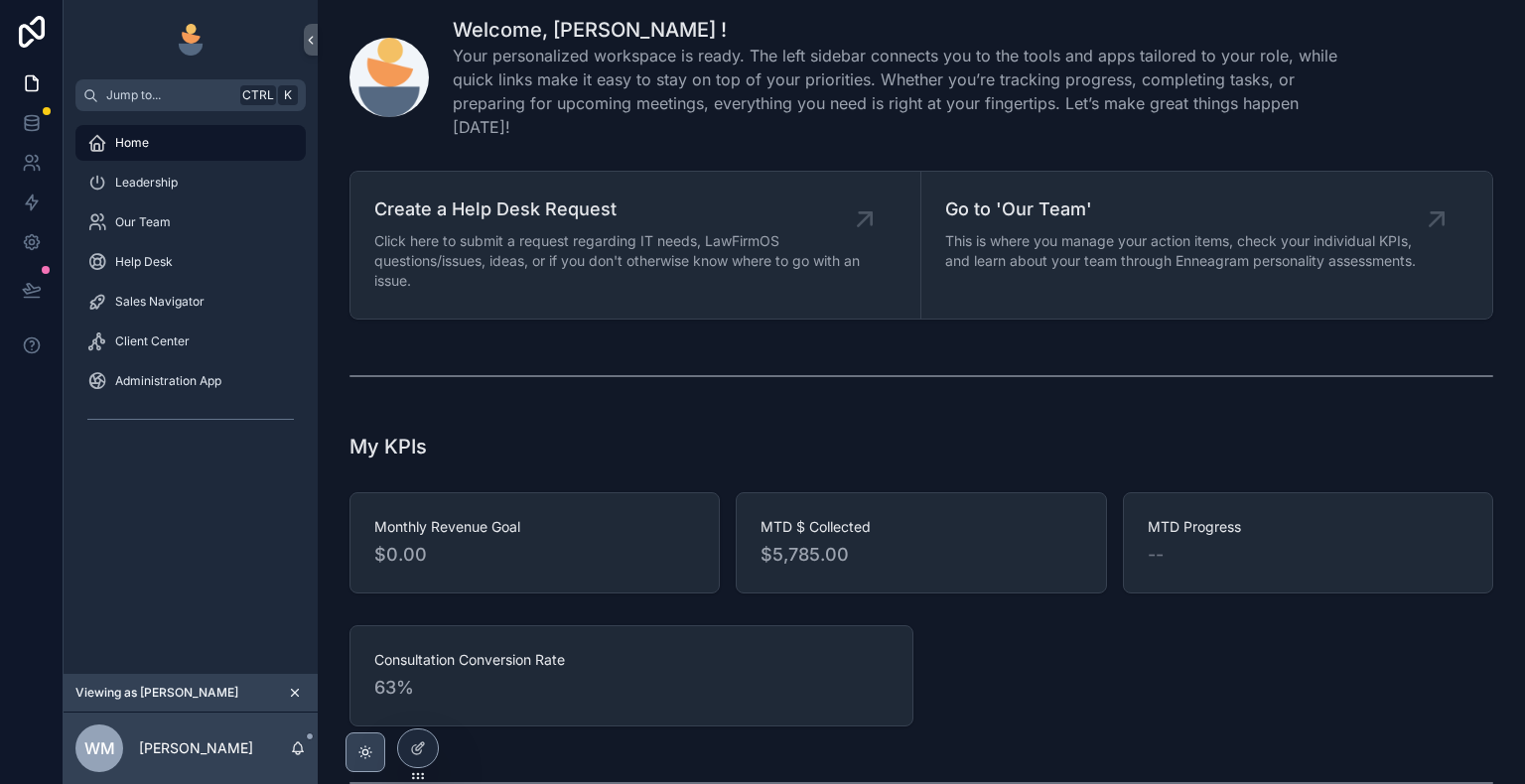 scroll, scrollTop: 0, scrollLeft: 0, axis: both 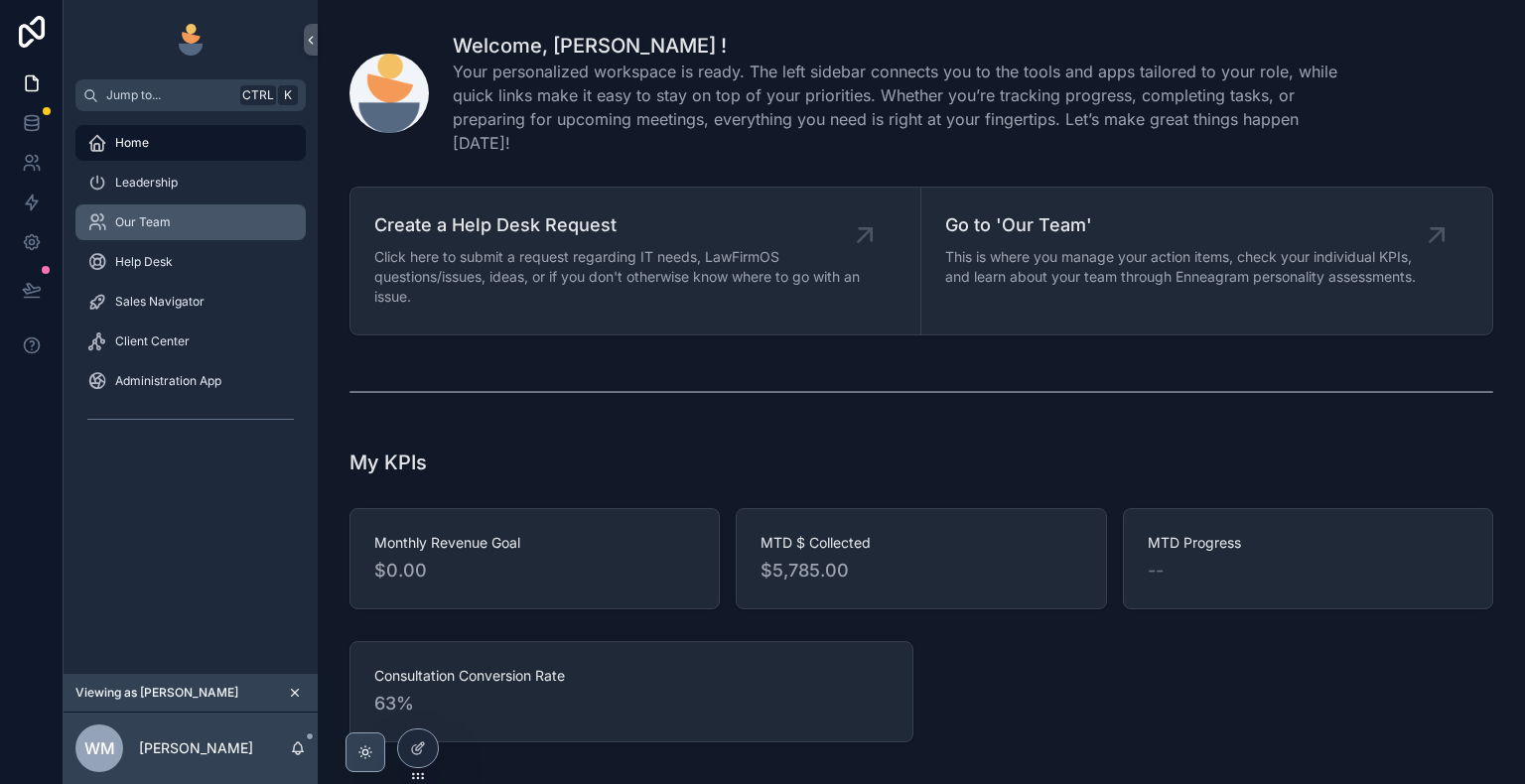 click on "Our Team" at bounding box center (191, 222) 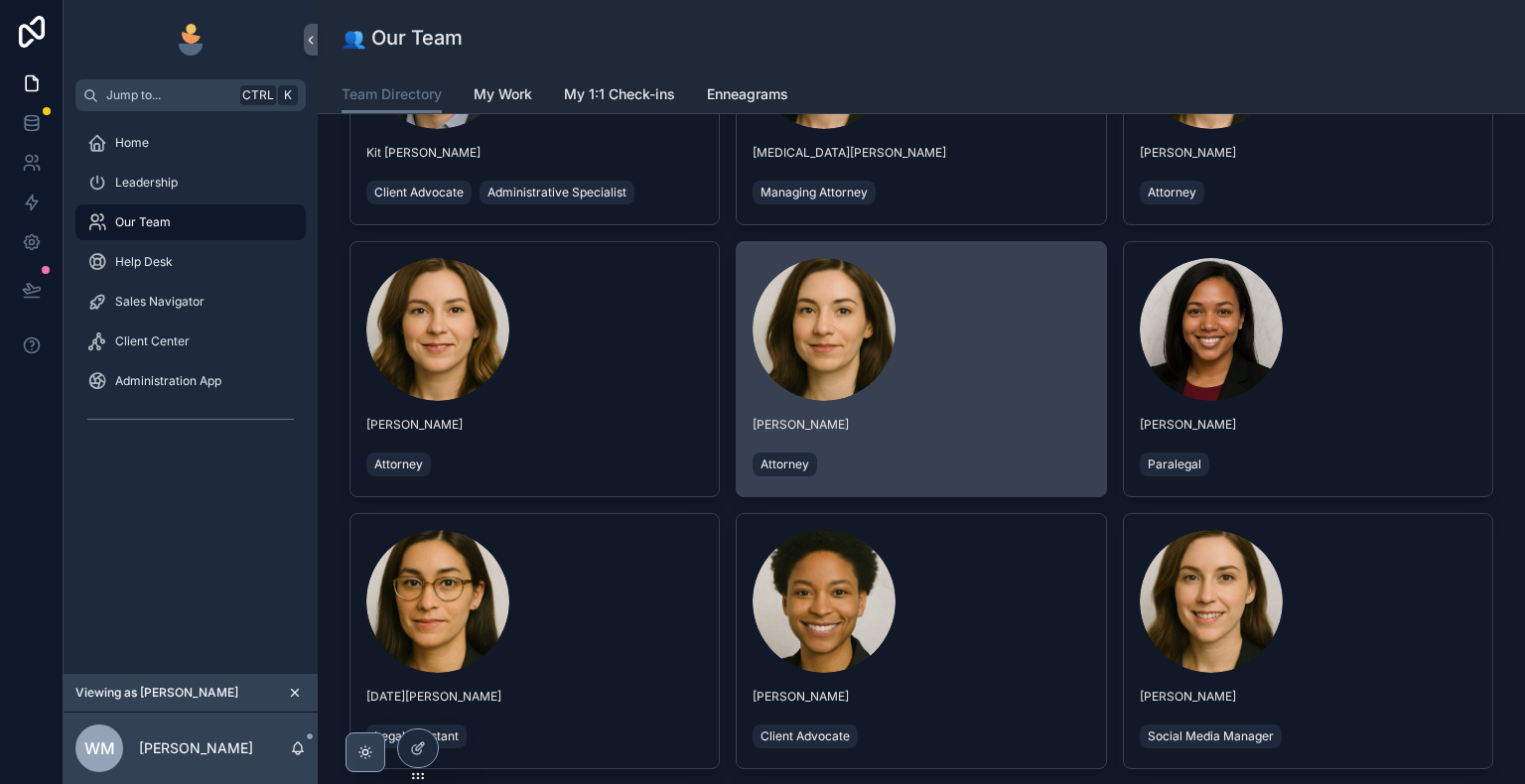 scroll, scrollTop: 1786, scrollLeft: 0, axis: vertical 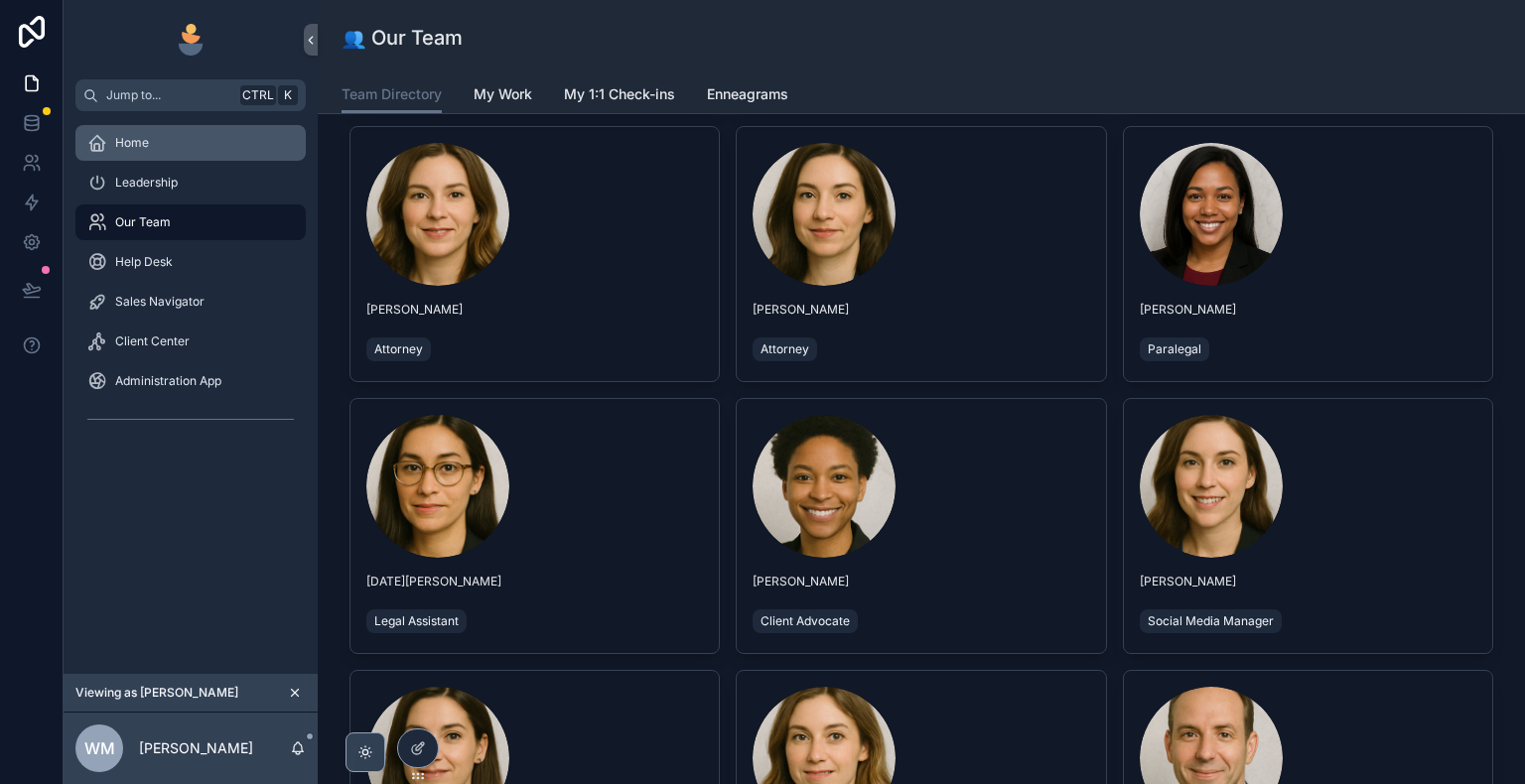 click on "Home" at bounding box center [191, 143] 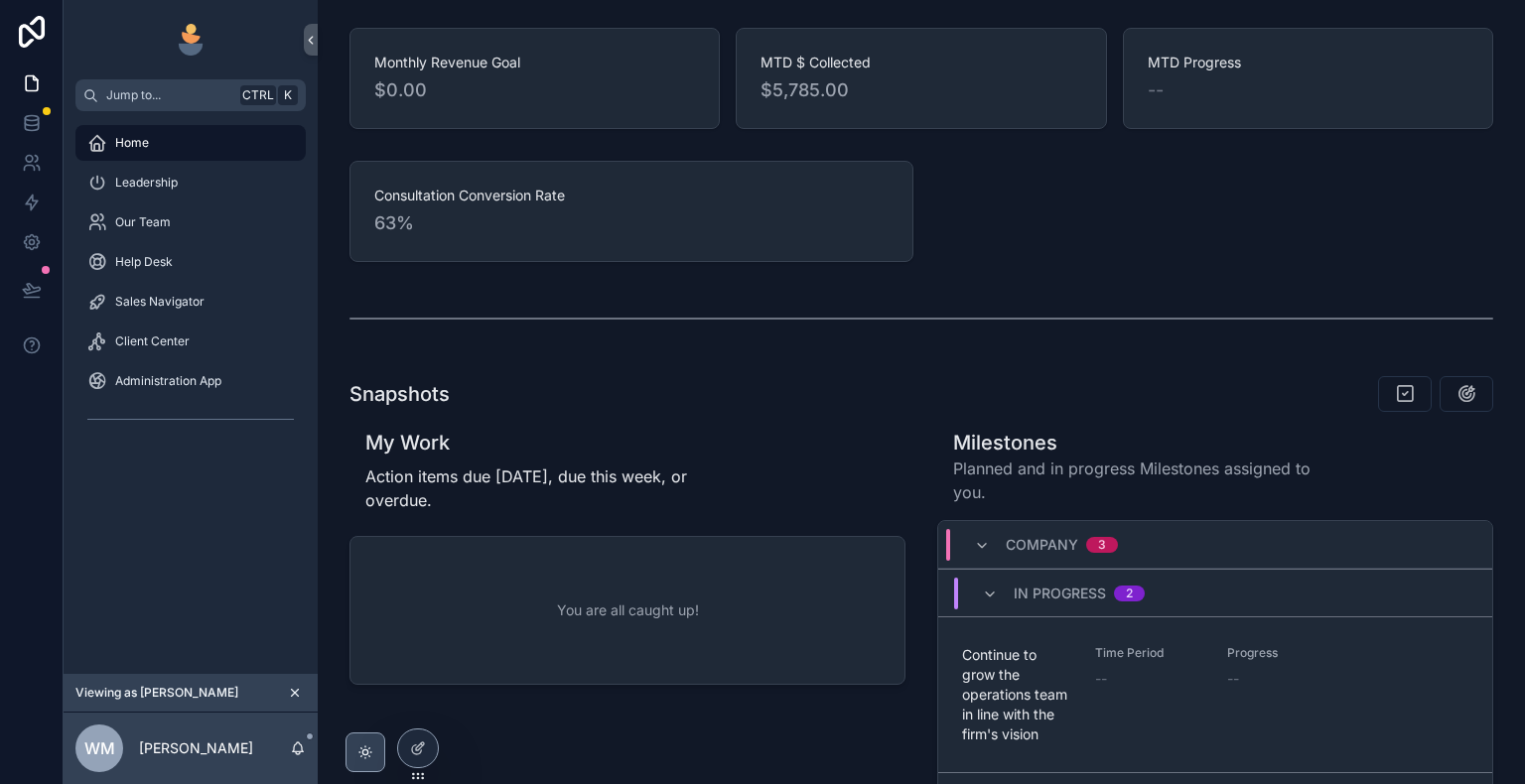 click on "Action items due [DATE], due this week, or overdue." at bounding box center (553, 488) 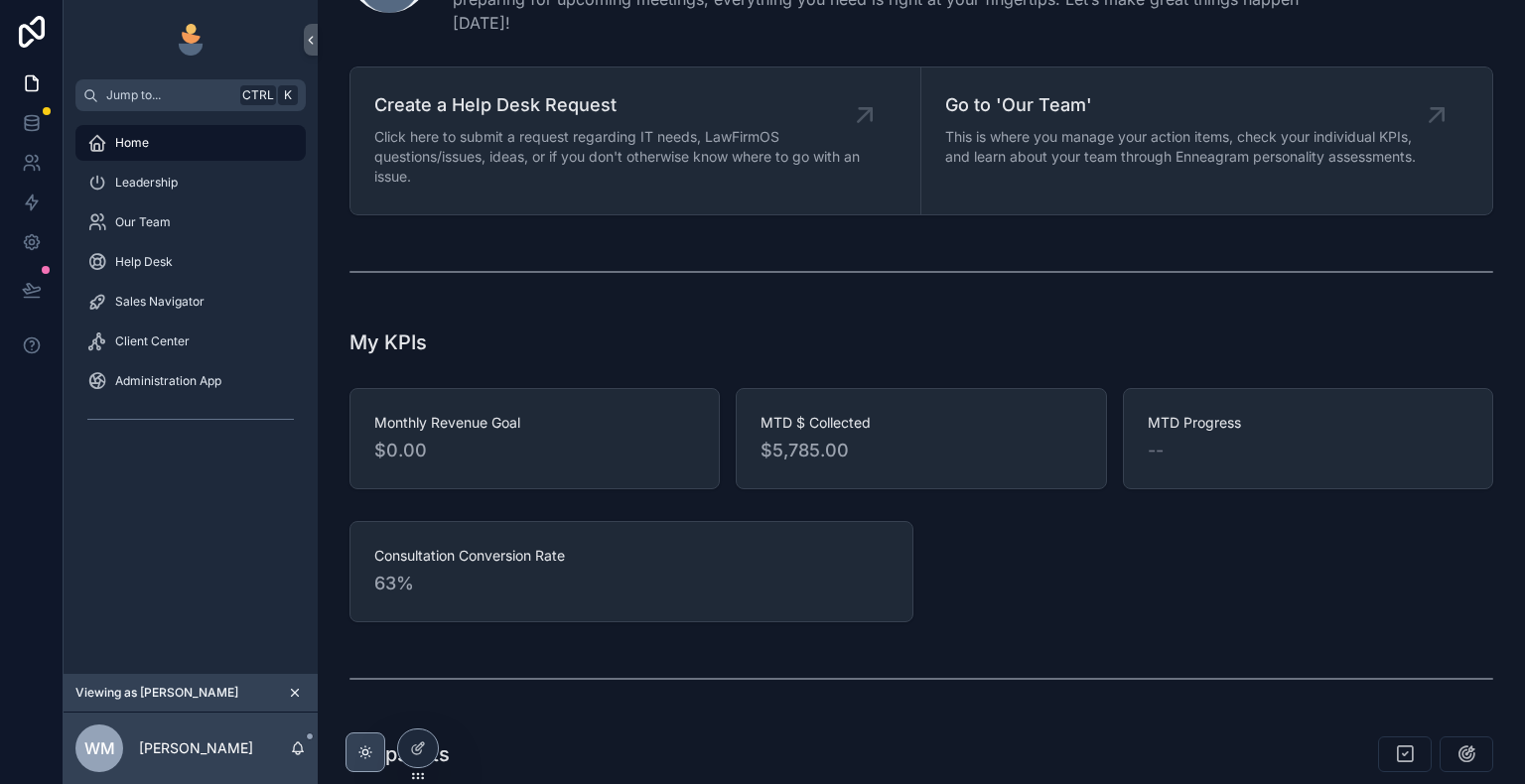 scroll, scrollTop: 0, scrollLeft: 0, axis: both 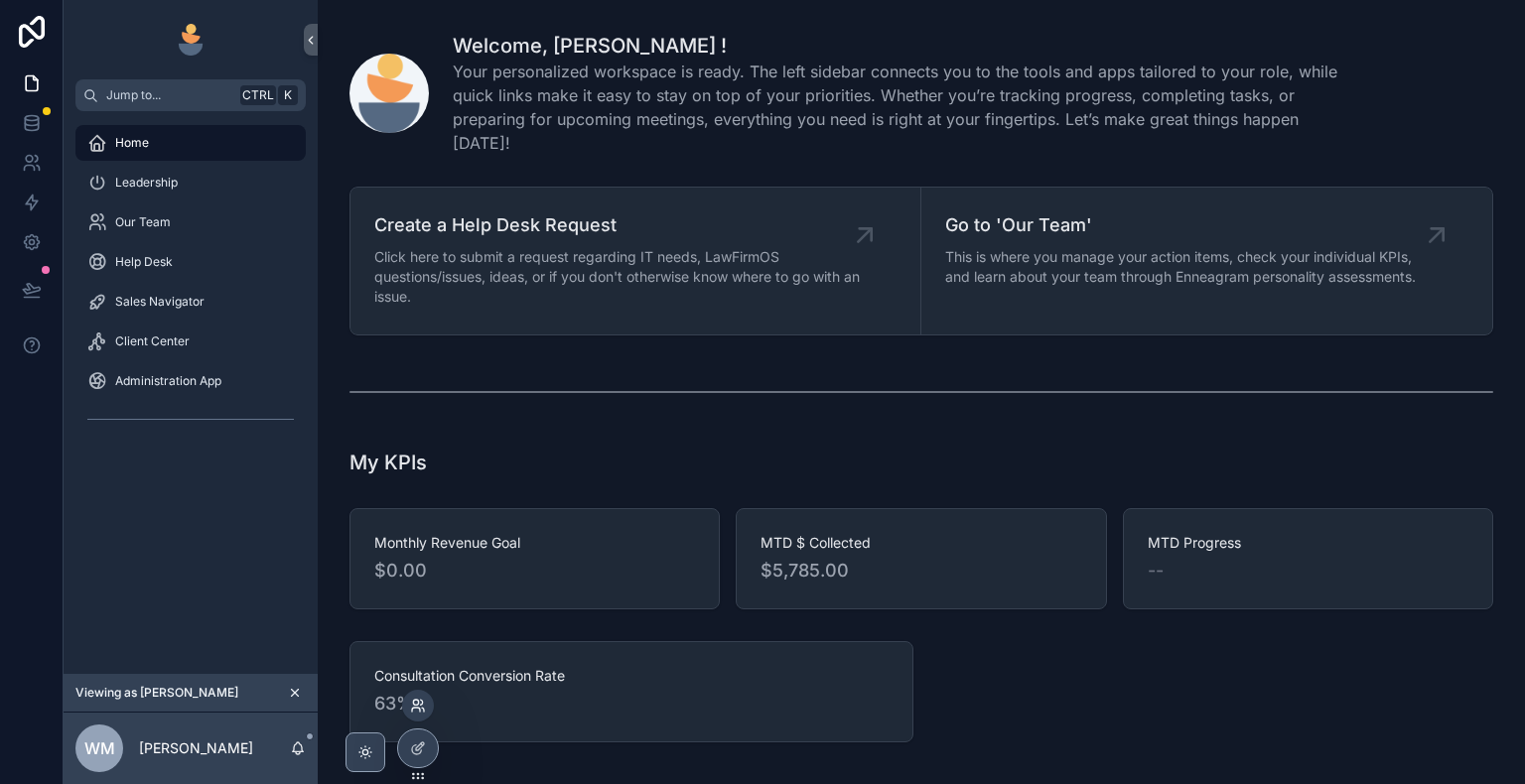 click 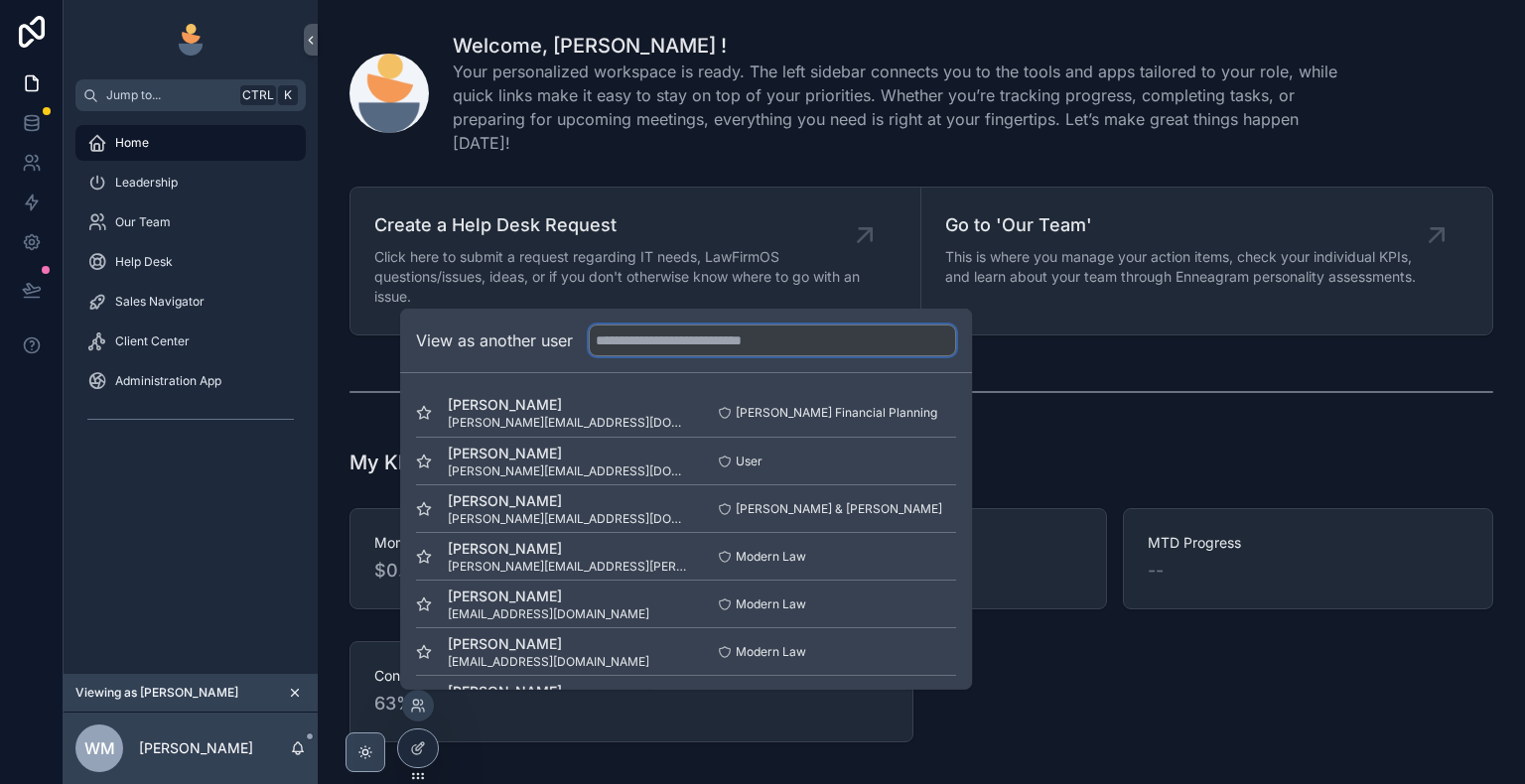 click at bounding box center [772, 340] 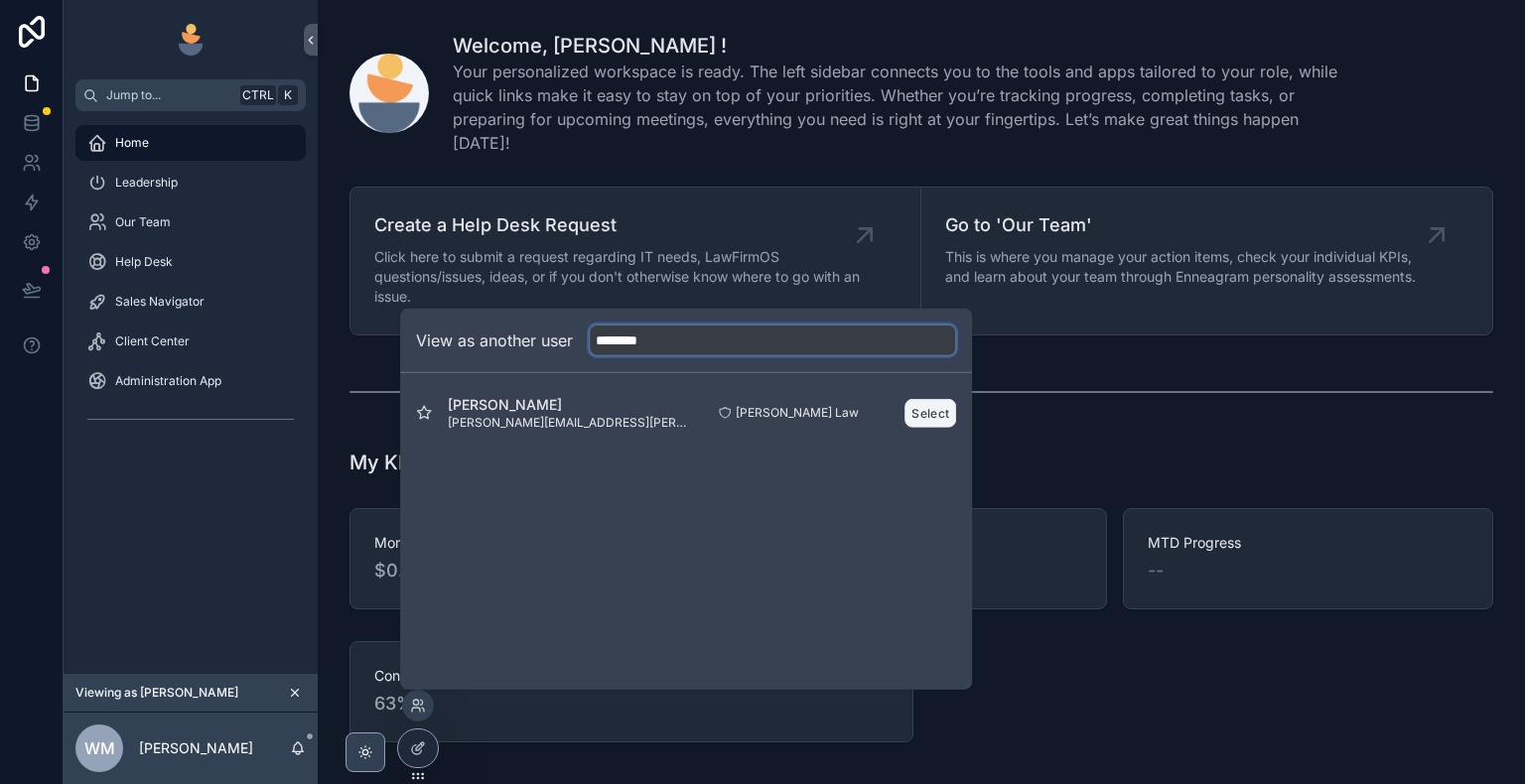 type on "********" 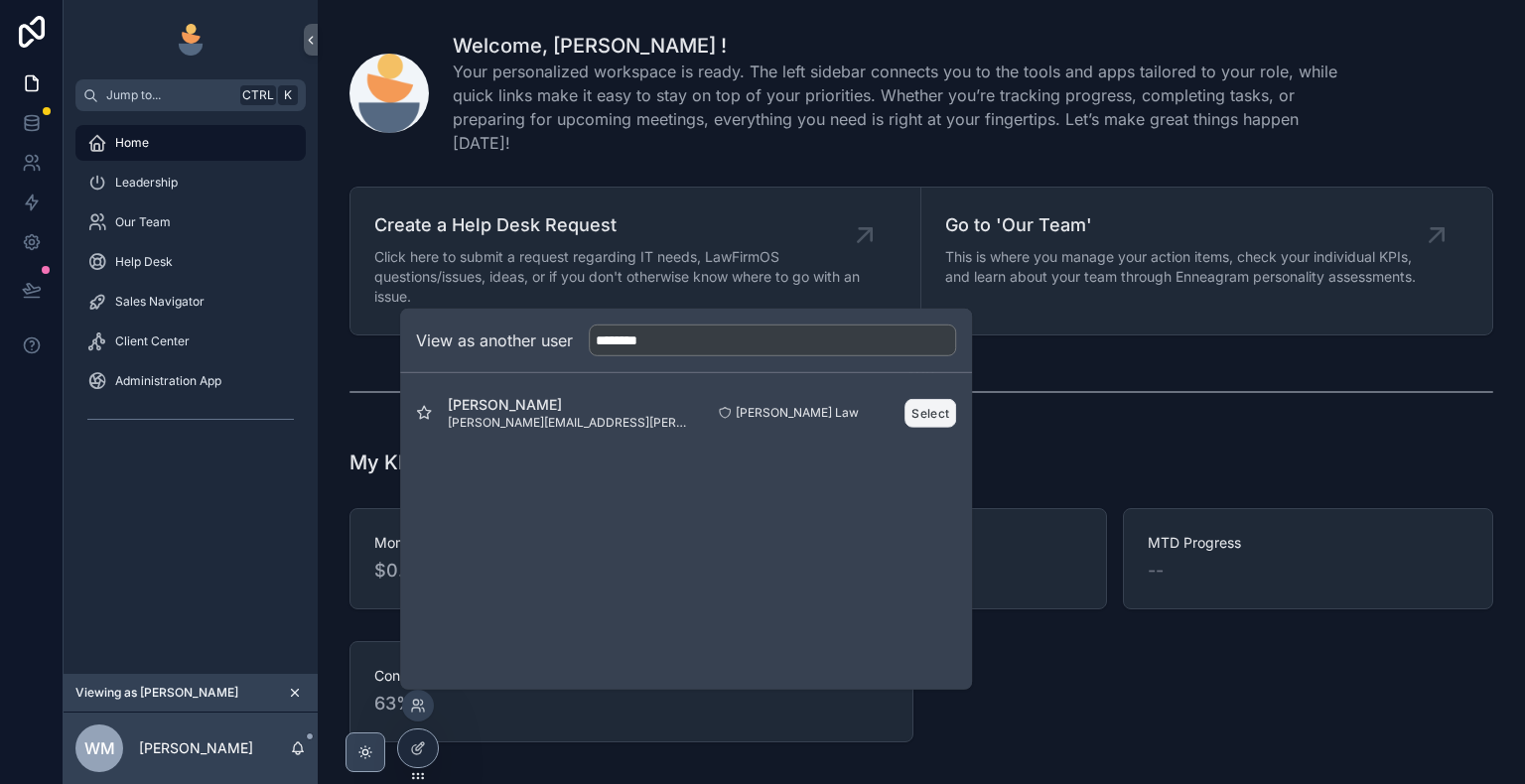 click on "Select" at bounding box center (930, 412) 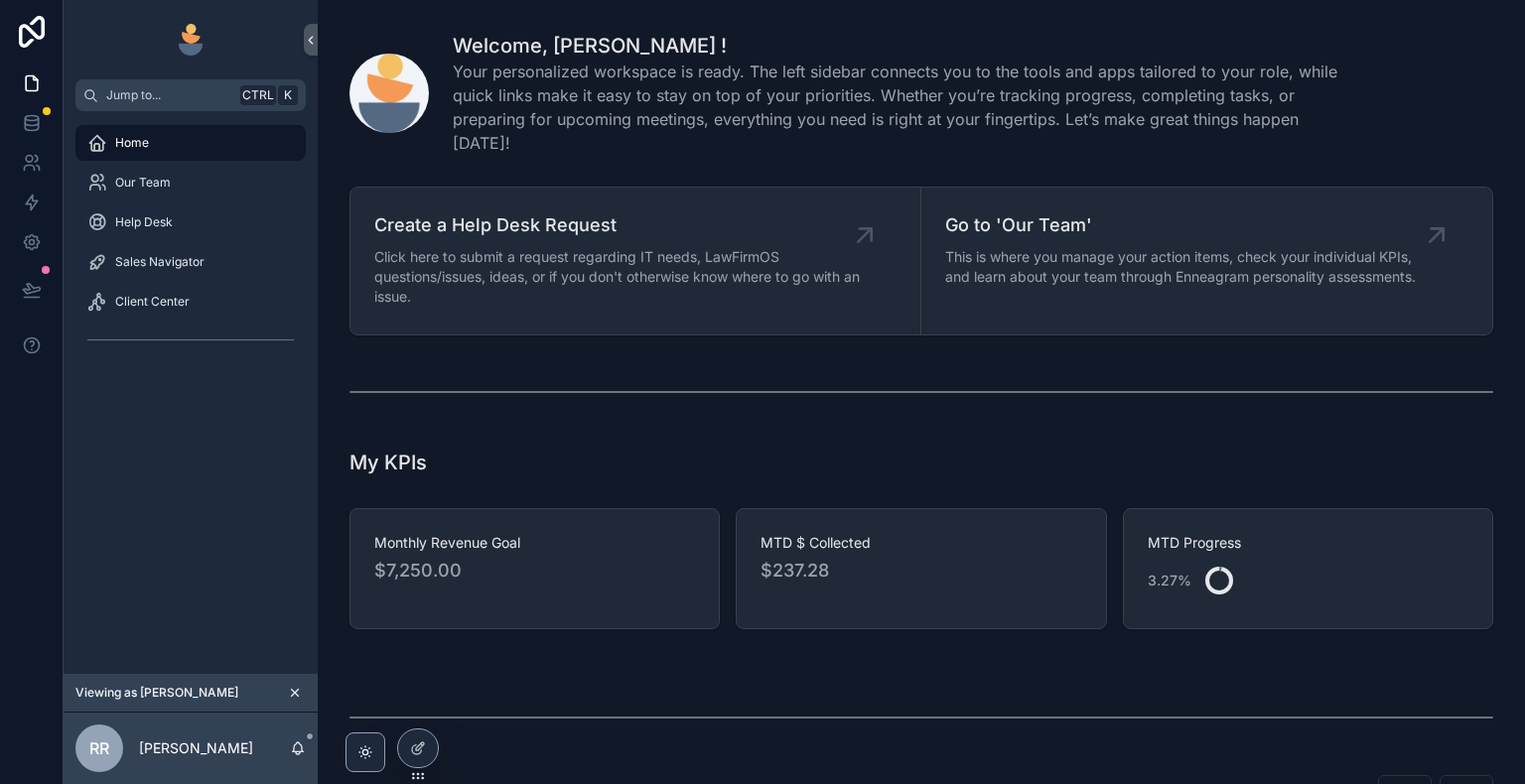 scroll, scrollTop: 0, scrollLeft: 0, axis: both 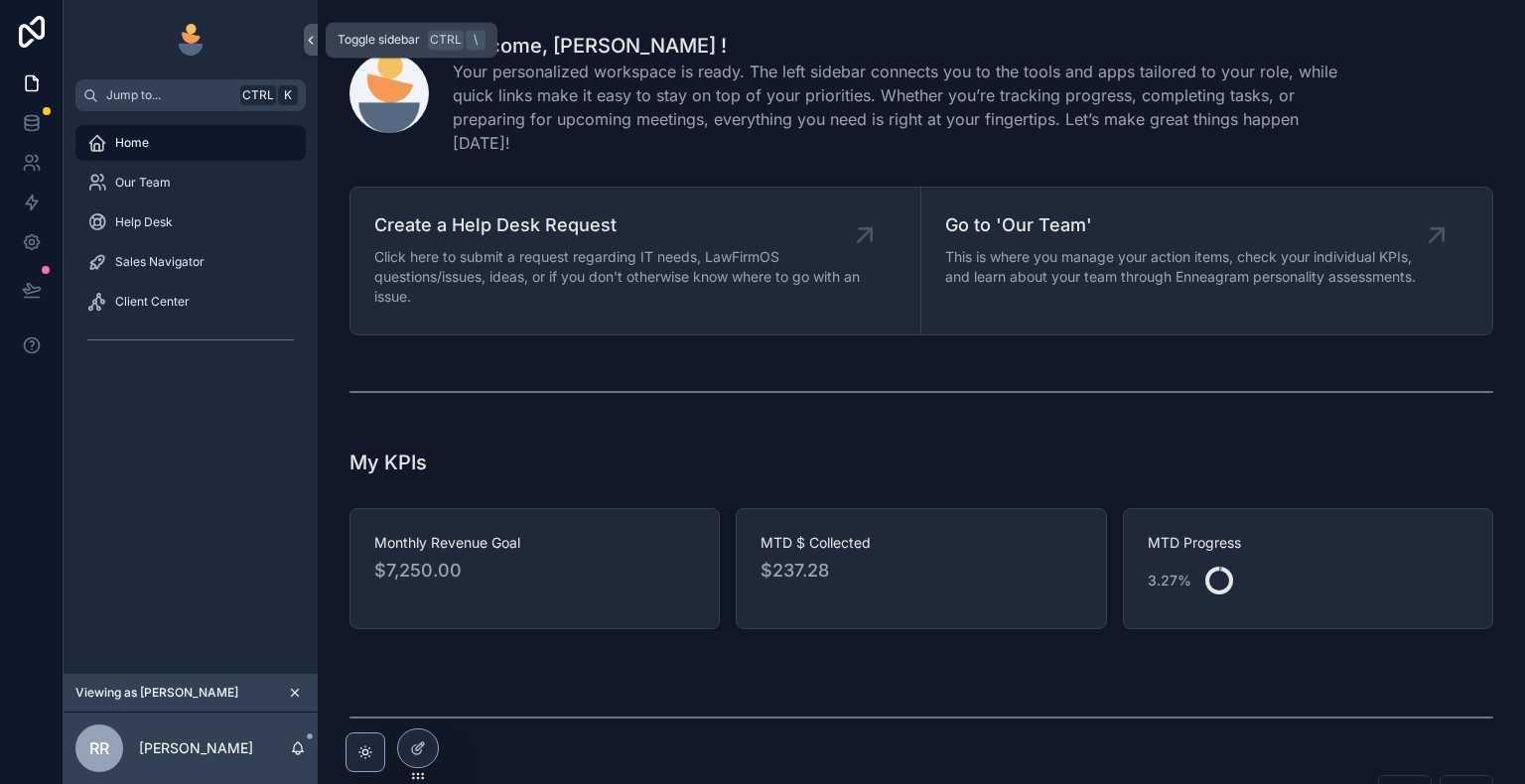 click 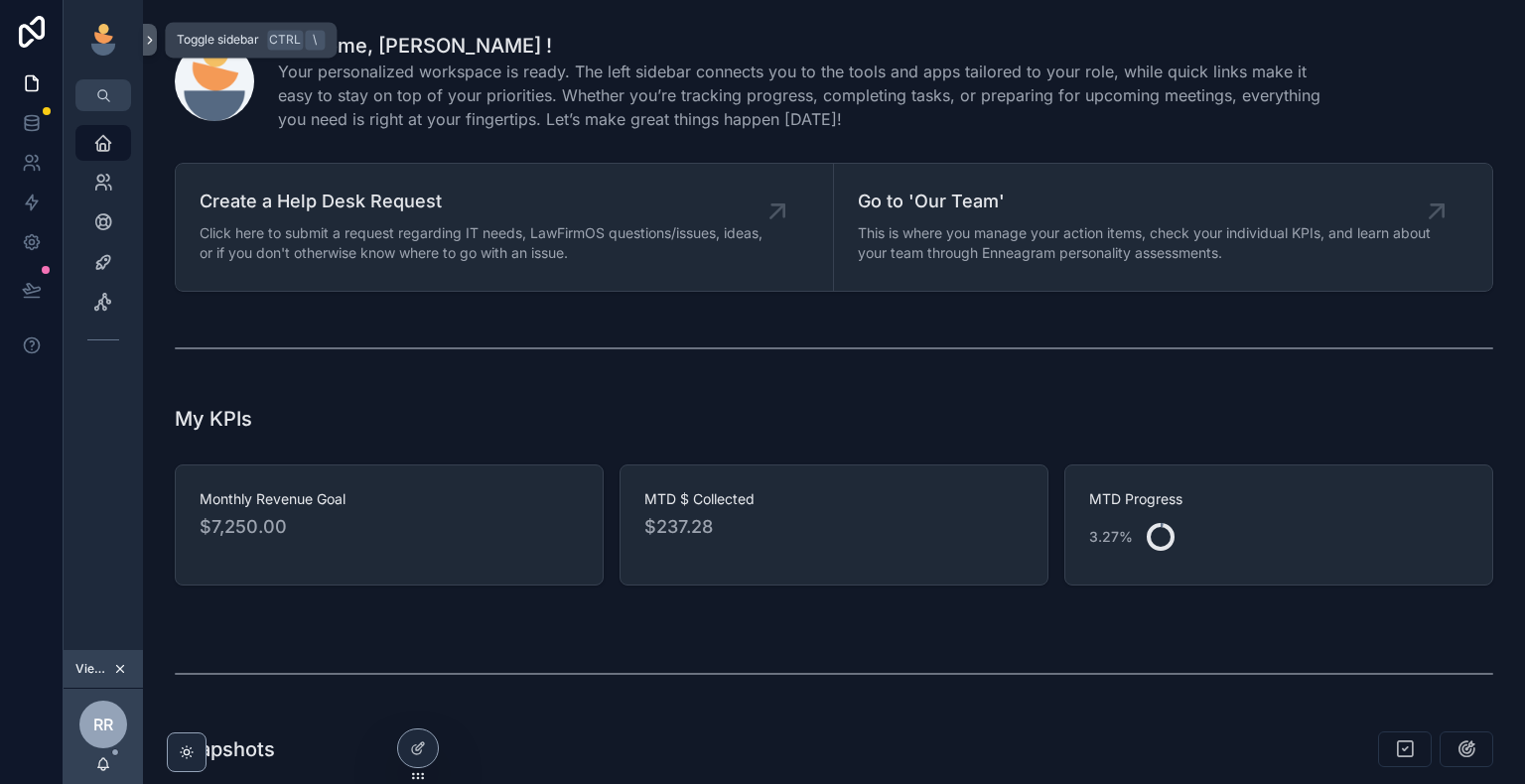 click 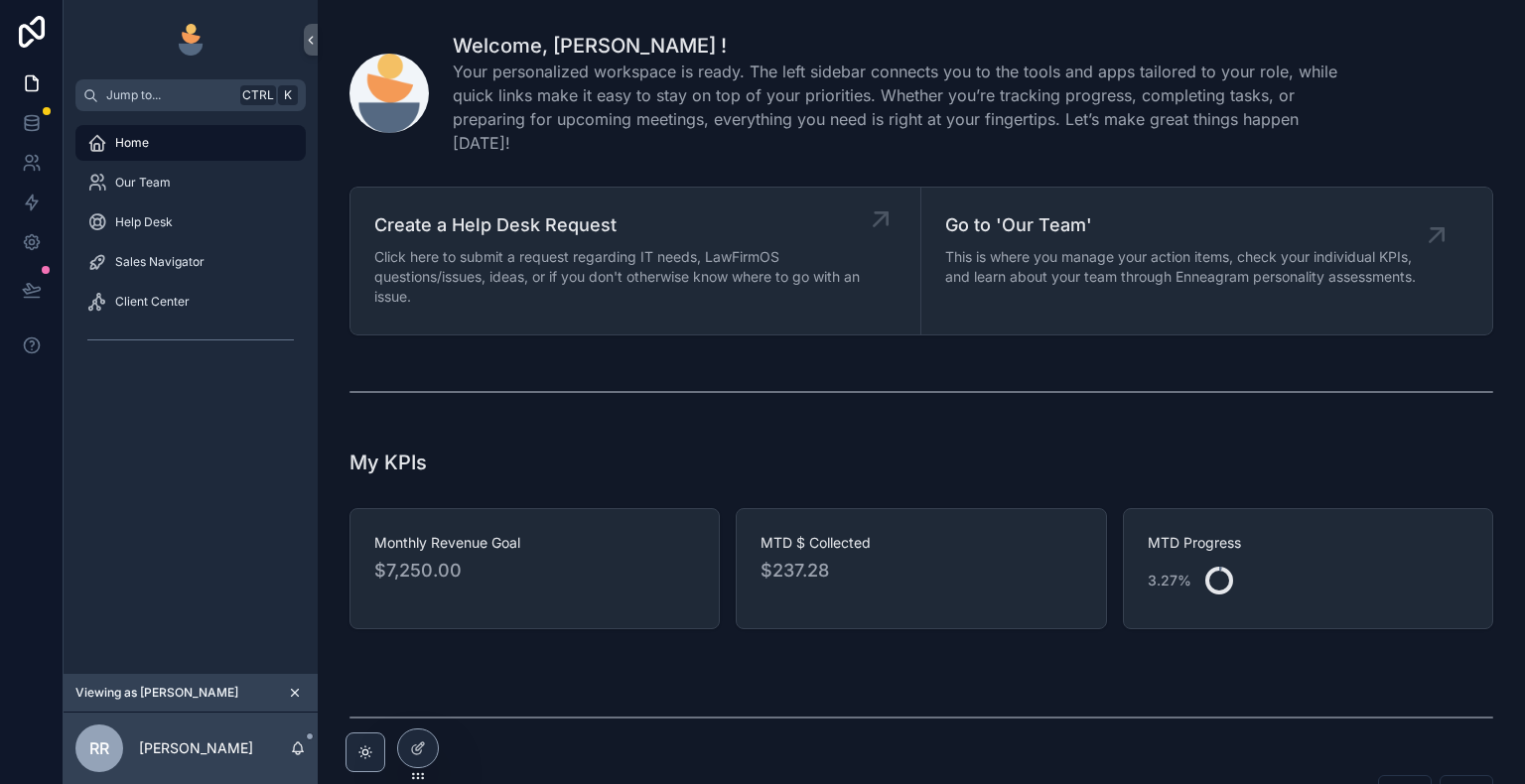 click 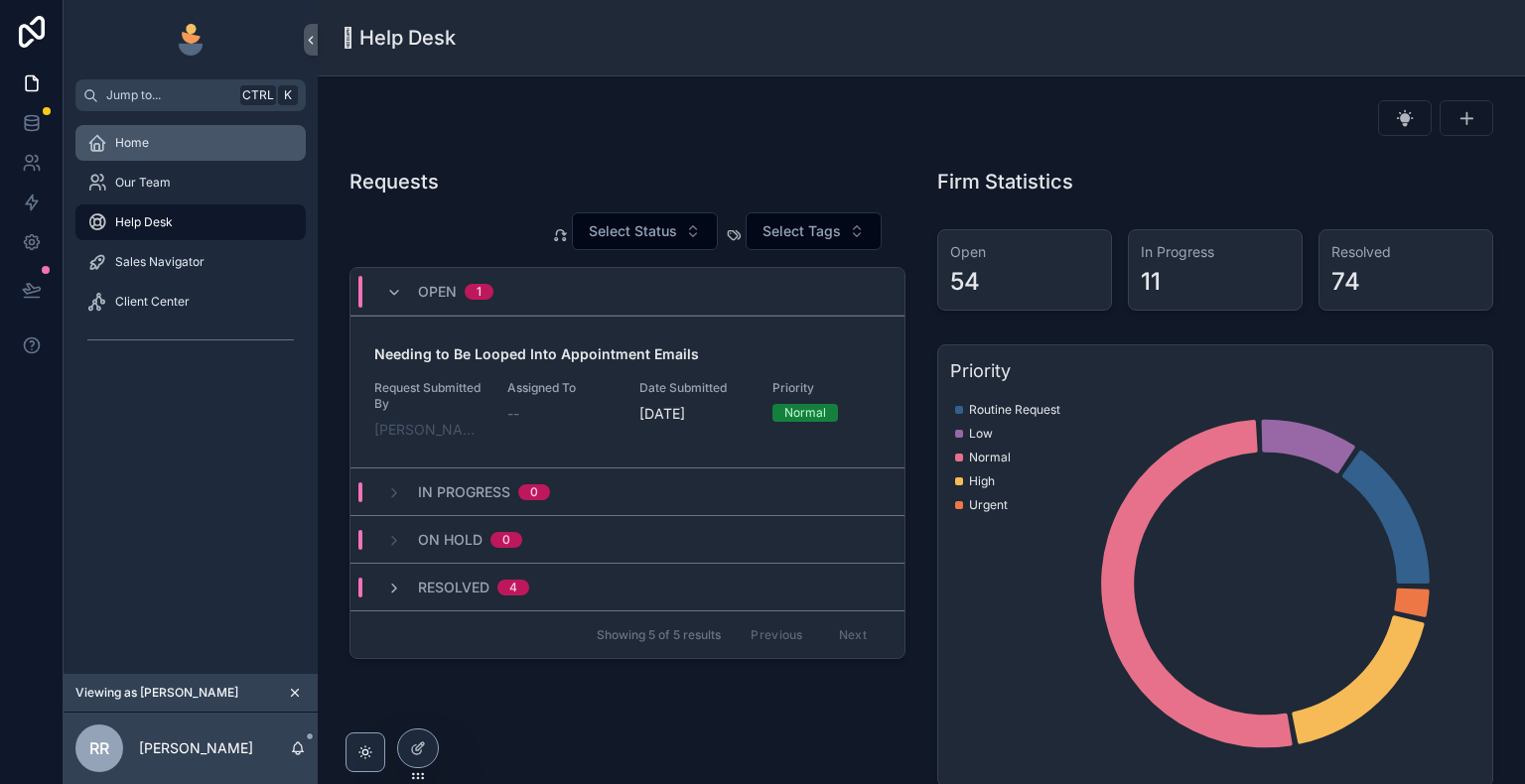 click on "Home" at bounding box center (191, 143) 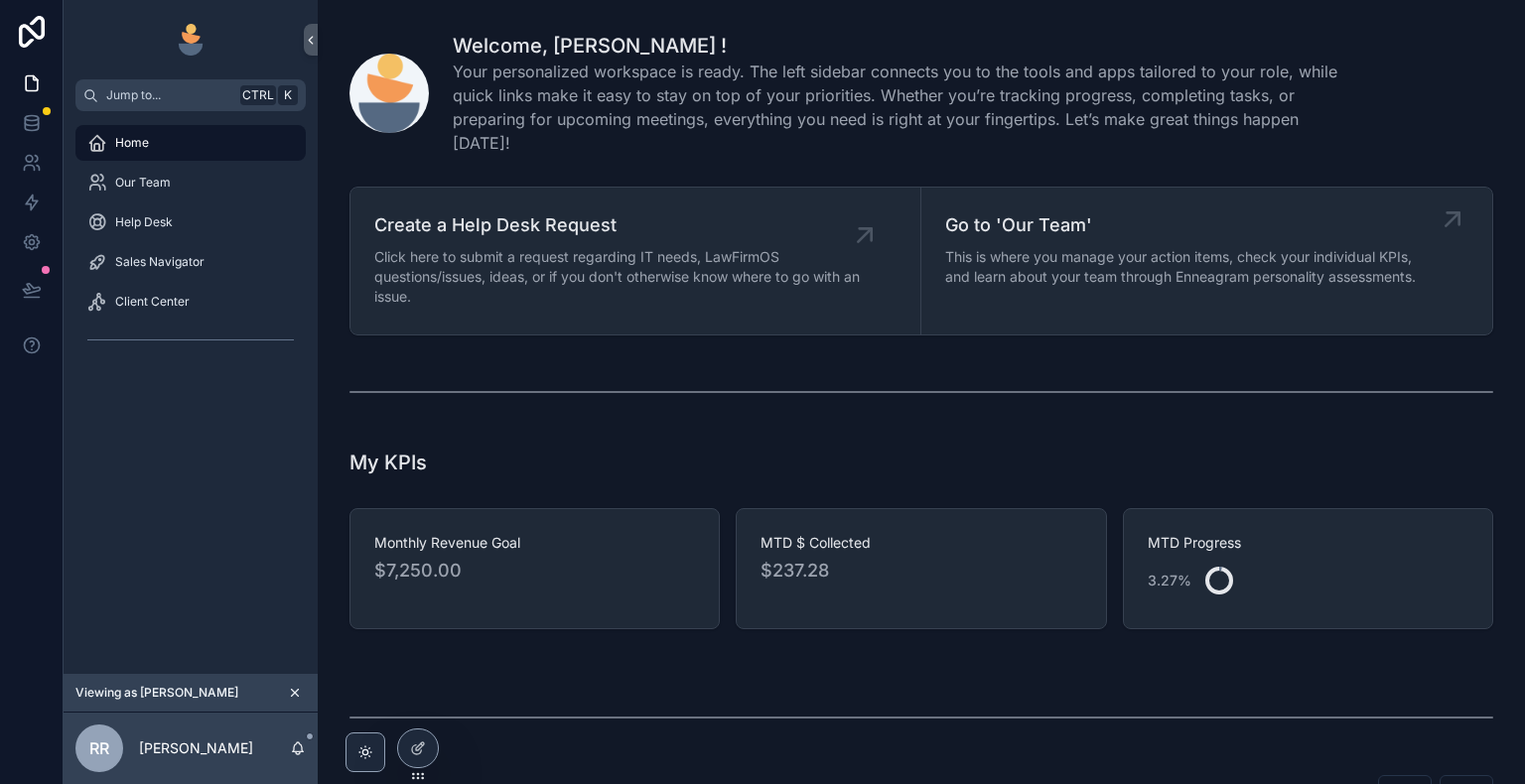 click 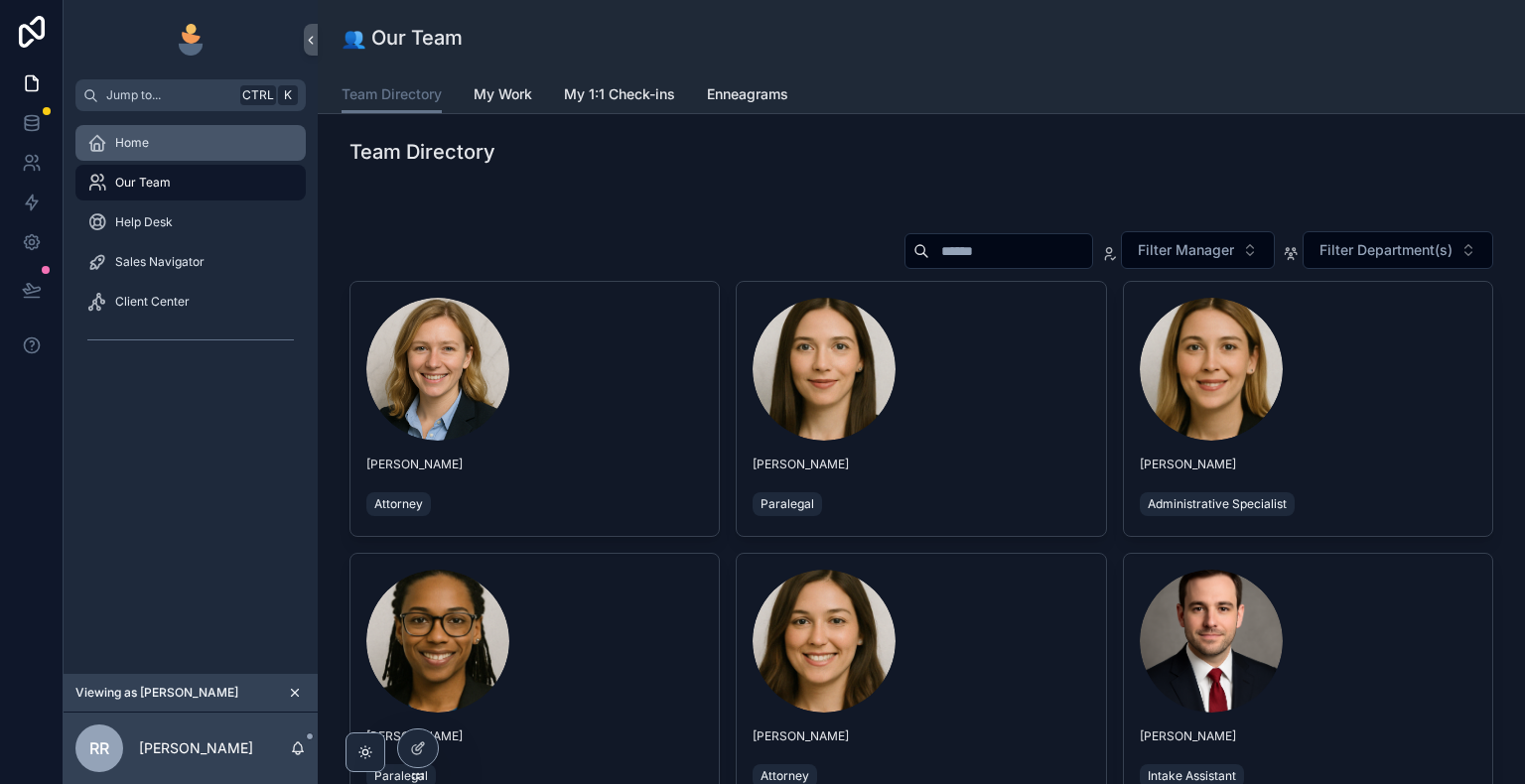 click on "Home" at bounding box center [191, 143] 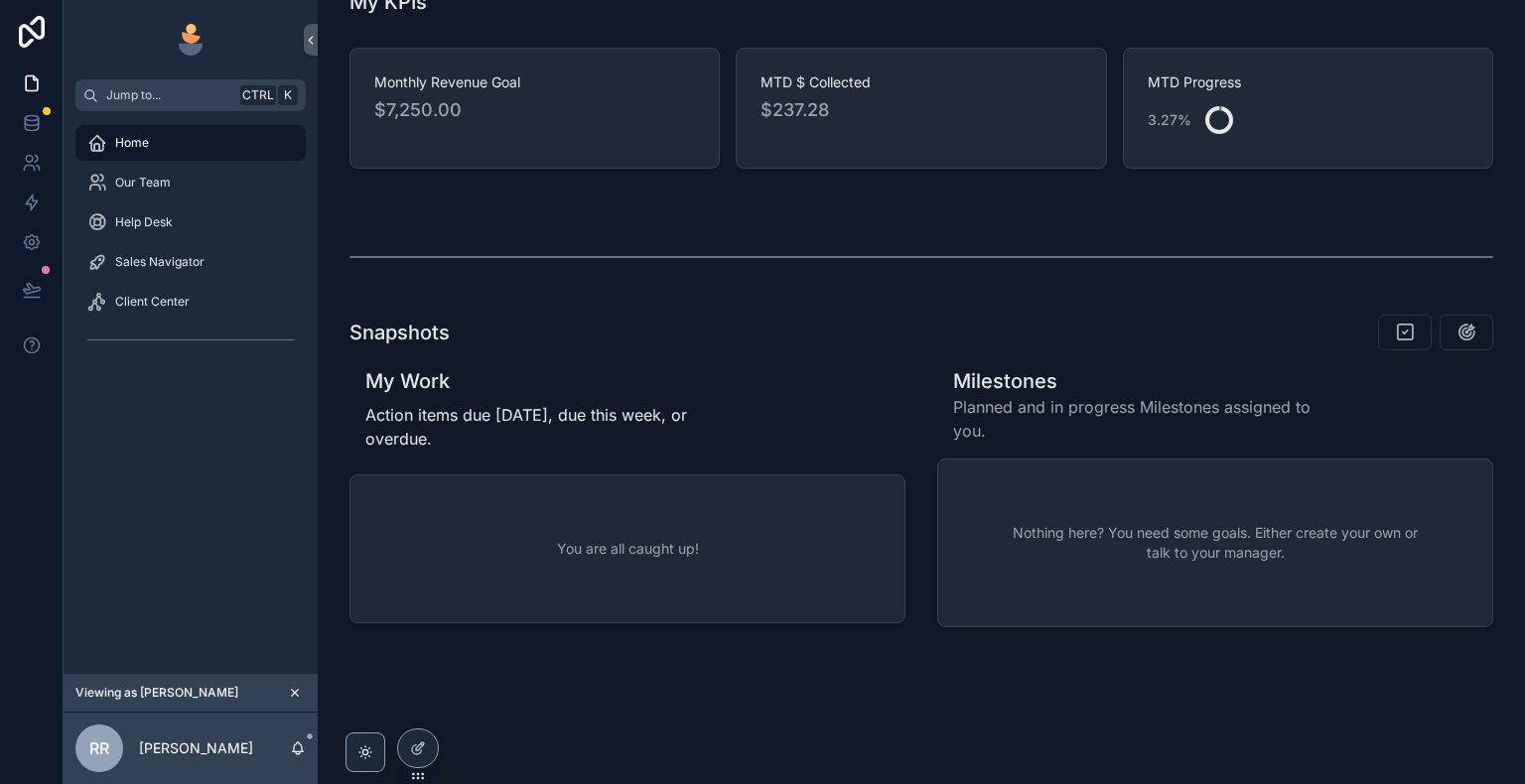 scroll, scrollTop: 476, scrollLeft: 0, axis: vertical 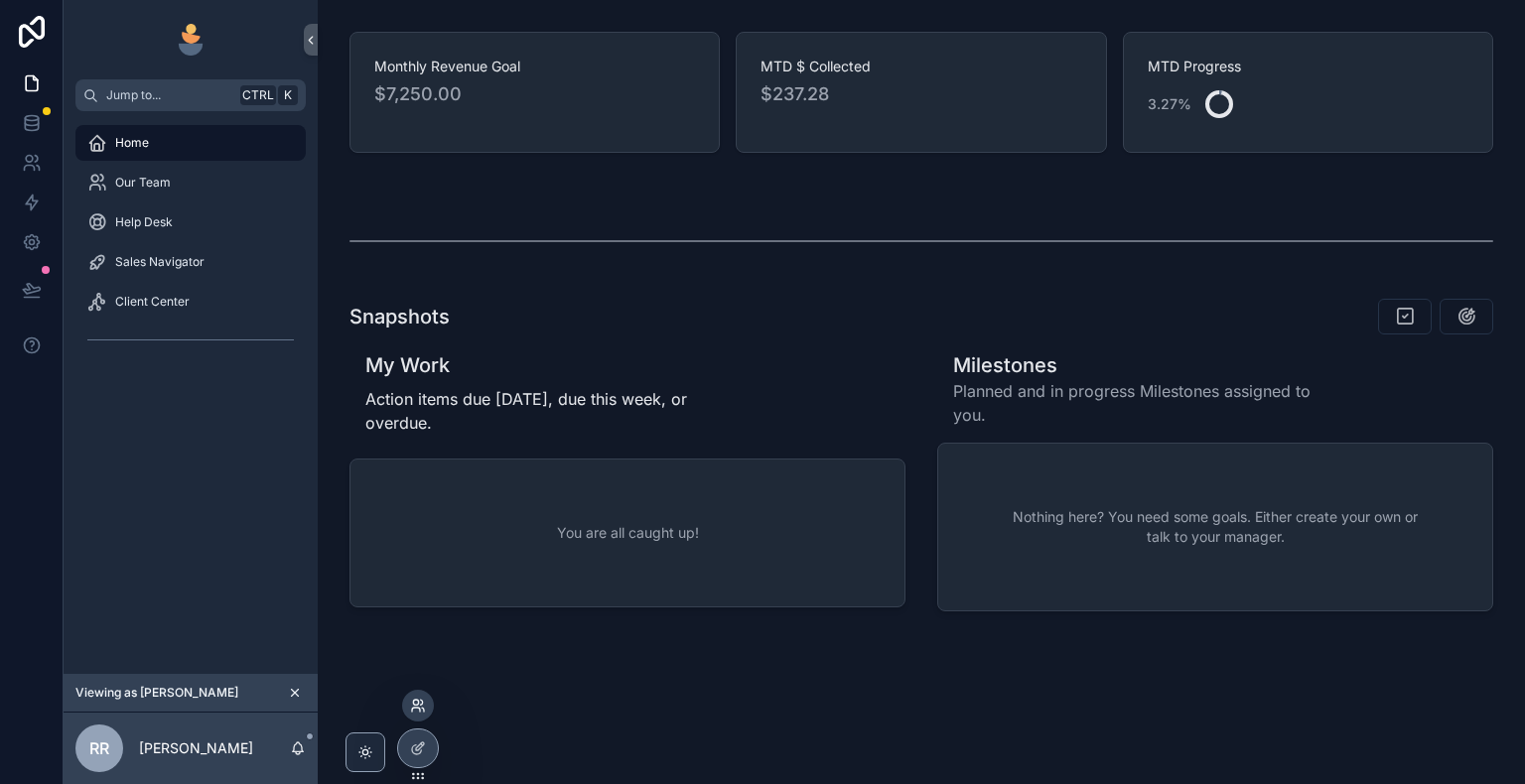 click 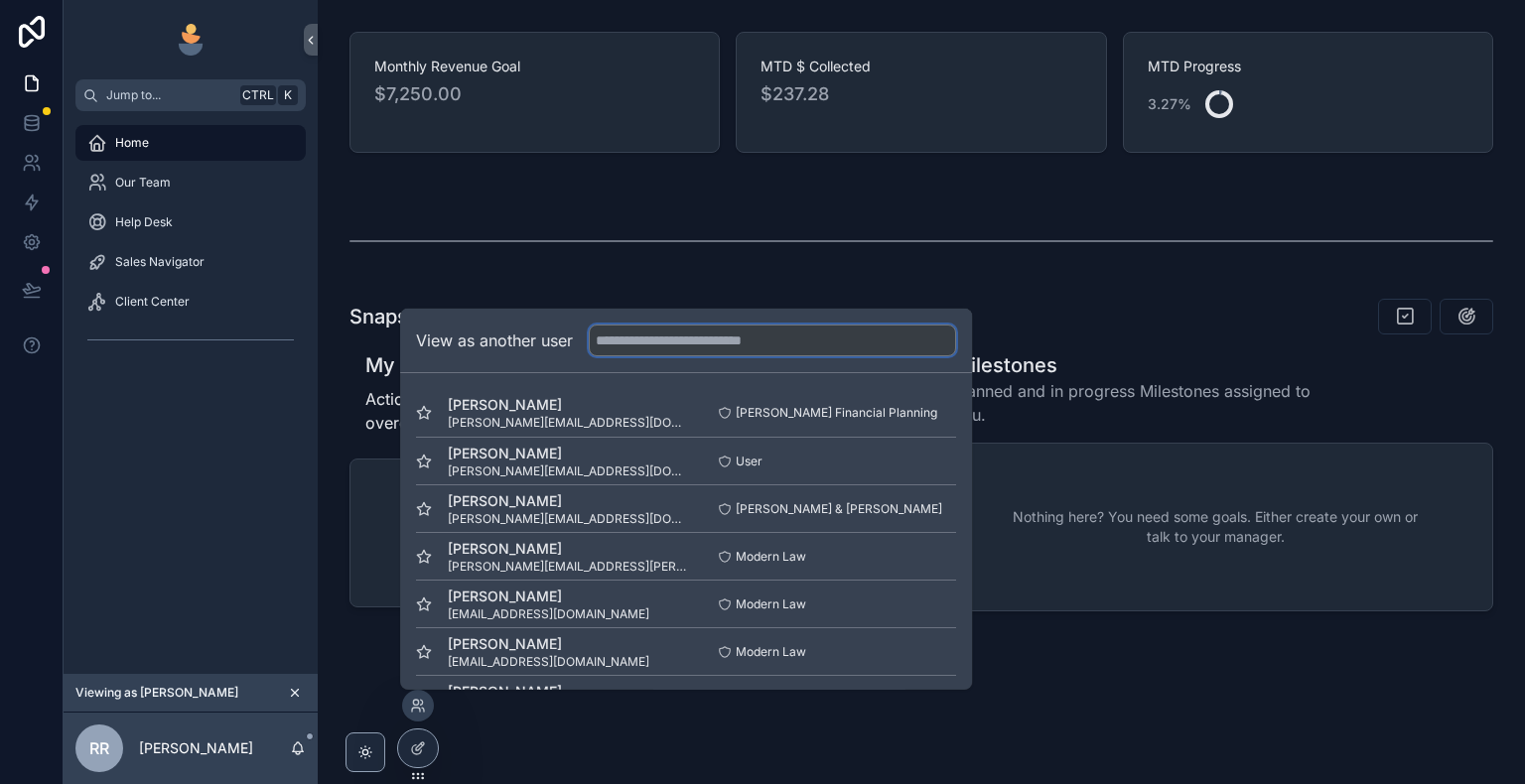 click at bounding box center (772, 340) 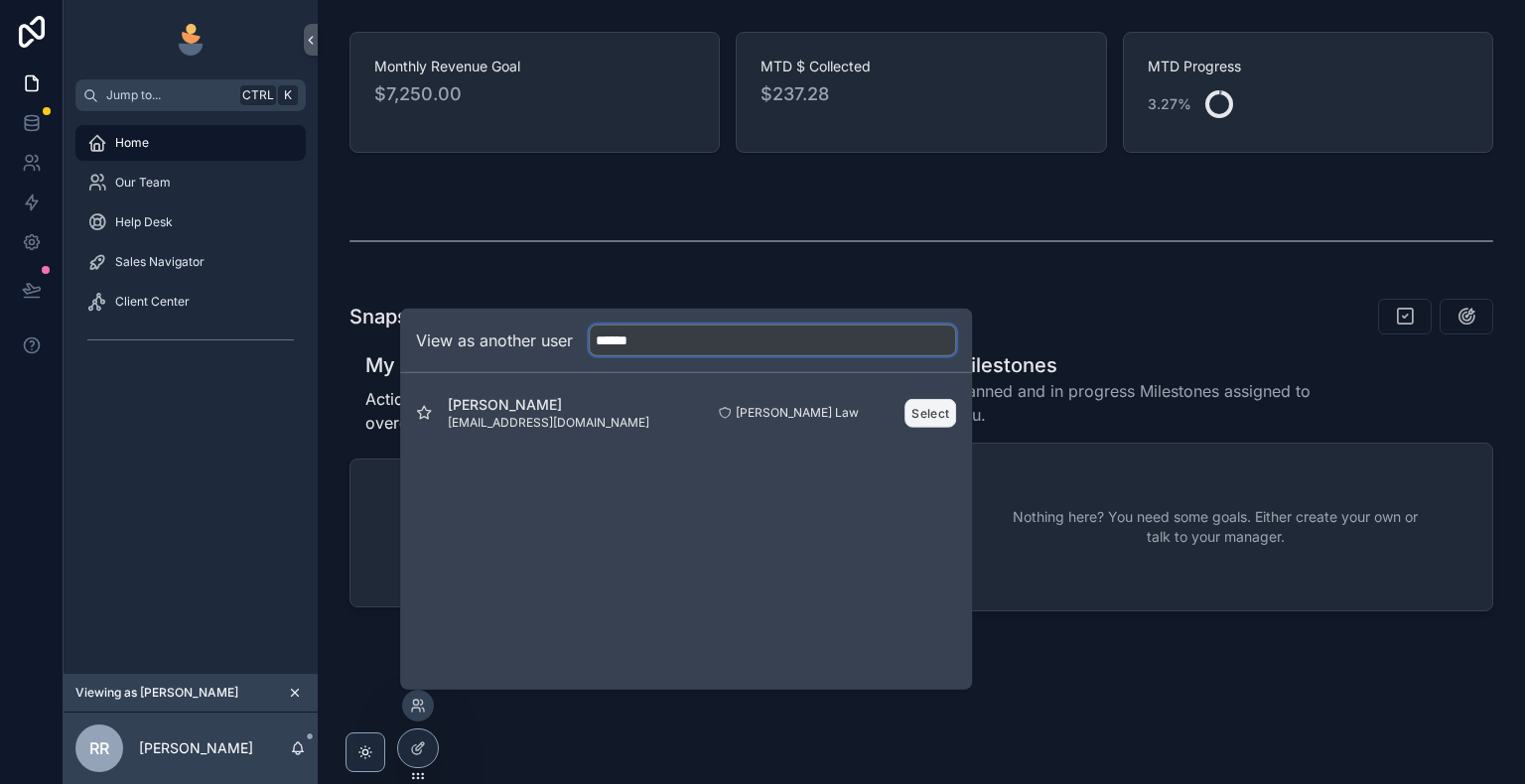type on "******" 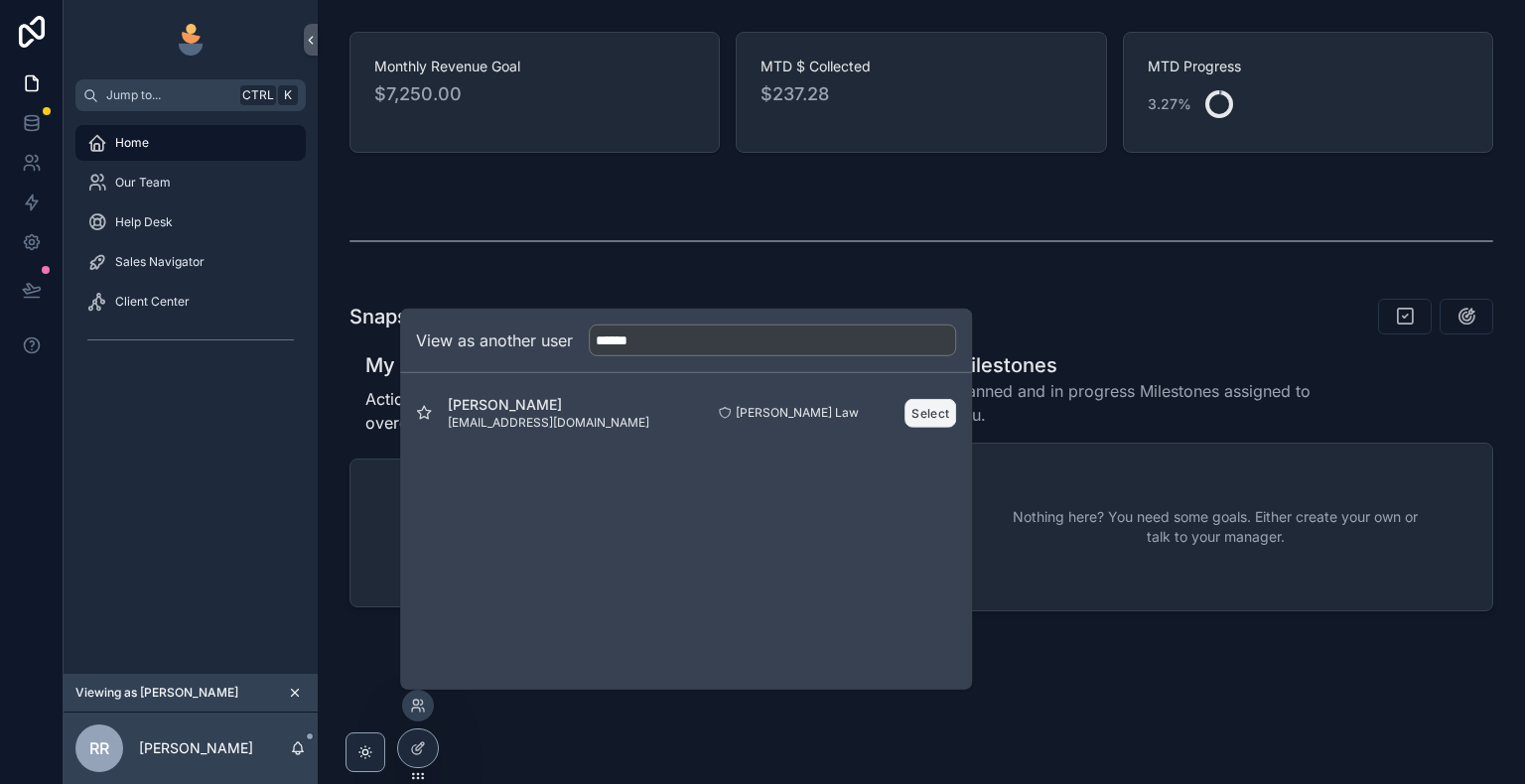 click on "Select" at bounding box center (930, 412) 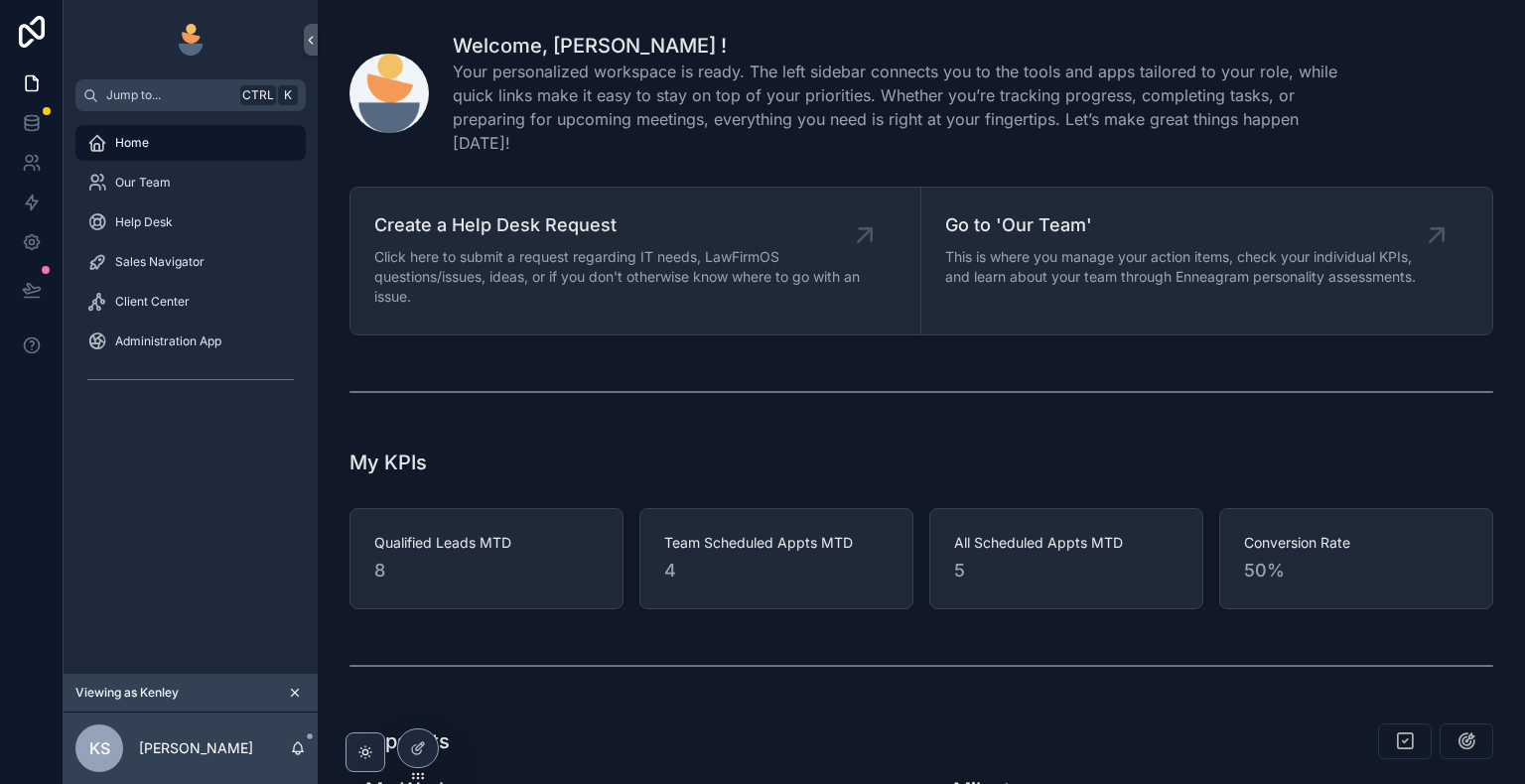 scroll, scrollTop: 0, scrollLeft: 0, axis: both 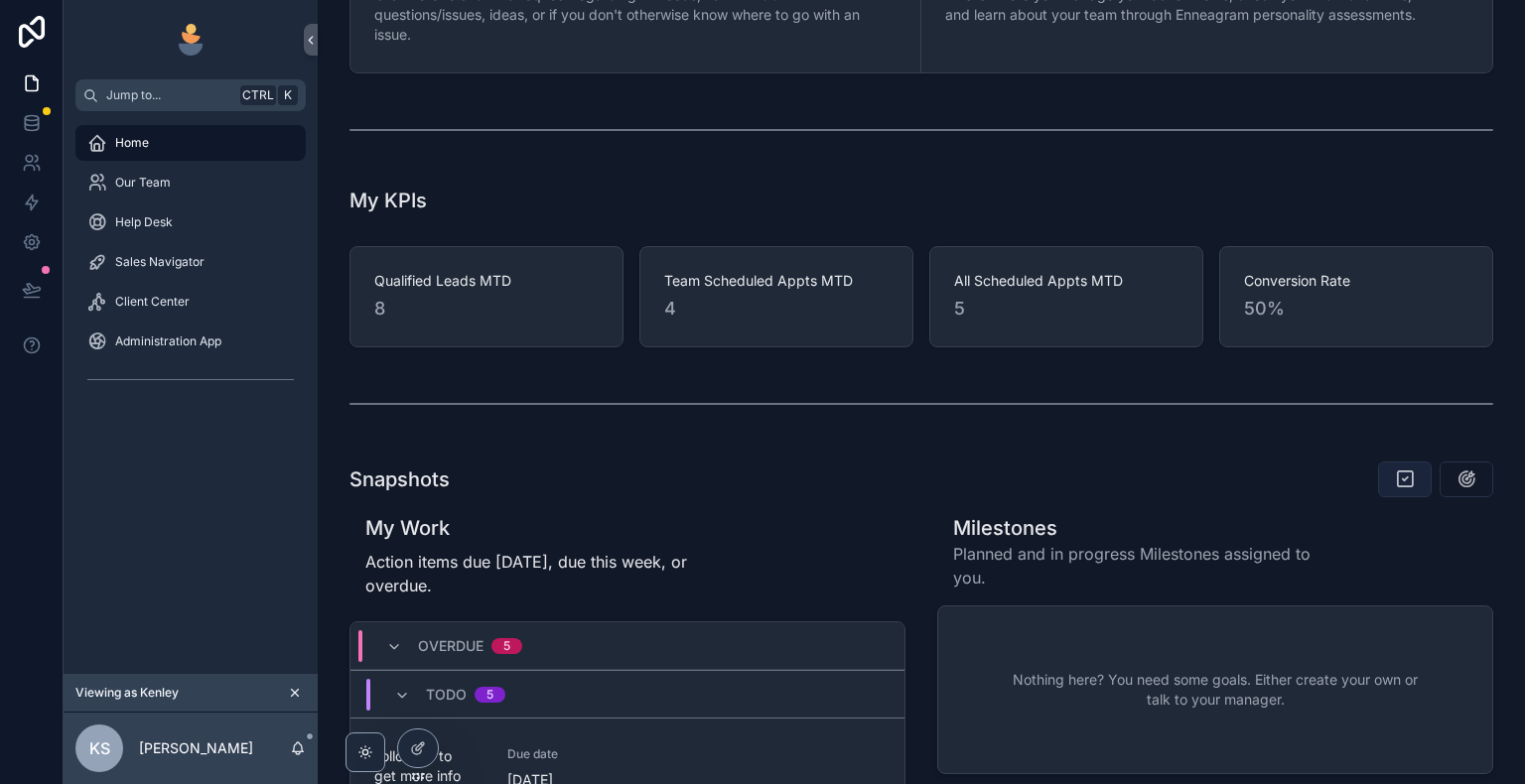 click on "Jump to... Ctrl K Home Our Team Help Desk Sales Navigator Client Center Administration App Viewing as Kenley   [GEOGRAPHIC_DATA] [PERSON_NAME]   Welcome, [PERSON_NAME]  ! Your personalized workspace is ready. The left sidebar connects you to the tools and apps tailored to your role, while quick links make it easy to stay on top of your priorities. Whether you’re tracking progress, completing tasks, or preparing for upcoming meetings, everything you need is right at your fingertips. Let’s make great things happen [DATE]! Create a Help Desk Request Click here to submit a request regarding IT needs, LawFirmOS questions/issues, ideas, or if you don't otherwise know where to go with an issue. Go to 'Our Team'  This is where you manage your action items, check your individual KPIs, and learn about your team through Enneagram personality assessments. My KPIs Qualified Leads MTD 8 Team Scheduled Appts MTD 4 All Scheduled Appts MTD 5 Conversion Rate 50% Snapshots My Work Action items due [DATE], due this week, or overdue. Overdue 5 5" at bounding box center [794, 392] 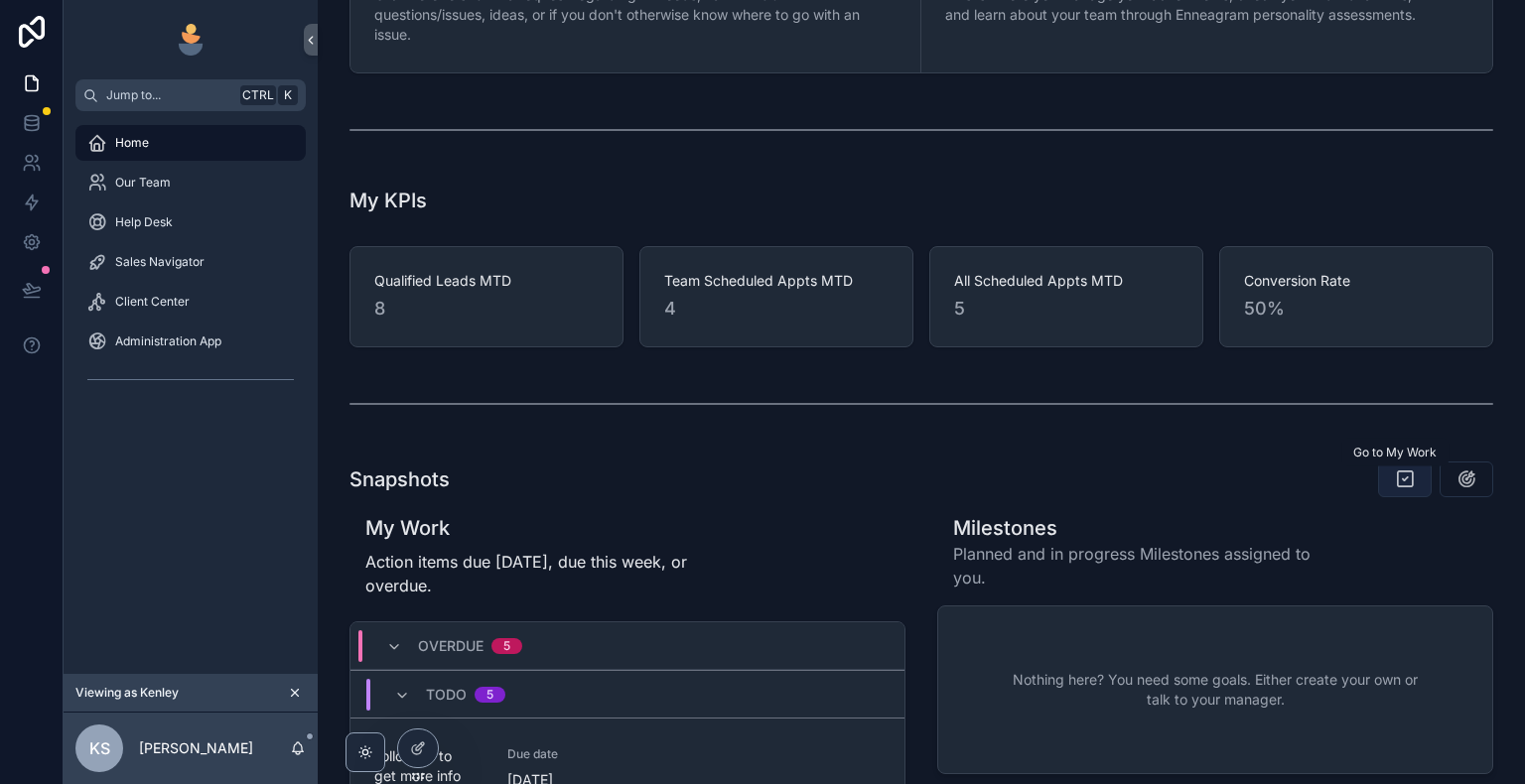 click at bounding box center [1405, 479] 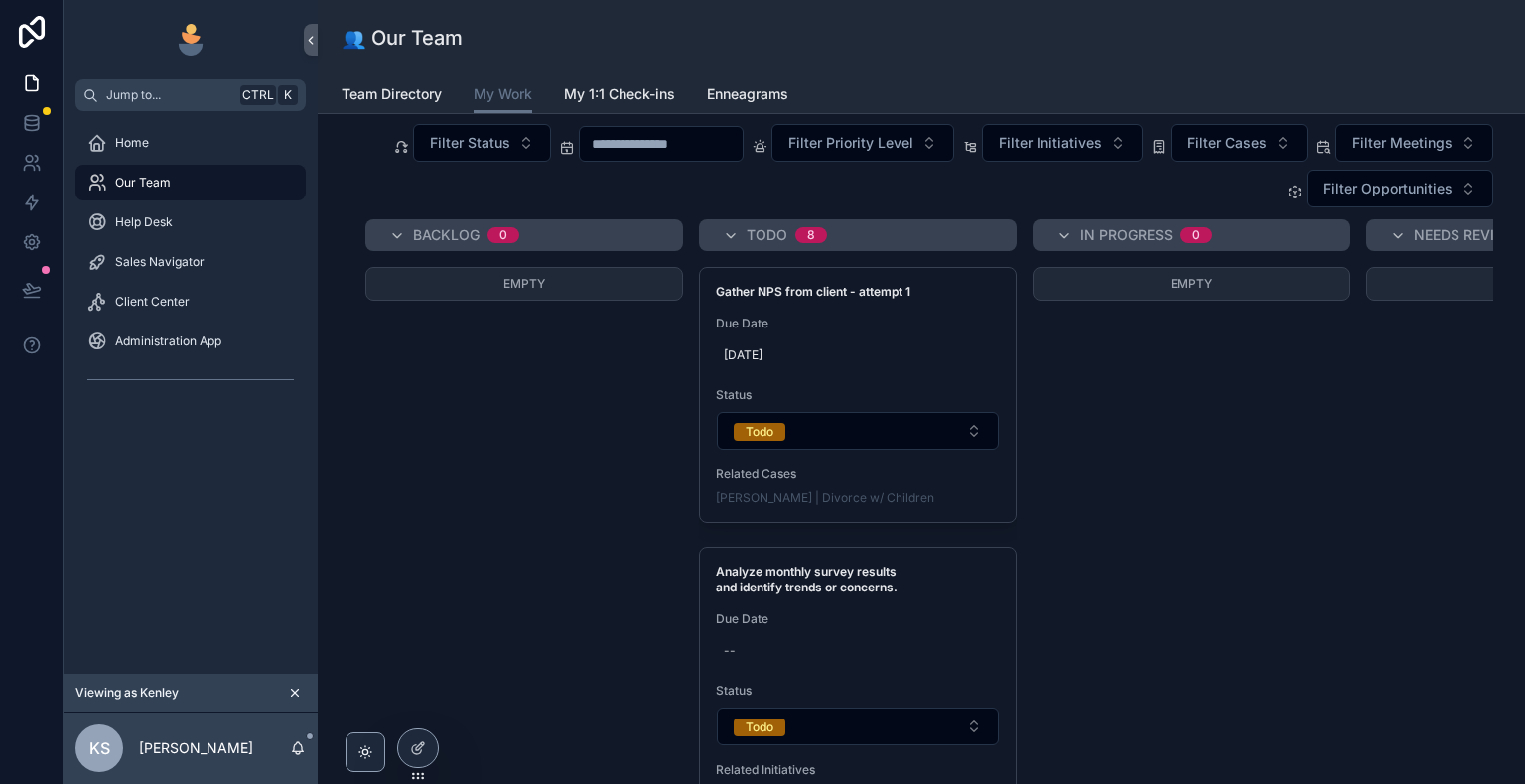 scroll, scrollTop: 206, scrollLeft: 0, axis: vertical 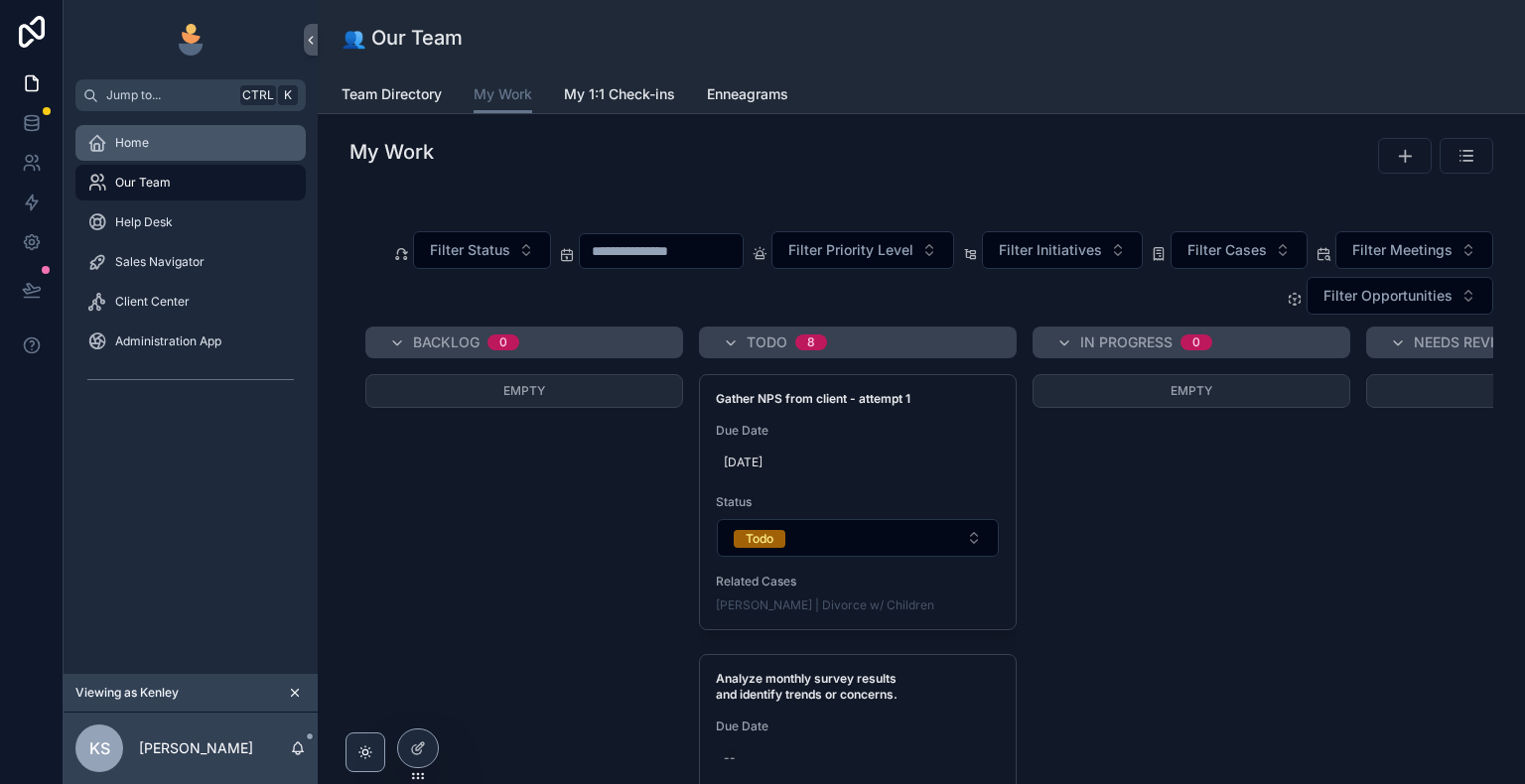 click on "Home" at bounding box center [191, 143] 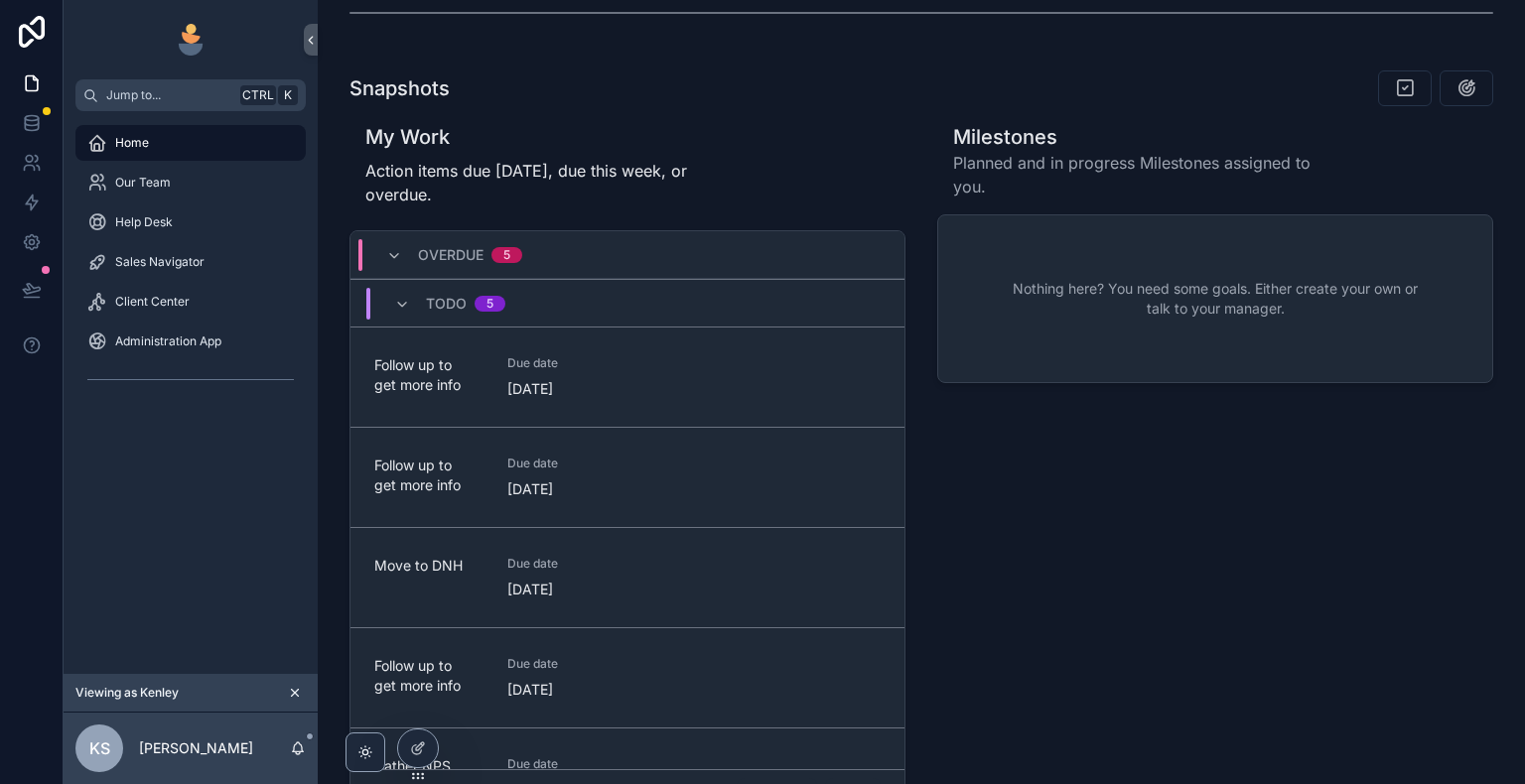 scroll, scrollTop: 695, scrollLeft: 0, axis: vertical 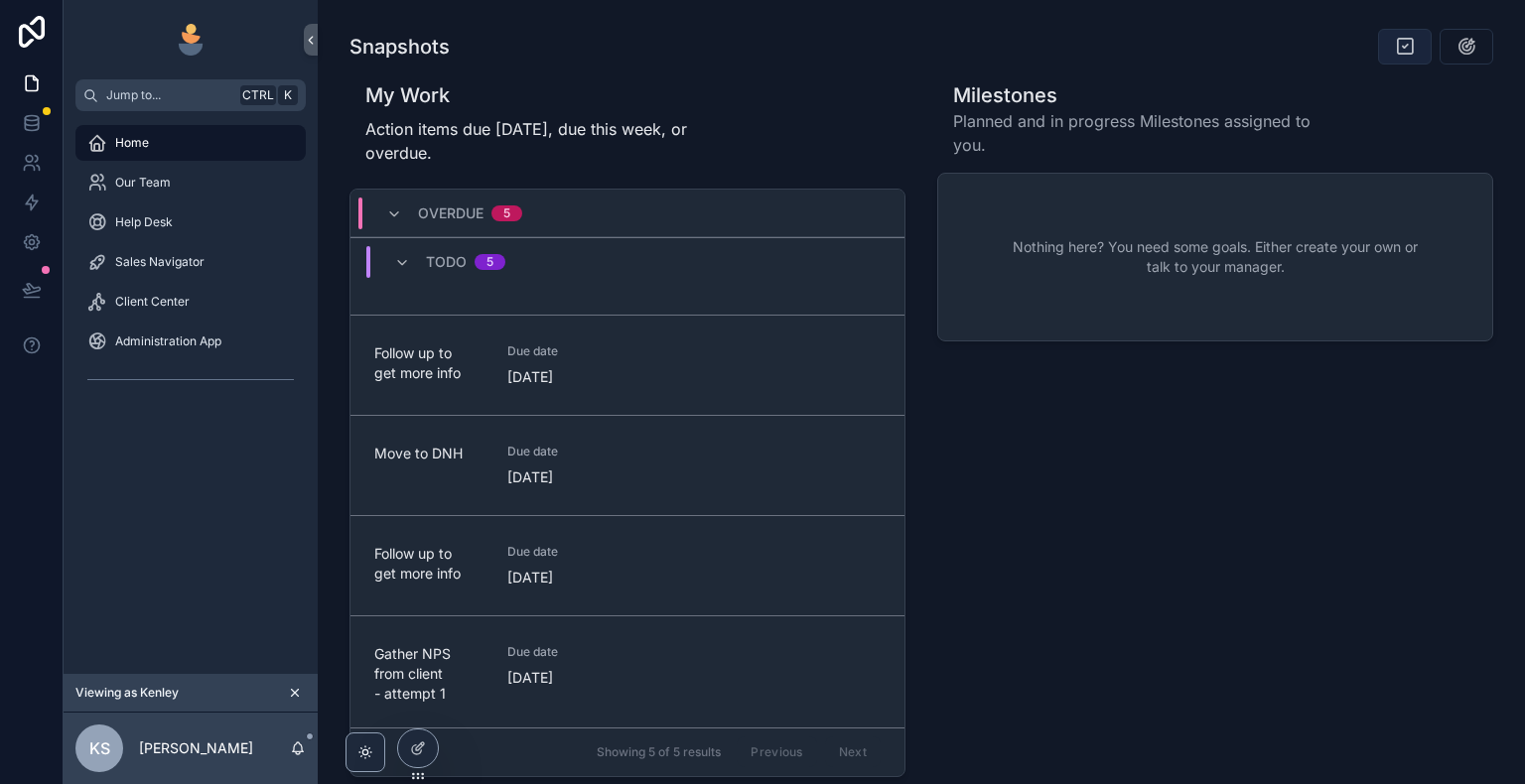 click at bounding box center (1405, 47) 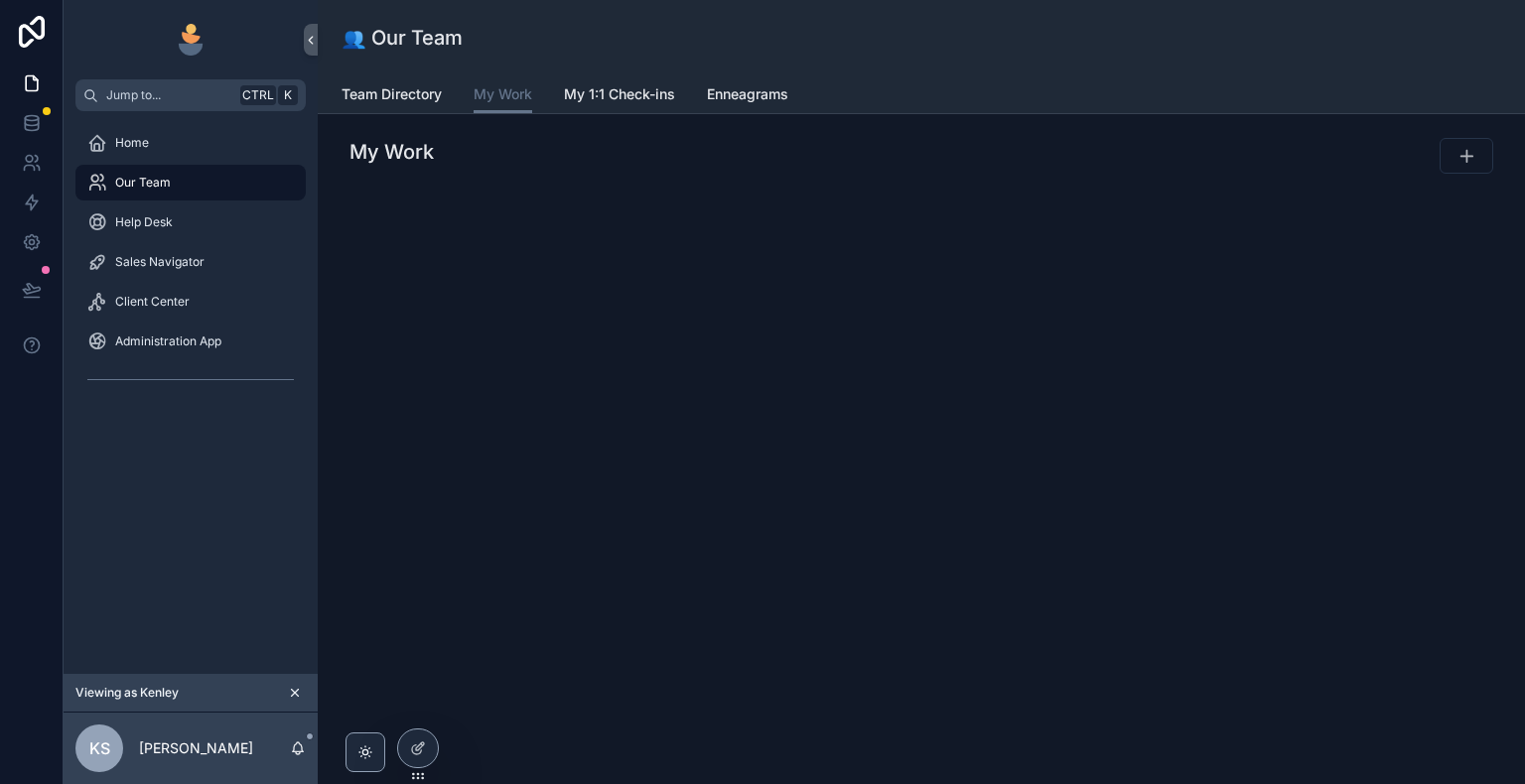 scroll, scrollTop: 0, scrollLeft: 0, axis: both 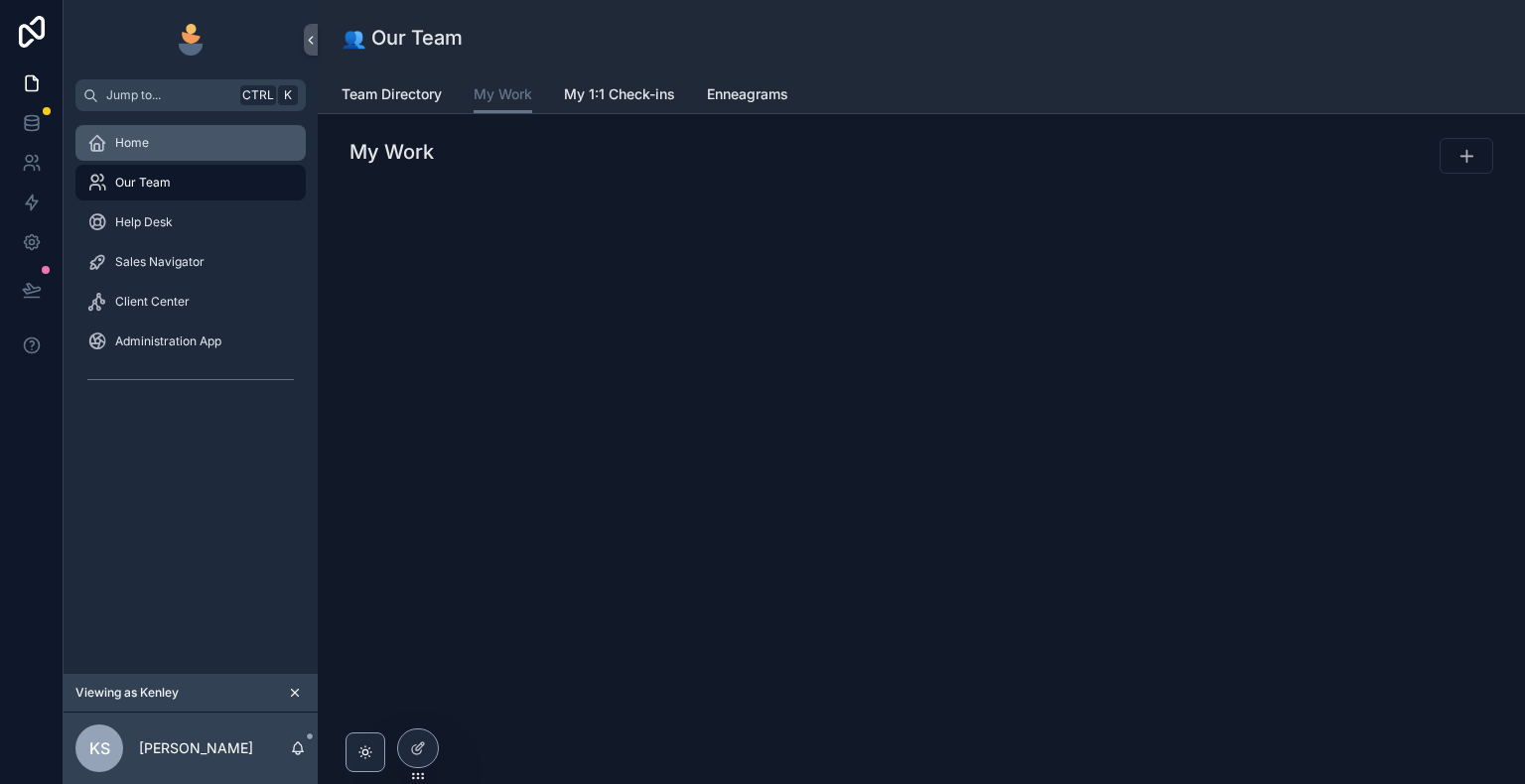 click on "Home" at bounding box center (191, 143) 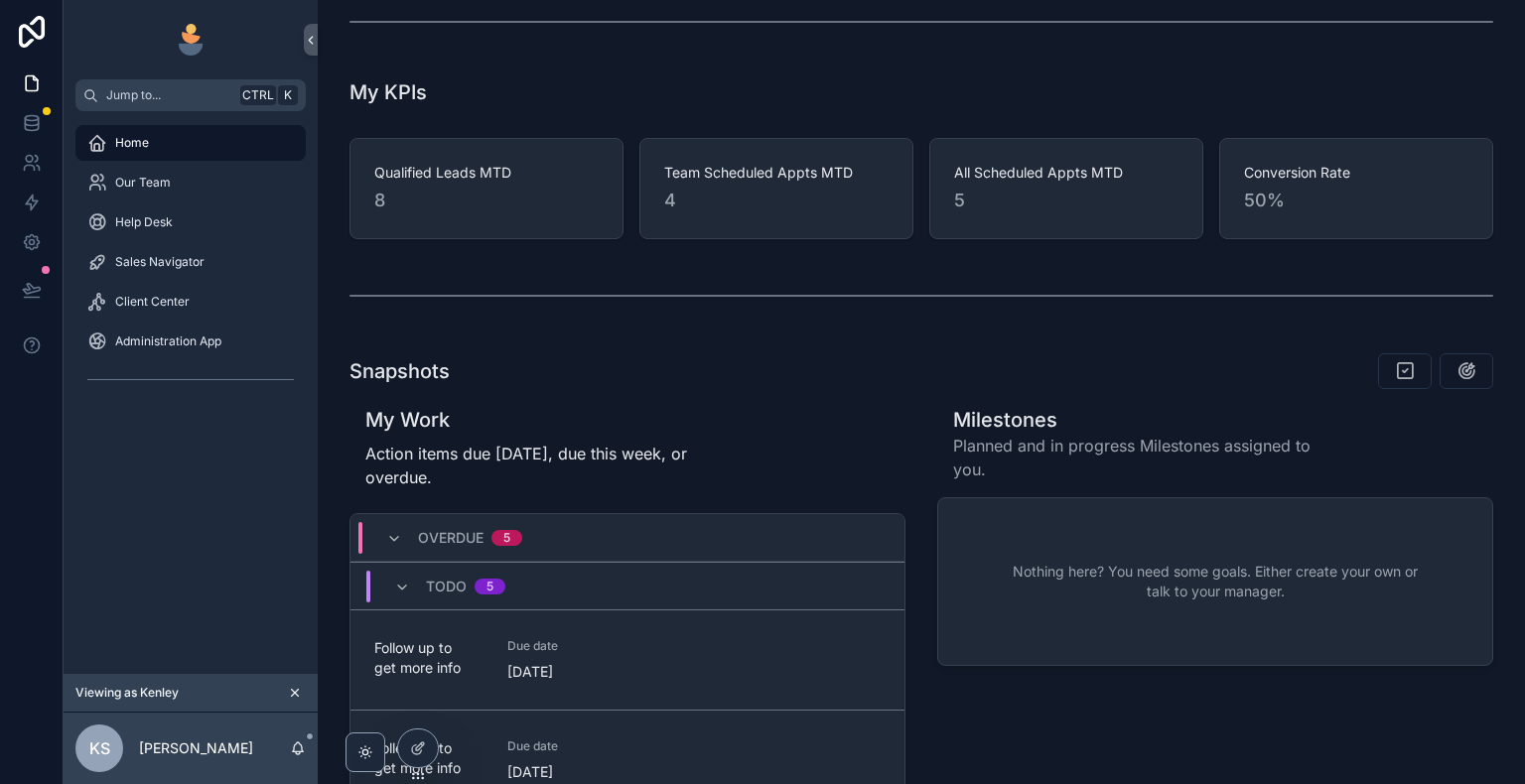 scroll, scrollTop: 397, scrollLeft: 0, axis: vertical 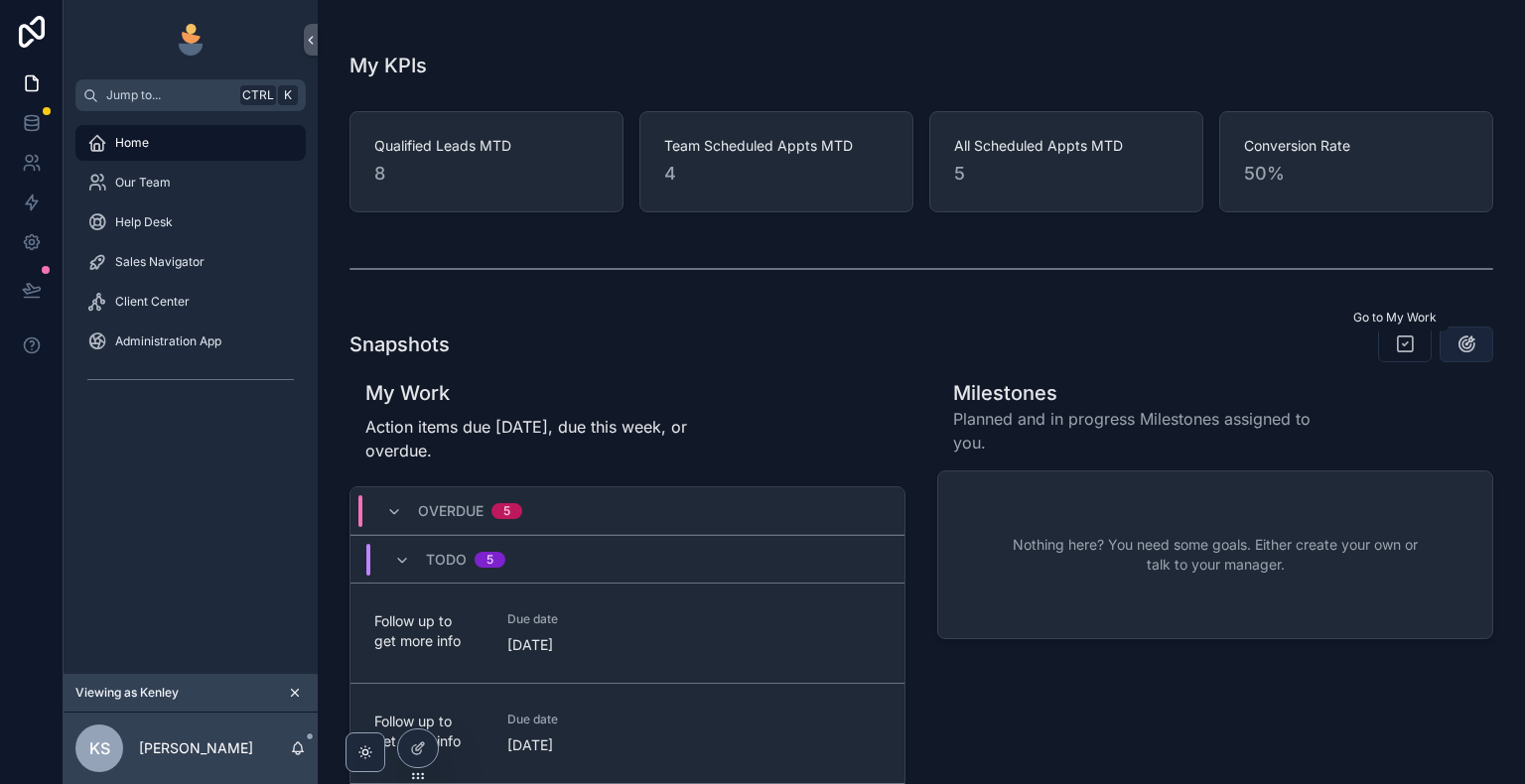 click on "Jump to... Ctrl K Home Our Team Help Desk Sales Navigator Client Center Administration App Viewing as Kenley   KS Kenley   Stepano   Welcome, Kenley  ! Your personalized workspace is ready. The left sidebar connects you to the tools and apps tailored to your role, while quick links make it easy to stay on top of your priorities. Whether you’re tracking progress, completing tasks, or preparing for upcoming meetings, everything you need is right at your fingertips. Let’s make great things happen today! Create a Help Desk Request Click here to submit a request regarding IT needs, LawFirmOS questions/issues, ideas, or if you don't otherwise know where to go with an issue. Go to 'Our Team'  This is where you manage your action items, check your individual KPIs, and learn about your team through Enneagram personality assessments. My KPIs Qualified Leads MTD 8 Team Scheduled Appts MTD 4 All Scheduled Appts MTD 5 Conversion Rate 50% Snapshots My Work Action items due today, due this week, or overdue. Overdue 5 5" at bounding box center [794, 392] 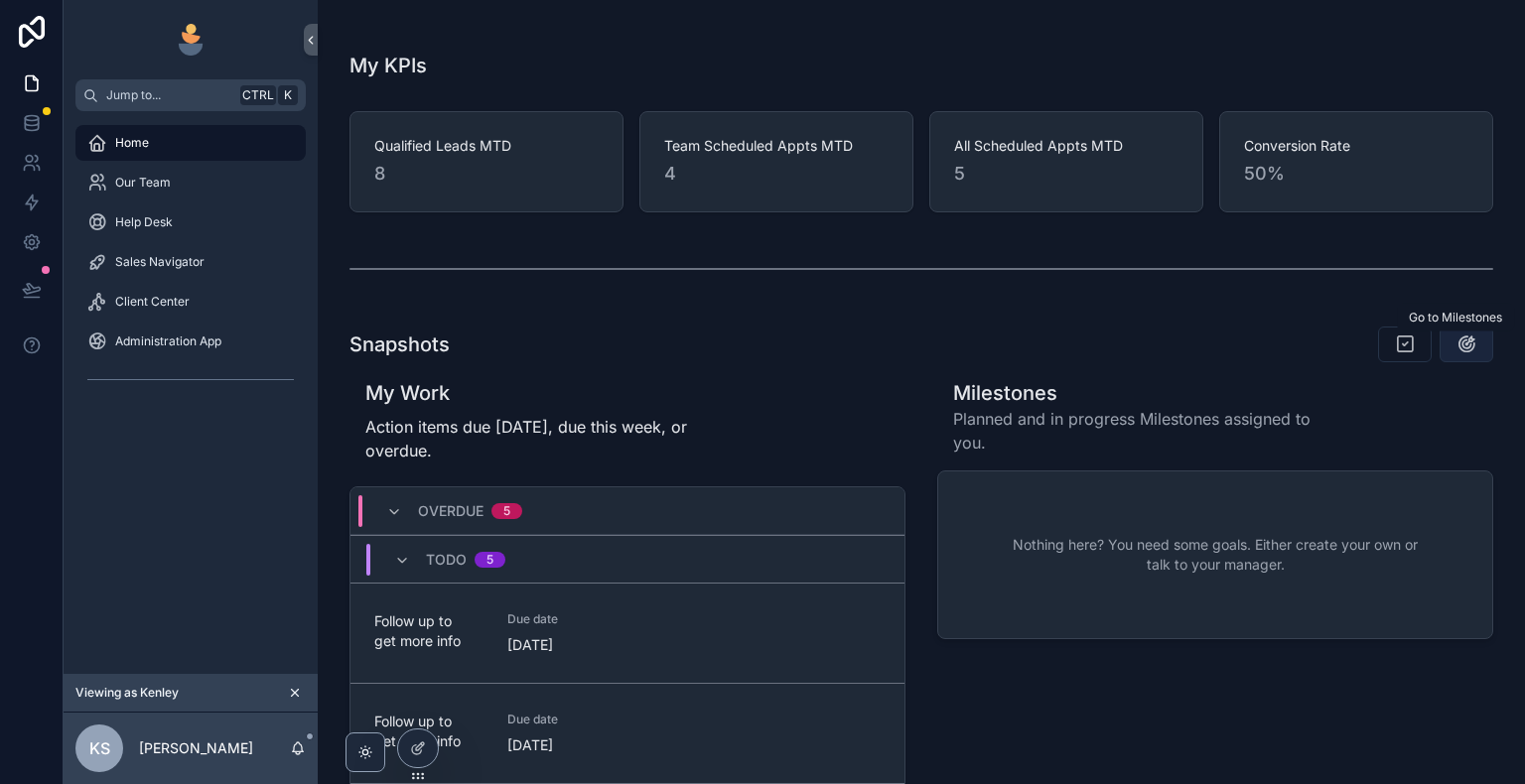 click at bounding box center (1466, 344) 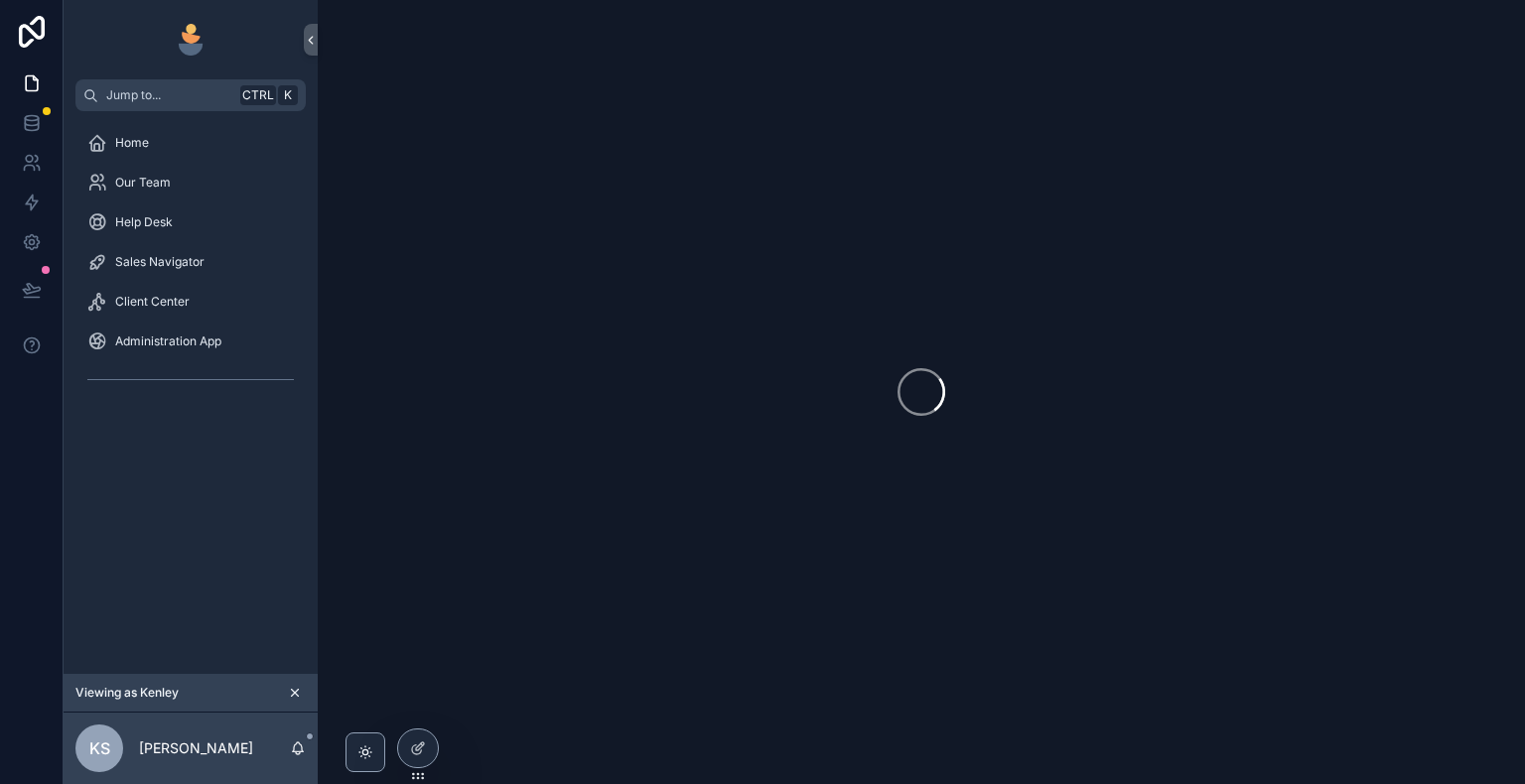 scroll, scrollTop: 0, scrollLeft: 0, axis: both 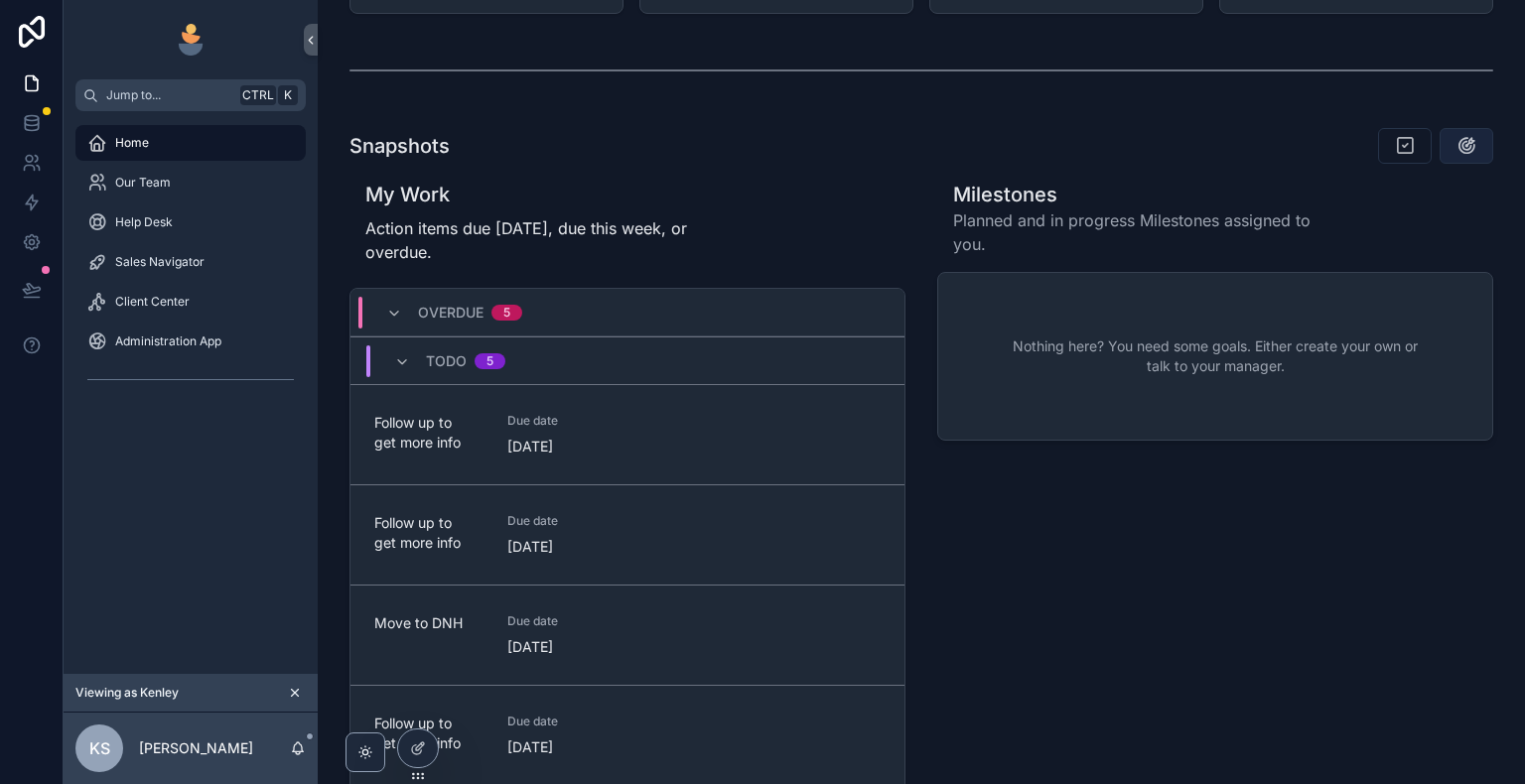 click at bounding box center (1466, 146) 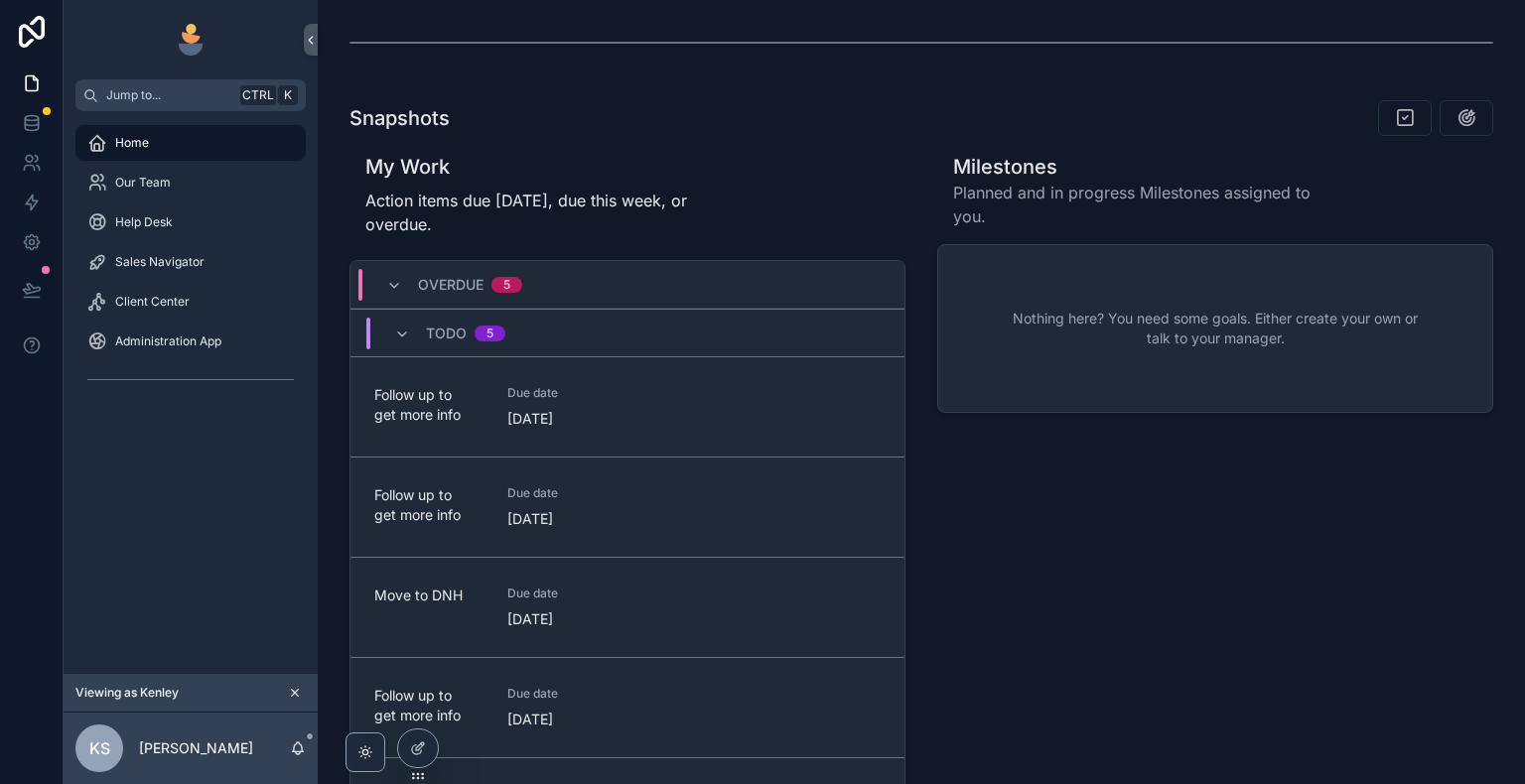 scroll, scrollTop: 563, scrollLeft: 0, axis: vertical 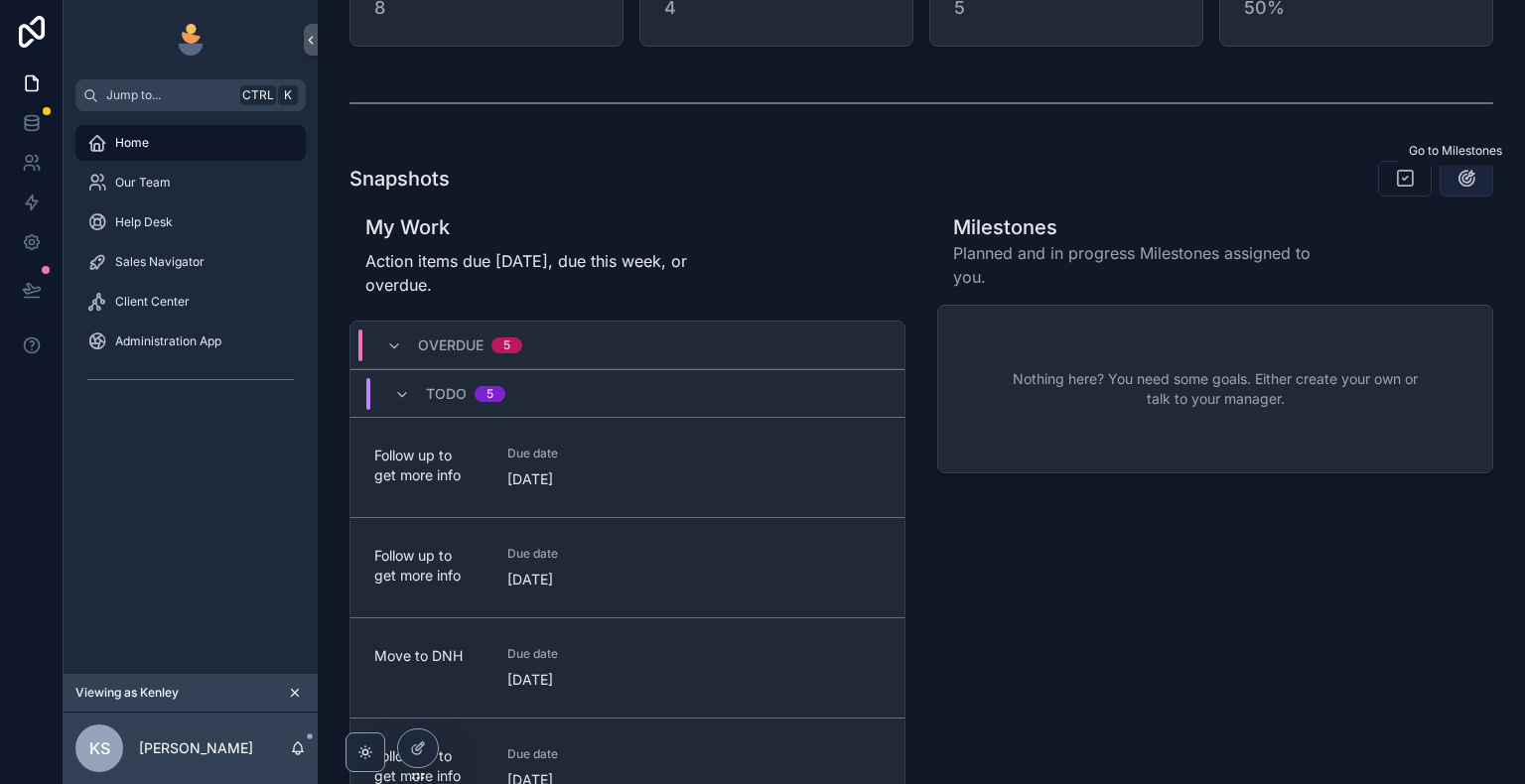 click at bounding box center [1466, 179] 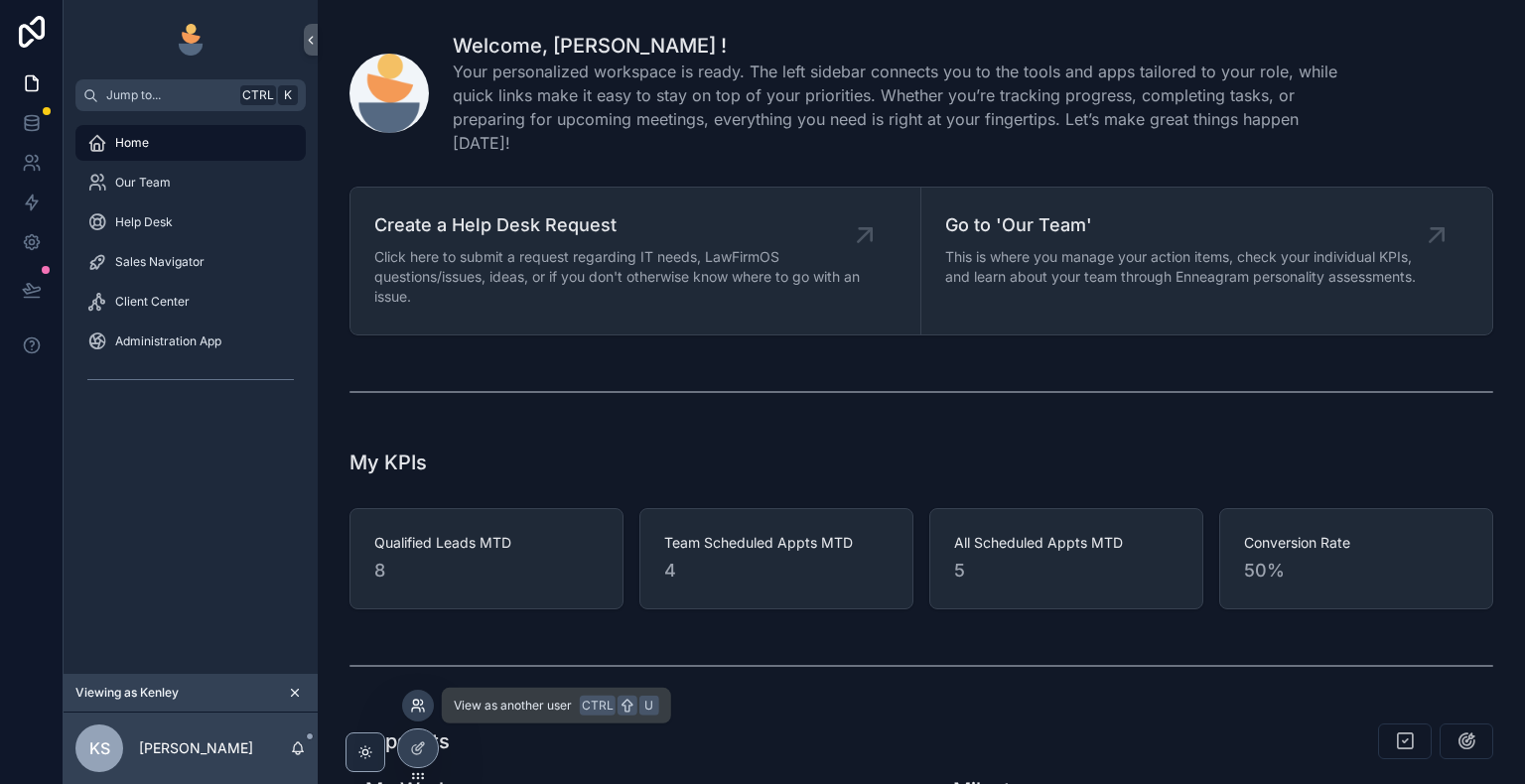 click 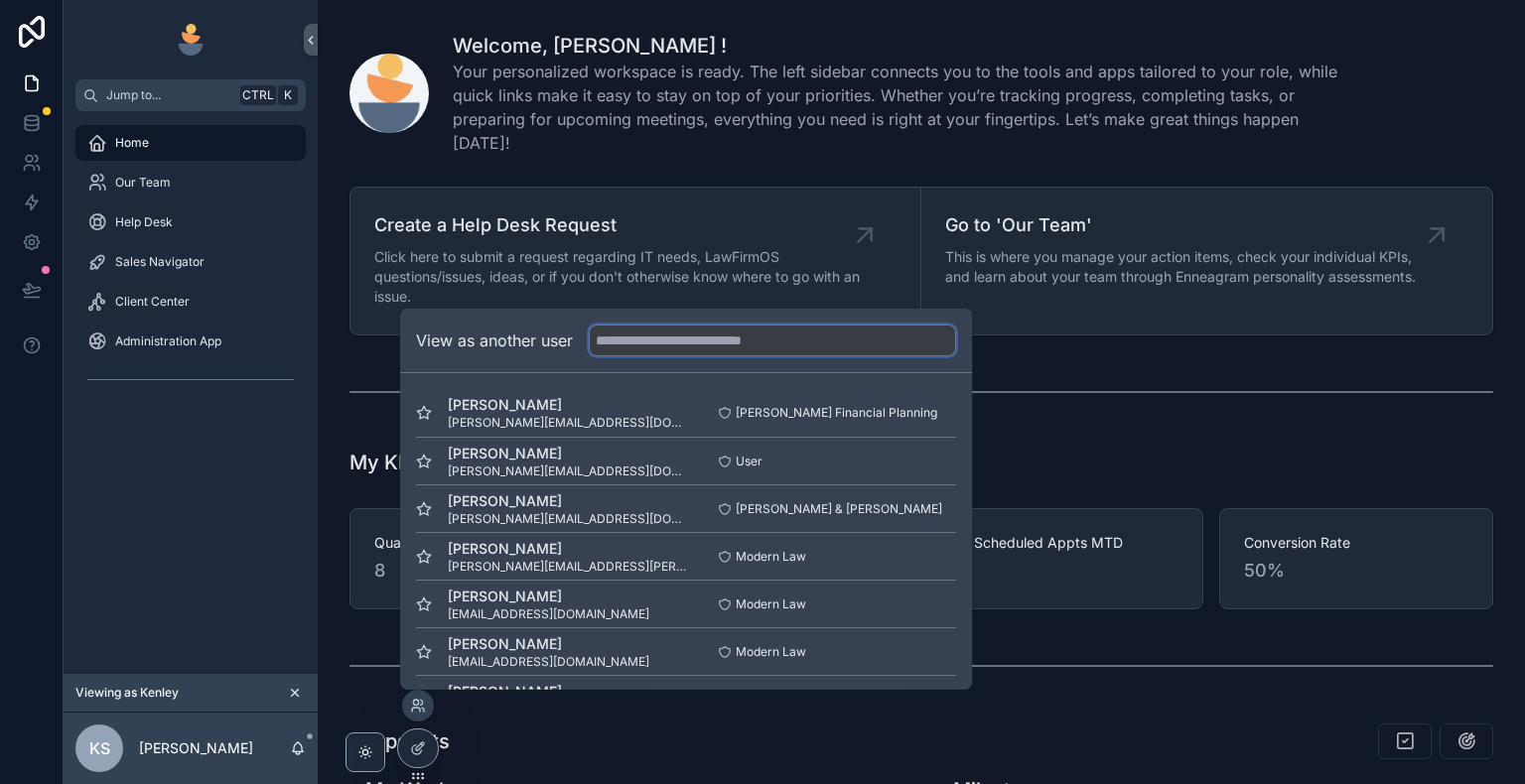 click at bounding box center [772, 340] 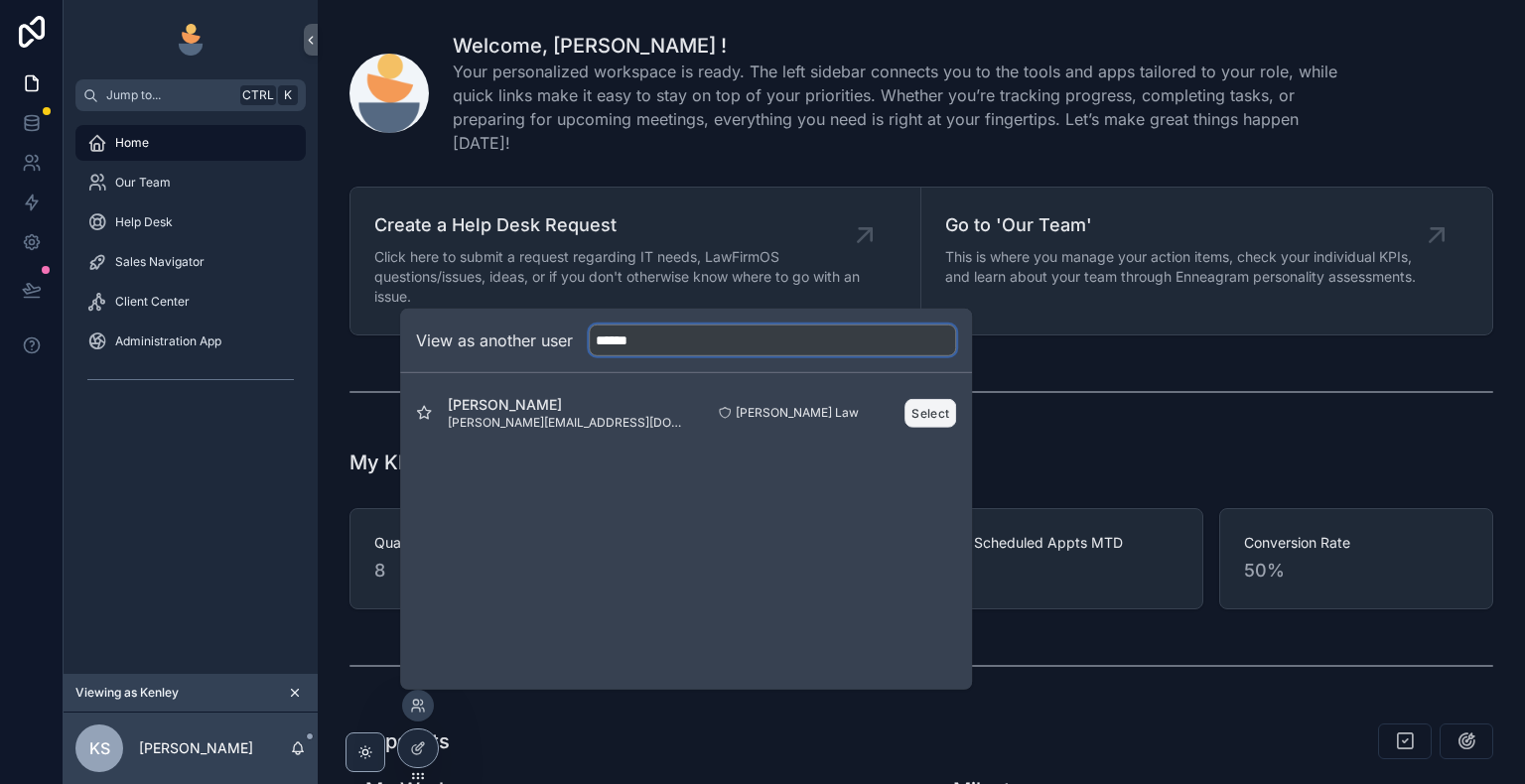 type on "******" 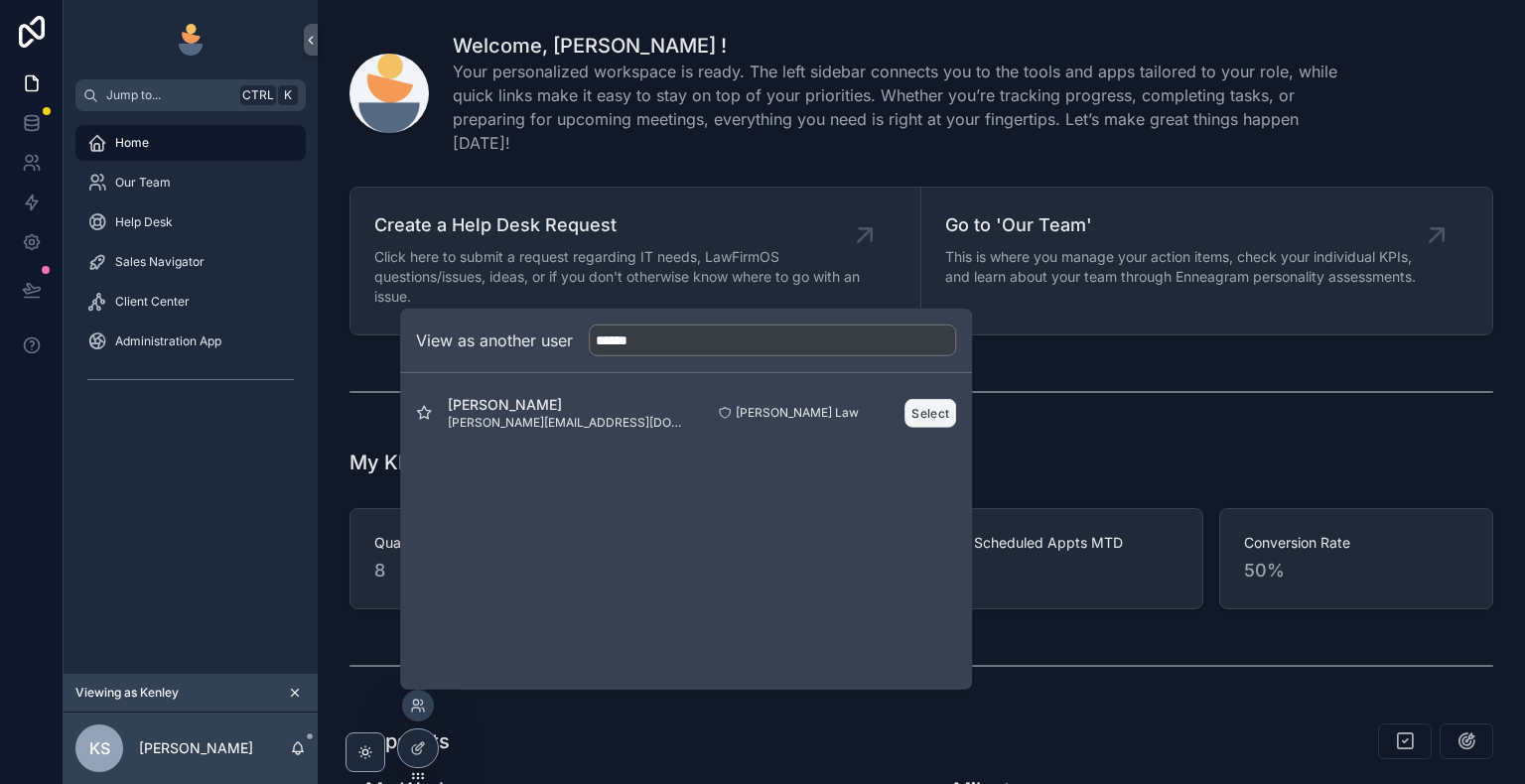 click on "Select" at bounding box center [930, 412] 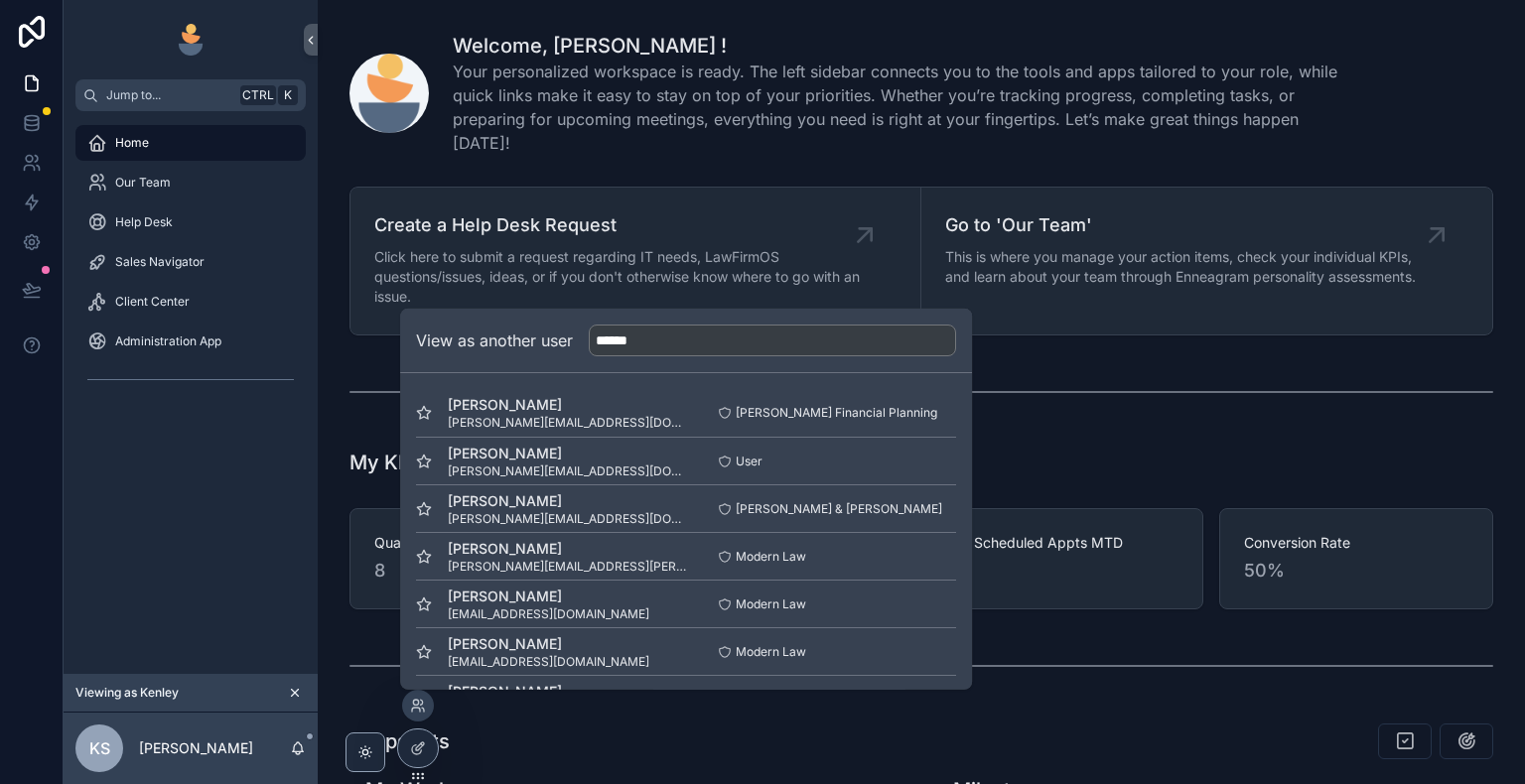 type 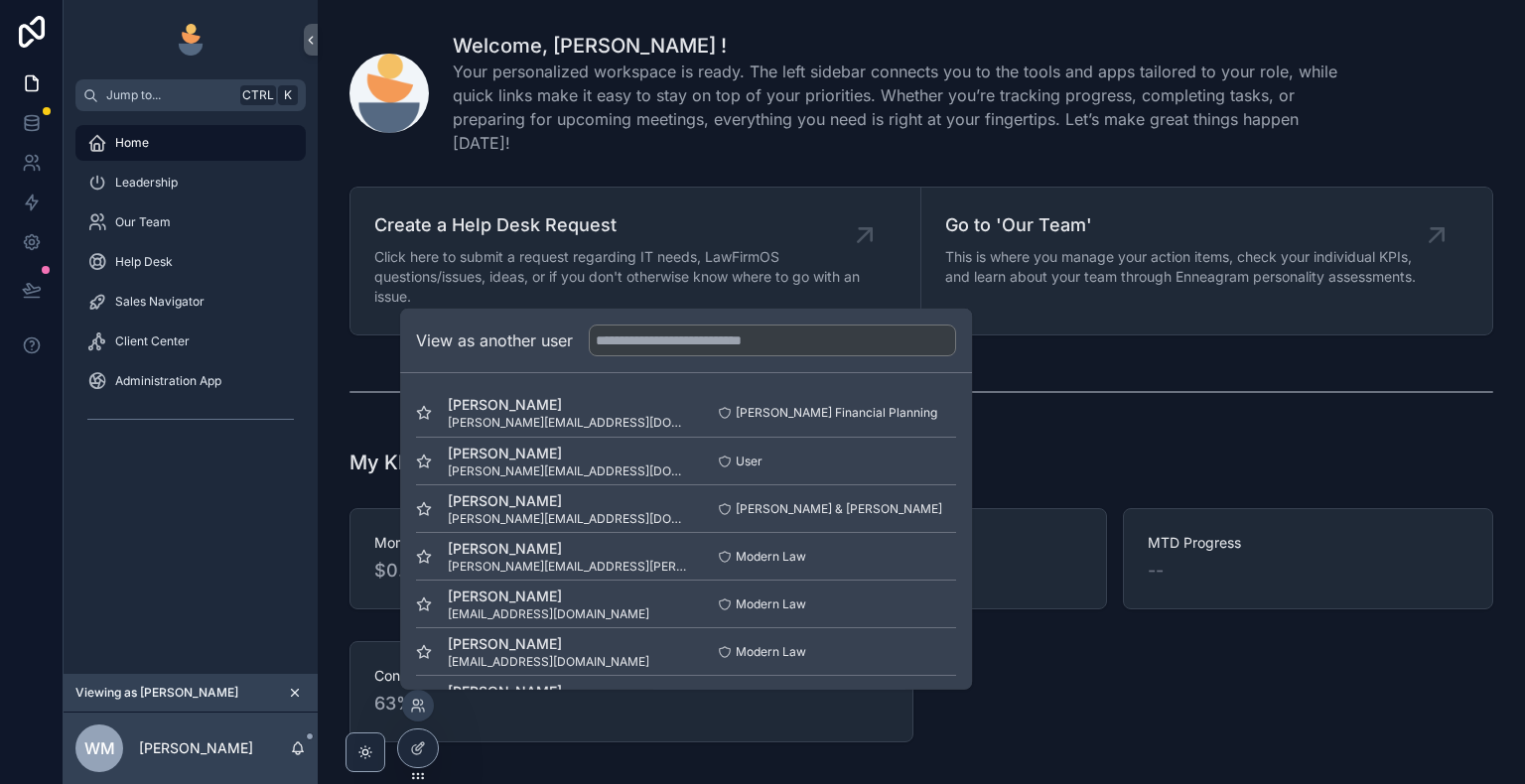 click on "Your personalized workspace is ready. The left sidebar connects you to the tools and apps tailored to your role, while quick links make it easy to stay on top of your priorities. Whether you’re tracking progress, completing tasks, or preparing for upcoming meetings, everything you need is right at your fingertips. Let’s make great things happen [DATE]!" at bounding box center (899, 107) 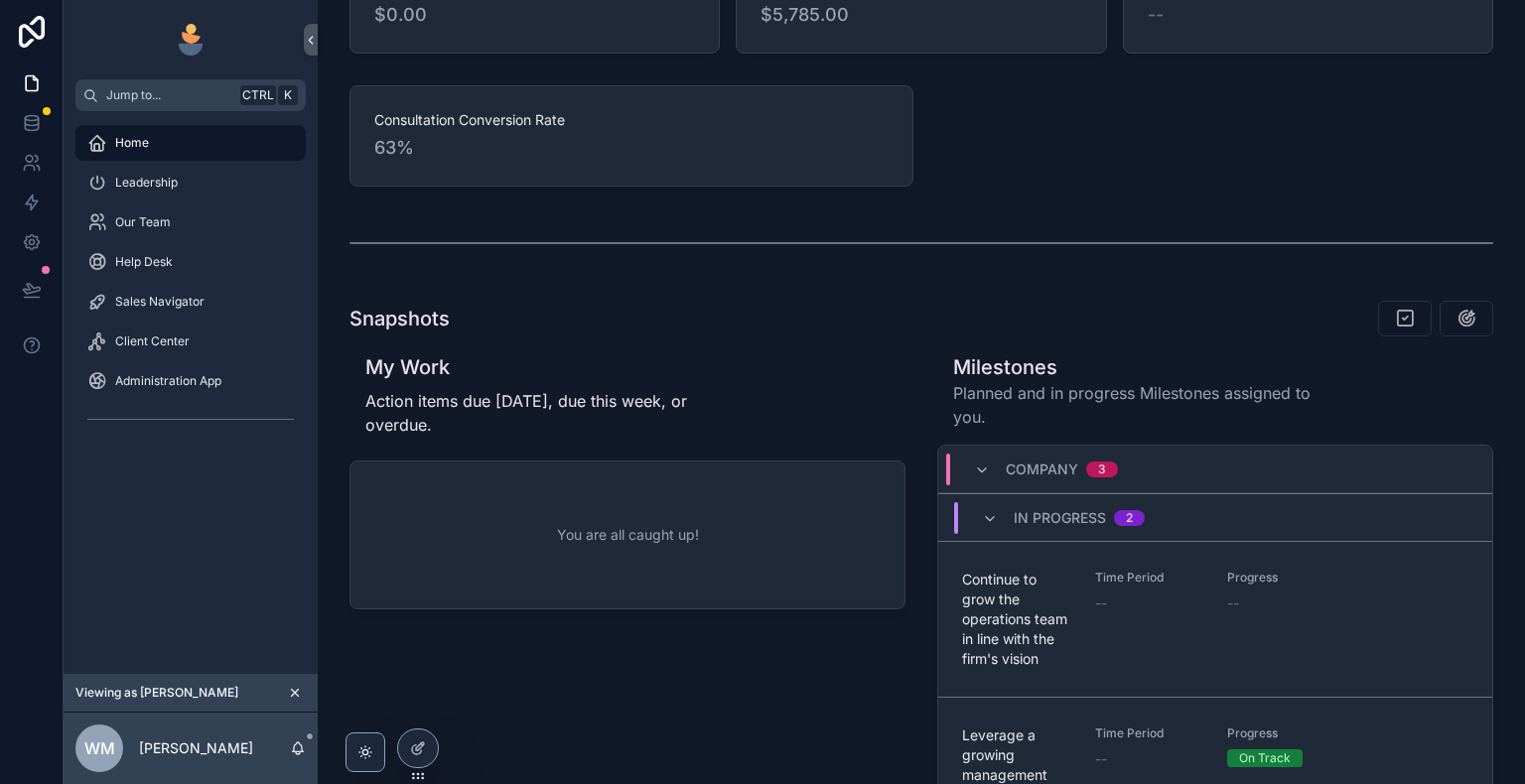 scroll, scrollTop: 595, scrollLeft: 0, axis: vertical 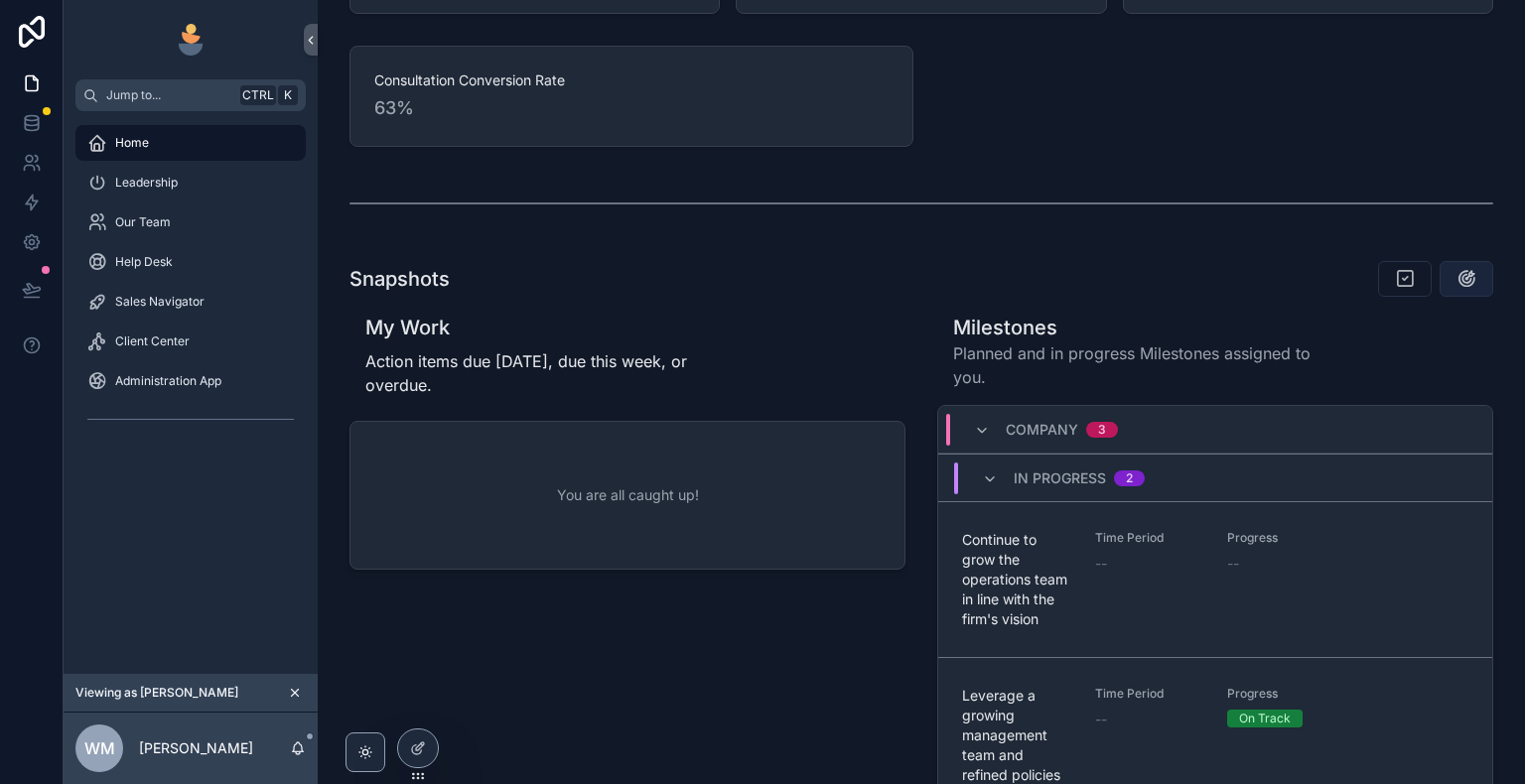 click on "Jump to... Ctrl K Home Leadership Our Team Help Desk Sales Navigator Client Center Administration App Viewing as Willie   WM Willie   Marascio   Welcome, Willie  ! Your personalized workspace is ready. The left sidebar connects you to the tools and apps tailored to your role, while quick links make it easy to stay on top of your priorities. Whether you’re tracking progress, completing tasks, or preparing for upcoming meetings, everything you need is right at your fingertips. Let’s make great things happen today! Create a Help Desk Request Click here to submit a request regarding IT needs, LawFirmOS questions/issues, ideas, or if you don't otherwise know where to go with an issue. Go to 'Our Team'  This is where you manage your action items, check your individual KPIs, and learn about your team through Enneagram personality assessments. My KPIs Monthly Revenue Goal $0.00 MTD $ Collected $5,785.00 MTD Progress -- Consultation Conversion Rate 63% Snapshots My Work You are all caught up! Milestones  Company 3" at bounding box center [794, 392] 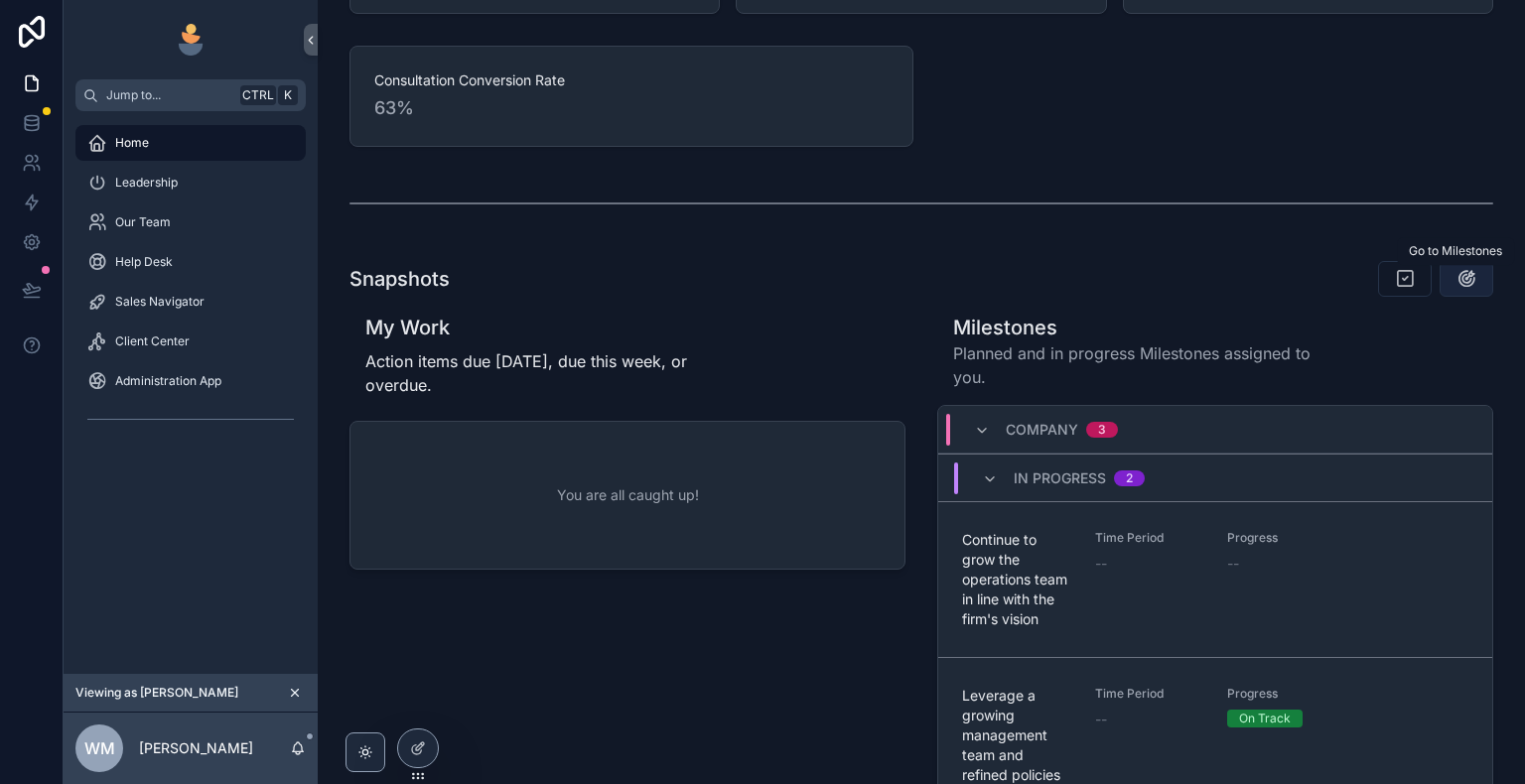 click at bounding box center [1466, 279] 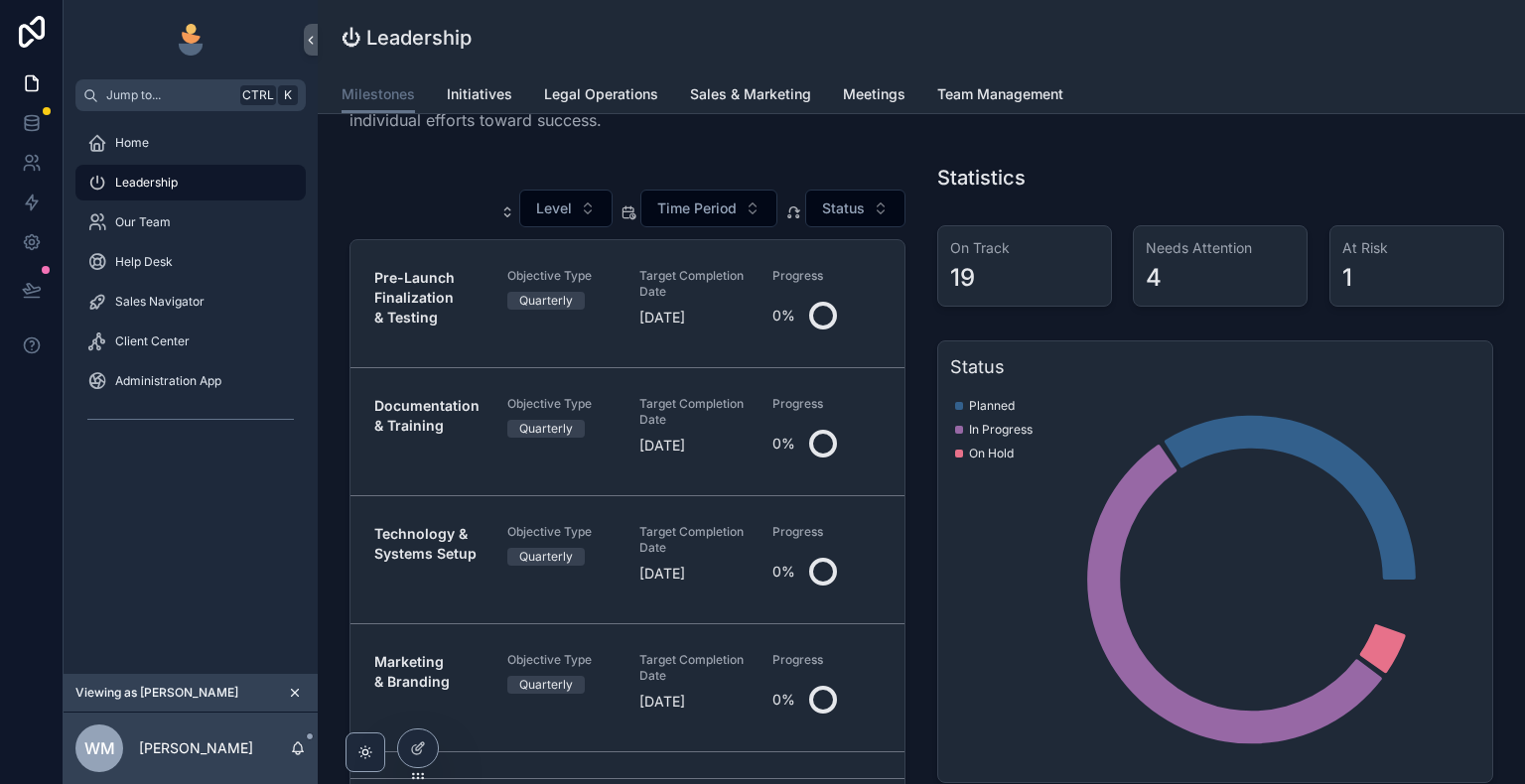 scroll, scrollTop: 0, scrollLeft: 0, axis: both 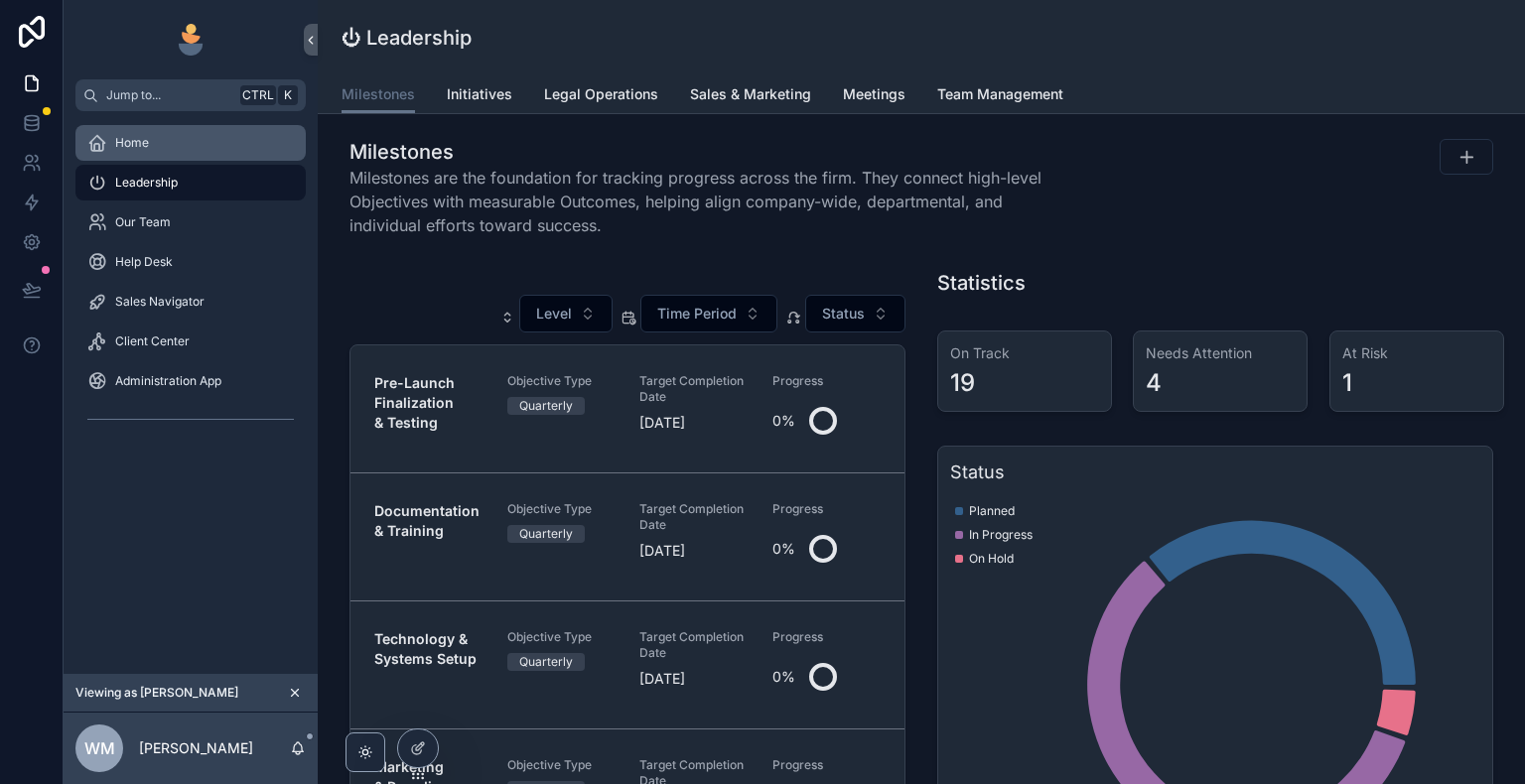 click on "Home" at bounding box center [132, 143] 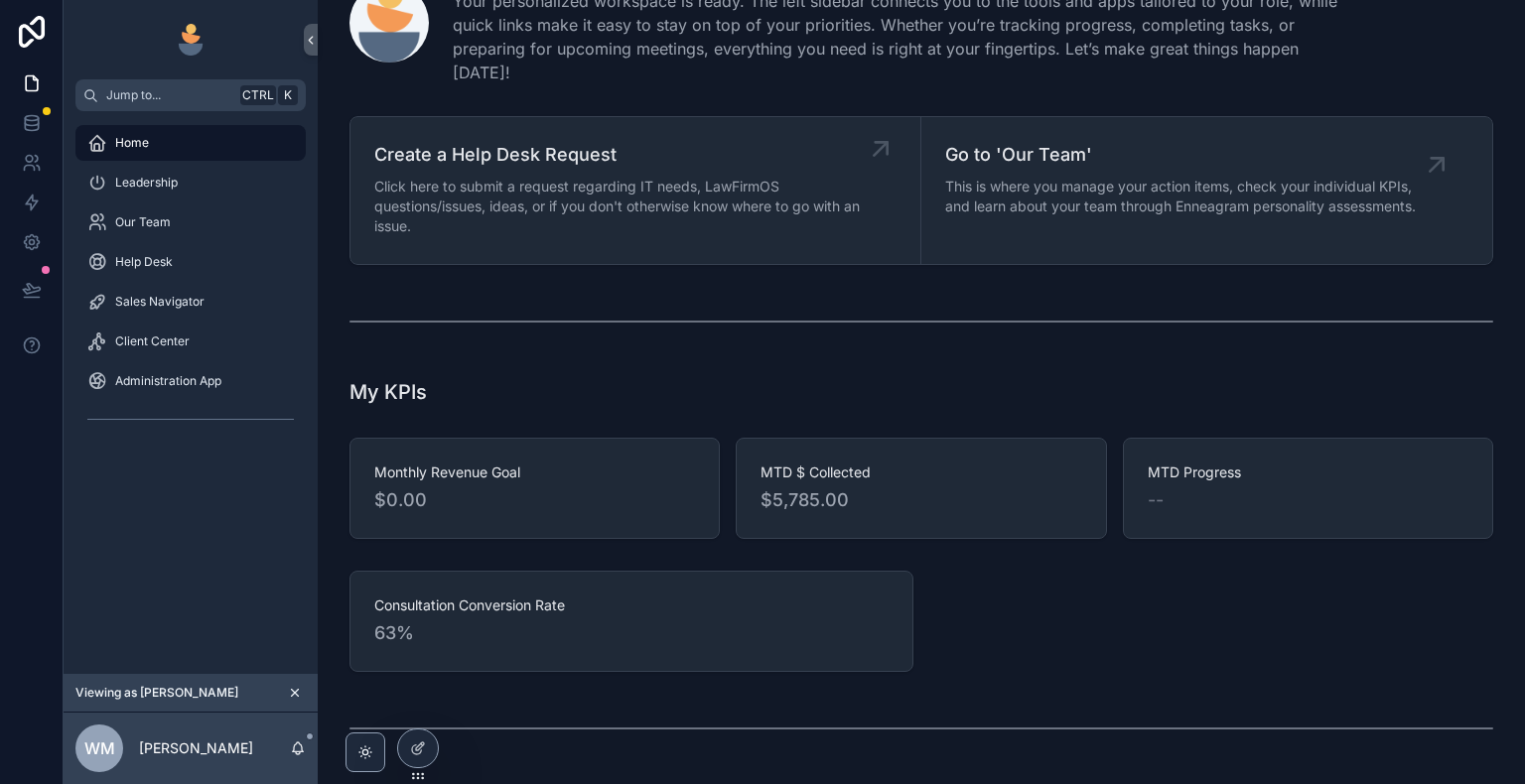 scroll, scrollTop: 0, scrollLeft: 0, axis: both 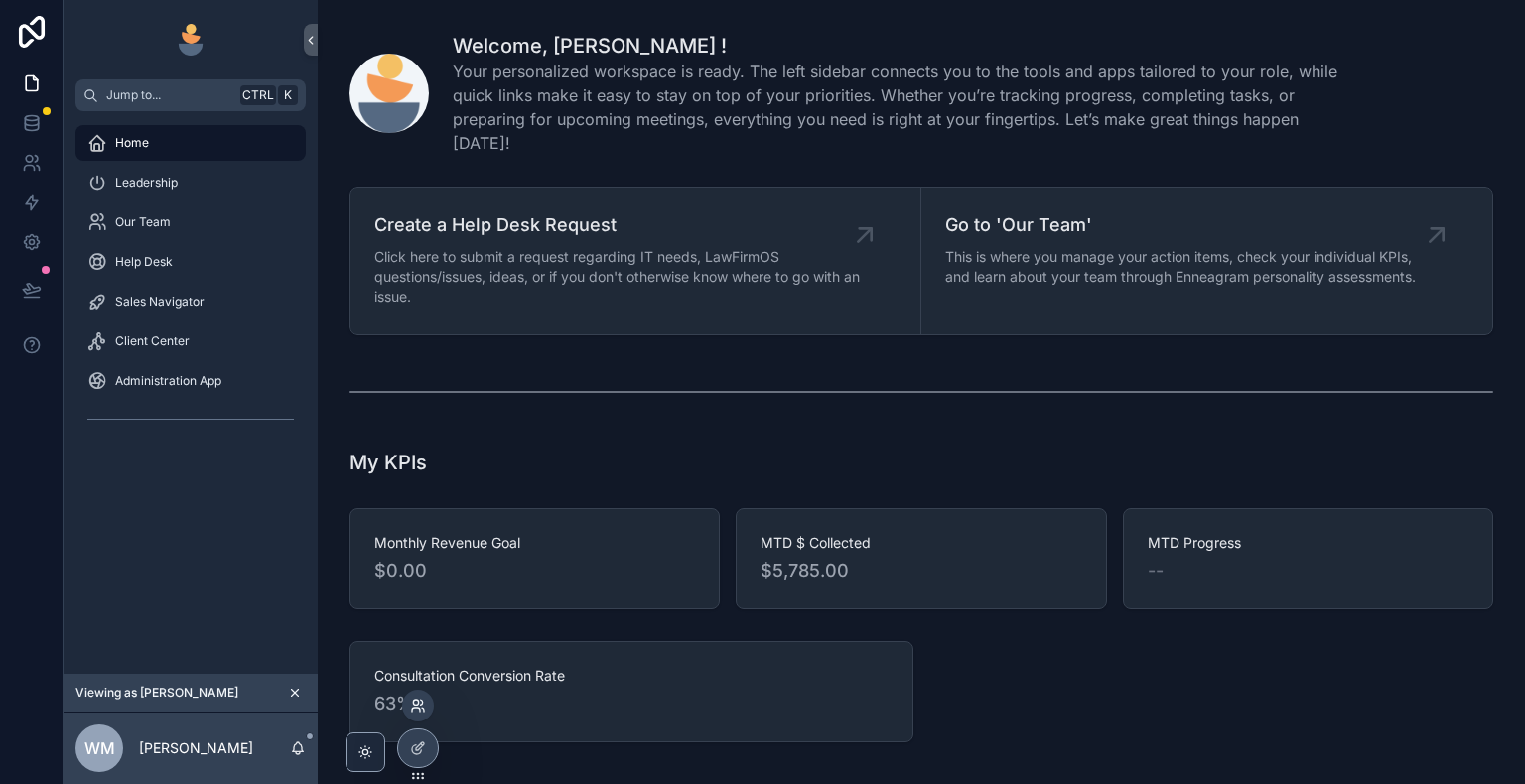 click 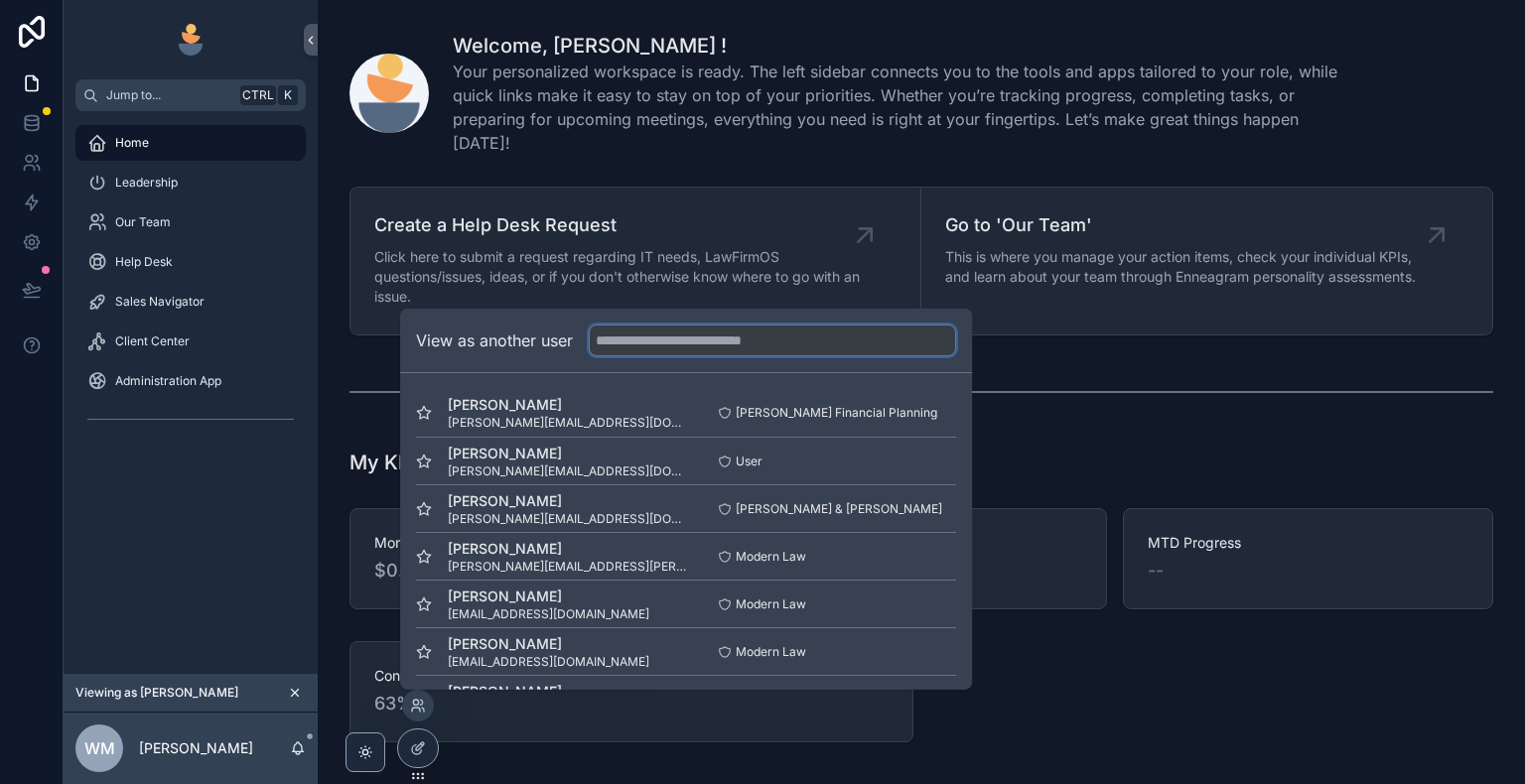 click at bounding box center (772, 340) 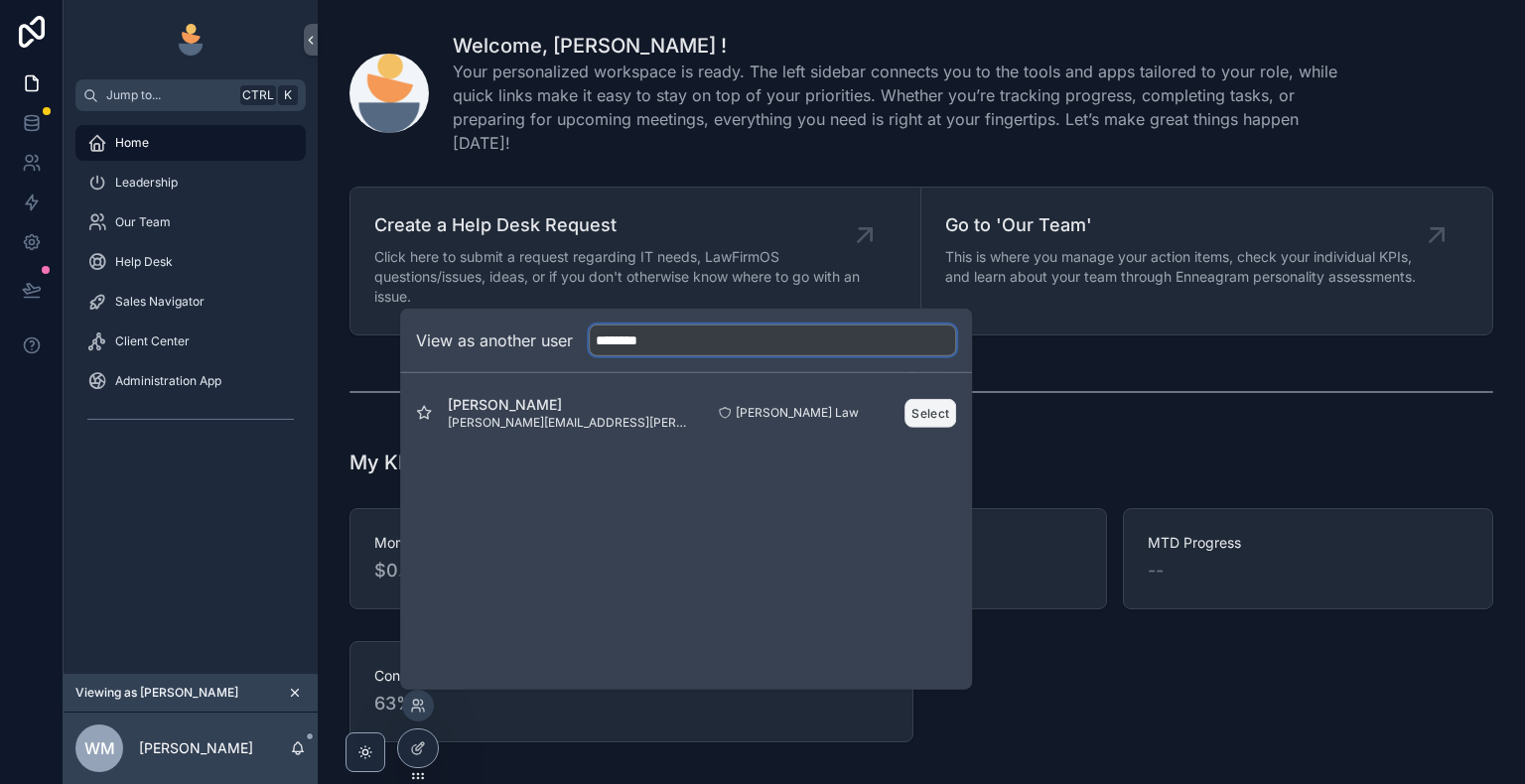 type on "********" 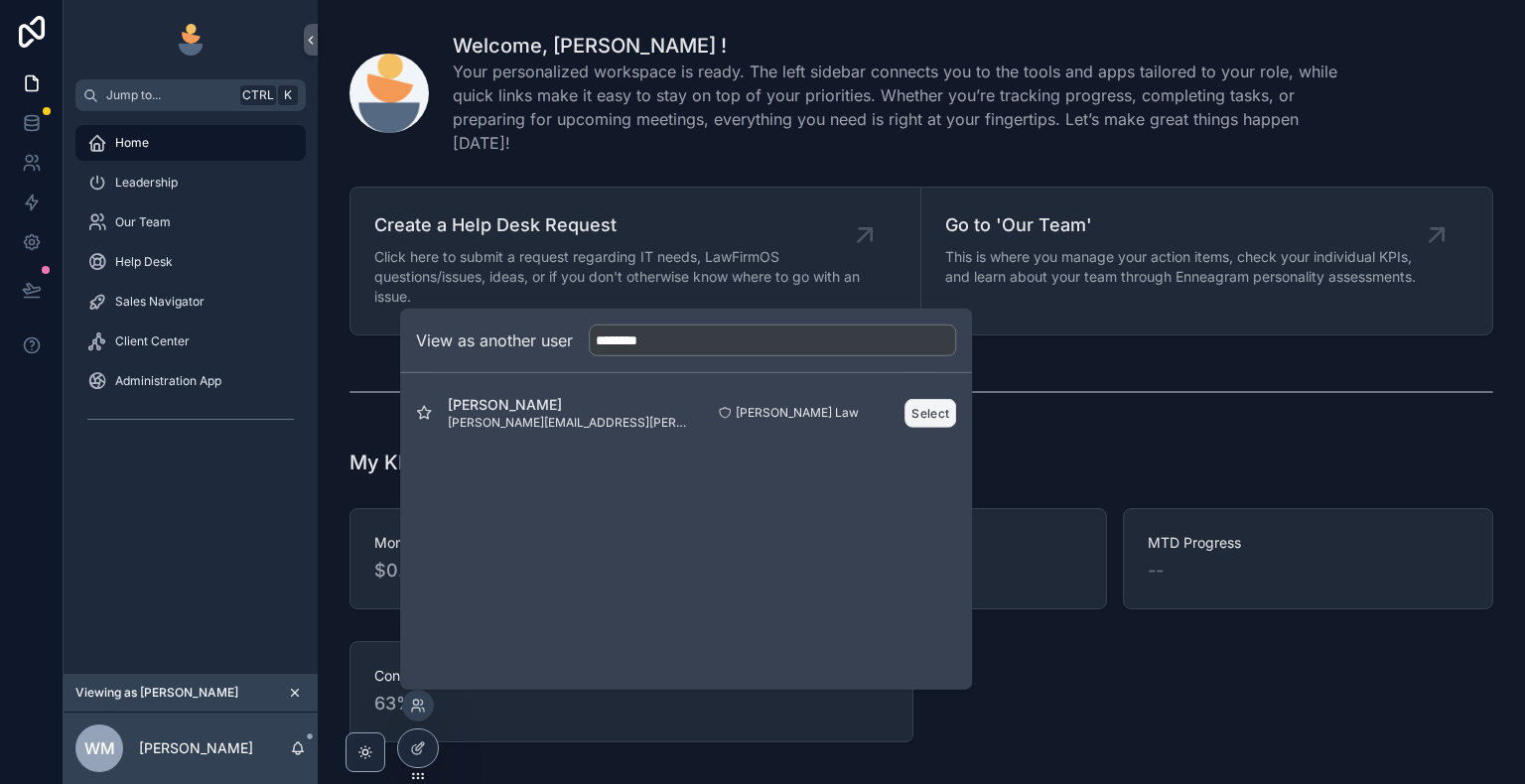 click on "Select" at bounding box center [930, 412] 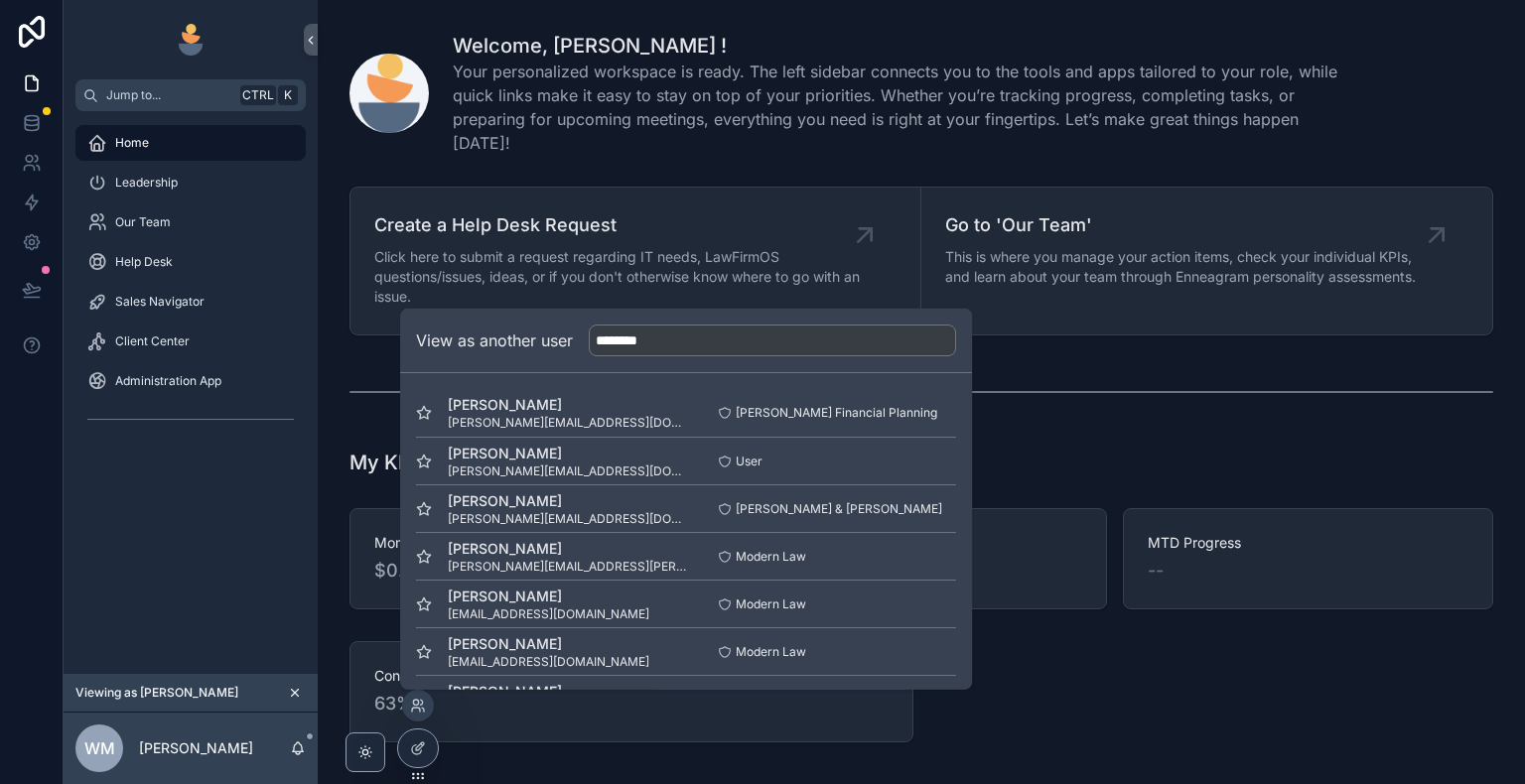 type 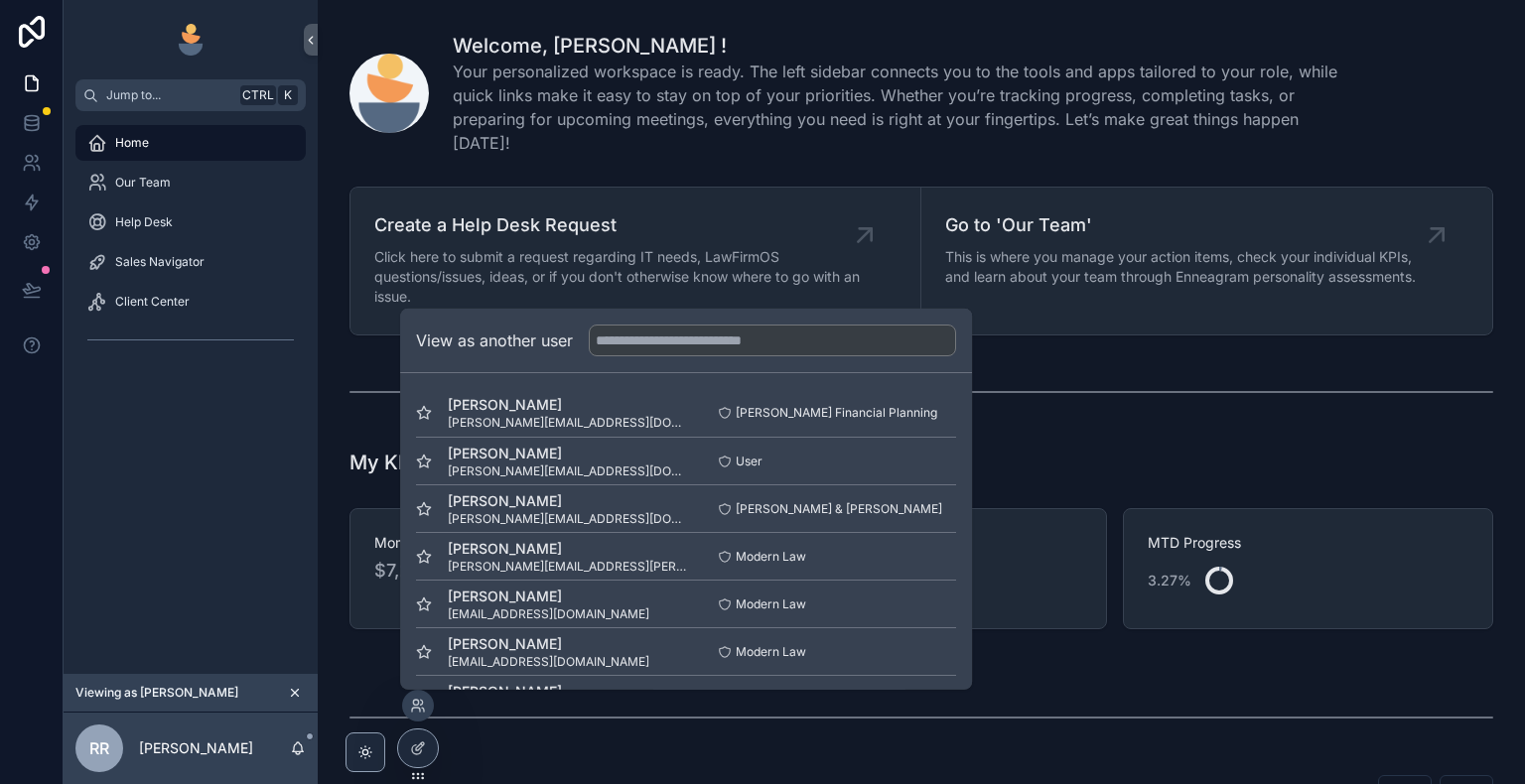 click on "Your personalized workspace is ready. The left sidebar connects you to the tools and apps tailored to your role, while quick links make it easy to stay on top of your priorities. Whether you’re tracking progress, completing tasks, or preparing for upcoming meetings, everything you need is right at your fingertips. Let’s make great things happen [DATE]!" at bounding box center [899, 107] 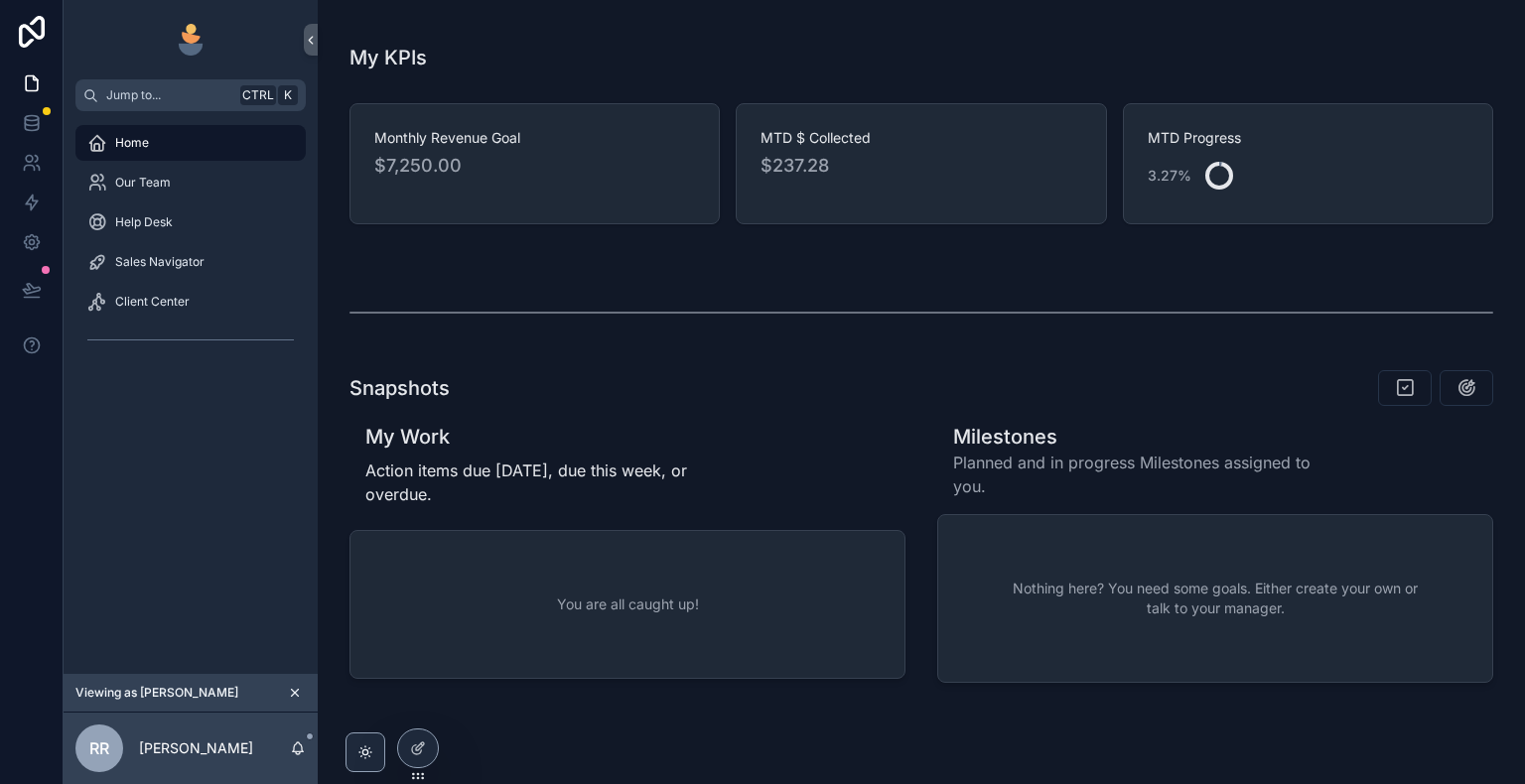 scroll, scrollTop: 476, scrollLeft: 0, axis: vertical 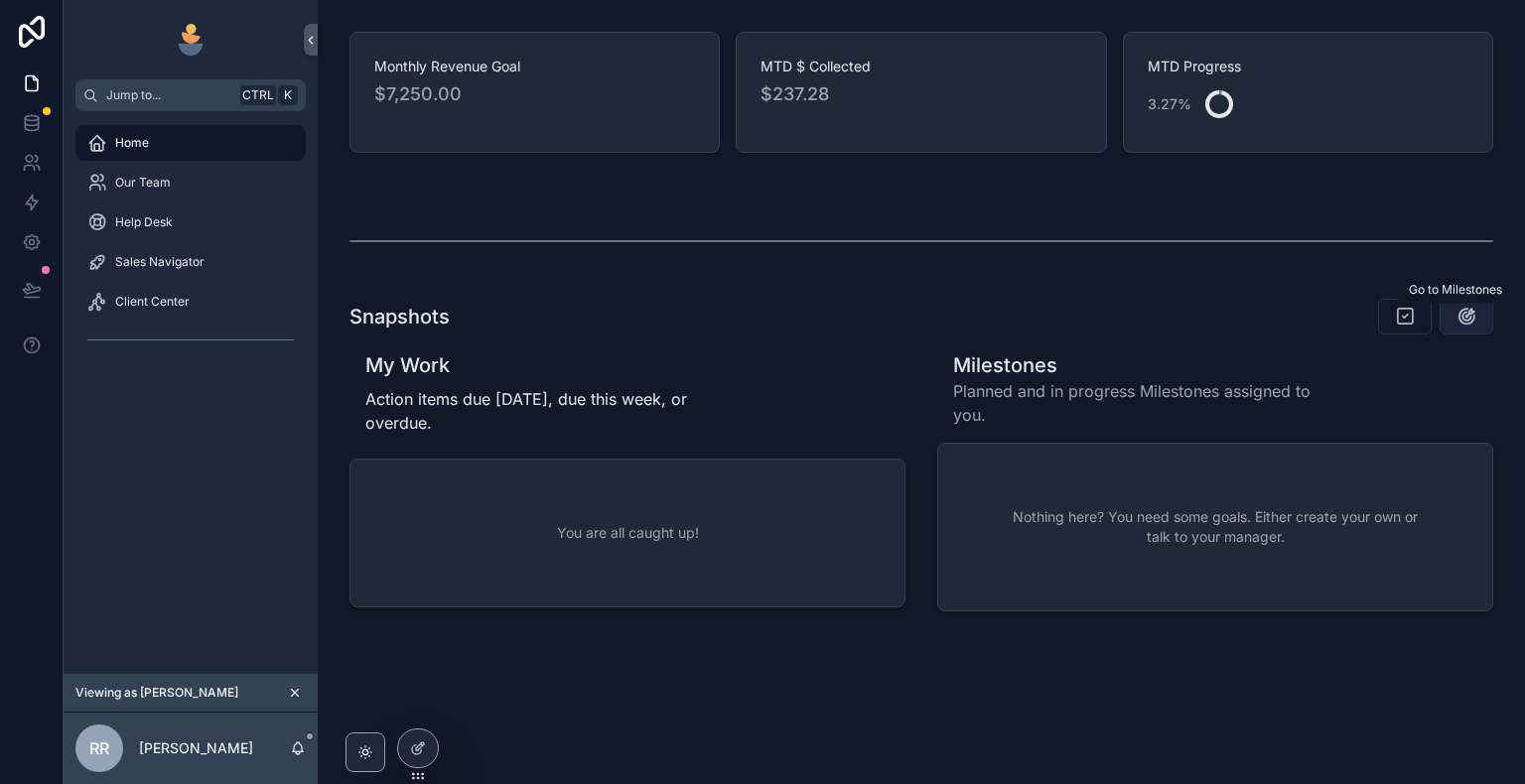 click at bounding box center (1466, 317) 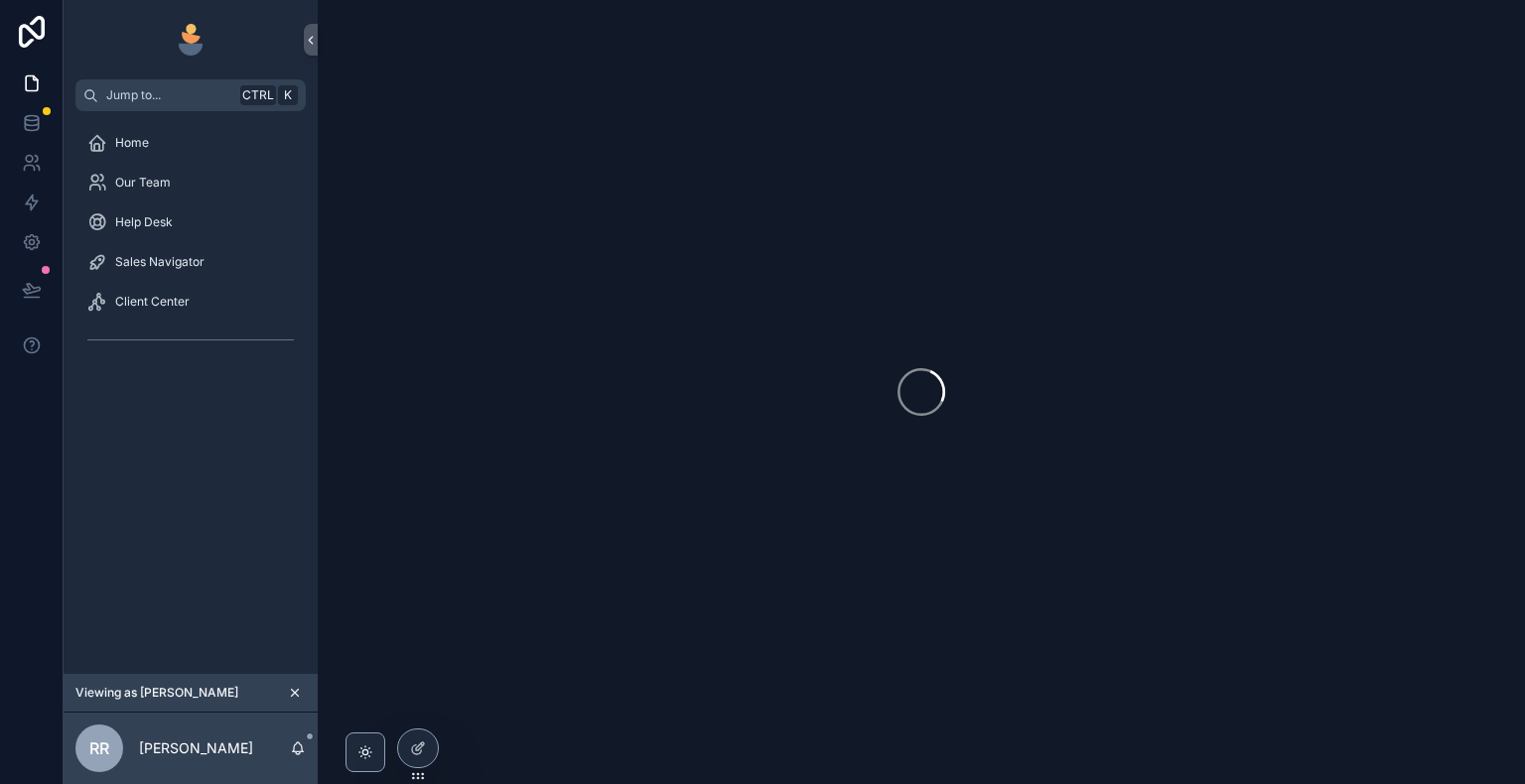 scroll, scrollTop: 0, scrollLeft: 0, axis: both 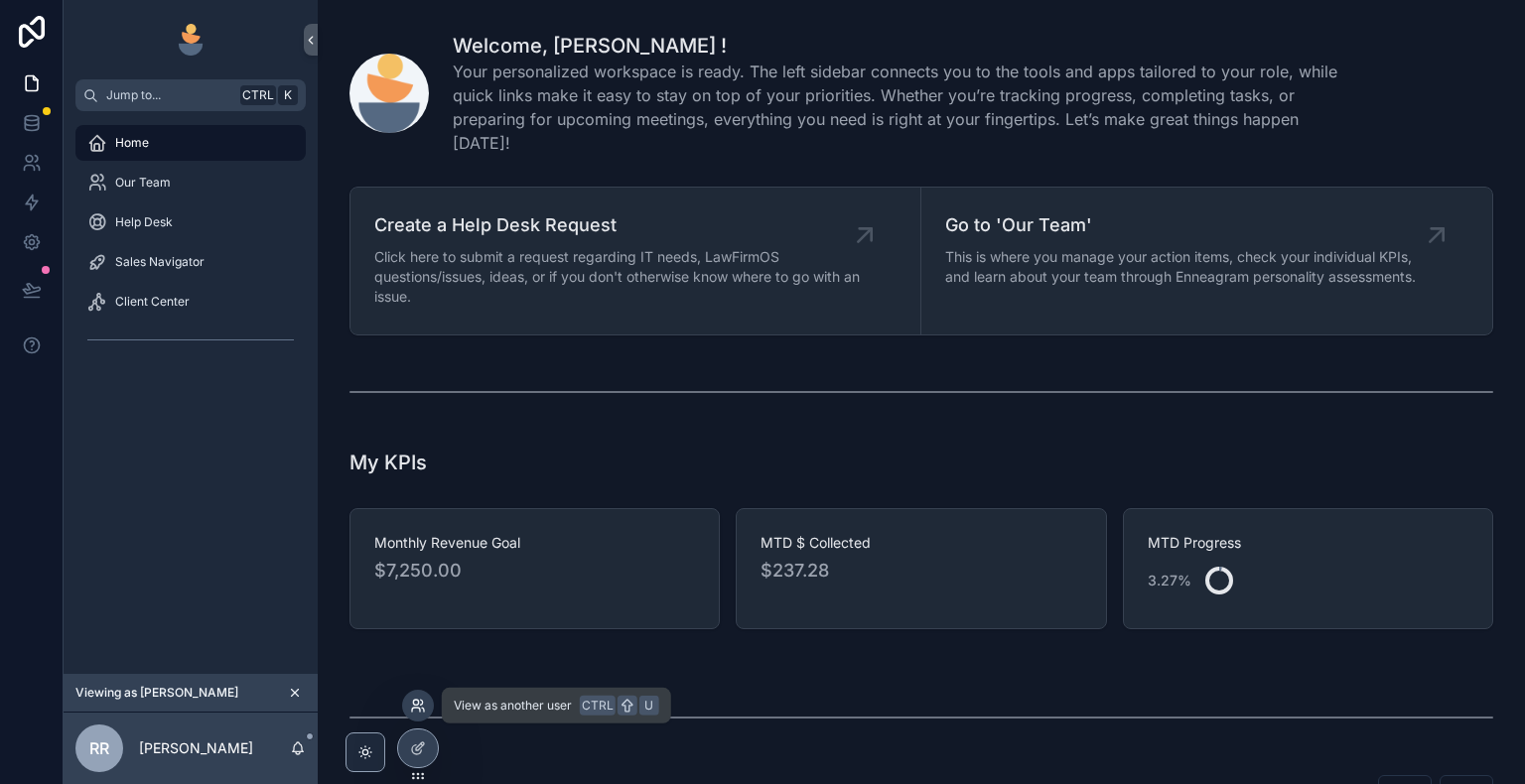 click 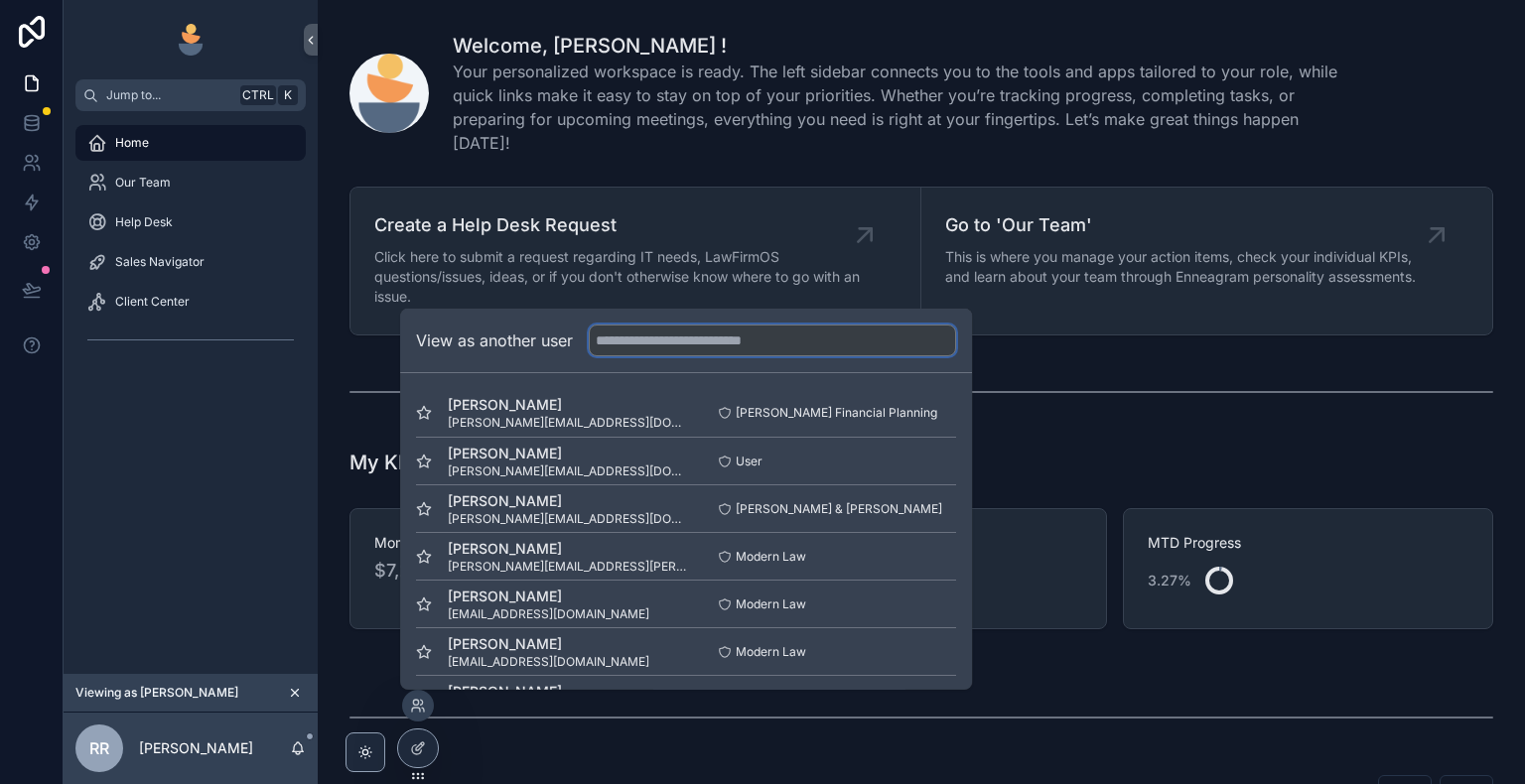 click at bounding box center [772, 340] 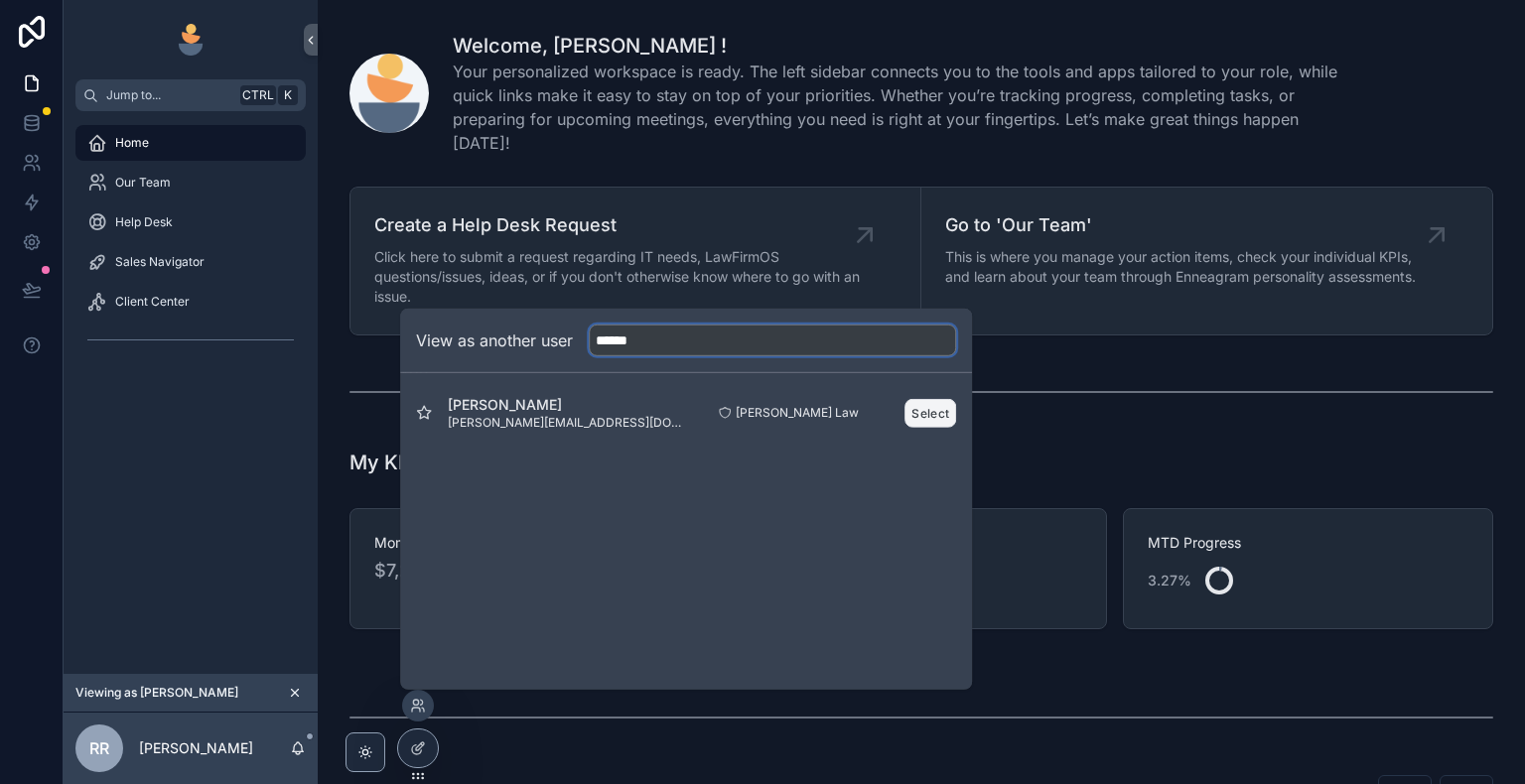 type on "******" 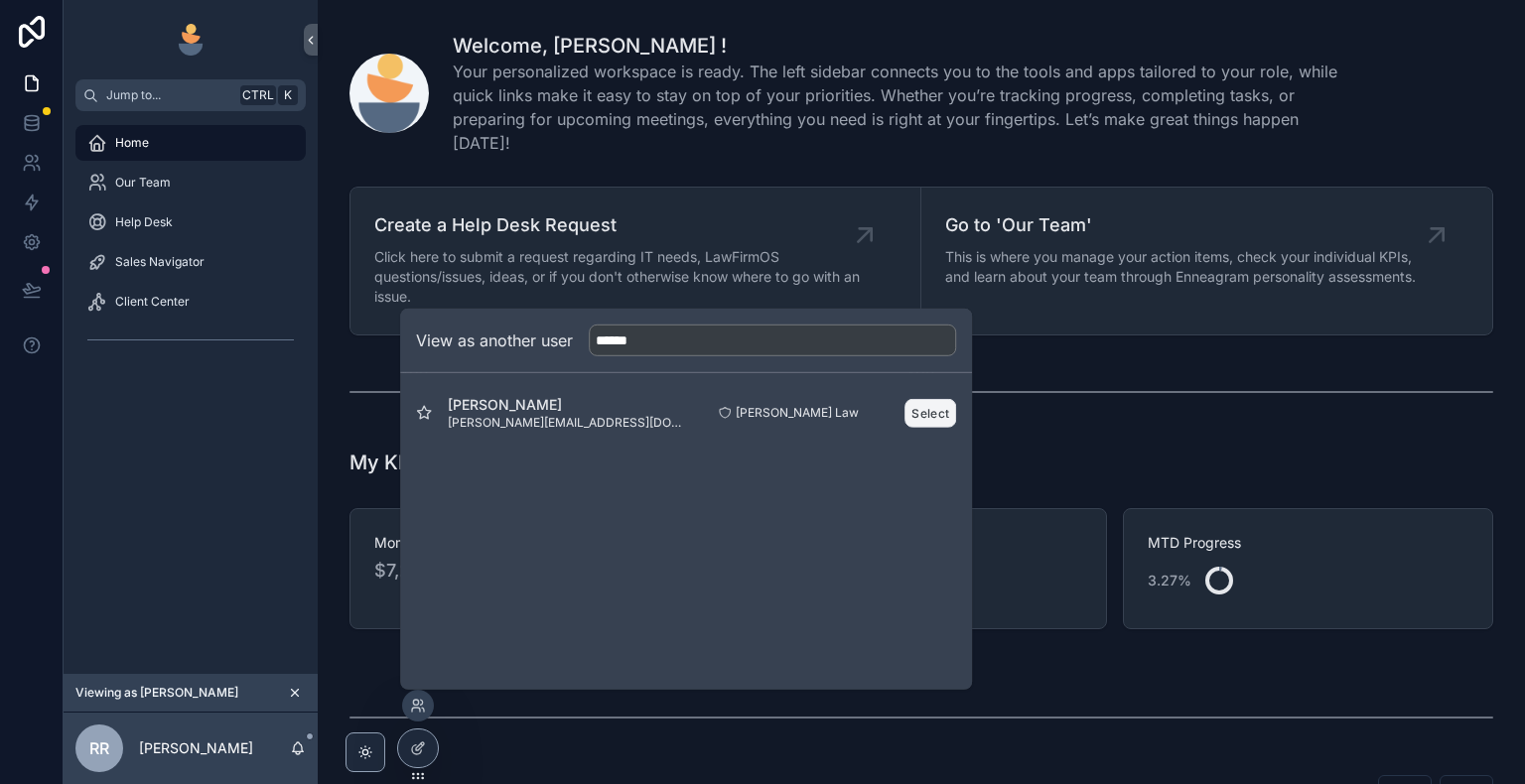 click on "Select" at bounding box center (930, 412) 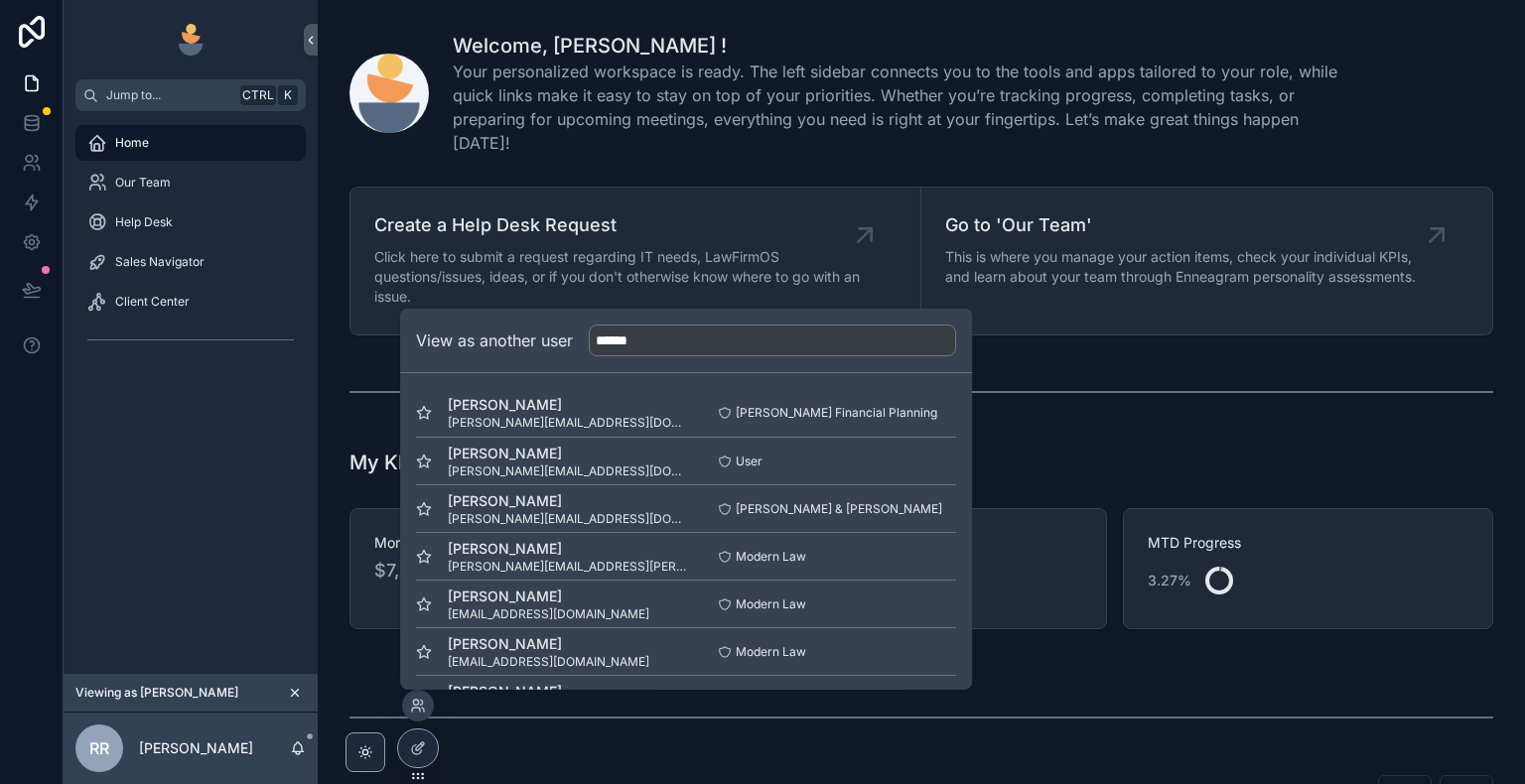 type 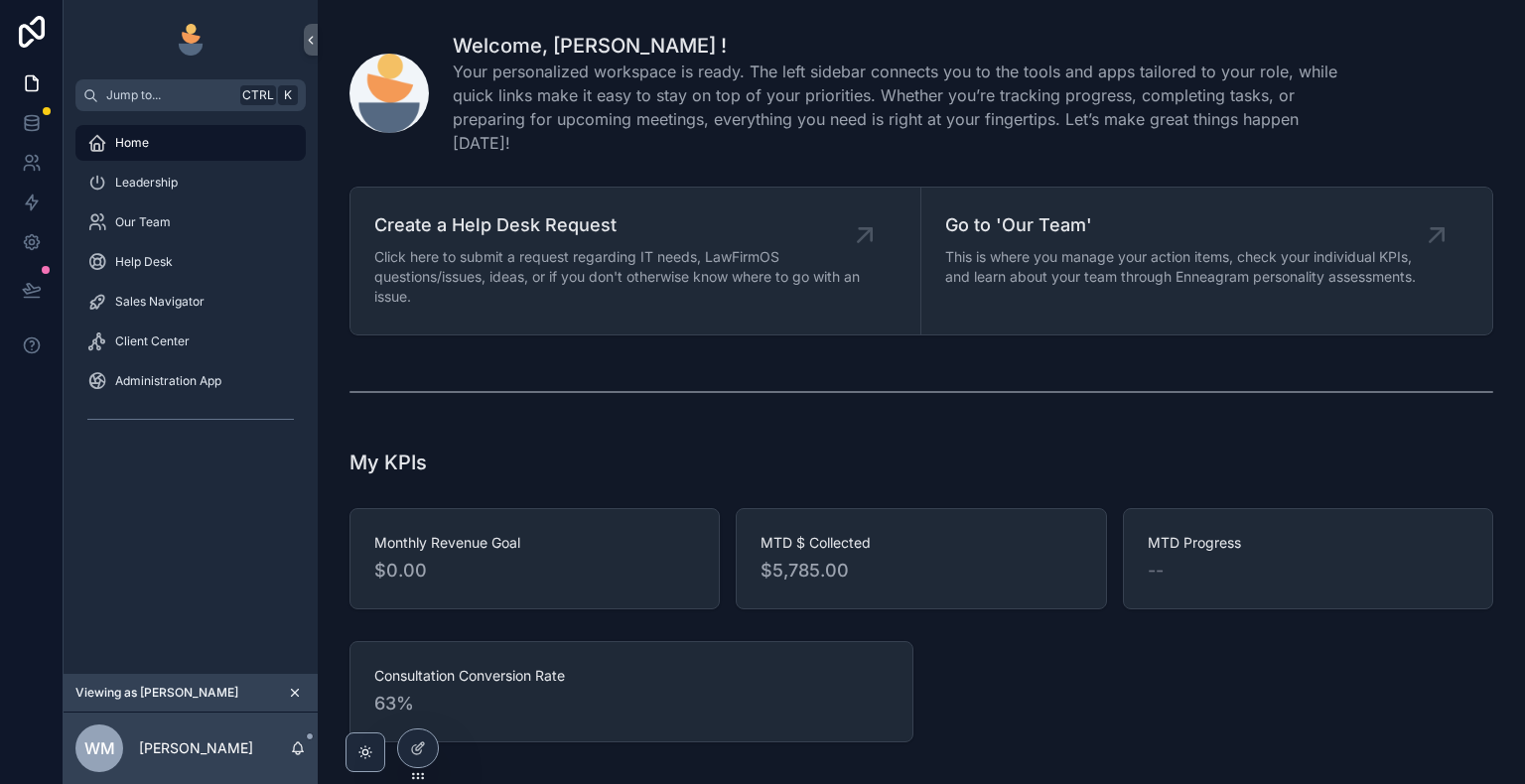 click at bounding box center [921, 392] 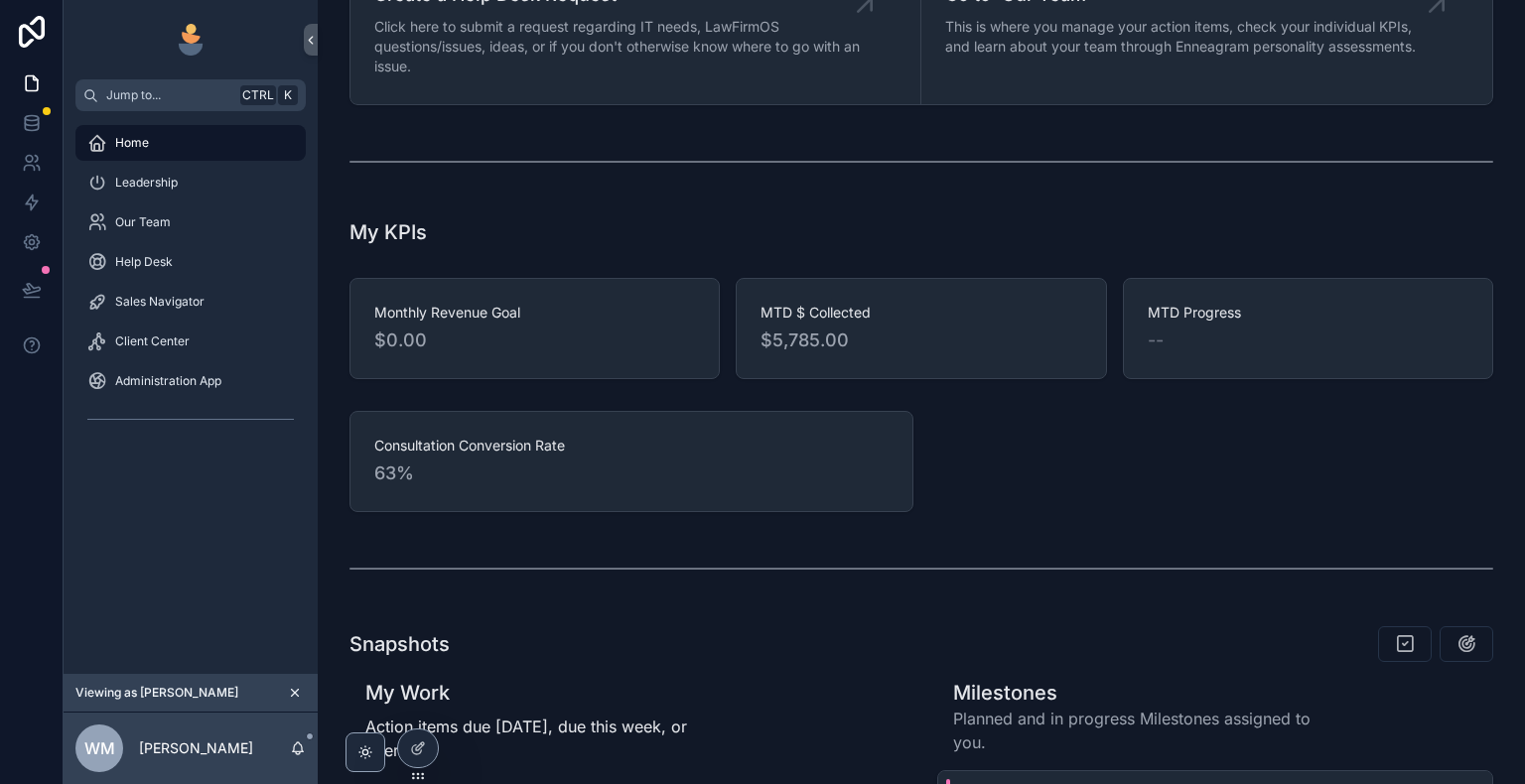 scroll, scrollTop: 0, scrollLeft: 0, axis: both 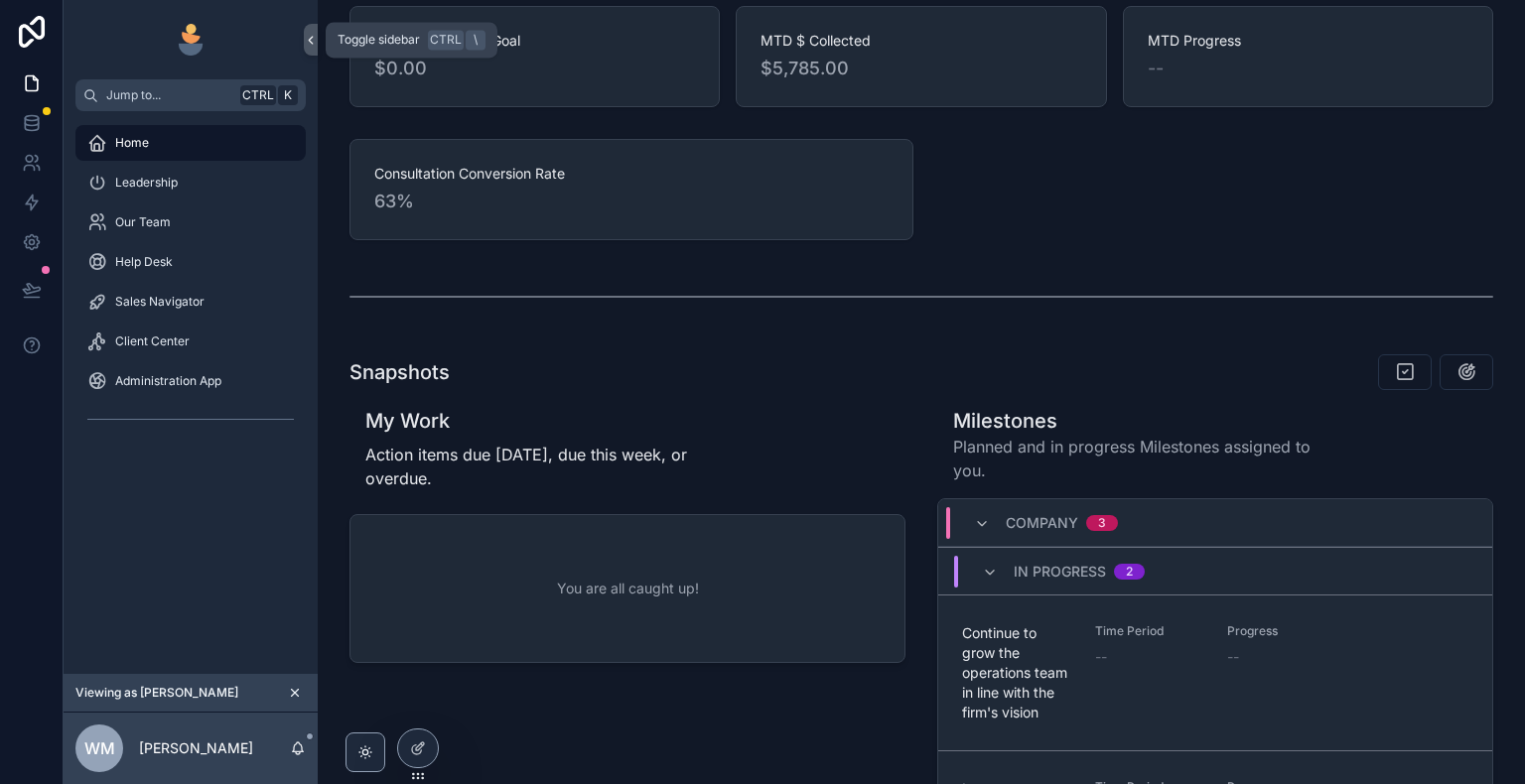click 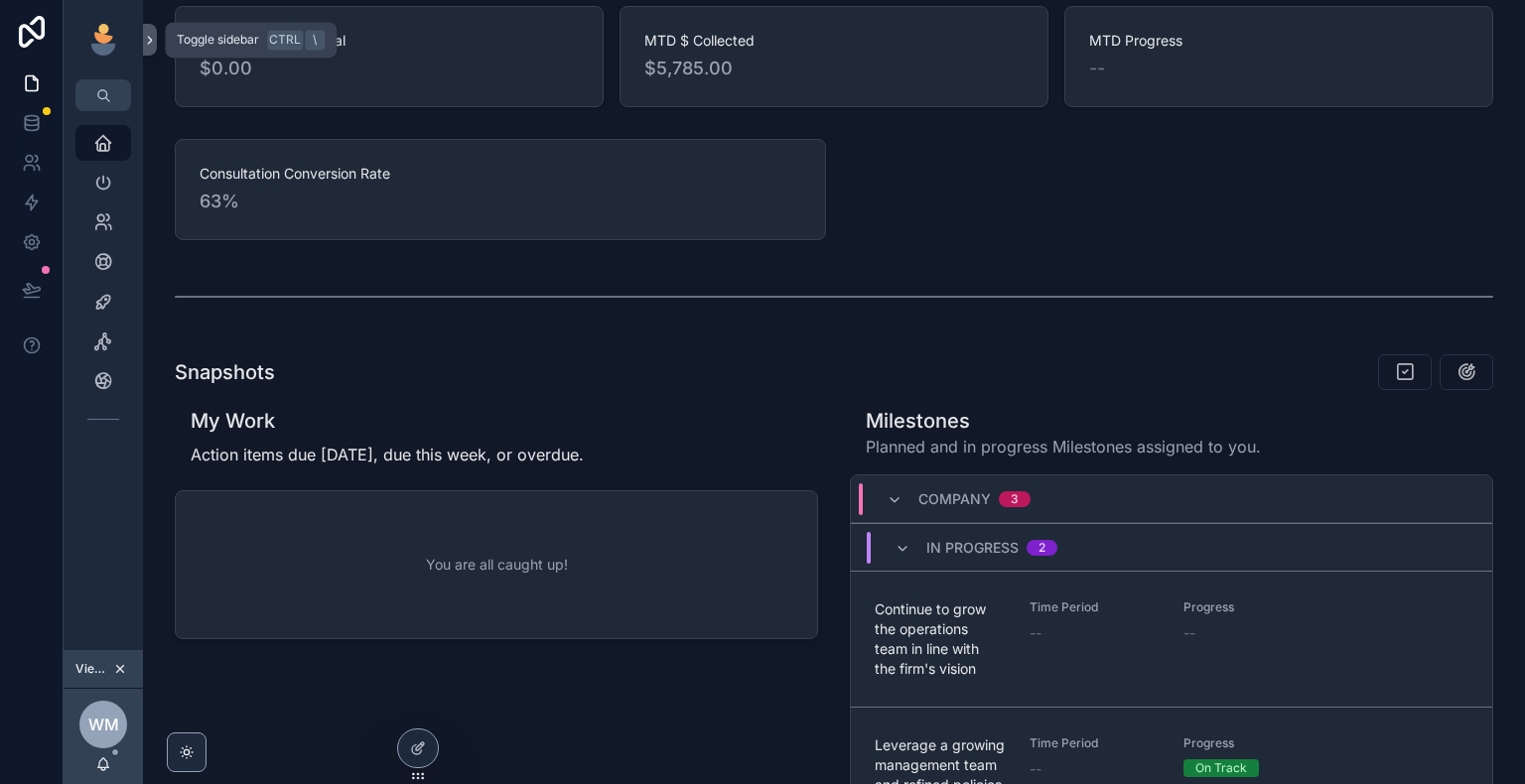 click at bounding box center (150, 40) 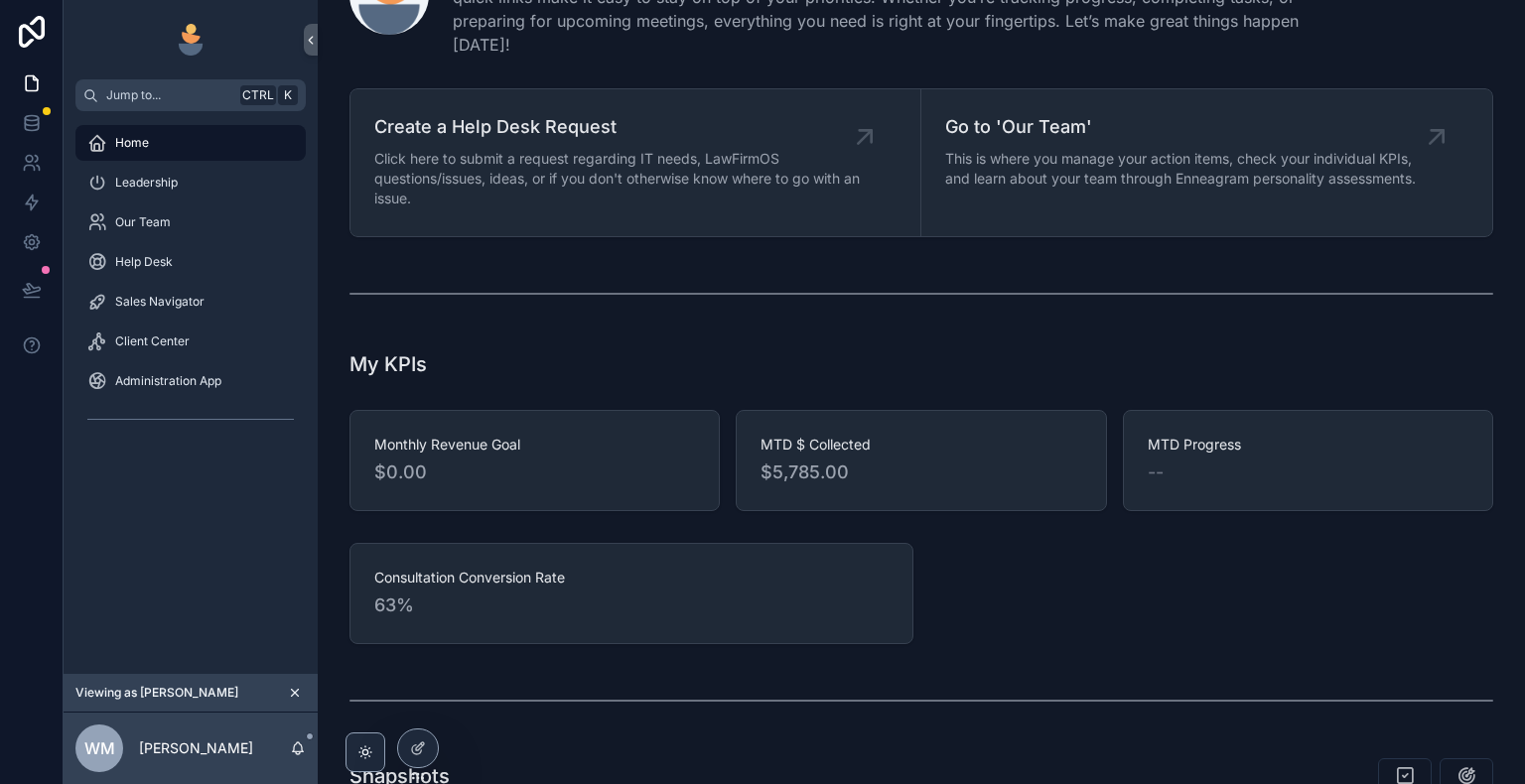 scroll, scrollTop: 0, scrollLeft: 0, axis: both 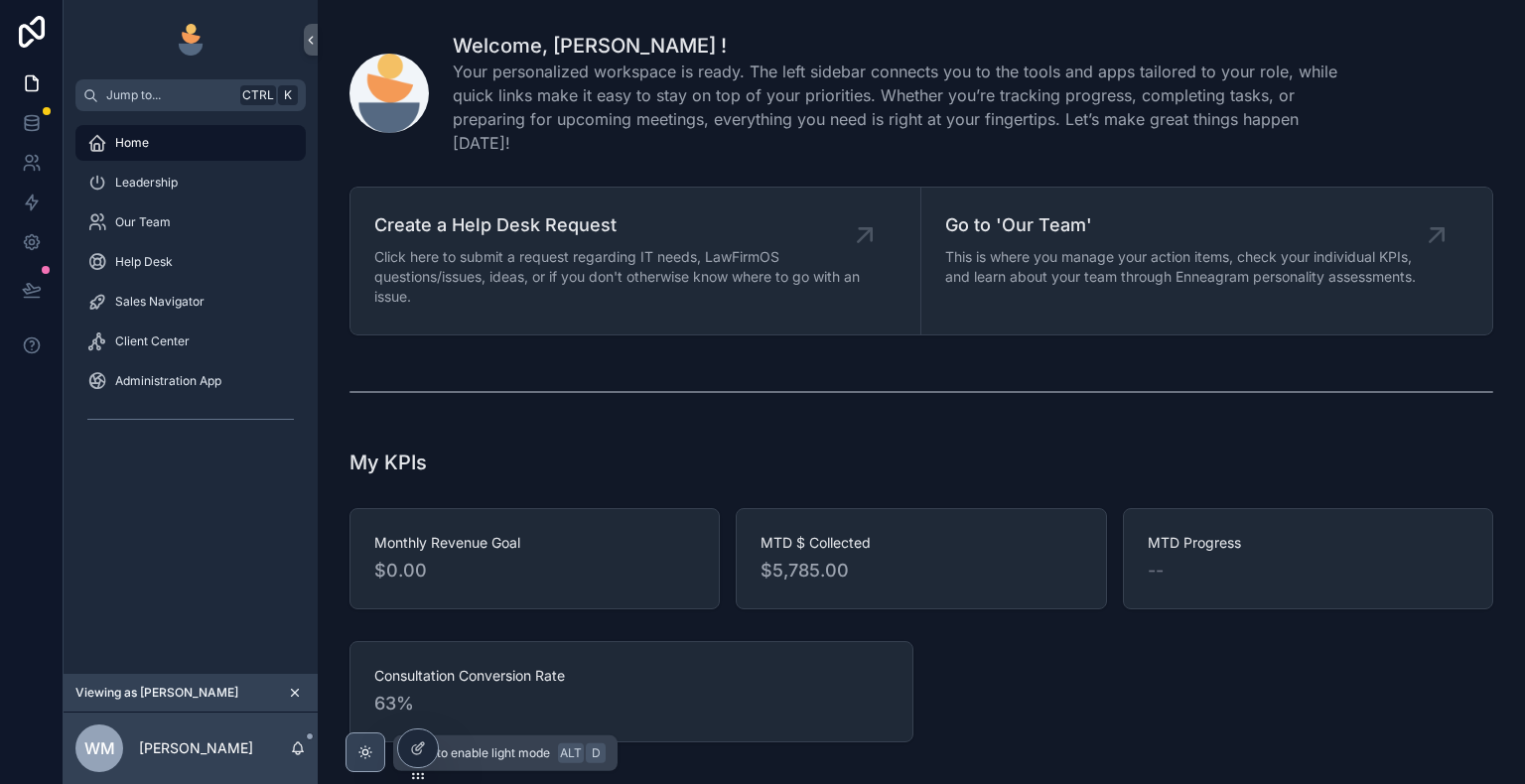 click at bounding box center (365, 752) 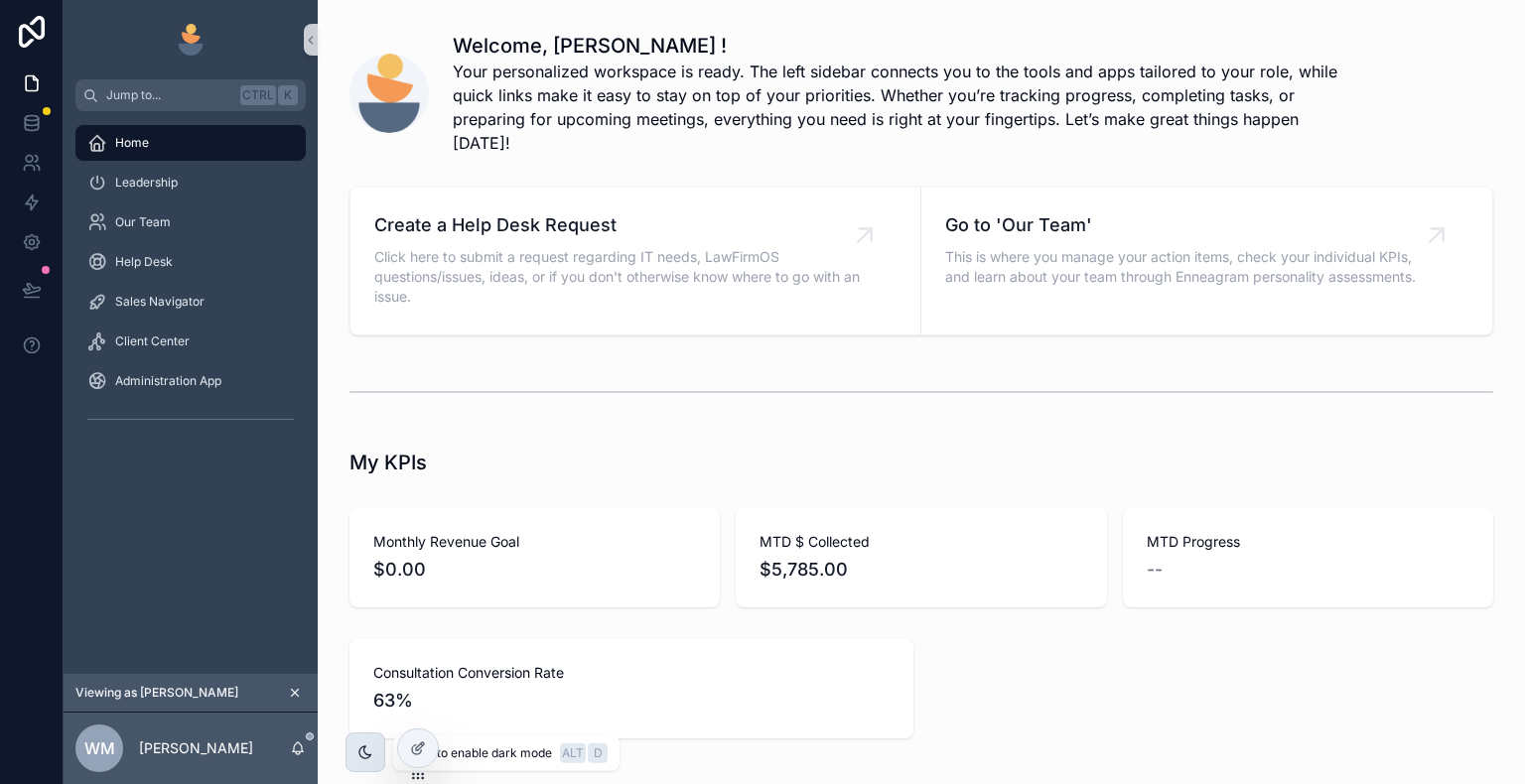 click at bounding box center (365, 752) 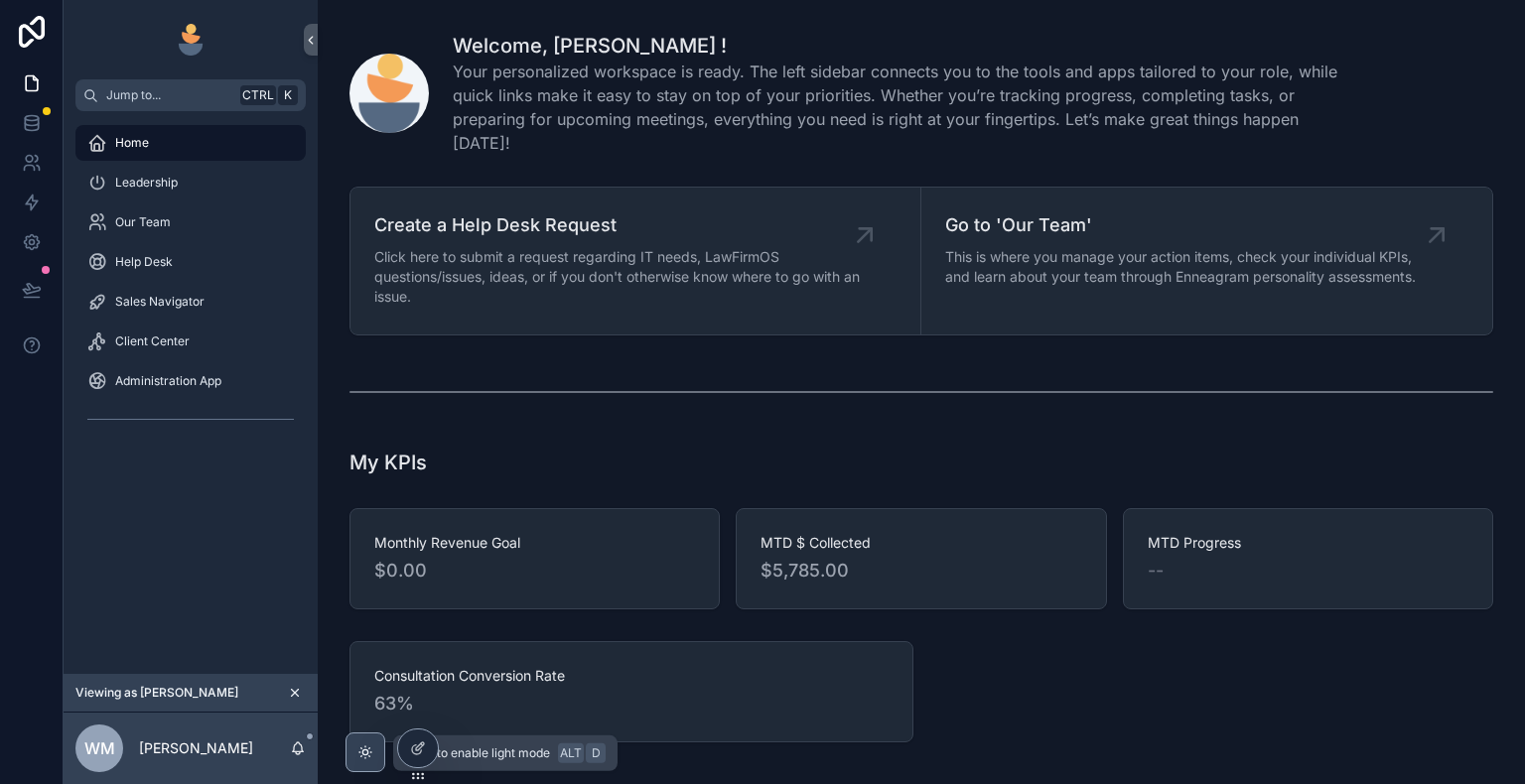 click at bounding box center [365, 752] 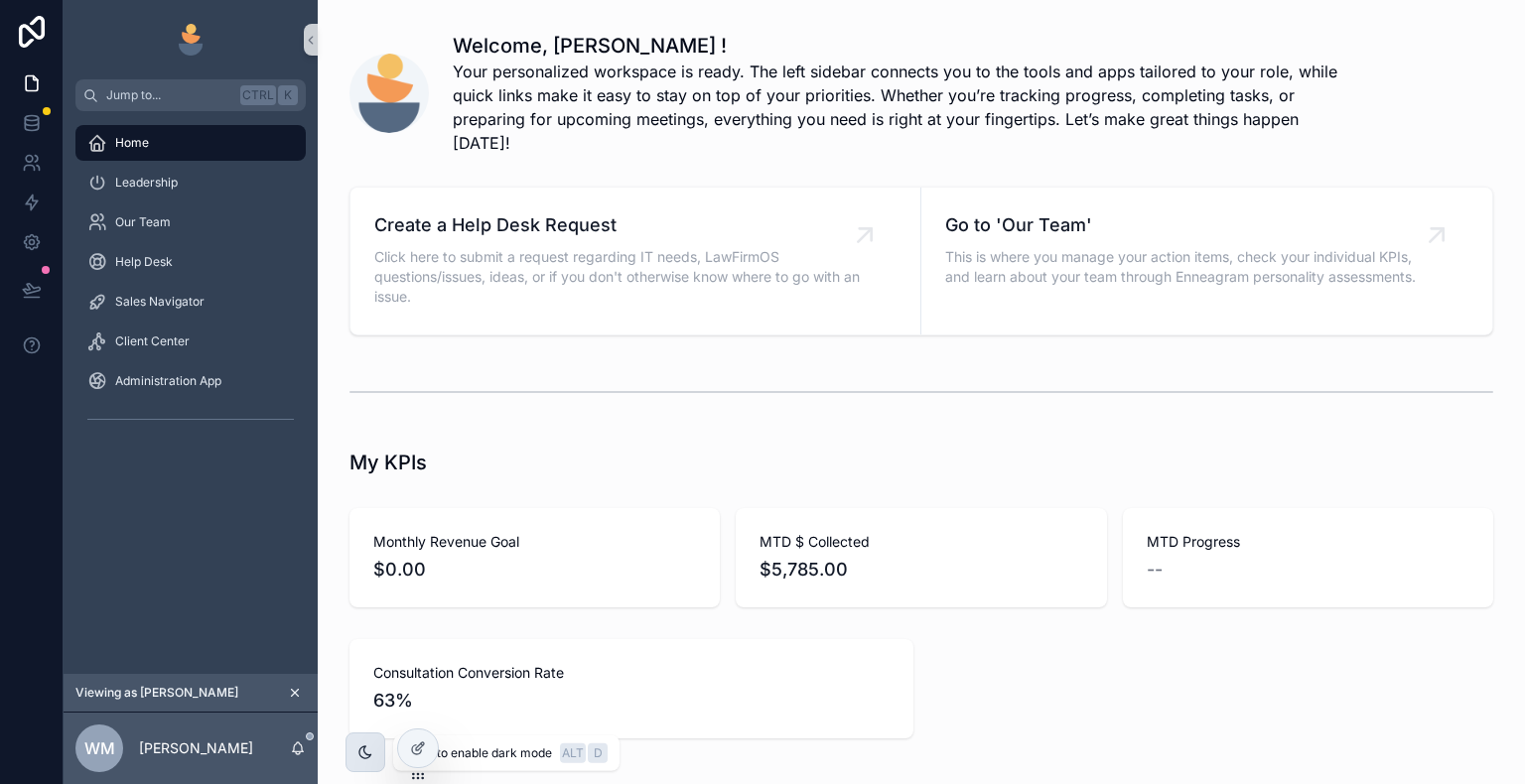 click at bounding box center (365, 752) 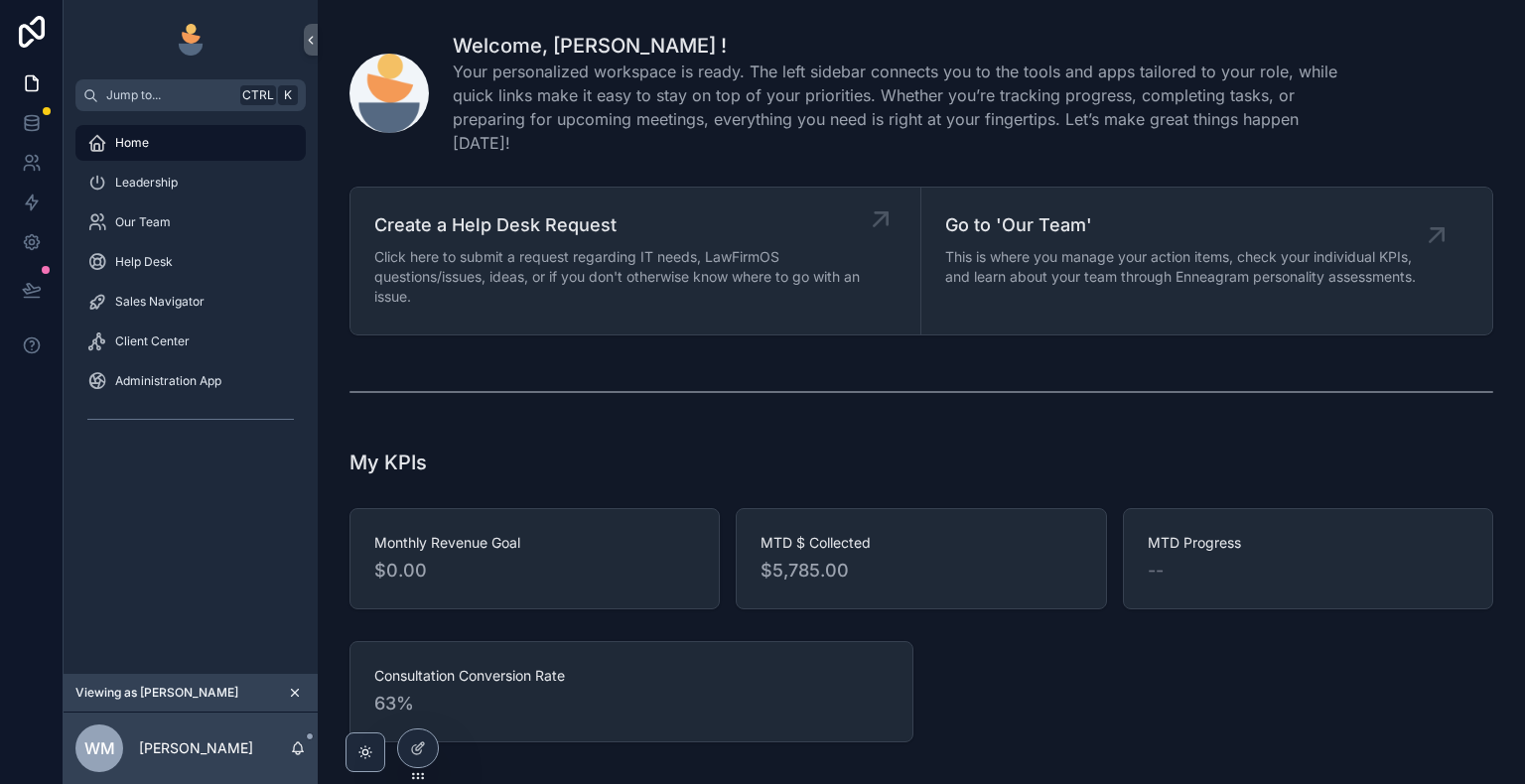 click 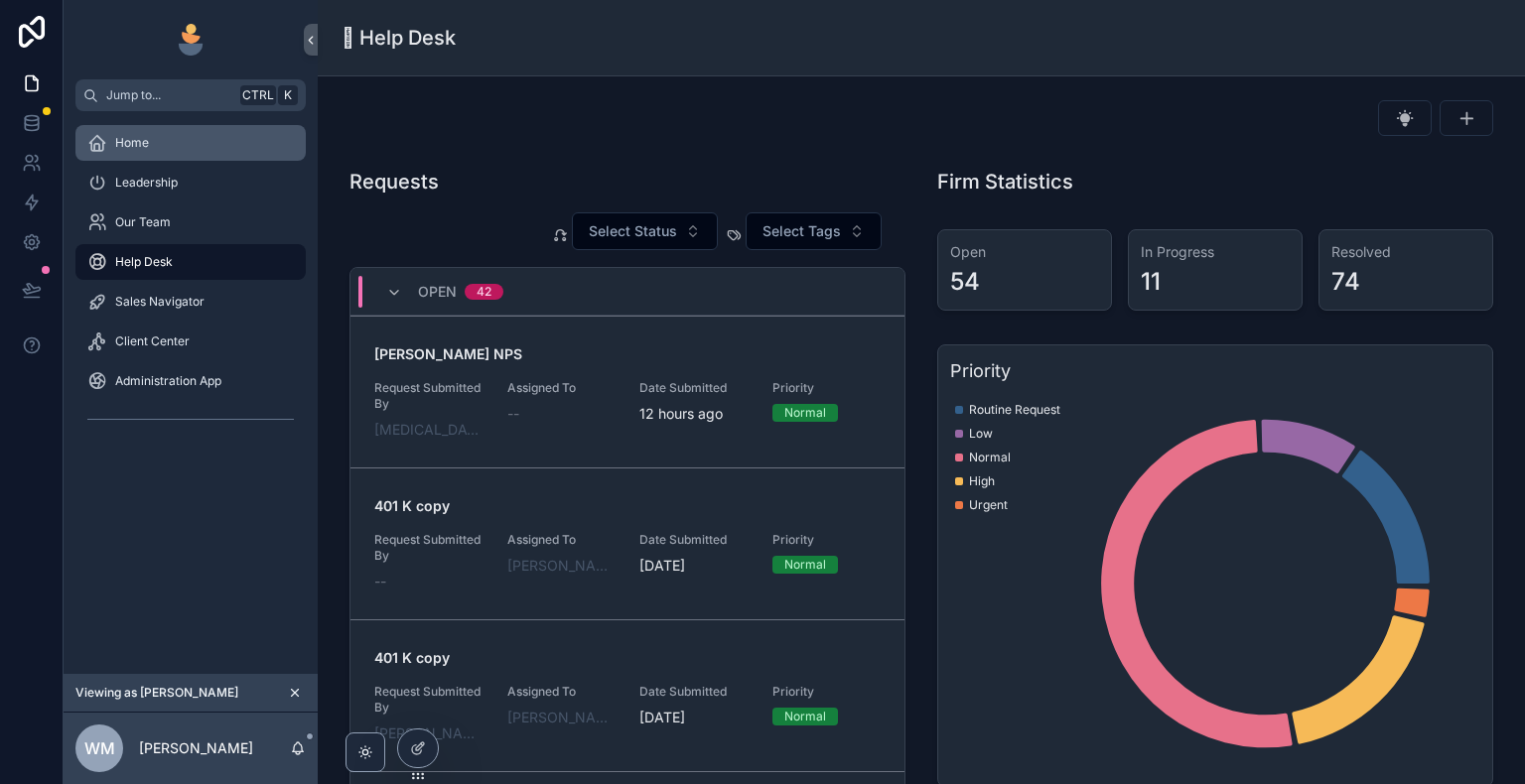 click on "Home" at bounding box center (191, 143) 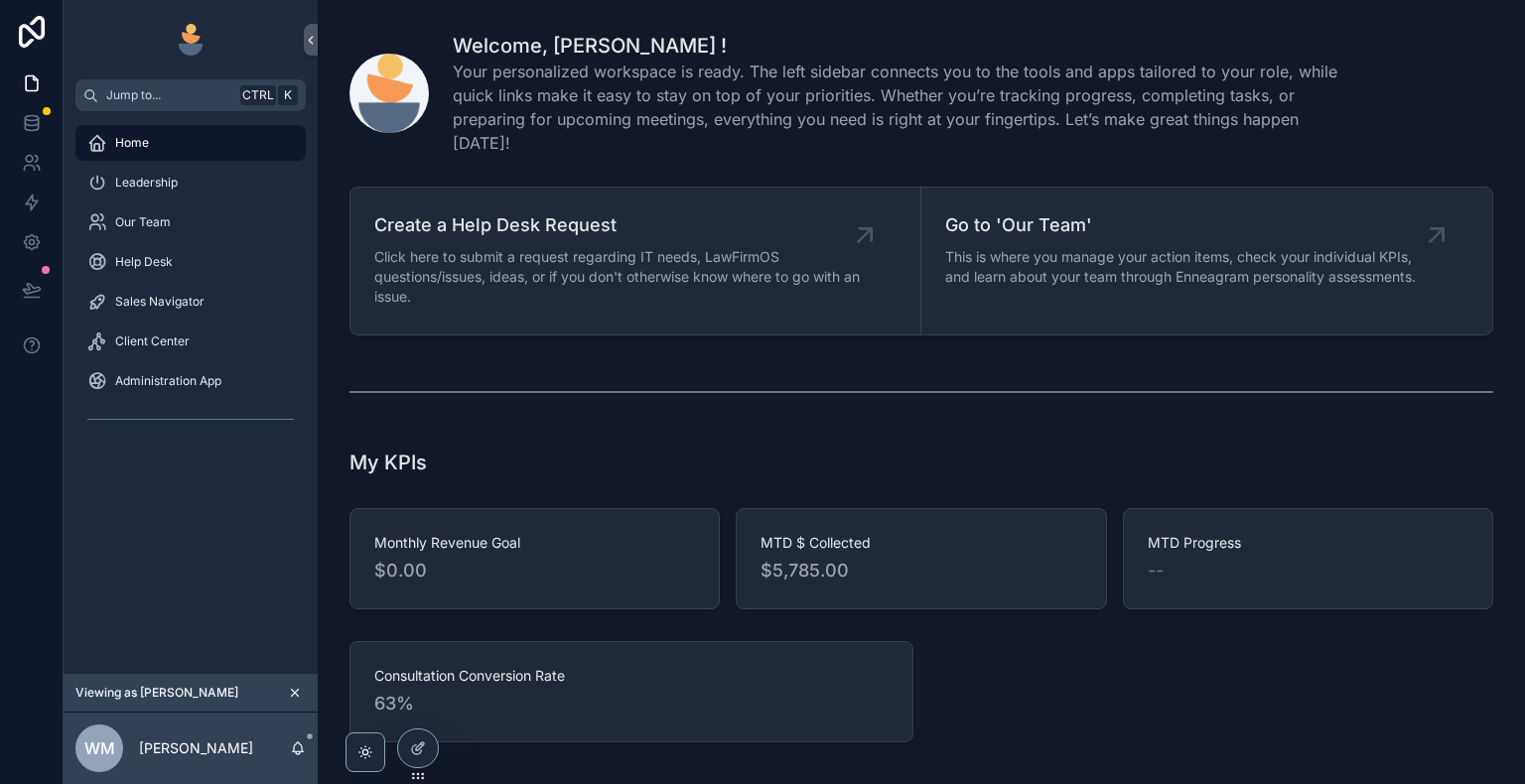 click on "Welcome, Willie  ! Your personalized workspace is ready. The left sidebar connects you to the tools and apps tailored to your role, while quick links make it easy to stay on top of your priorities. Whether you’re tracking progress, completing tasks, or preparing for upcoming meetings, everything you need is right at your fingertips. Let’s make great things happen today! Create a Help Desk Request Click here to submit a request regarding IT needs, LawFirmOS questions/issues, ideas, or if you don't otherwise know where to go with an issue. Go to 'Our Team'  This is where you manage your action items, check your individual KPIs, and learn about your team through Enneagram personality assessments. My KPIs Monthly Revenue Goal $0.00 MTD $ Collected $5,785.00 MTD Progress -- Consultation Conversion Rate 63% Snapshots My Work Action items due today, due this week, or overdue. You are all caught up! Milestones  Planned and in progress Milestones assigned to you. Company 3 In Progress 2 Time Period -- Progress --" at bounding box center (921, 865) 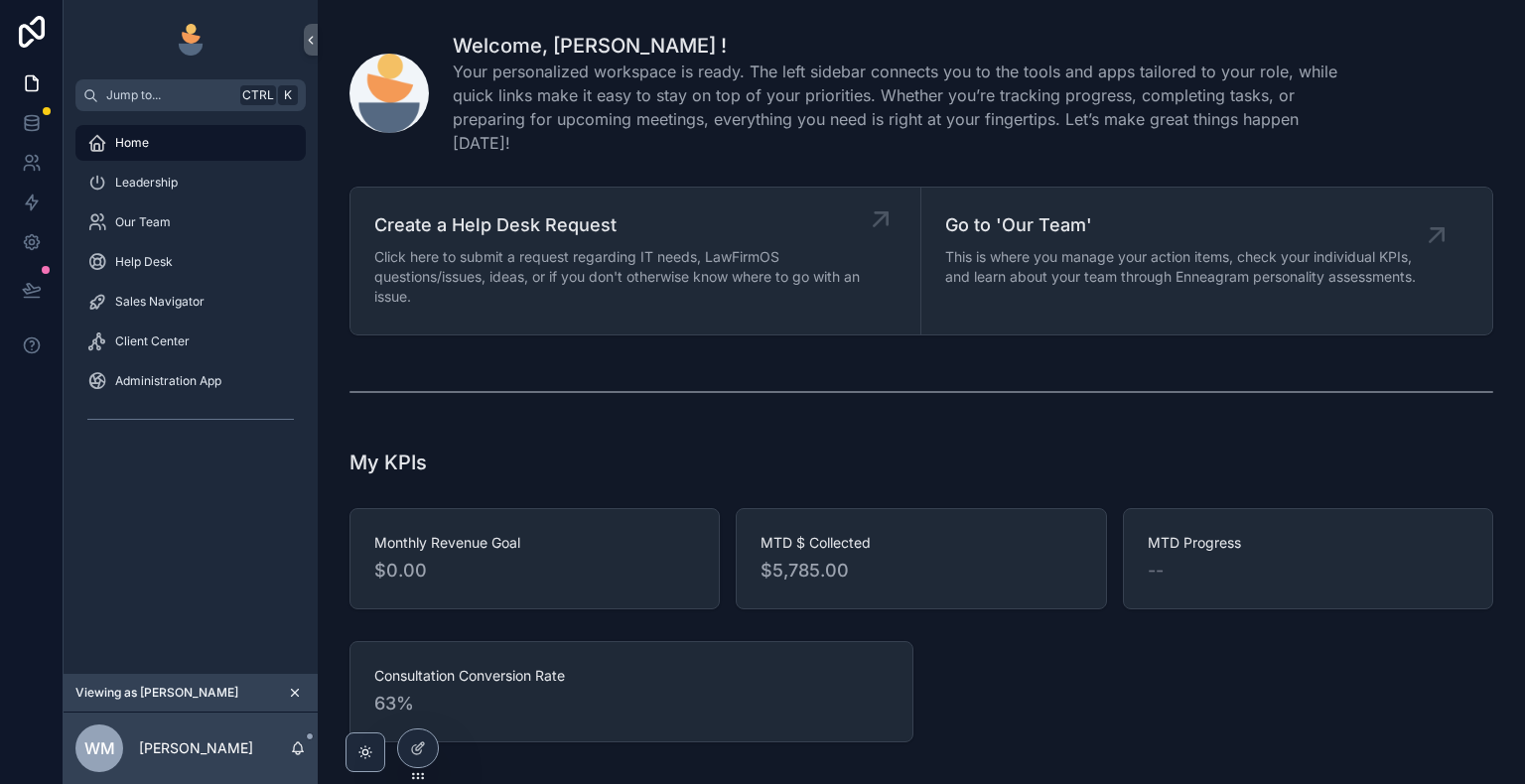 click 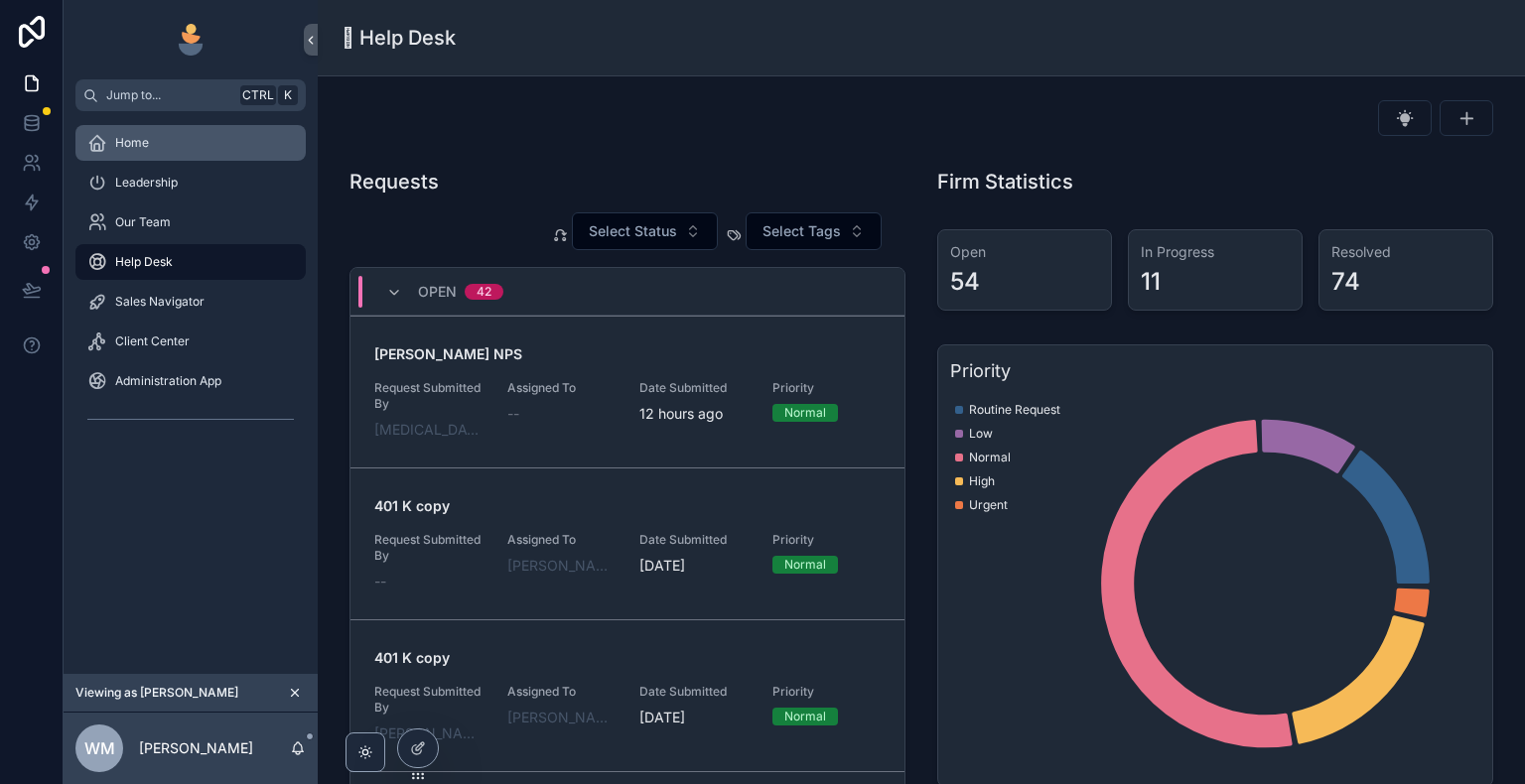 click on "Home" at bounding box center (191, 143) 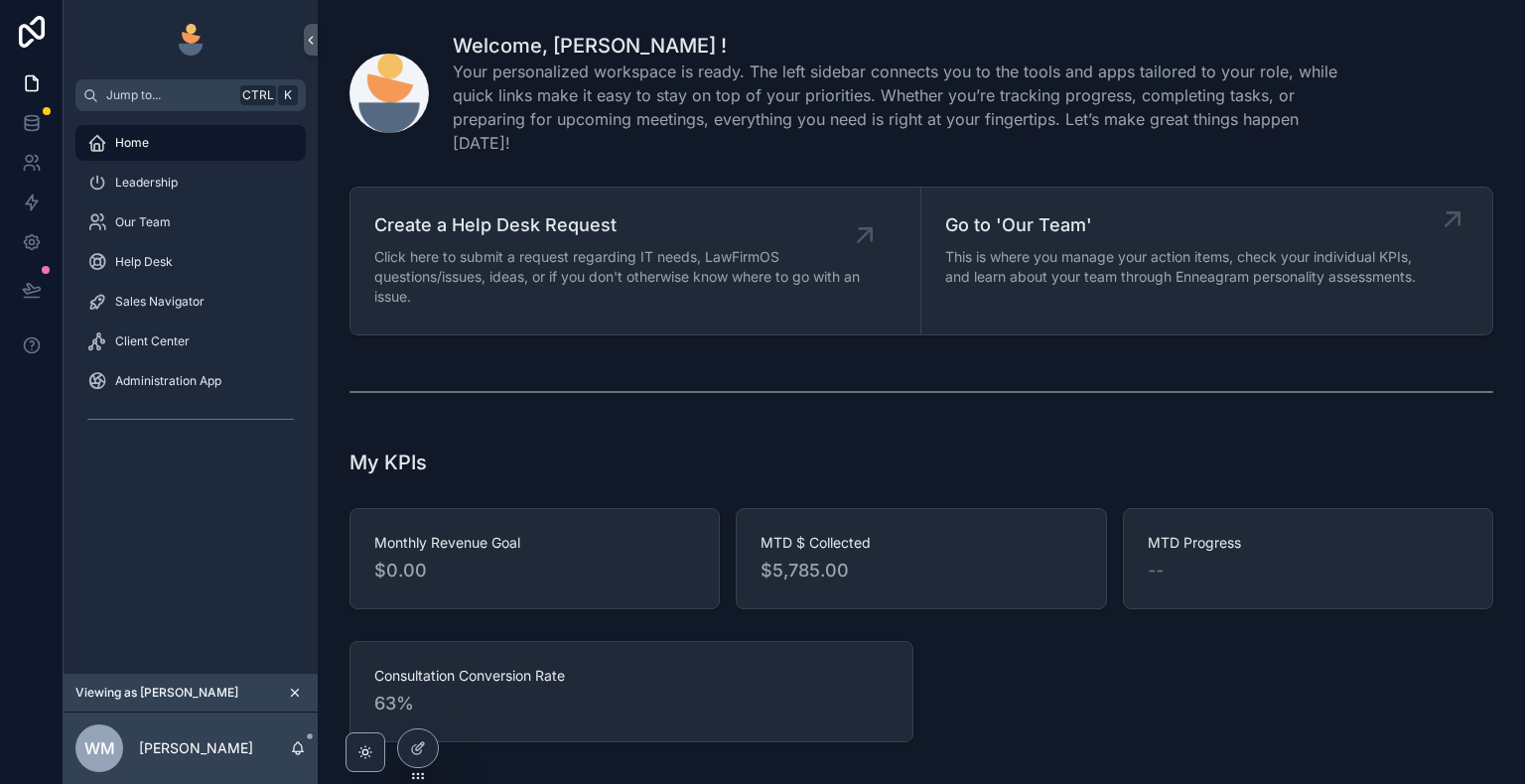 click 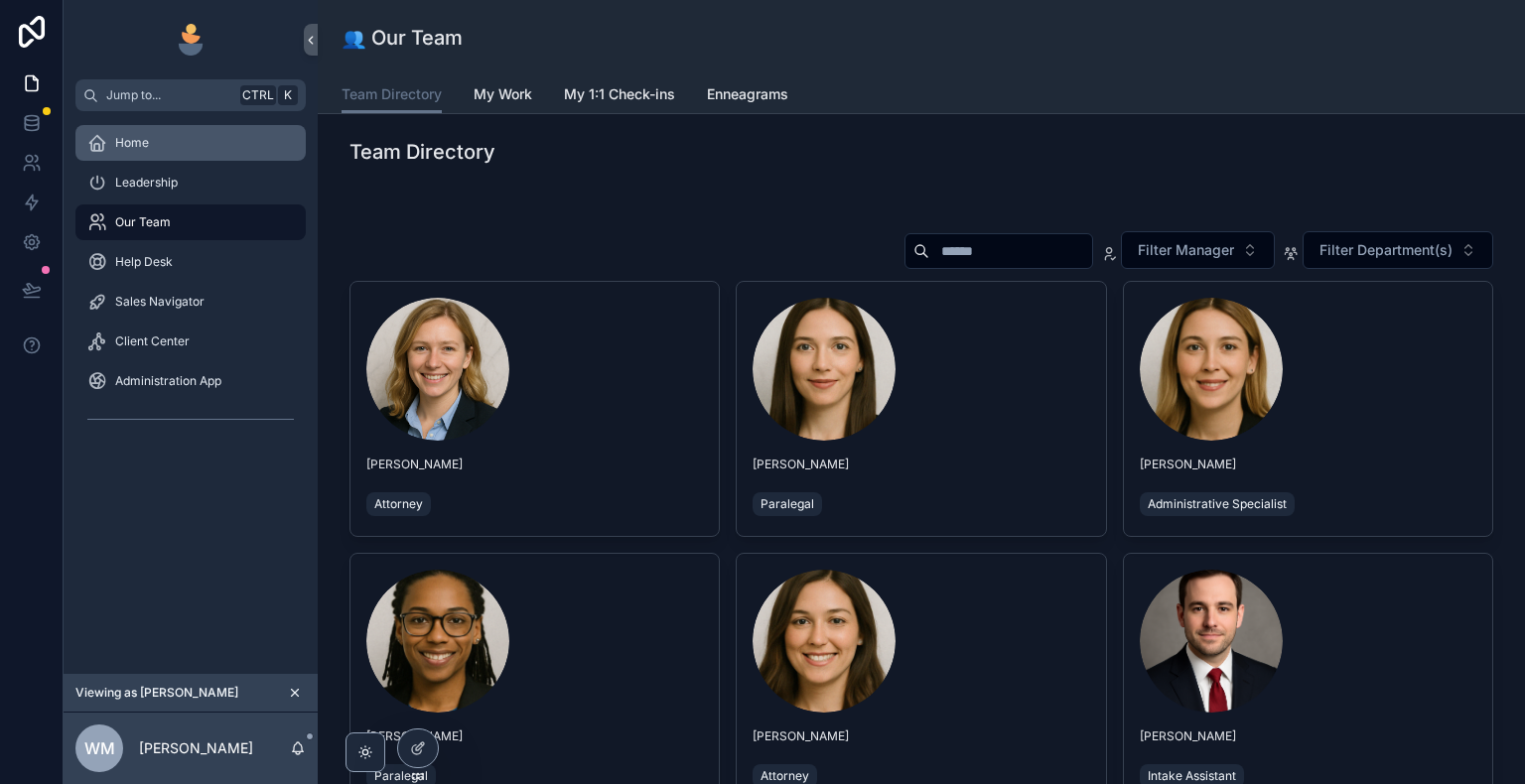 click on "Home" at bounding box center [191, 143] 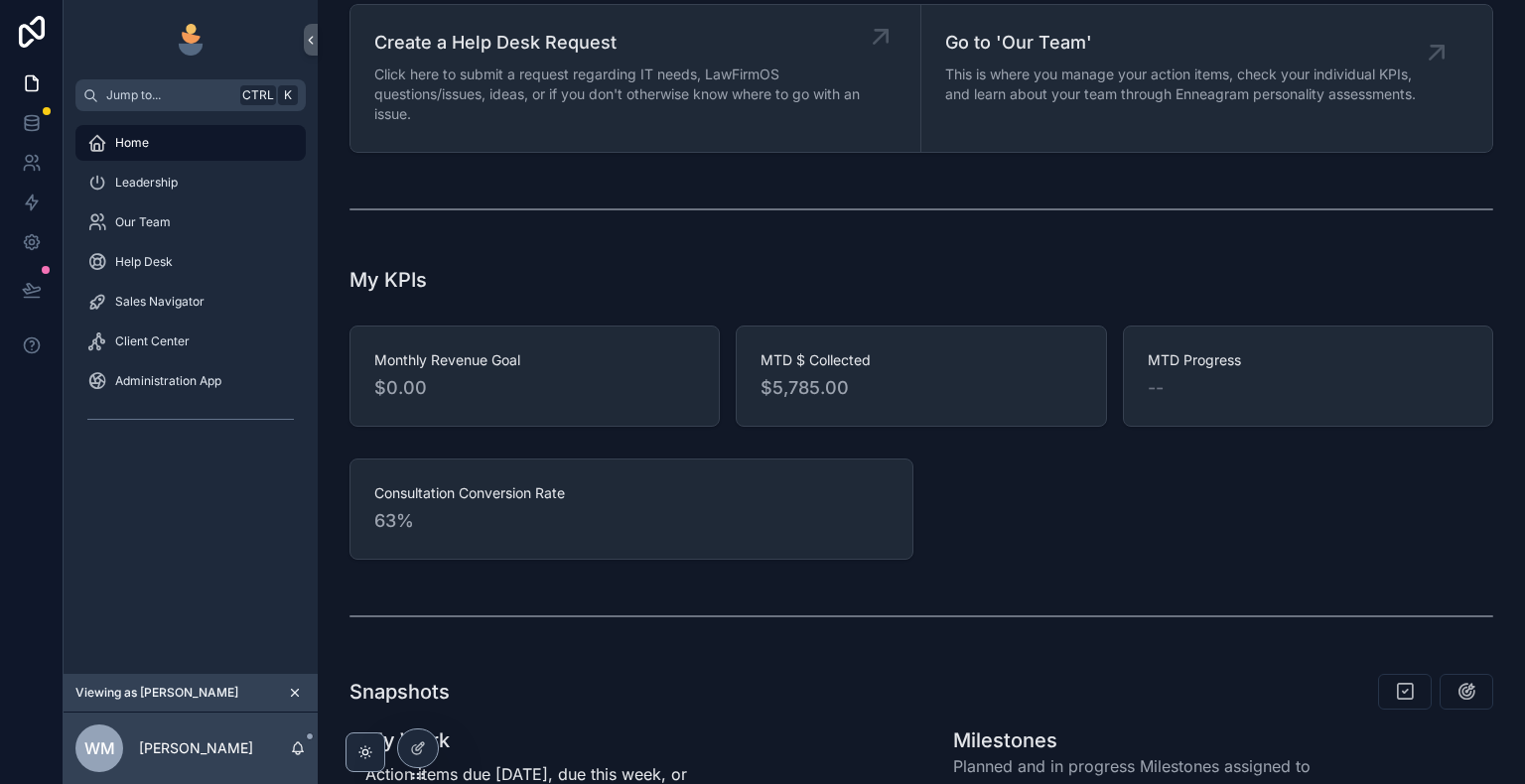 scroll, scrollTop: 183, scrollLeft: 0, axis: vertical 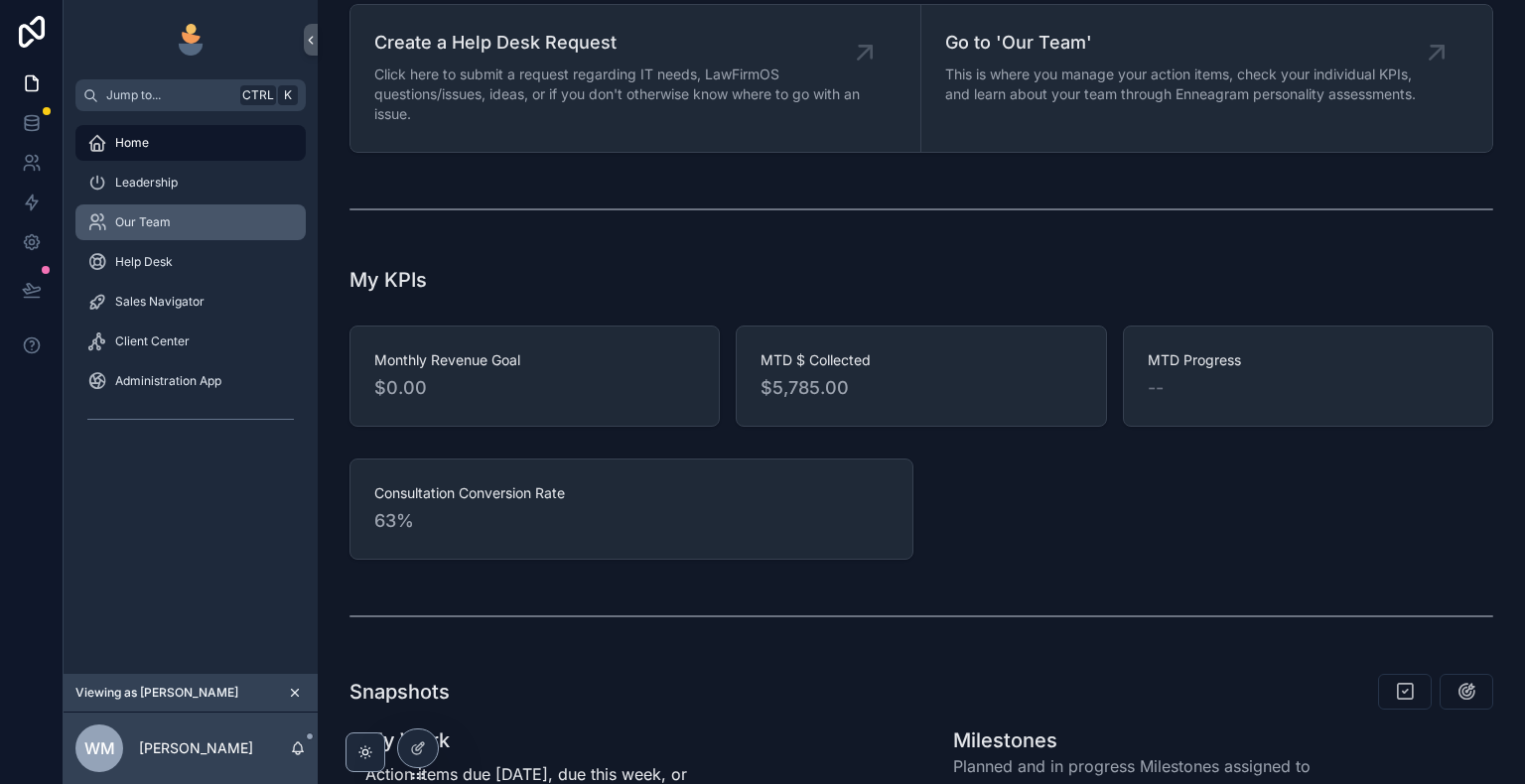 click on "Our Team" at bounding box center (191, 222) 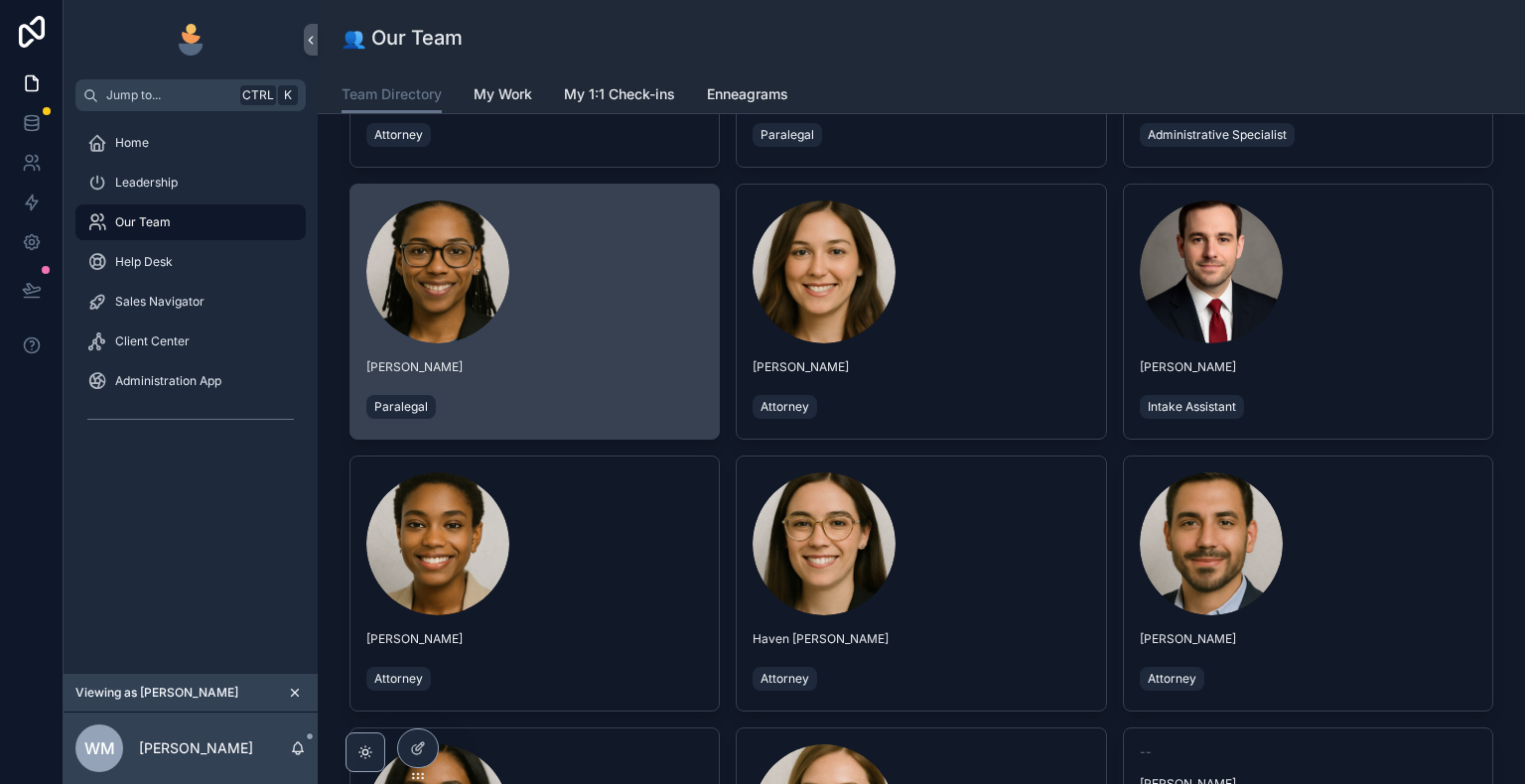 scroll, scrollTop: 357, scrollLeft: 0, axis: vertical 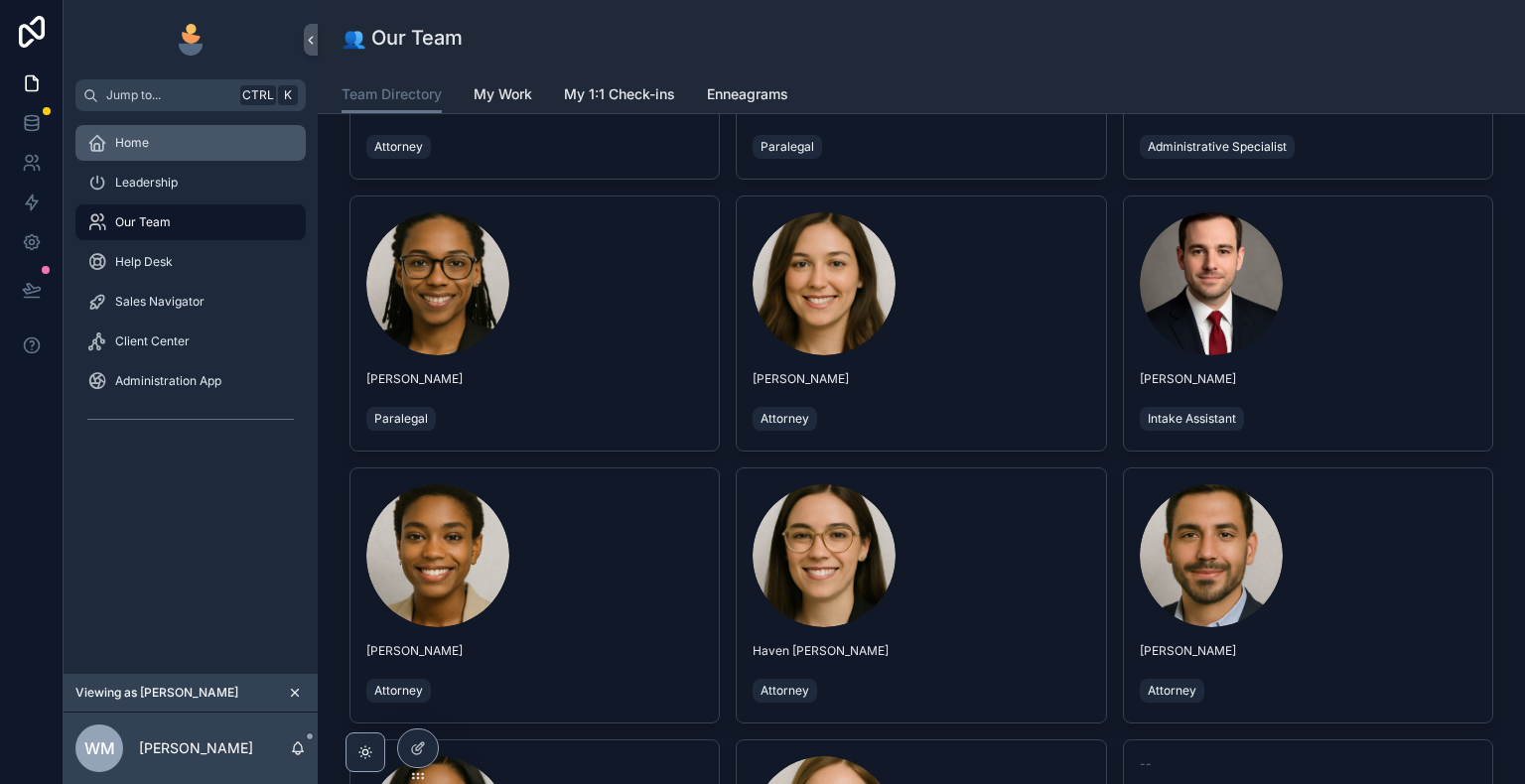 click on "Home" at bounding box center (191, 143) 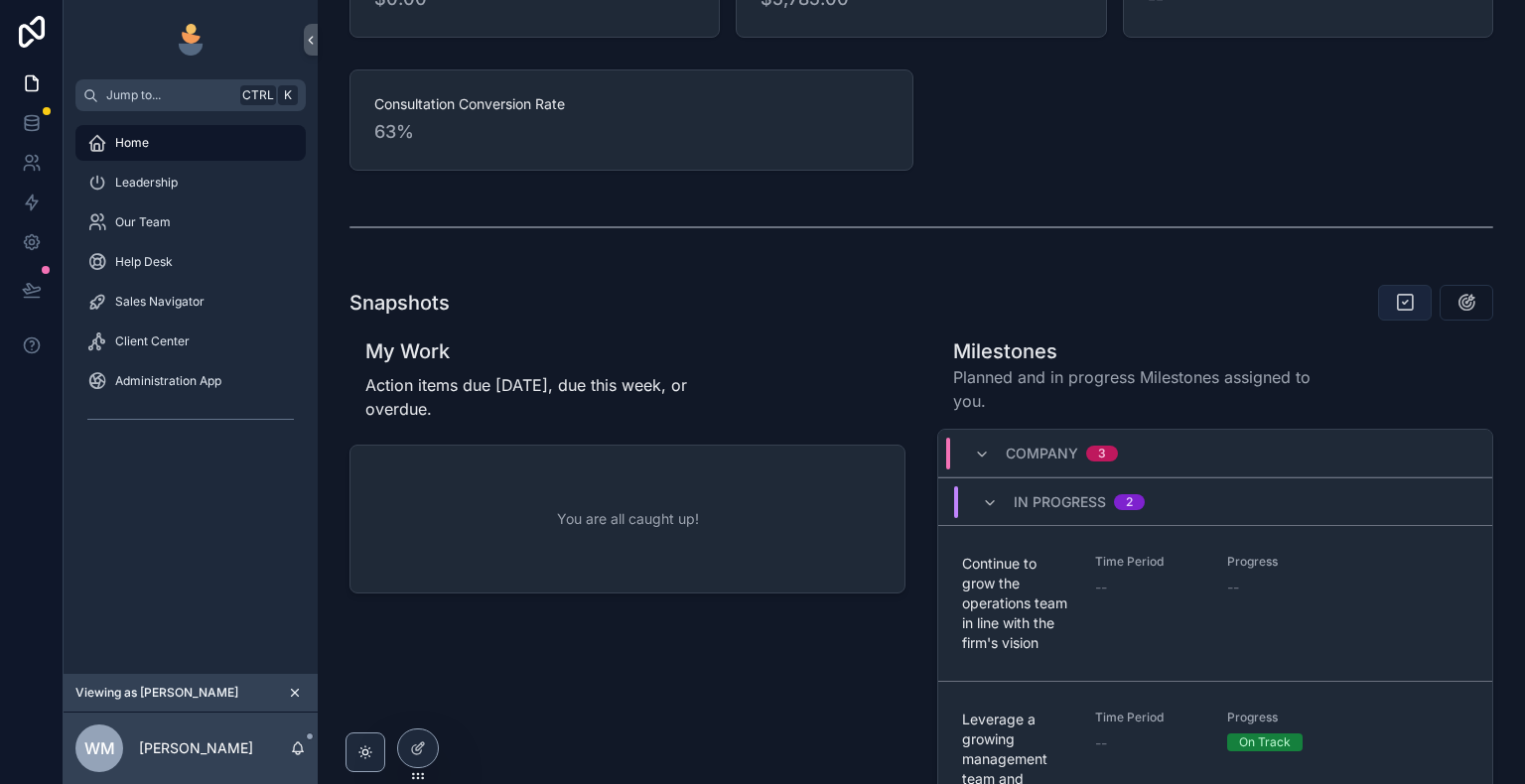 scroll, scrollTop: 574, scrollLeft: 0, axis: vertical 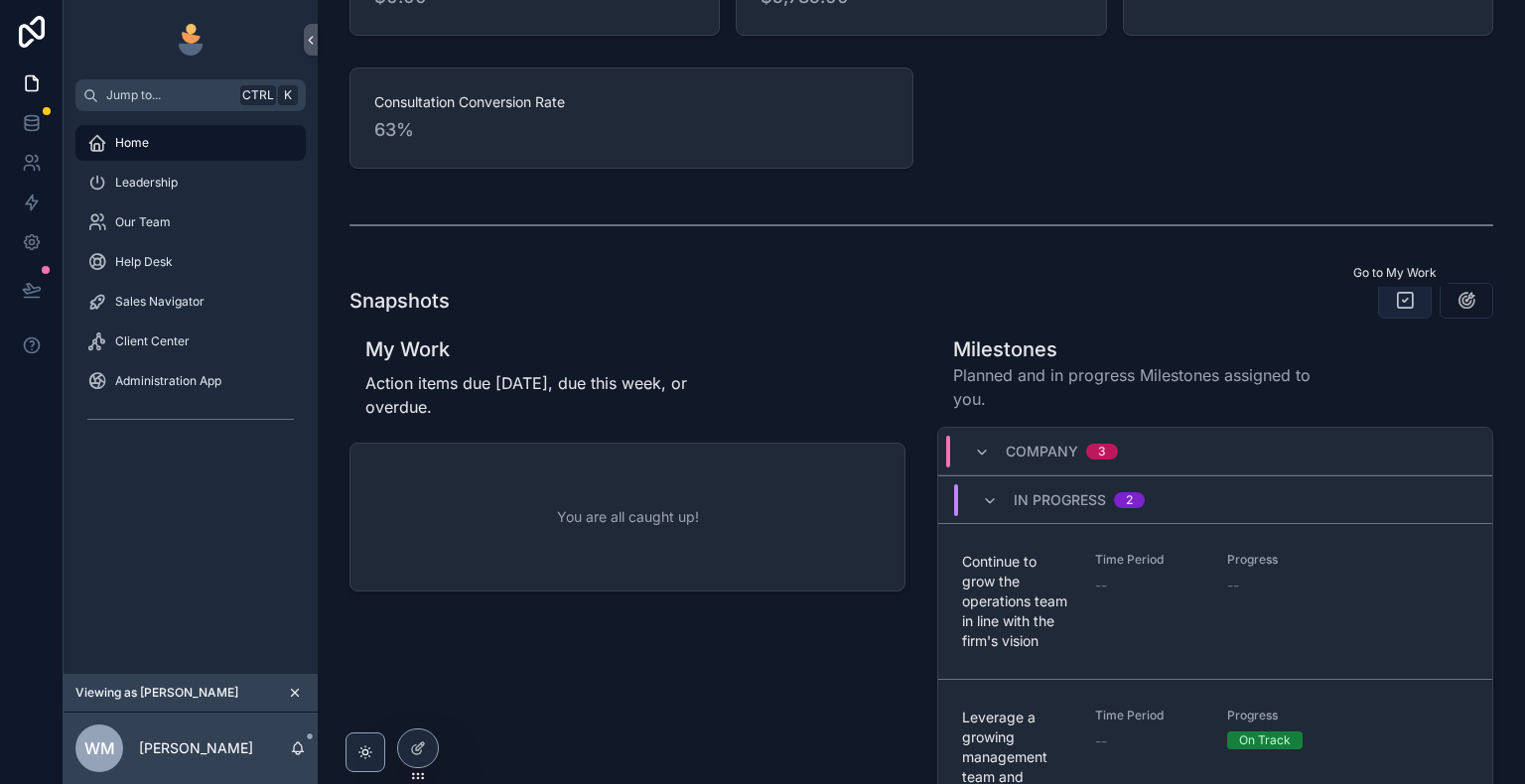 click at bounding box center (1405, 301) 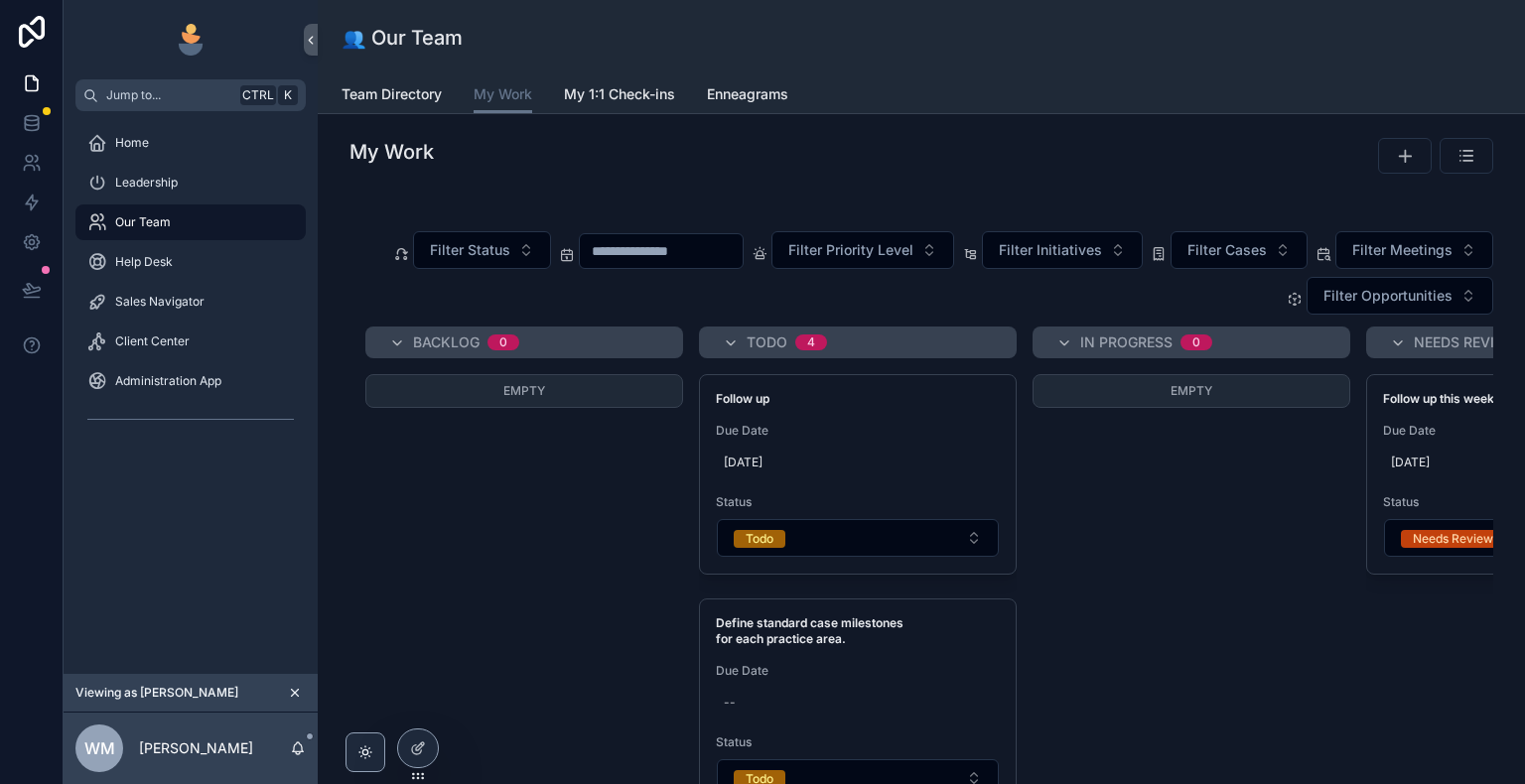 scroll, scrollTop: 0, scrollLeft: 0, axis: both 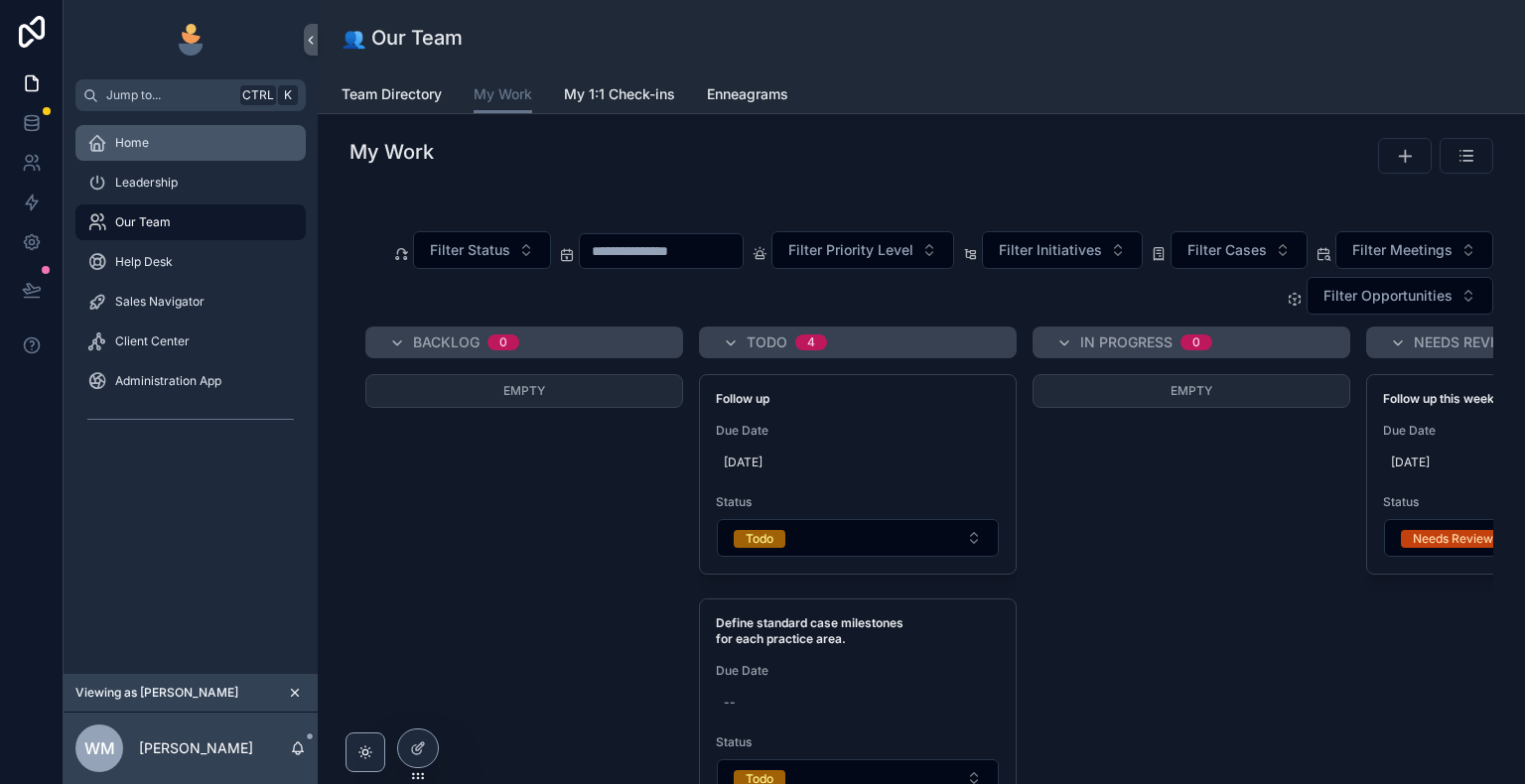 click on "Home" at bounding box center (191, 143) 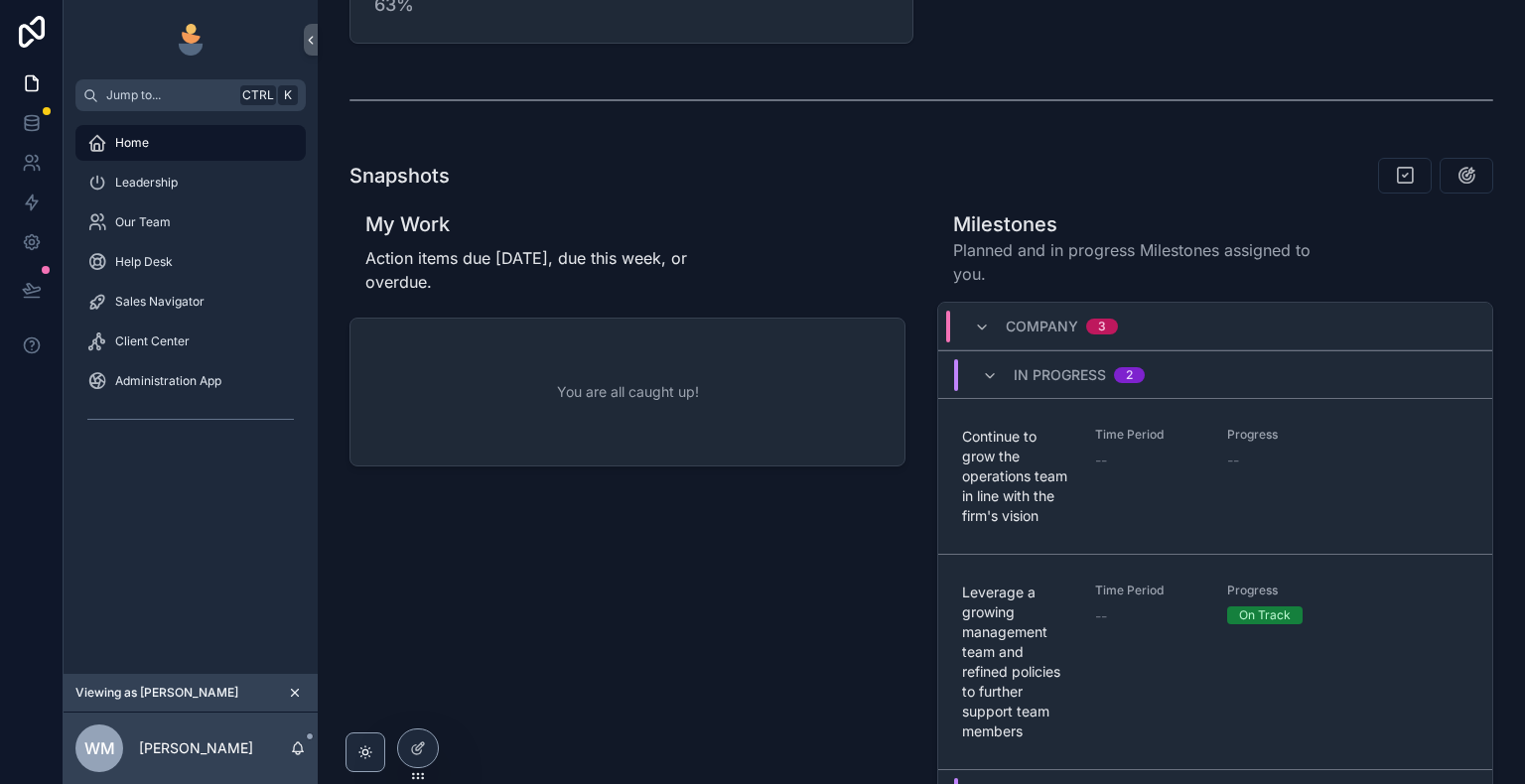scroll, scrollTop: 699, scrollLeft: 0, axis: vertical 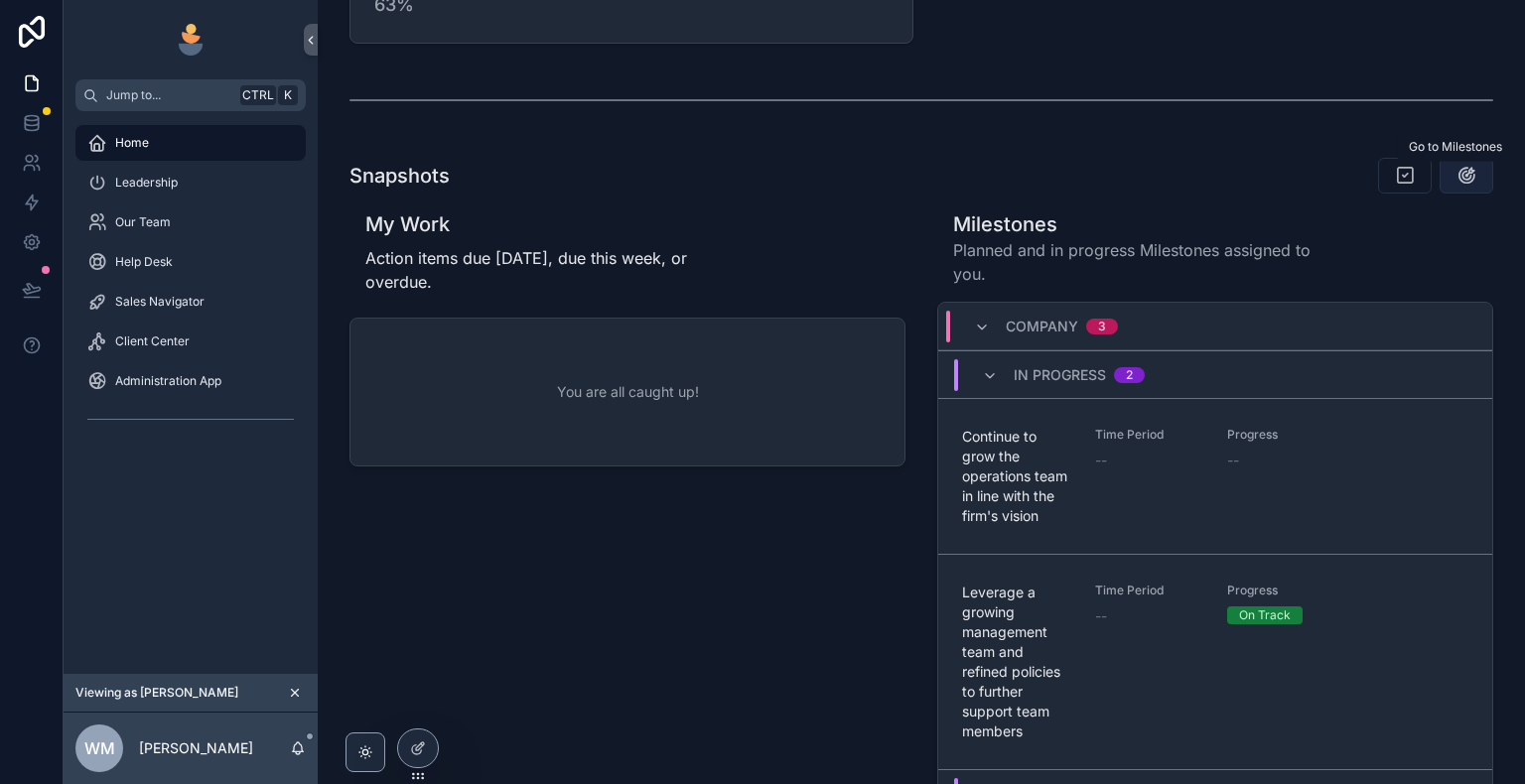 click at bounding box center [1466, 176] 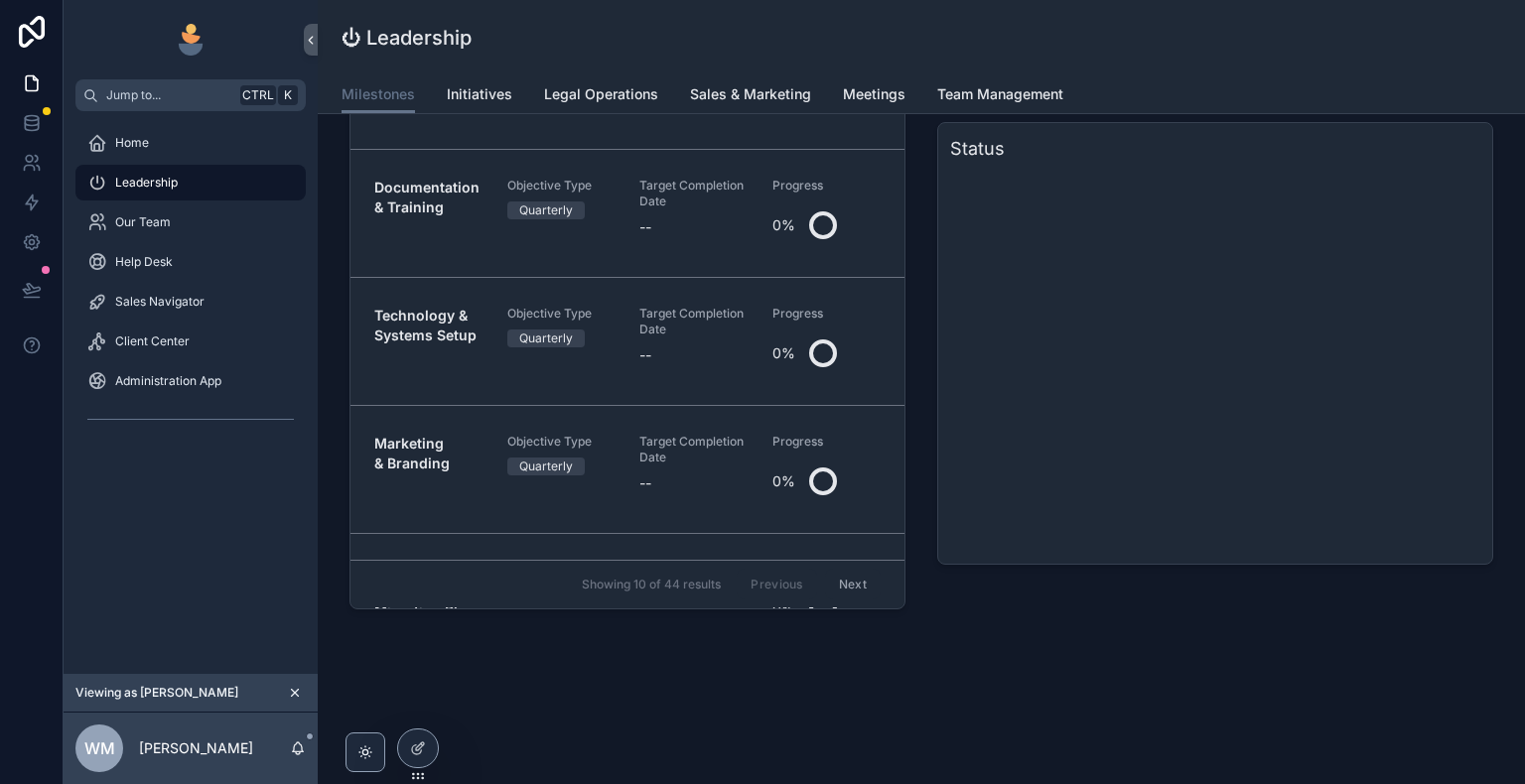 scroll, scrollTop: 0, scrollLeft: 0, axis: both 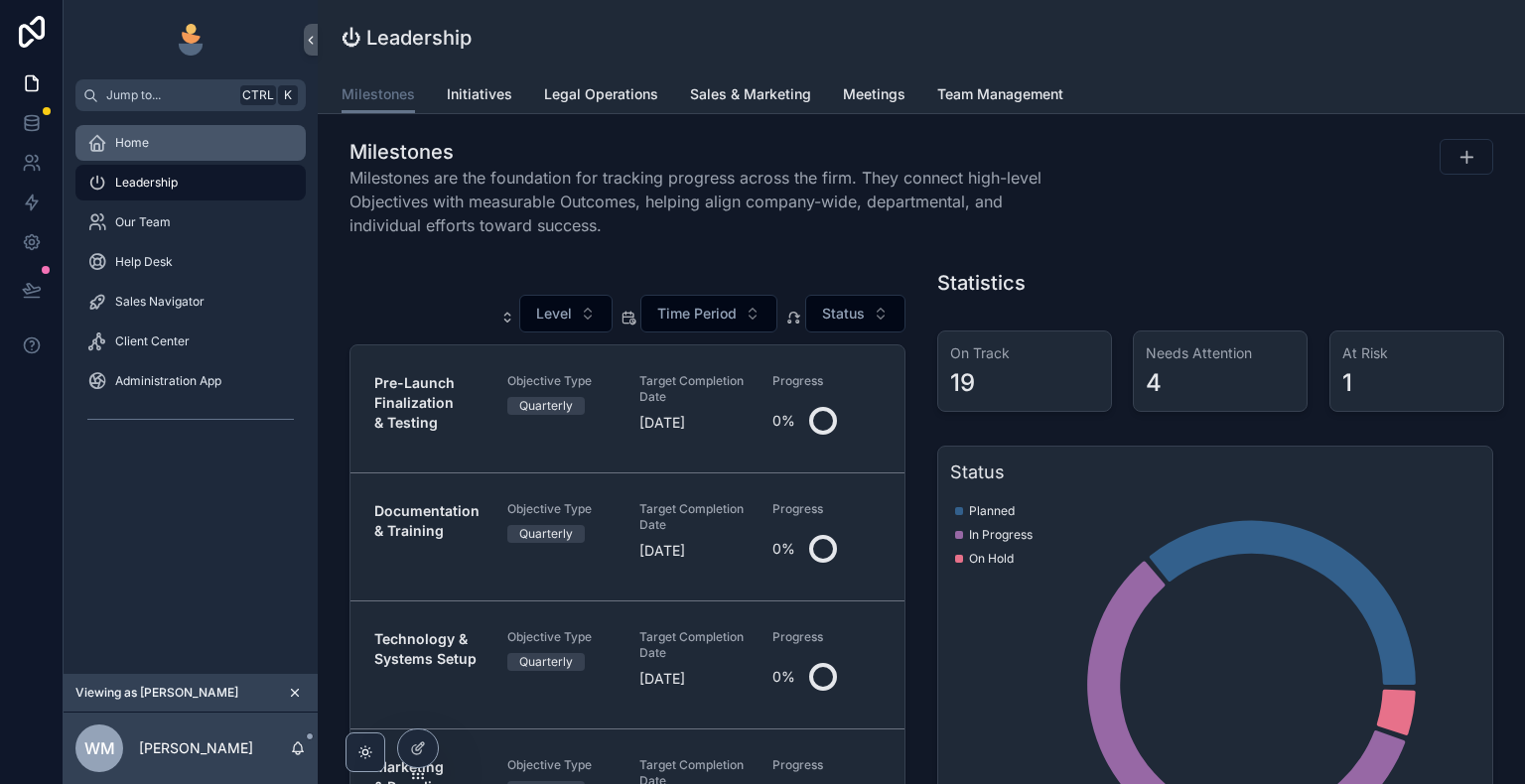 click on "Home" at bounding box center (191, 143) 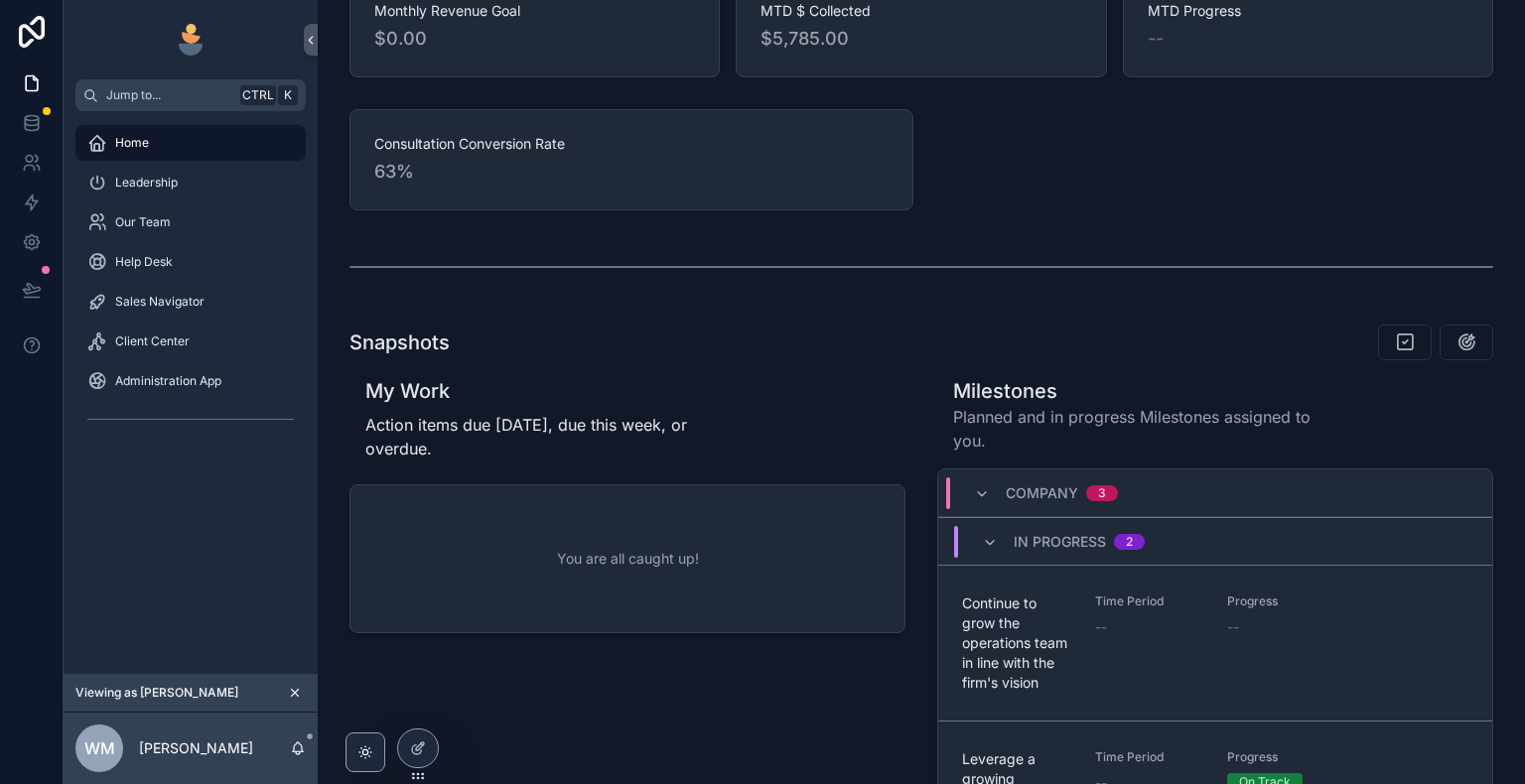 scroll, scrollTop: 511, scrollLeft: 0, axis: vertical 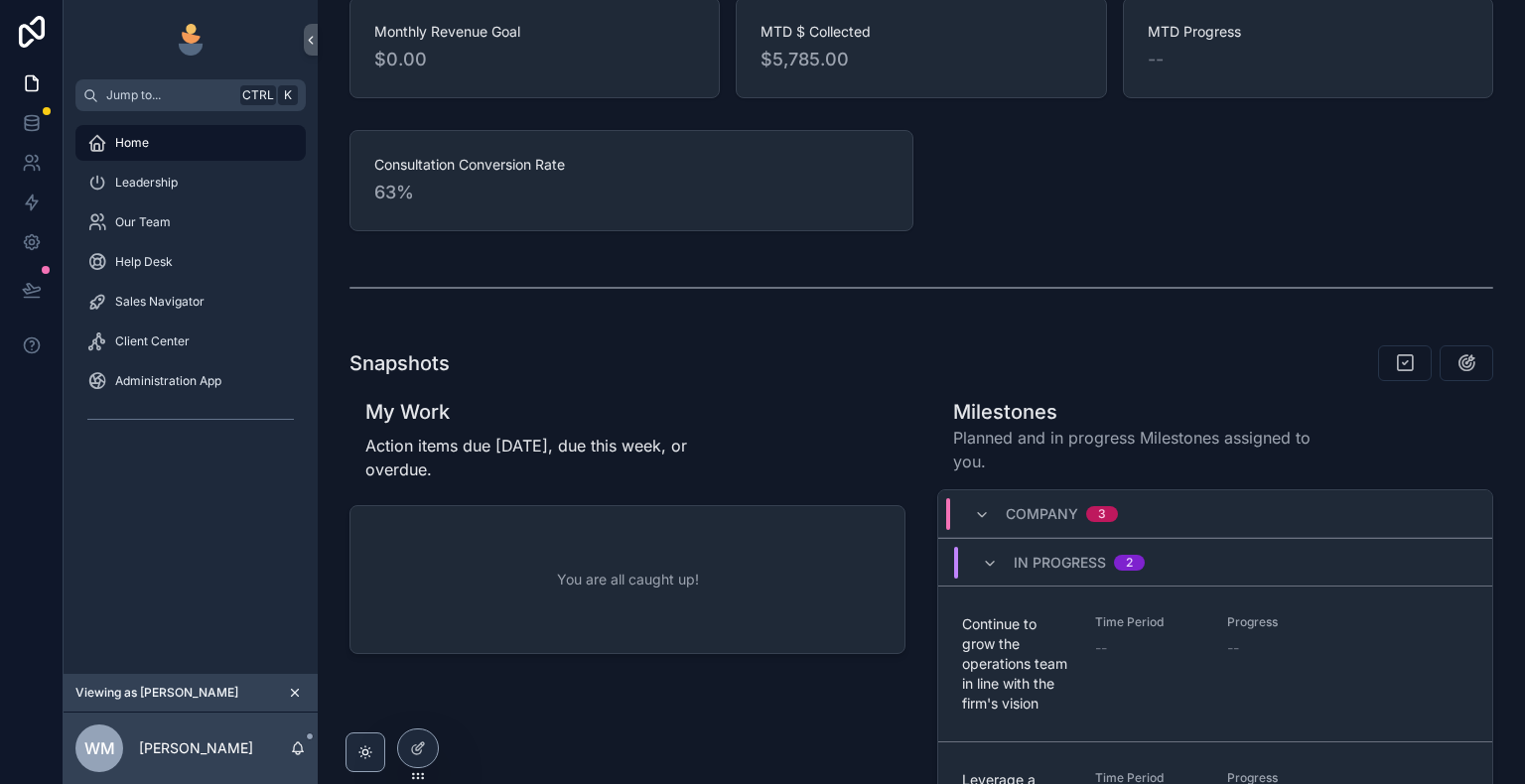 click on "You are all caught up!" at bounding box center (627, 580) 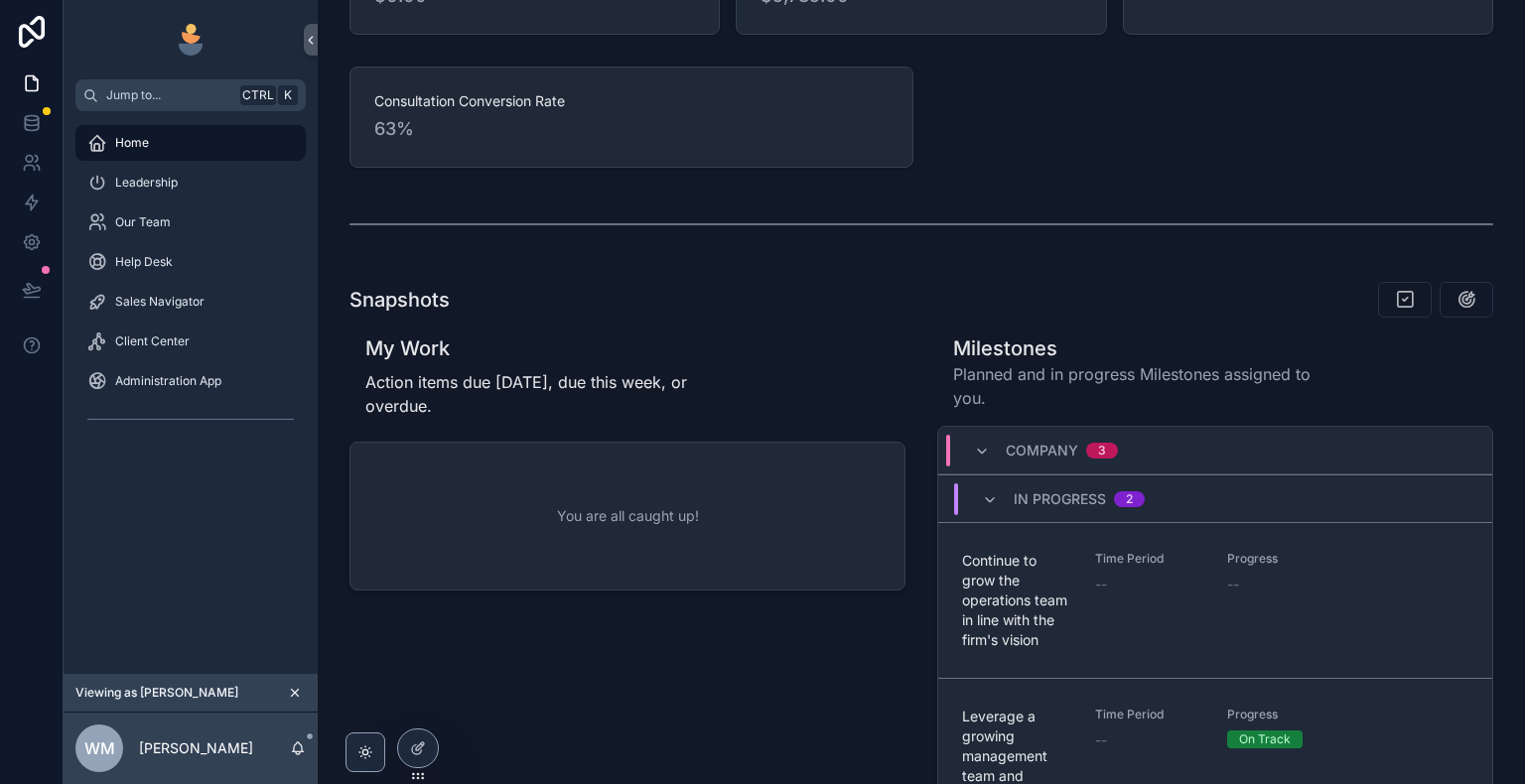 scroll, scrollTop: 576, scrollLeft: 0, axis: vertical 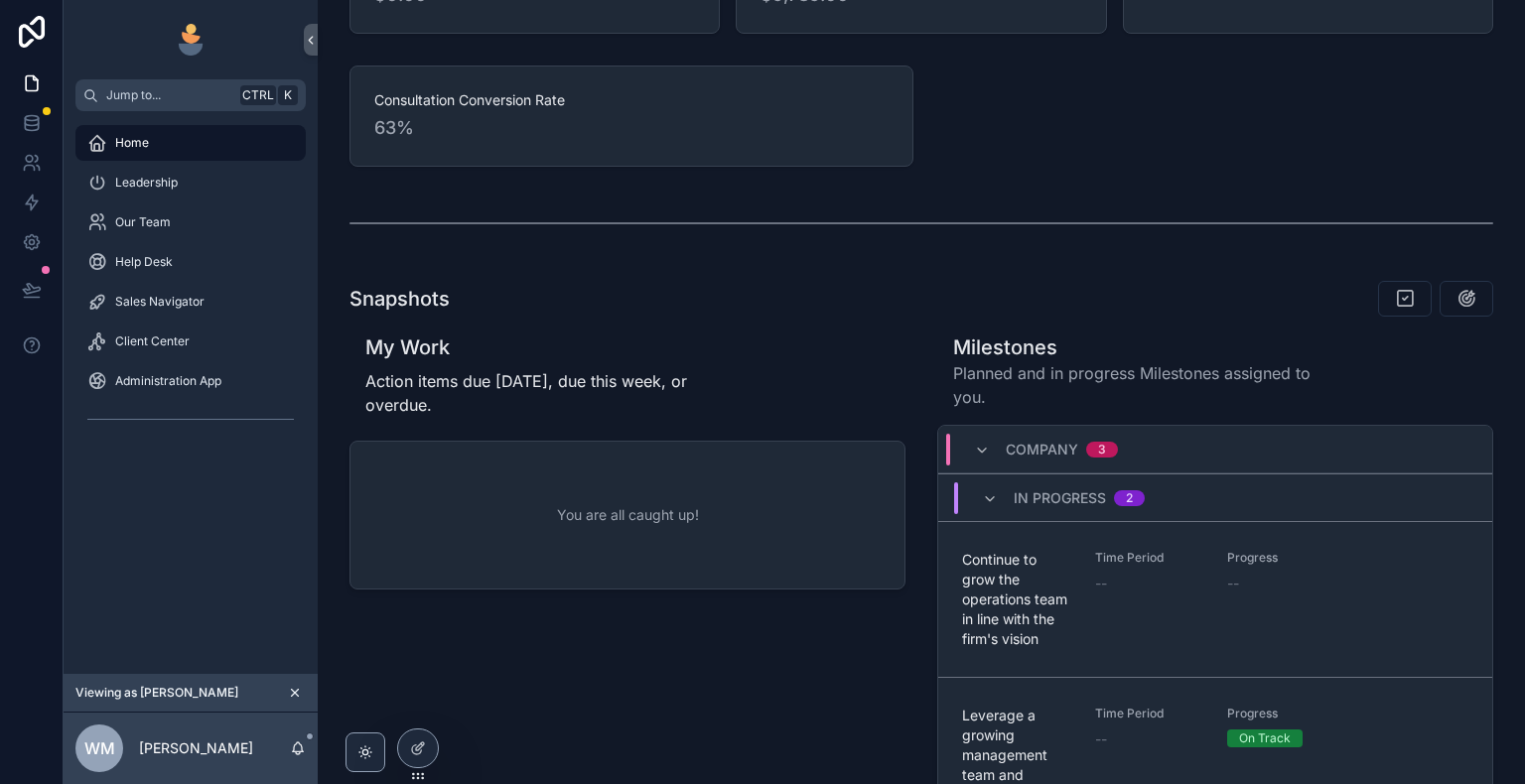 click at bounding box center [990, 498] 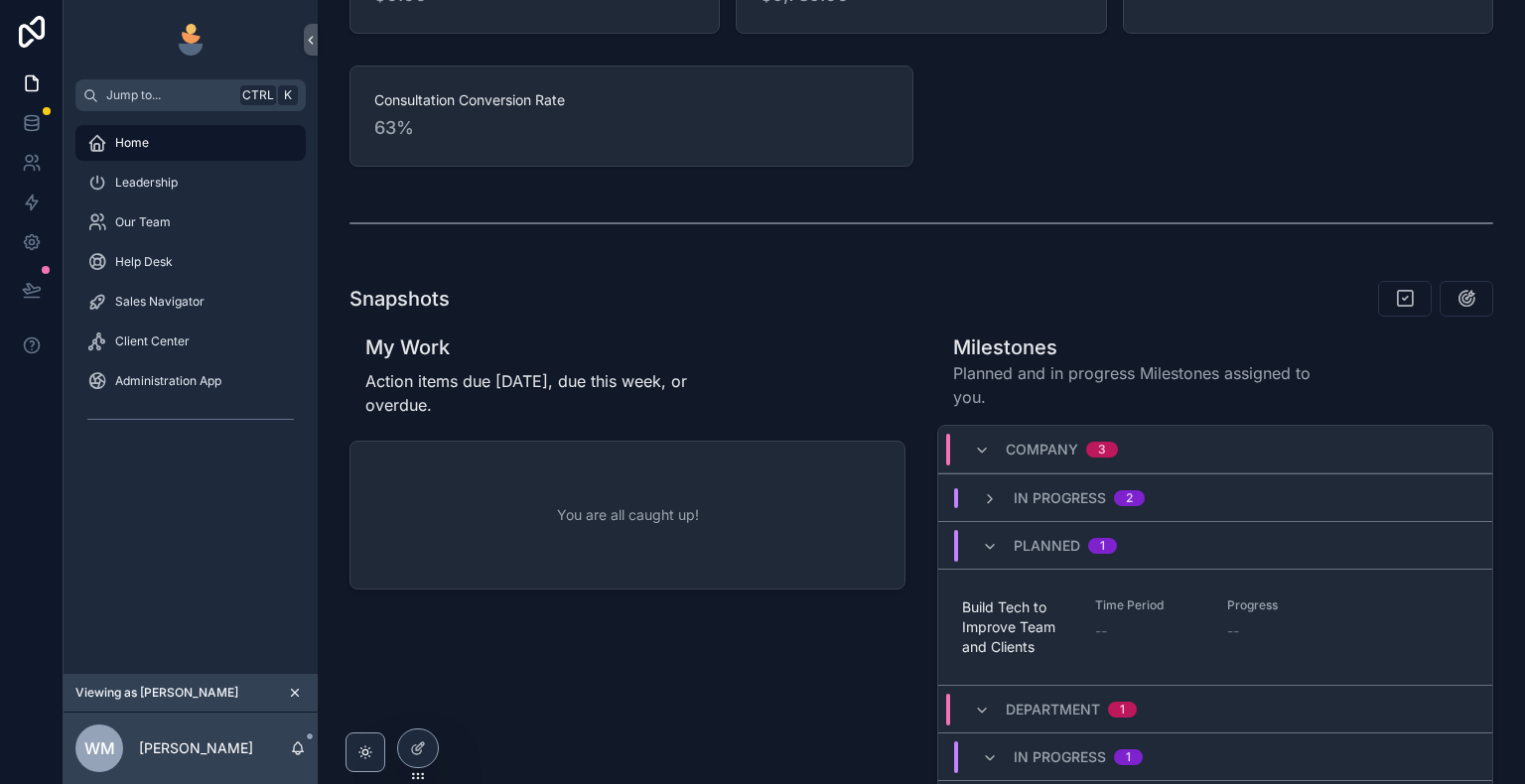 click on "Planned 1" at bounding box center (1215, 545) 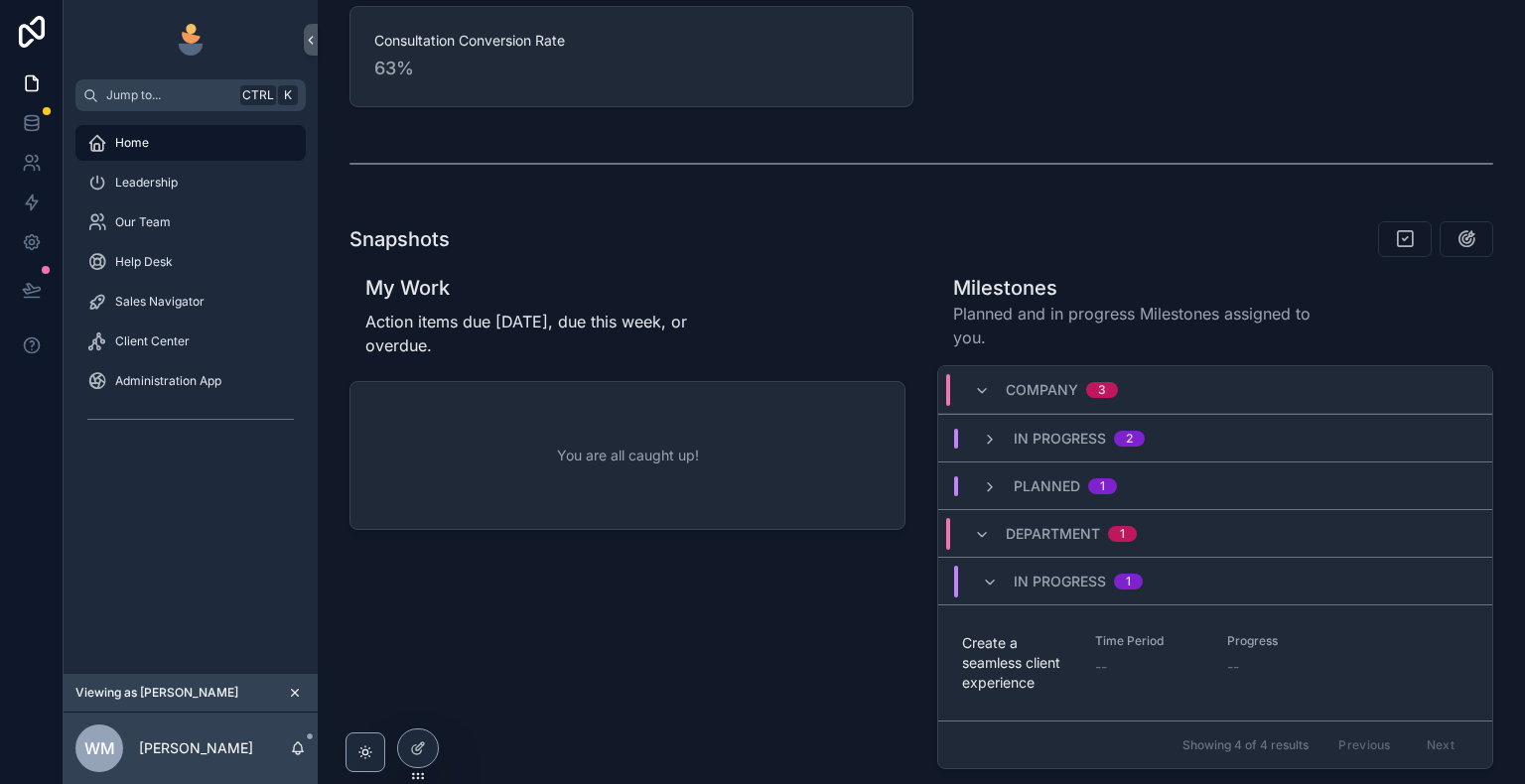 scroll, scrollTop: 643, scrollLeft: 0, axis: vertical 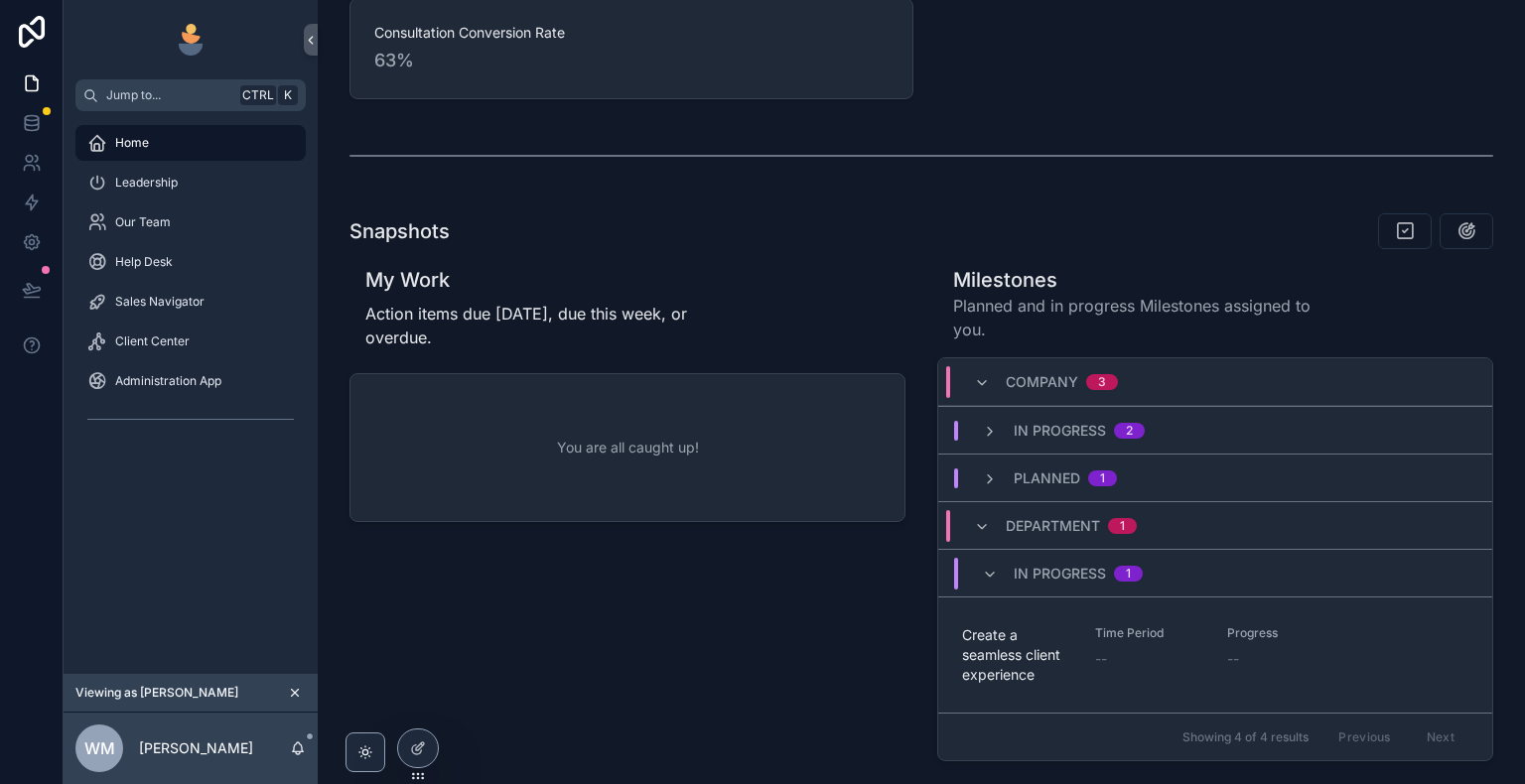 click on "In Progress 1" at bounding box center [1062, 574] 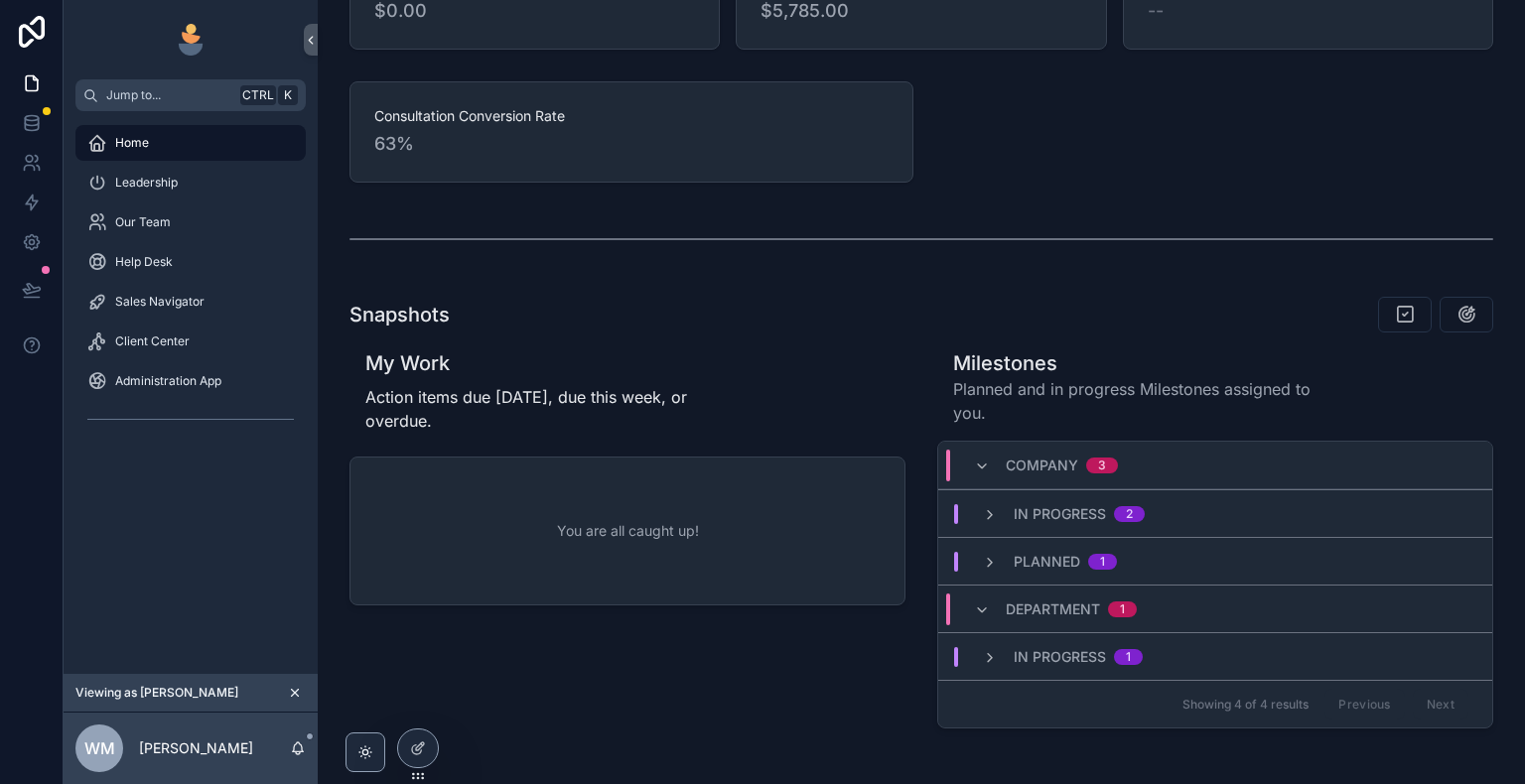 scroll, scrollTop: 560, scrollLeft: 0, axis: vertical 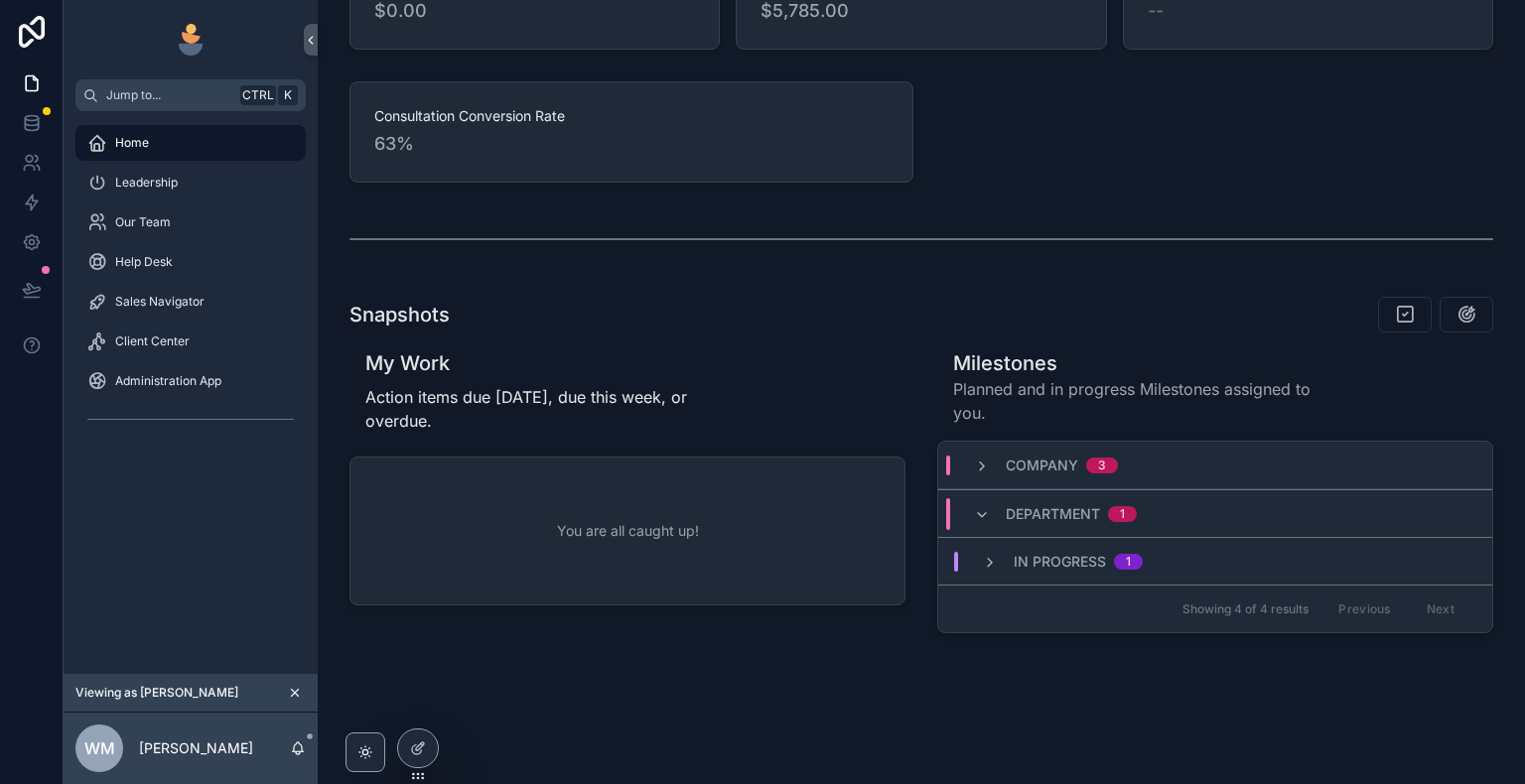 click on "In Progress 1" at bounding box center (1062, 562) 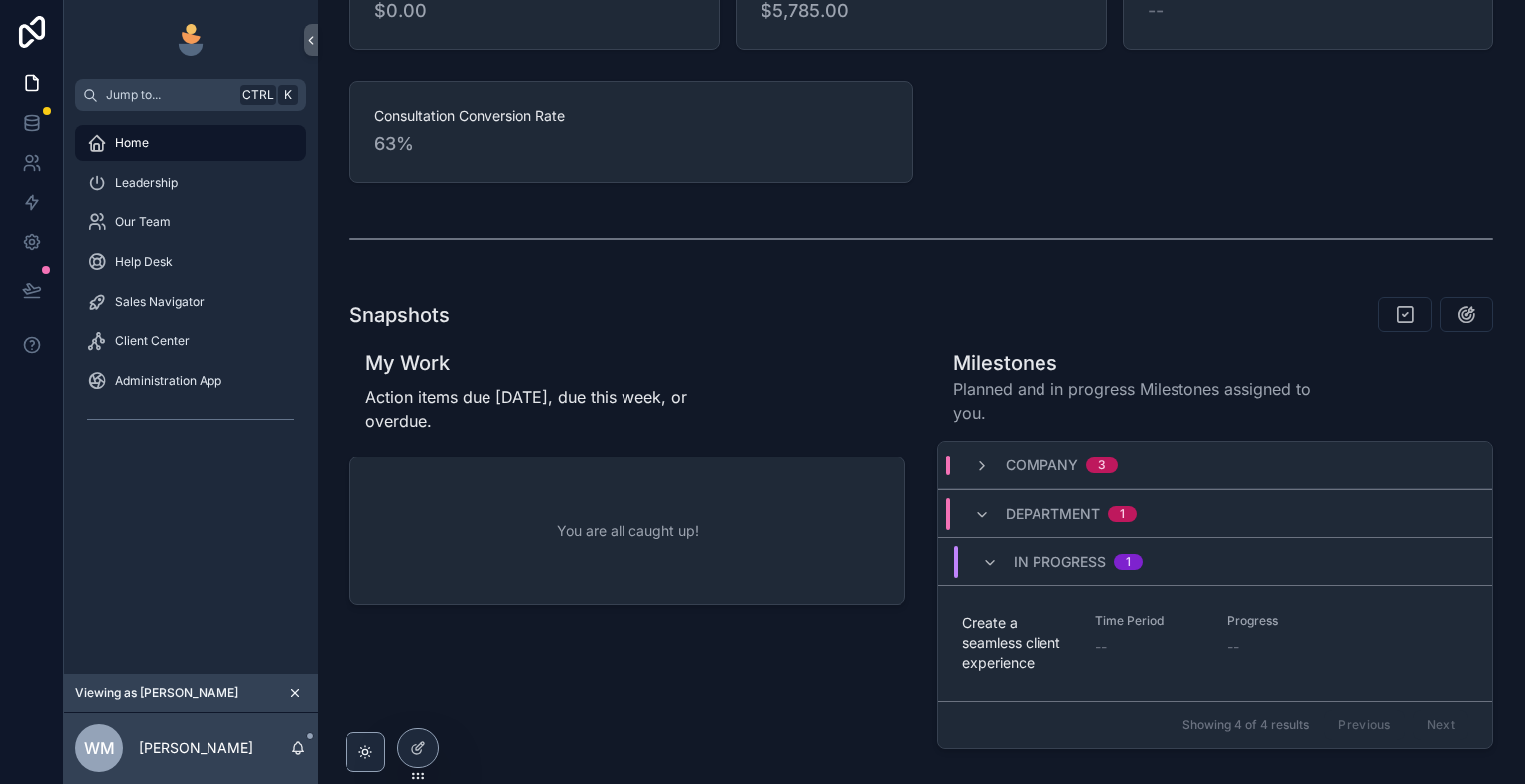 click on "In Progress 1" at bounding box center (1062, 562) 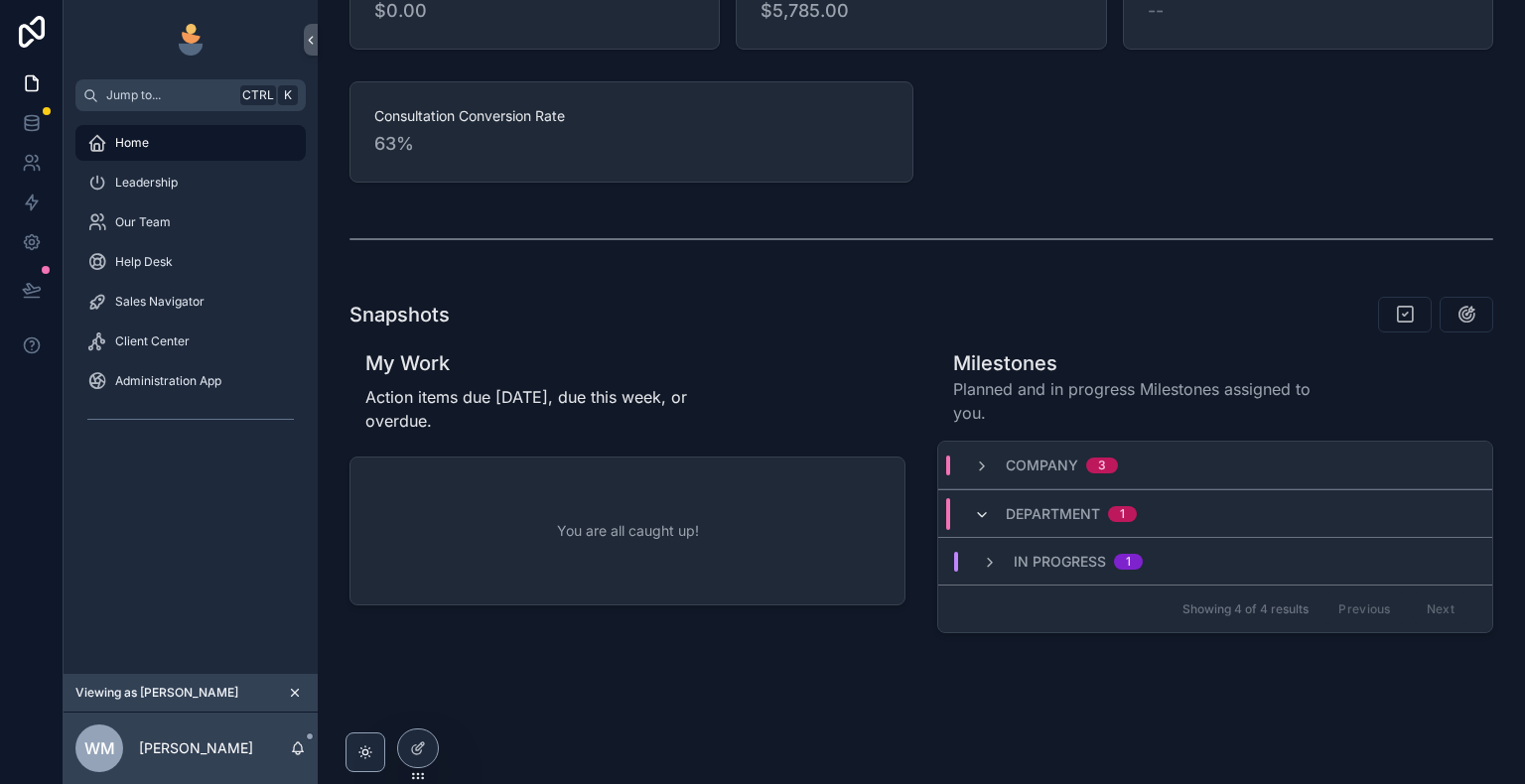 click at bounding box center (982, 515) 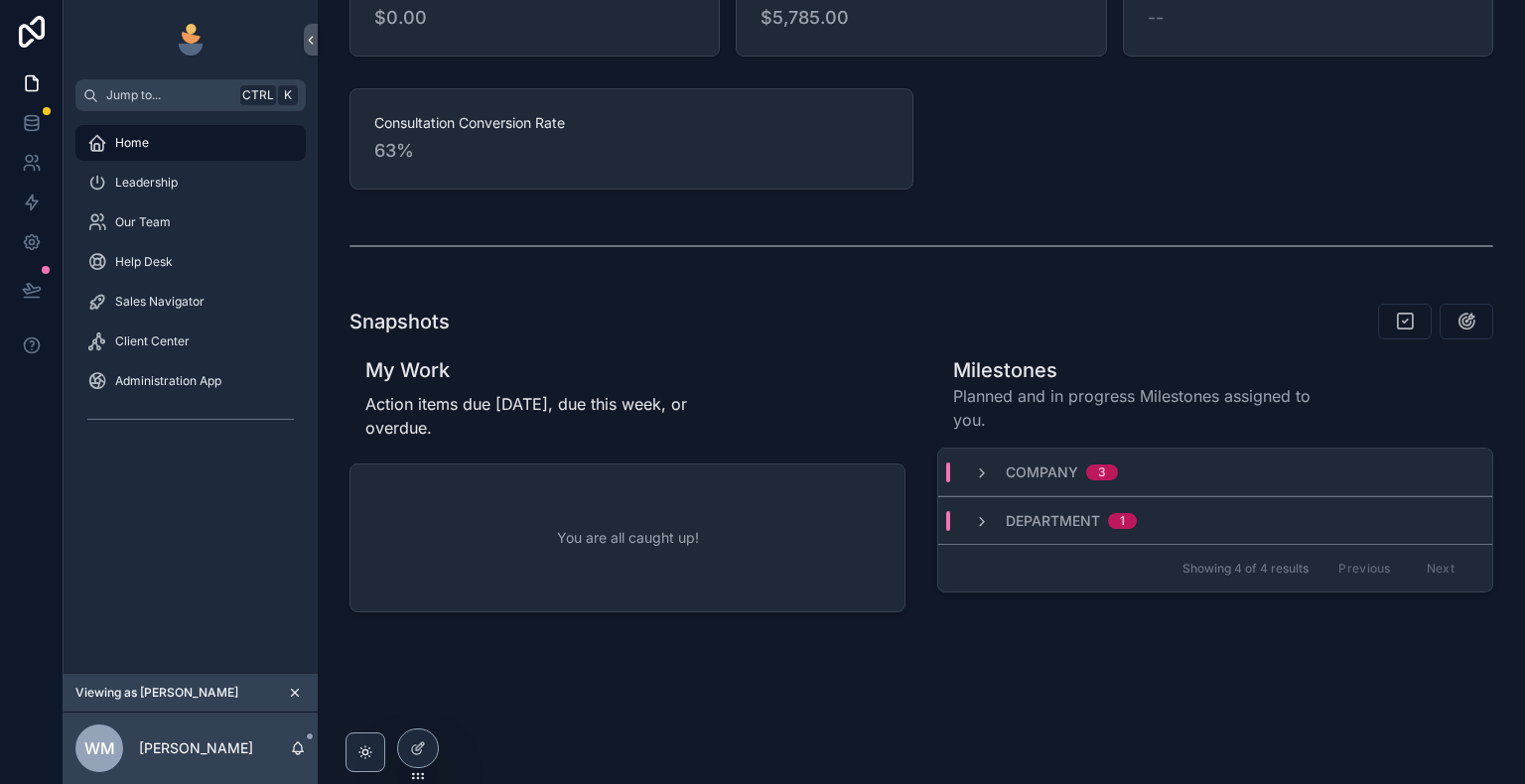 click at bounding box center [982, 522] 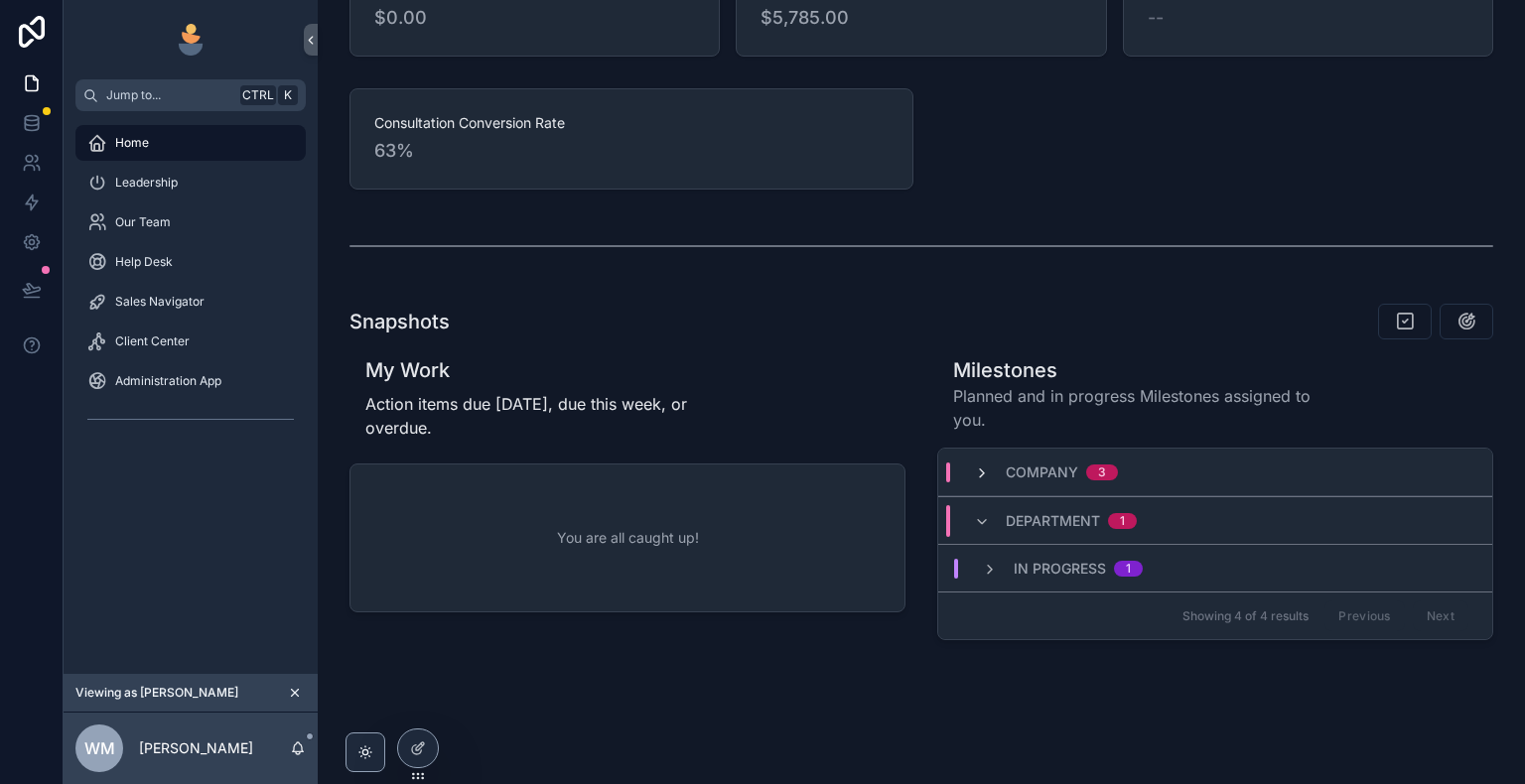 click at bounding box center (982, 473) 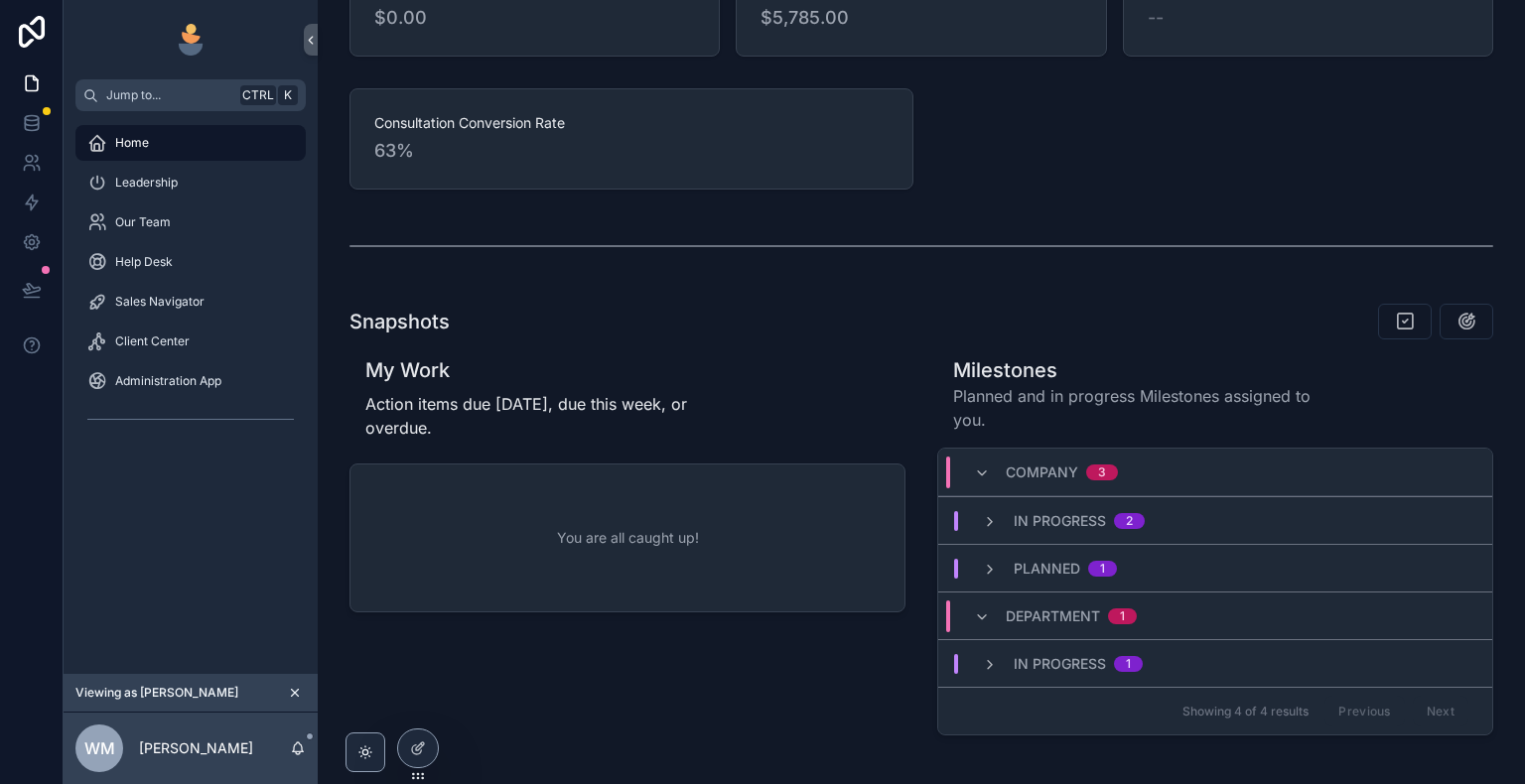 click on "In Progress 2" at bounding box center [1063, 521] 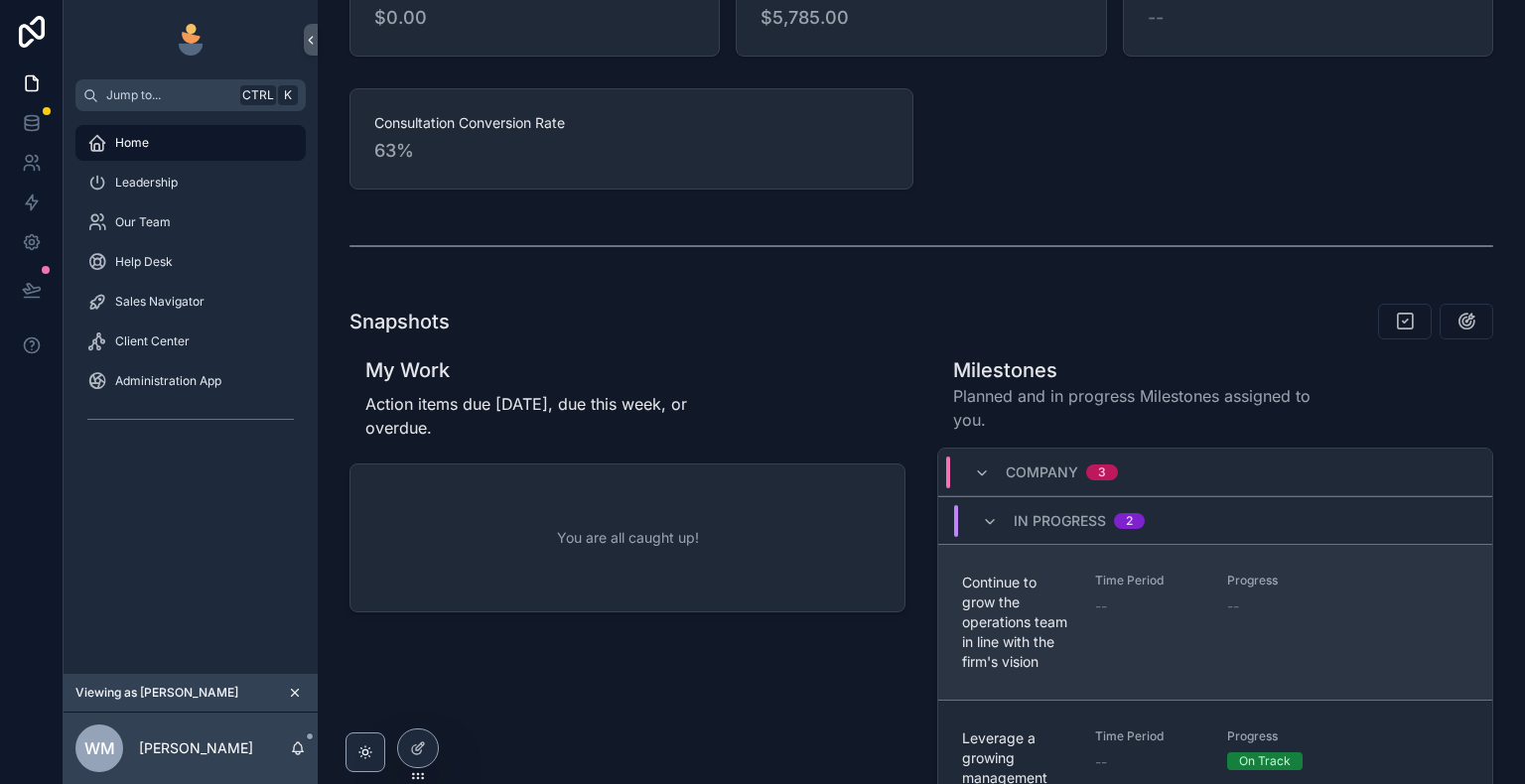 click on "Continue to grow the operations team in line with the firm's vision" at bounding box center [1017, 622] 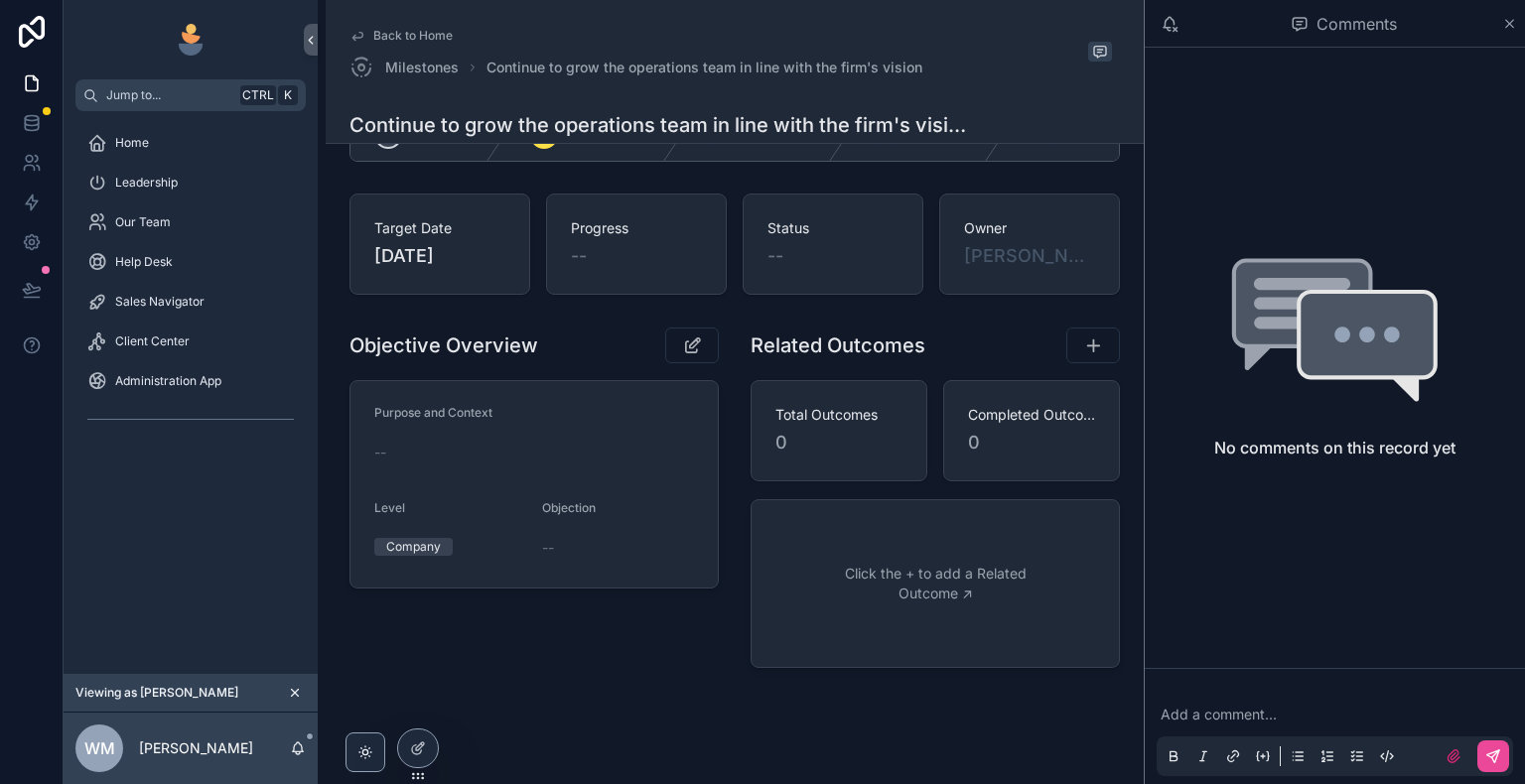 scroll, scrollTop: 0, scrollLeft: 0, axis: both 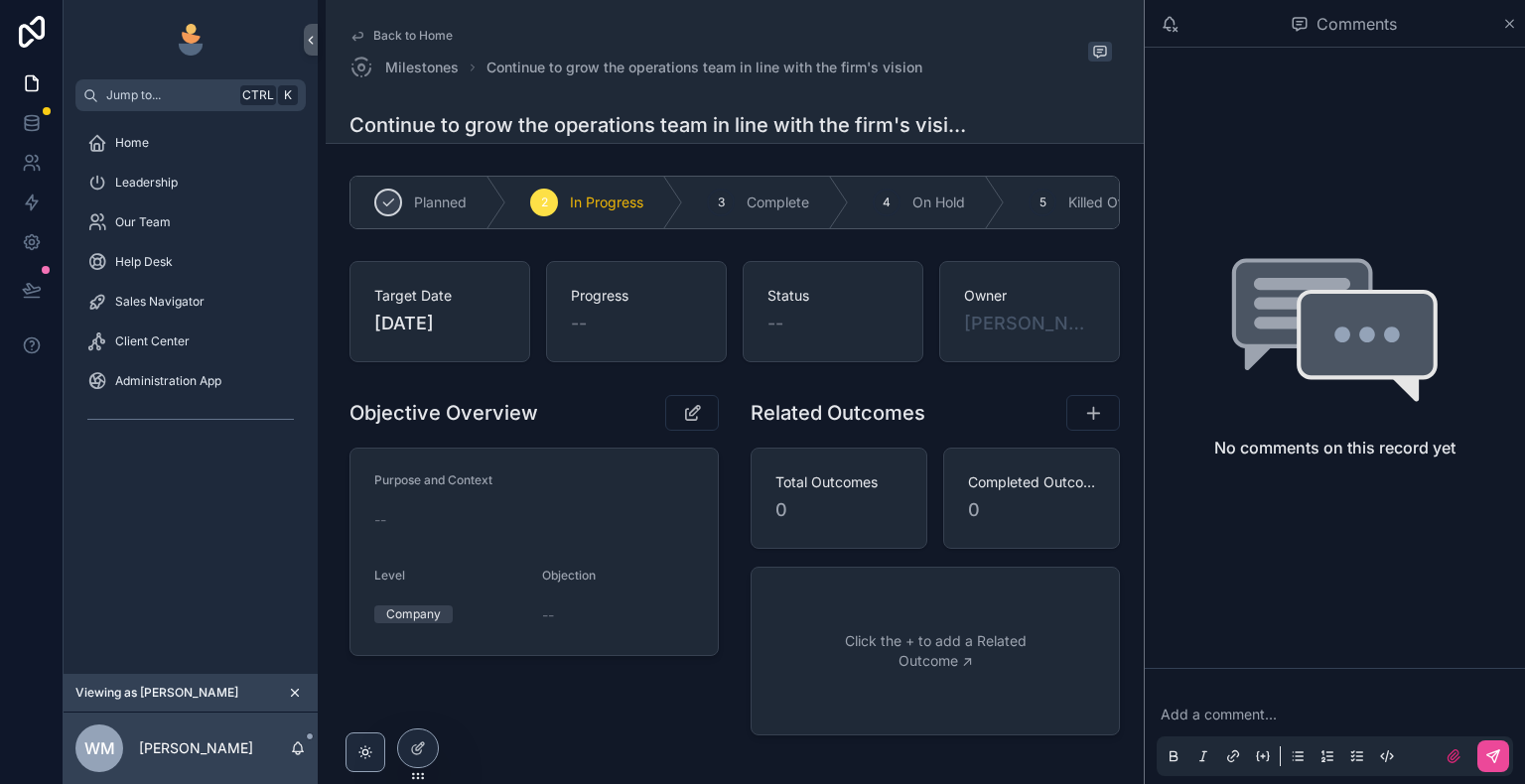 click on "Back to Home" at bounding box center [413, 36] 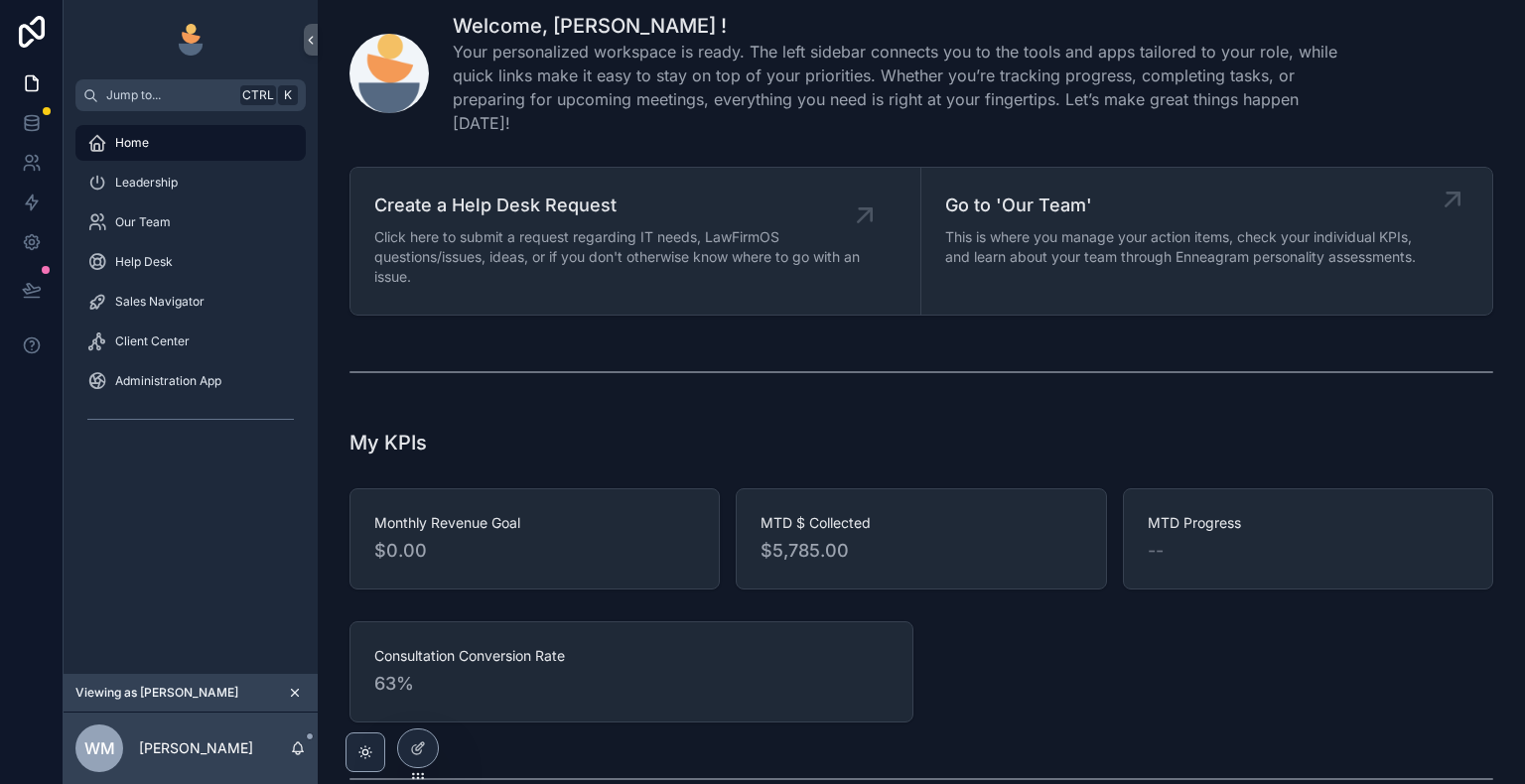 scroll, scrollTop: 0, scrollLeft: 0, axis: both 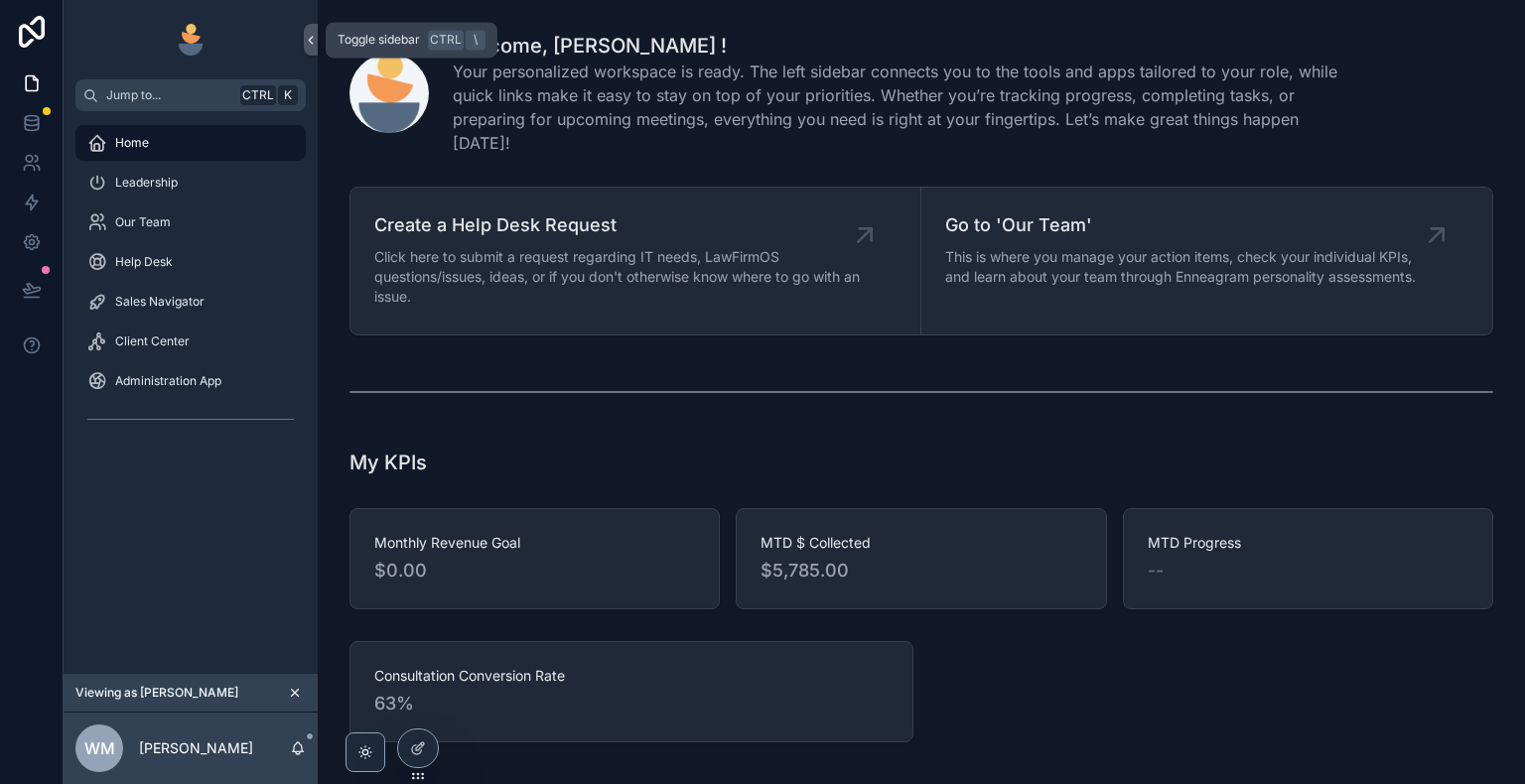 click 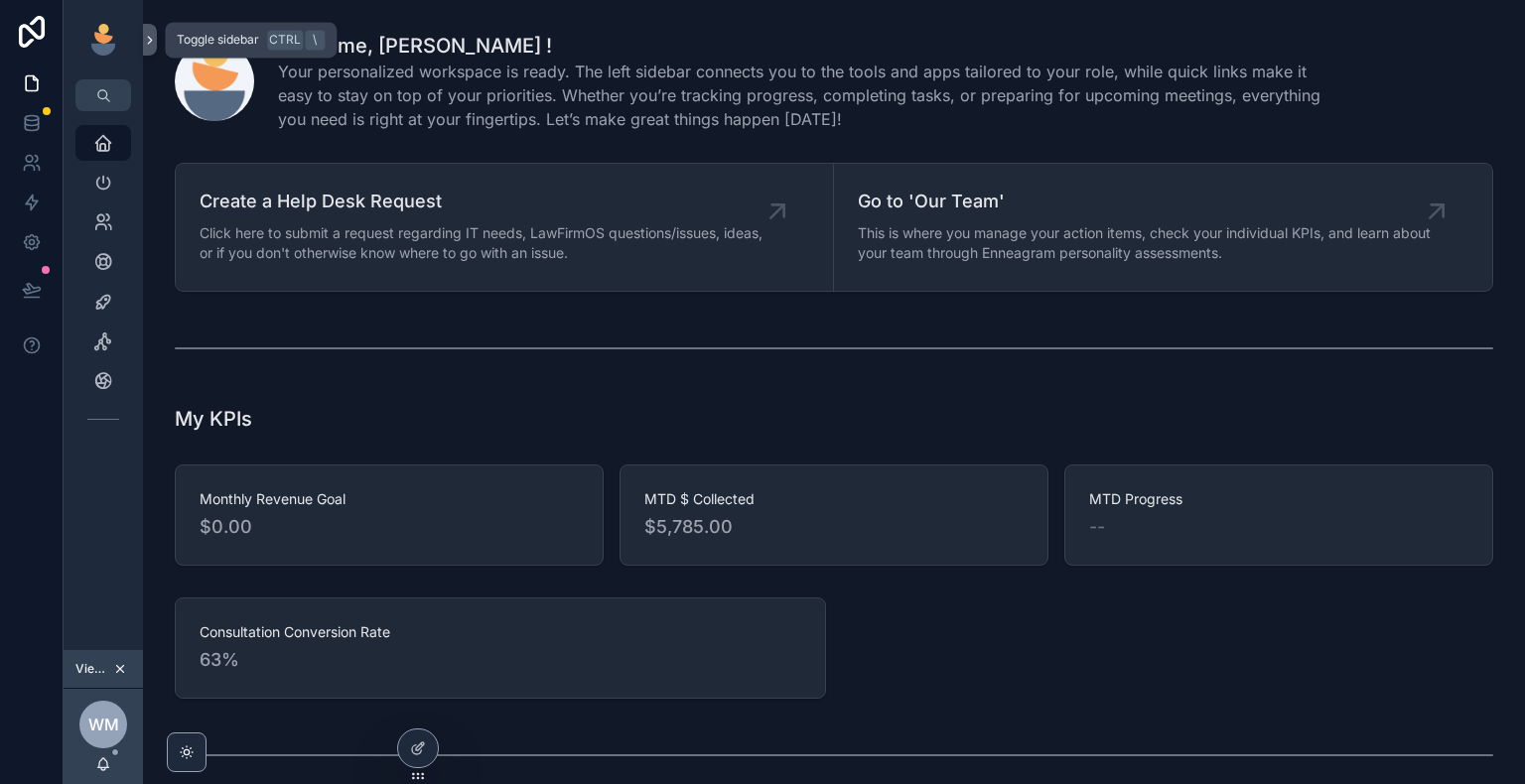 click at bounding box center [150, 40] 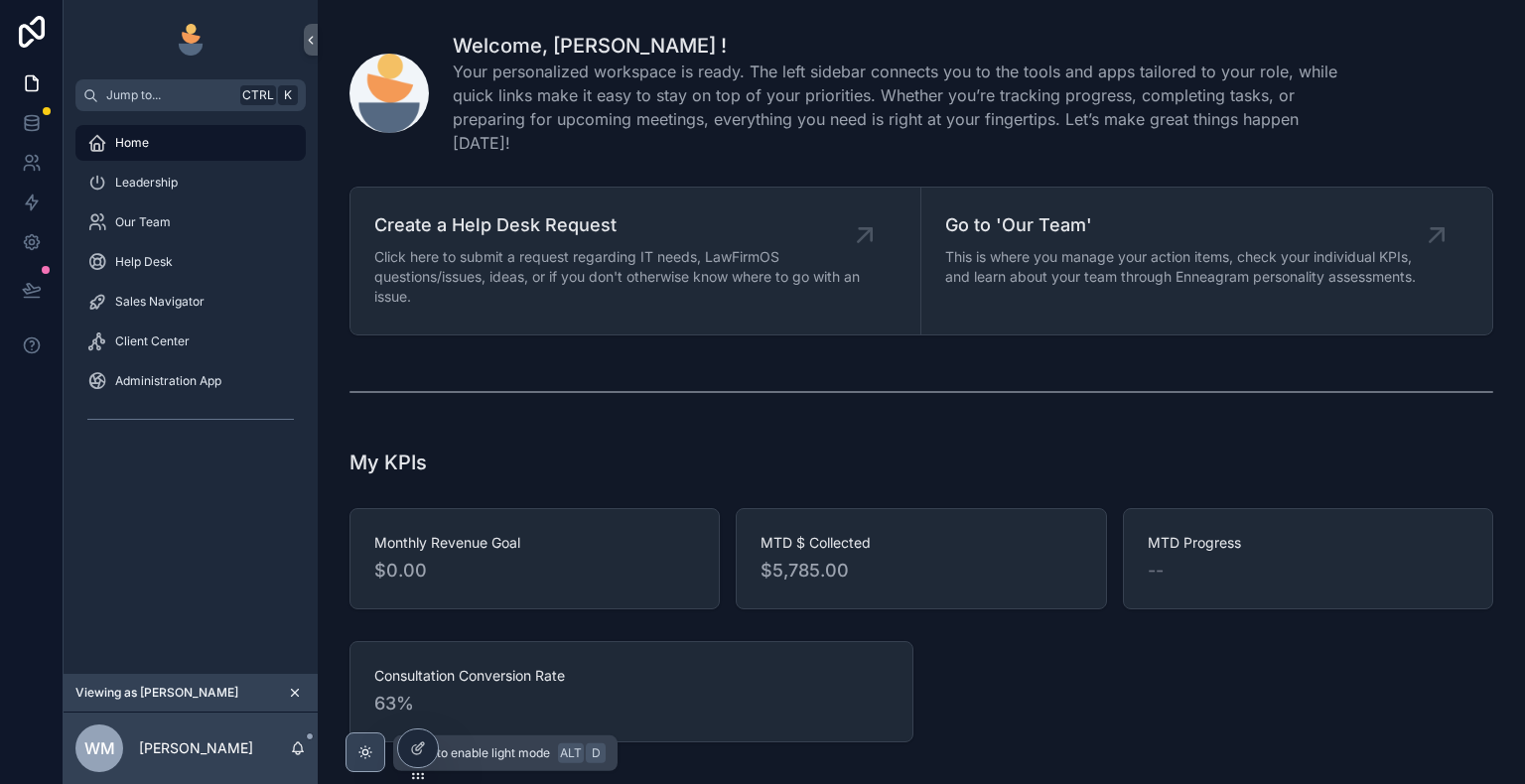 click 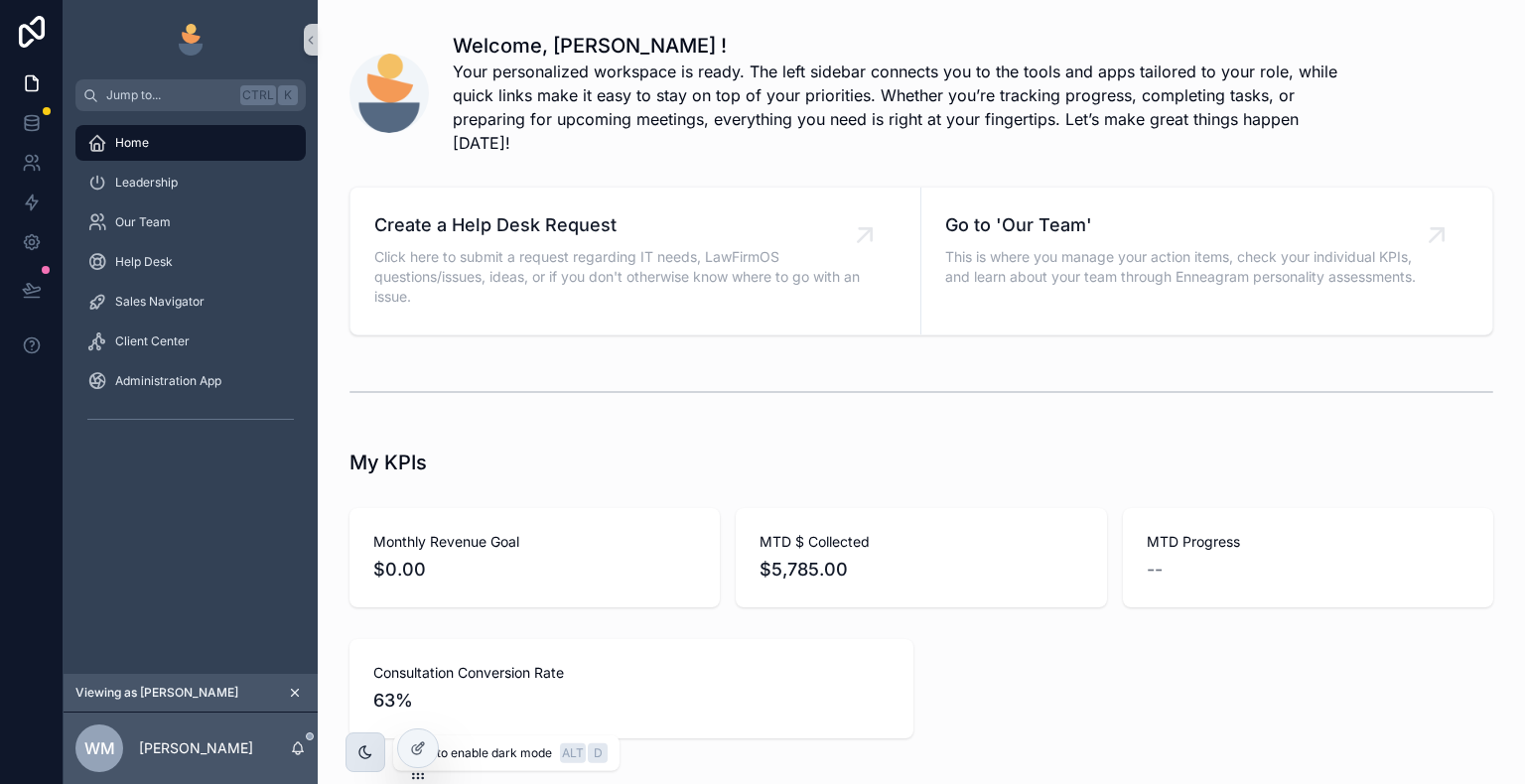click 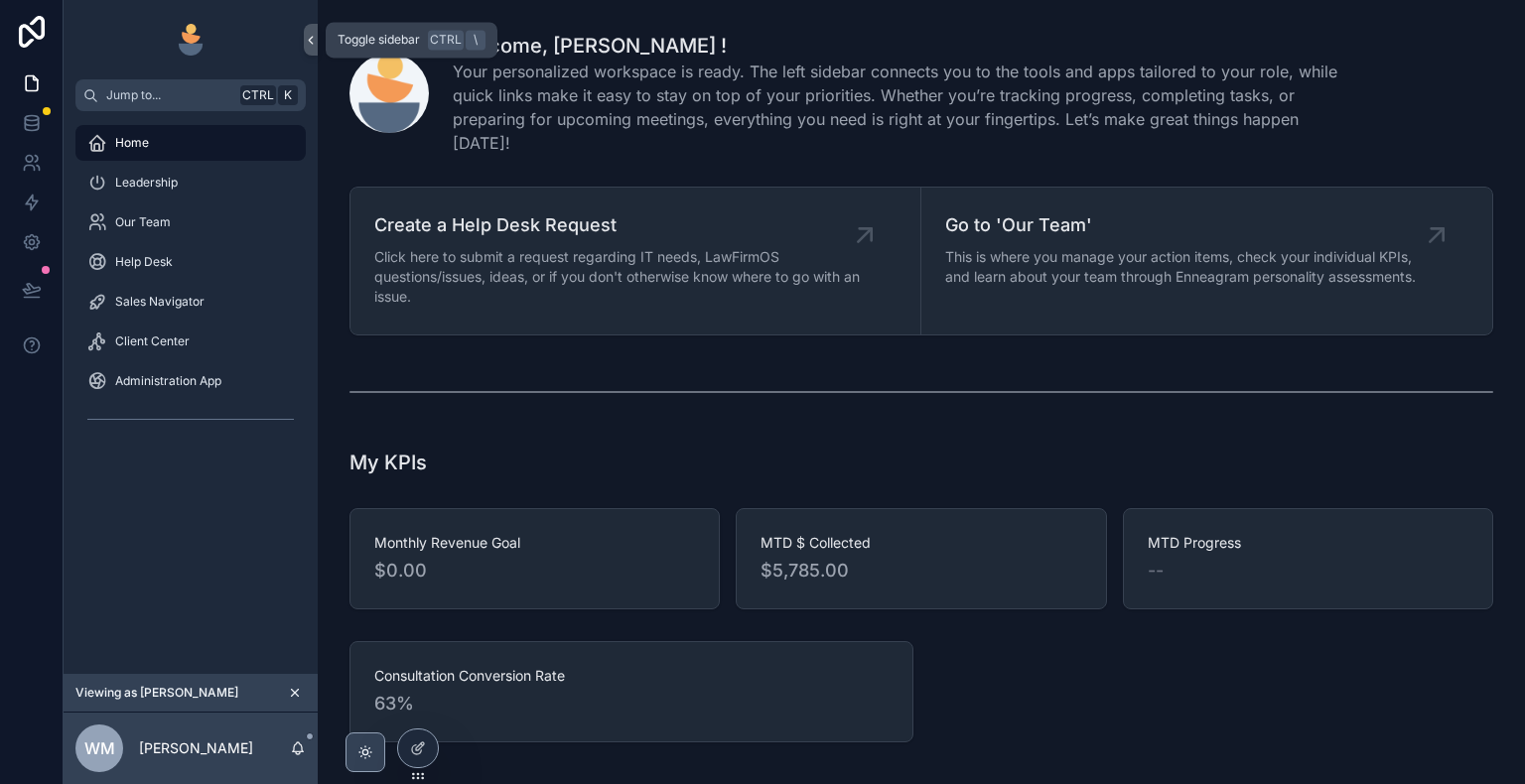 click 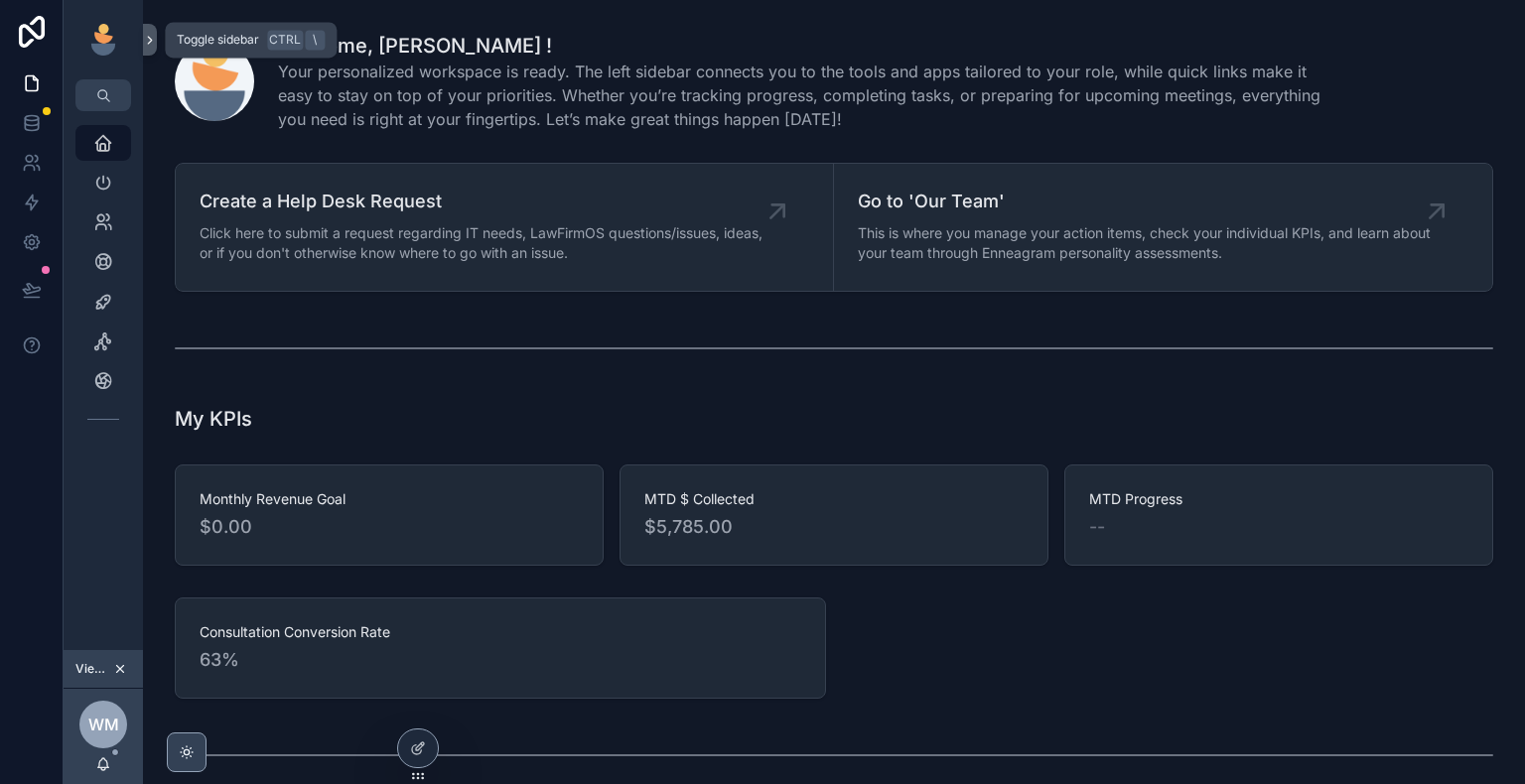 click 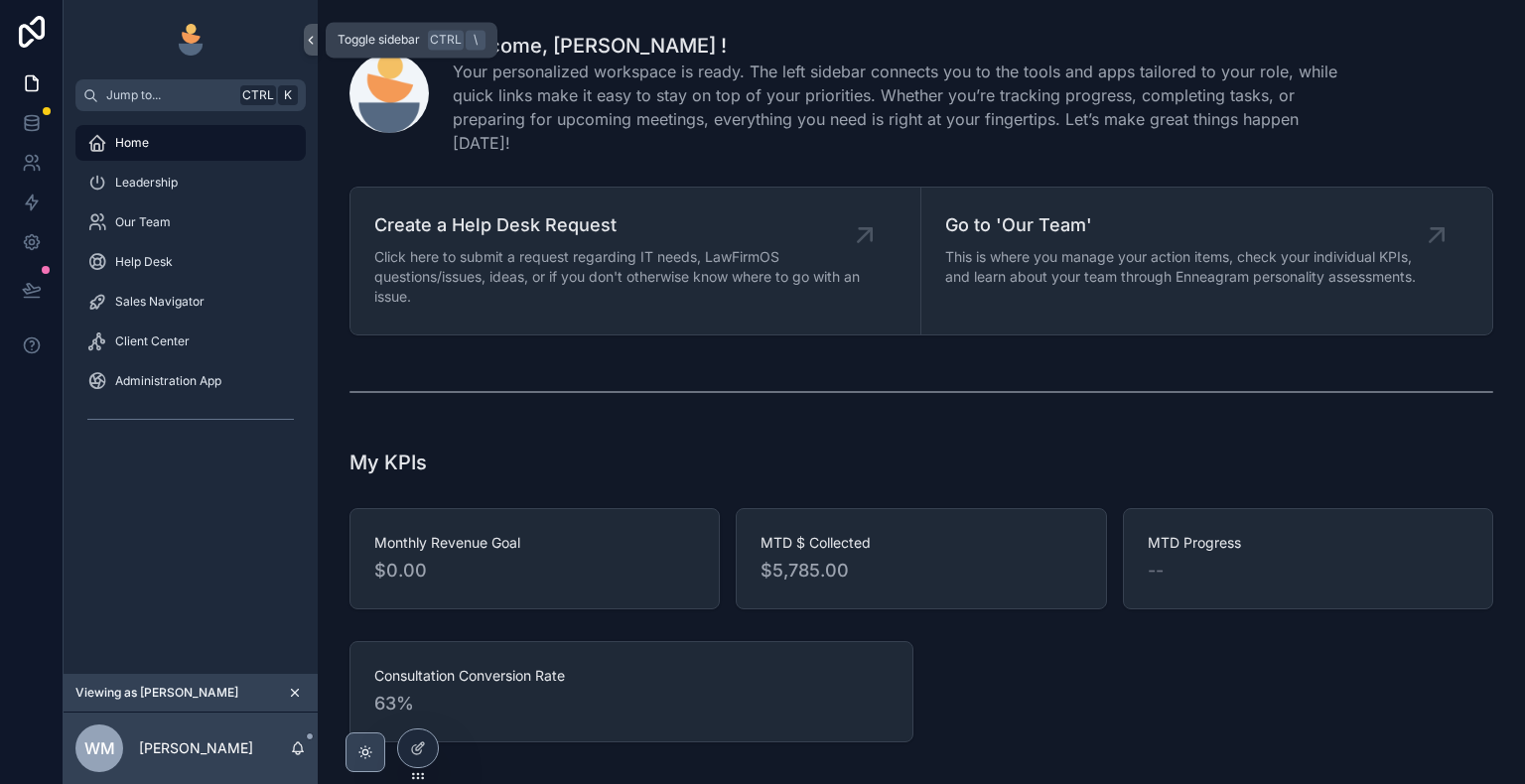 click 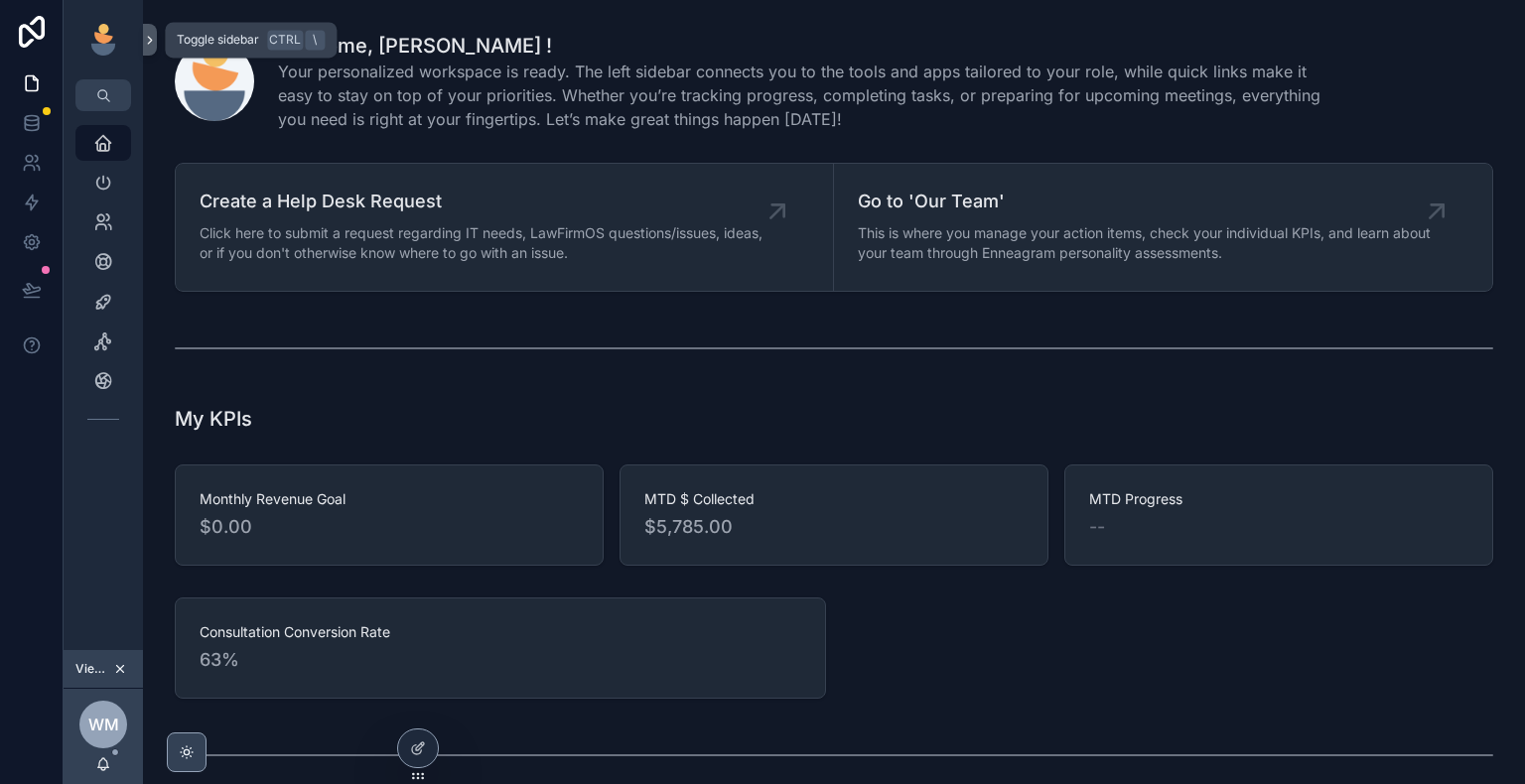 click 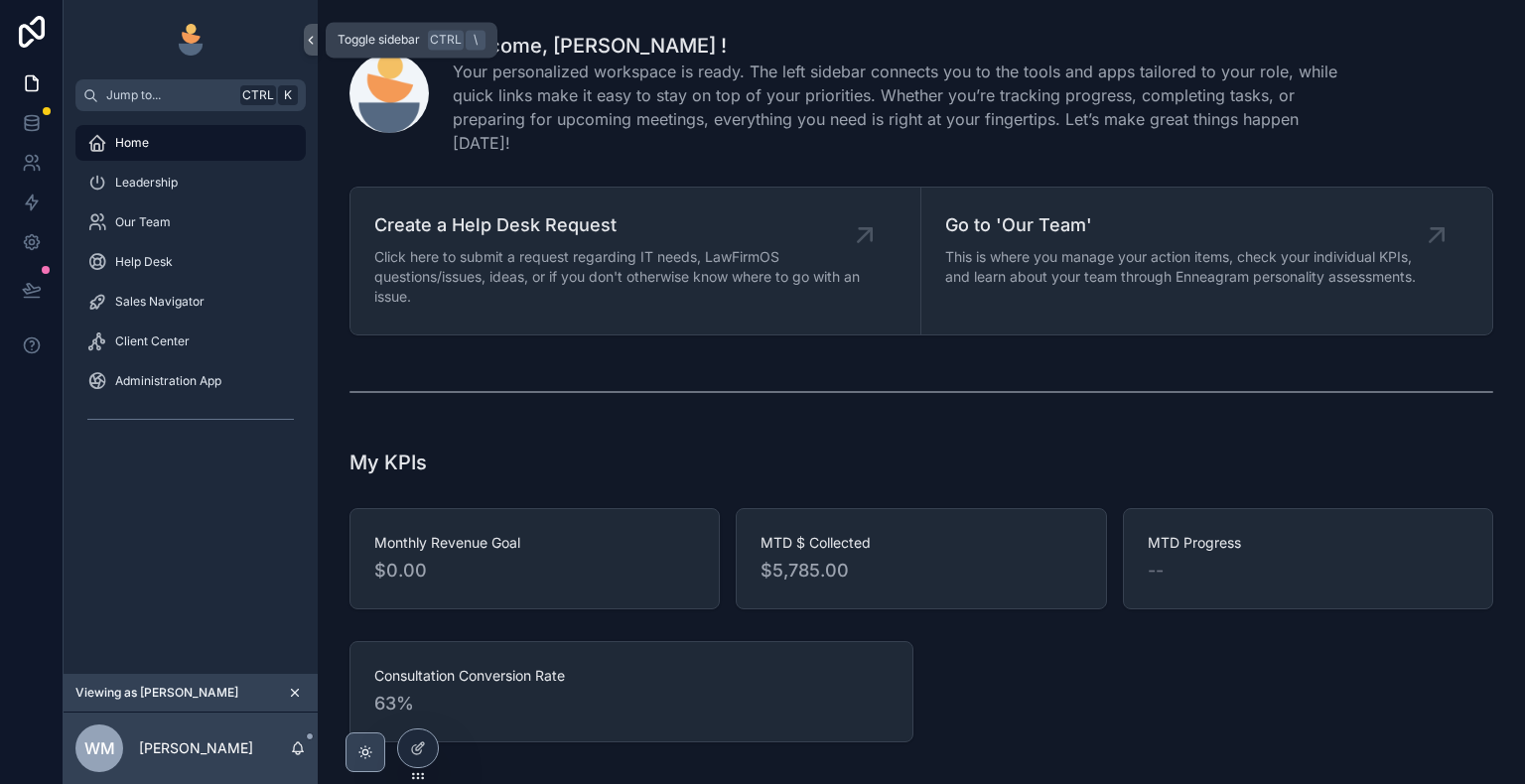 click 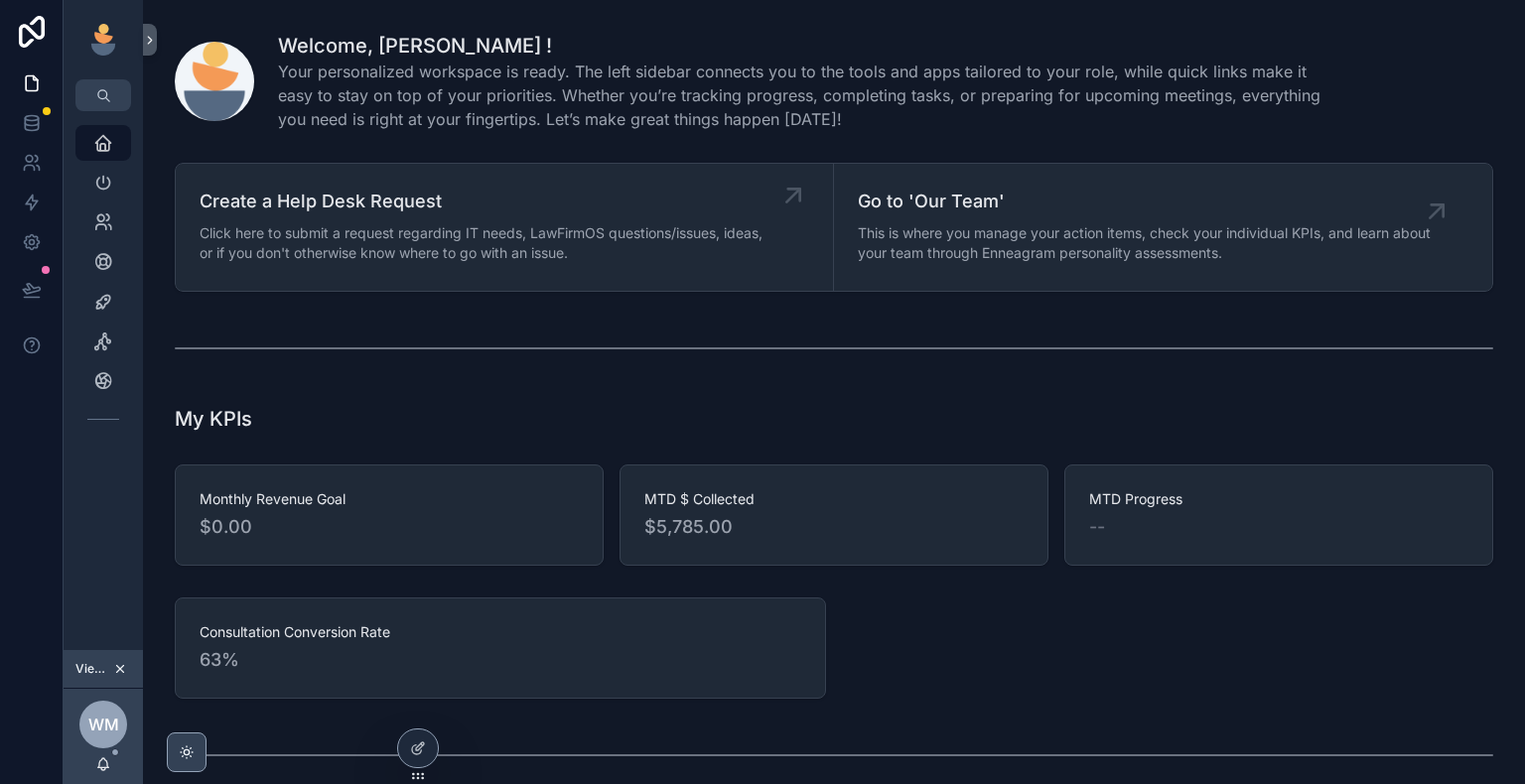 click 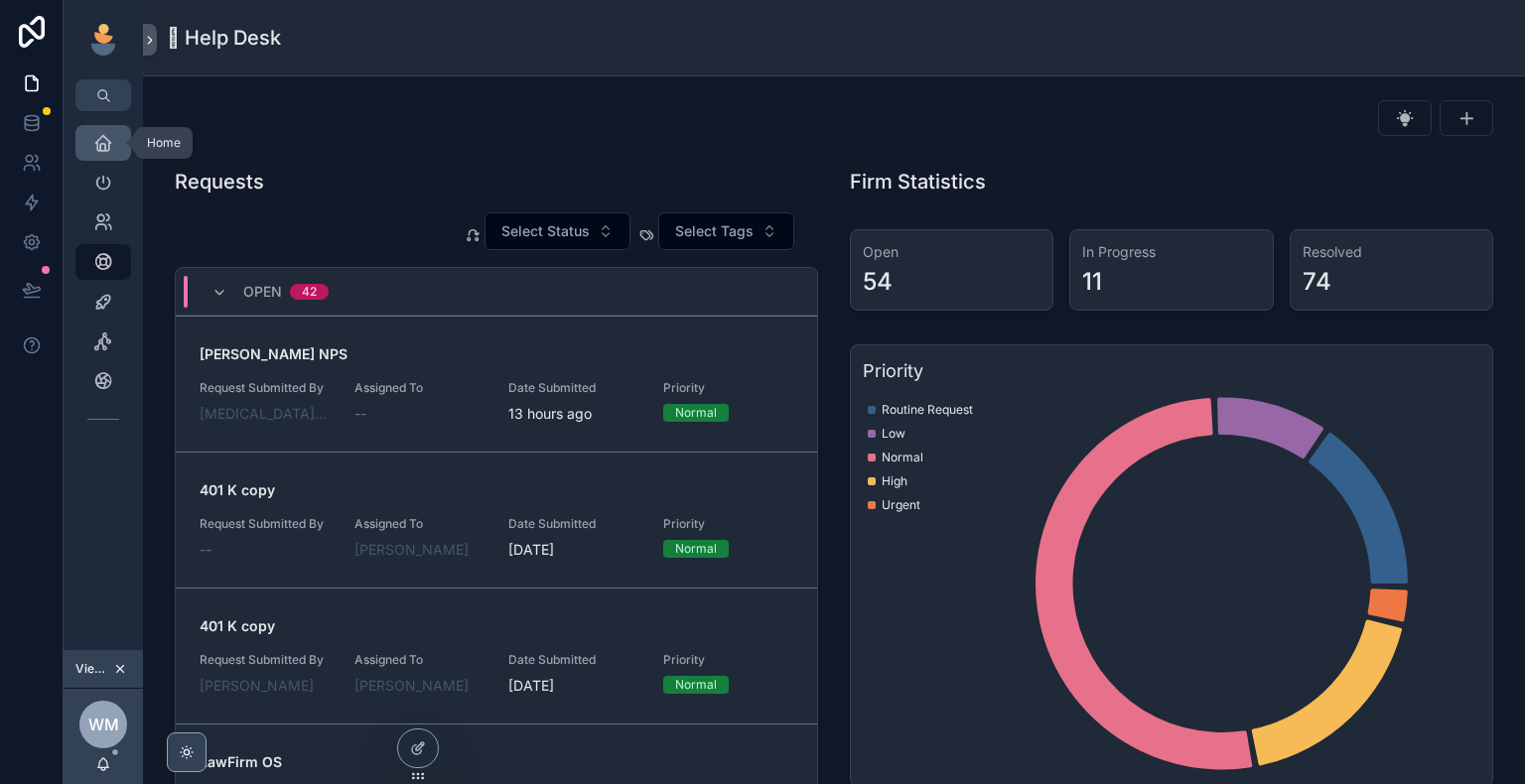 click at bounding box center [103, 143] 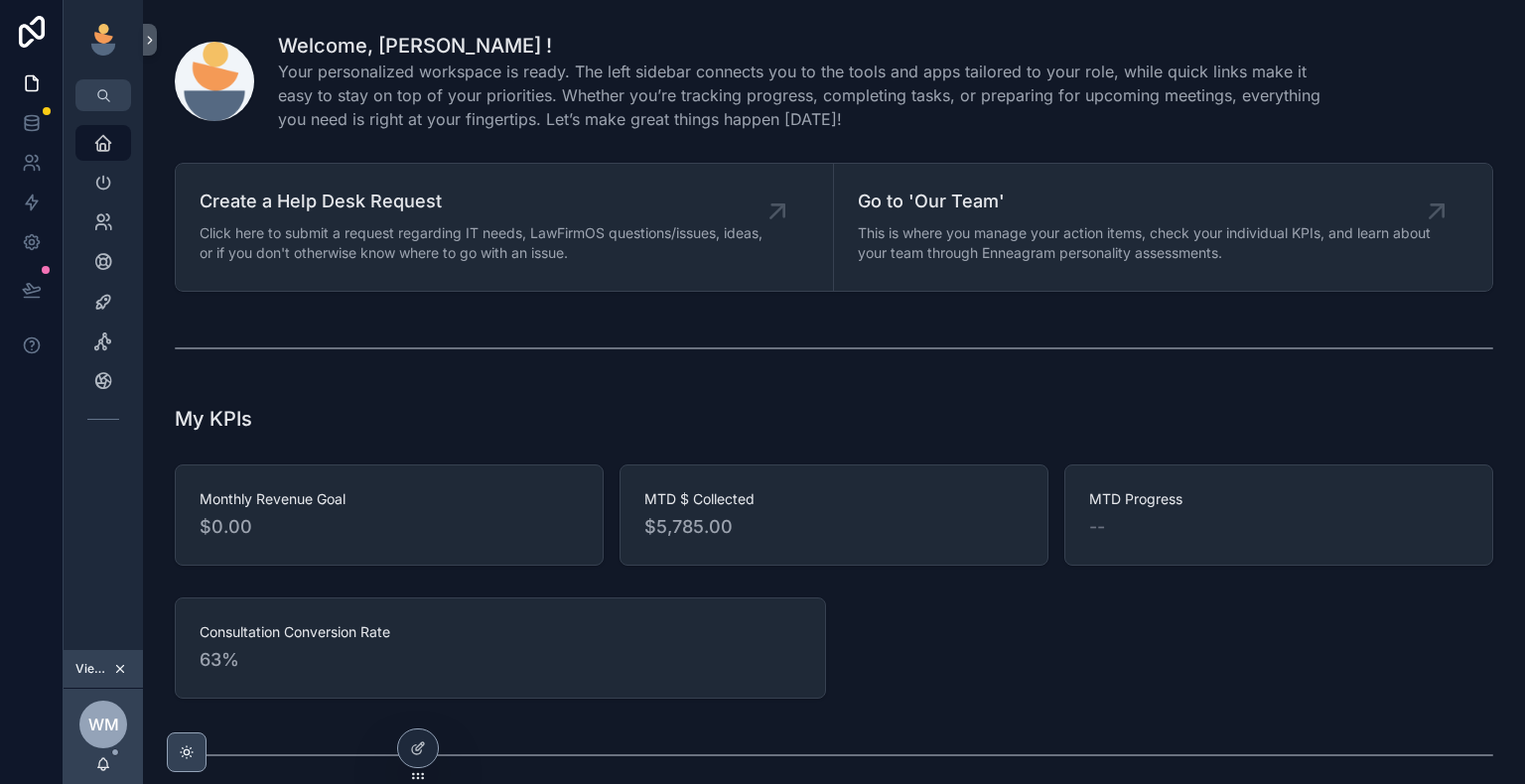 drag, startPoint x: 421, startPoint y: 752, endPoint x: 418, endPoint y: 784, distance: 32.140317 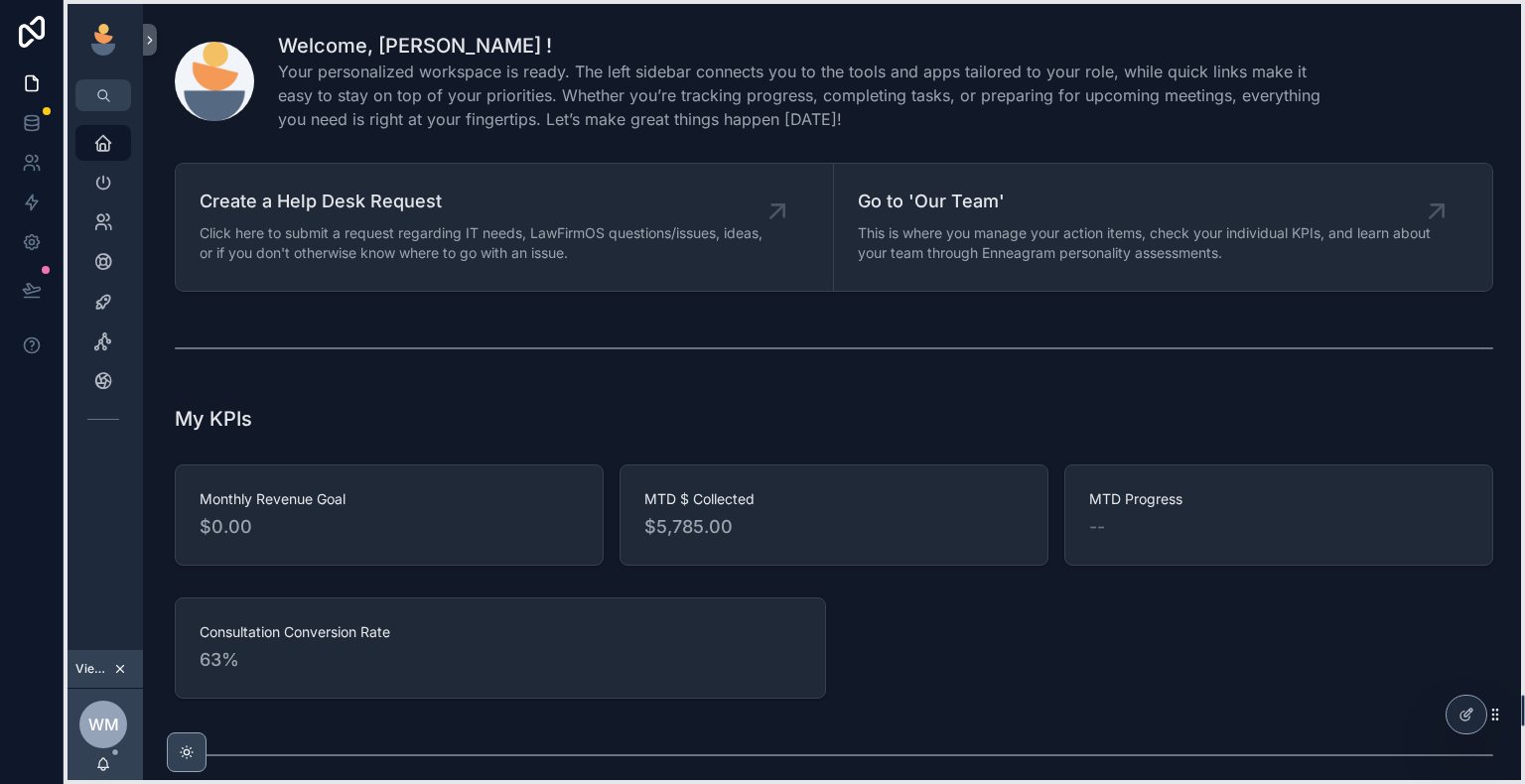 drag, startPoint x: 415, startPoint y: 778, endPoint x: 1463, endPoint y: 744, distance: 1048.5514 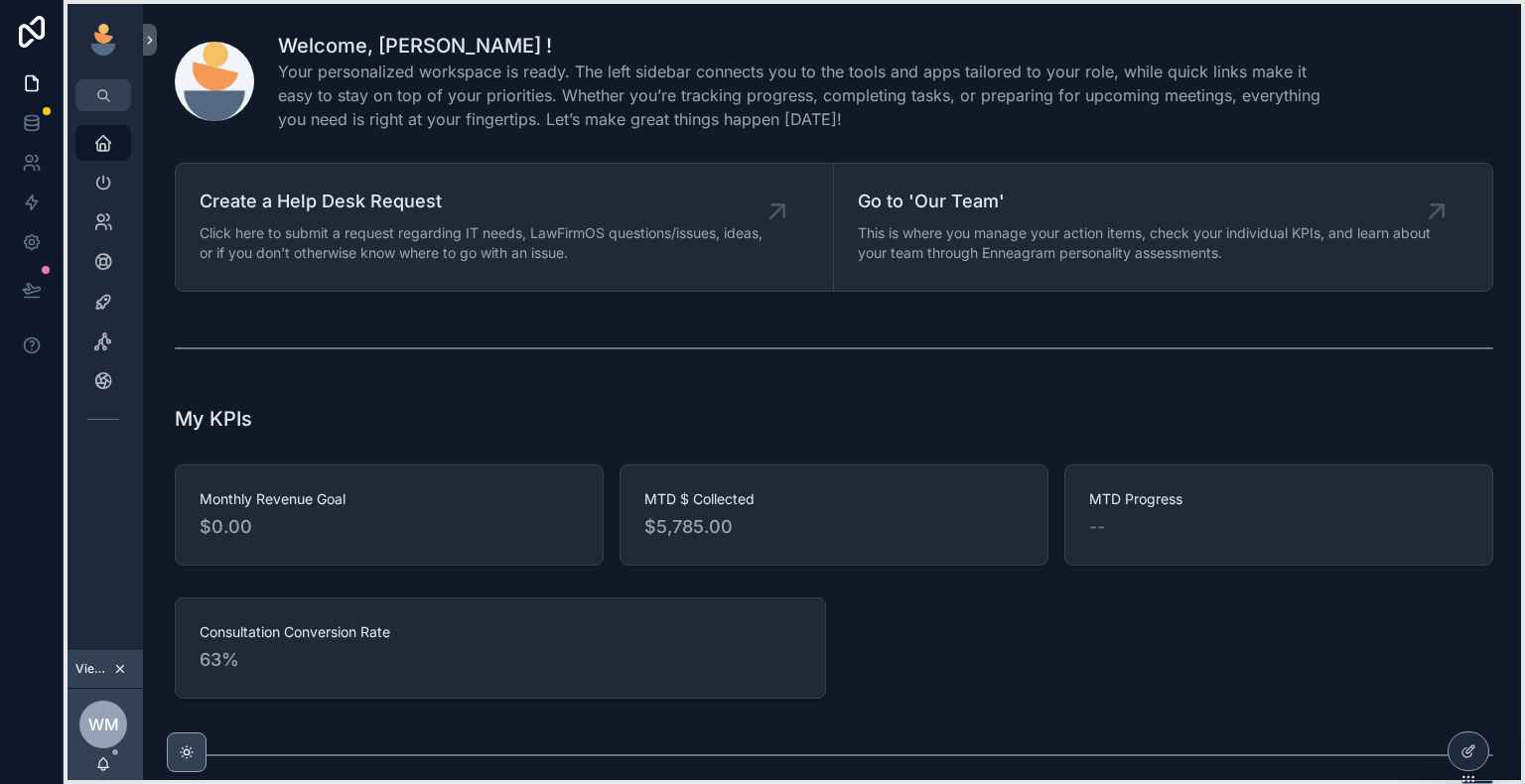 drag, startPoint x: 1510, startPoint y: 719, endPoint x: 1512, endPoint y: 756, distance: 37.054015 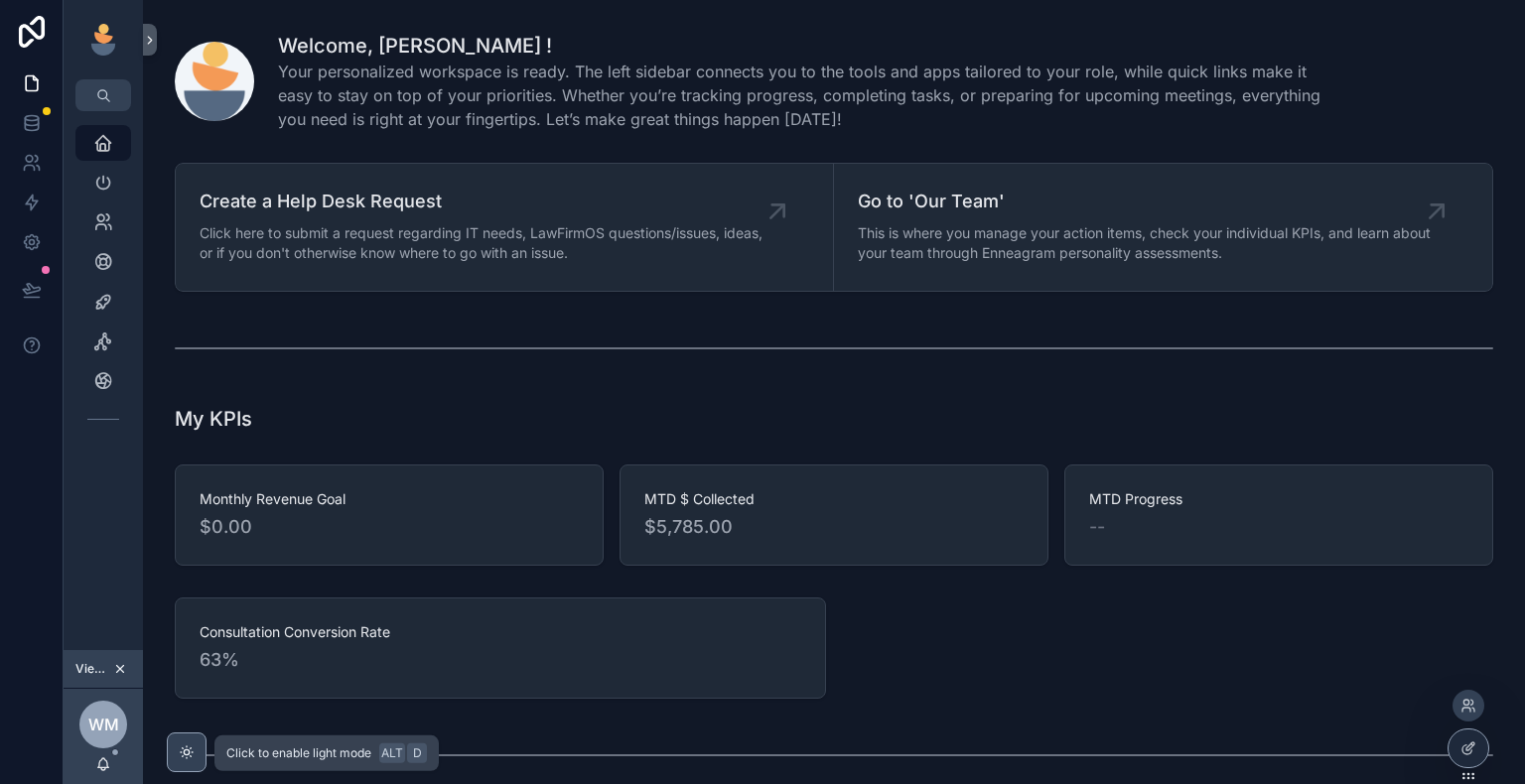 click at bounding box center (187, 752) 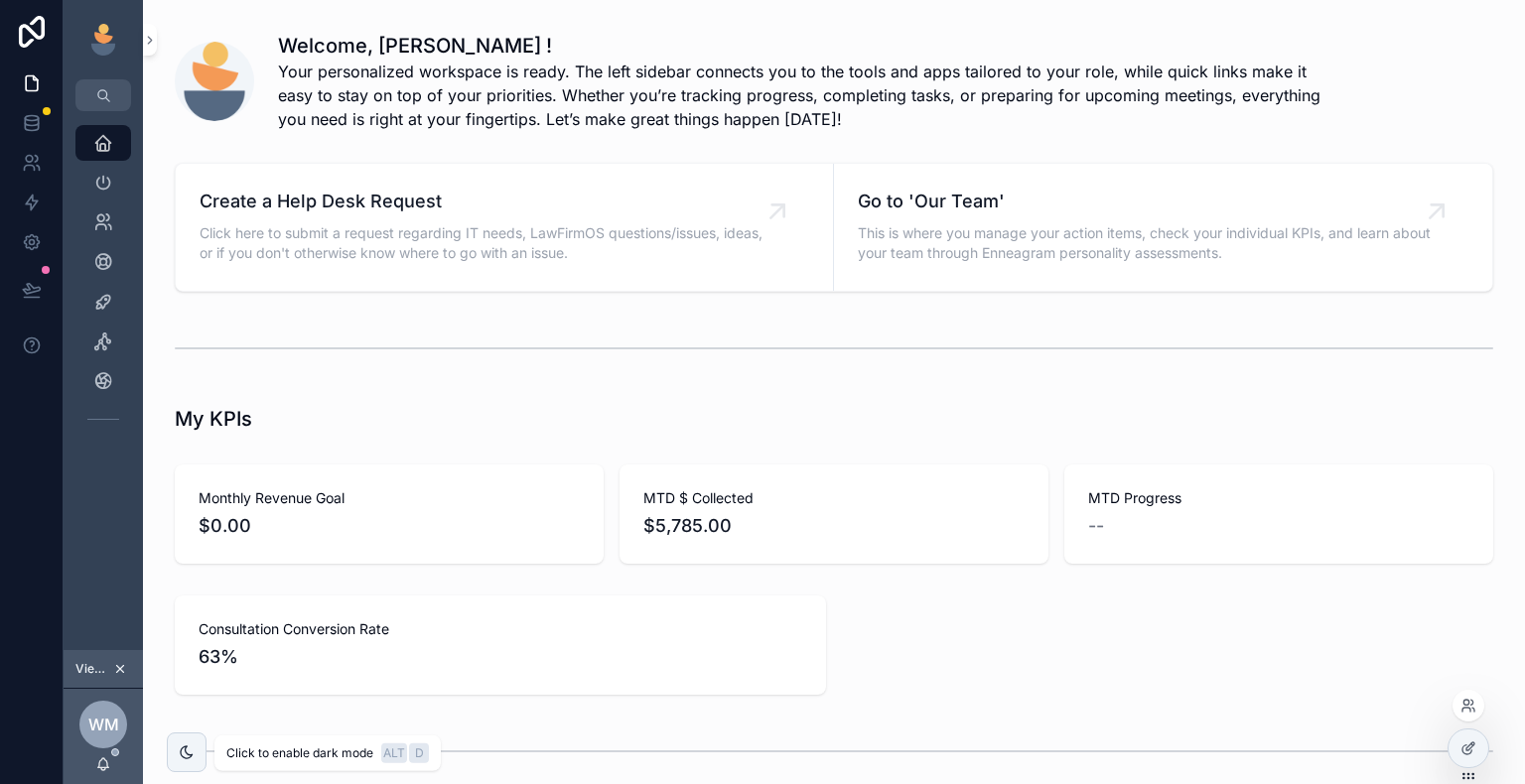 click at bounding box center (187, 752) 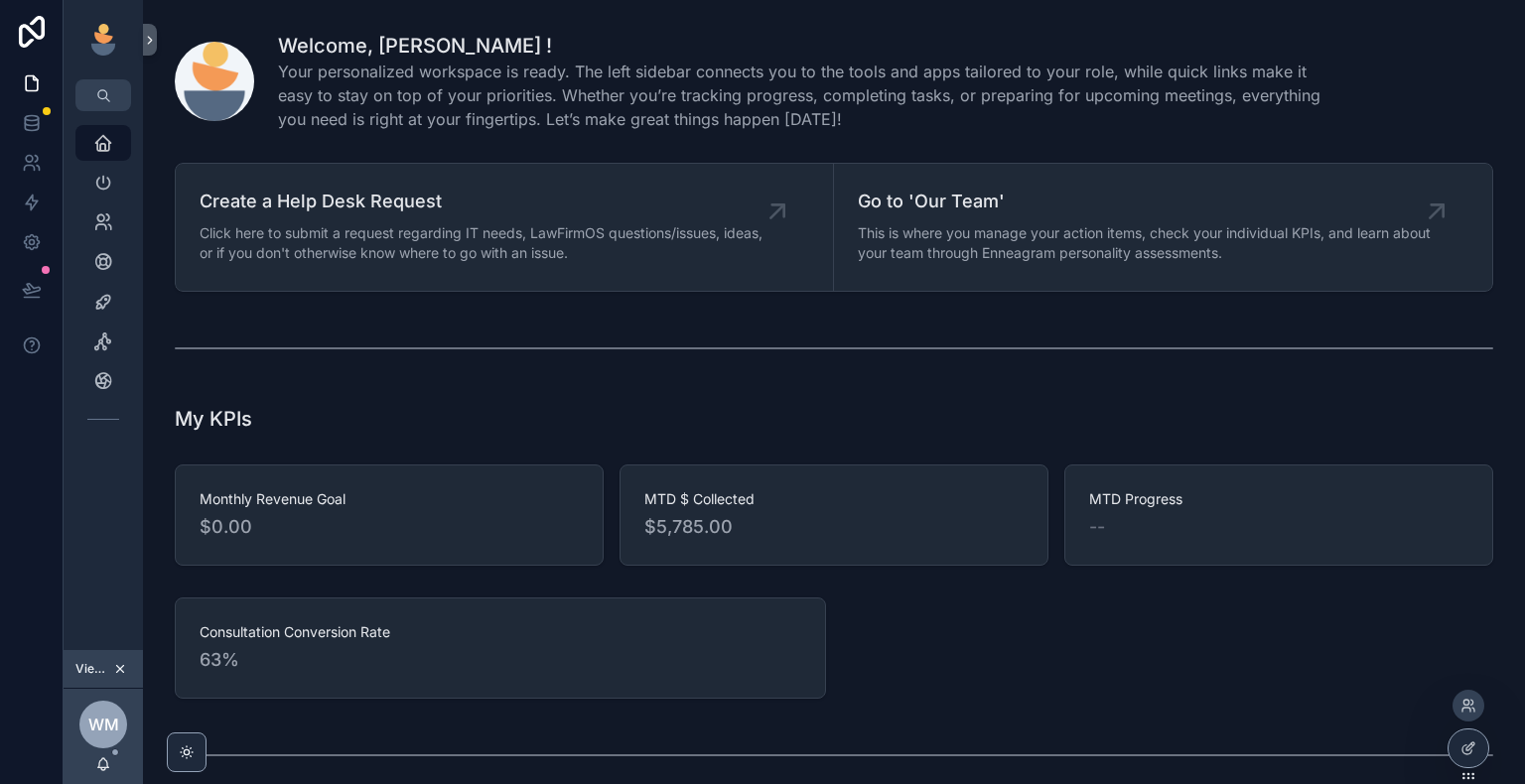 drag, startPoint x: 190, startPoint y: 755, endPoint x: 220, endPoint y: 748, distance: 30.805844 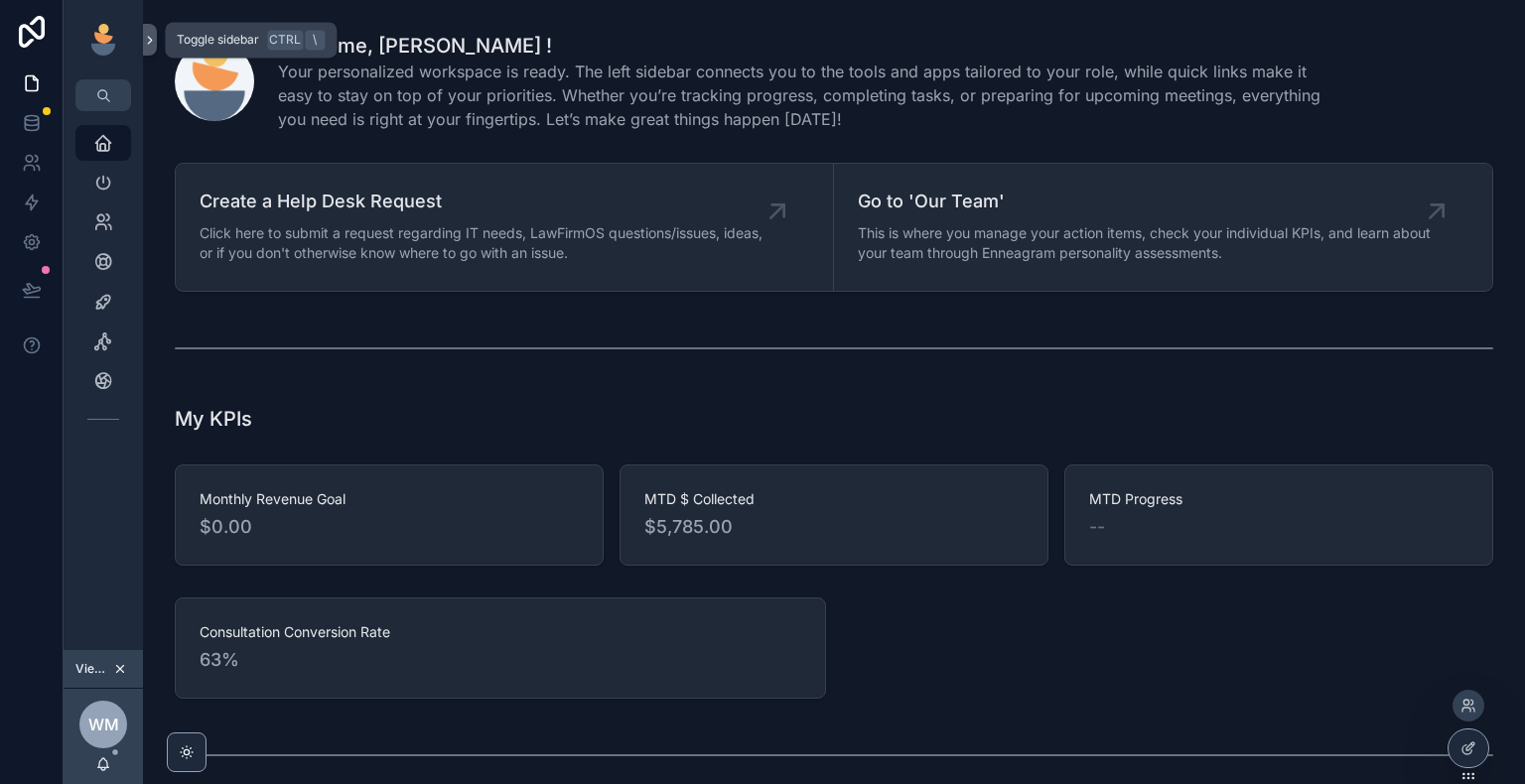 click at bounding box center (150, 40) 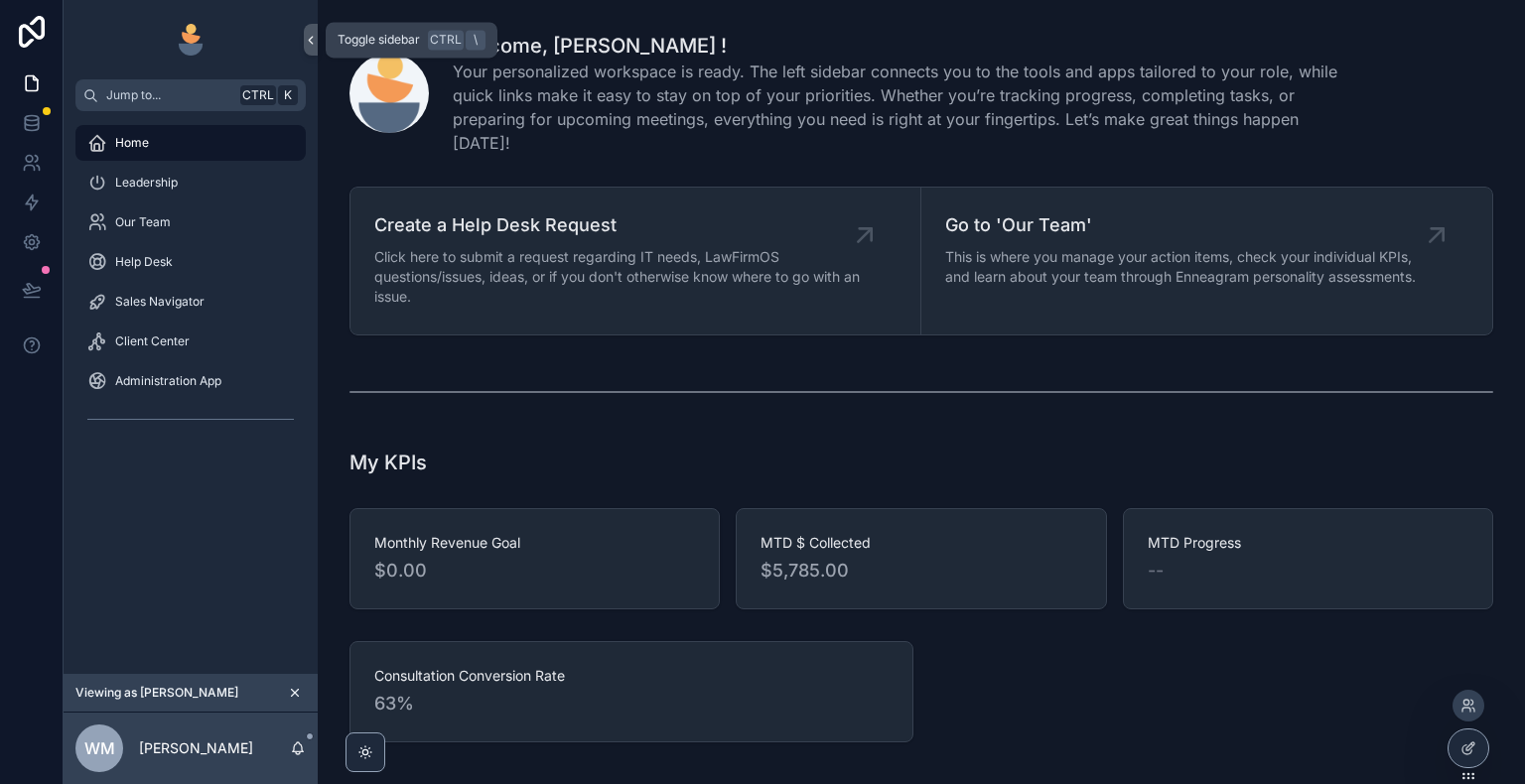 click at bounding box center [311, 40] 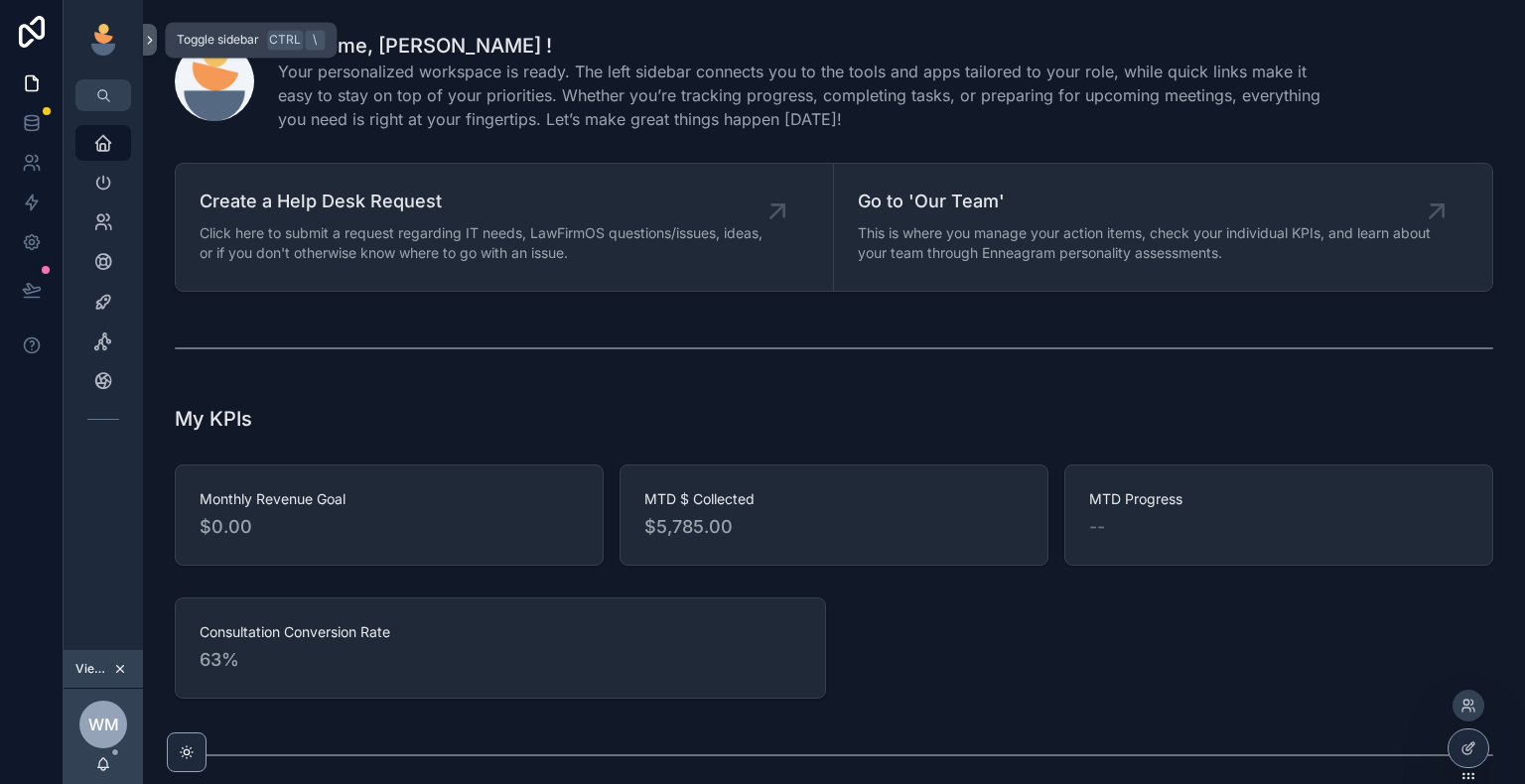 click 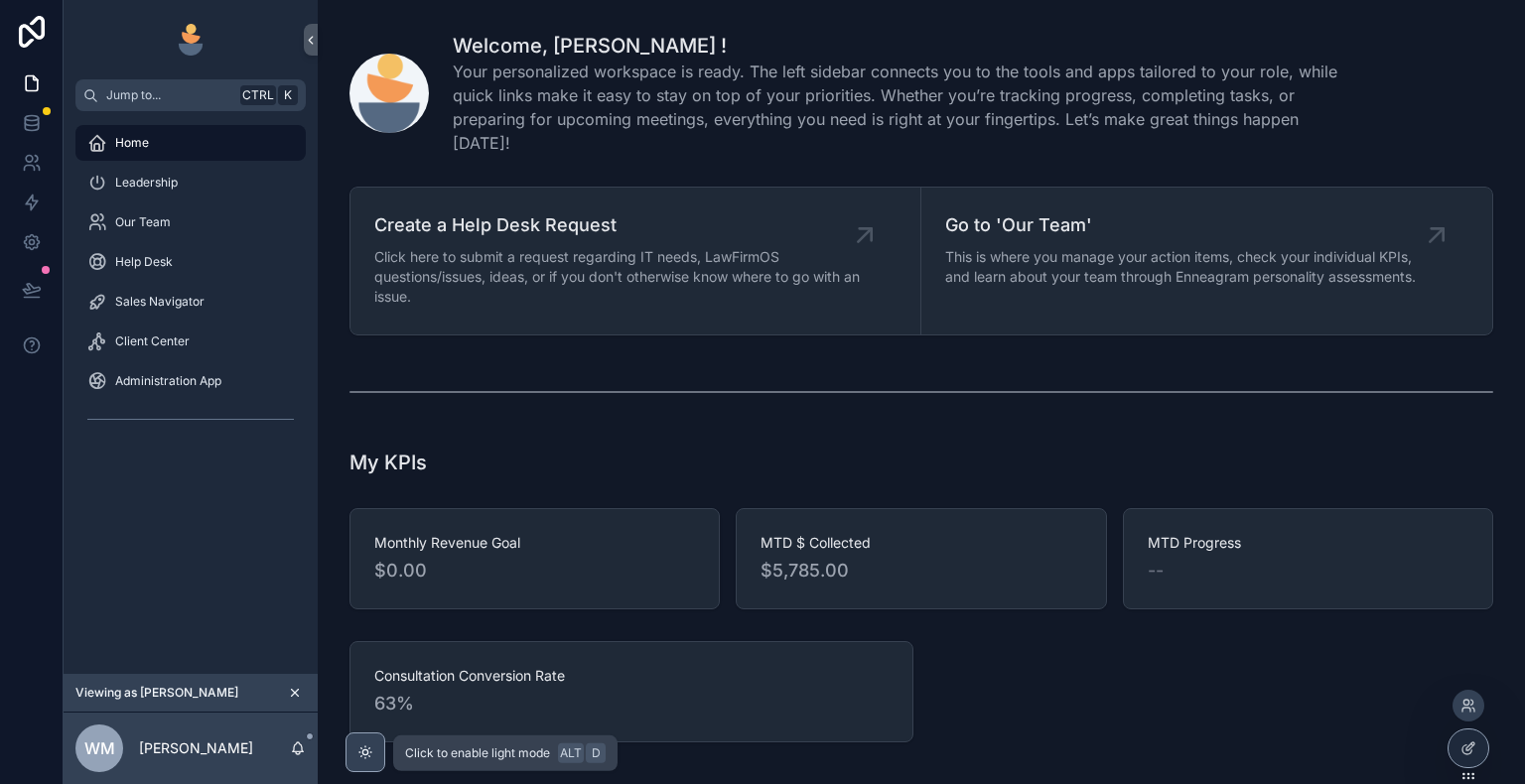 click 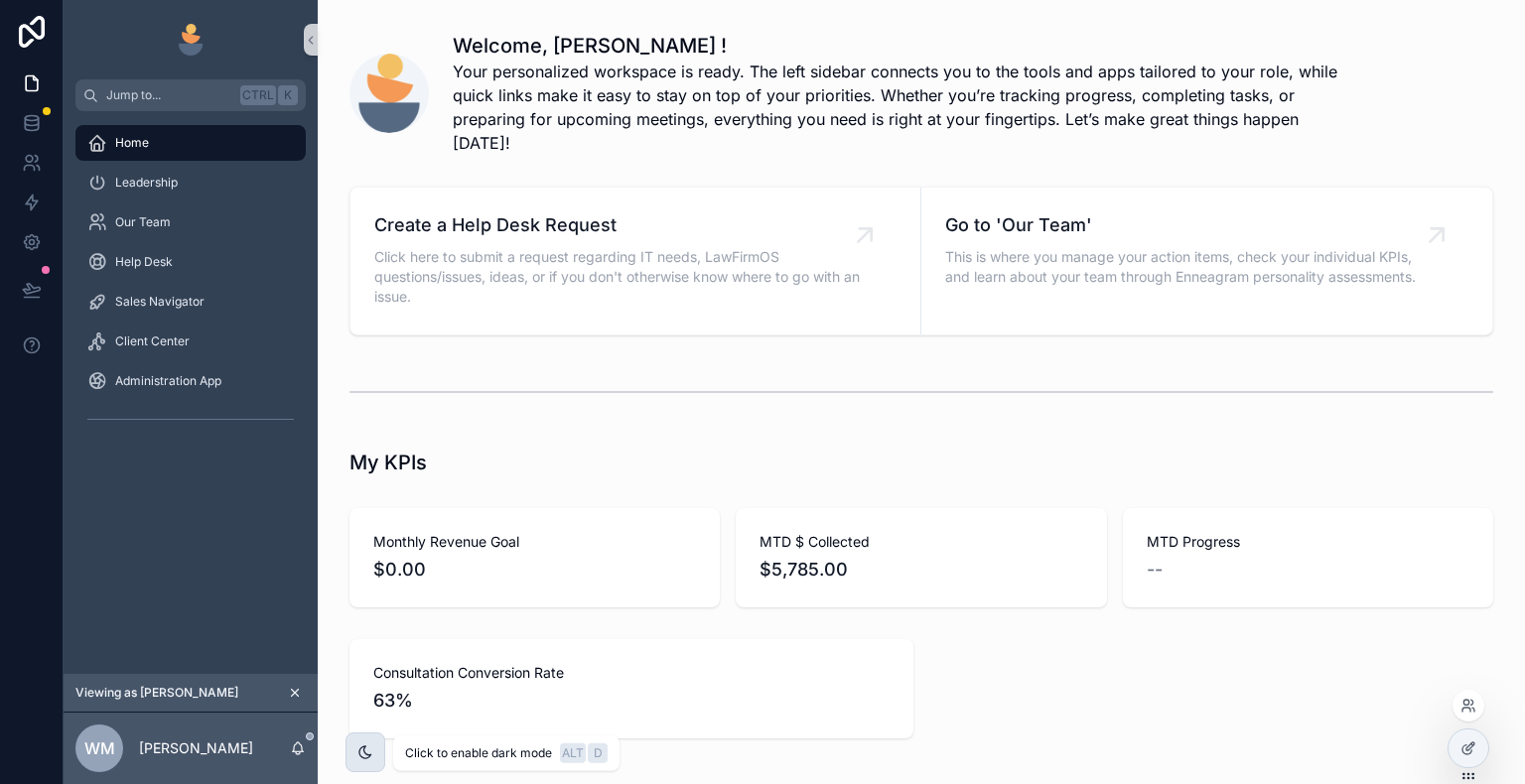 click 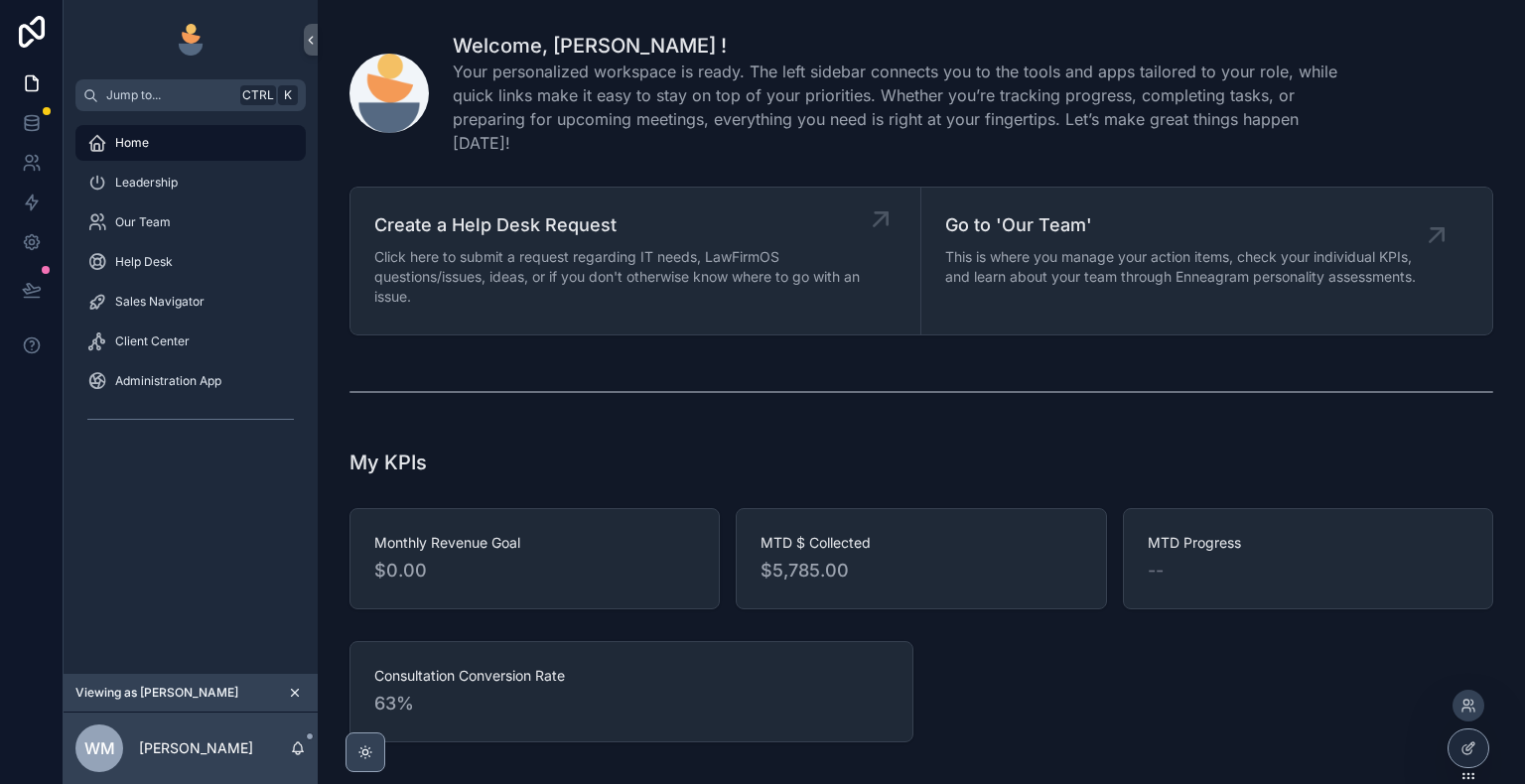 click 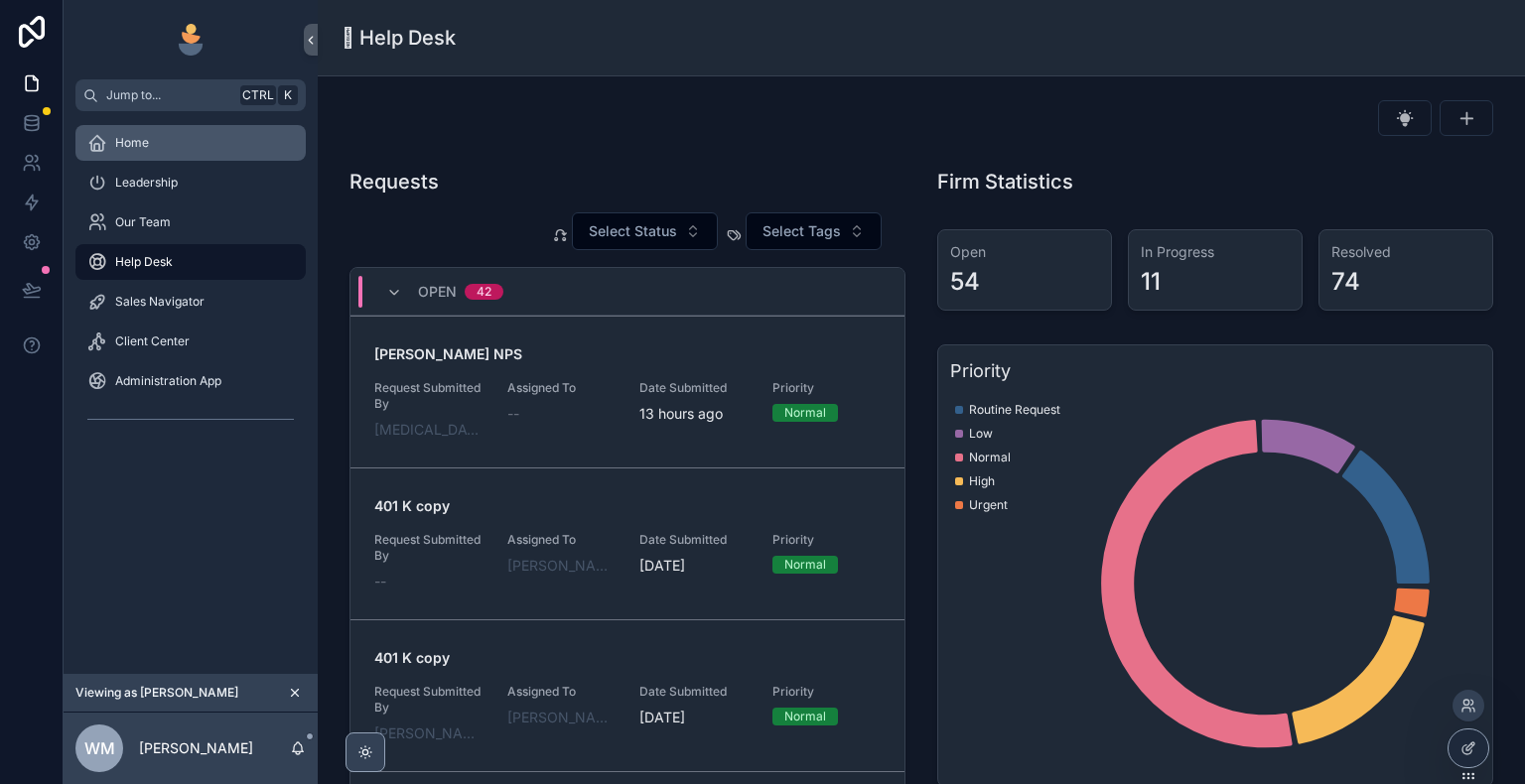 click on "Home" at bounding box center [191, 143] 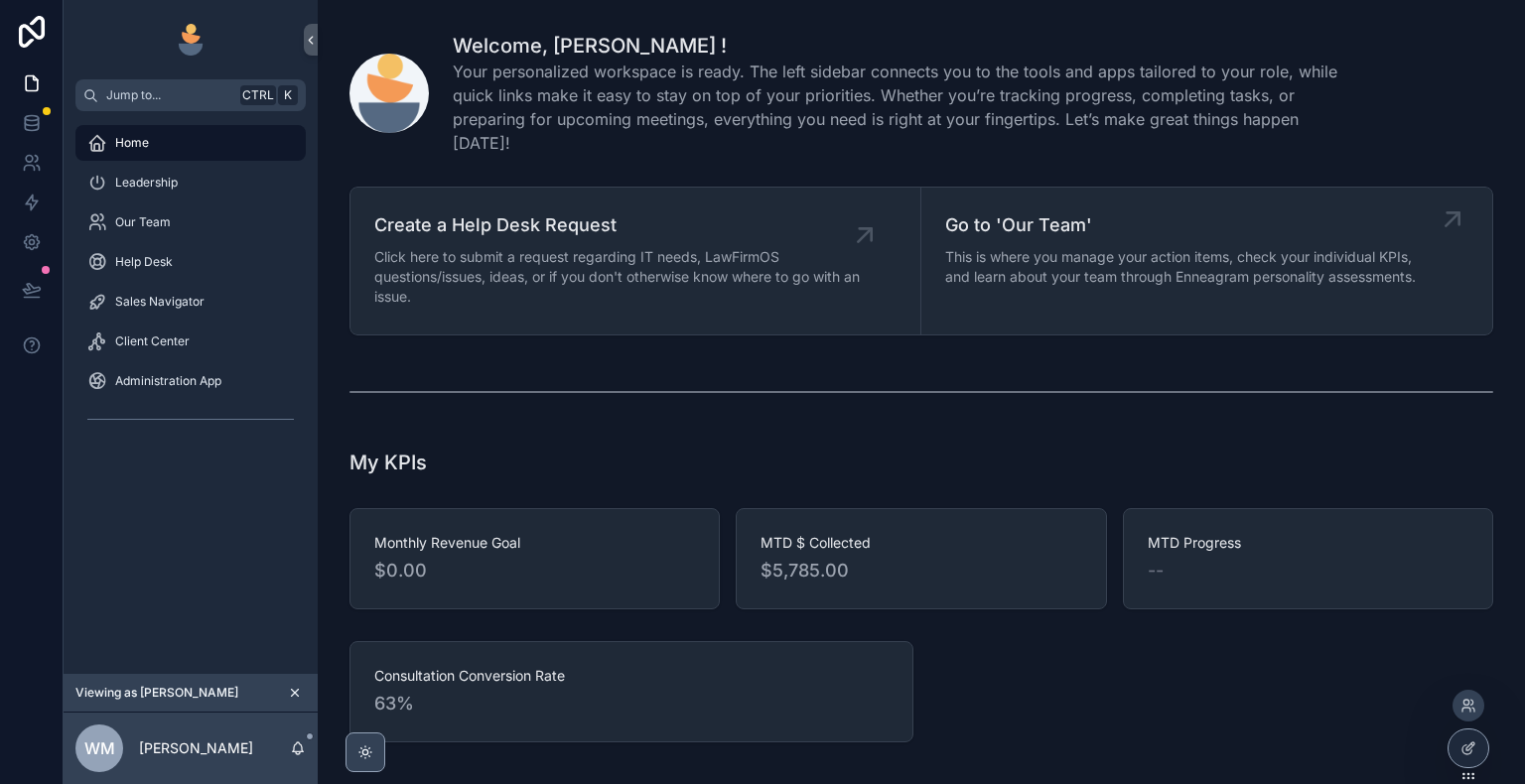 click 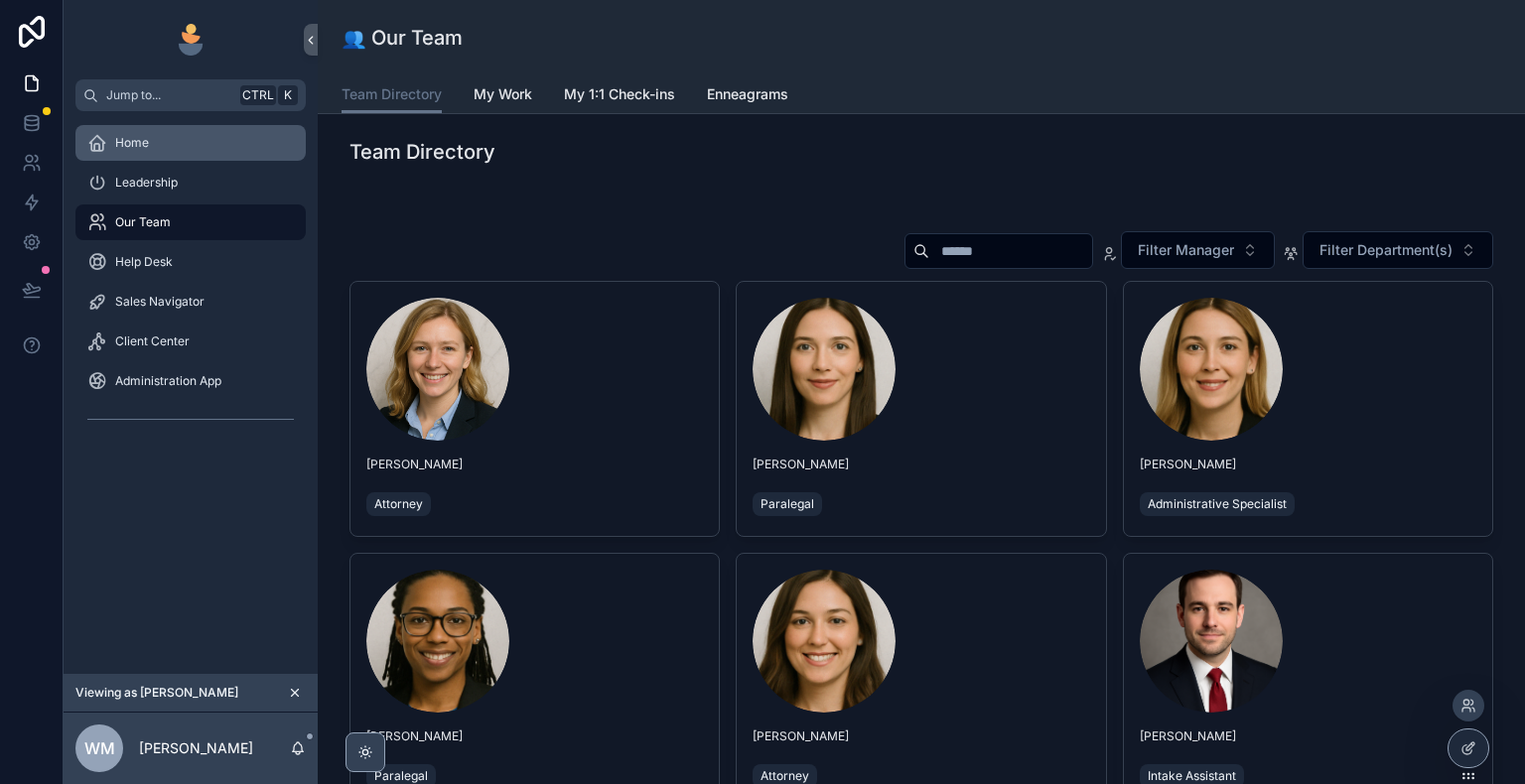 click on "Home" at bounding box center (191, 143) 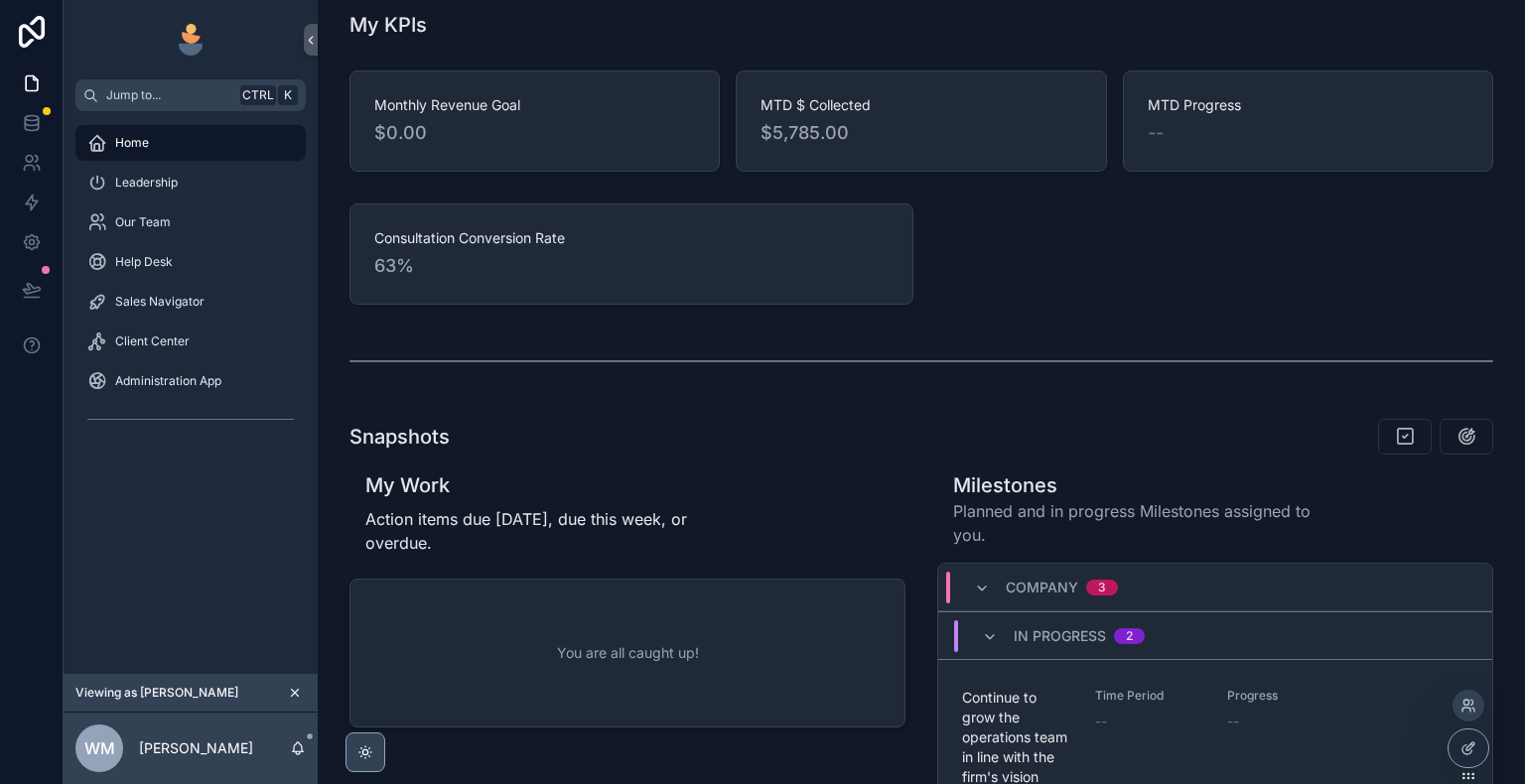 scroll, scrollTop: 437, scrollLeft: 0, axis: vertical 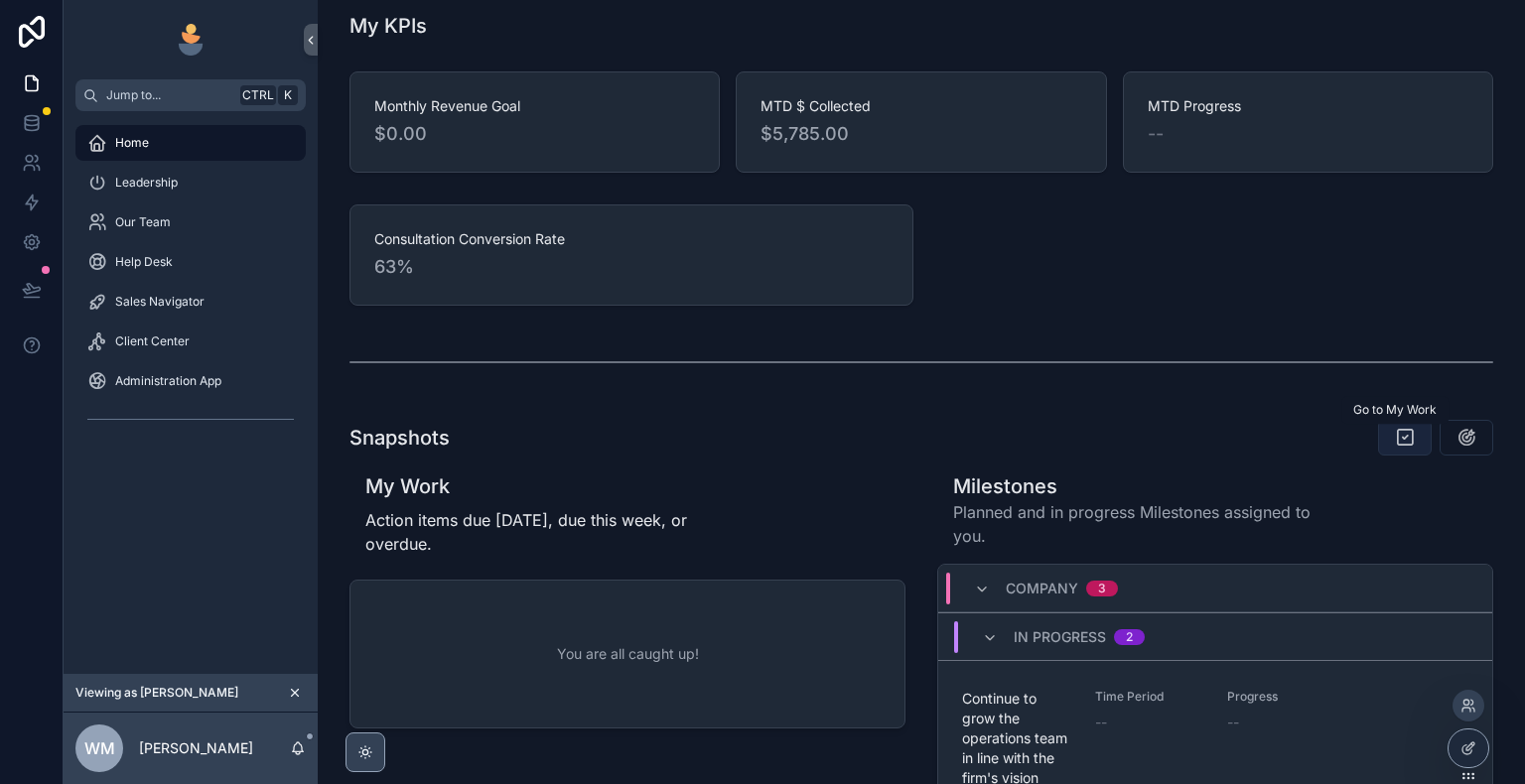 click at bounding box center [1405, 438] 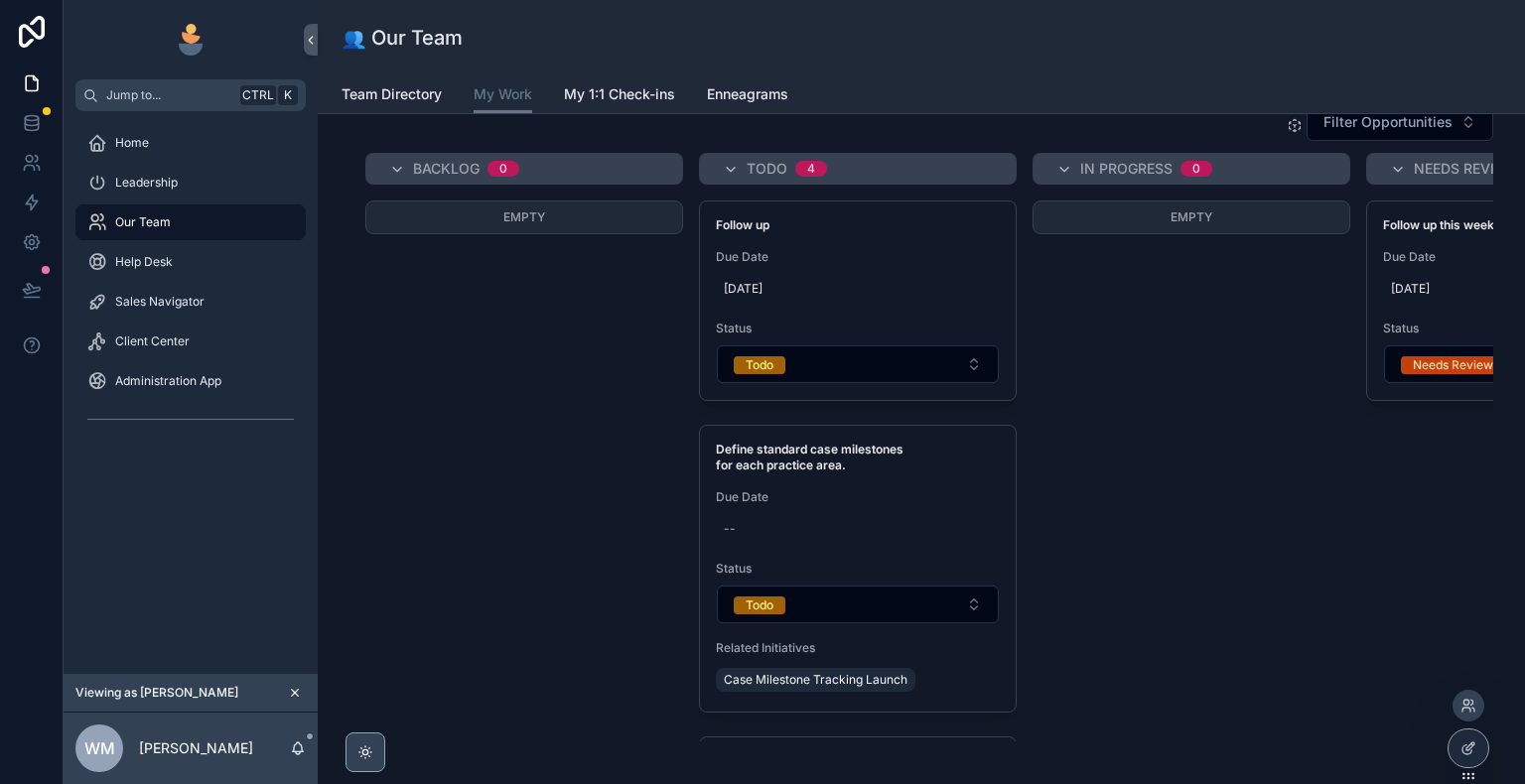 scroll, scrollTop: 175, scrollLeft: 0, axis: vertical 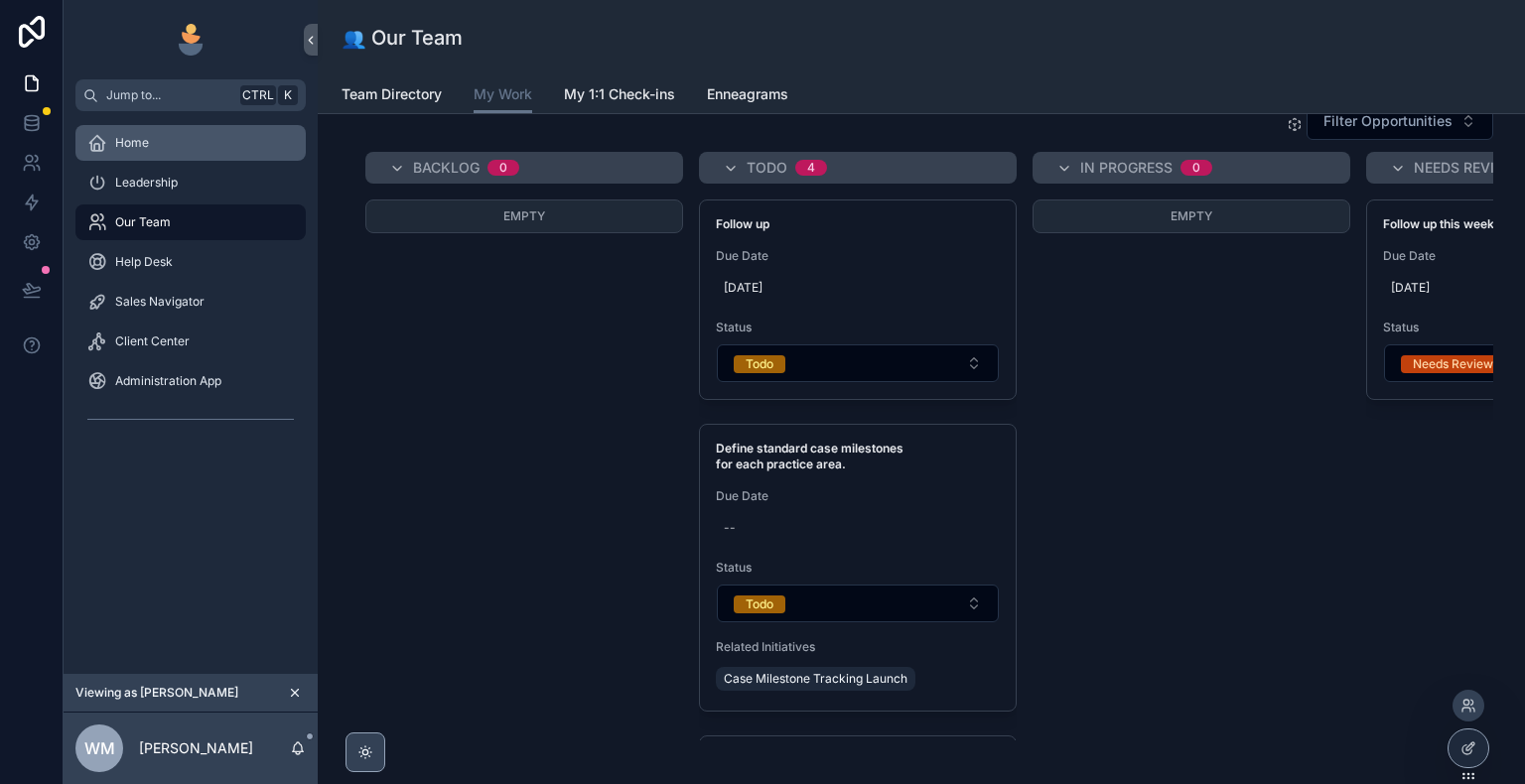 click on "Home" at bounding box center (191, 143) 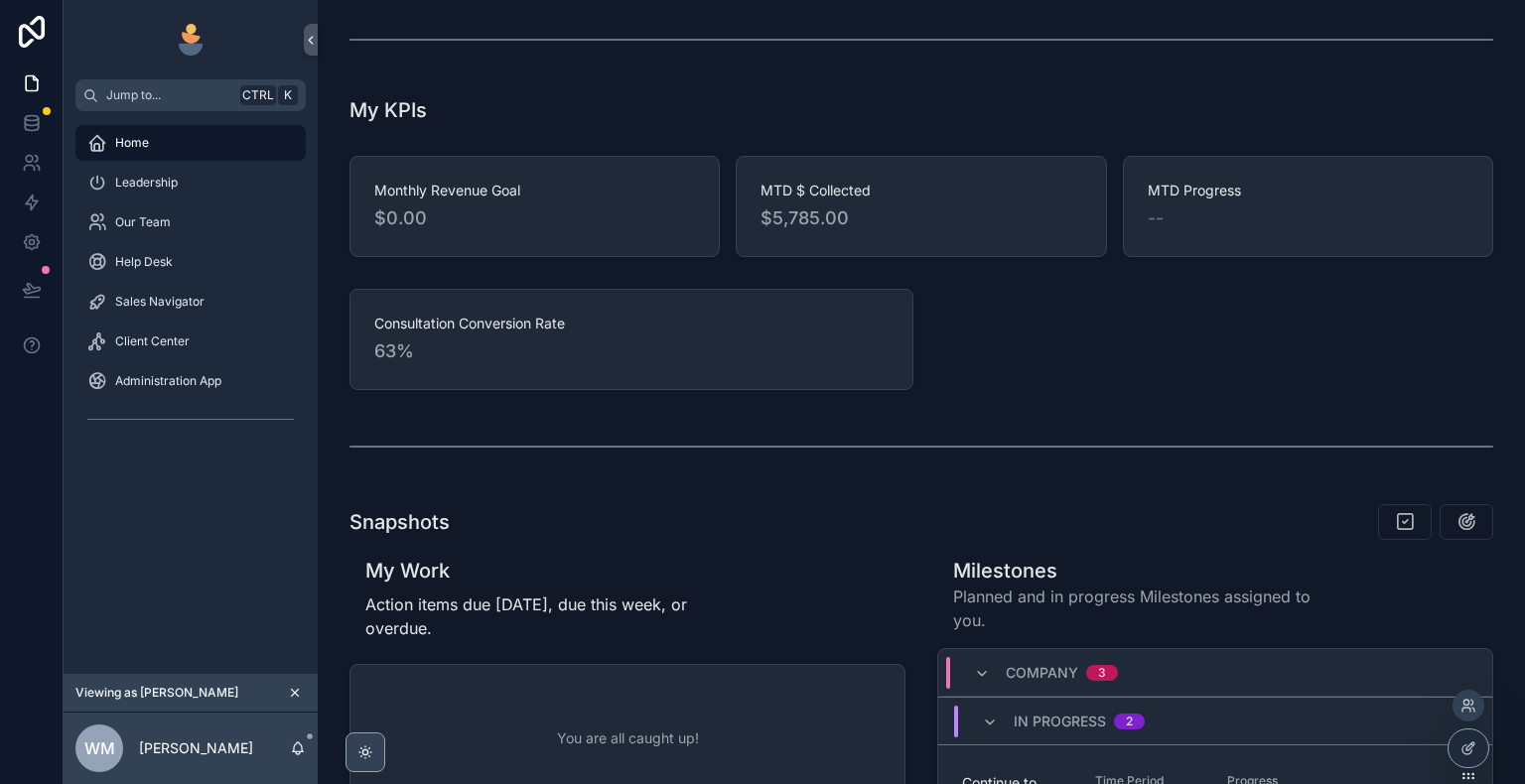 scroll, scrollTop: 468, scrollLeft: 0, axis: vertical 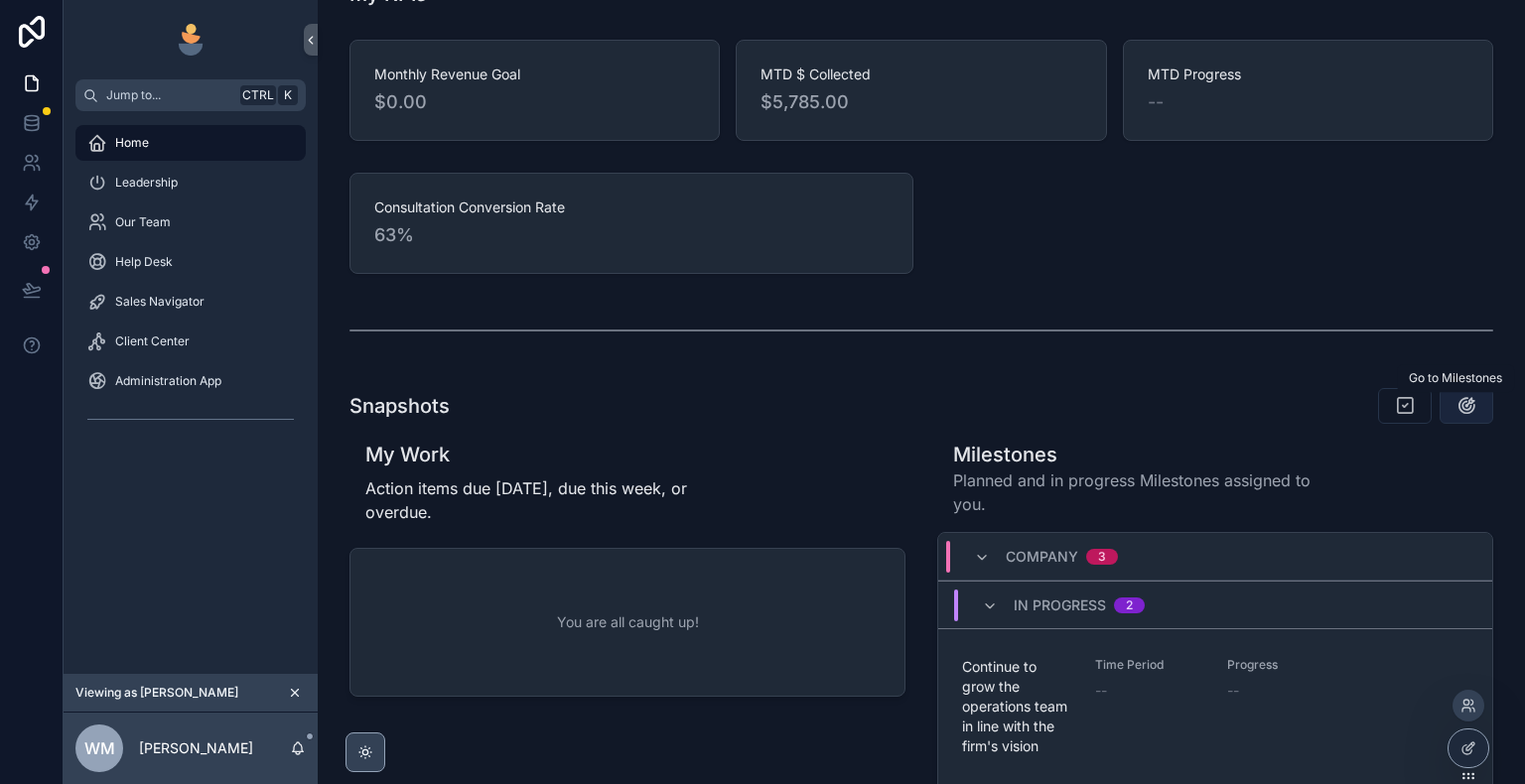 click at bounding box center (1466, 406) 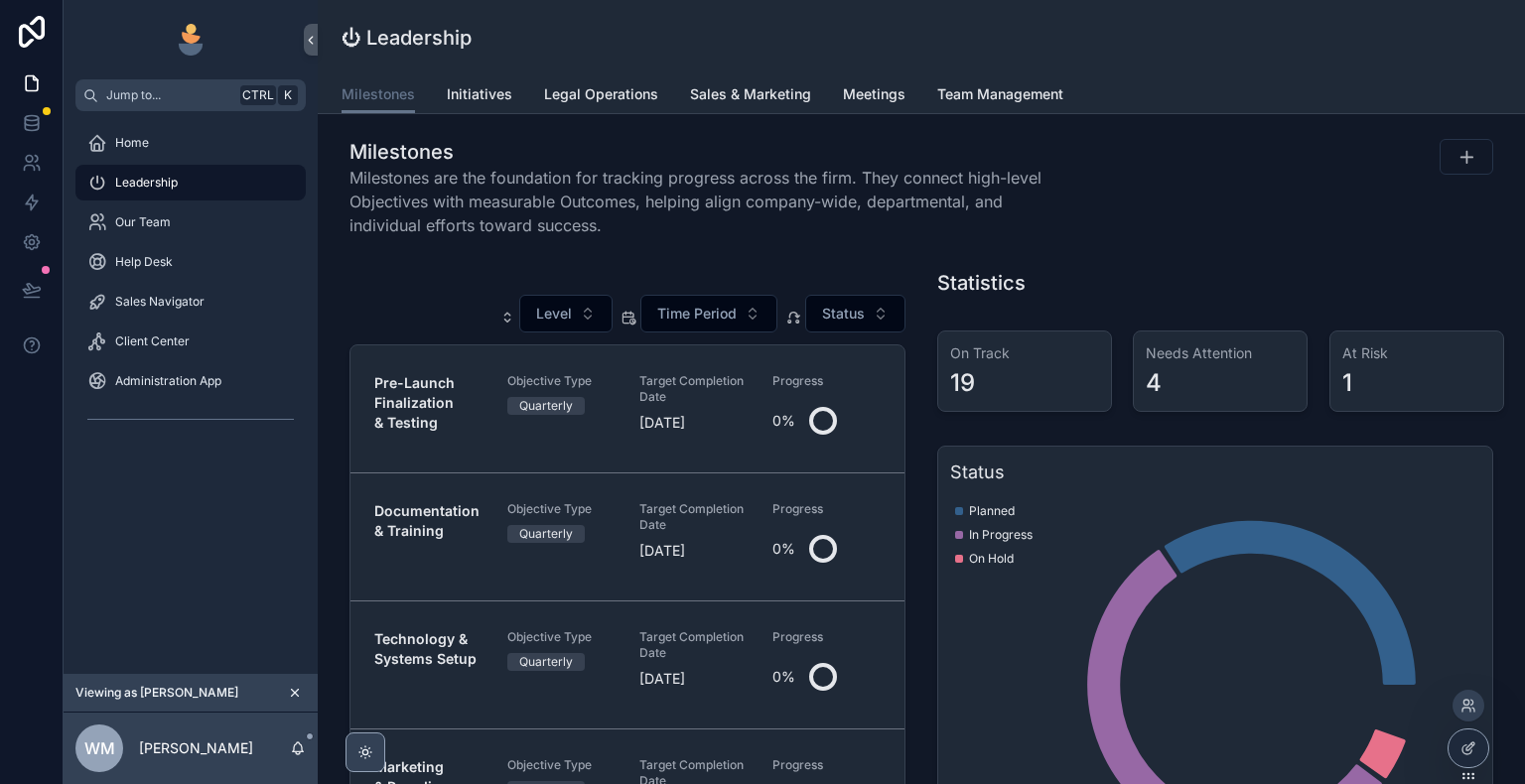 scroll, scrollTop: 0, scrollLeft: 0, axis: both 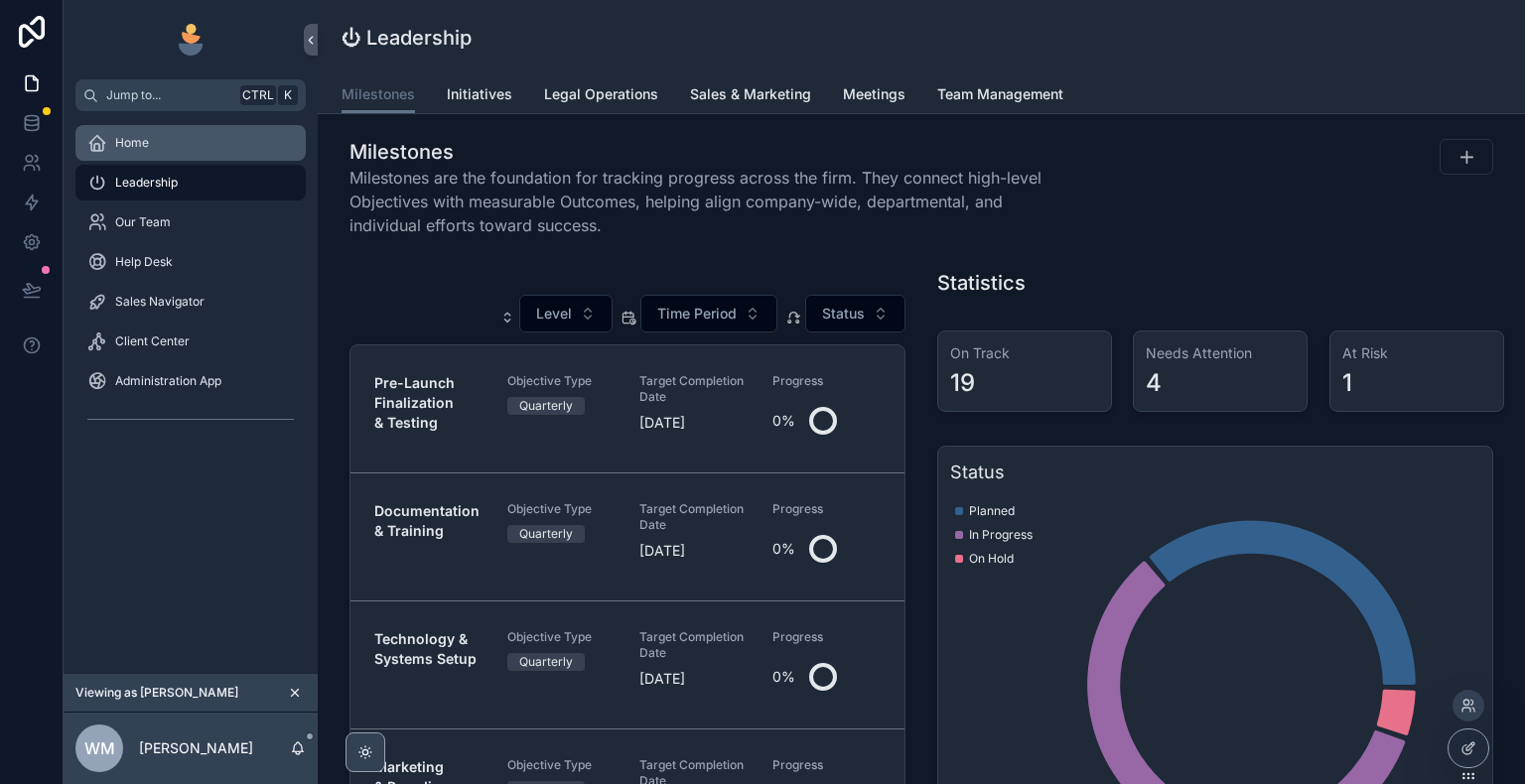 click on "Home" at bounding box center (191, 143) 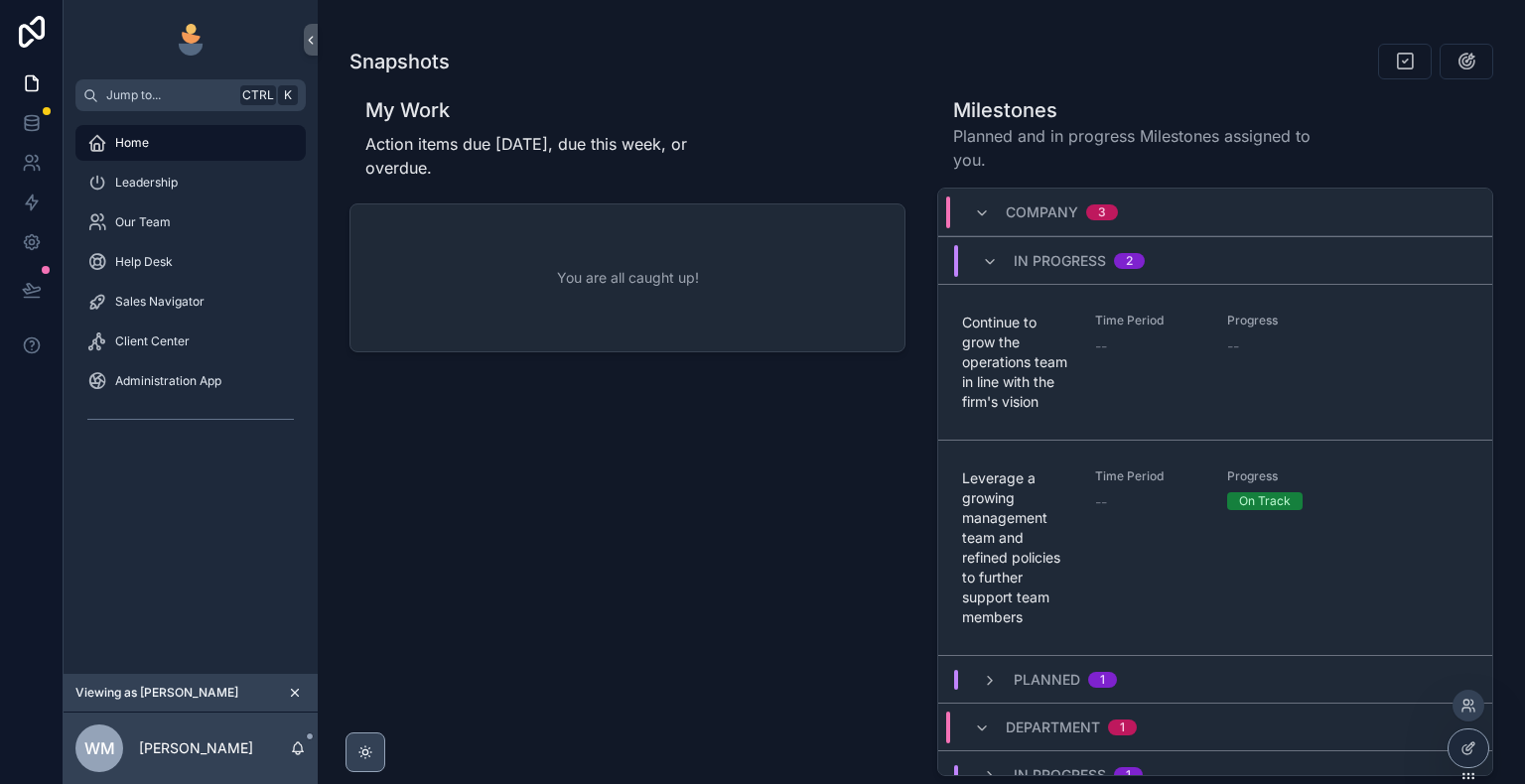 scroll, scrollTop: 814, scrollLeft: 0, axis: vertical 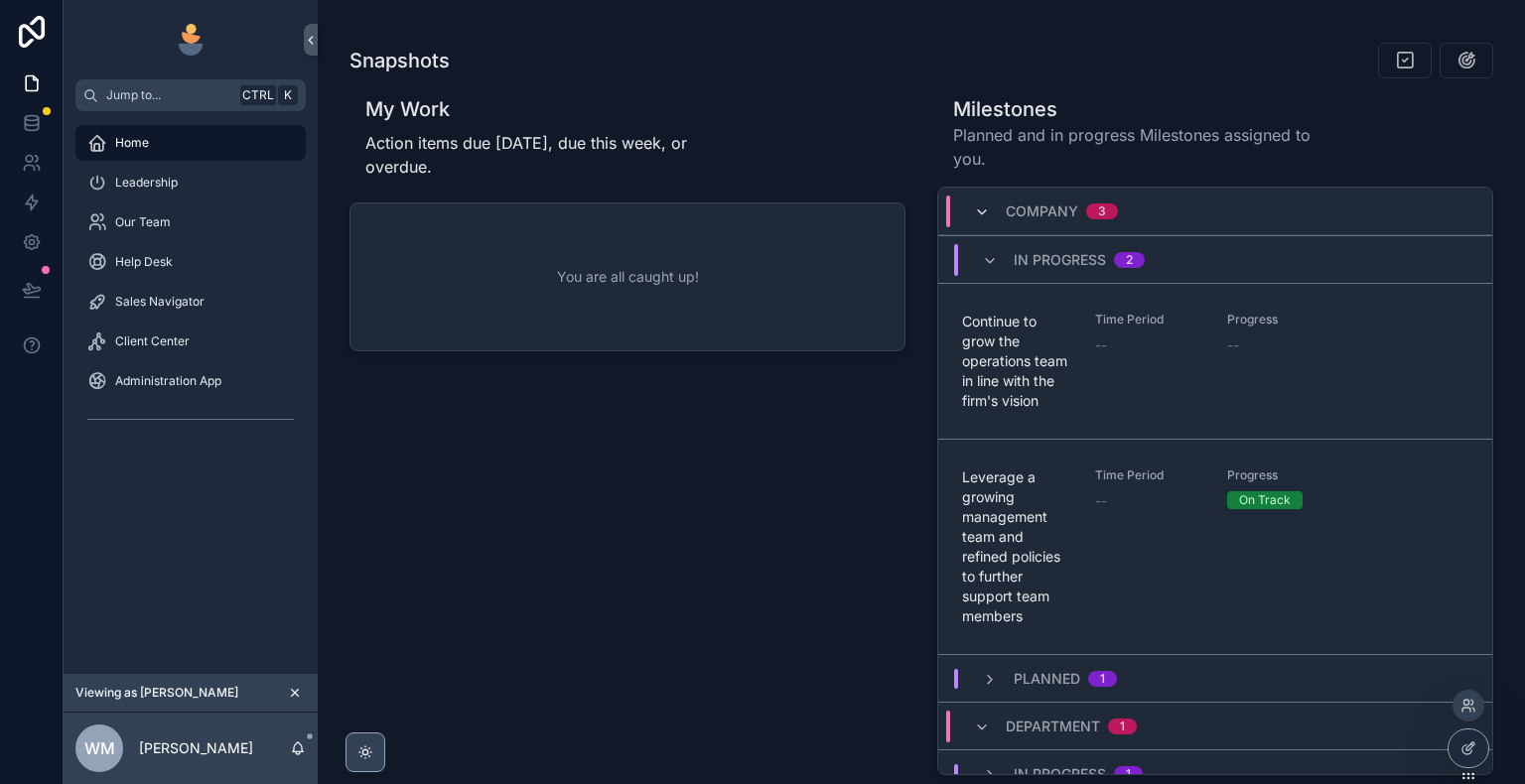 click at bounding box center (982, 212) 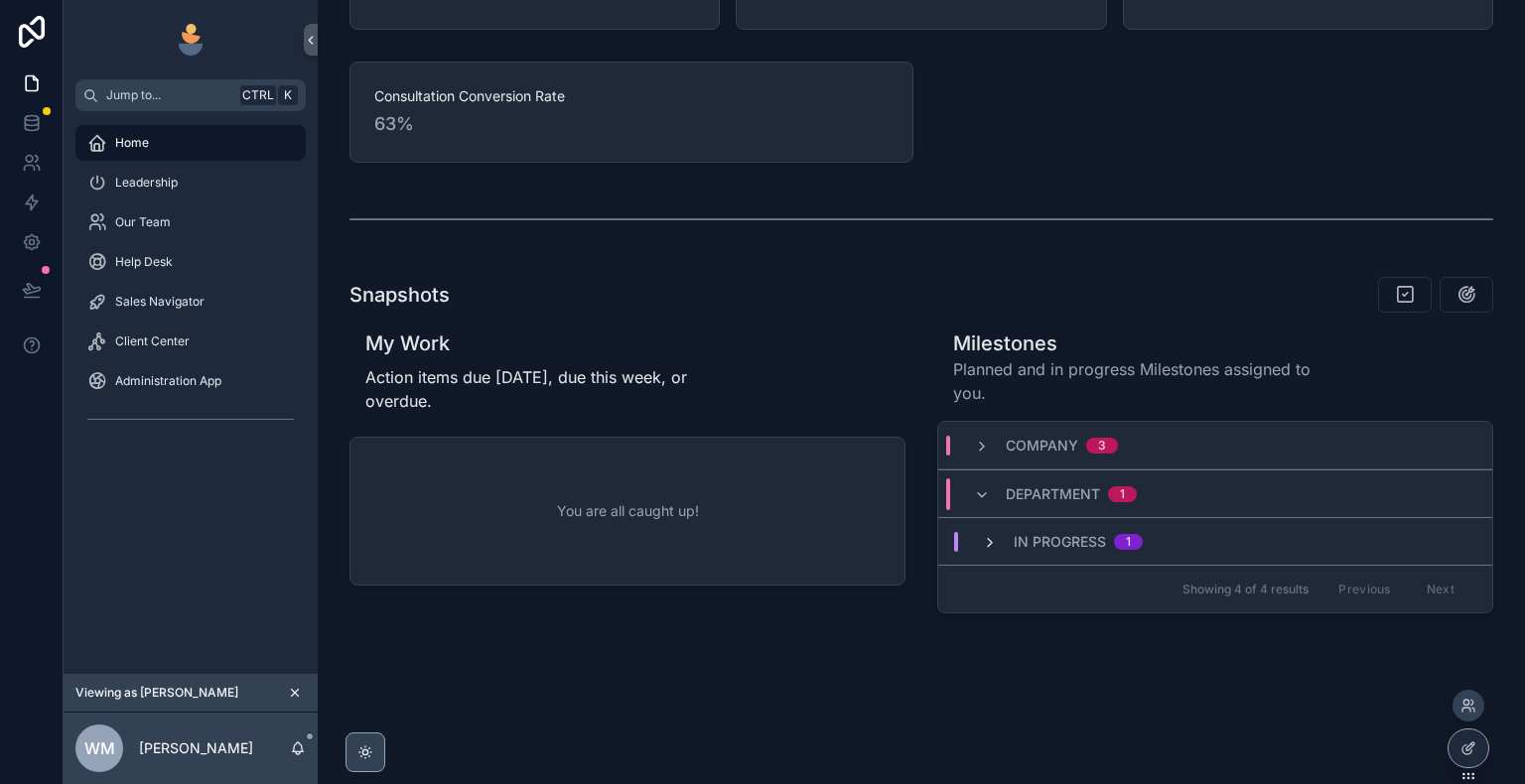 click at bounding box center (990, 543) 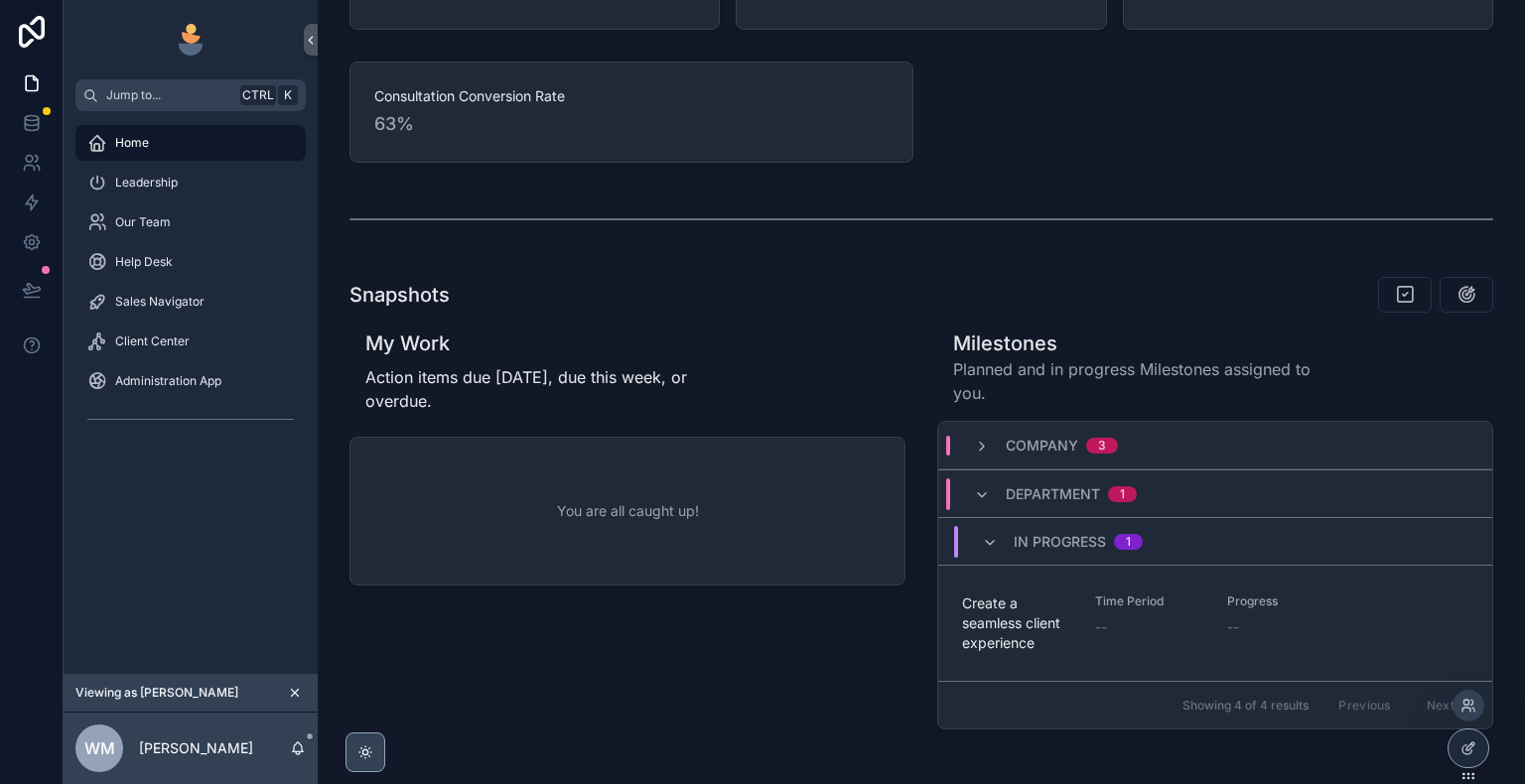 click at bounding box center (990, 543) 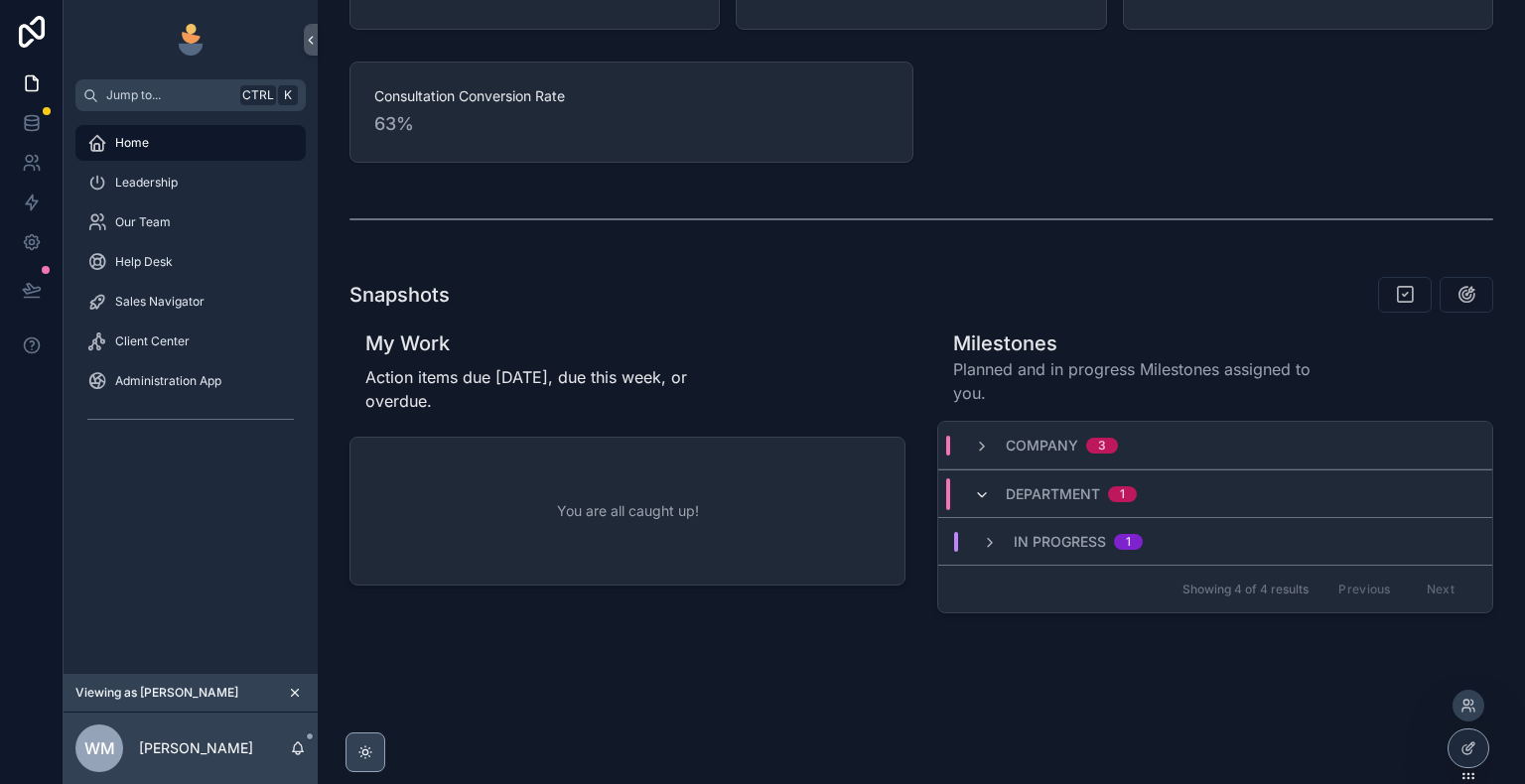 click at bounding box center (982, 495) 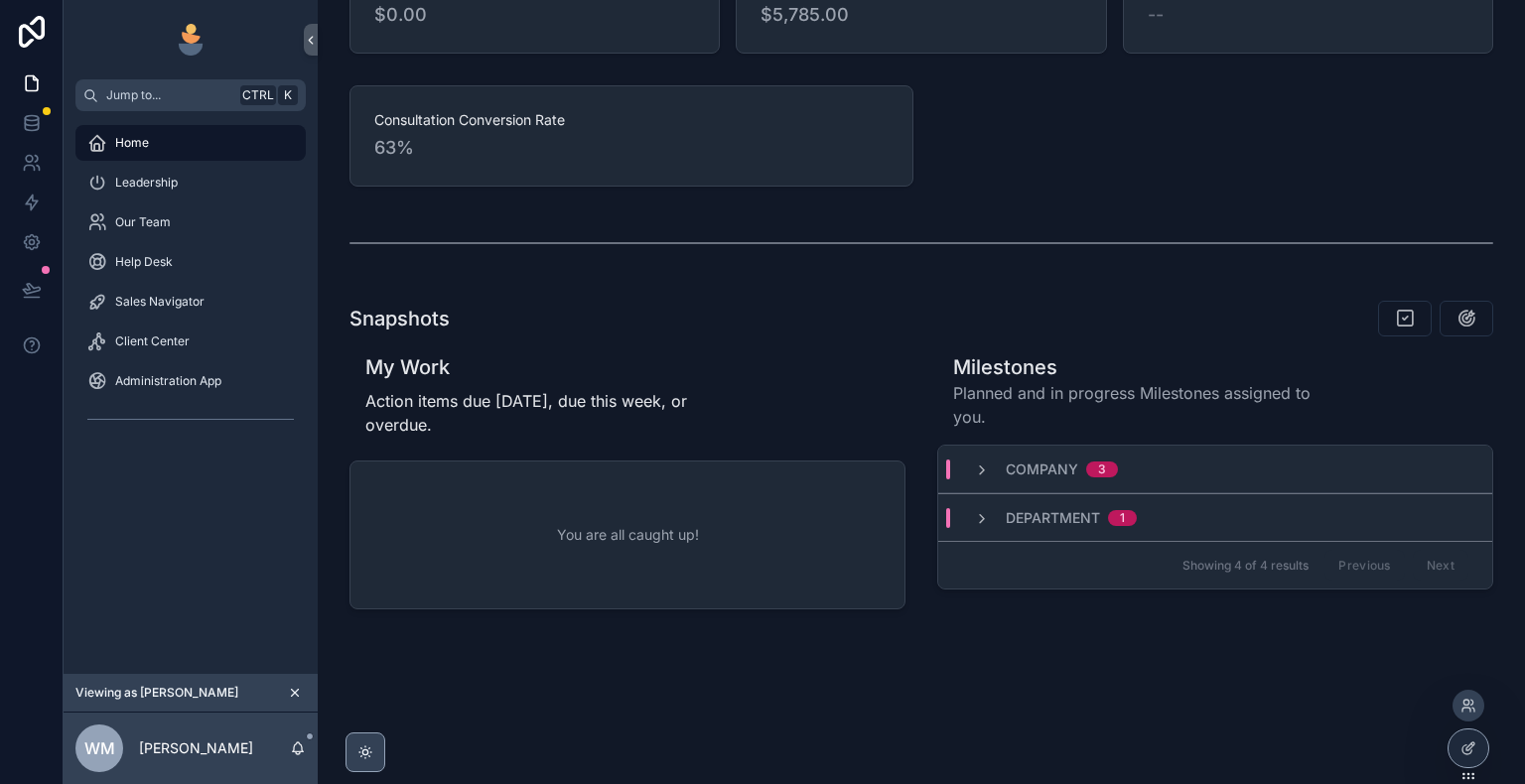 scroll, scrollTop: 553, scrollLeft: 0, axis: vertical 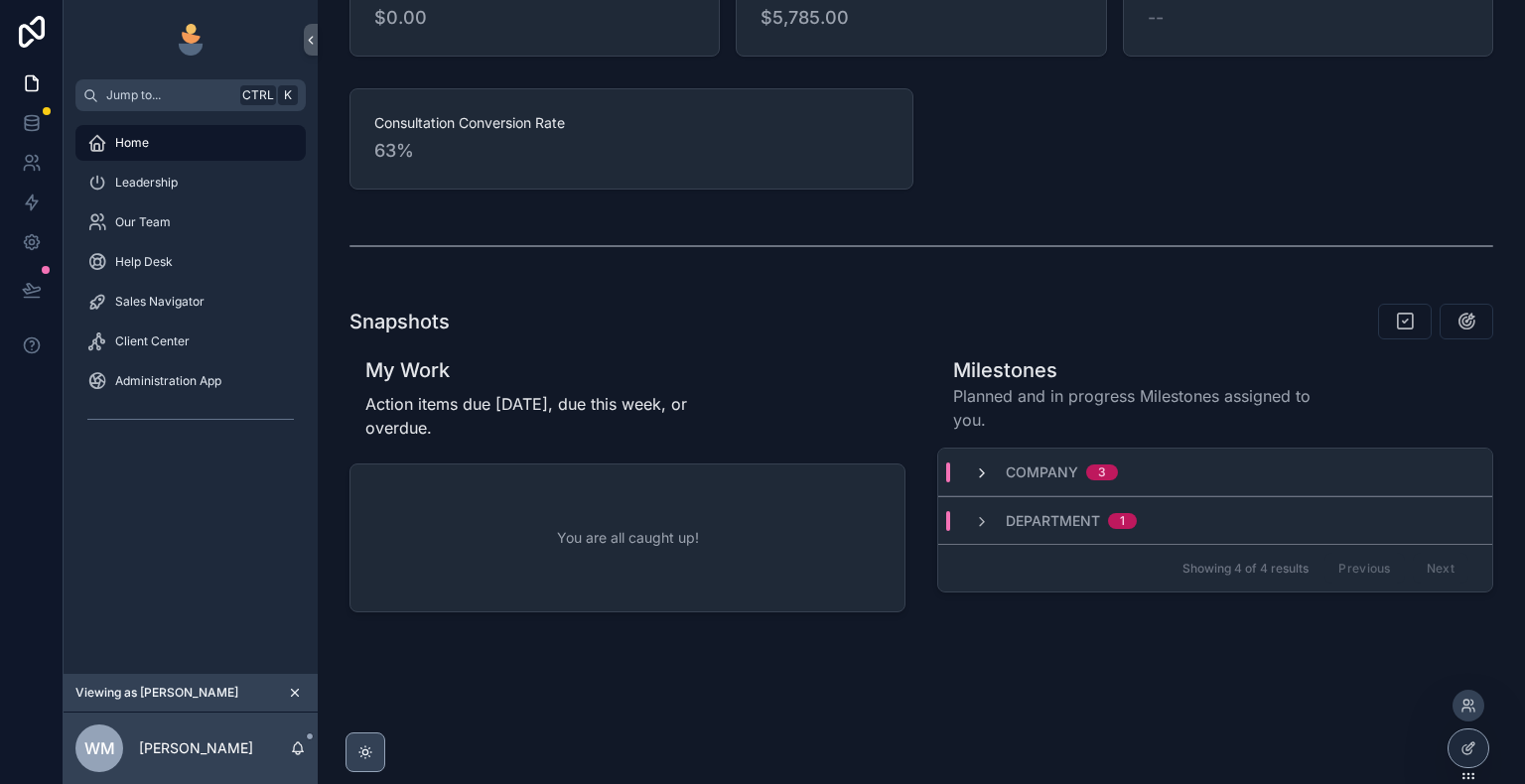 click at bounding box center (982, 473) 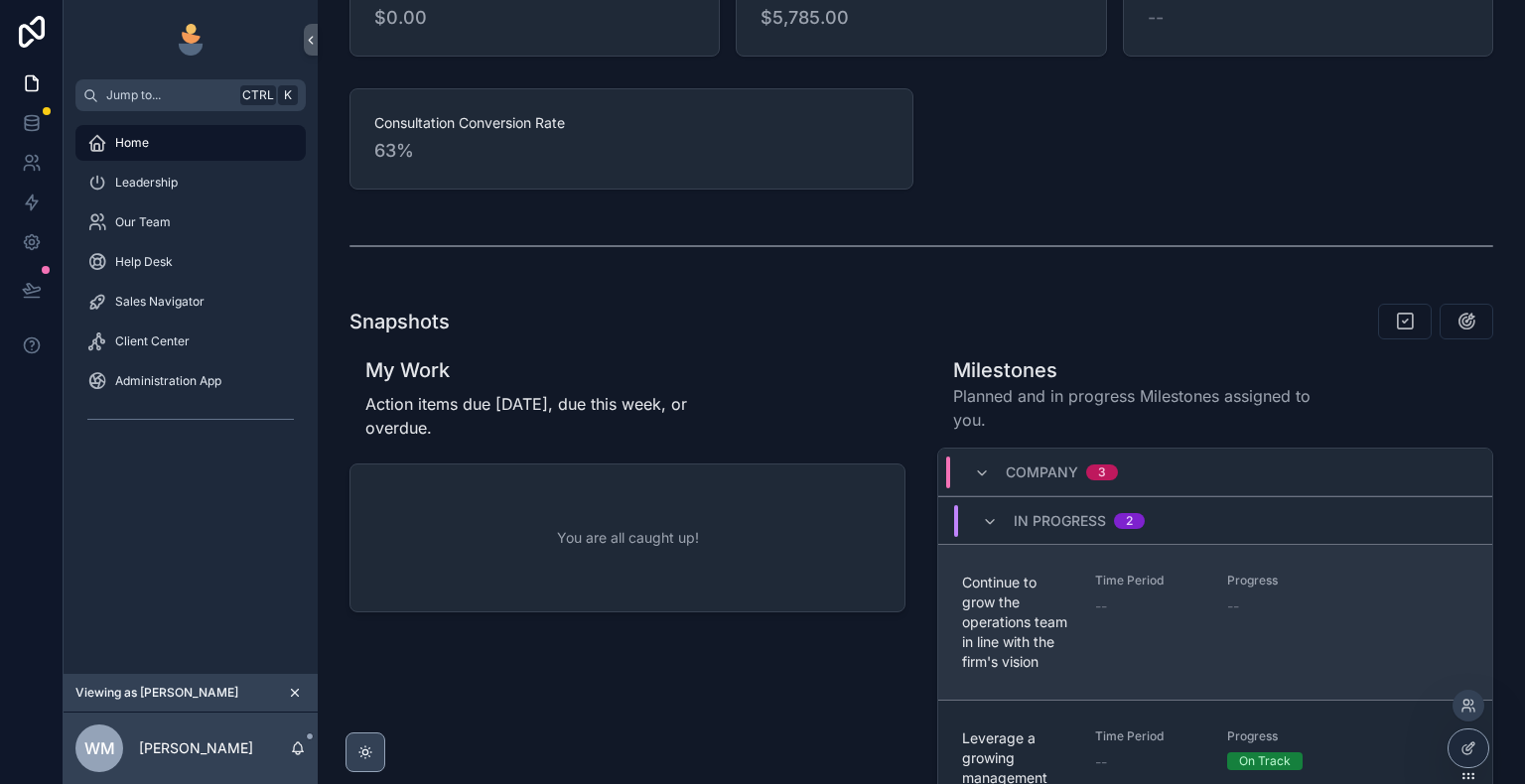 scroll, scrollTop: 40, scrollLeft: 0, axis: vertical 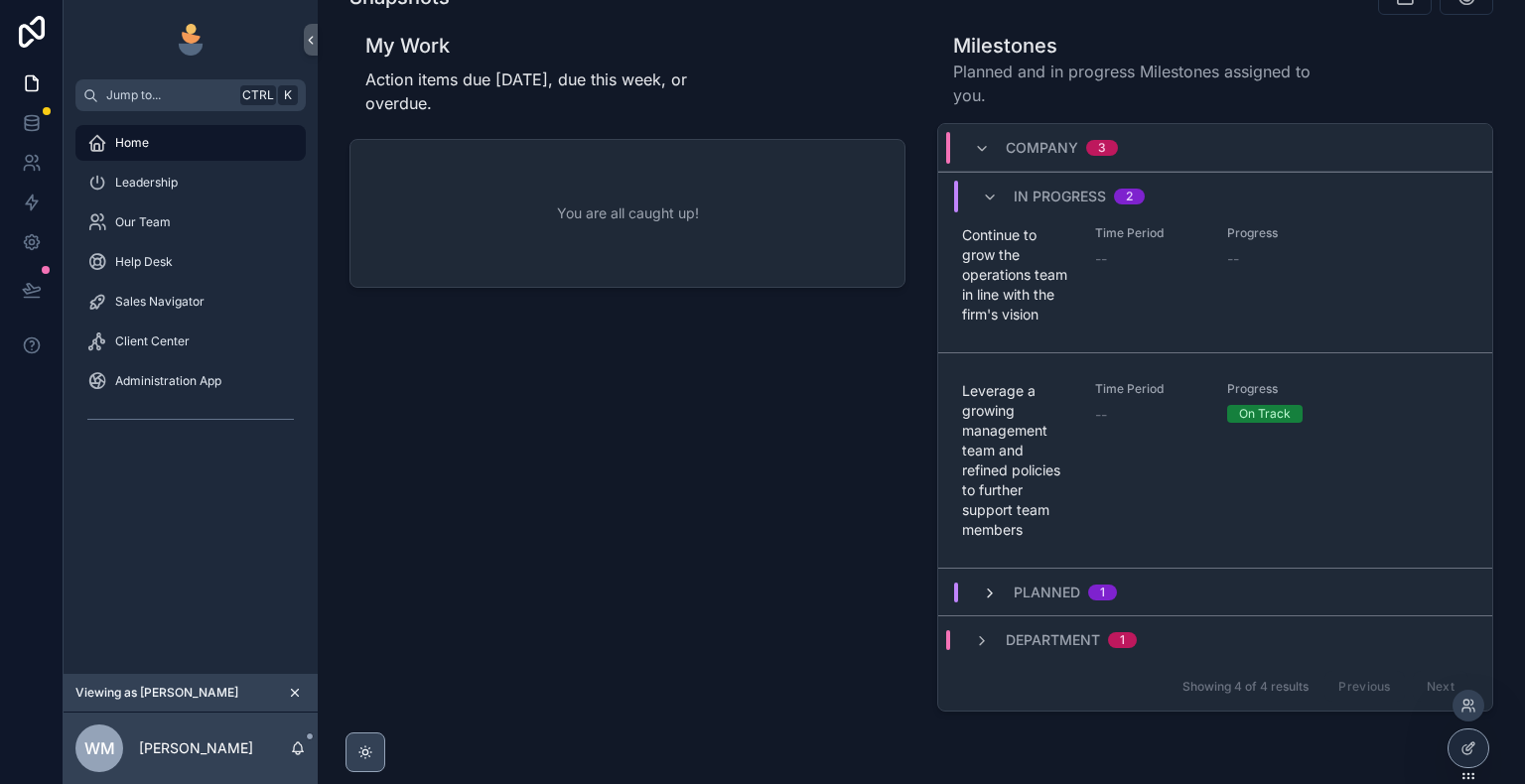 click at bounding box center [990, 593] 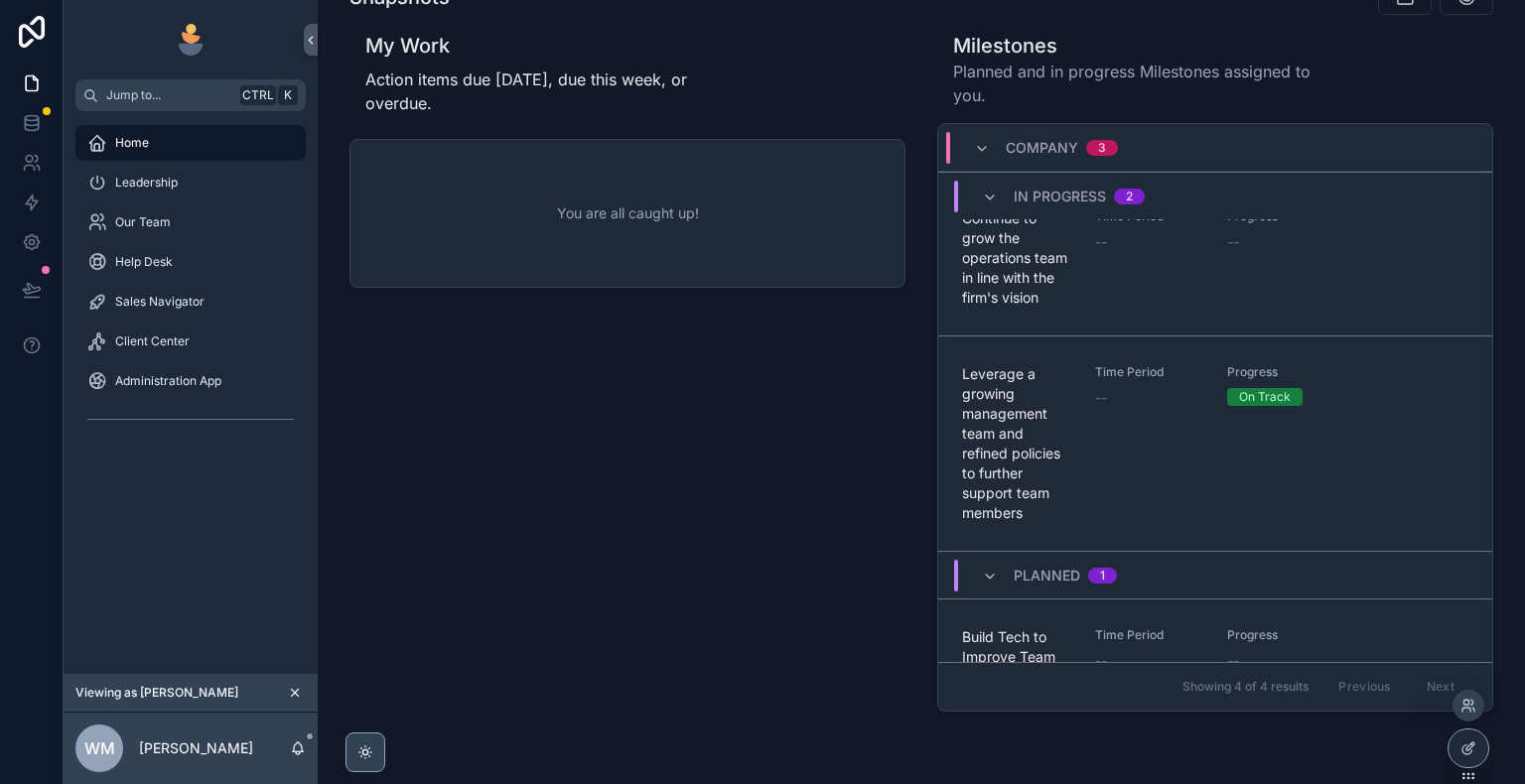 click at bounding box center [990, 577] 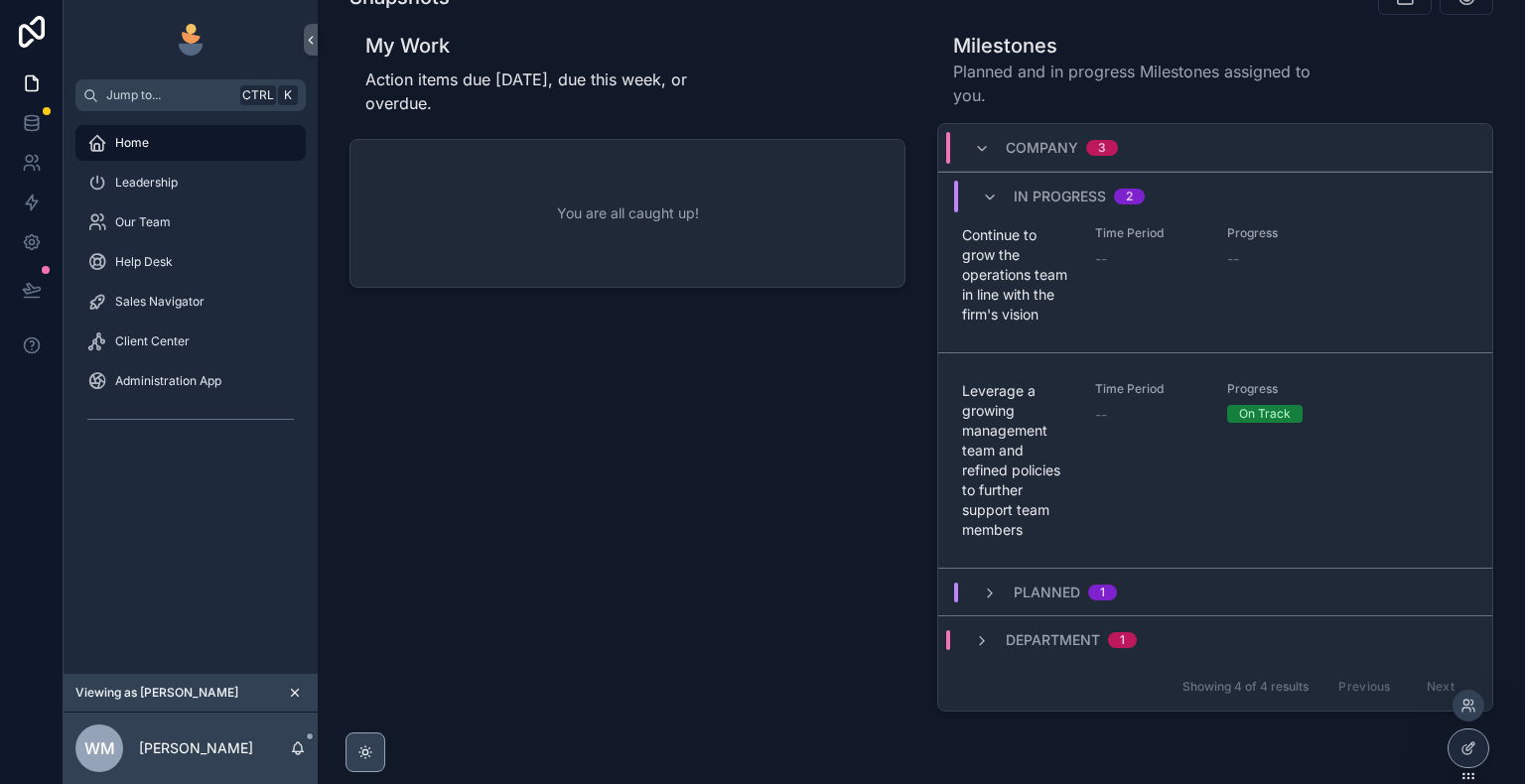 click at bounding box center (990, 593) 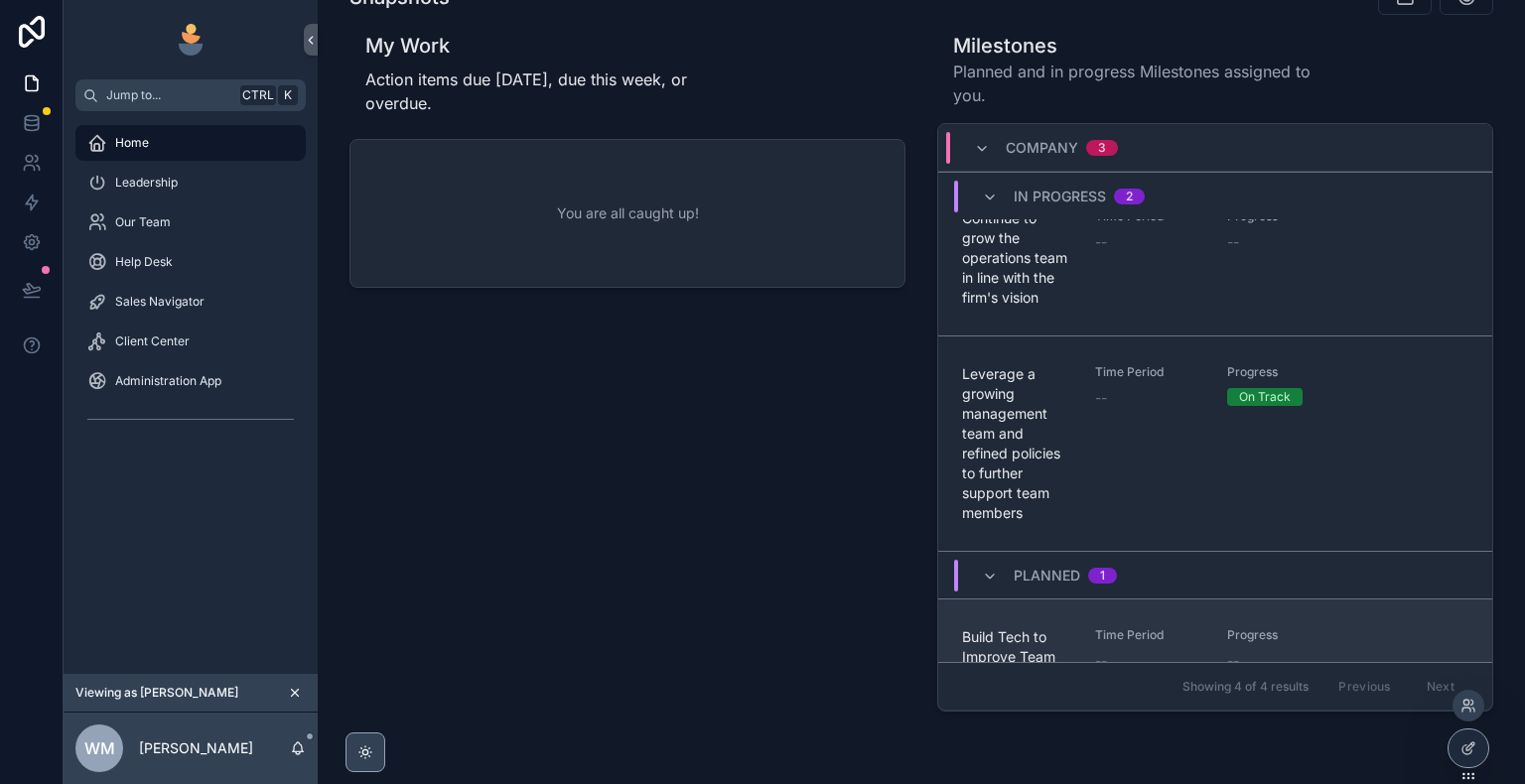 scroll, scrollTop: 156, scrollLeft: 0, axis: vertical 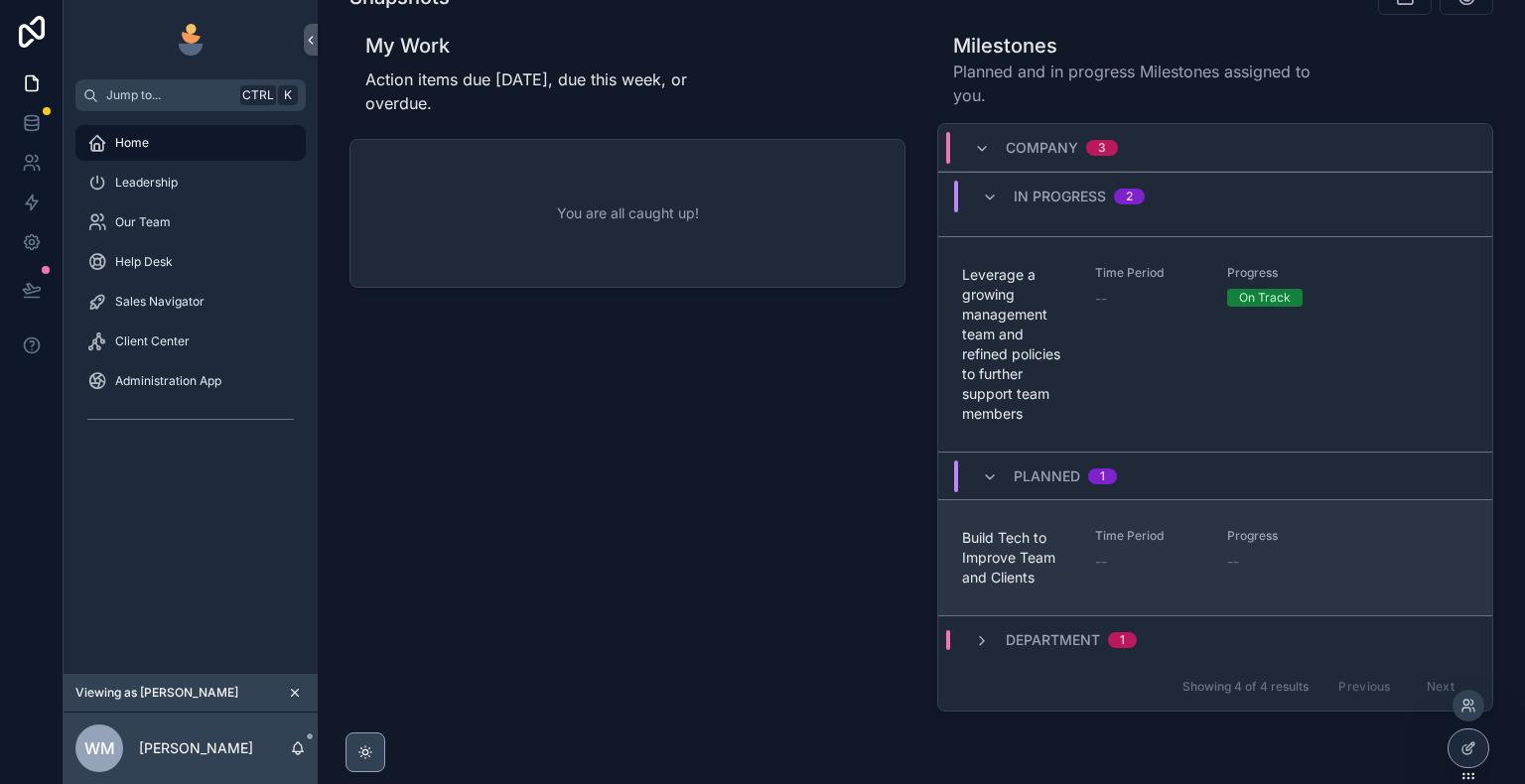 click at bounding box center (982, 641) 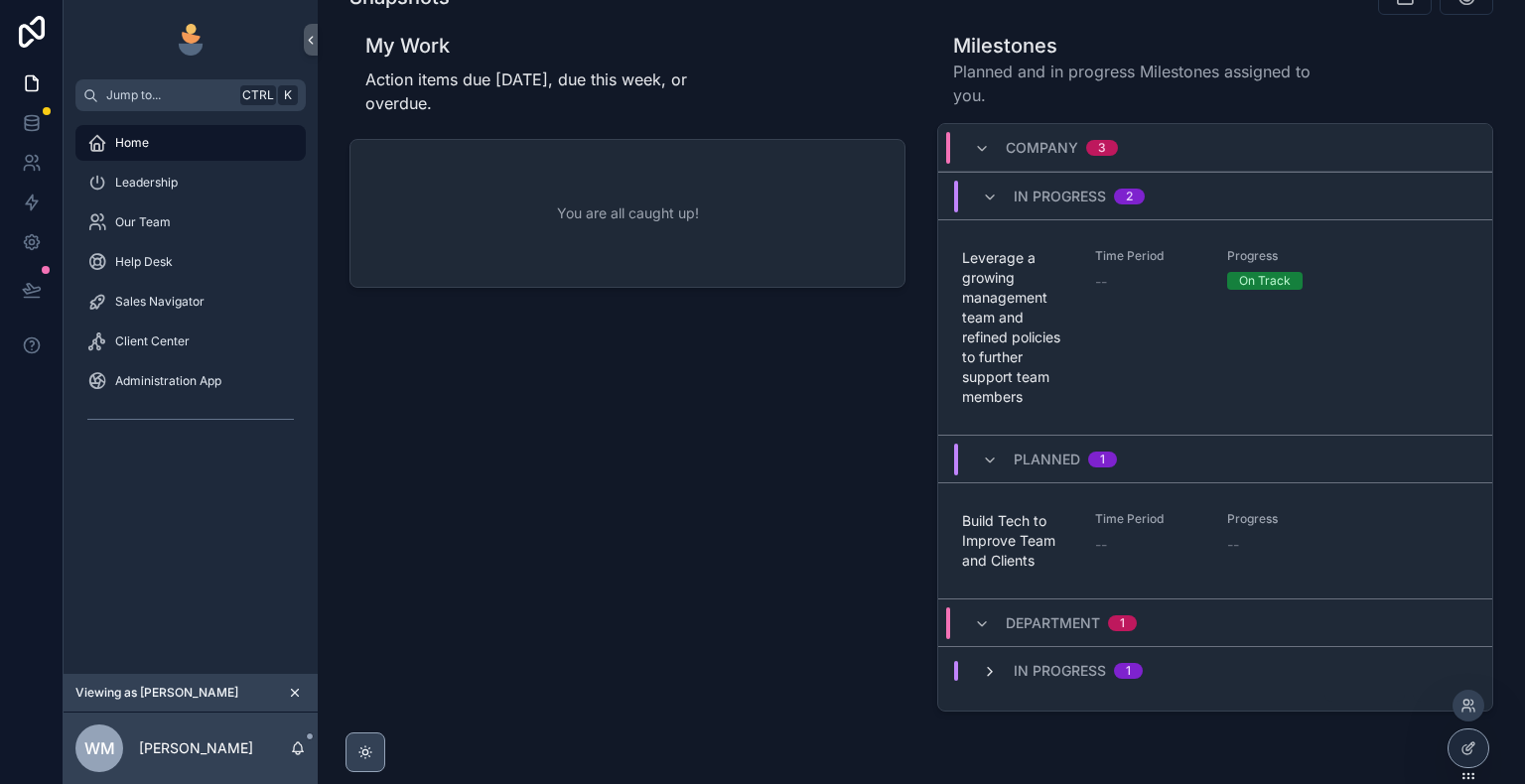 click at bounding box center (990, 672) 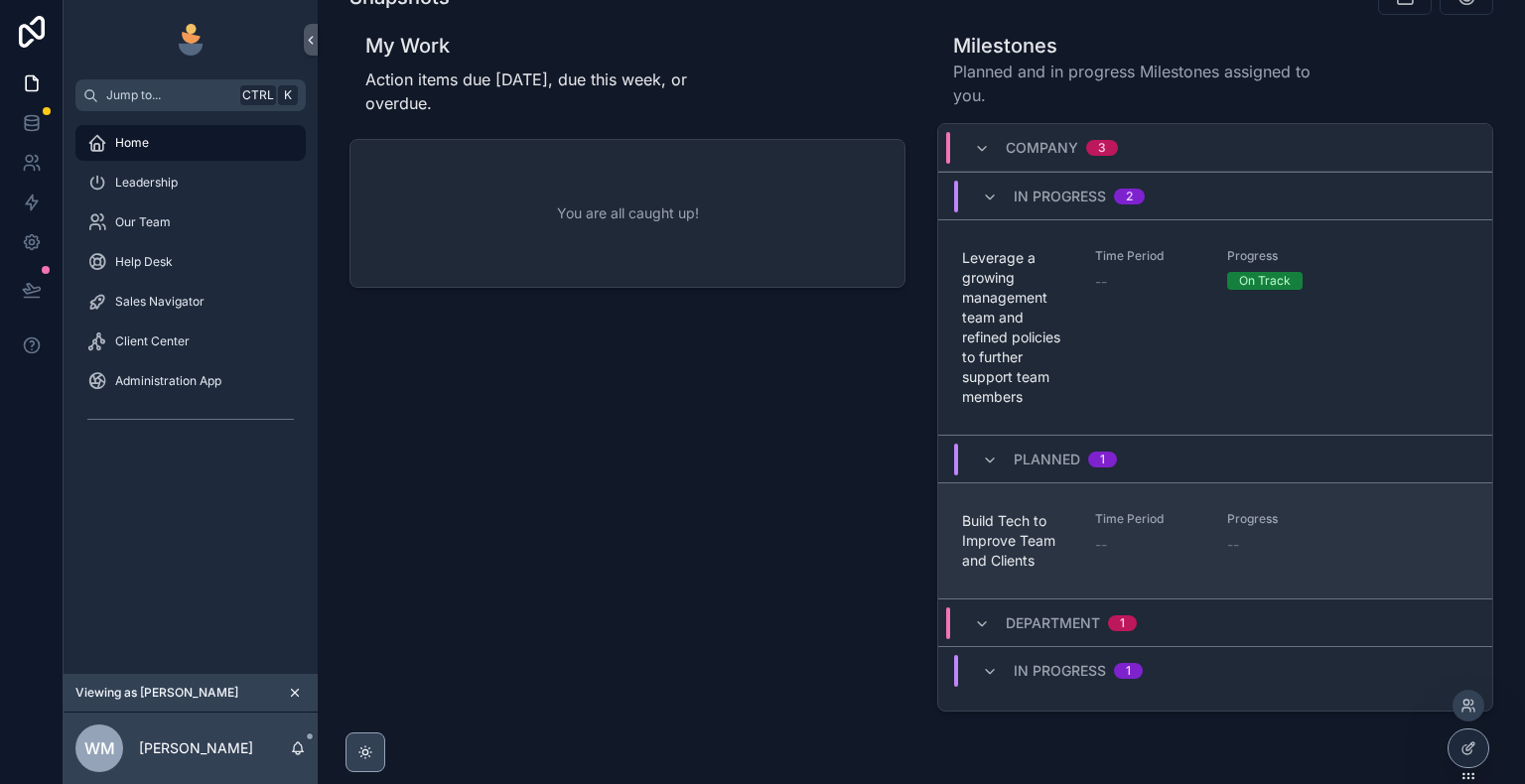 scroll, scrollTop: 0, scrollLeft: 0, axis: both 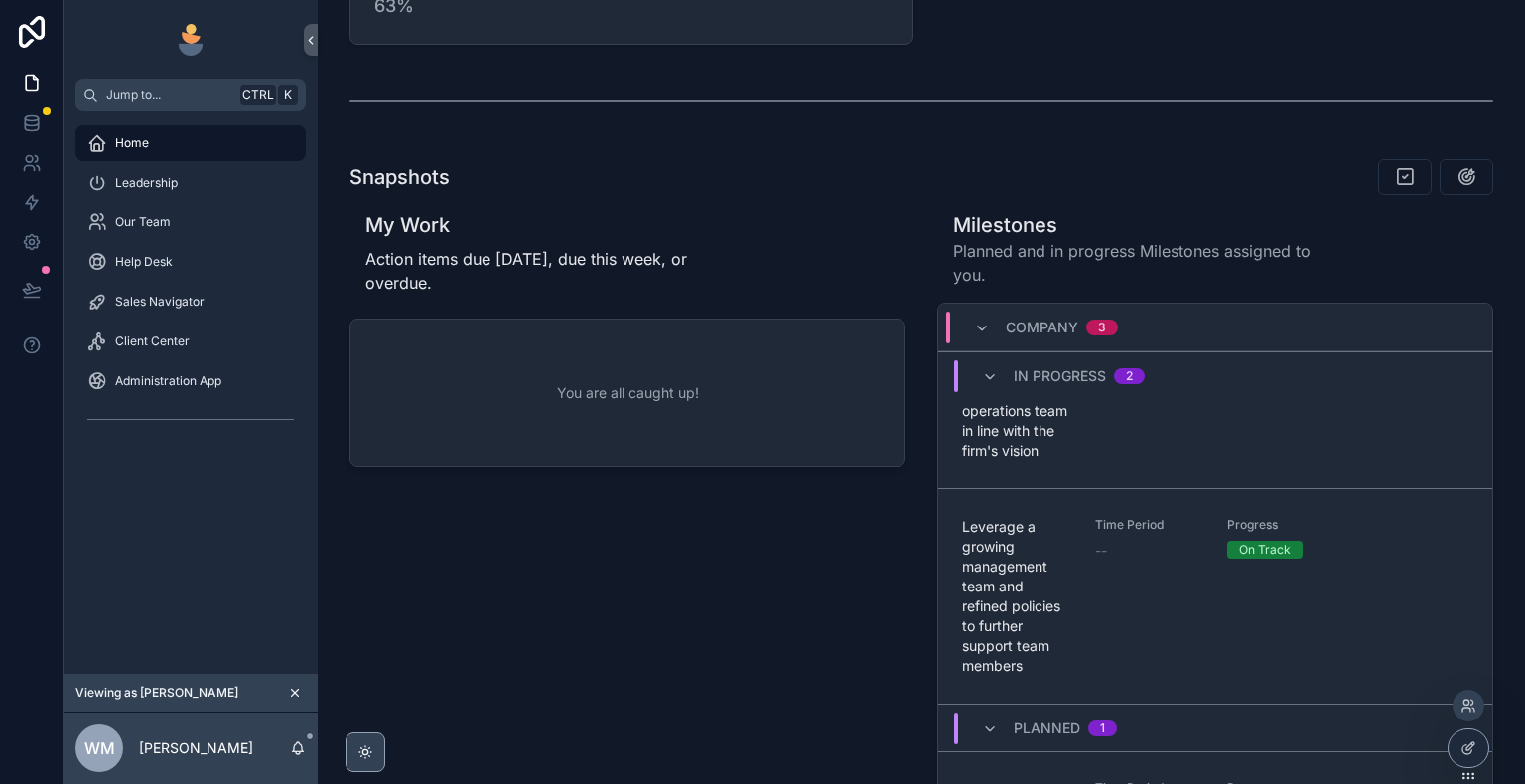 click on "In Progress 2" at bounding box center (1063, 376) 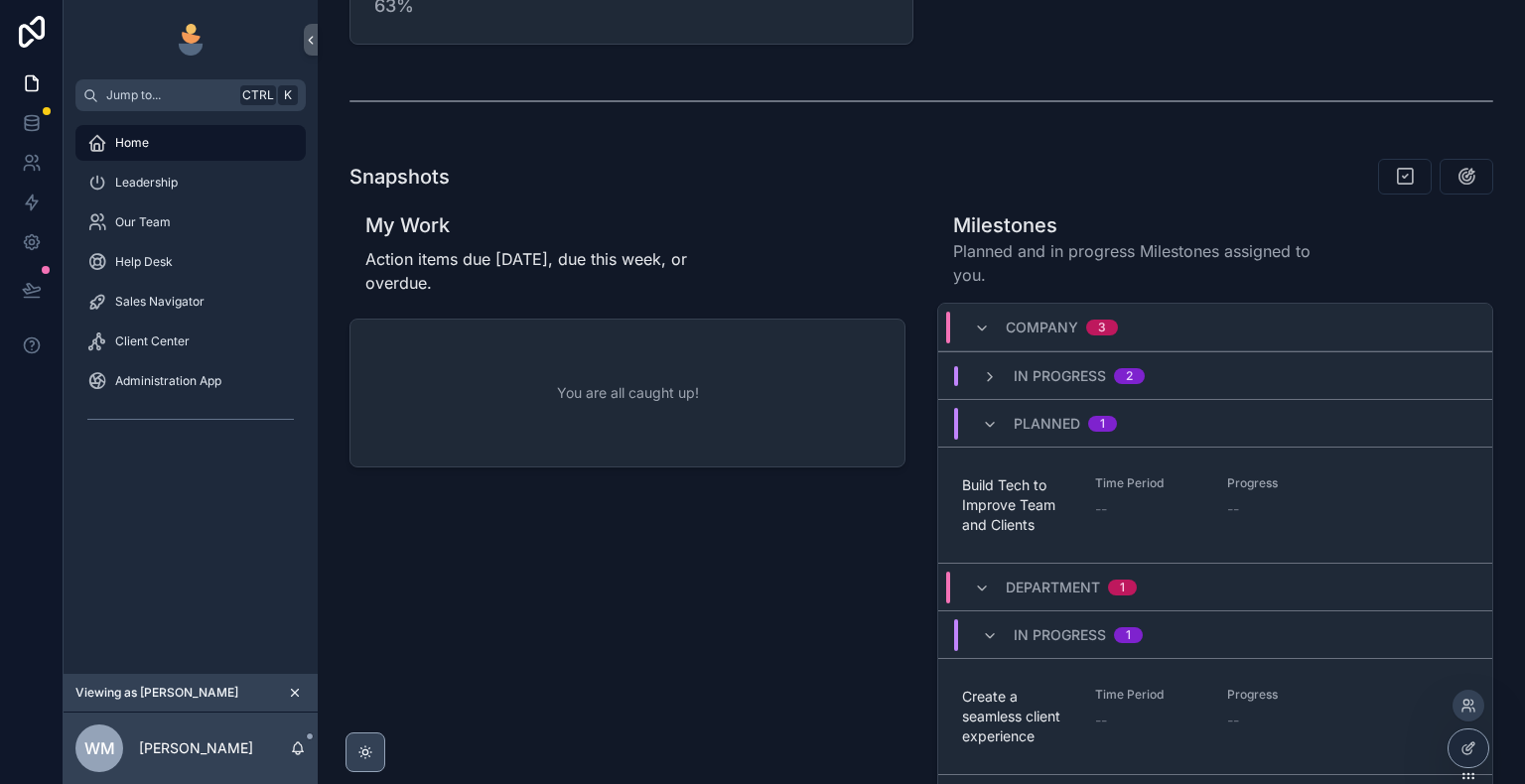 scroll, scrollTop: 0, scrollLeft: 0, axis: both 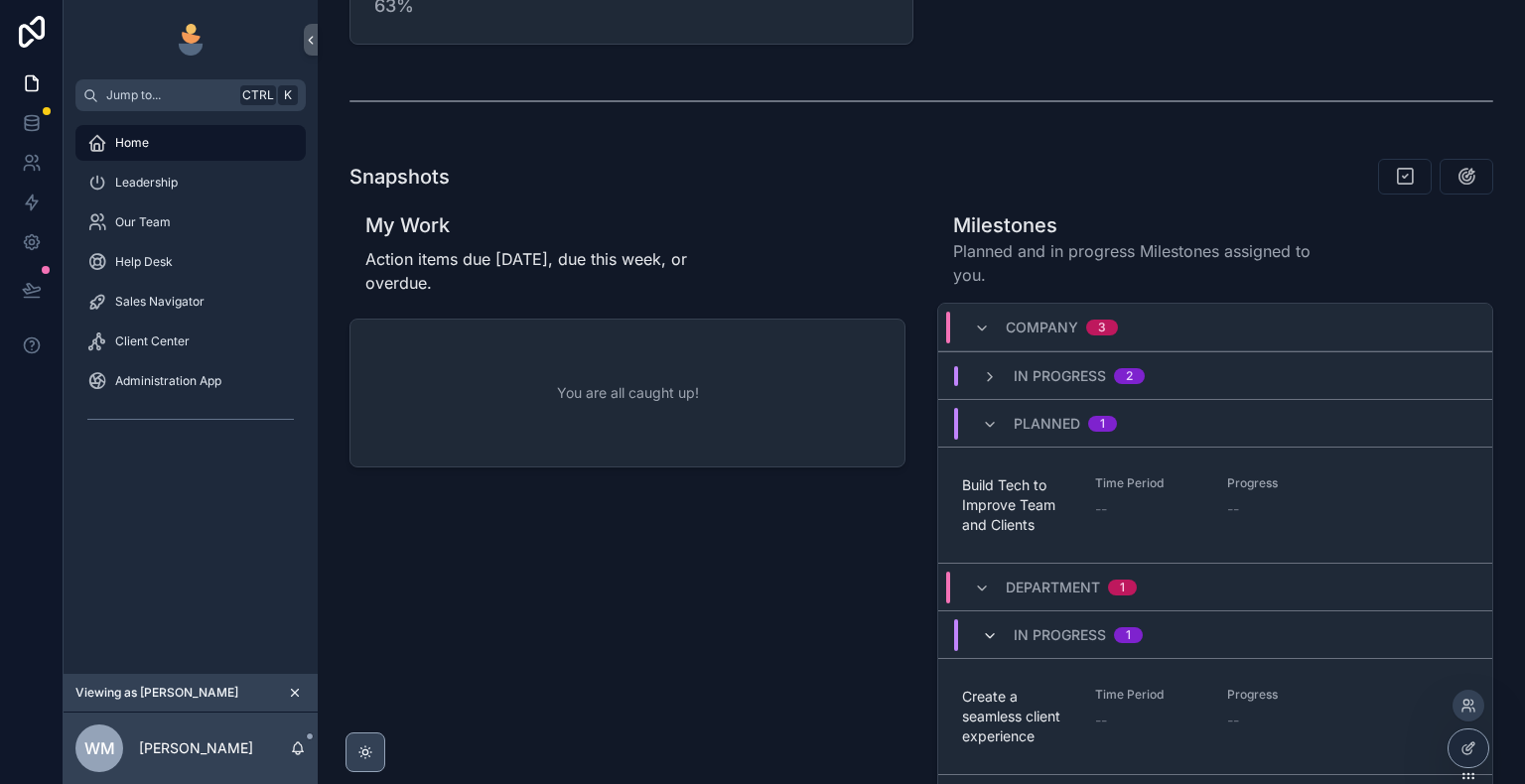 click at bounding box center [990, 636] 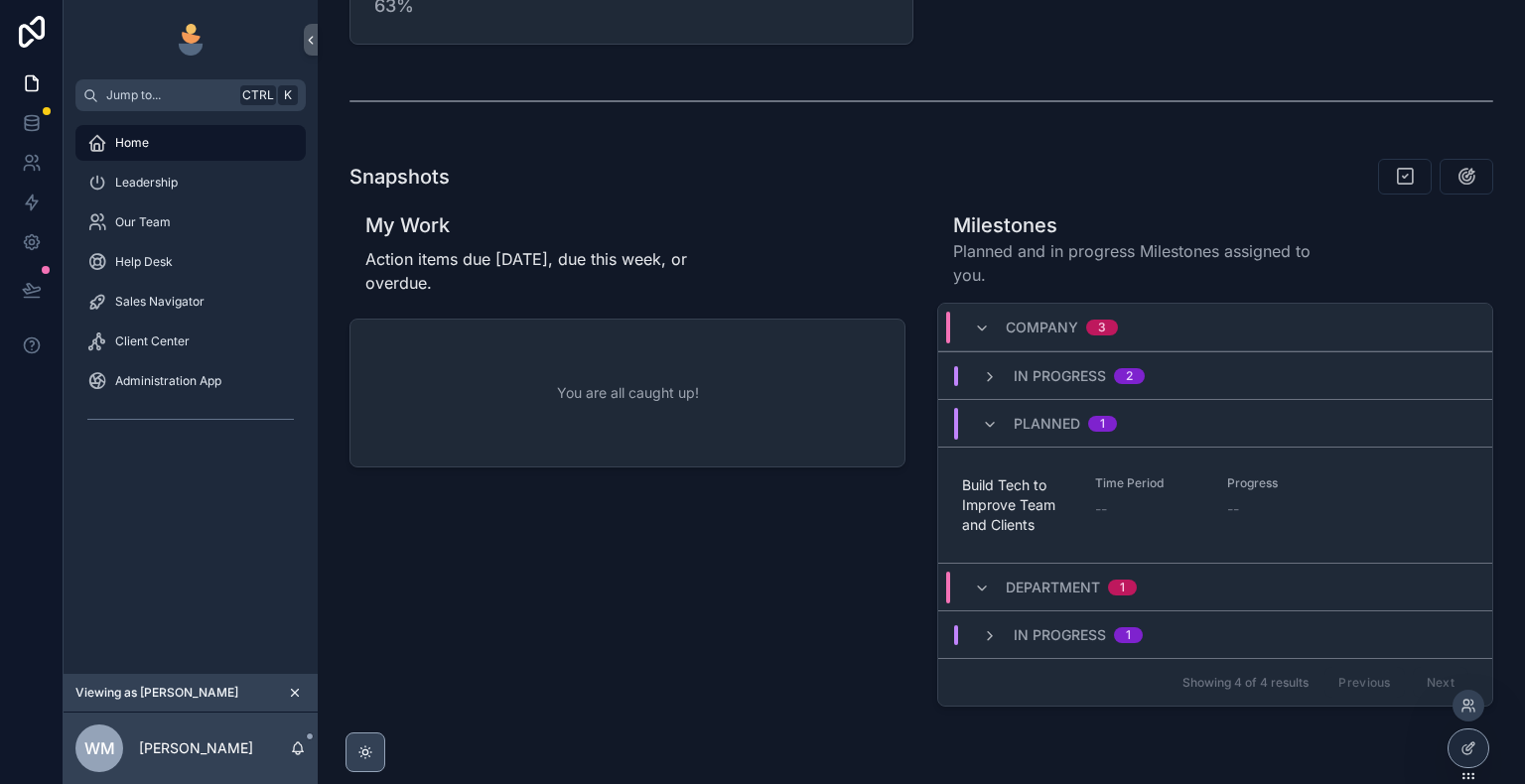 click on "Planned 1" at bounding box center (1049, 424) 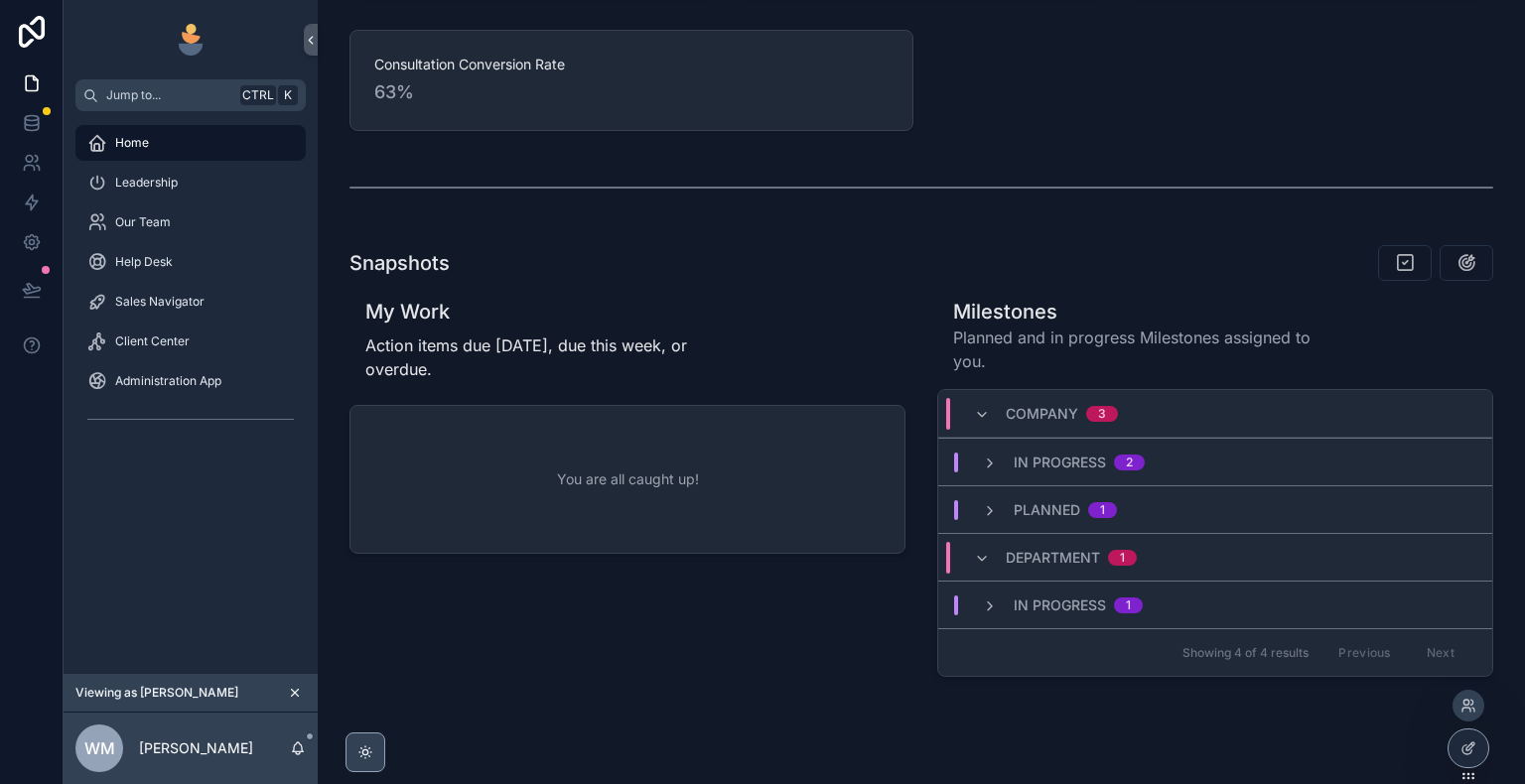 scroll, scrollTop: 611, scrollLeft: 0, axis: vertical 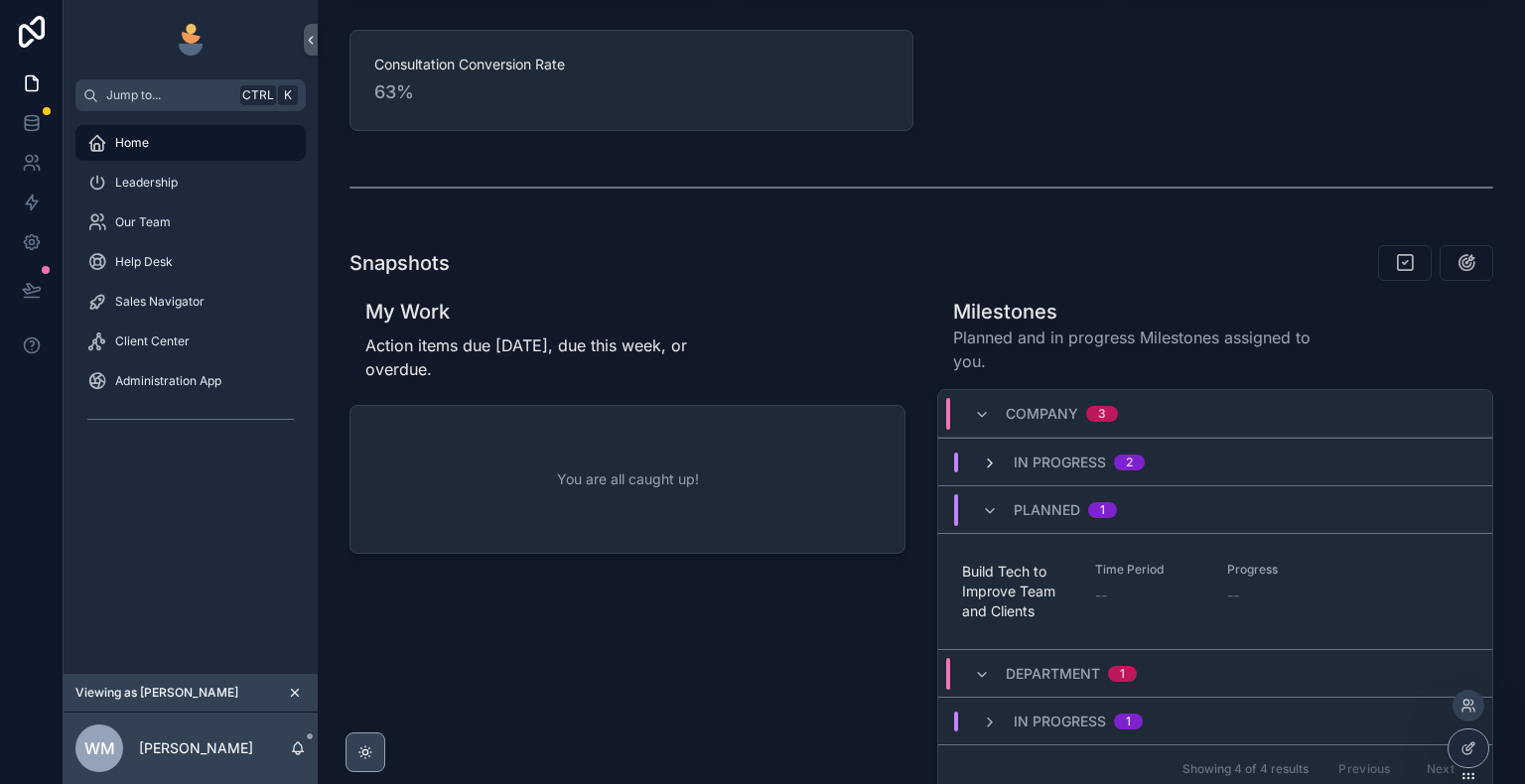 click at bounding box center [990, 463] 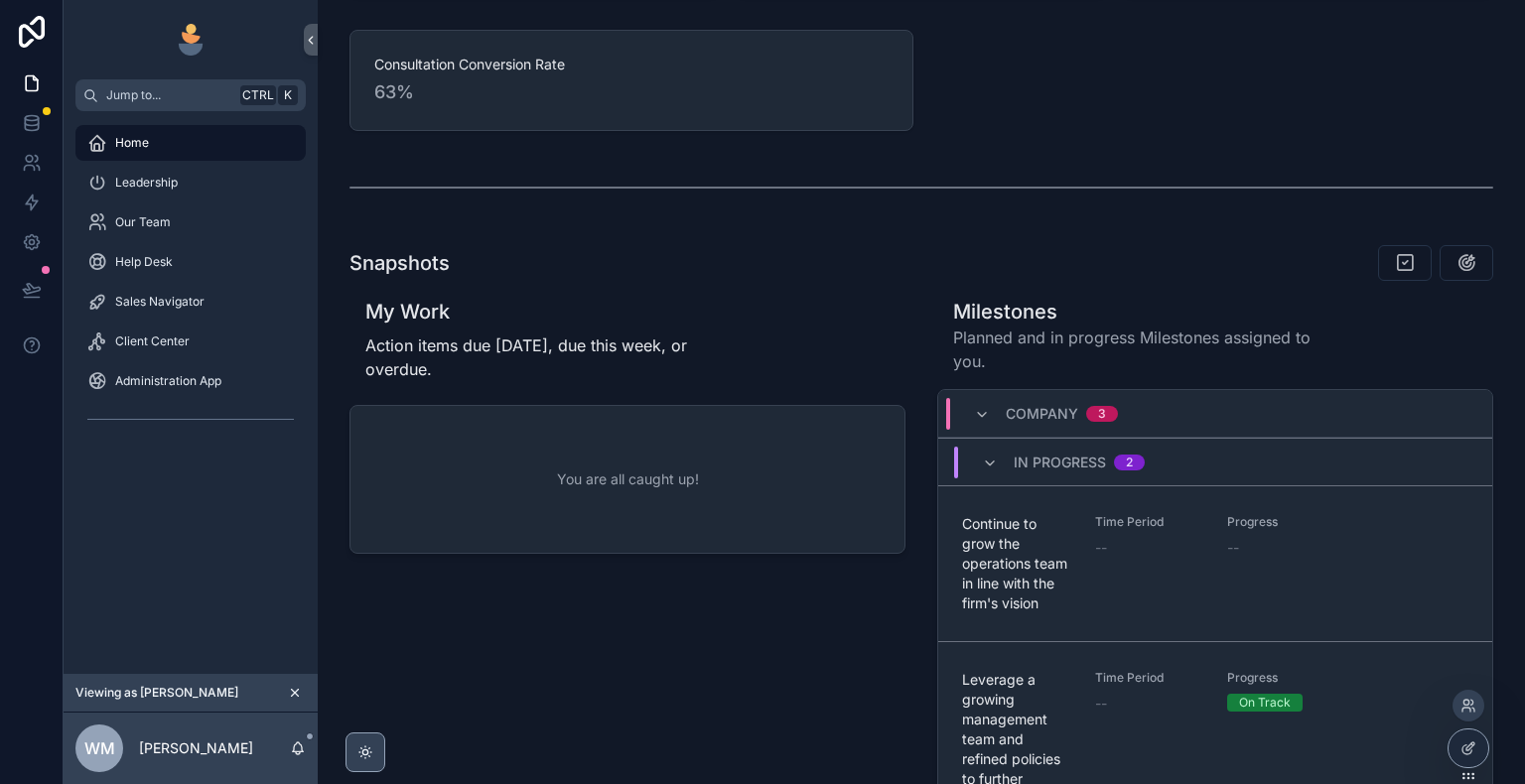 click at bounding box center [990, 463] 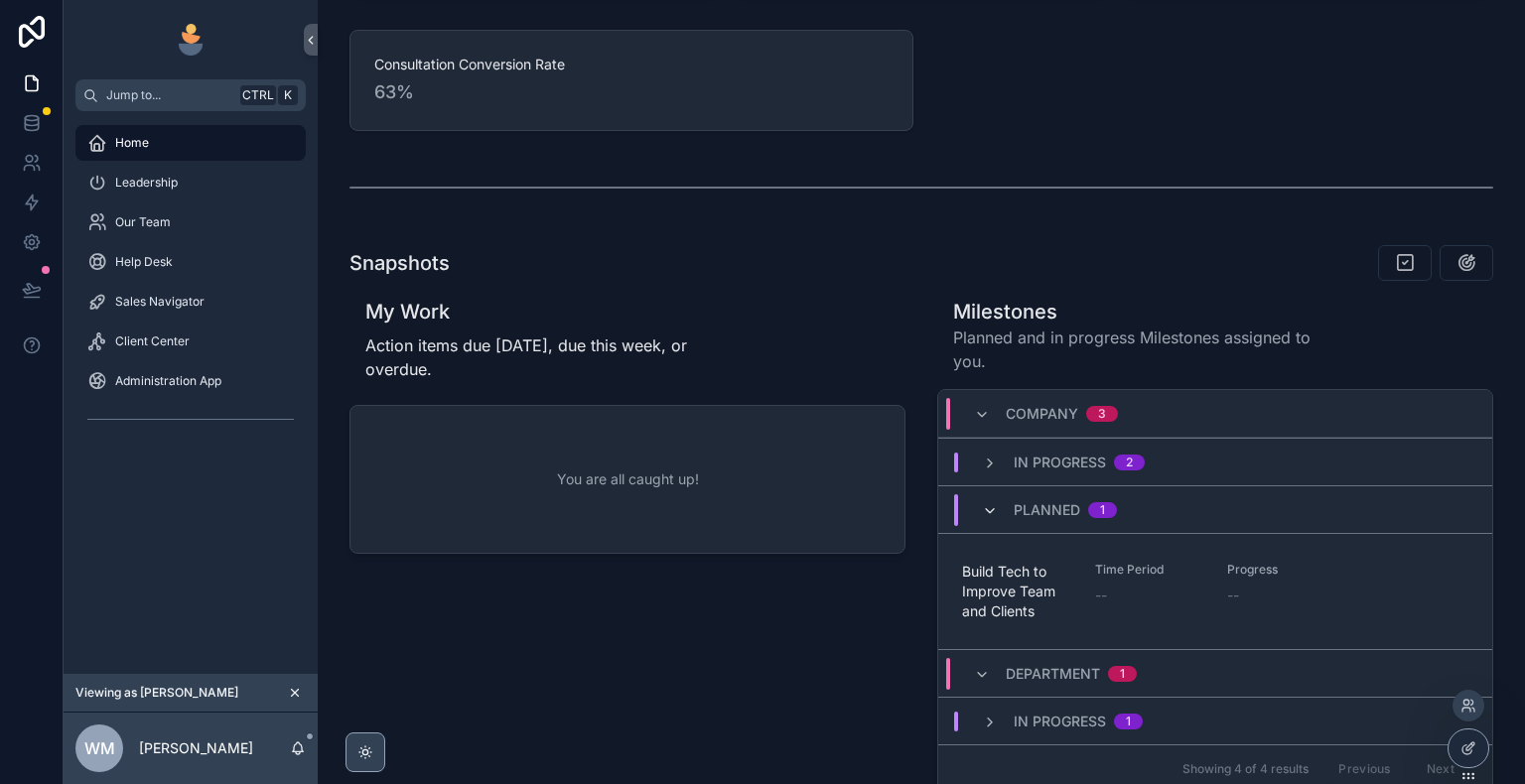 click at bounding box center (990, 511) 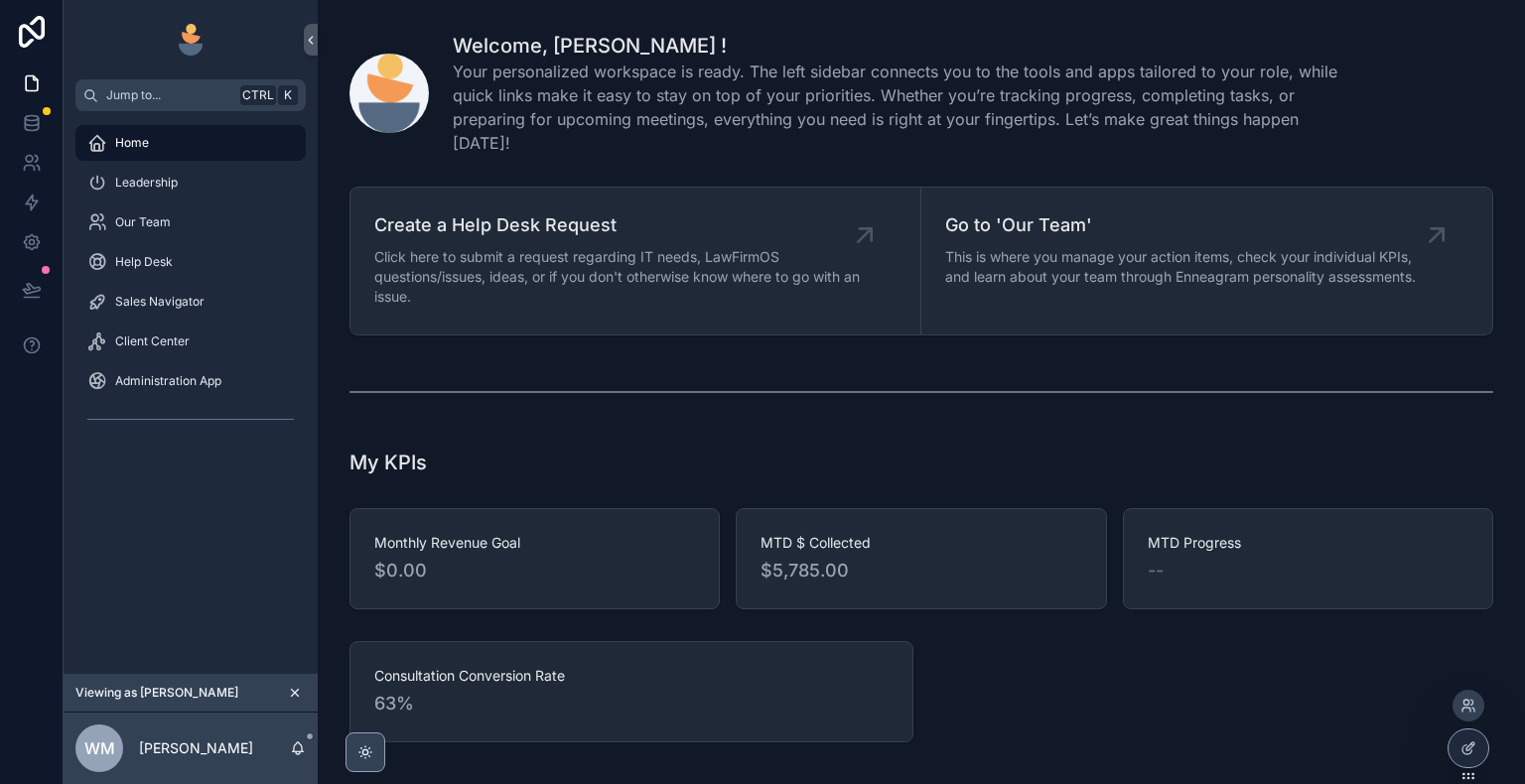 scroll, scrollTop: 675, scrollLeft: 0, axis: vertical 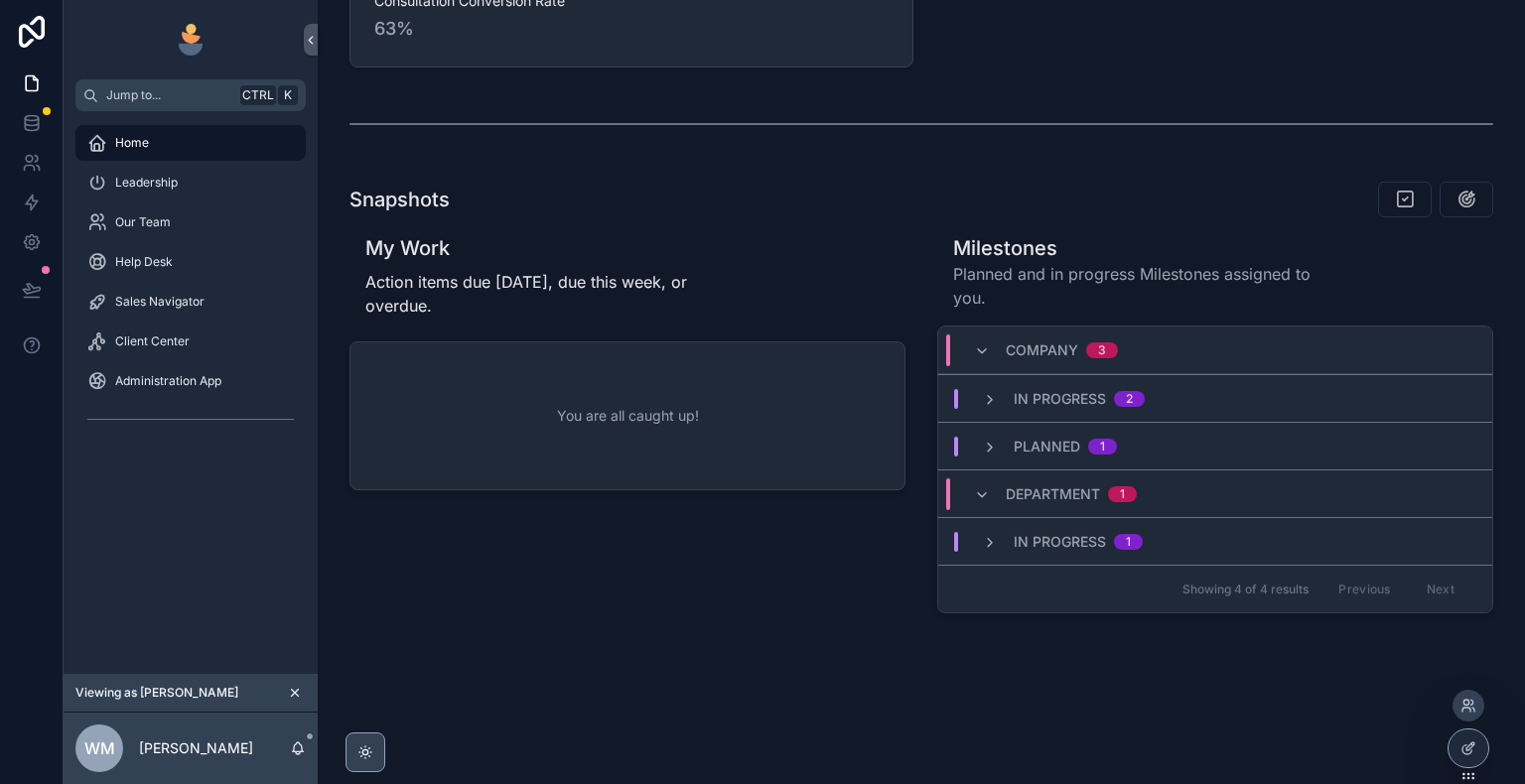 click on "In Progress" at bounding box center (1059, 399) 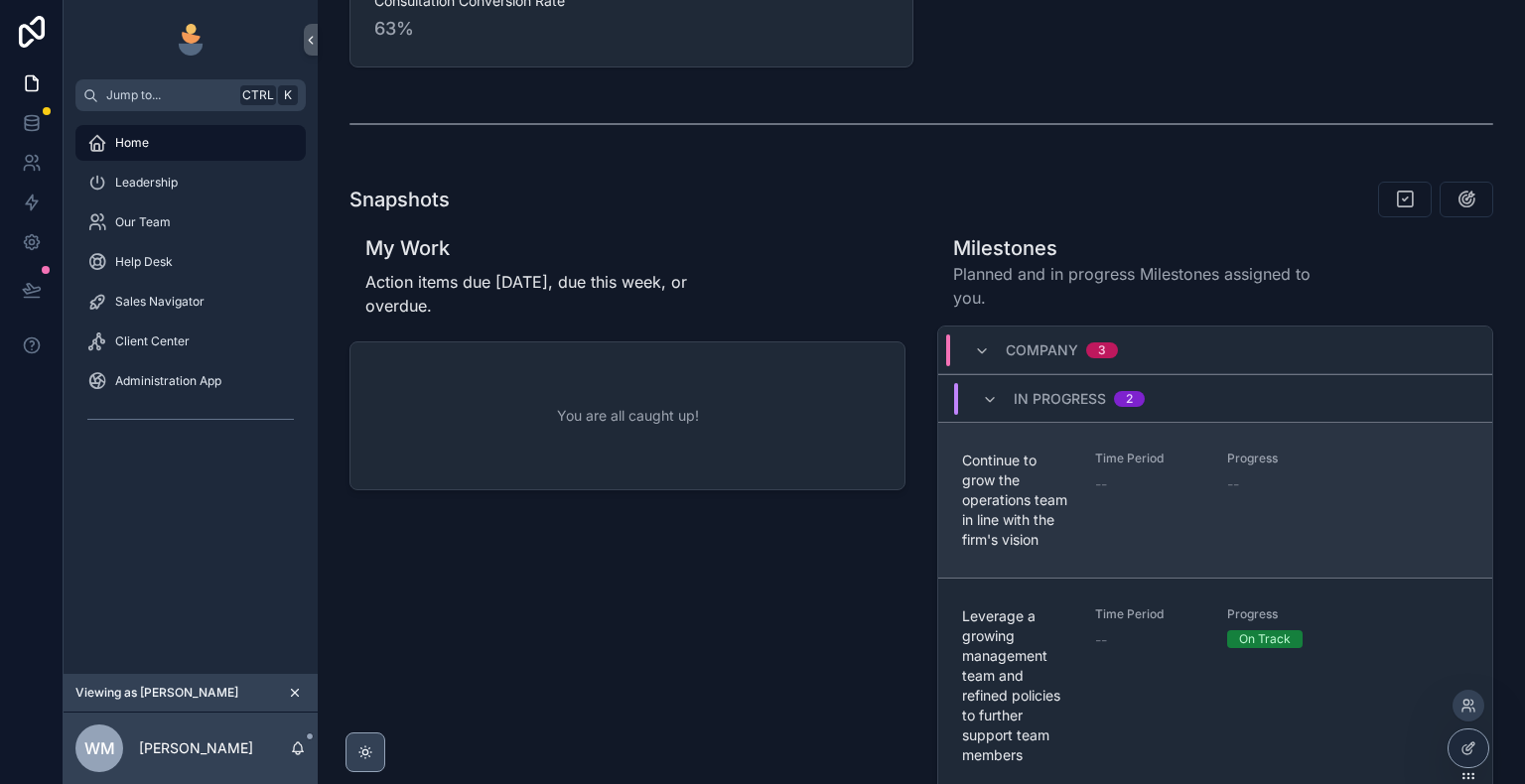 click on "Continue to grow the operations team in line with the firm's vision" at bounding box center [1017, 500] 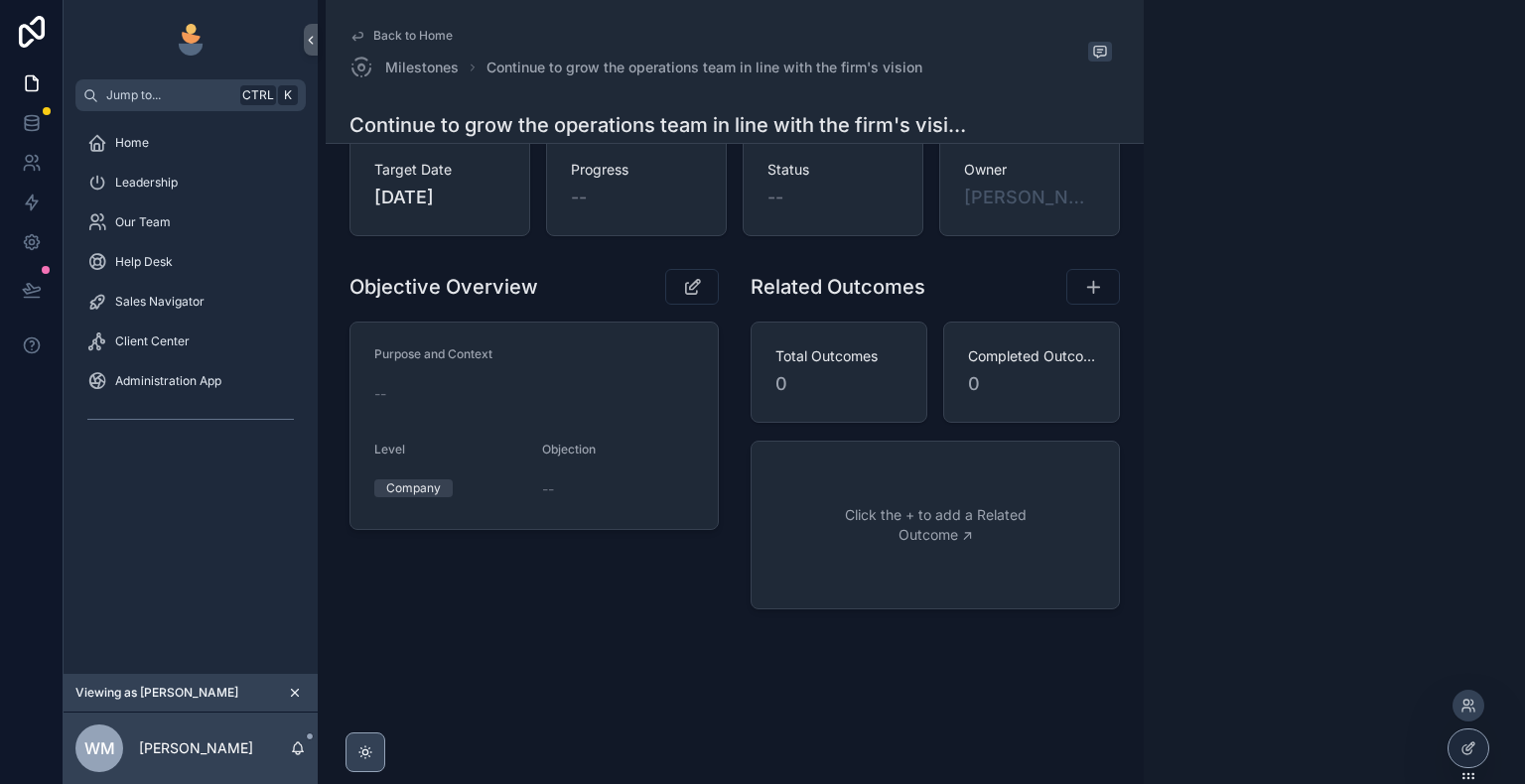 scroll, scrollTop: 134, scrollLeft: 0, axis: vertical 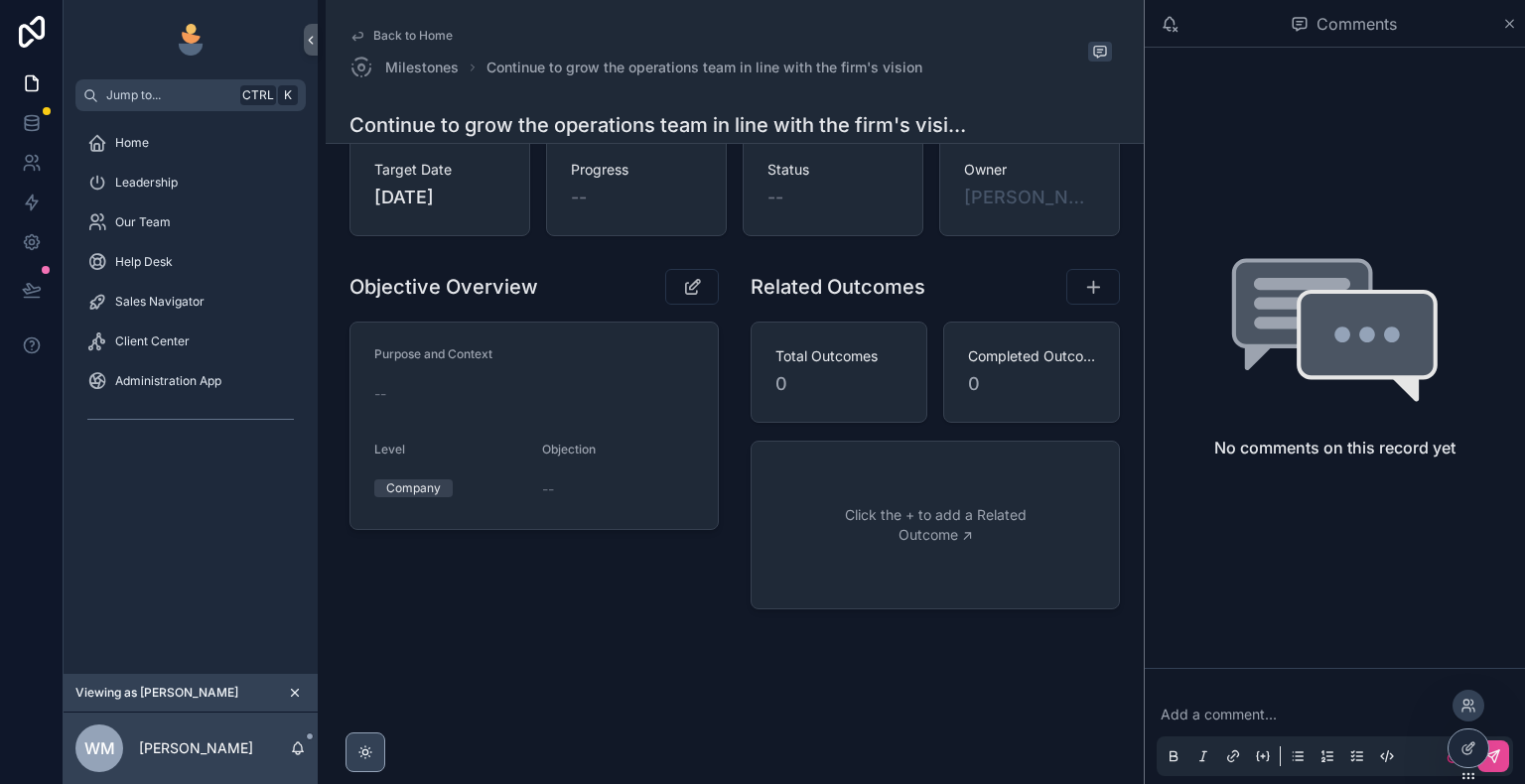 click on "Back to Home" at bounding box center (413, 36) 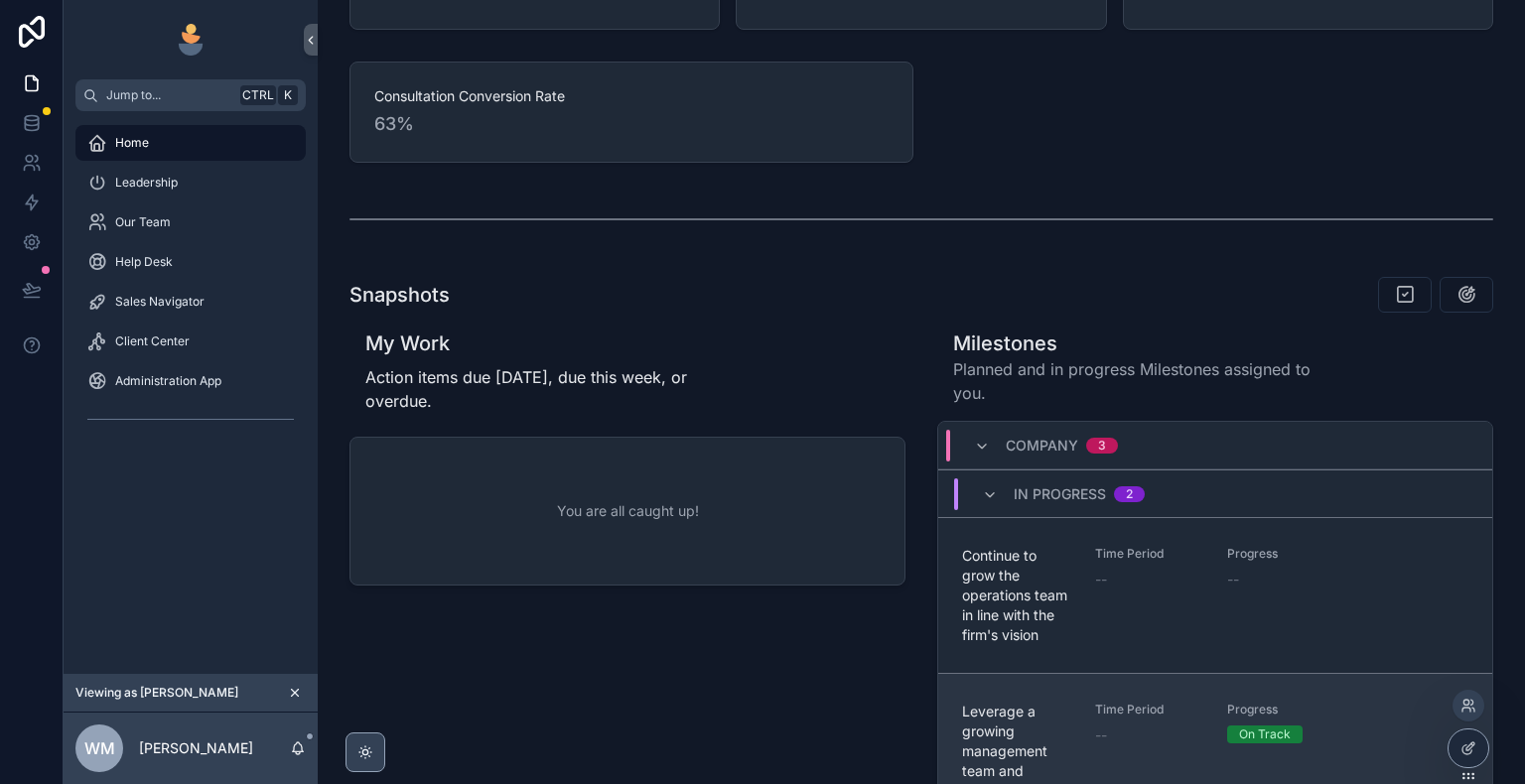 scroll, scrollTop: 581, scrollLeft: 0, axis: vertical 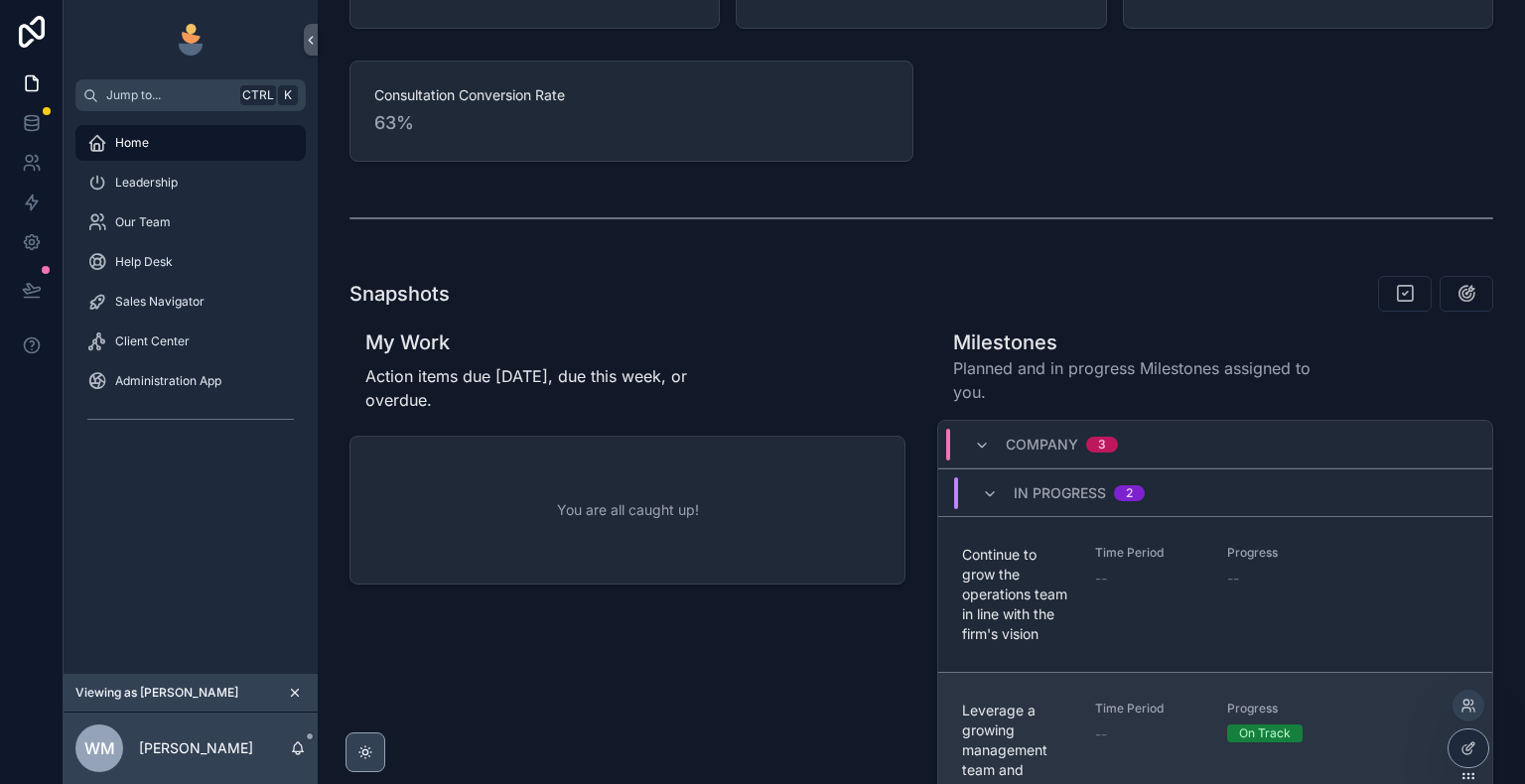 click on "Progress --" at bounding box center [1282, 594] 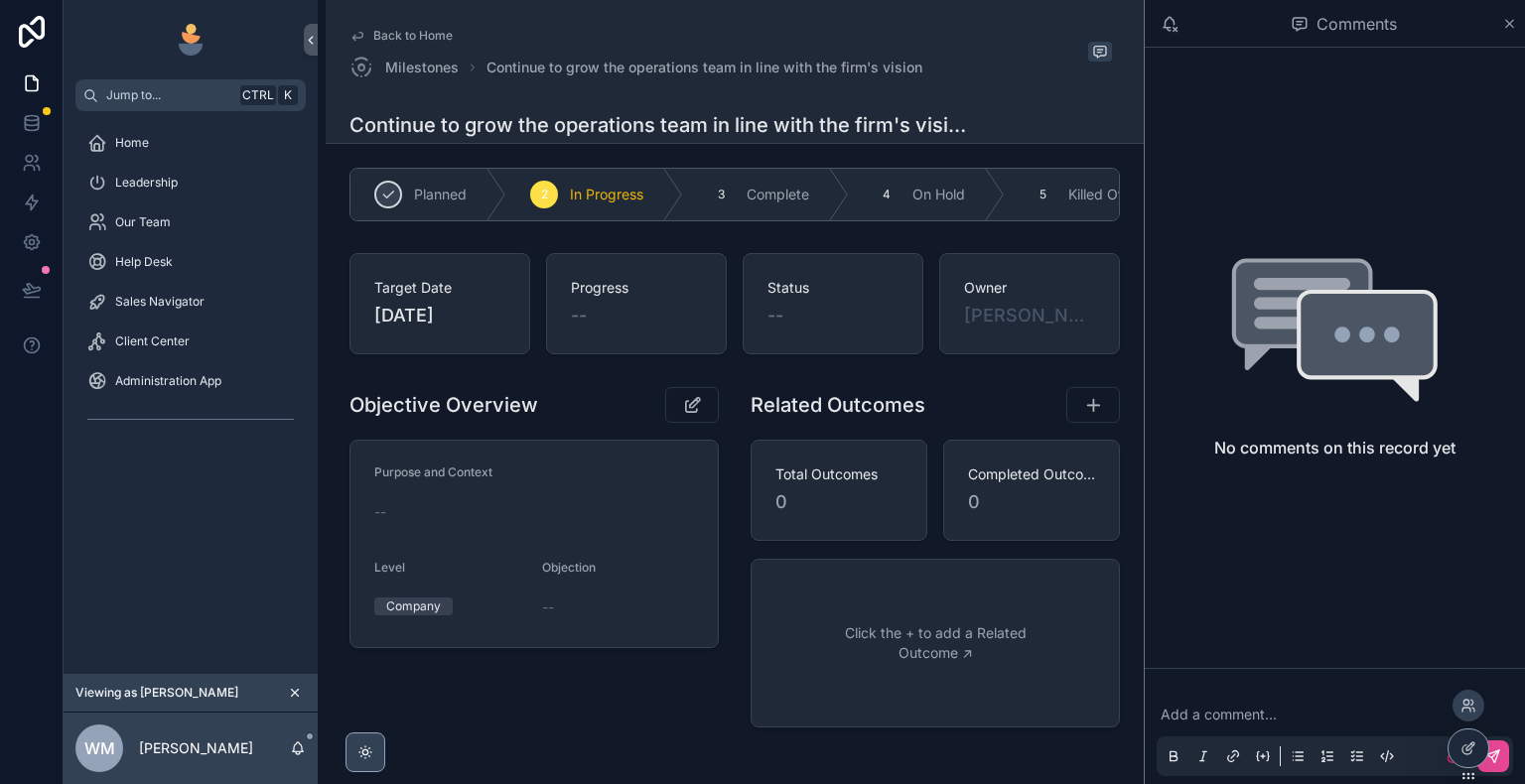 scroll, scrollTop: 0, scrollLeft: 0, axis: both 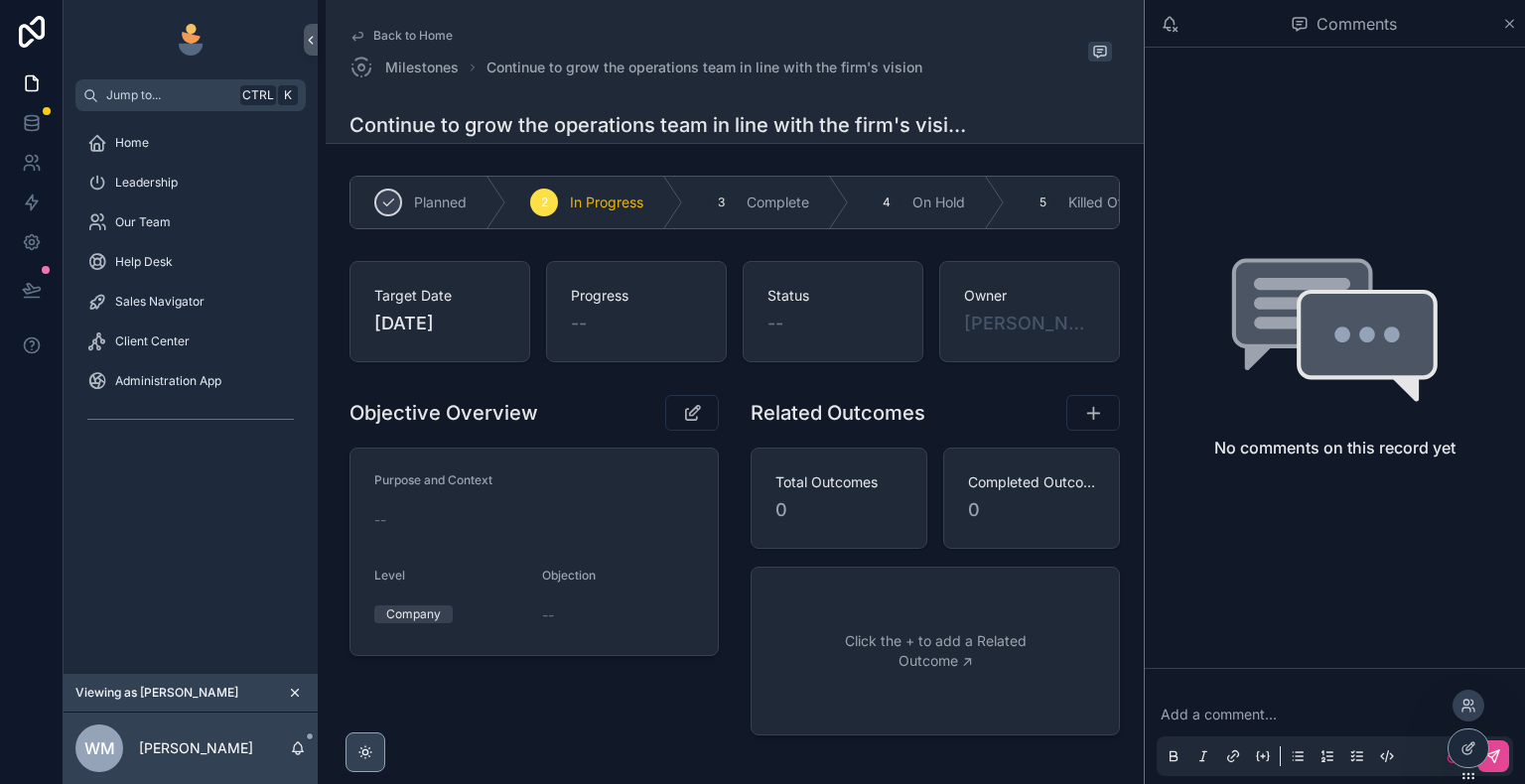 click at bounding box center (1338, 715) 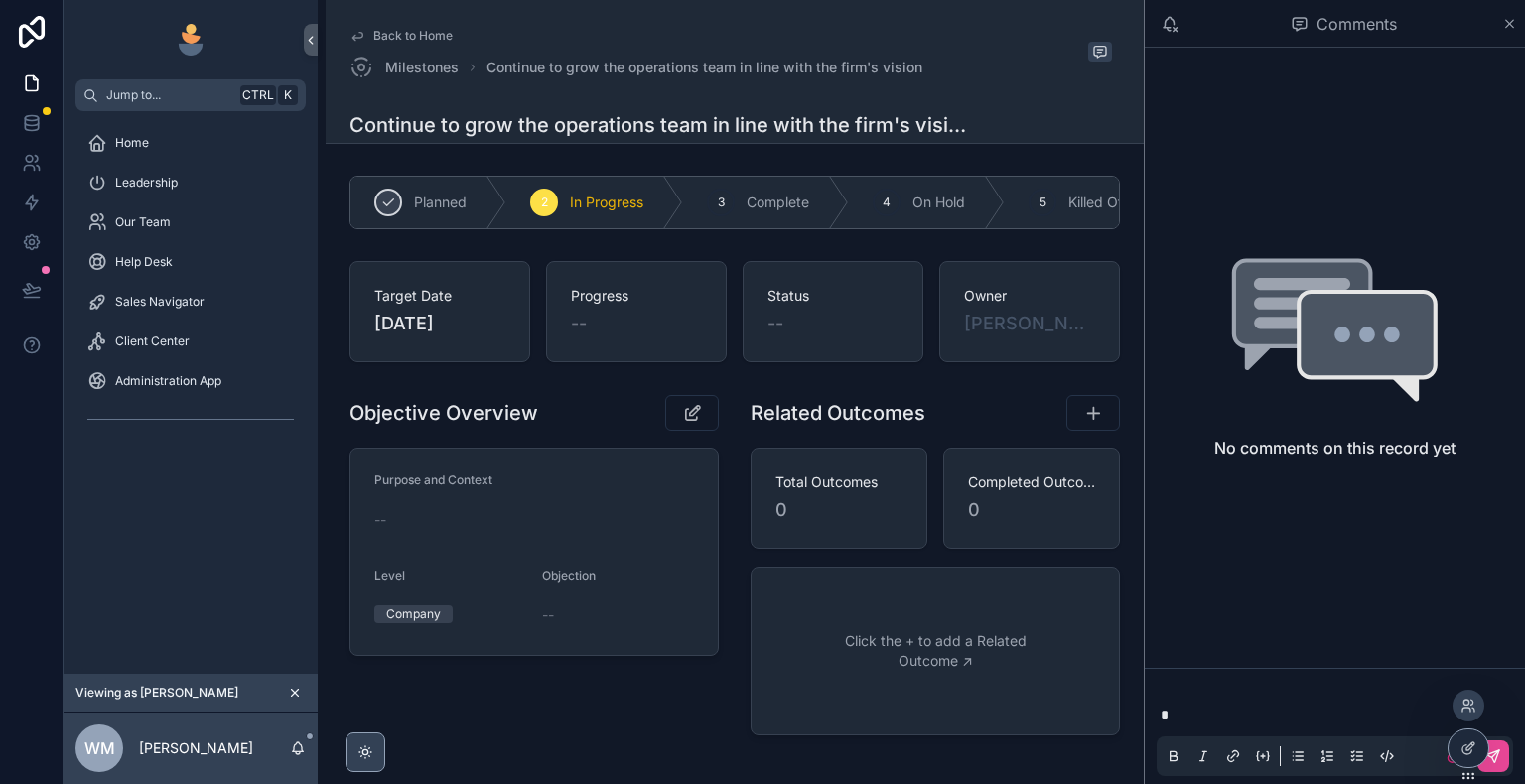 type 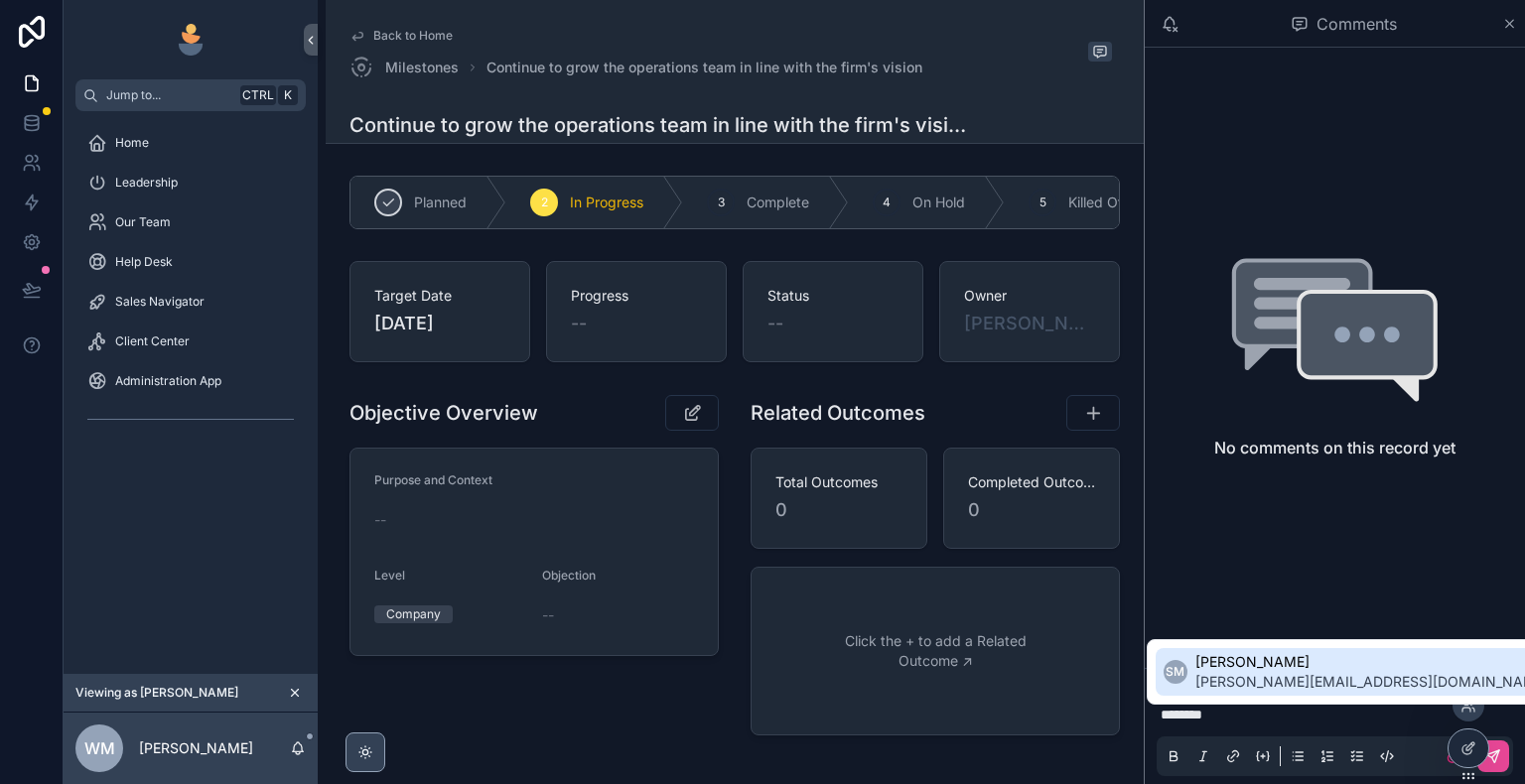 click on "[PERSON_NAME]" at bounding box center [1372, 662] 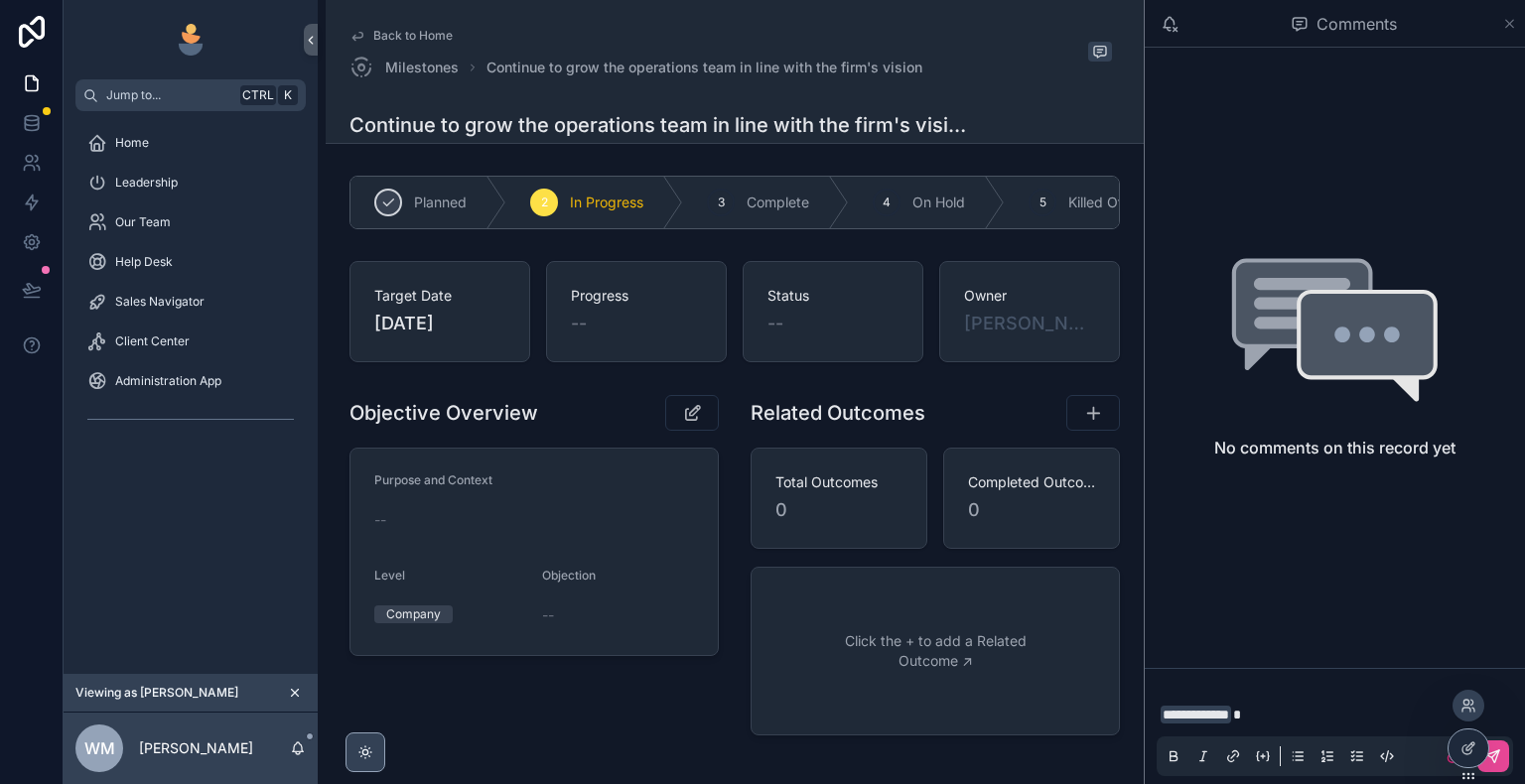click 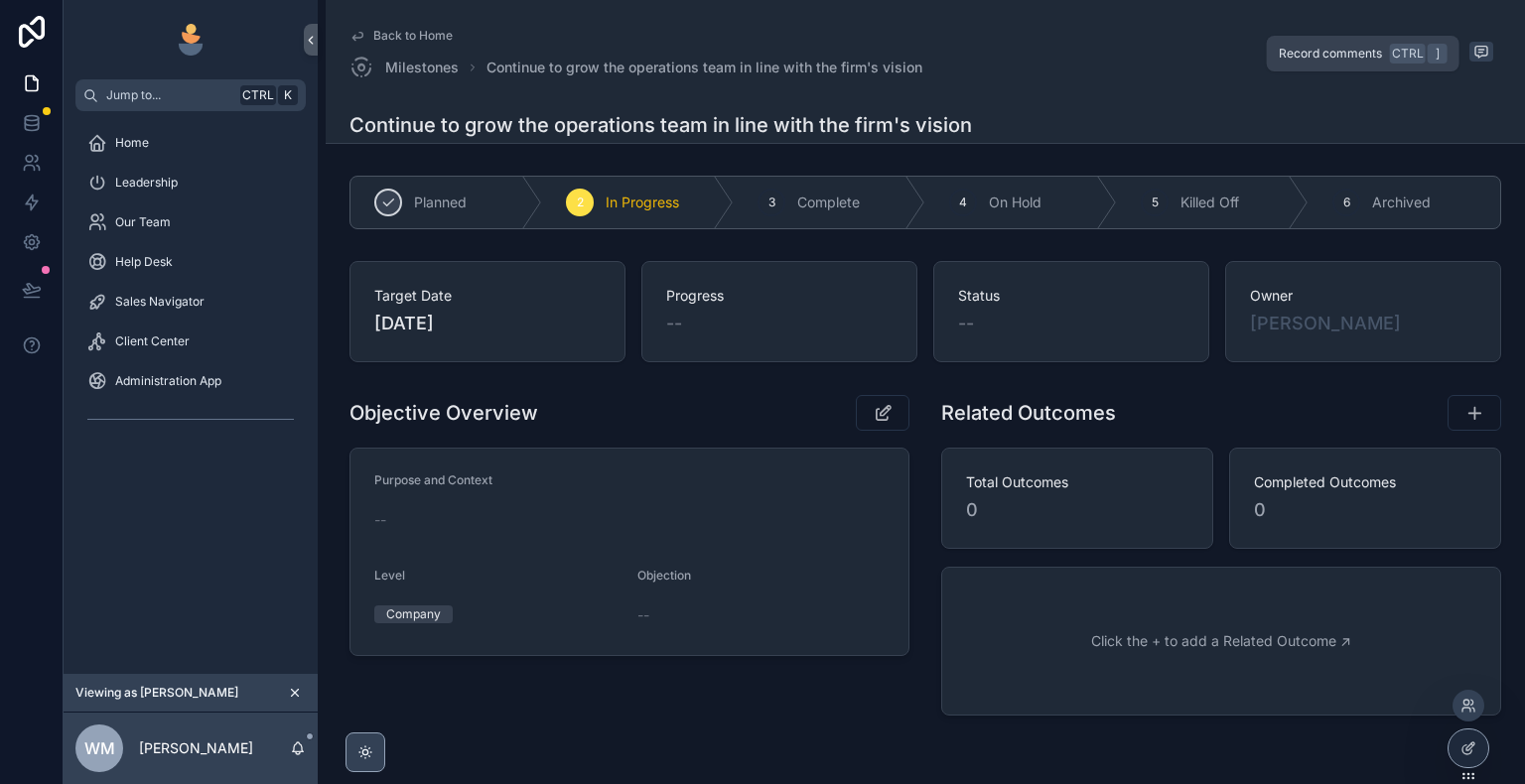 click 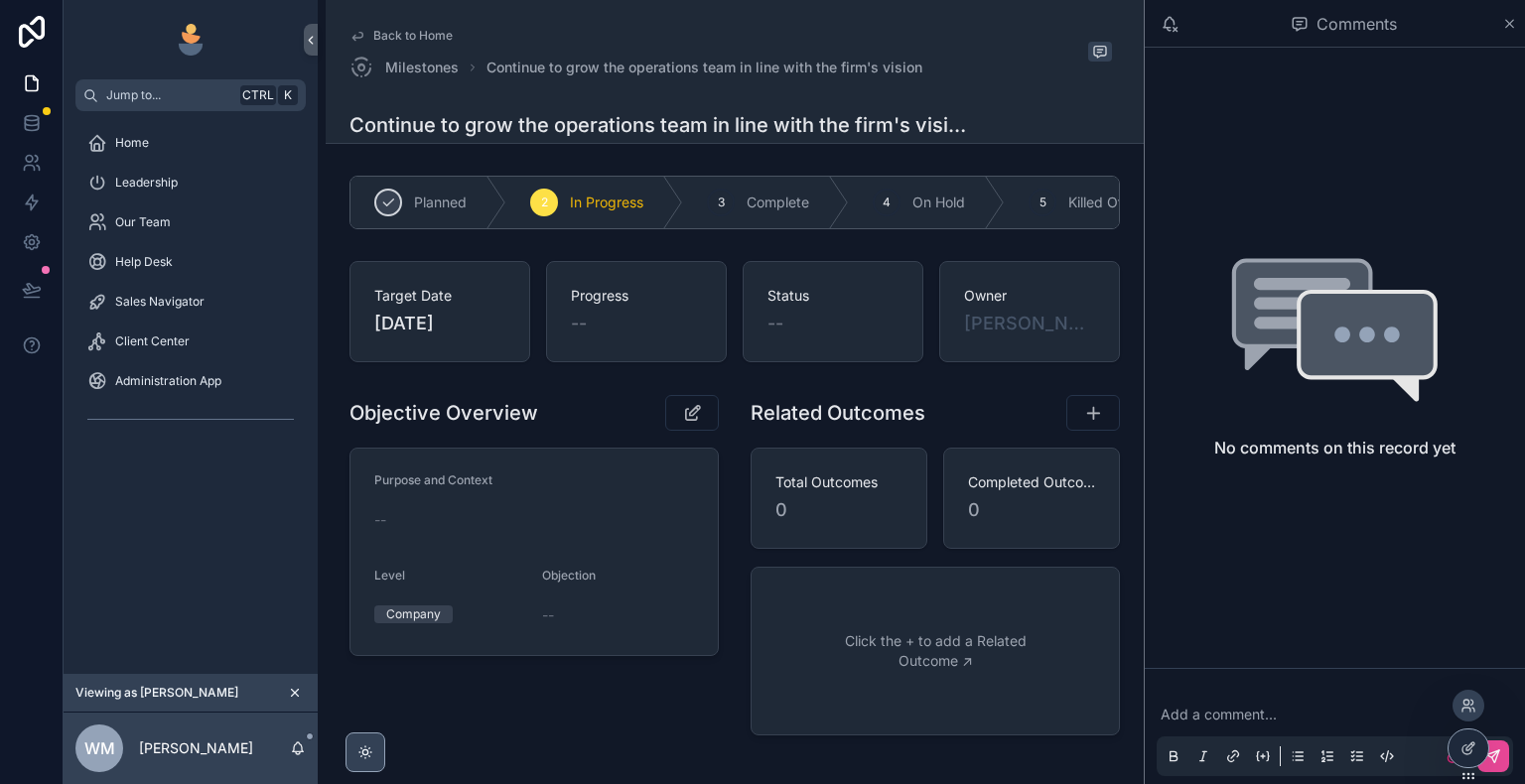 click on "Comments" at bounding box center [1334, 24] 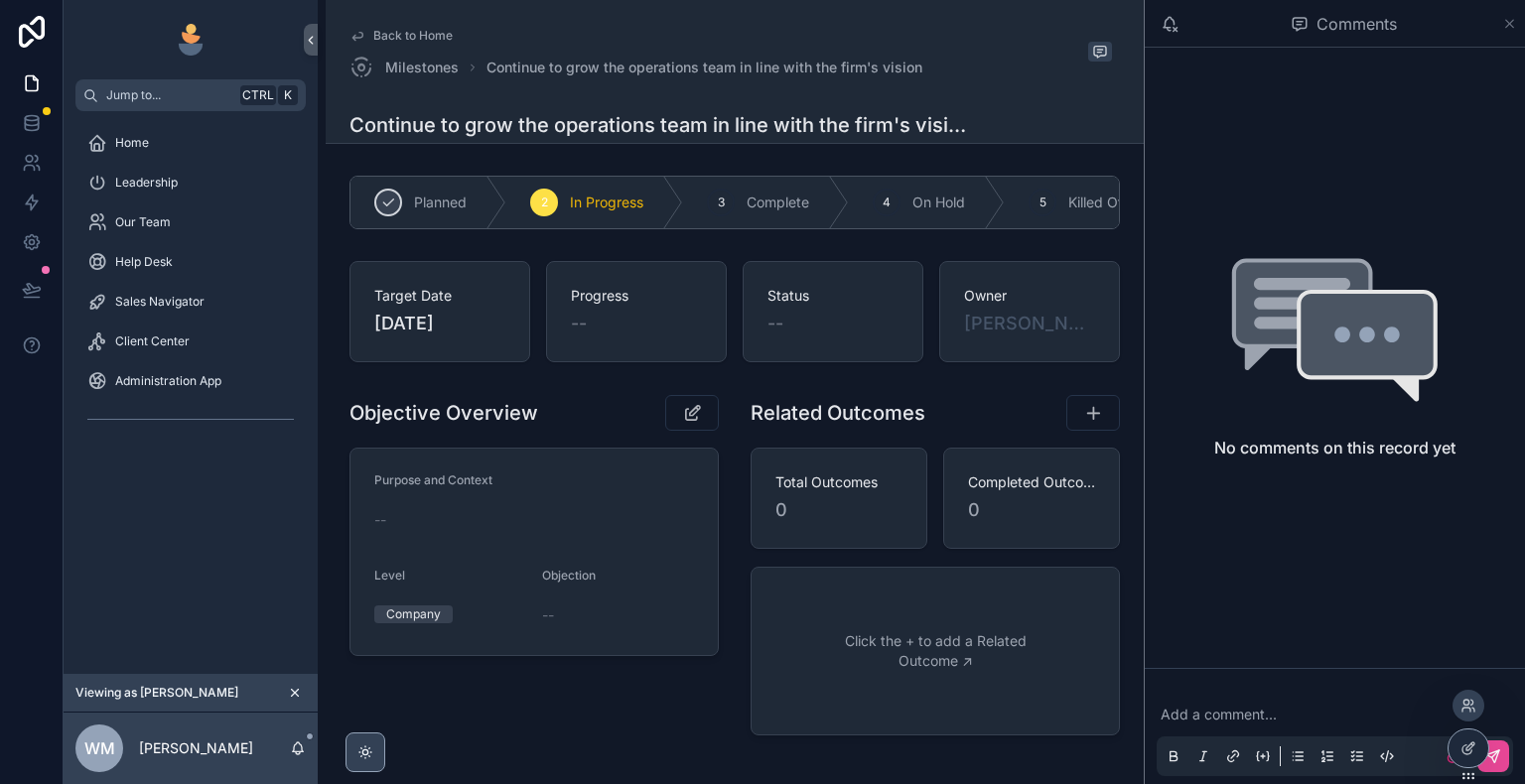 click 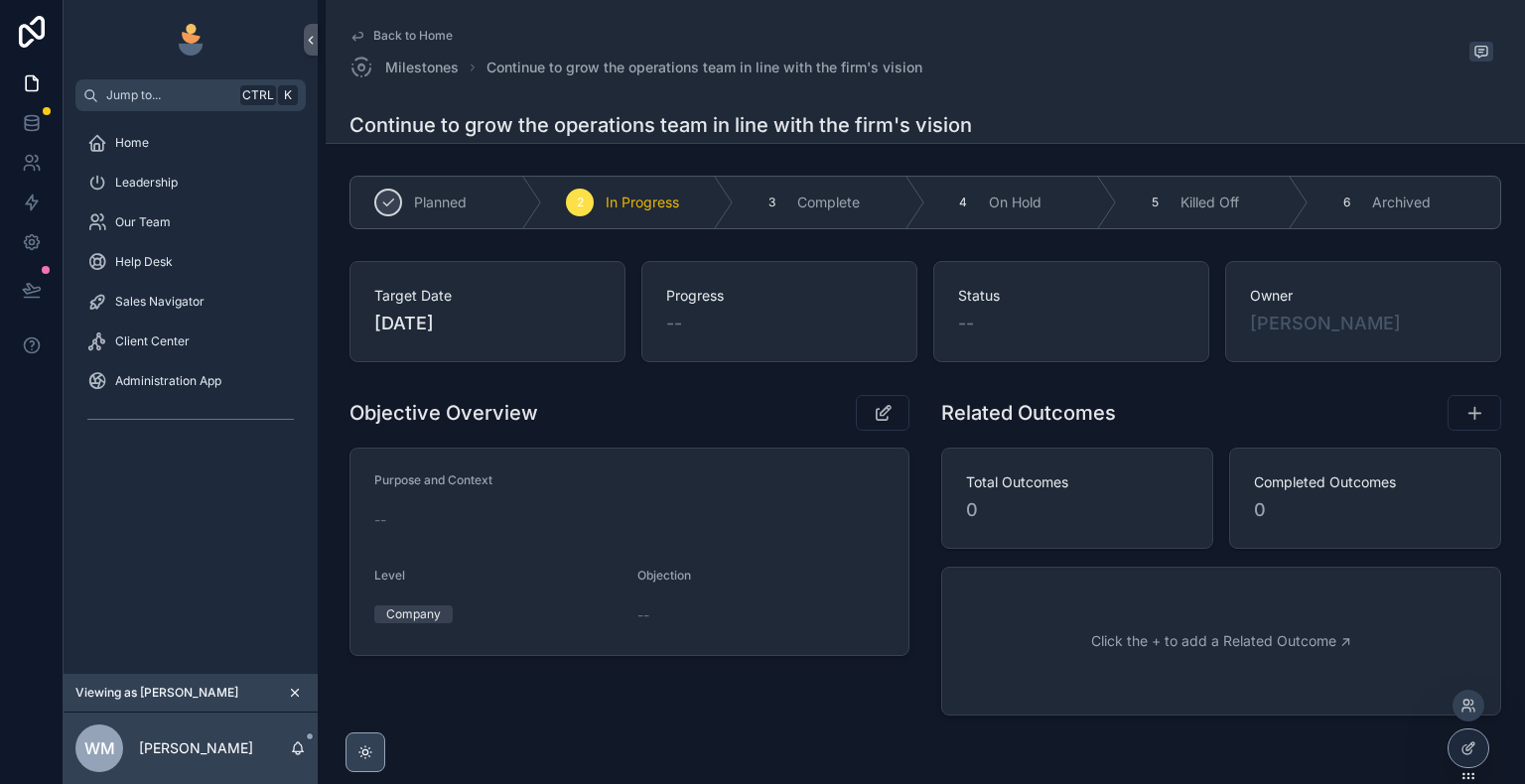 click on "Back to Home" at bounding box center [413, 36] 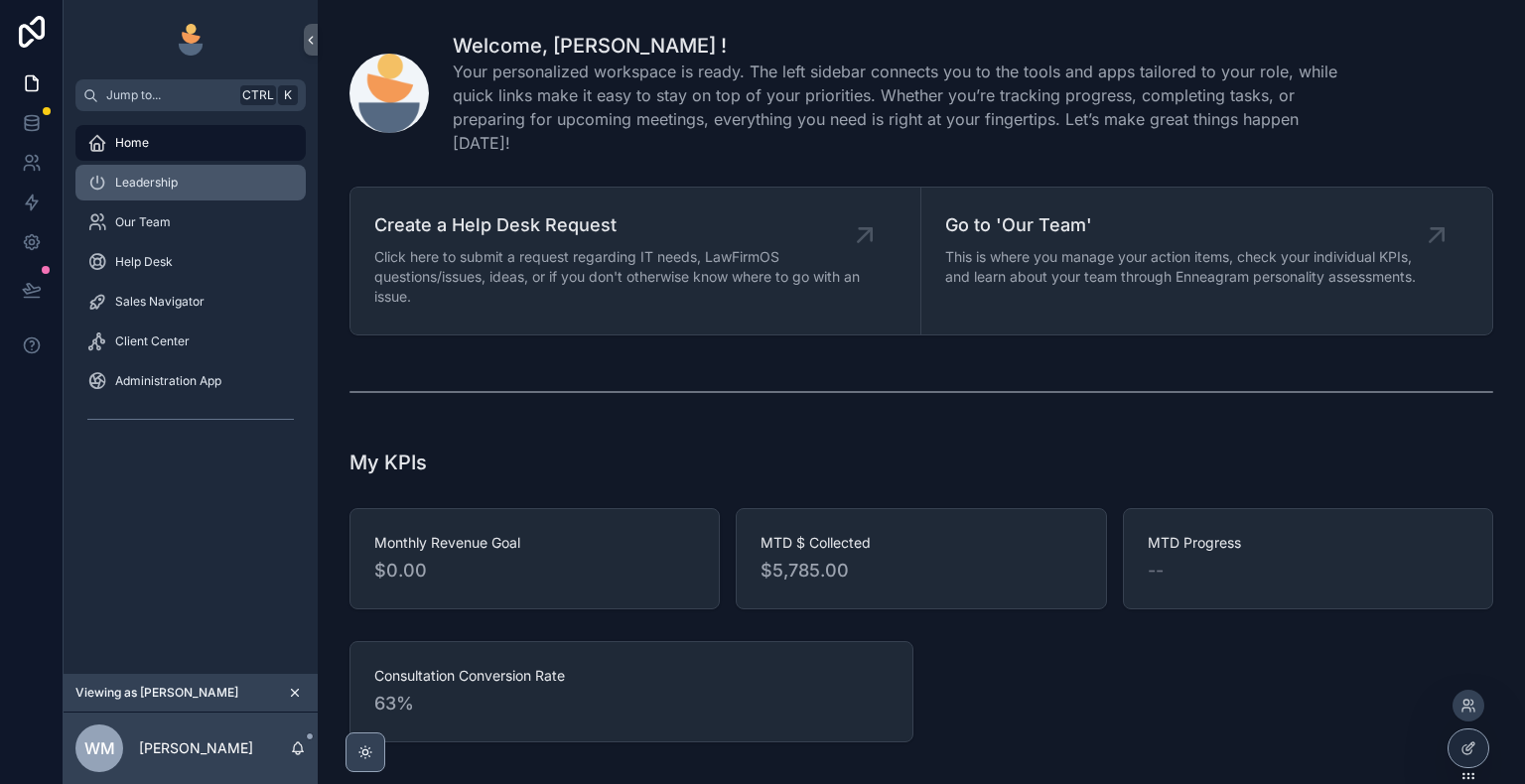 click on "Leadership" at bounding box center (191, 183) 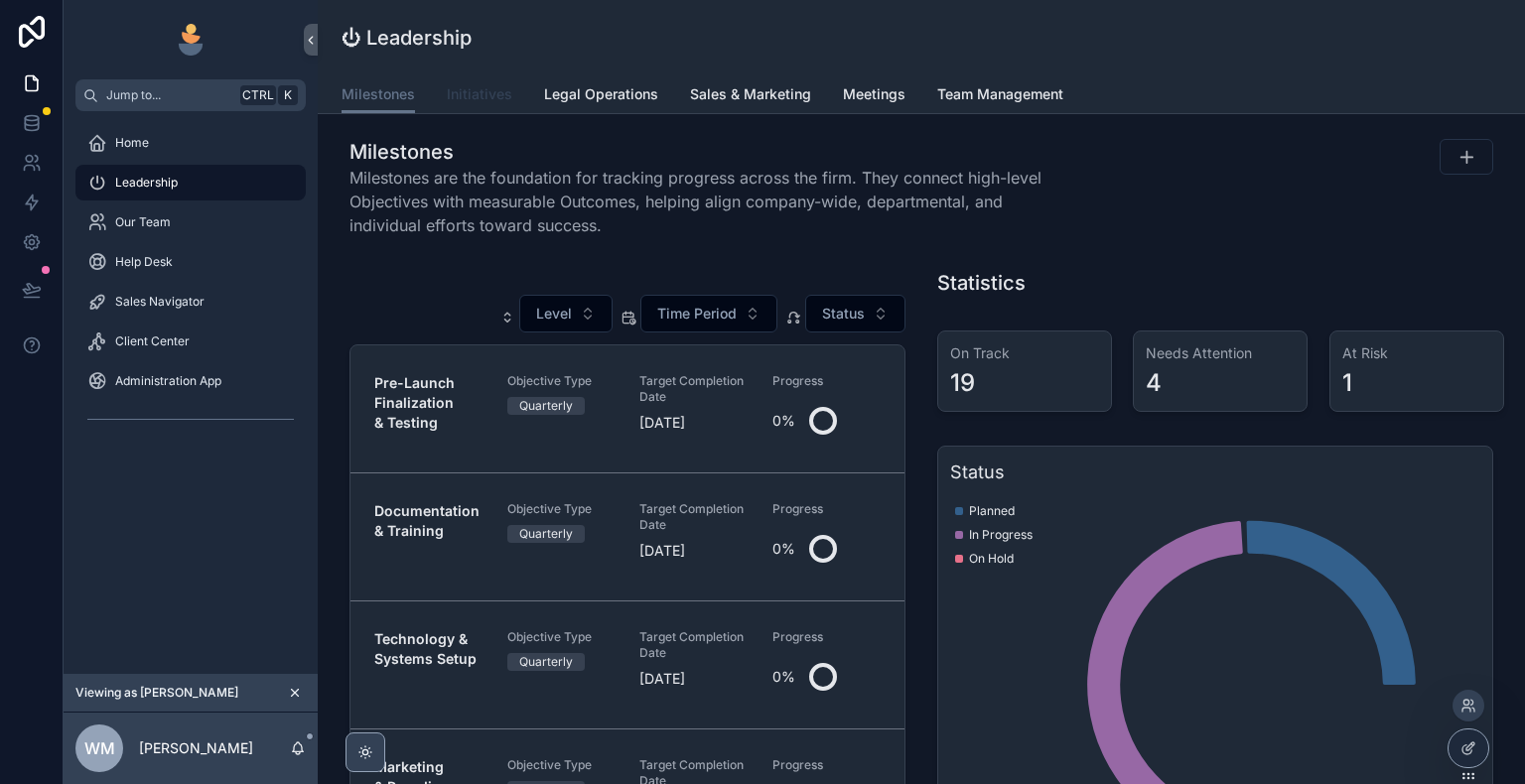 click on "Initiatives" at bounding box center (480, 94) 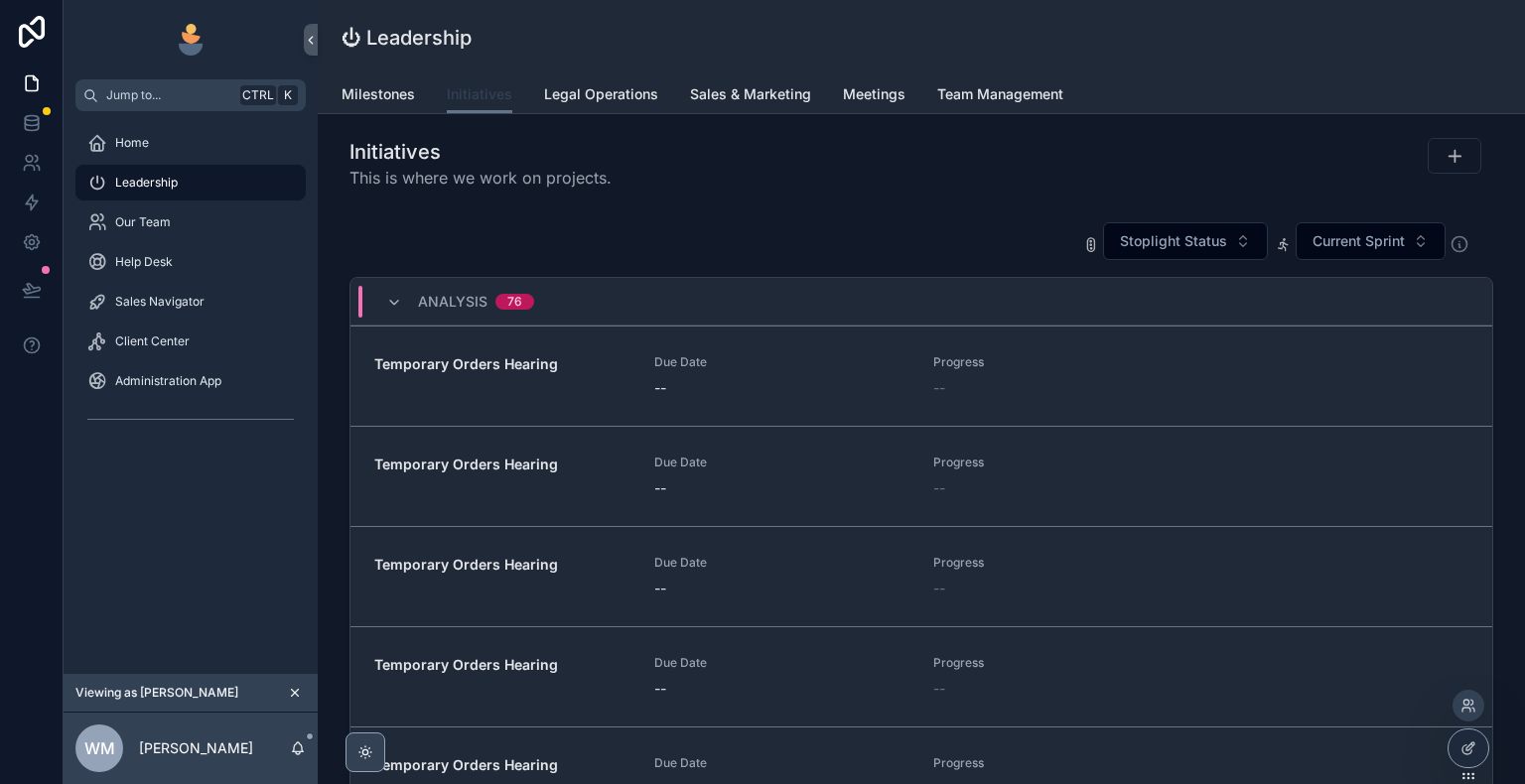 scroll, scrollTop: 0, scrollLeft: 983, axis: horizontal 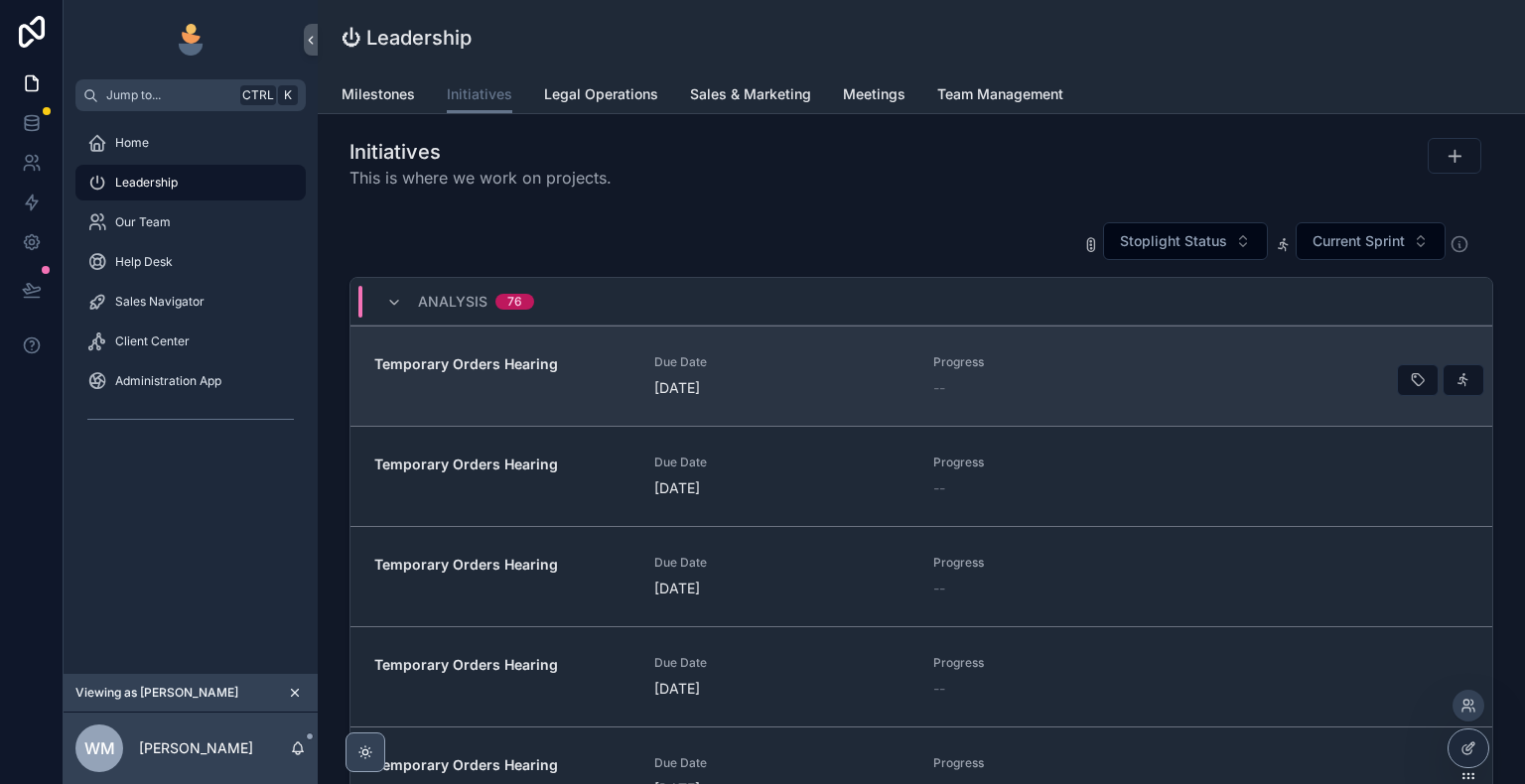 click on "Temporary Orders Hearing Due Date 3 months ago Progress --" at bounding box center (921, 375) 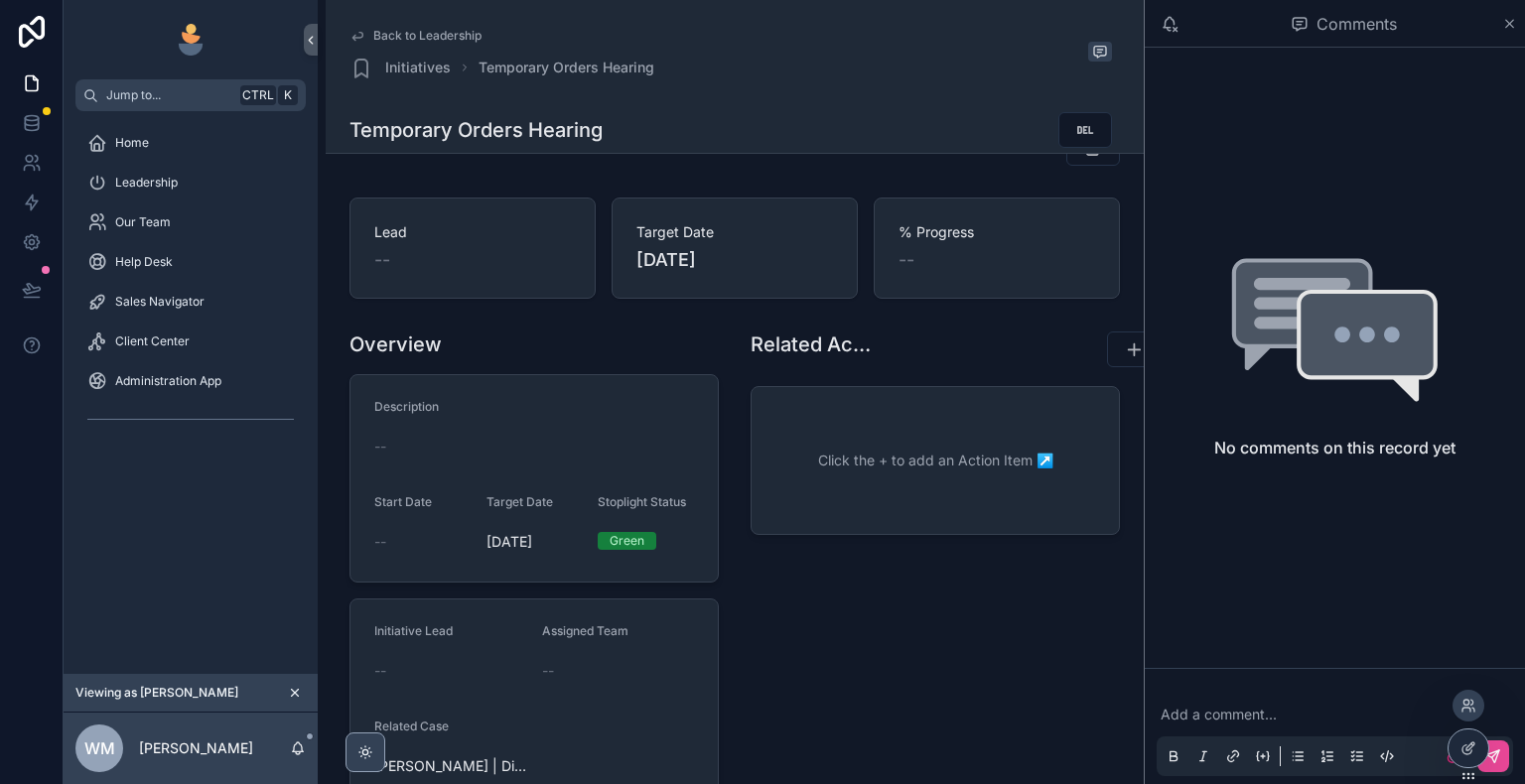scroll, scrollTop: 143, scrollLeft: 0, axis: vertical 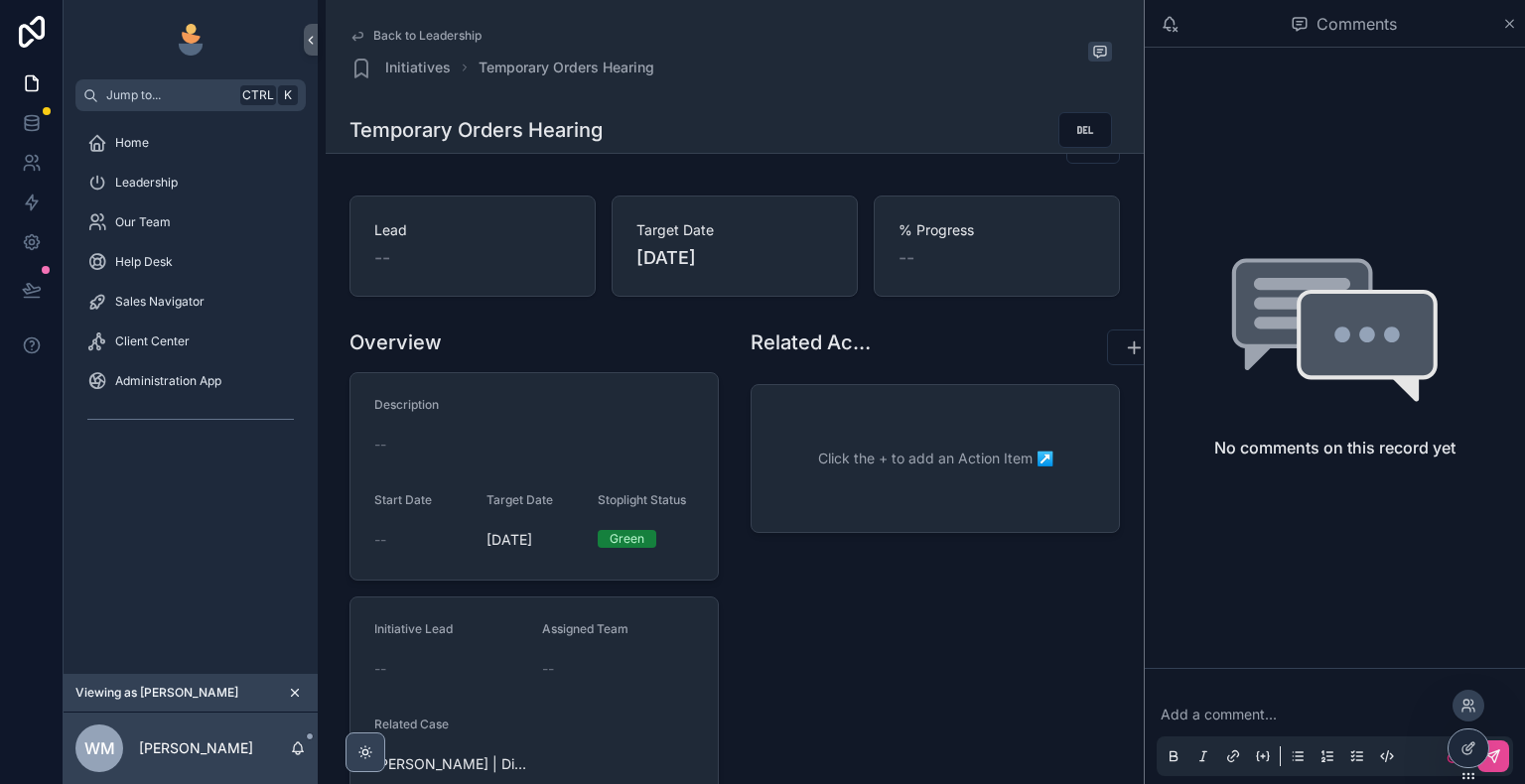 click 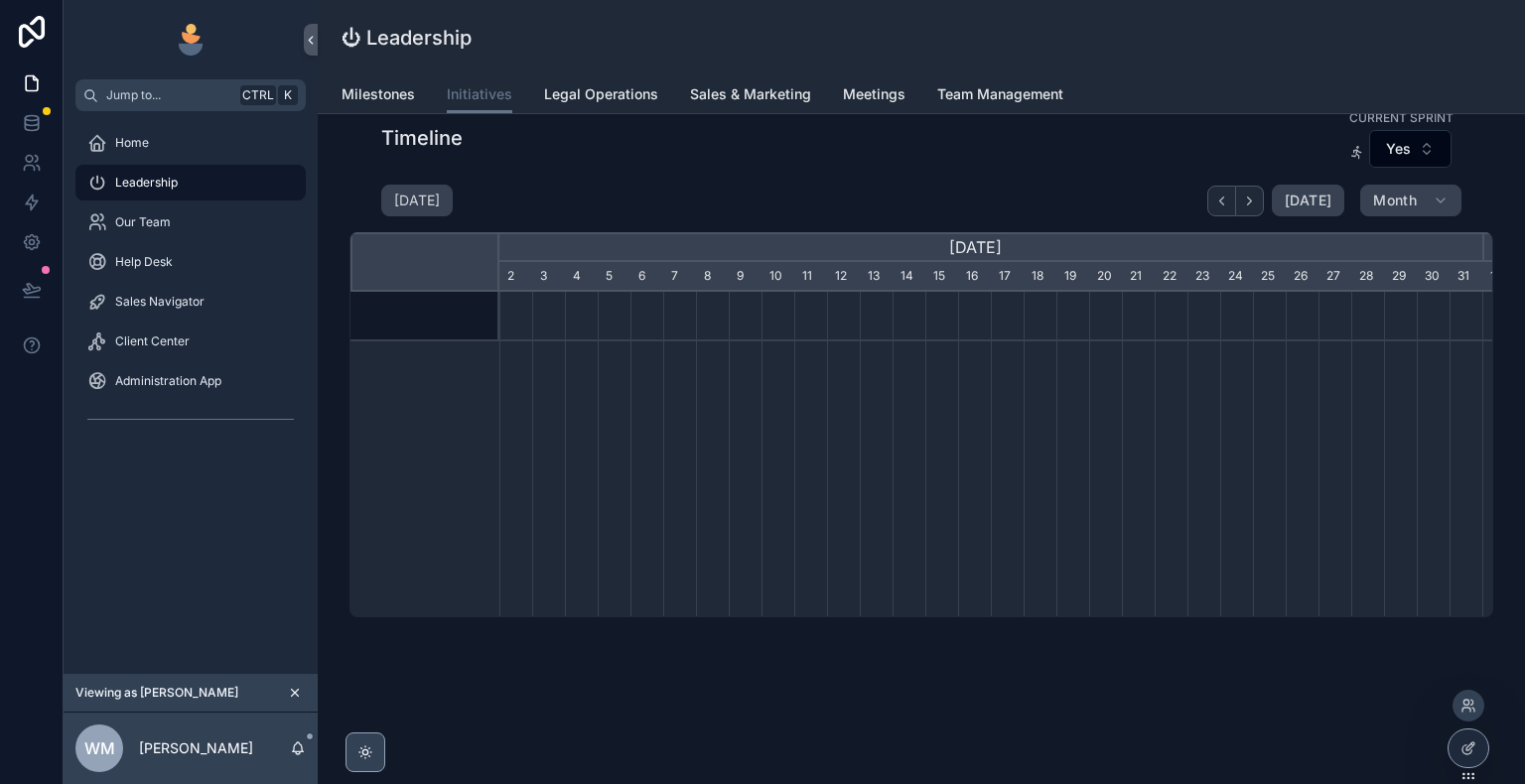scroll, scrollTop: 113, scrollLeft: 0, axis: vertical 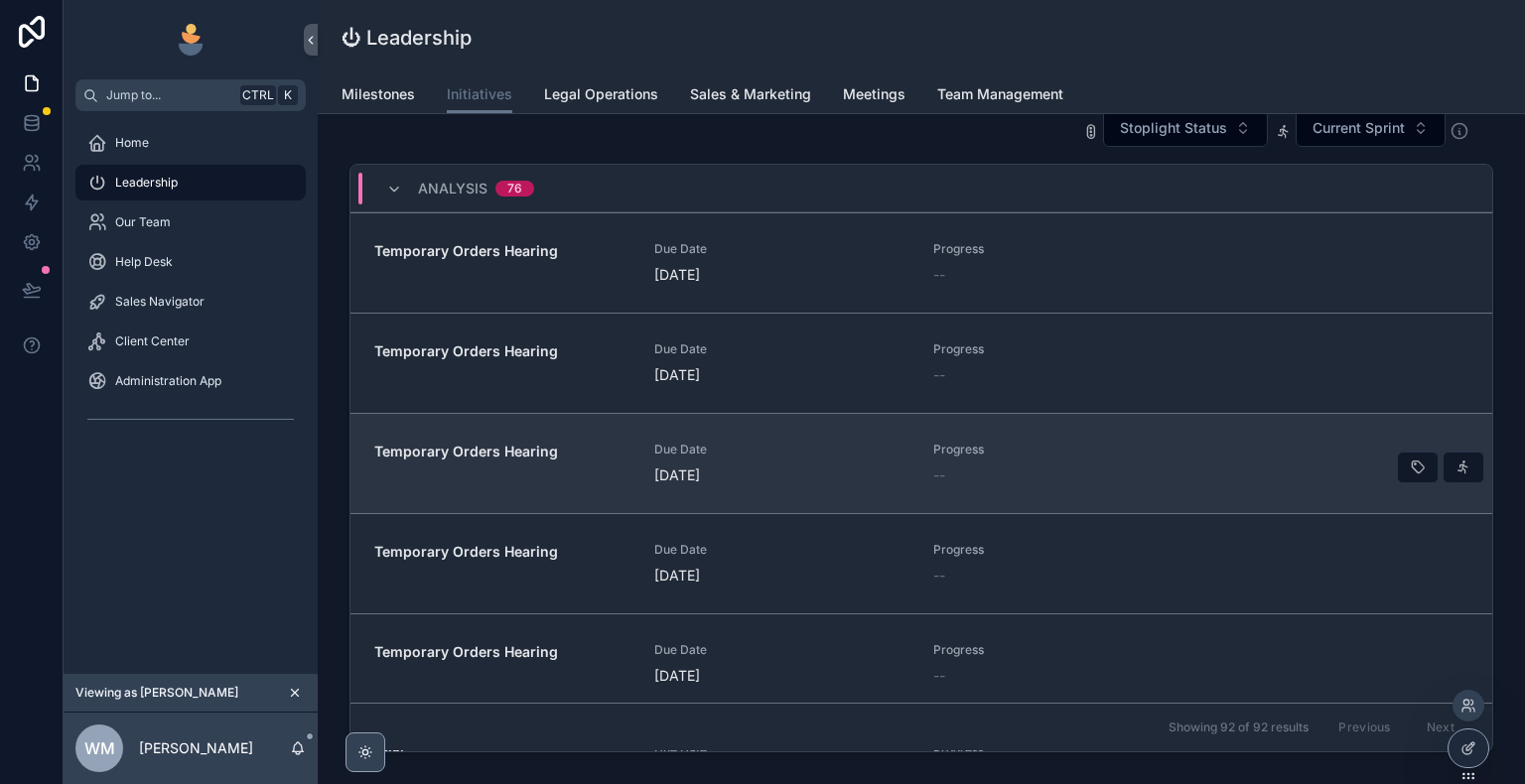 click on "Temporary Orders Hearing Due Date 3 months ago Progress --" at bounding box center (921, 462) 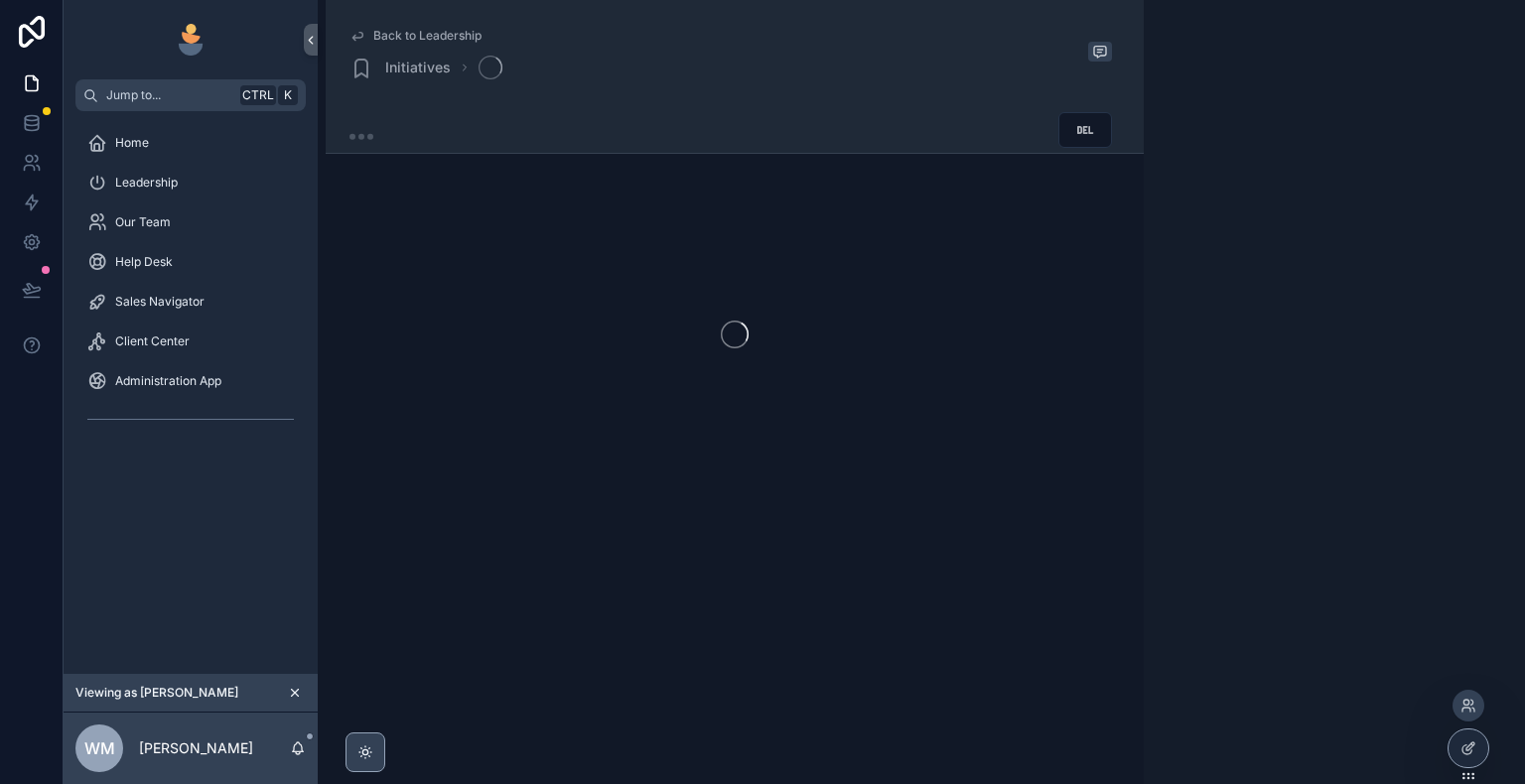 scroll, scrollTop: 0, scrollLeft: 0, axis: both 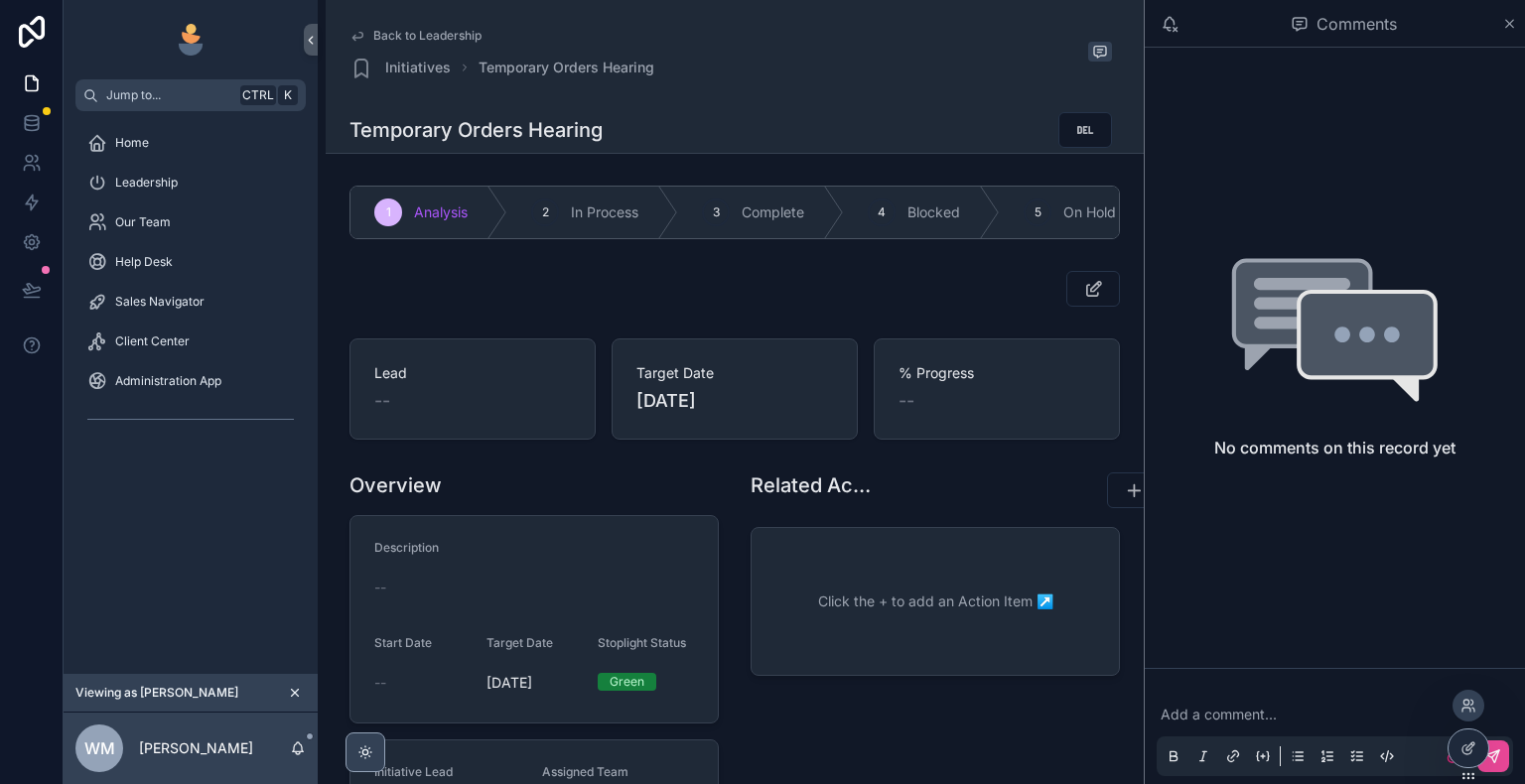 click 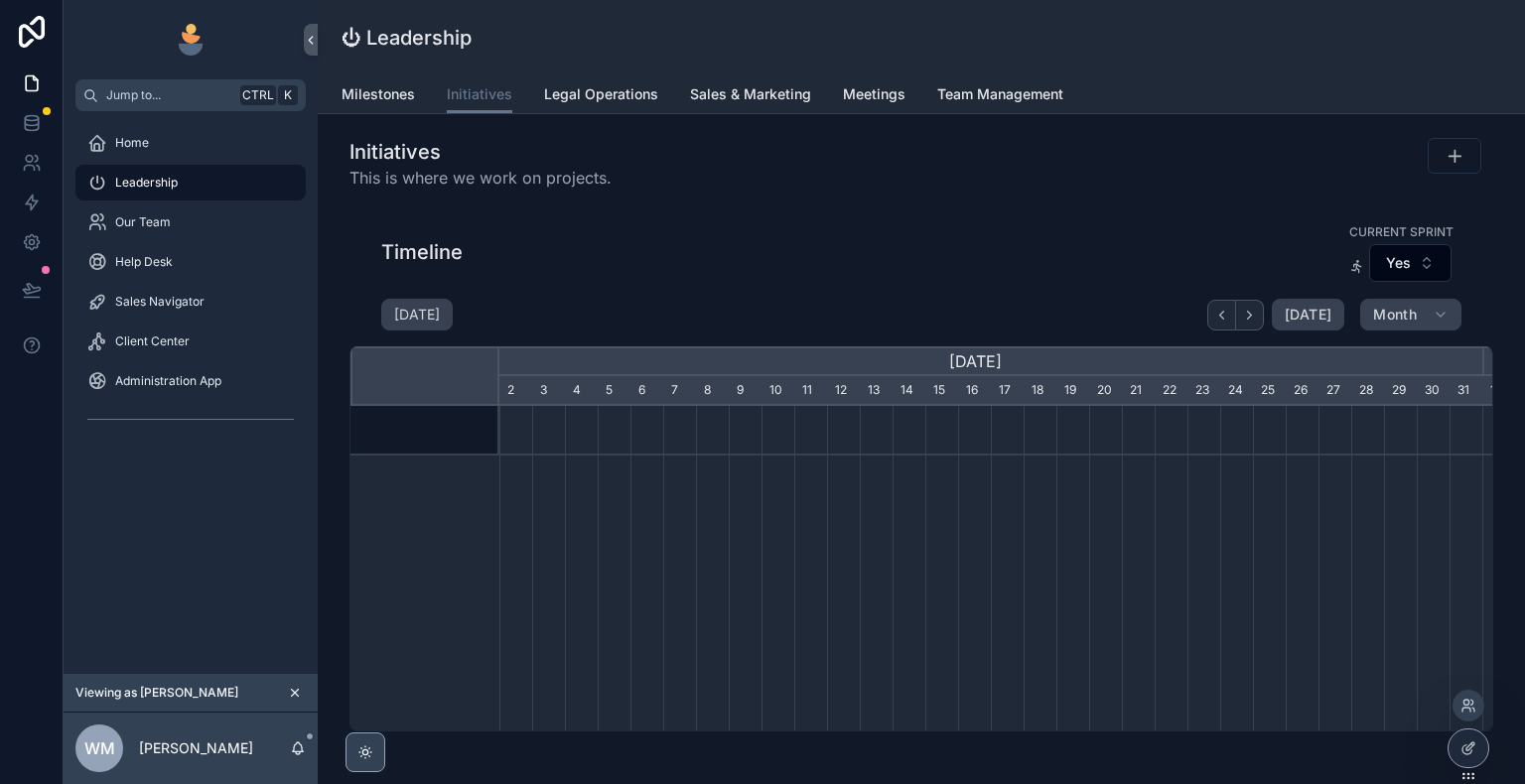 scroll, scrollTop: 0, scrollLeft: 983, axis: horizontal 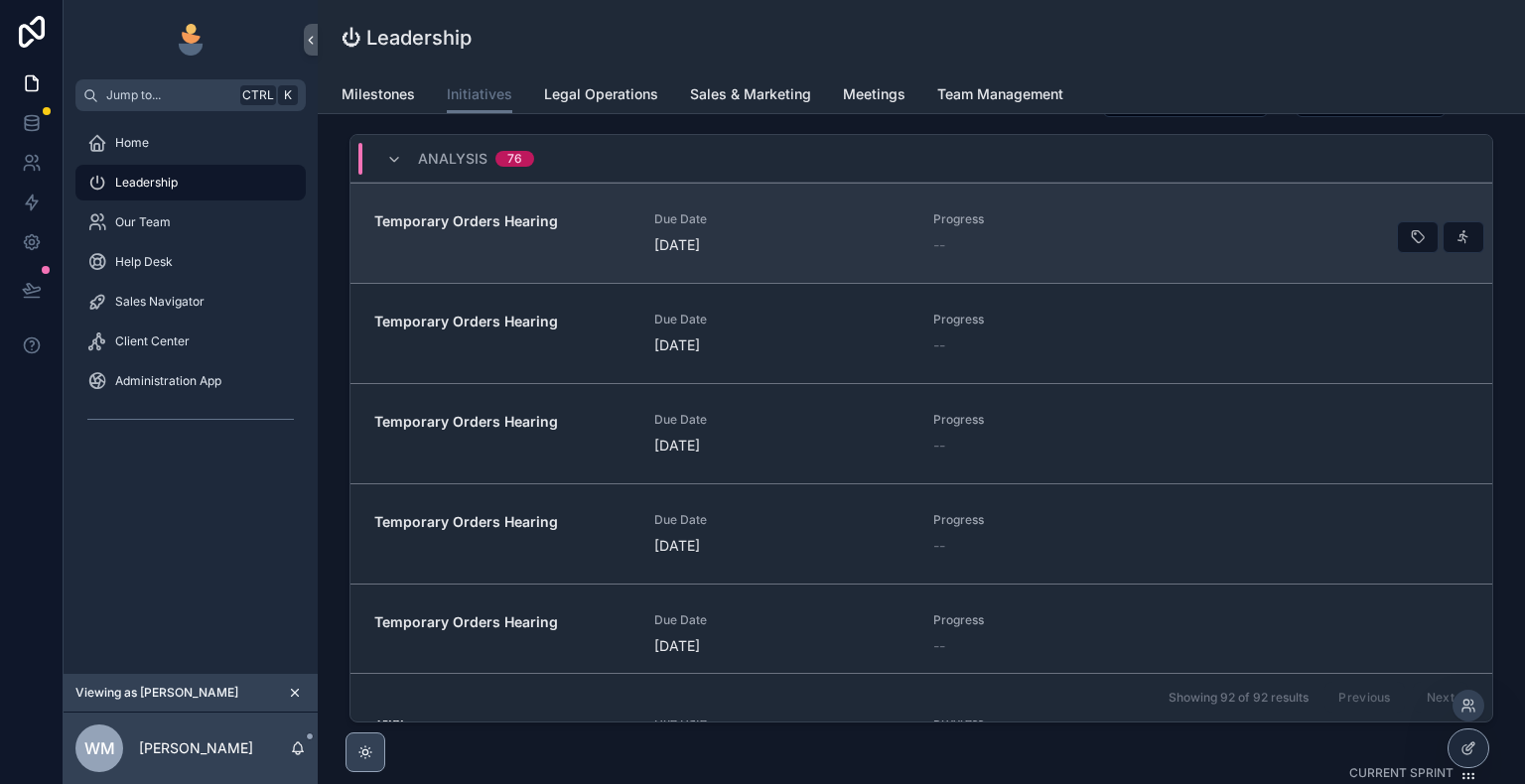 click on "Temporary Orders Hearing" at bounding box center (466, 220) 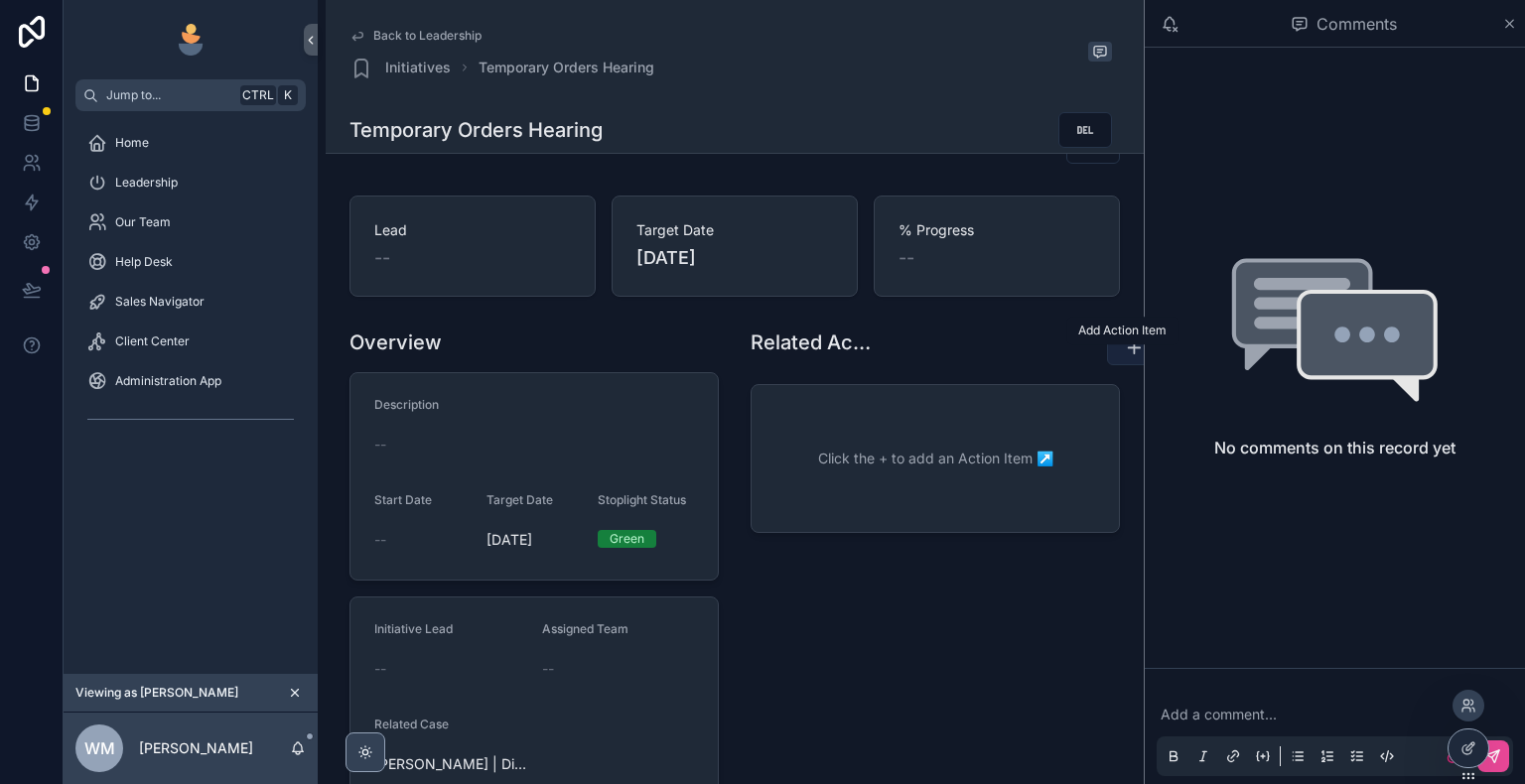click at bounding box center (1134, 347) 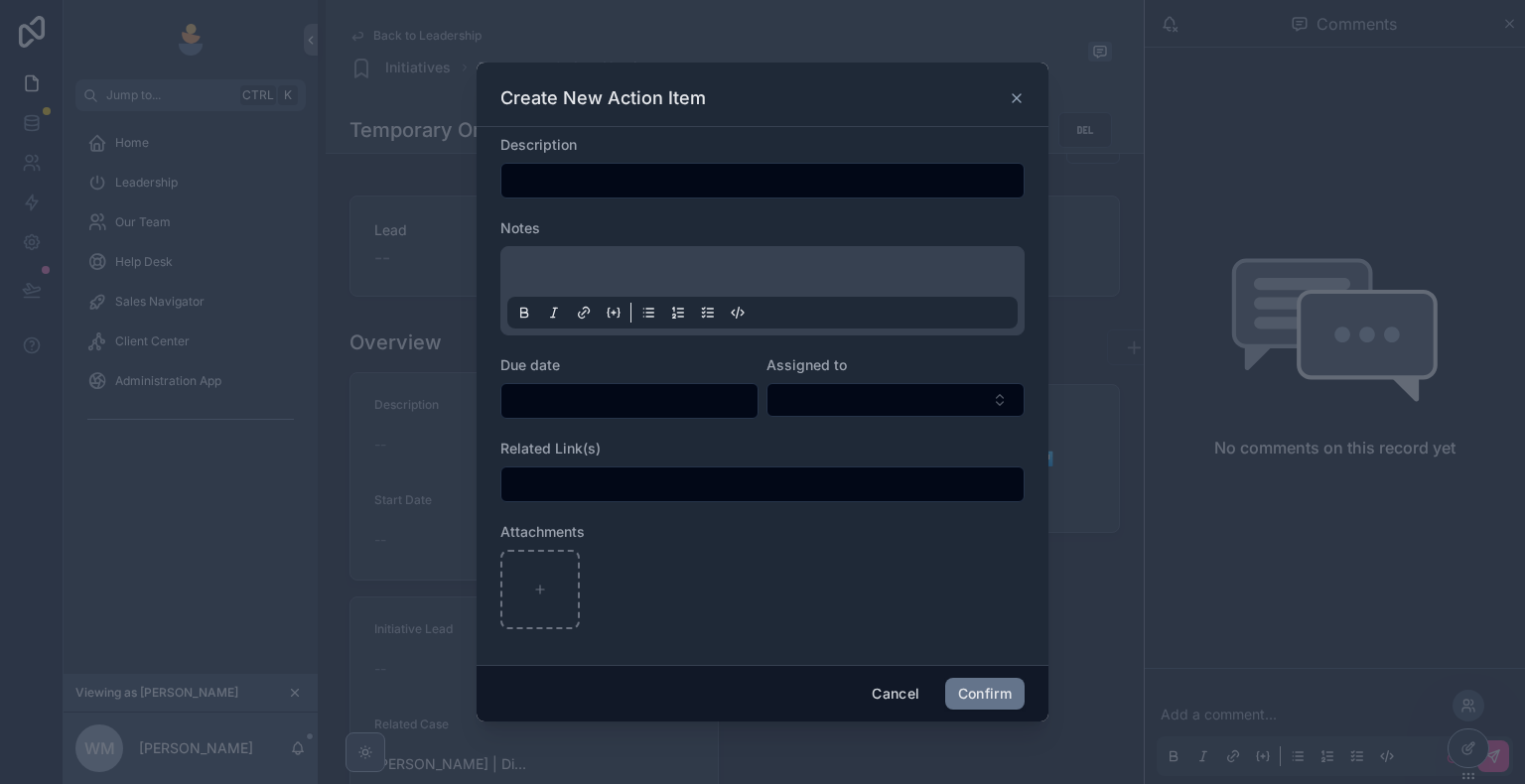 click on "Description Notes Due date Assigned to Related Link(s) Attachments" at bounding box center [762, 392] 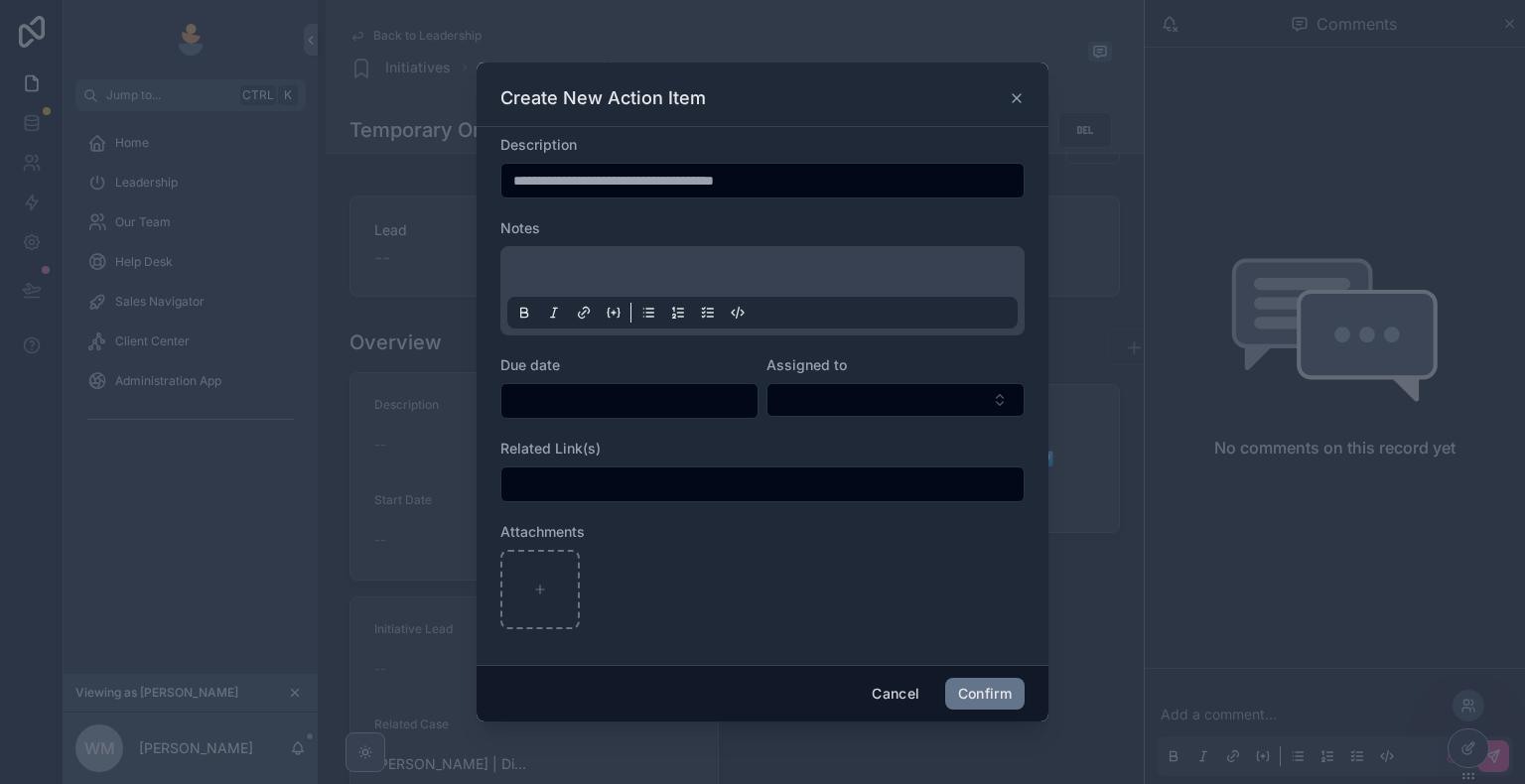 type on "**********" 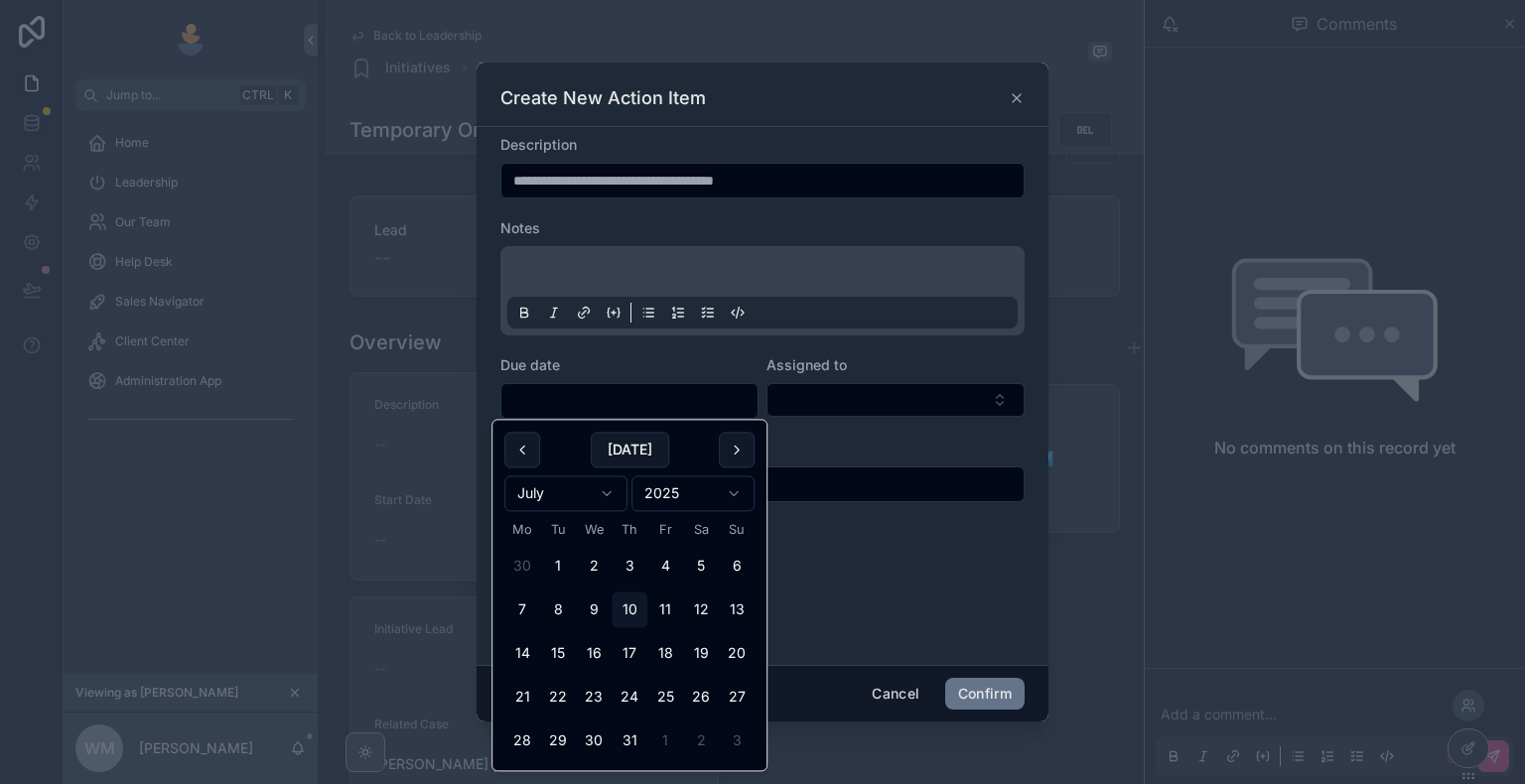 click at bounding box center (629, 401) 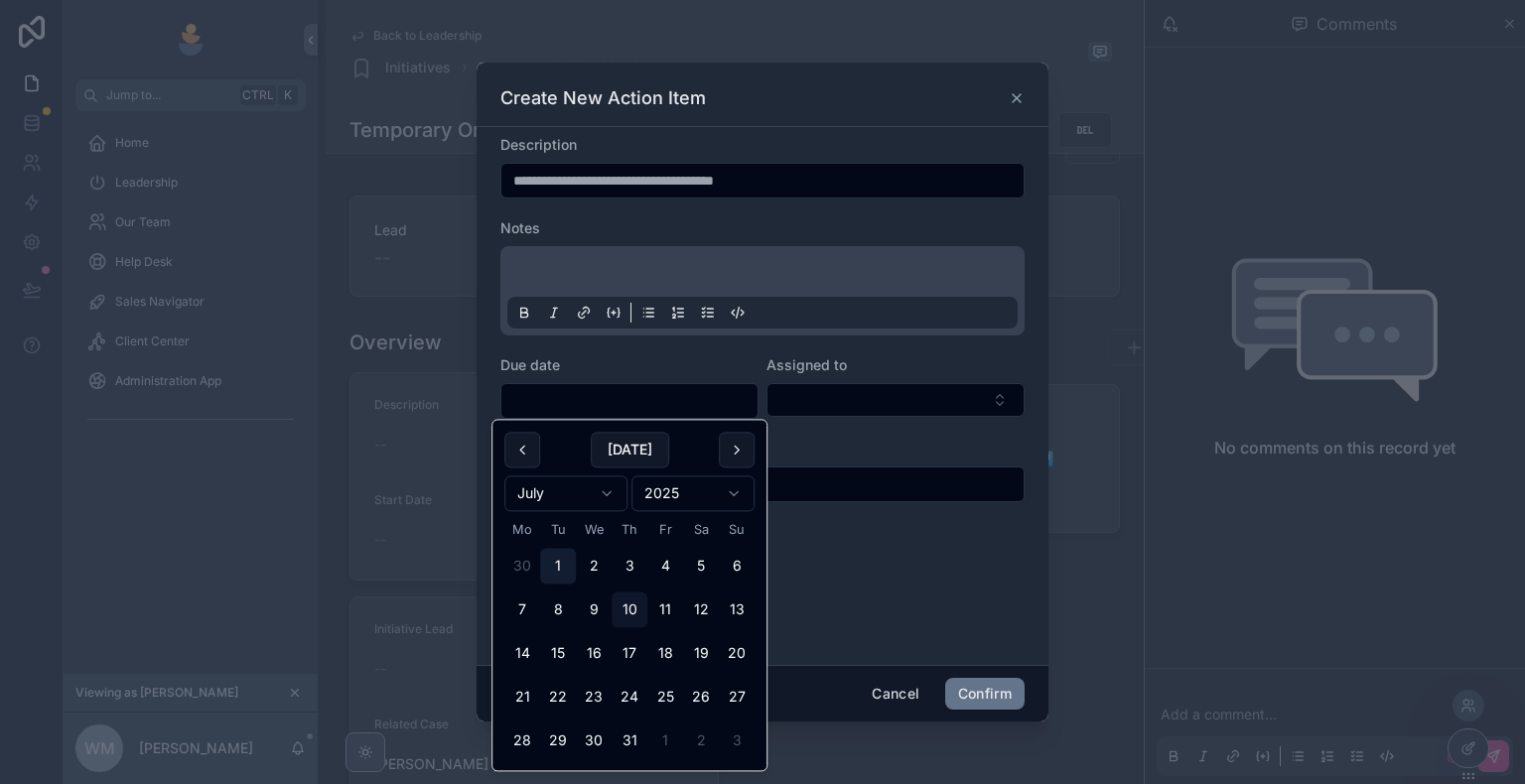 click on "1" at bounding box center (558, 567) 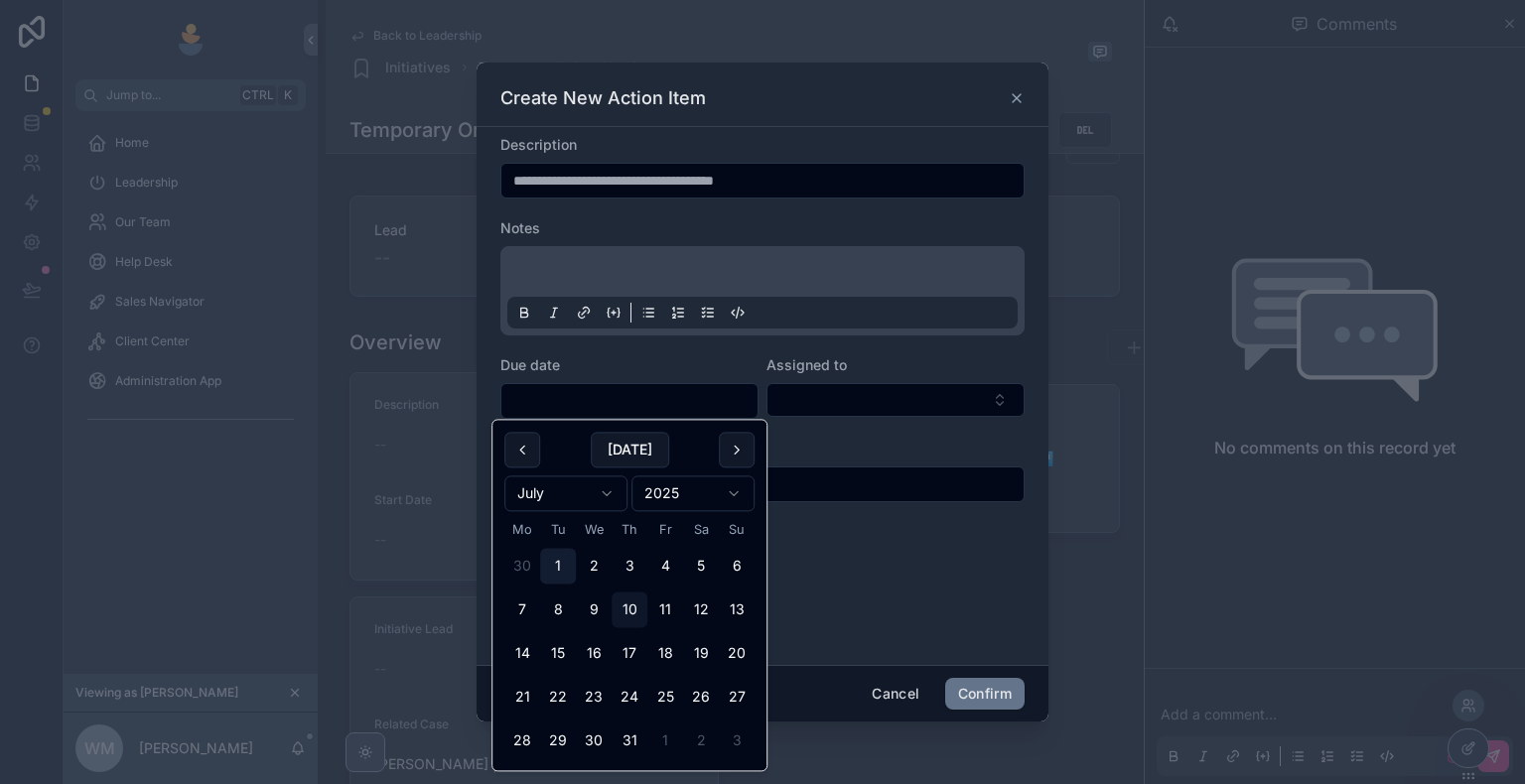 type on "**********" 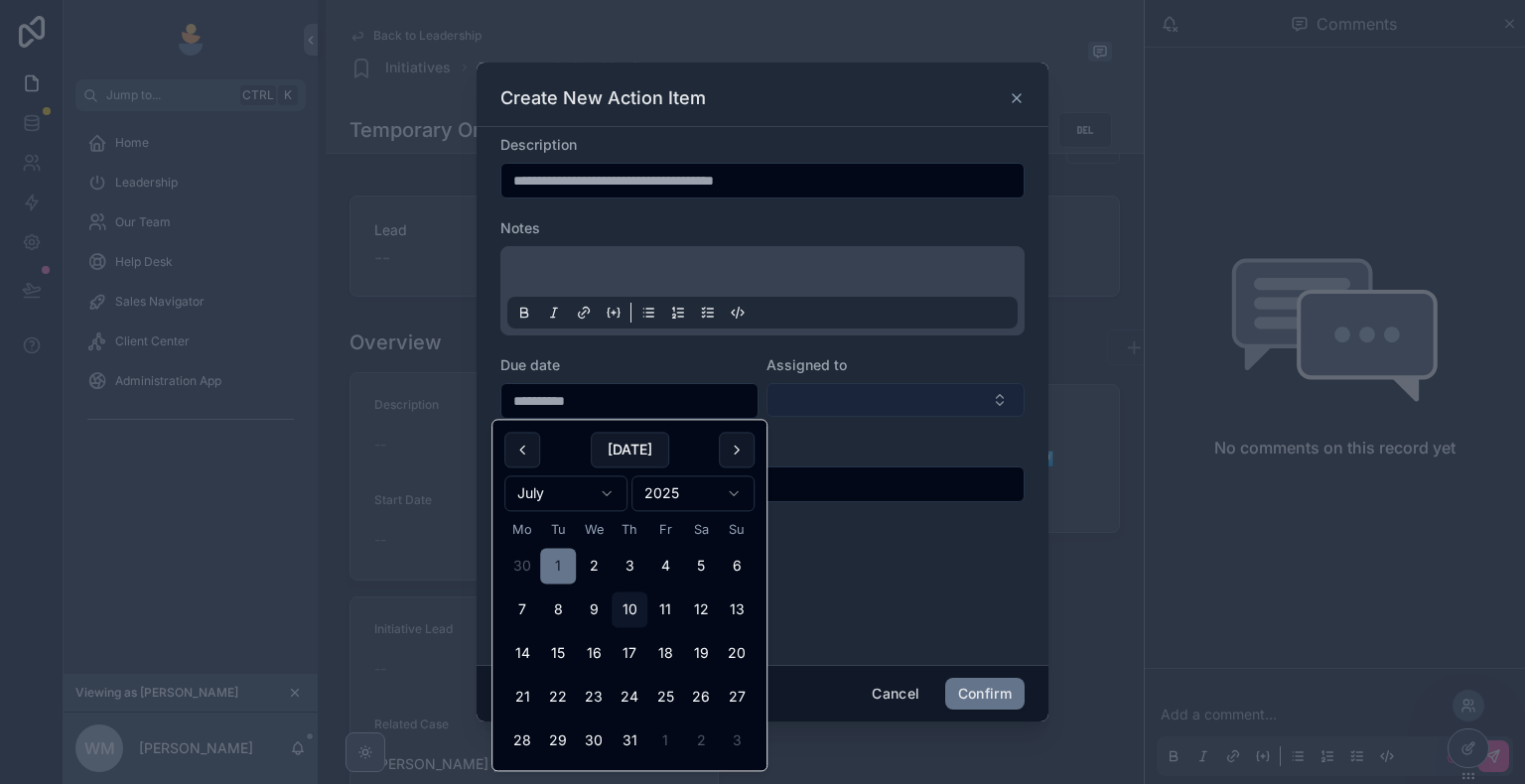 click at bounding box center [896, 400] 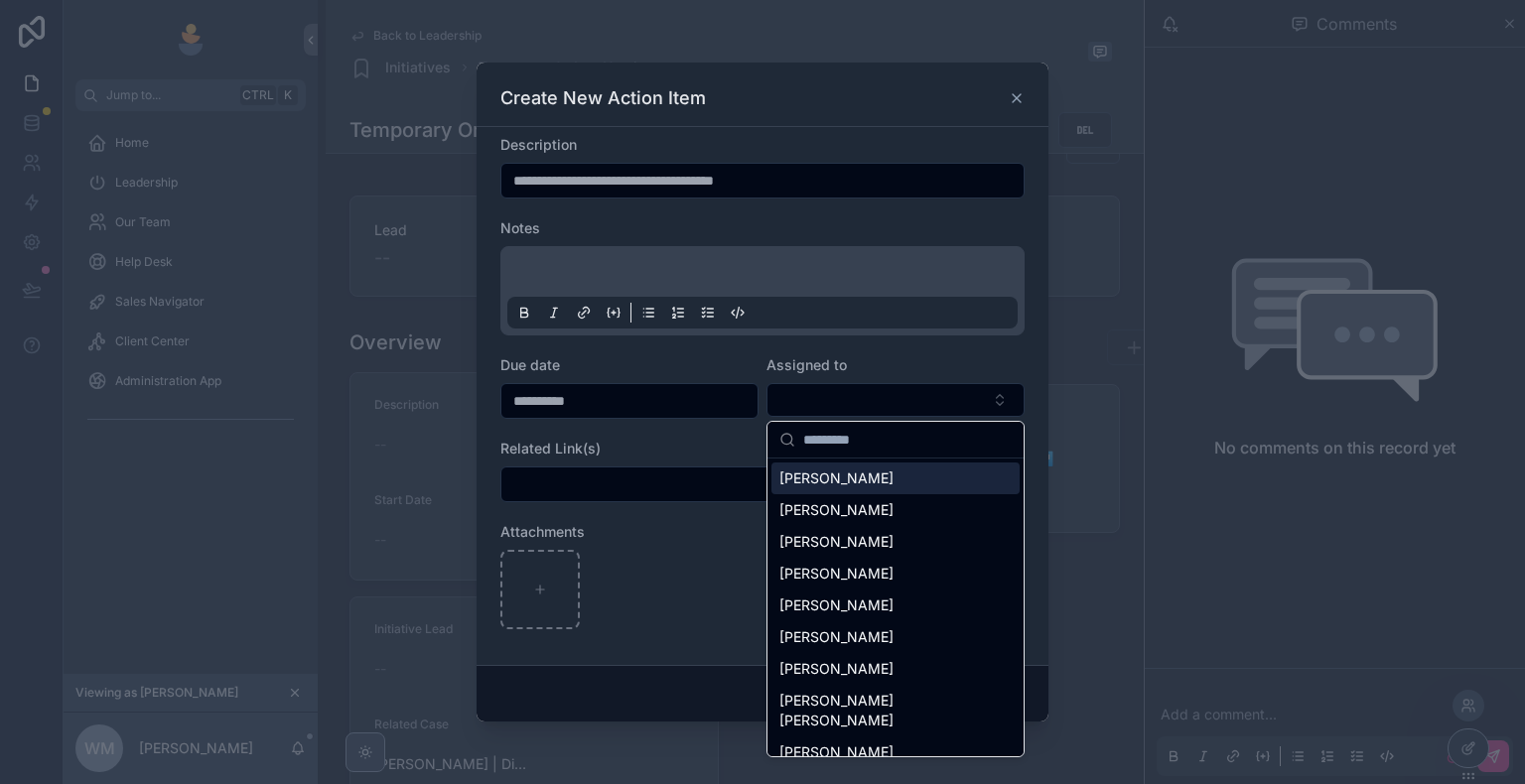 drag, startPoint x: 886, startPoint y: 416, endPoint x: 872, endPoint y: 454, distance: 40.496913 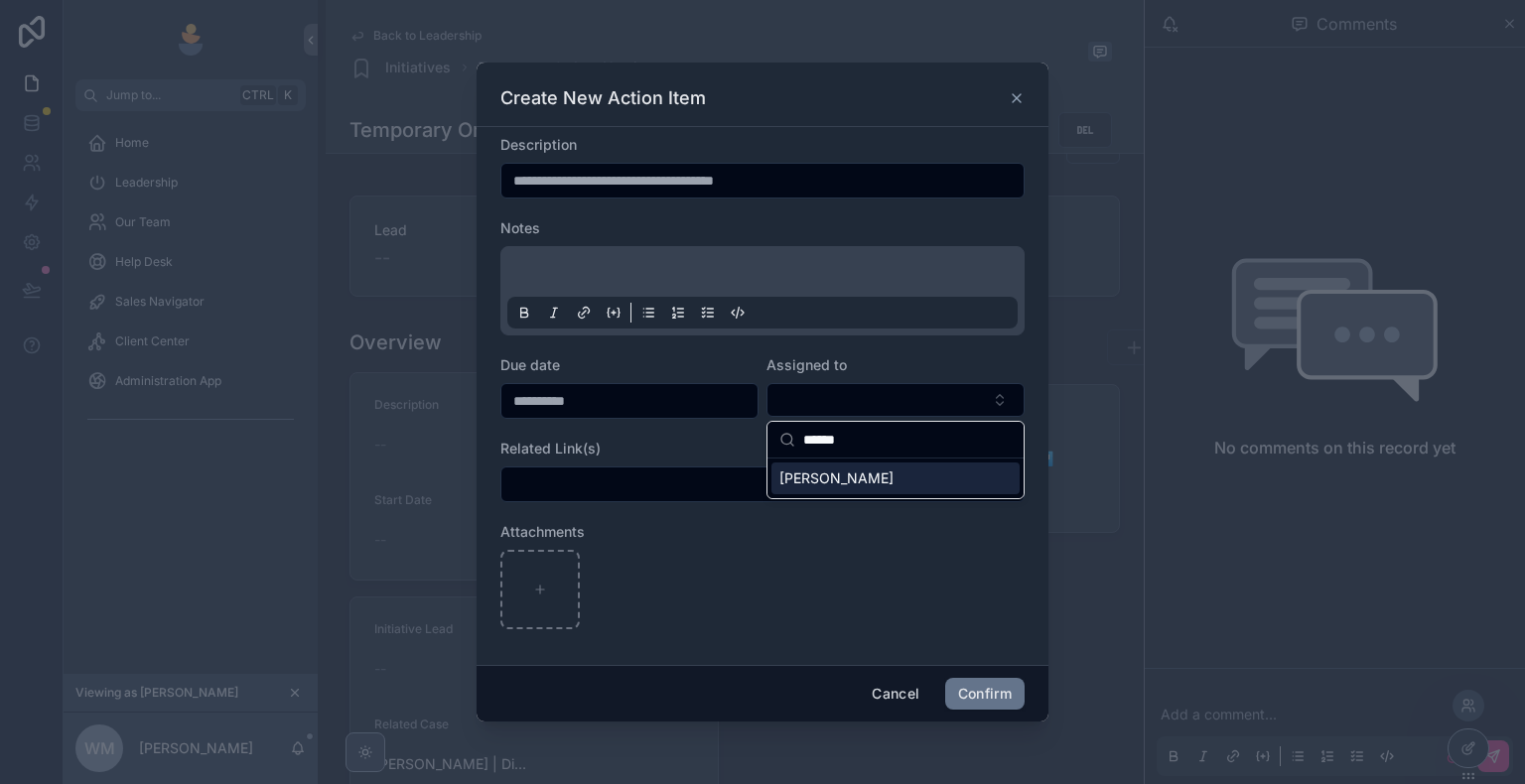 type on "******" 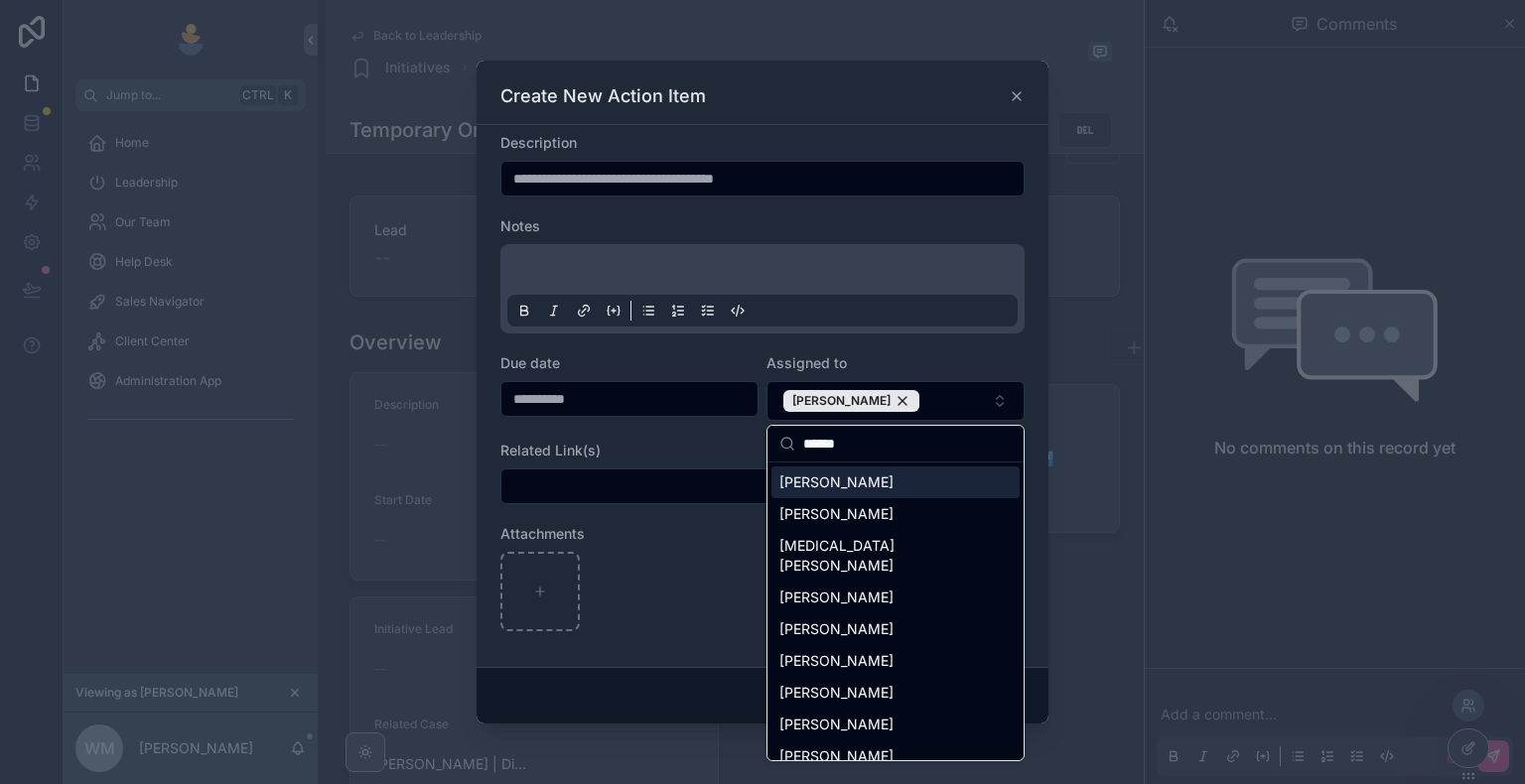 click on "**********" at bounding box center (762, 392) 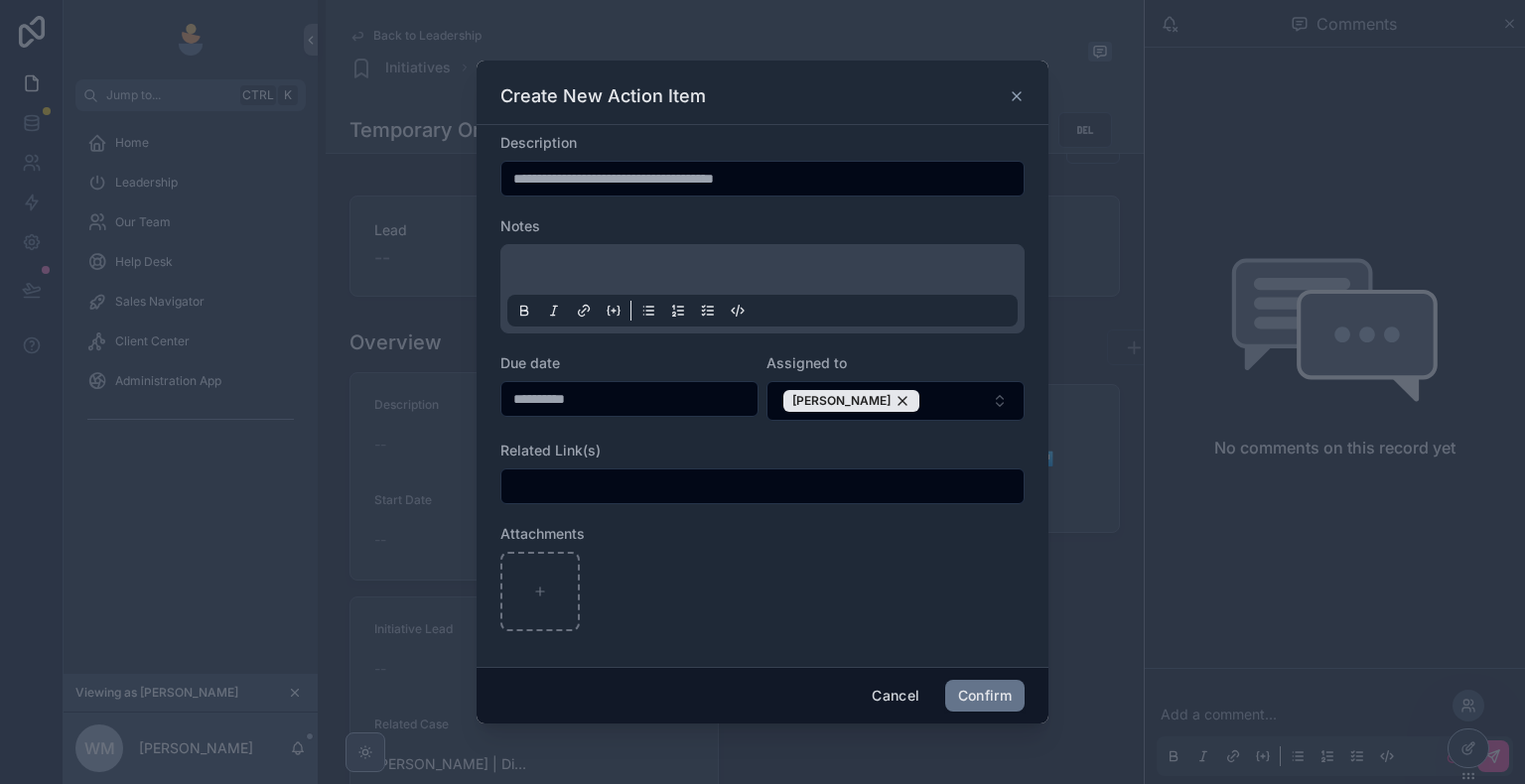 click 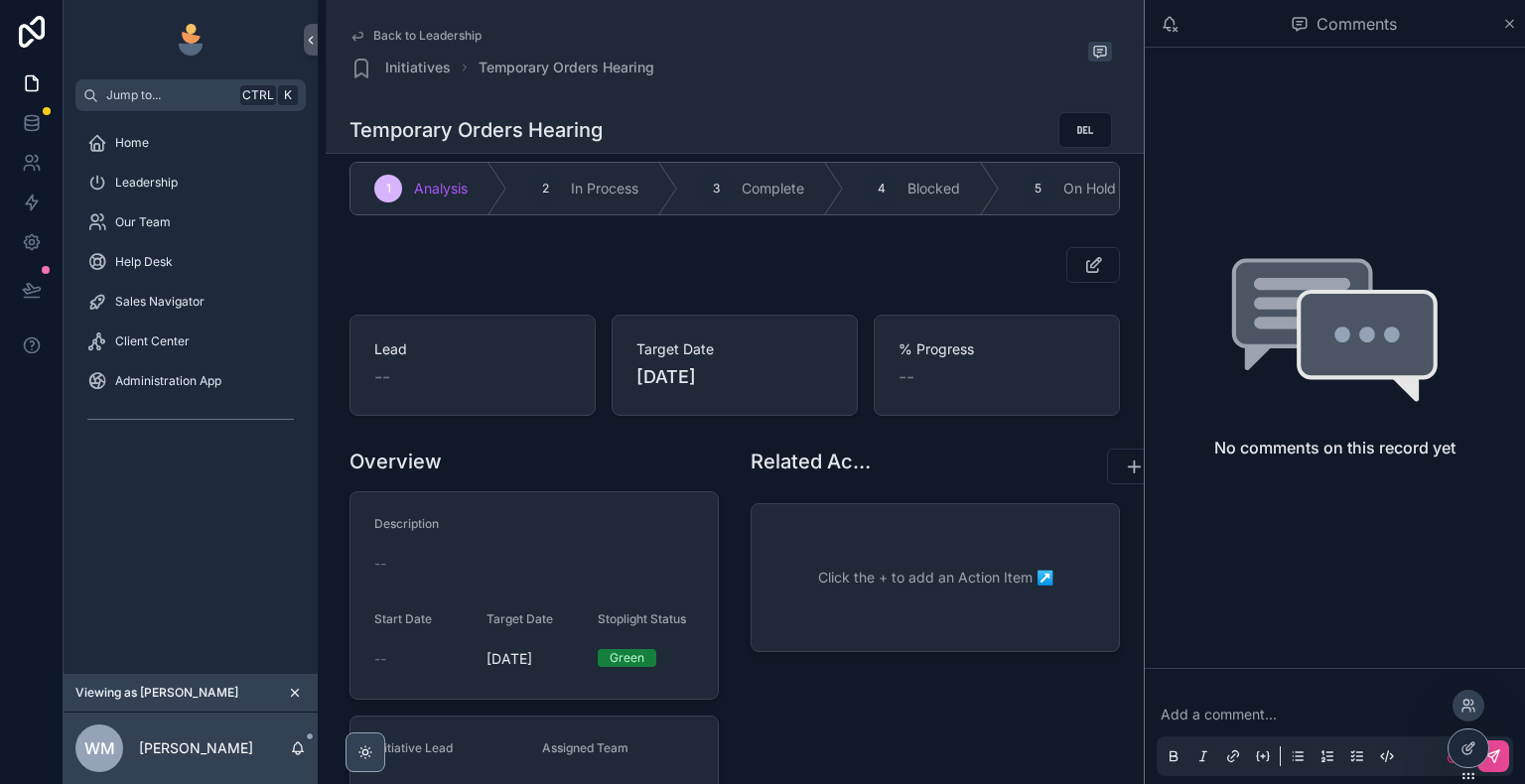 scroll, scrollTop: 0, scrollLeft: 0, axis: both 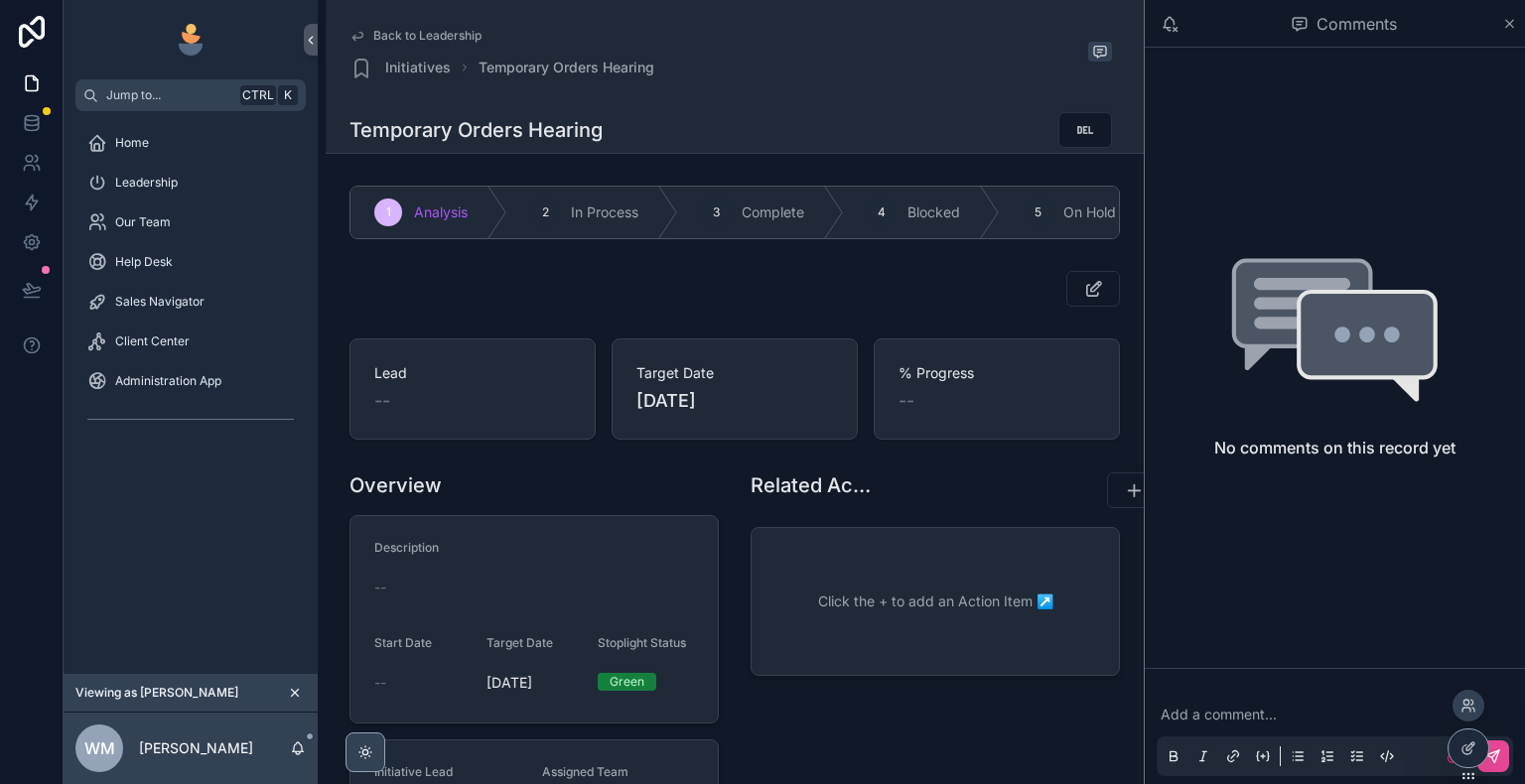 click 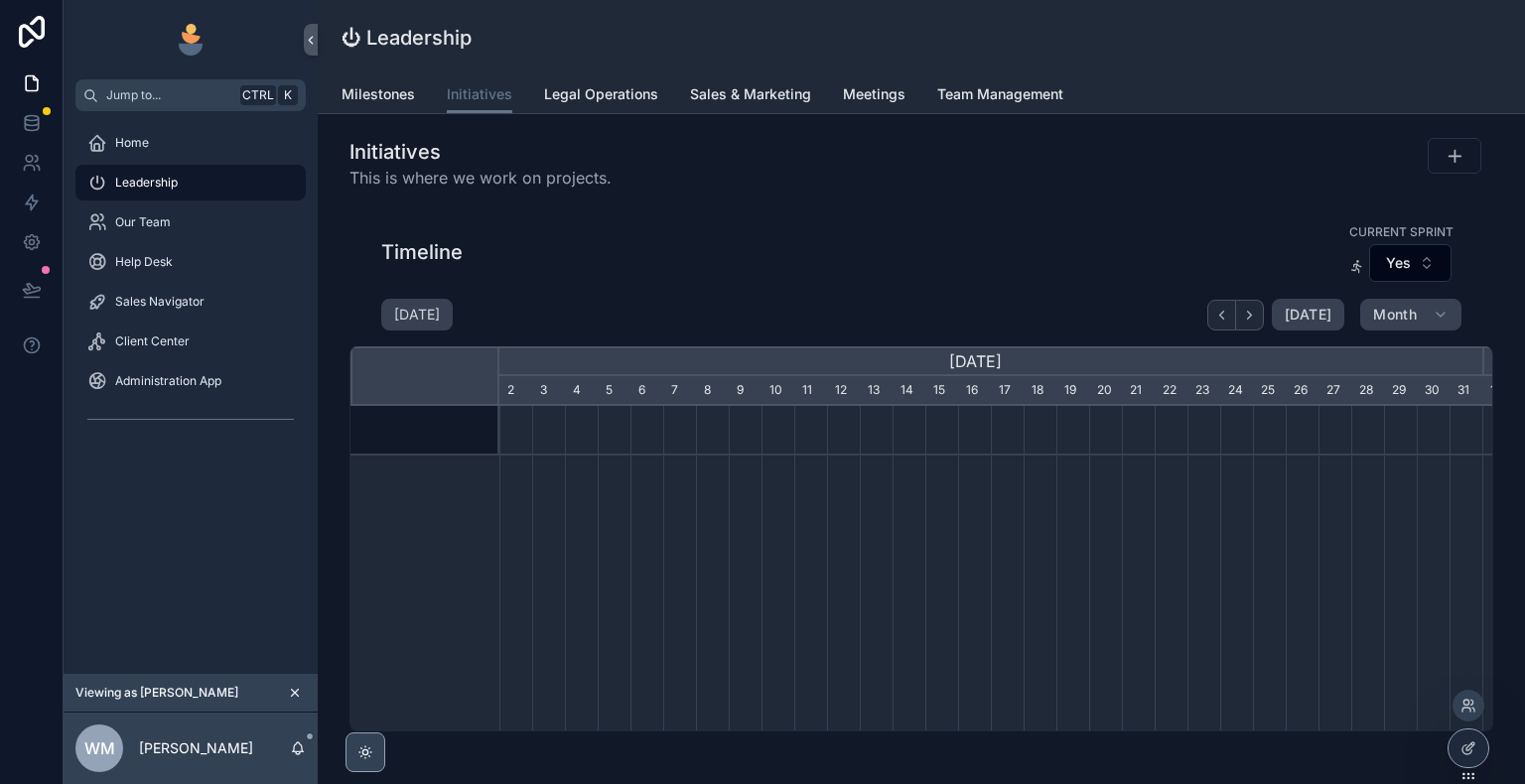 scroll, scrollTop: 0, scrollLeft: 983, axis: horizontal 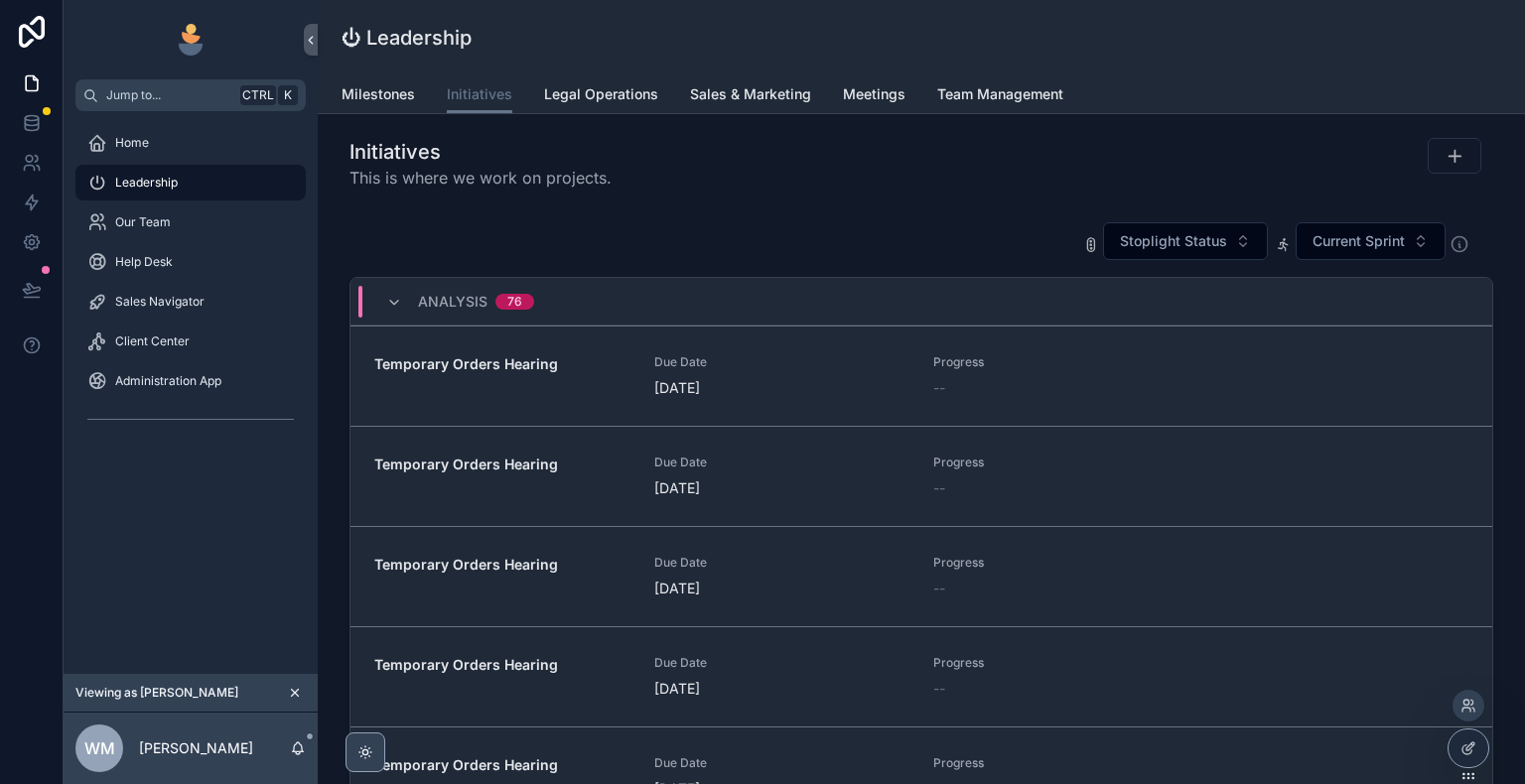 click on "Analysis" at bounding box center (453, 302) 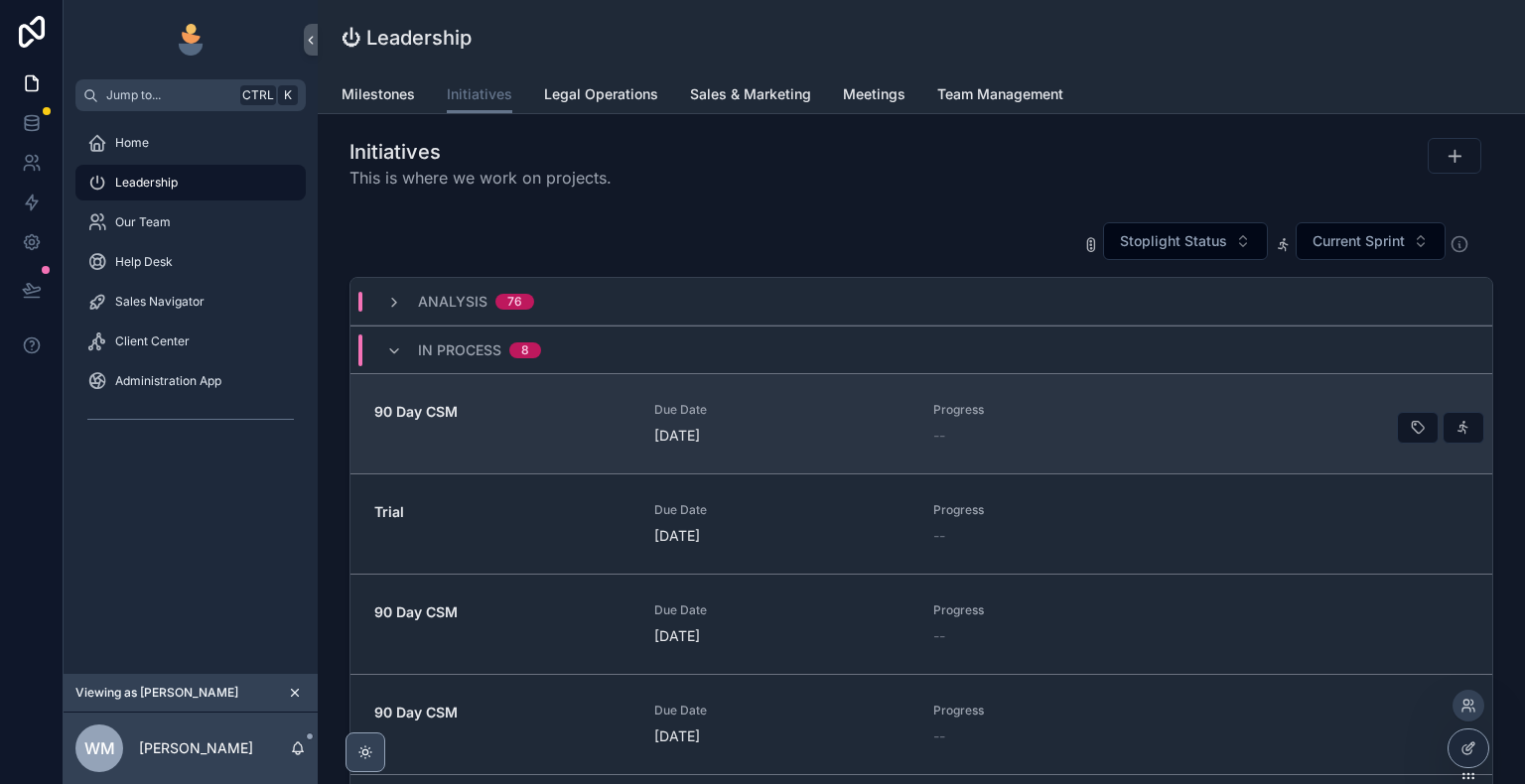 click on "90 Day CSM Due Date in 3 months Progress --" at bounding box center (921, 423) 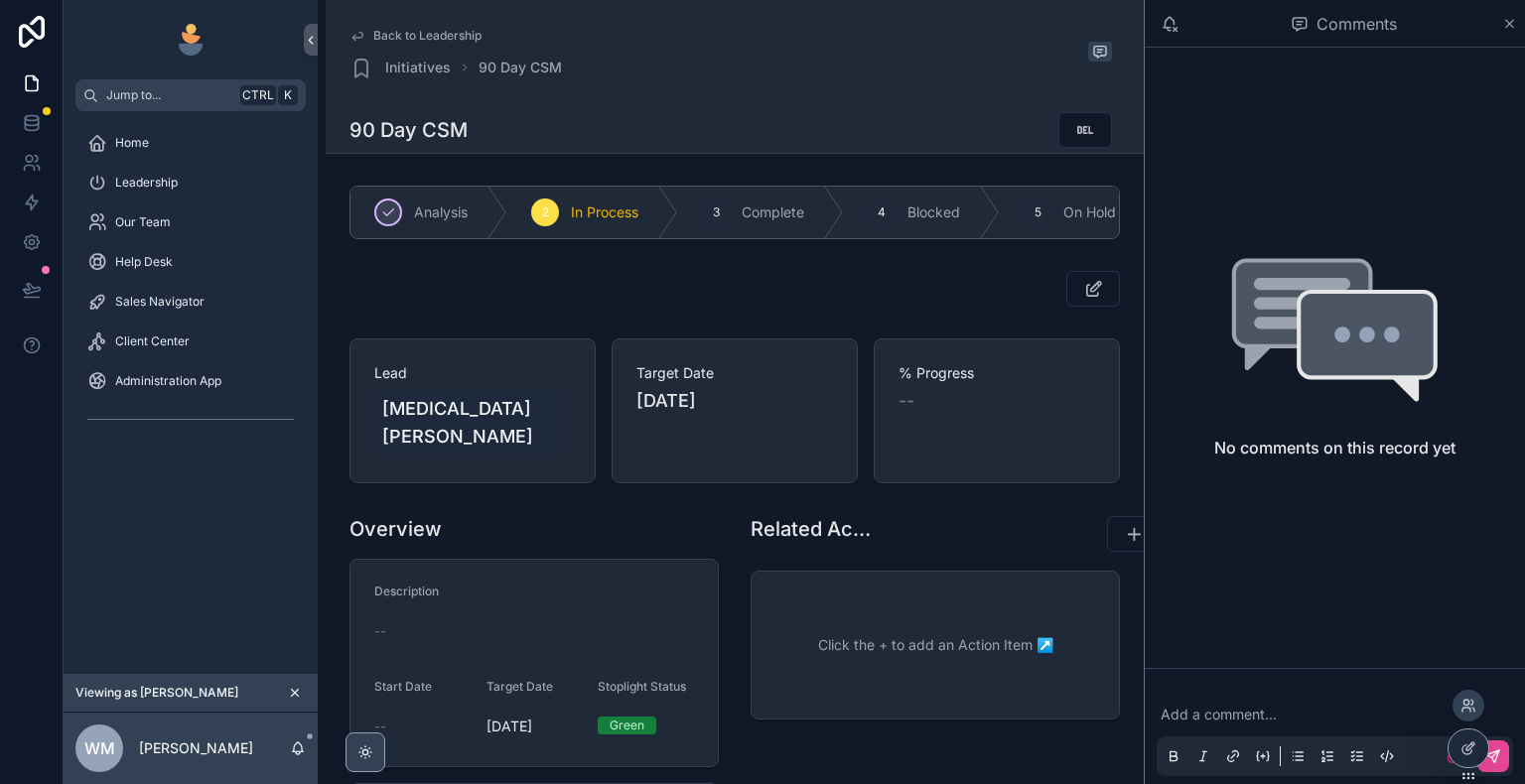 click 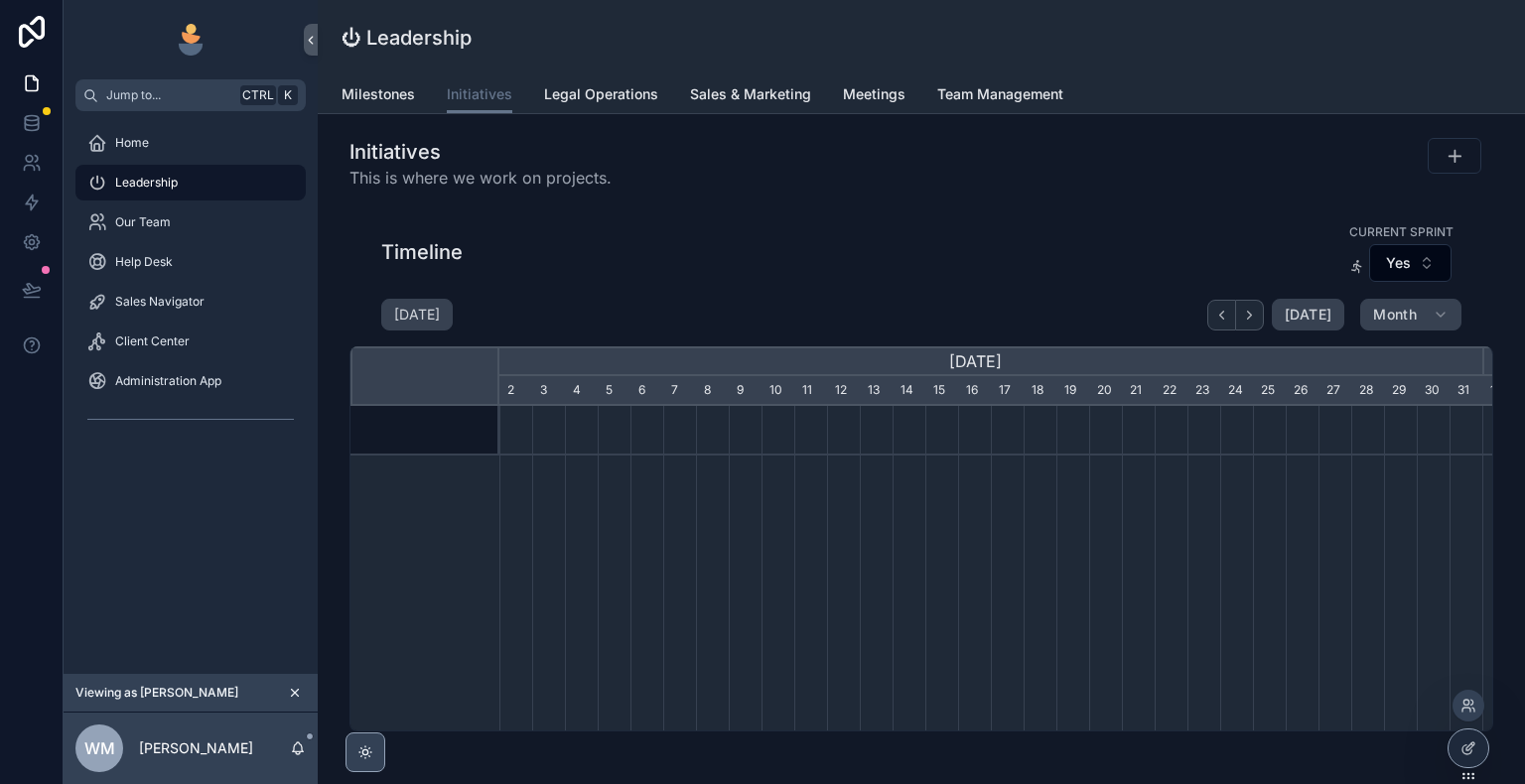 scroll, scrollTop: 0, scrollLeft: 983, axis: horizontal 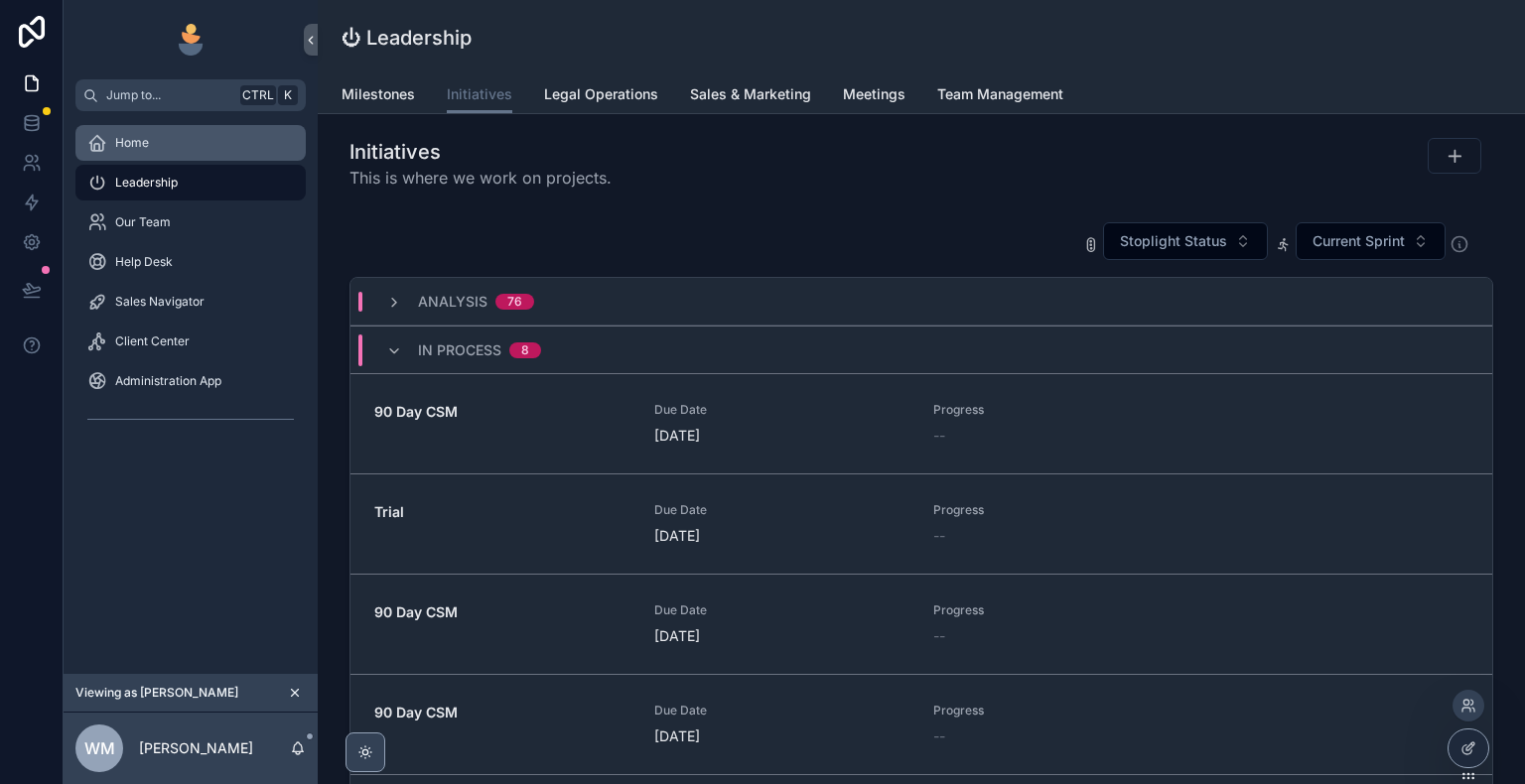 click on "Home" at bounding box center [191, 143] 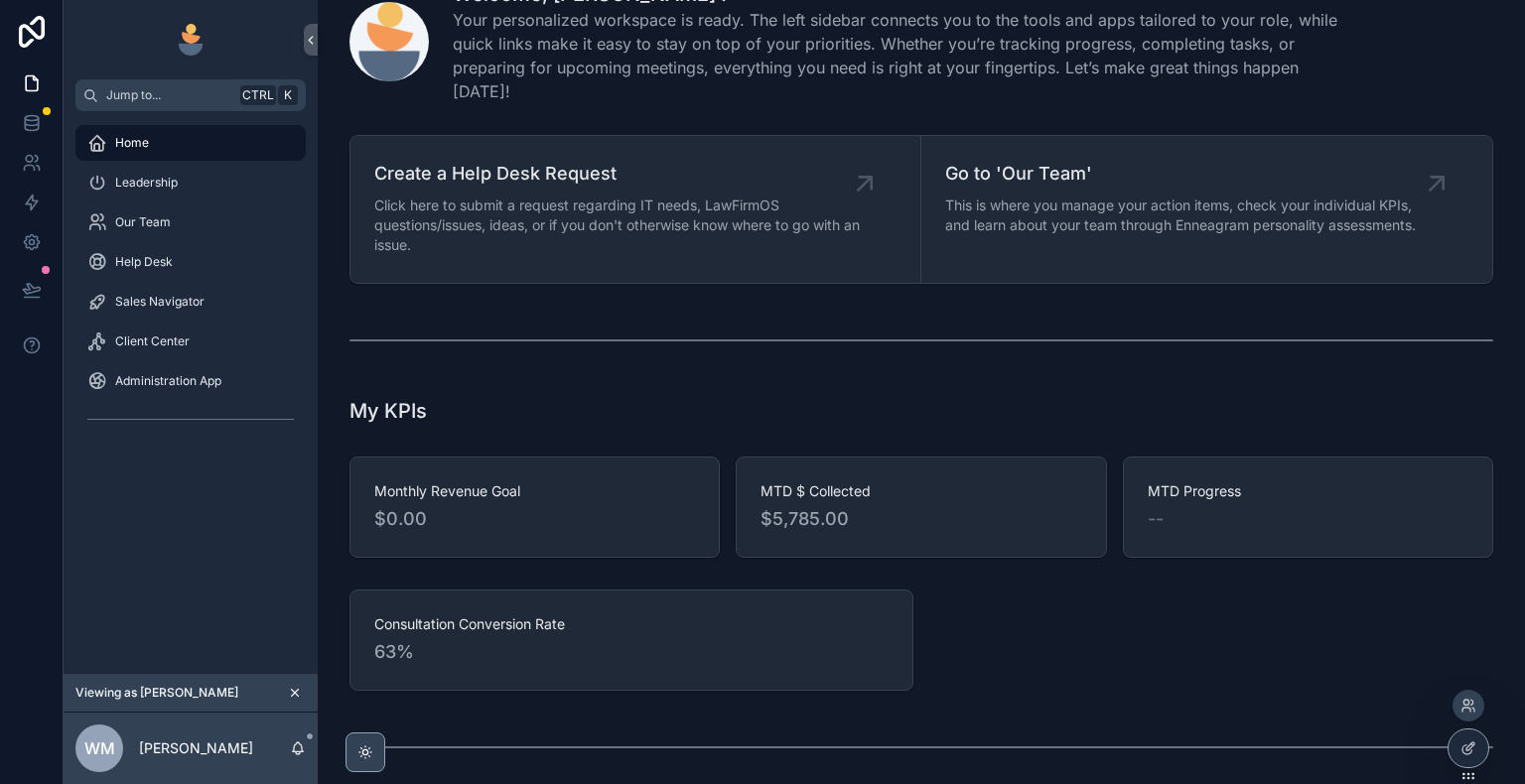 scroll, scrollTop: 50, scrollLeft: 0, axis: vertical 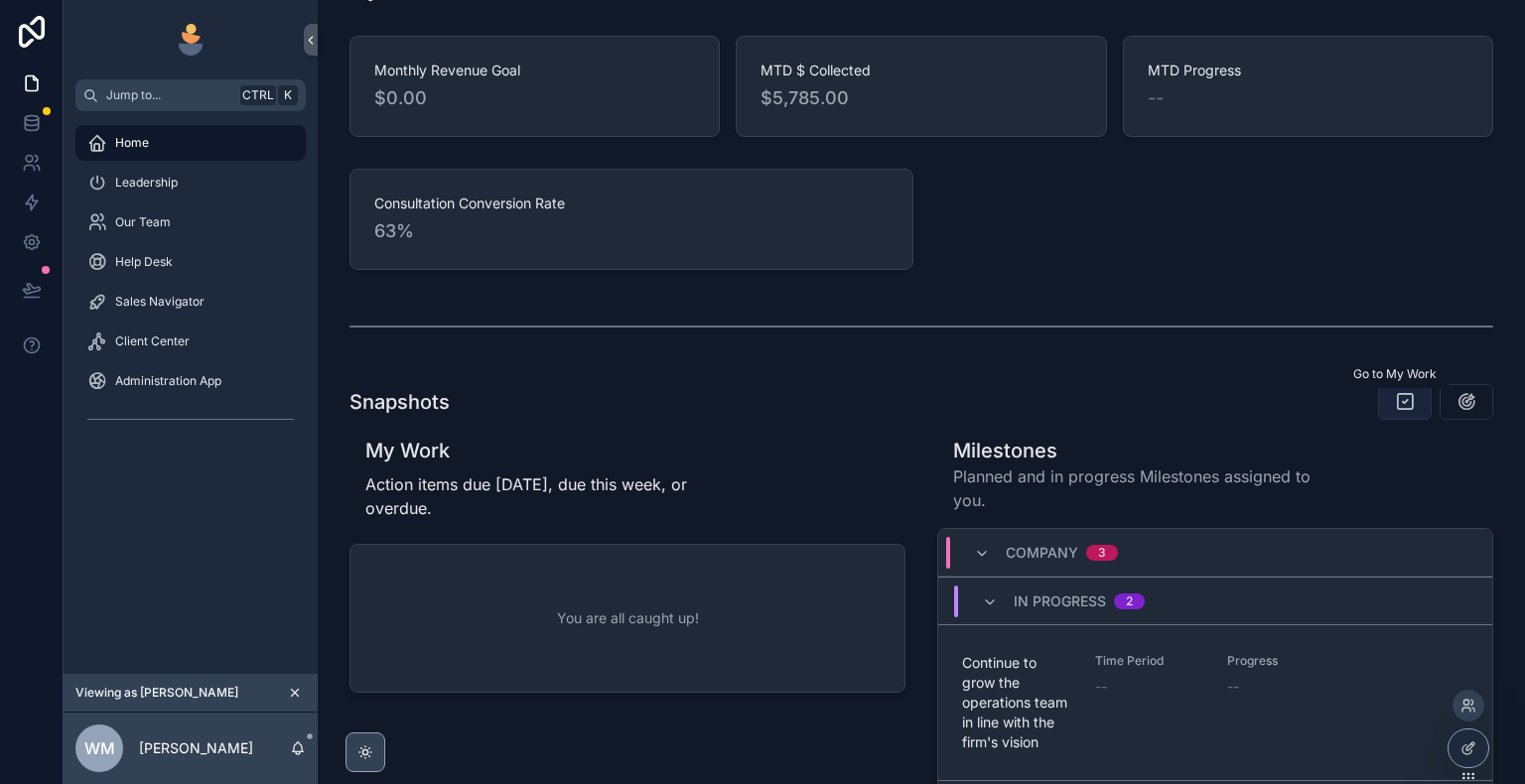 click at bounding box center [1405, 402] 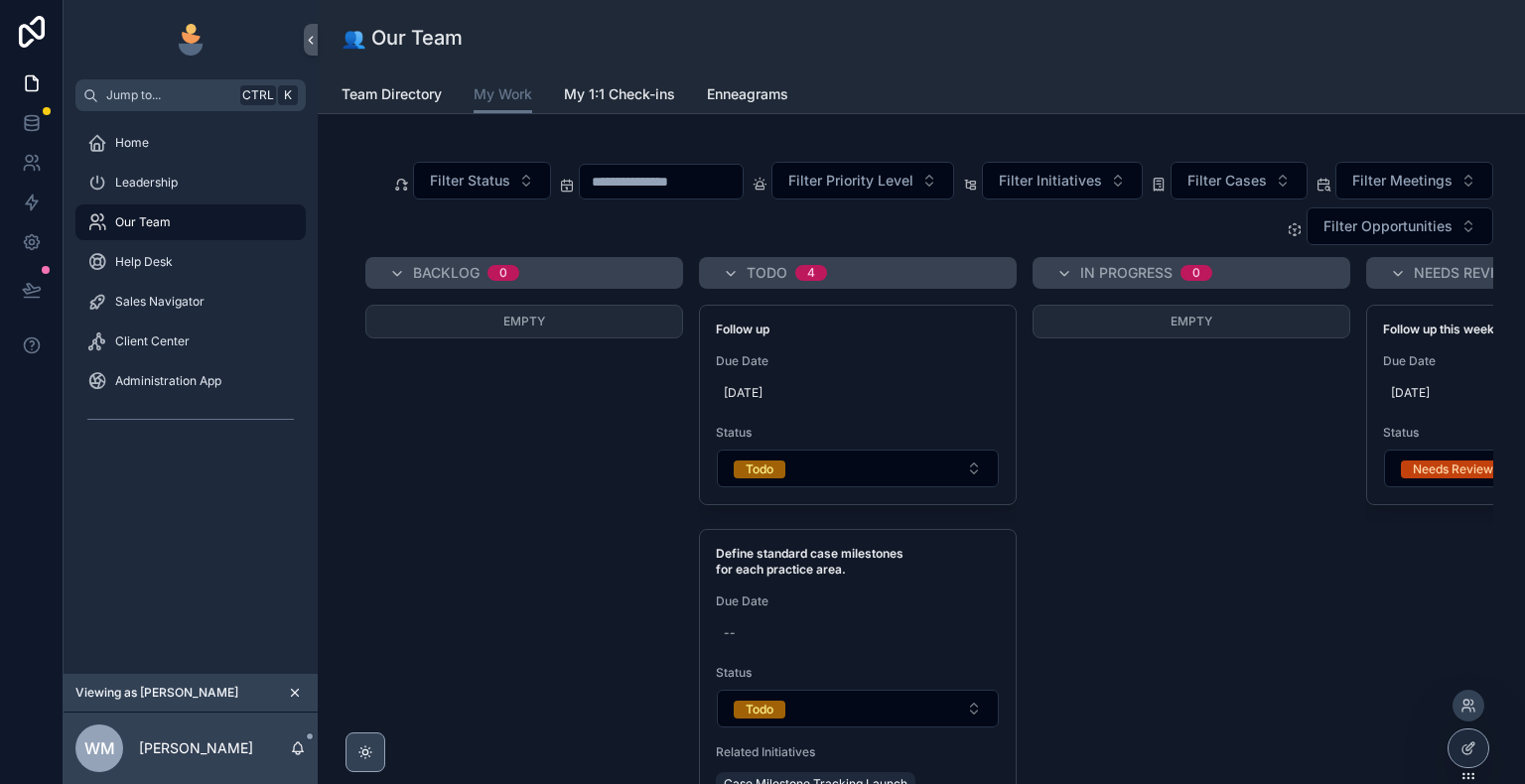 scroll, scrollTop: 70, scrollLeft: 0, axis: vertical 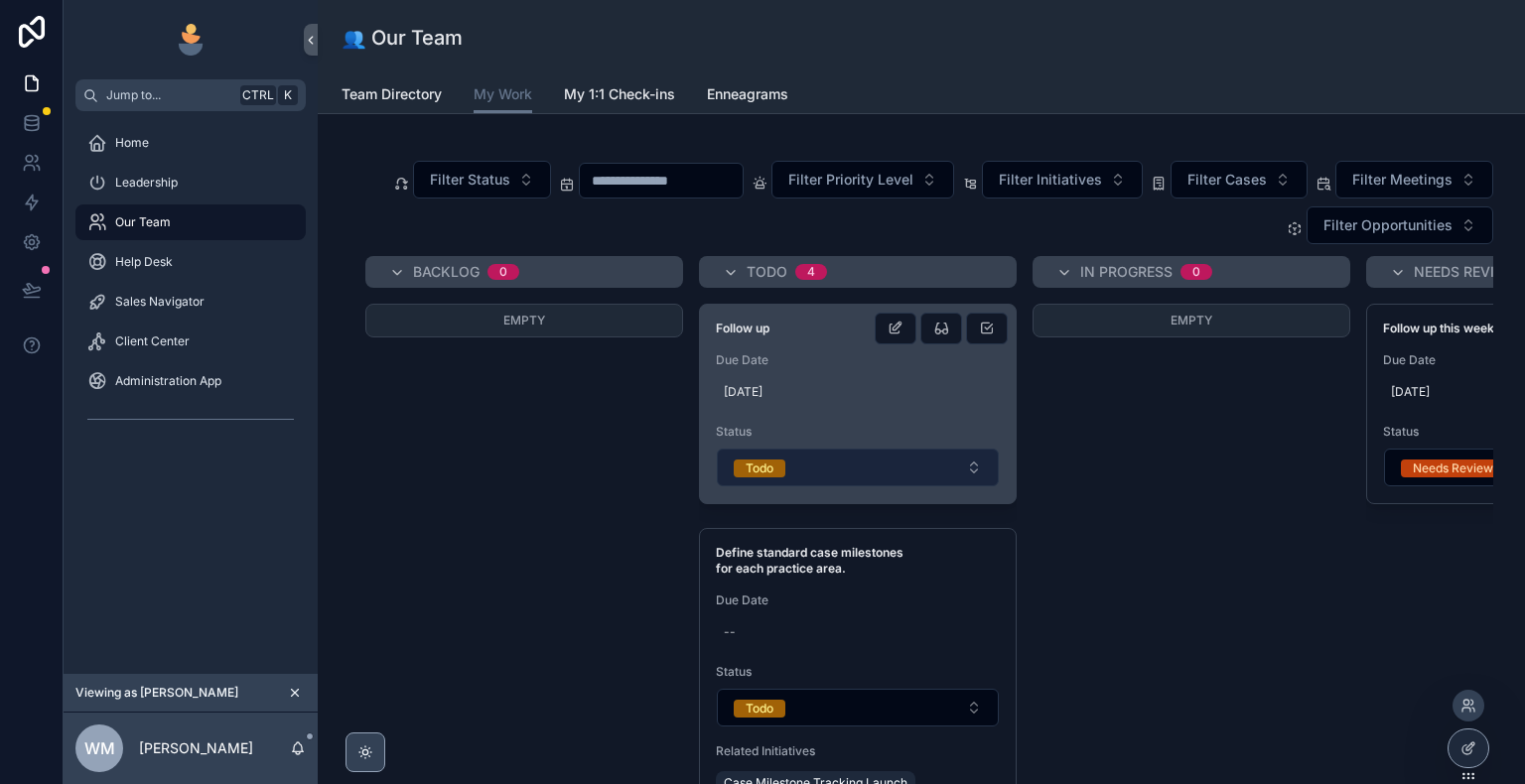 click on "Todo" at bounding box center [858, 467] 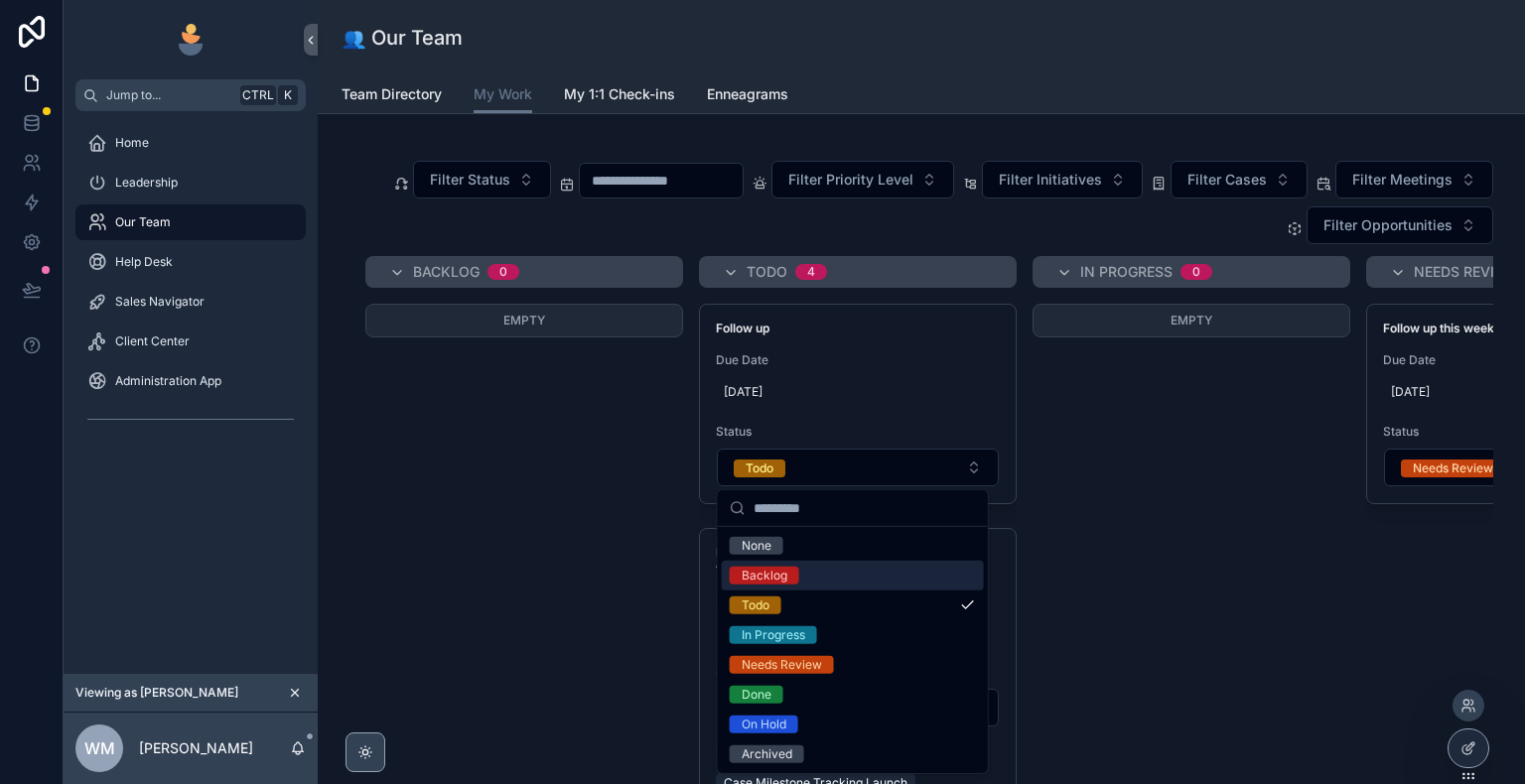 click on "Backlog" at bounding box center [853, 576] 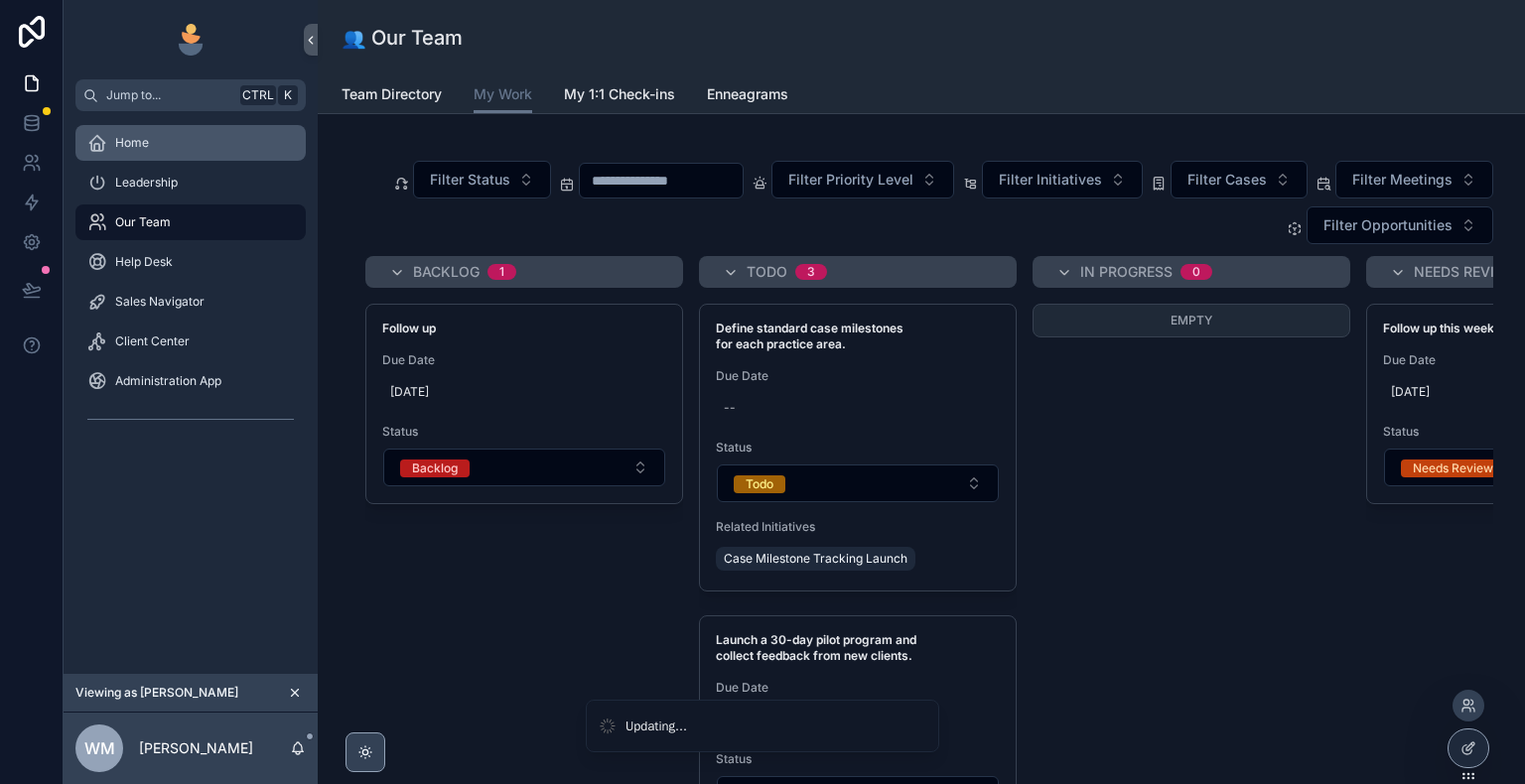 click on "Home" at bounding box center (191, 143) 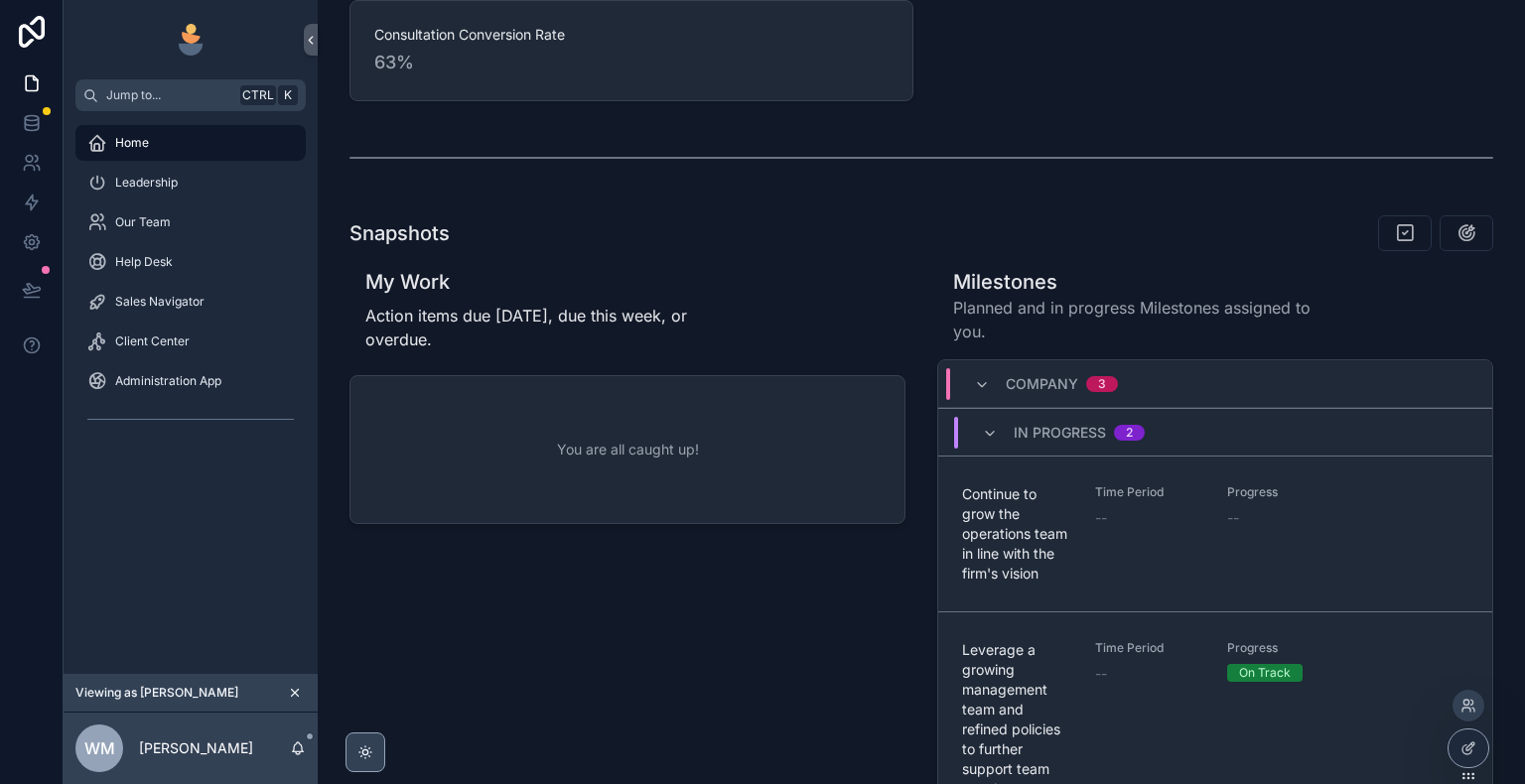 scroll, scrollTop: 698, scrollLeft: 0, axis: vertical 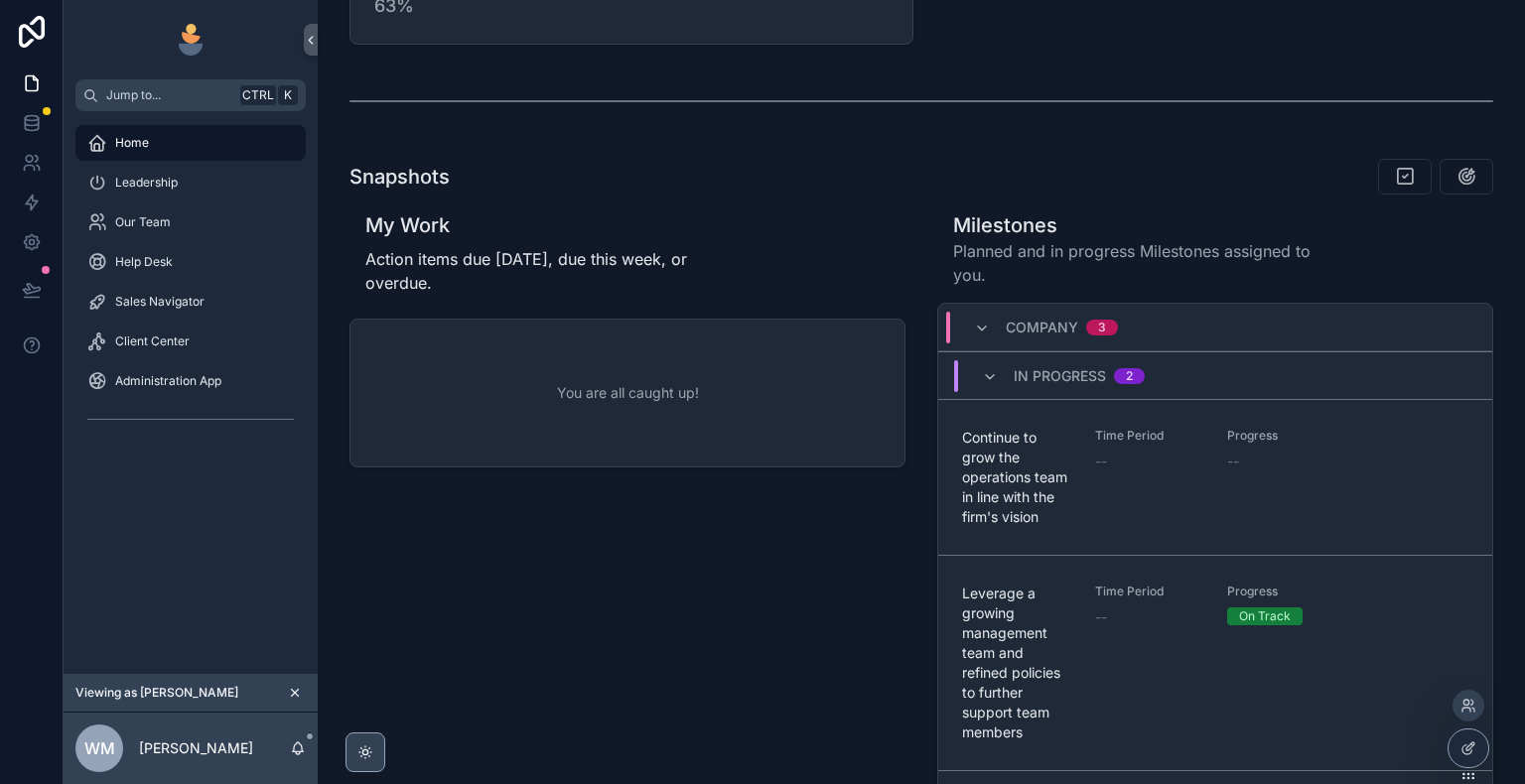 click on "You are all caught up!" at bounding box center [627, 393] 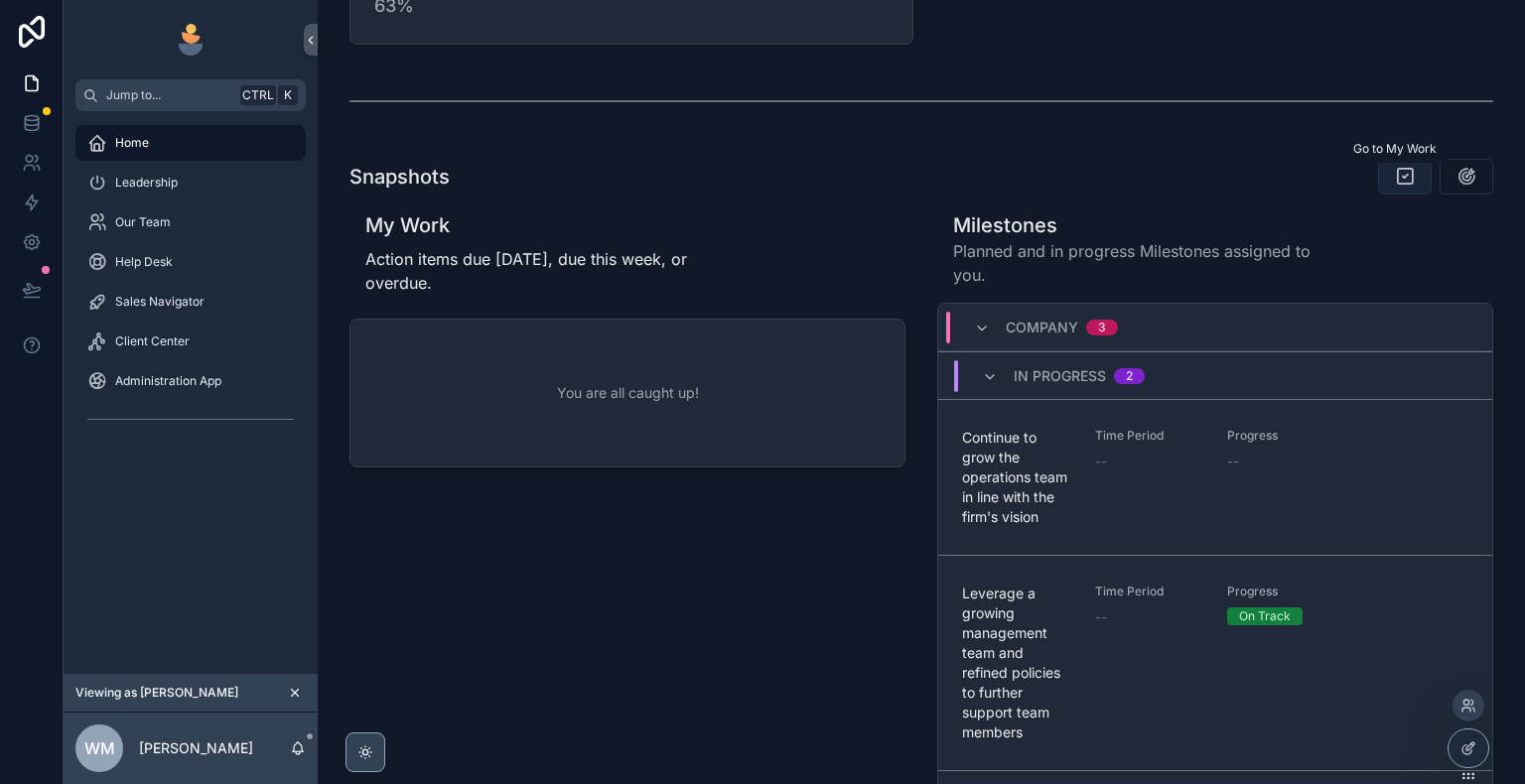 click at bounding box center (1405, 177) 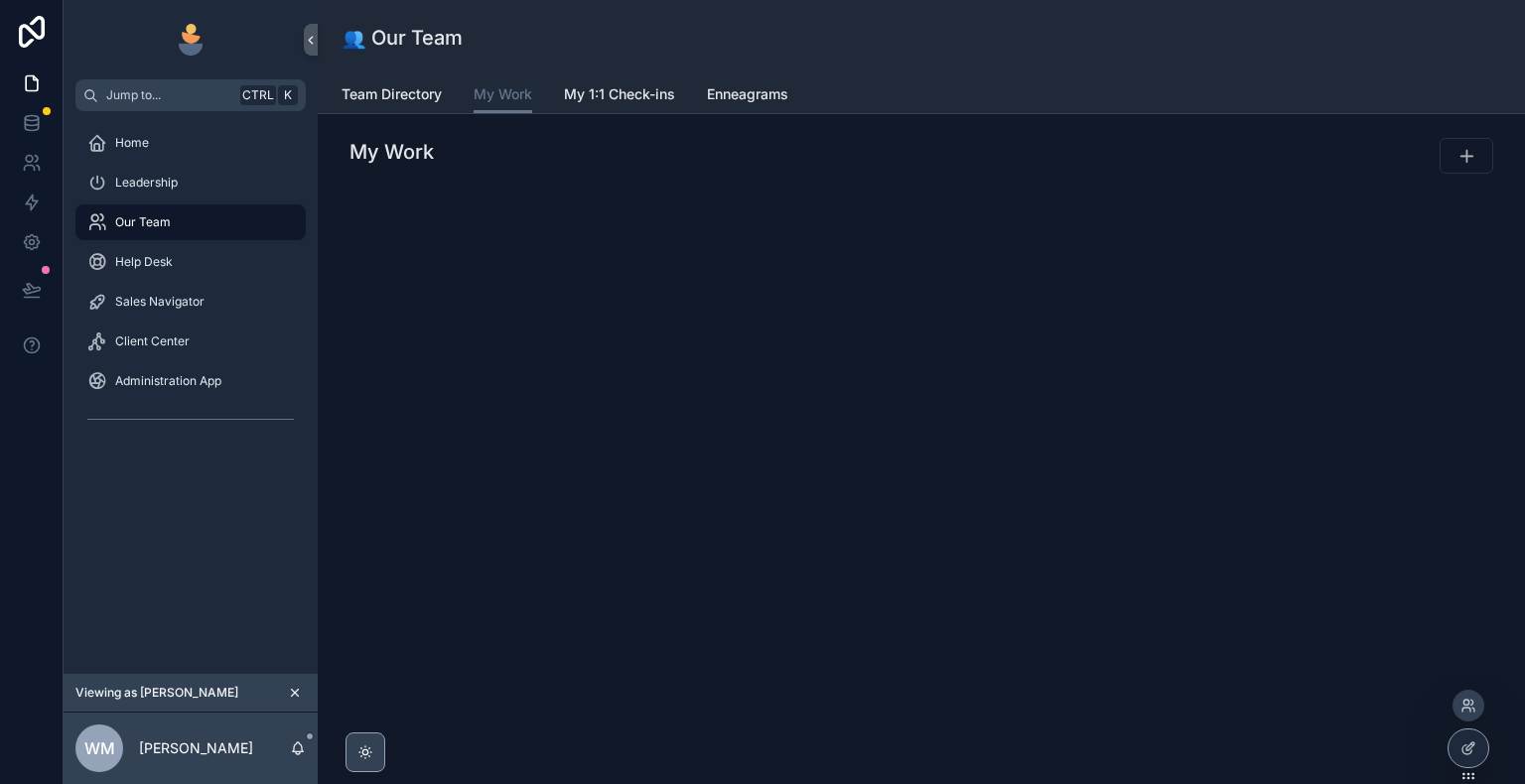 scroll, scrollTop: 0, scrollLeft: 0, axis: both 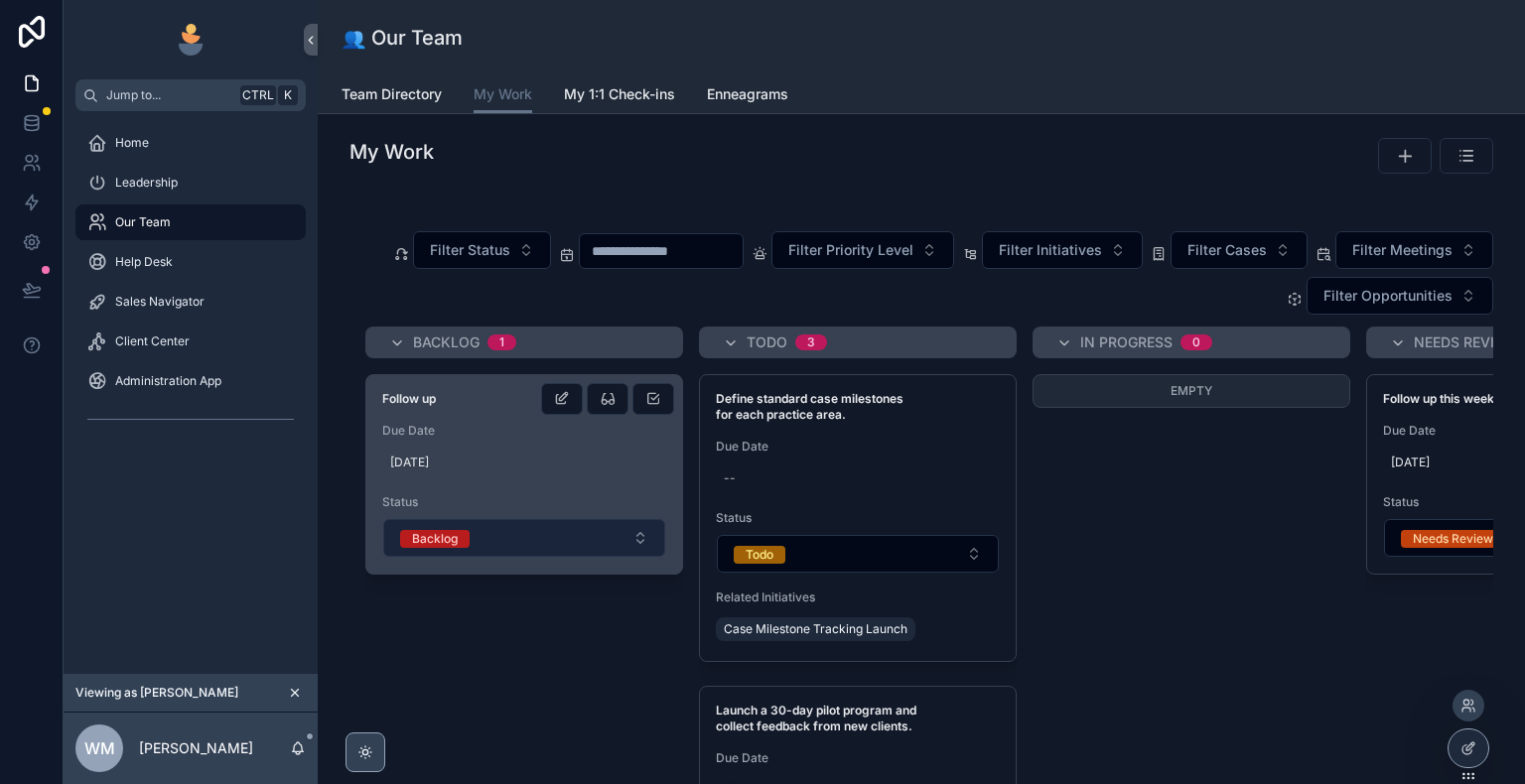 click on "Backlog" at bounding box center [524, 538] 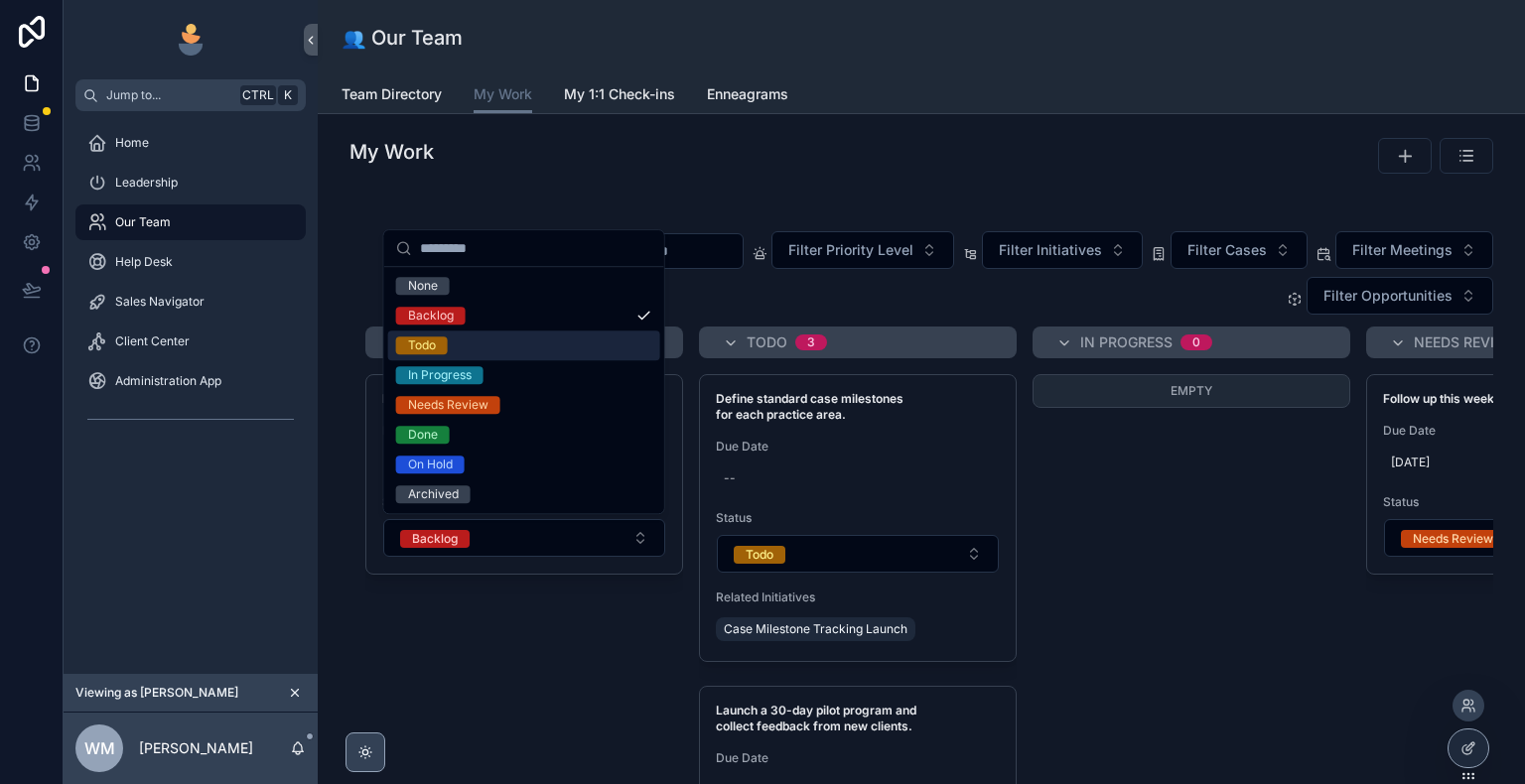 click on "Todo" at bounding box center [524, 345] 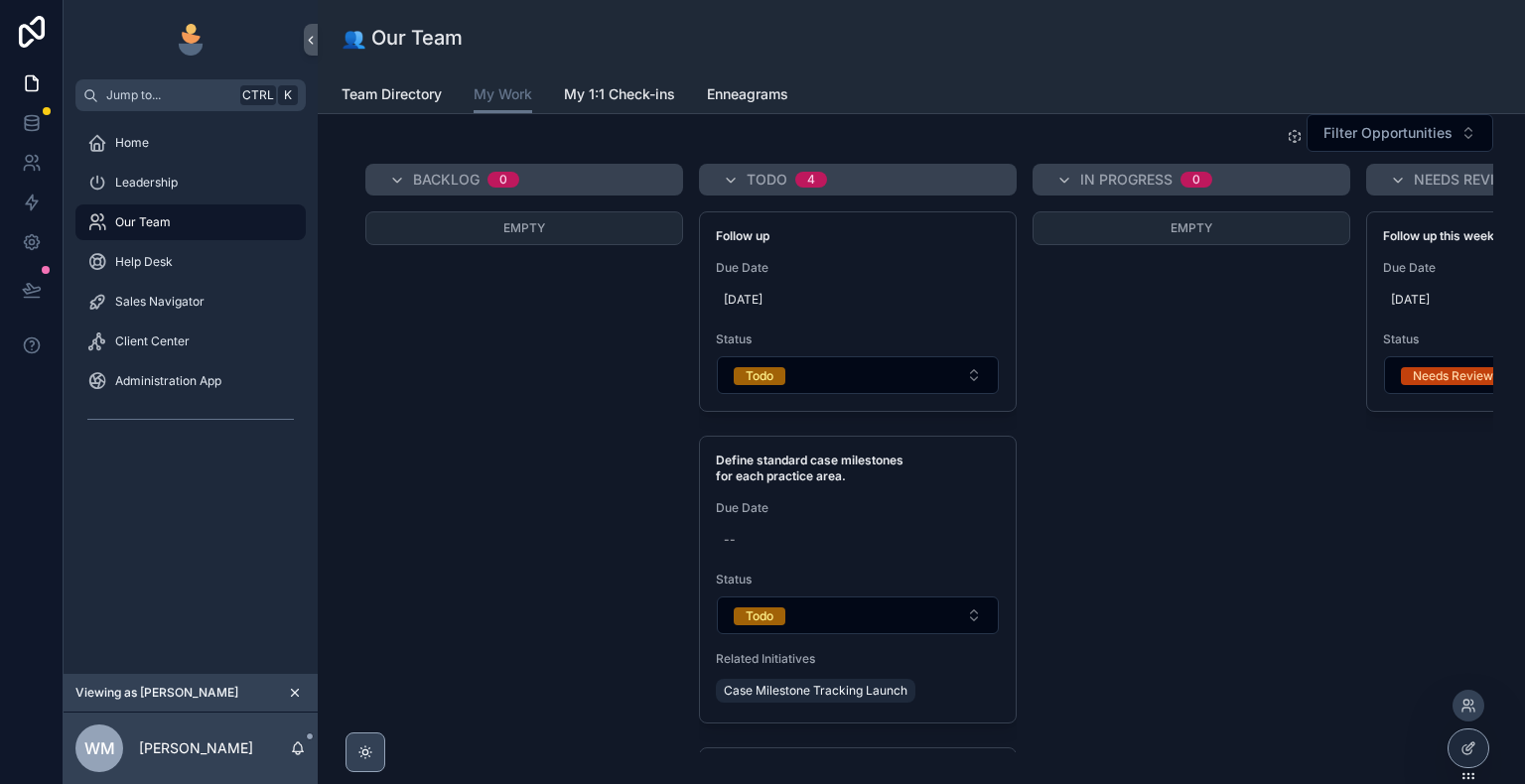 scroll, scrollTop: 163, scrollLeft: 0, axis: vertical 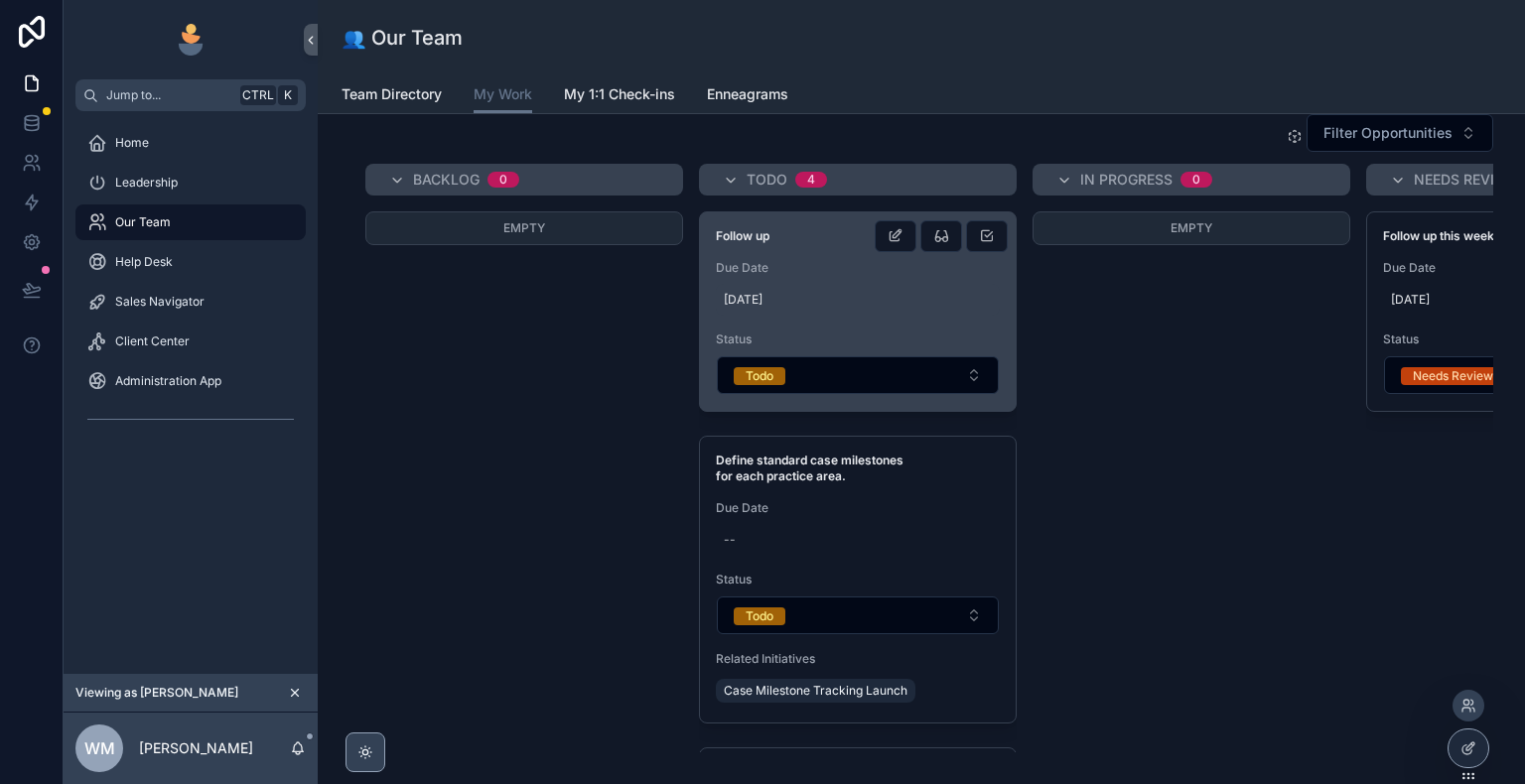 click on "[DATE]" at bounding box center [858, 300] 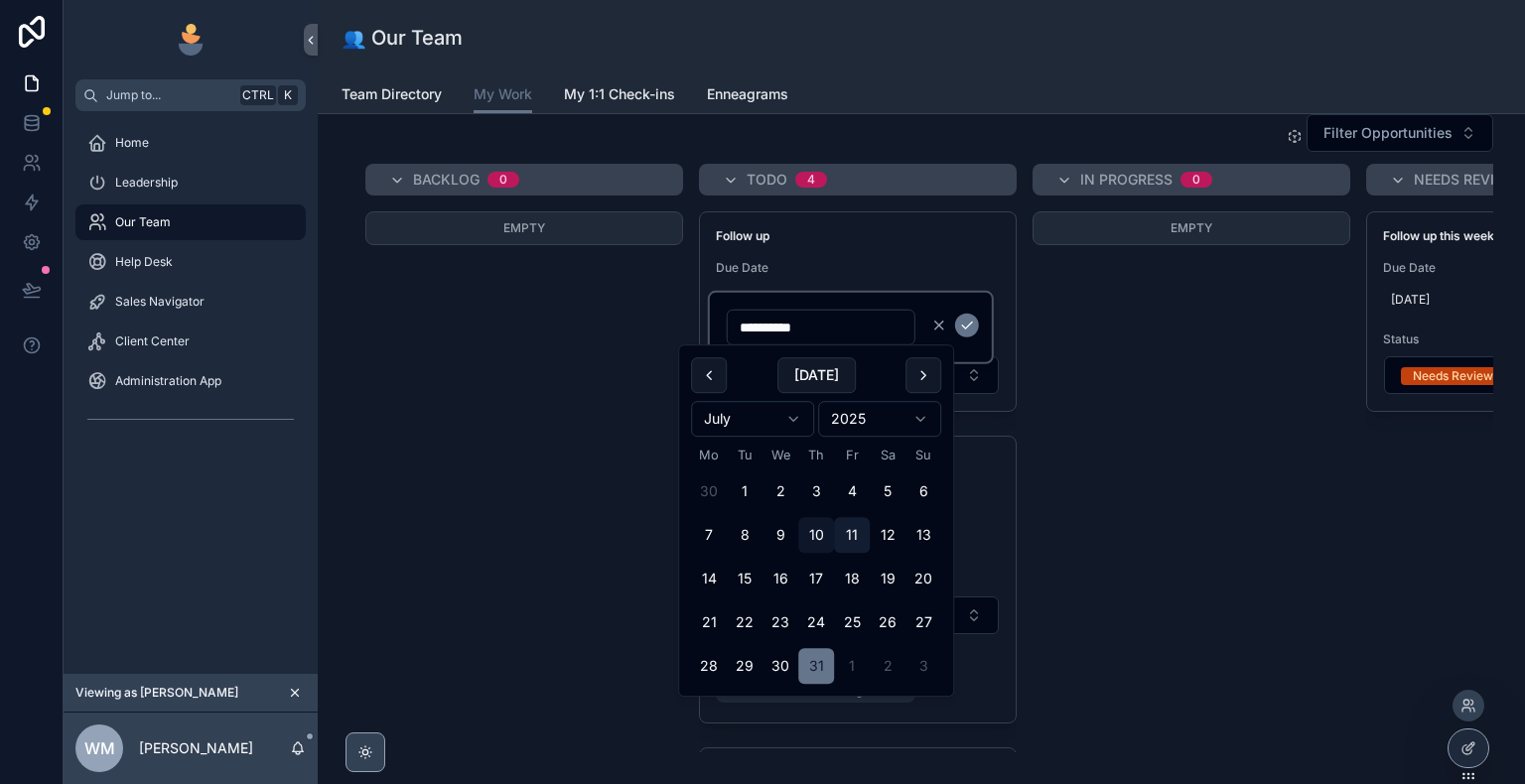 click on "11" at bounding box center [852, 535] 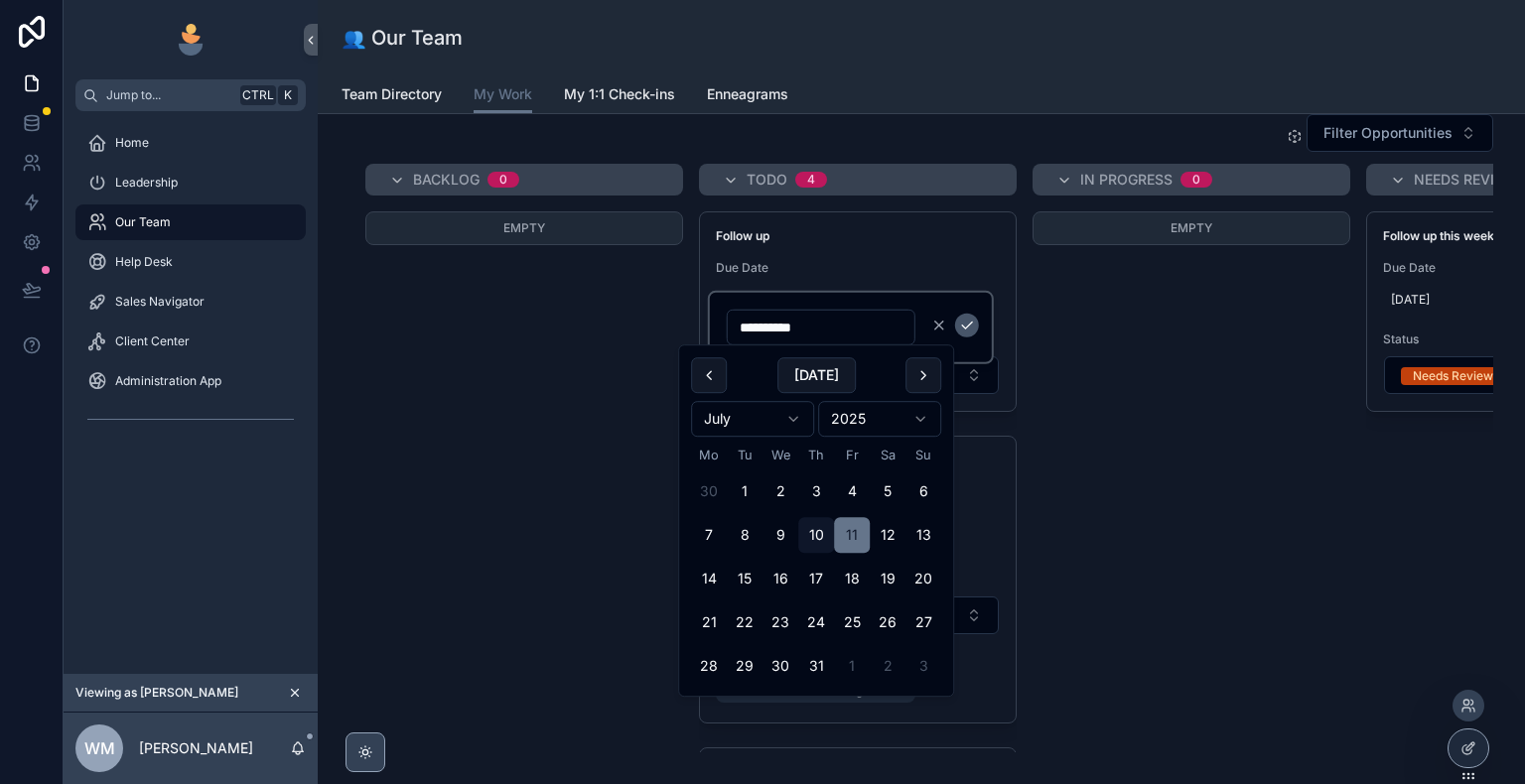 click 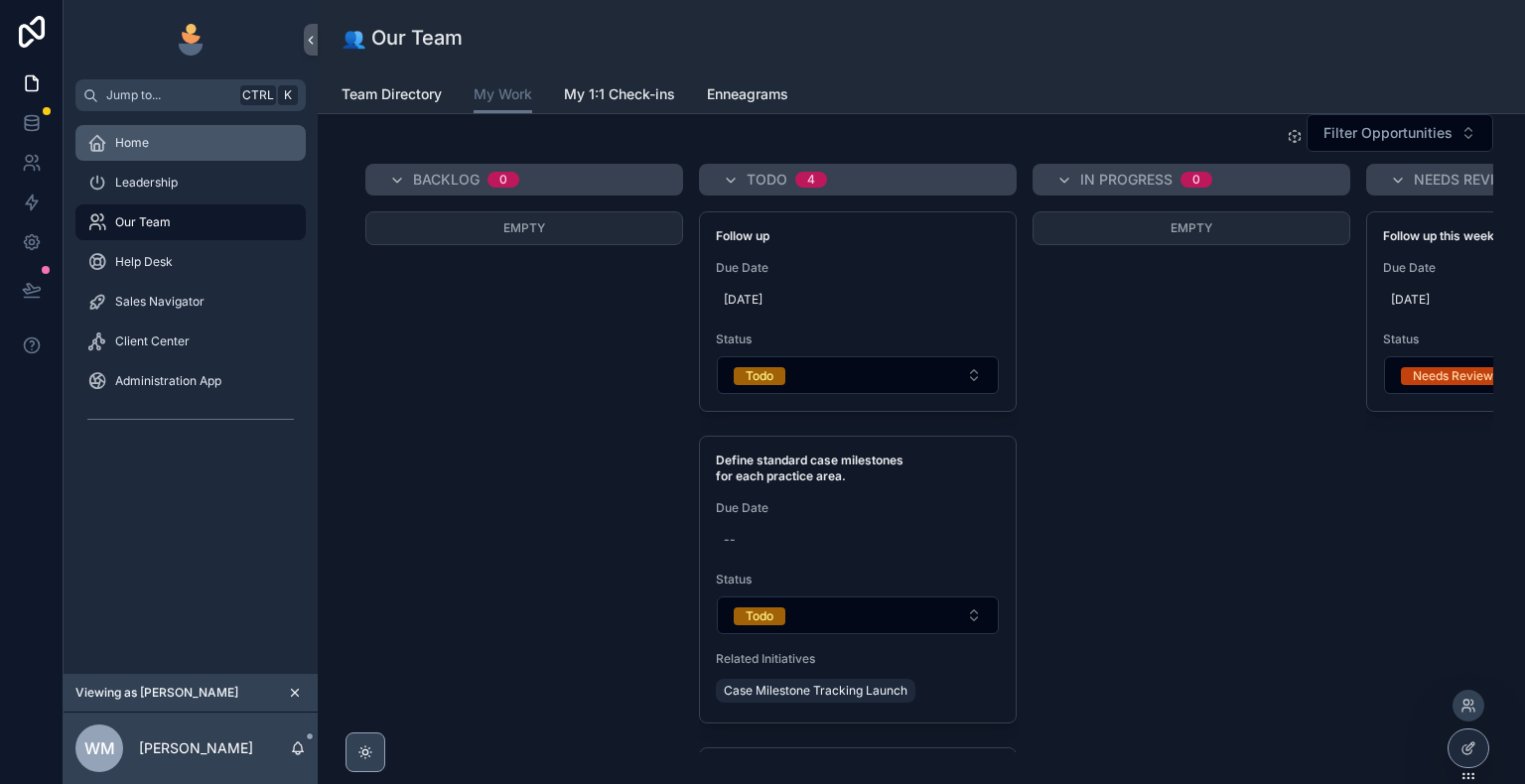 click on "Home" at bounding box center [191, 143] 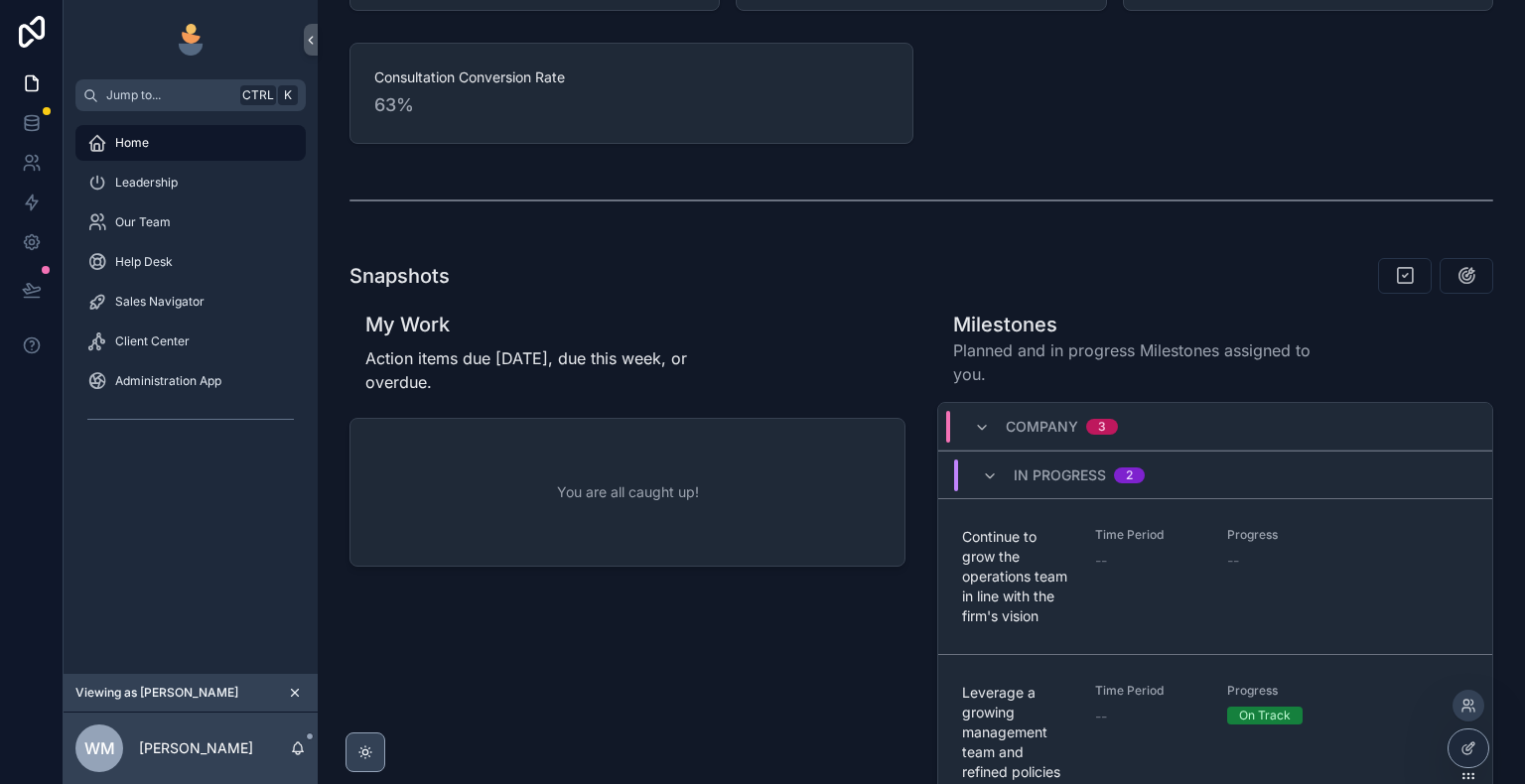 scroll, scrollTop: 599, scrollLeft: 0, axis: vertical 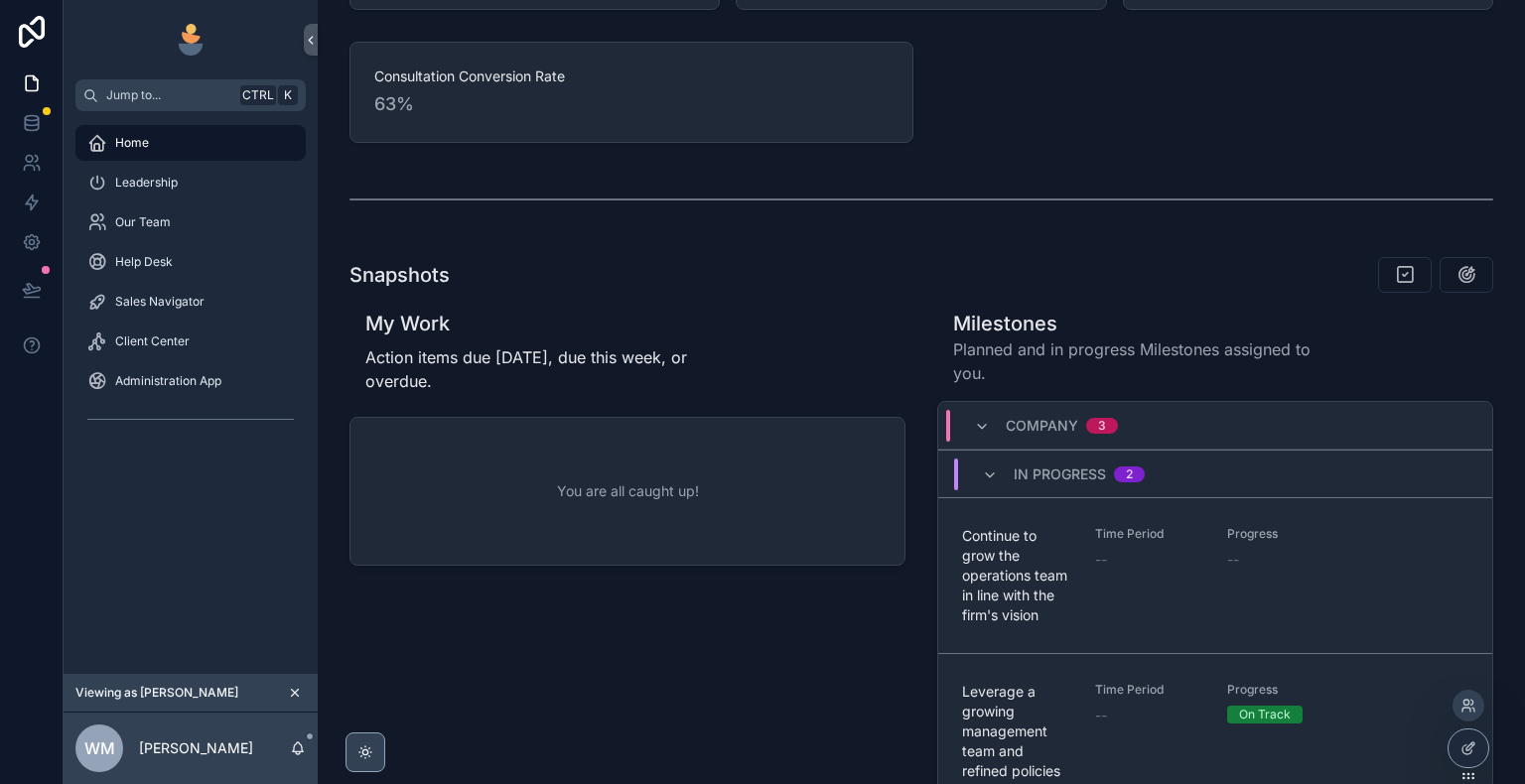 click on "My Work Action items due today, due this week, or overdue. You are all caught up!" at bounding box center (627, 653) 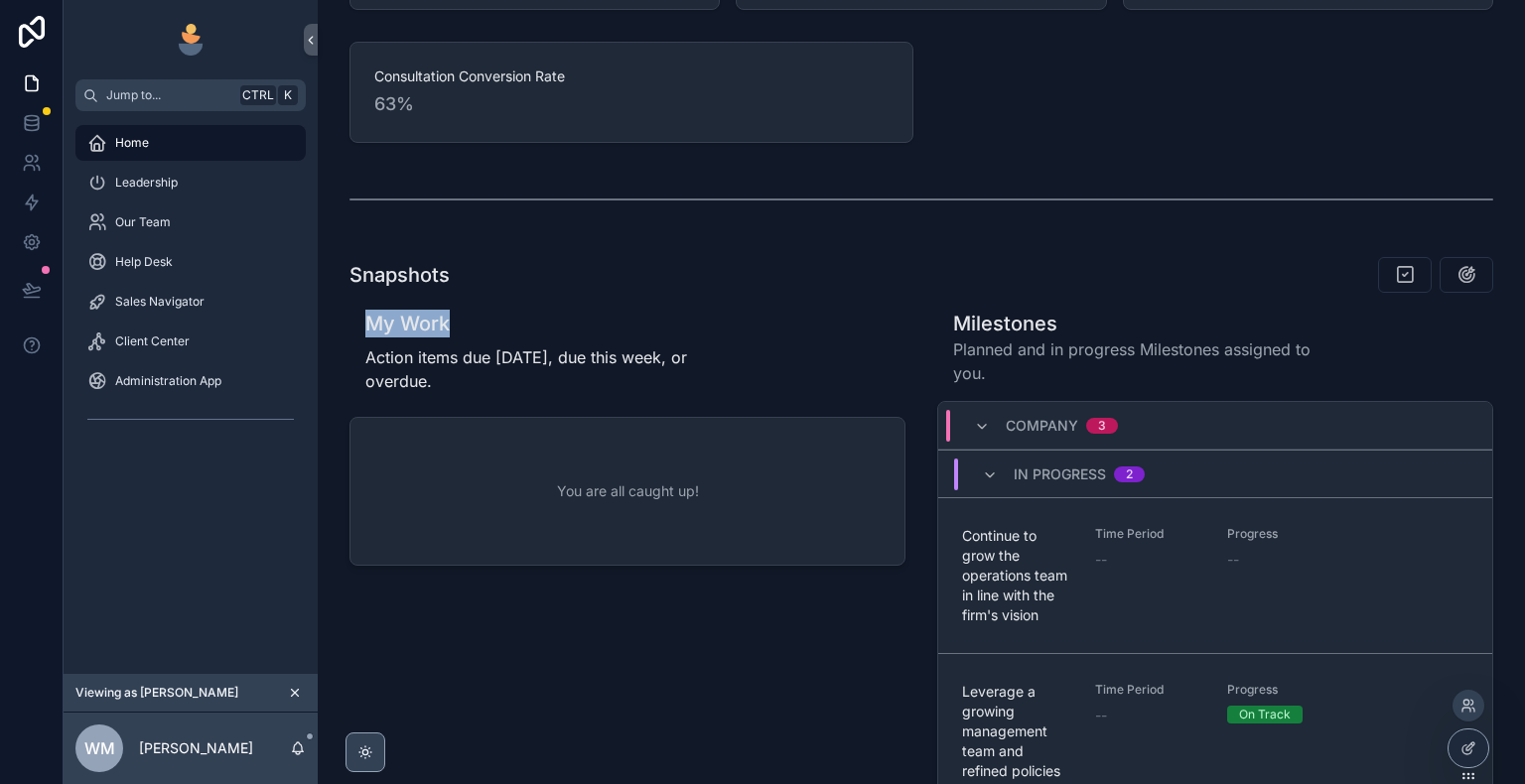 click on "My Work Action items due today, due this week, or overdue. You are all caught up!" at bounding box center [627, 653] 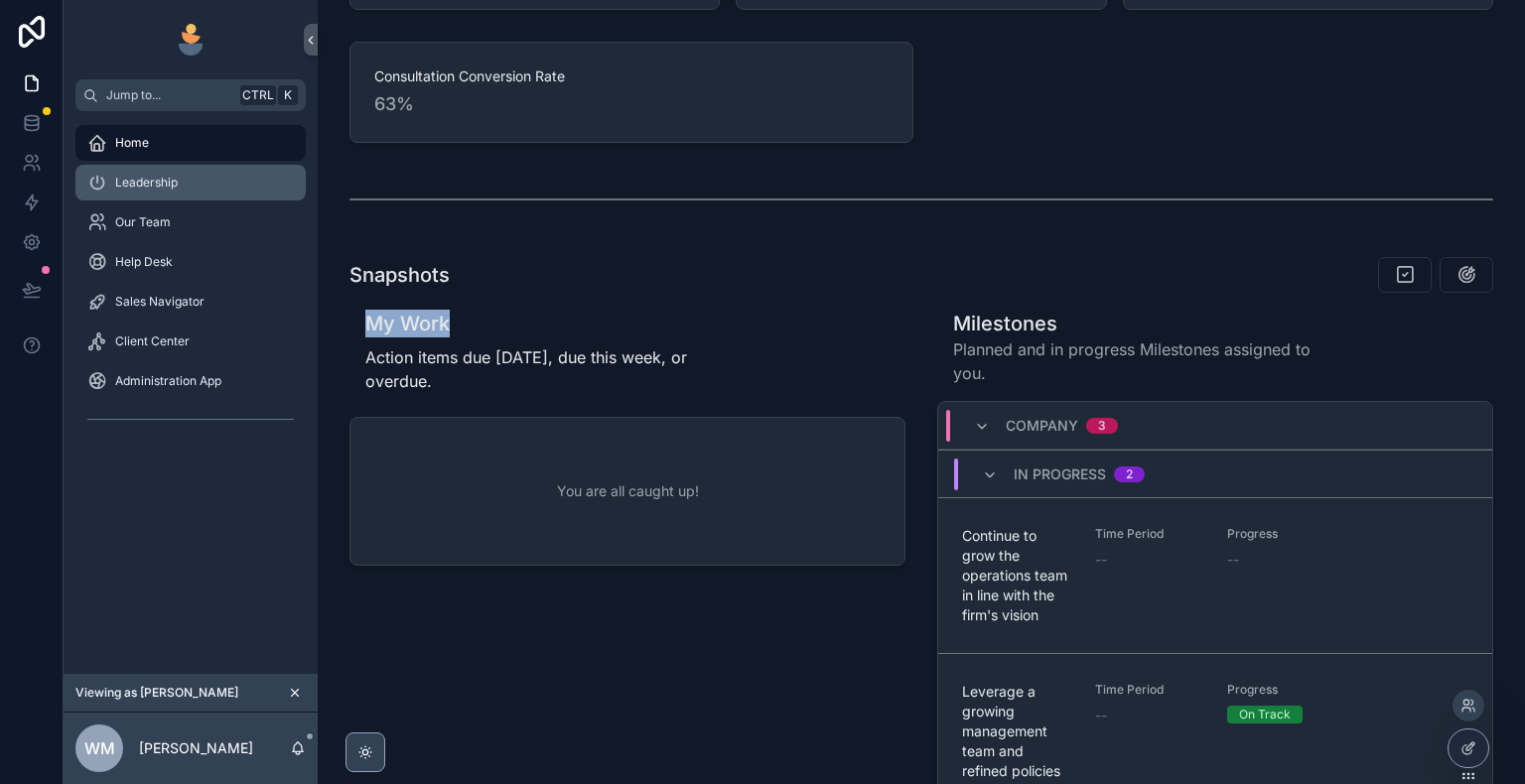 click on "Leadership" at bounding box center [191, 183] 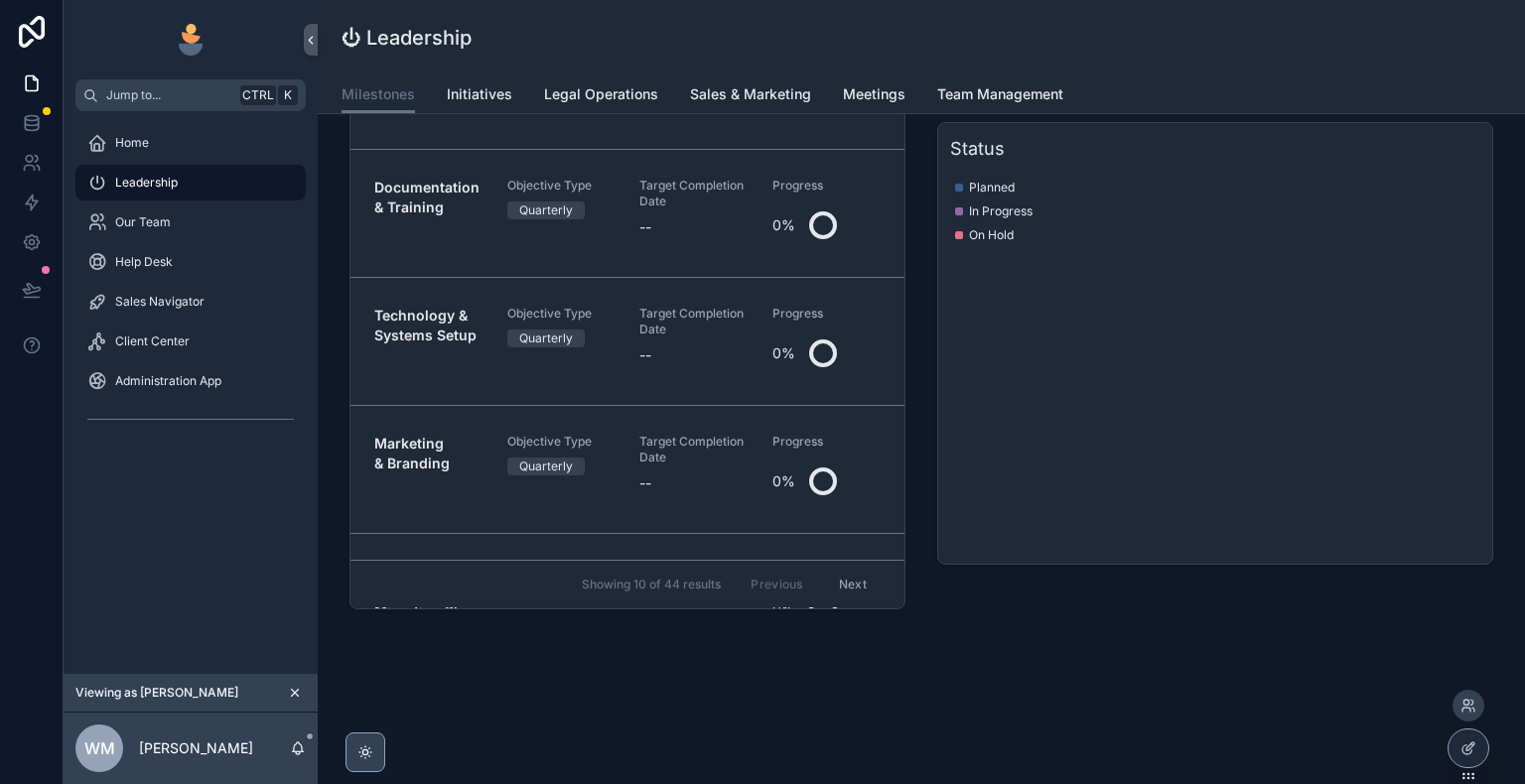 scroll, scrollTop: 0, scrollLeft: 0, axis: both 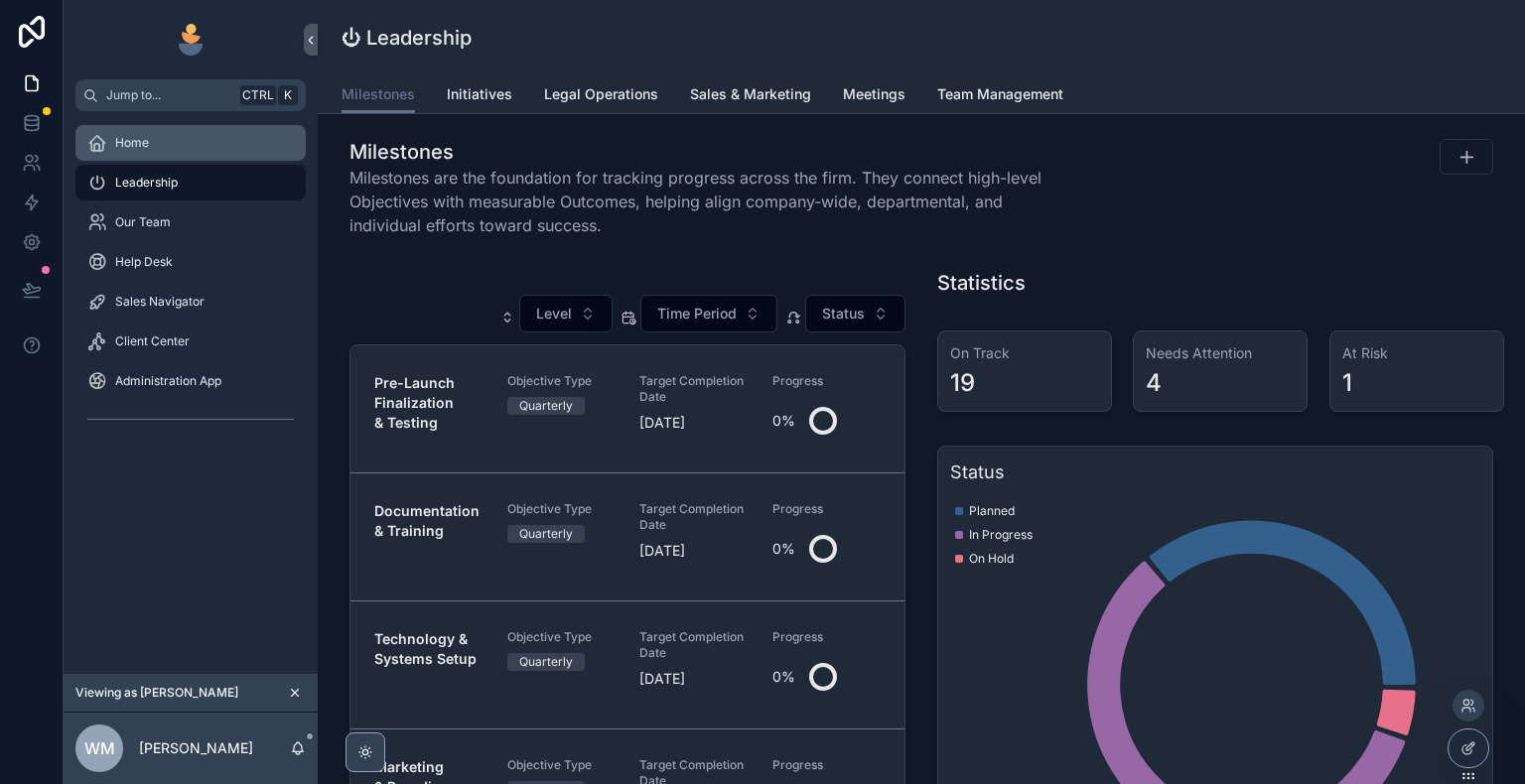 click on "Home" at bounding box center [191, 143] 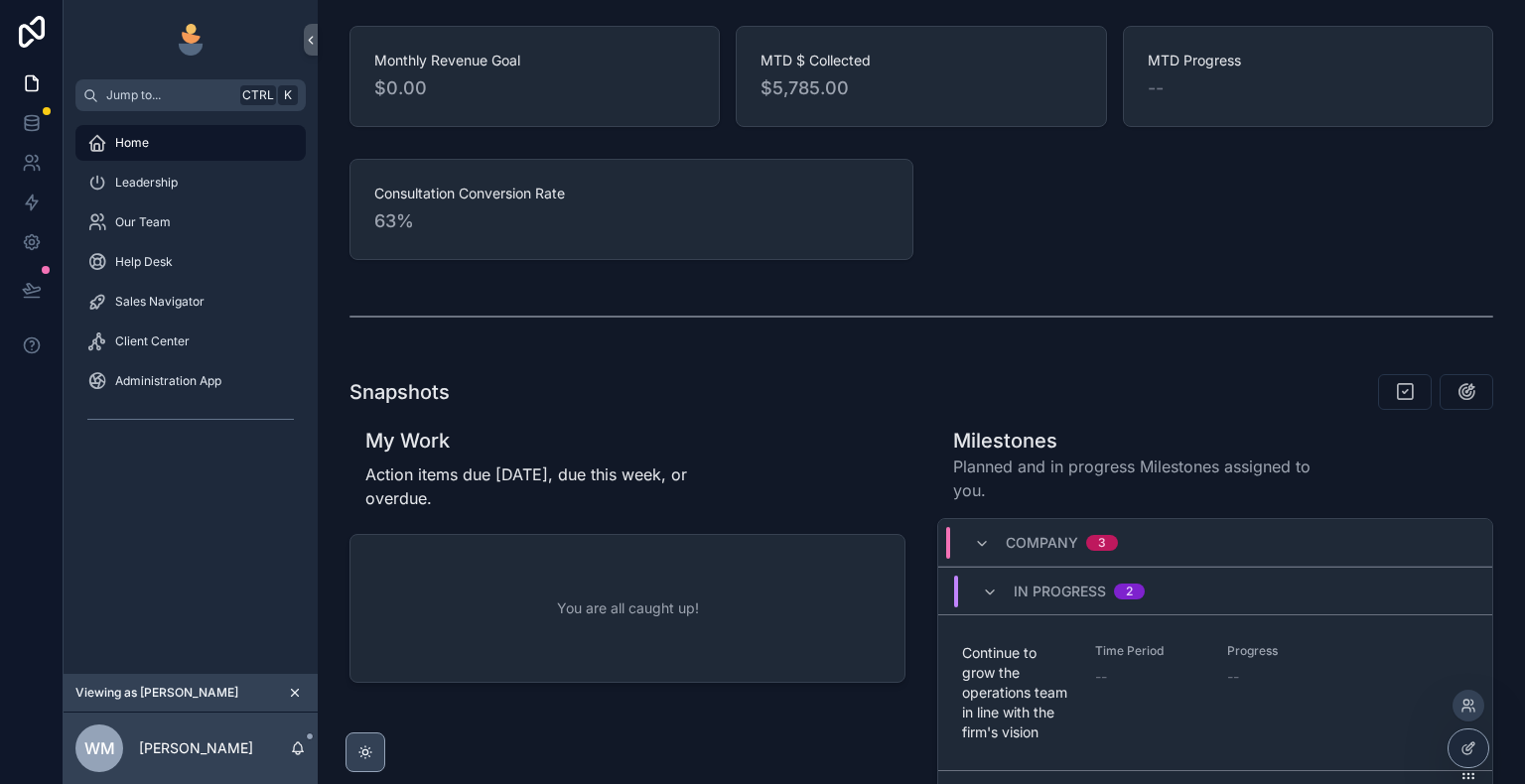 scroll, scrollTop: 483, scrollLeft: 0, axis: vertical 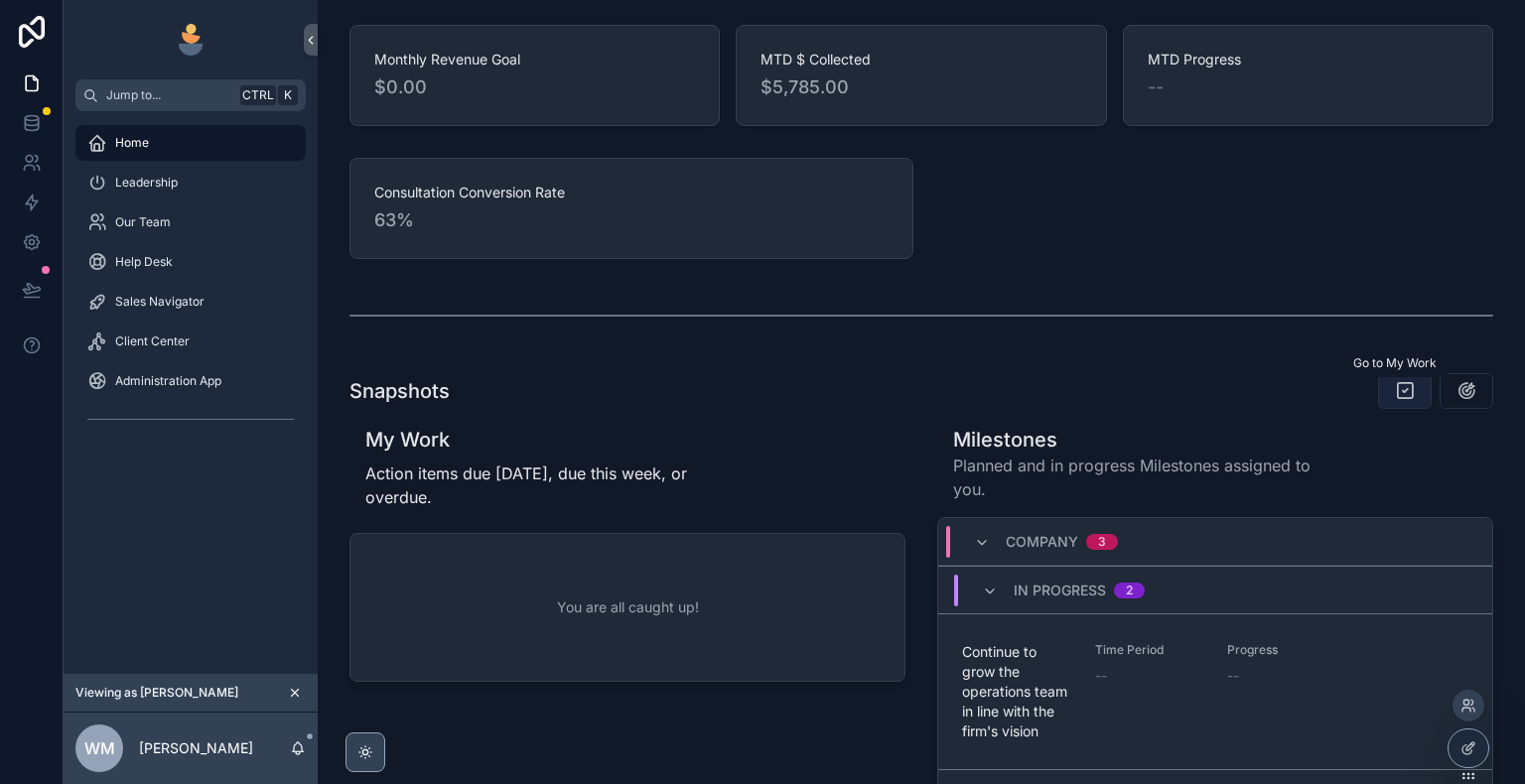 click at bounding box center [1405, 391] 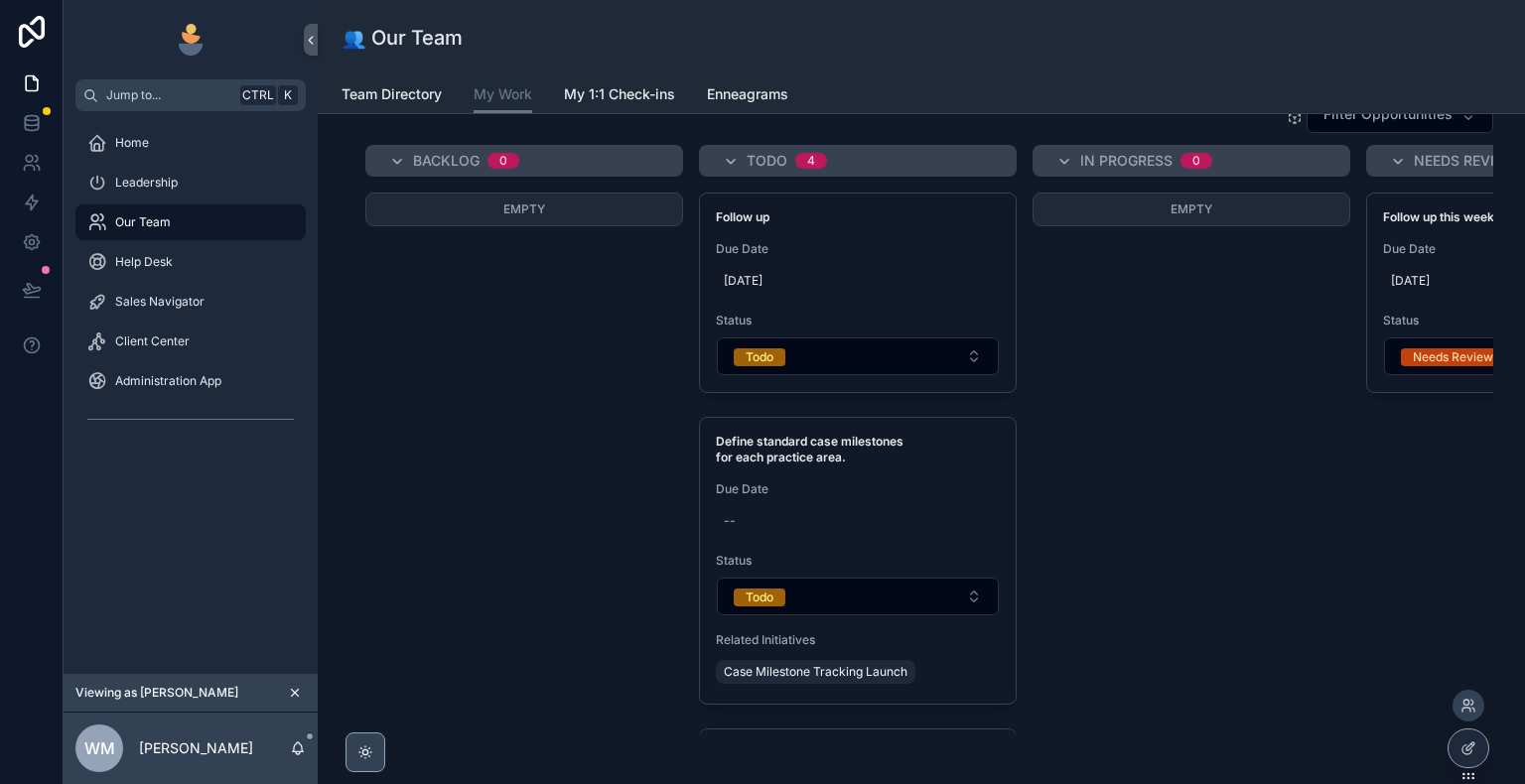 scroll, scrollTop: 183, scrollLeft: 0, axis: vertical 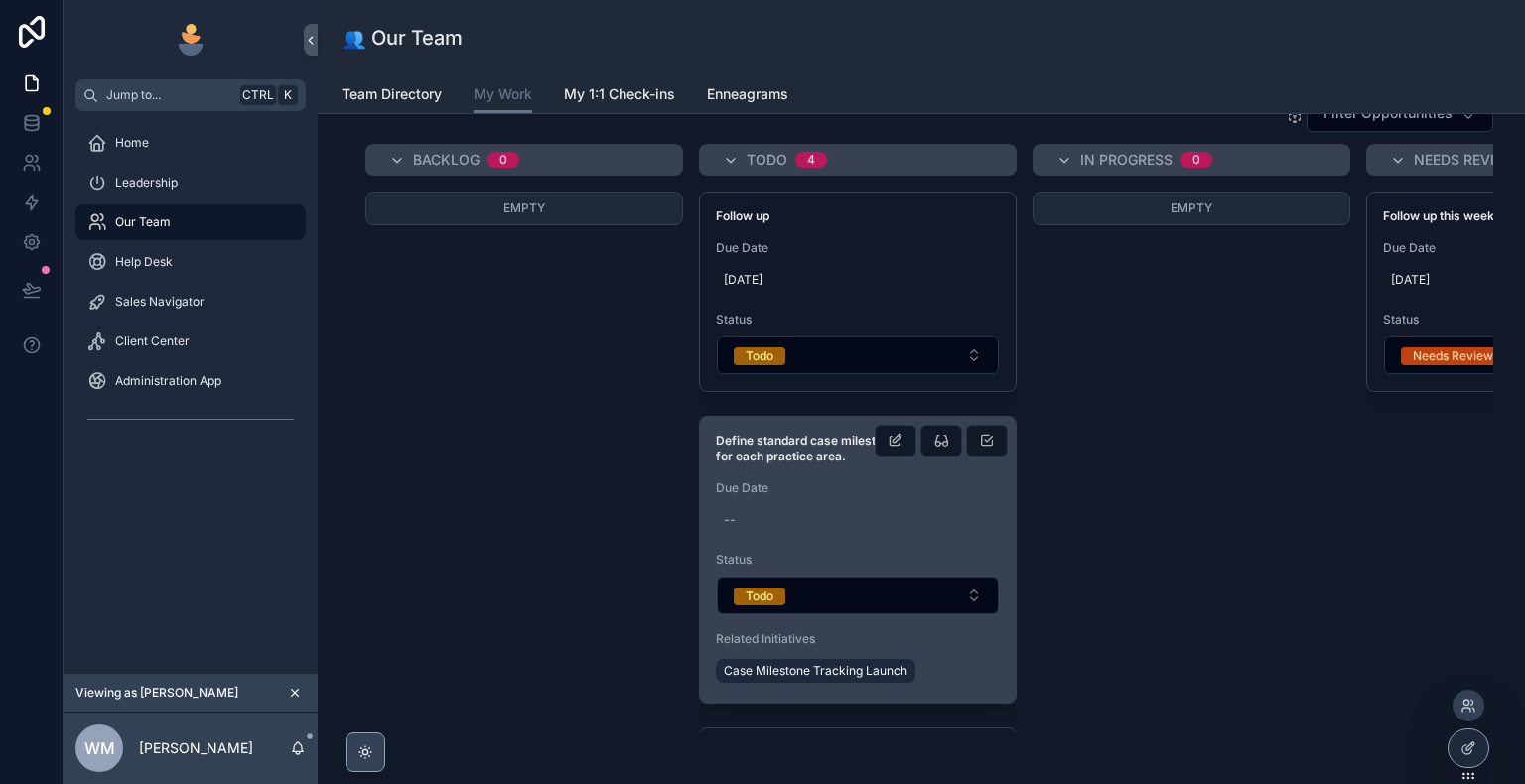 click on "Define standard case milestones for each practice area. Due Date -- Status Todo Related Initiatives Case Milestone Tracking Launch" at bounding box center [858, 560] 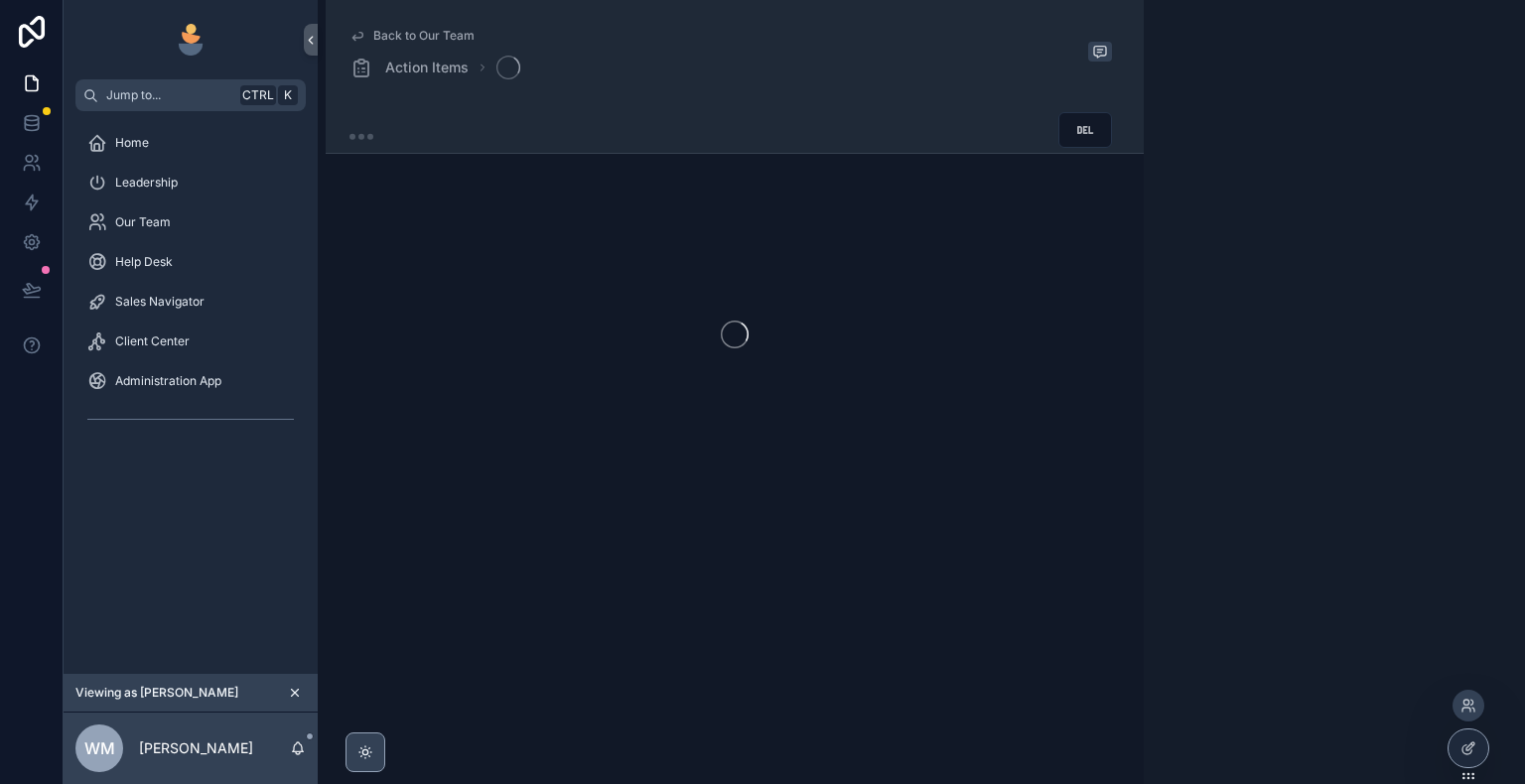 scroll, scrollTop: 0, scrollLeft: 0, axis: both 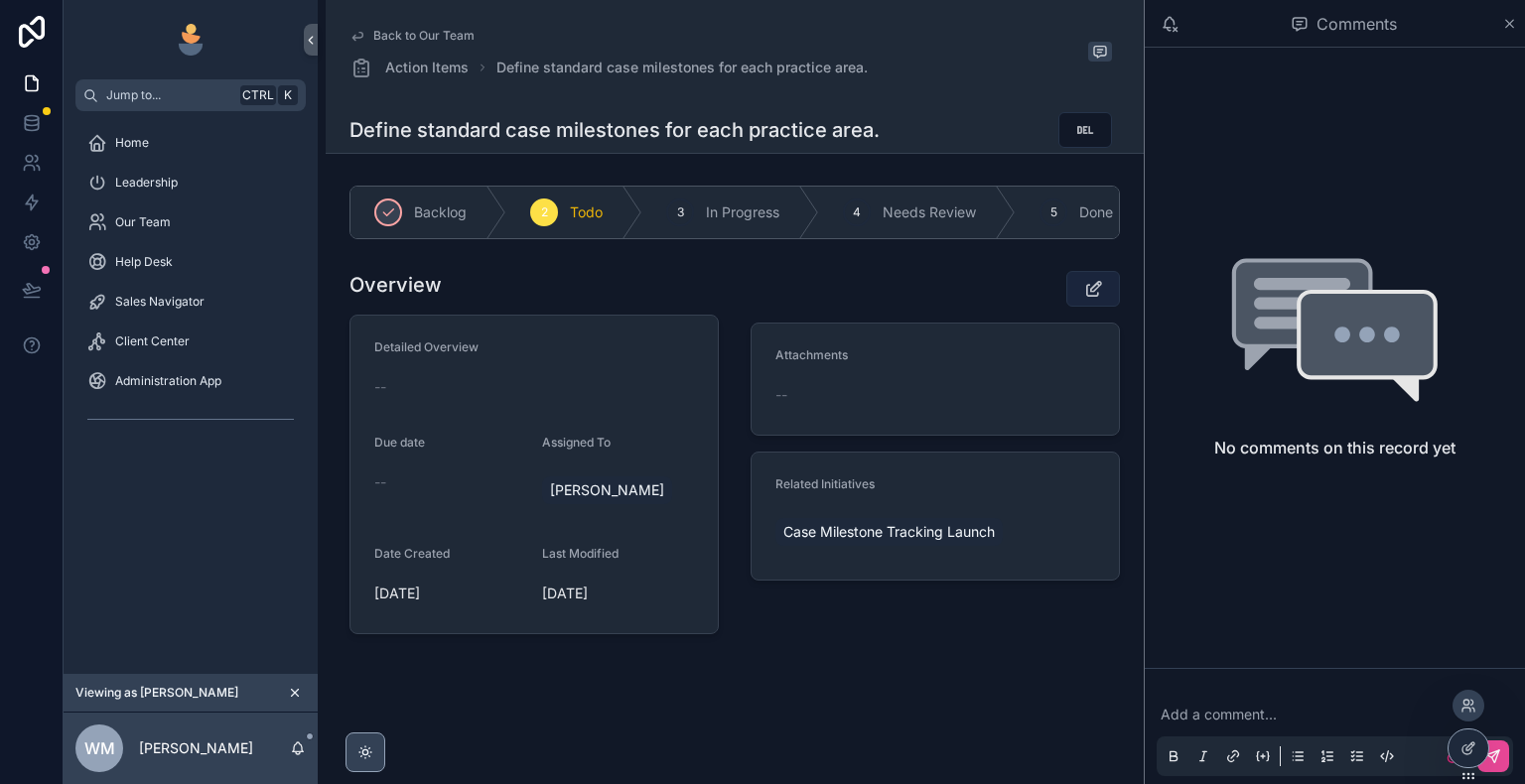 click at bounding box center [1093, 289] 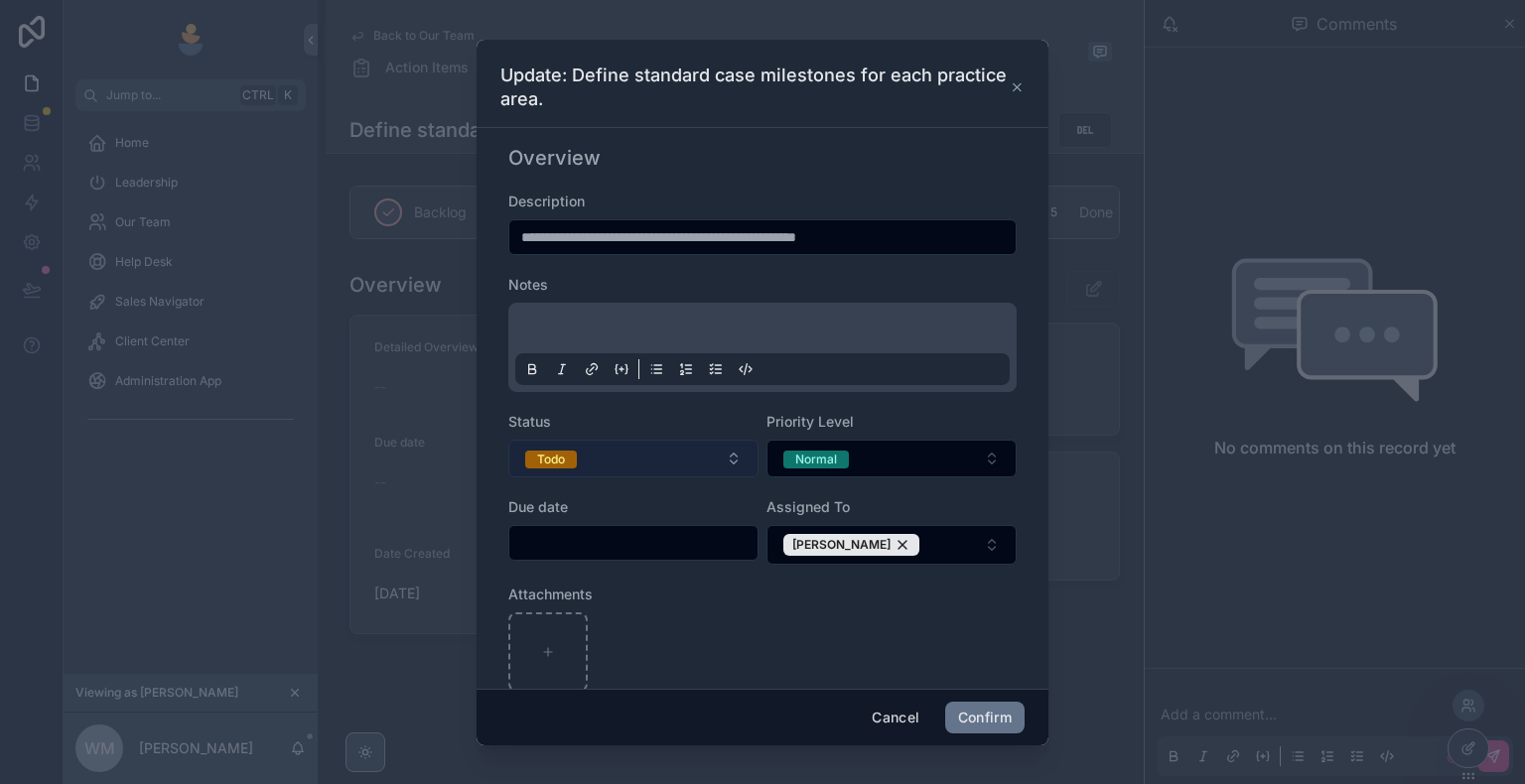 click on "Todo" at bounding box center [633, 458] 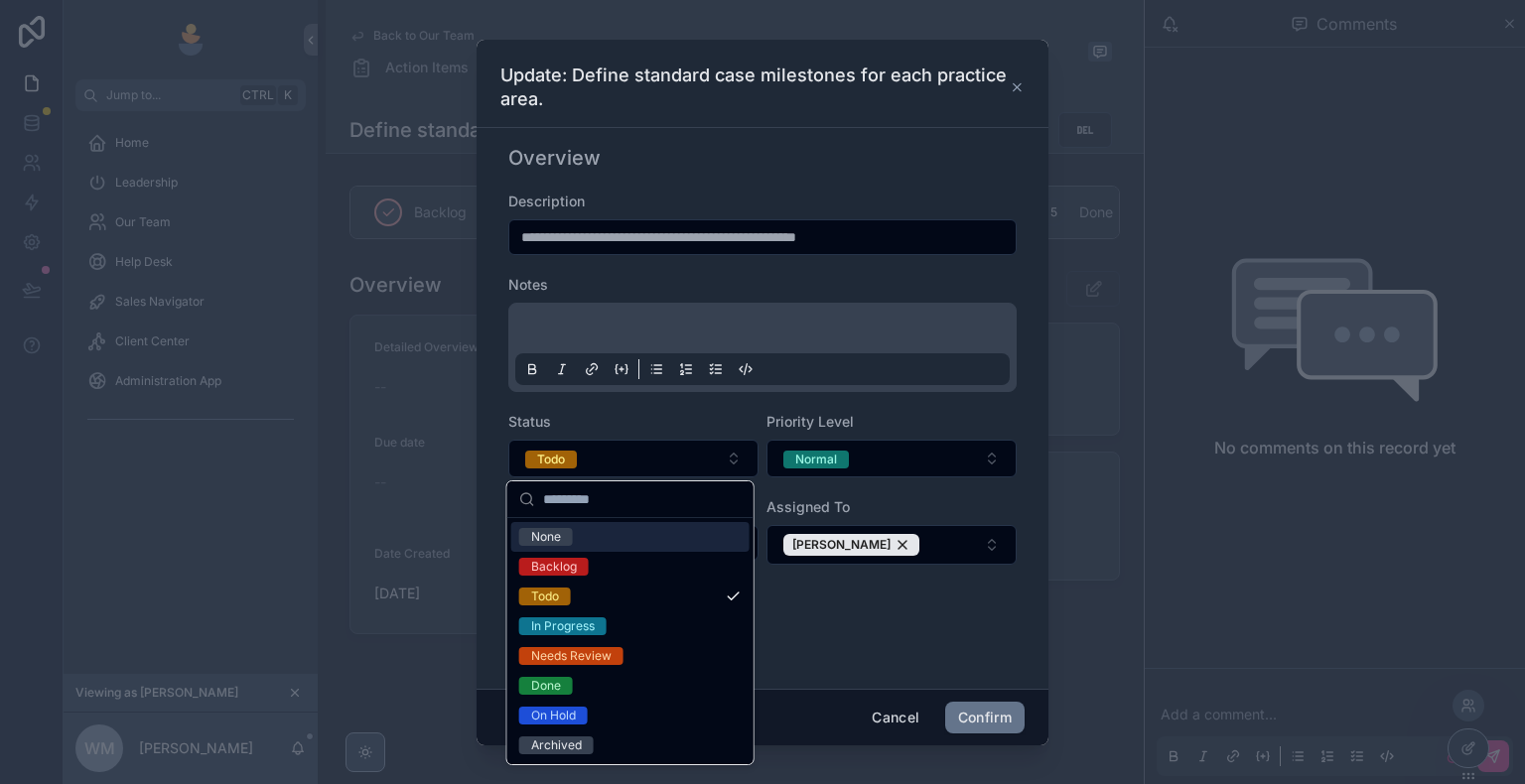 click on "**********" at bounding box center (762, 493) 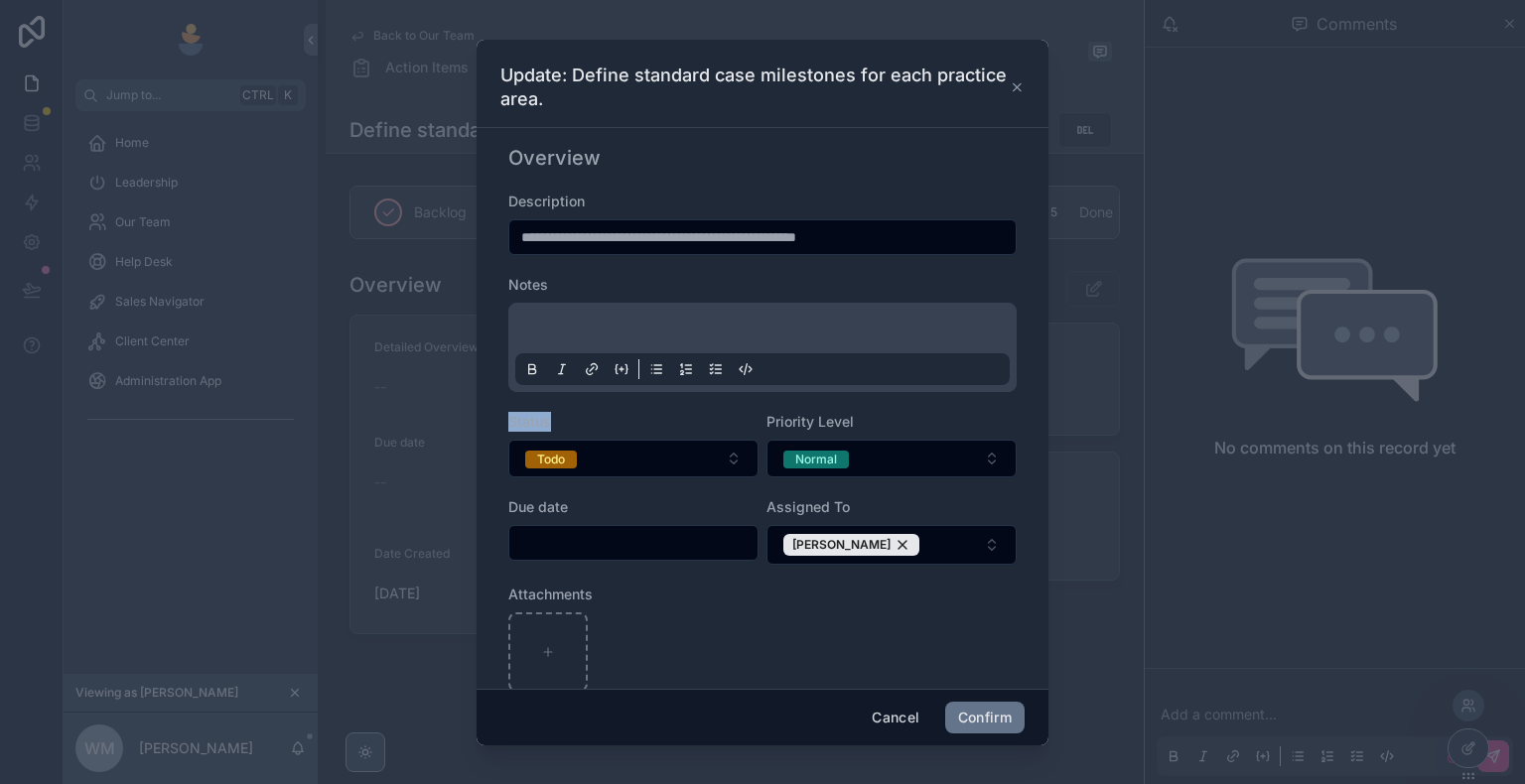click on "**********" at bounding box center (762, 493) 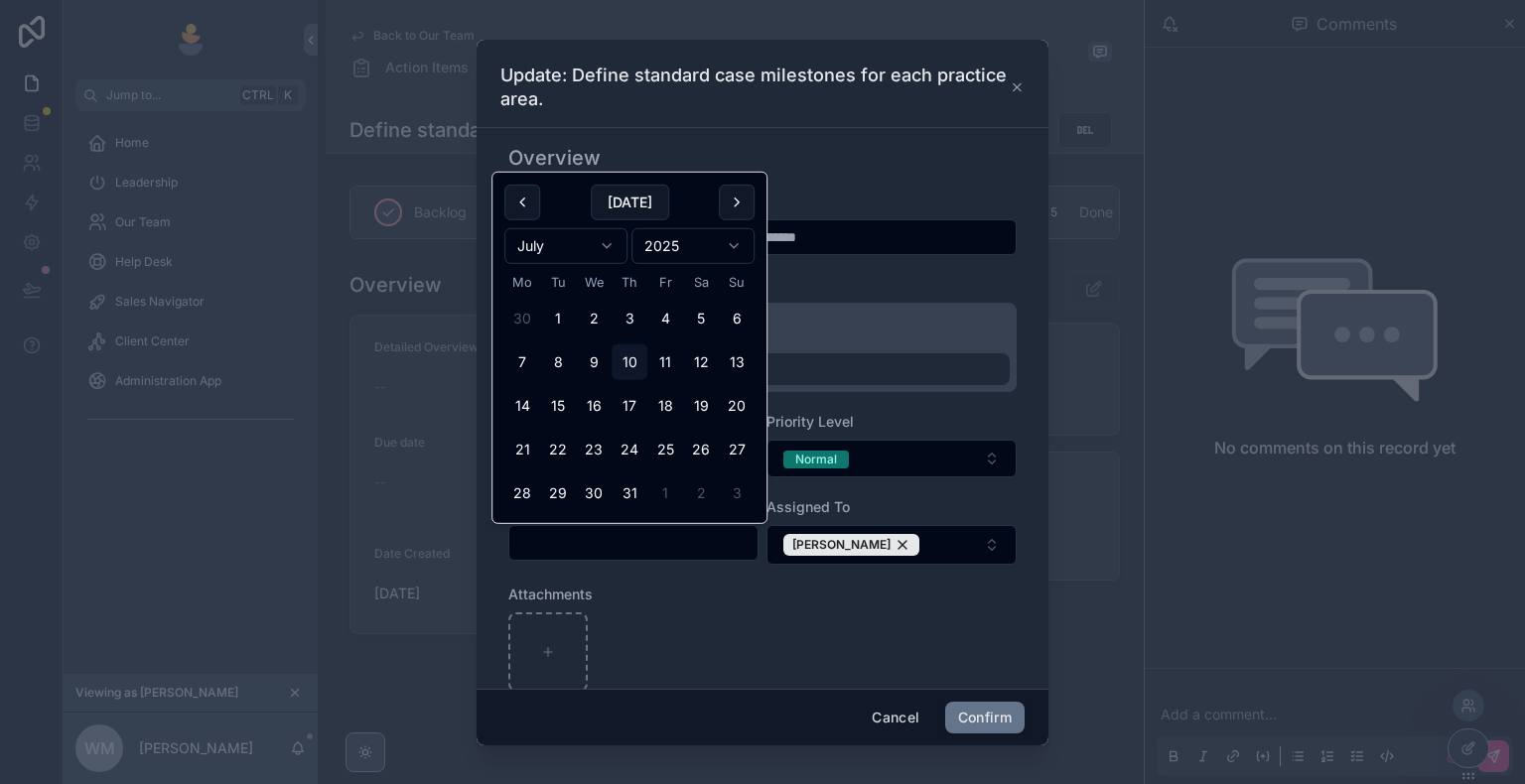 click at bounding box center [633, 543] 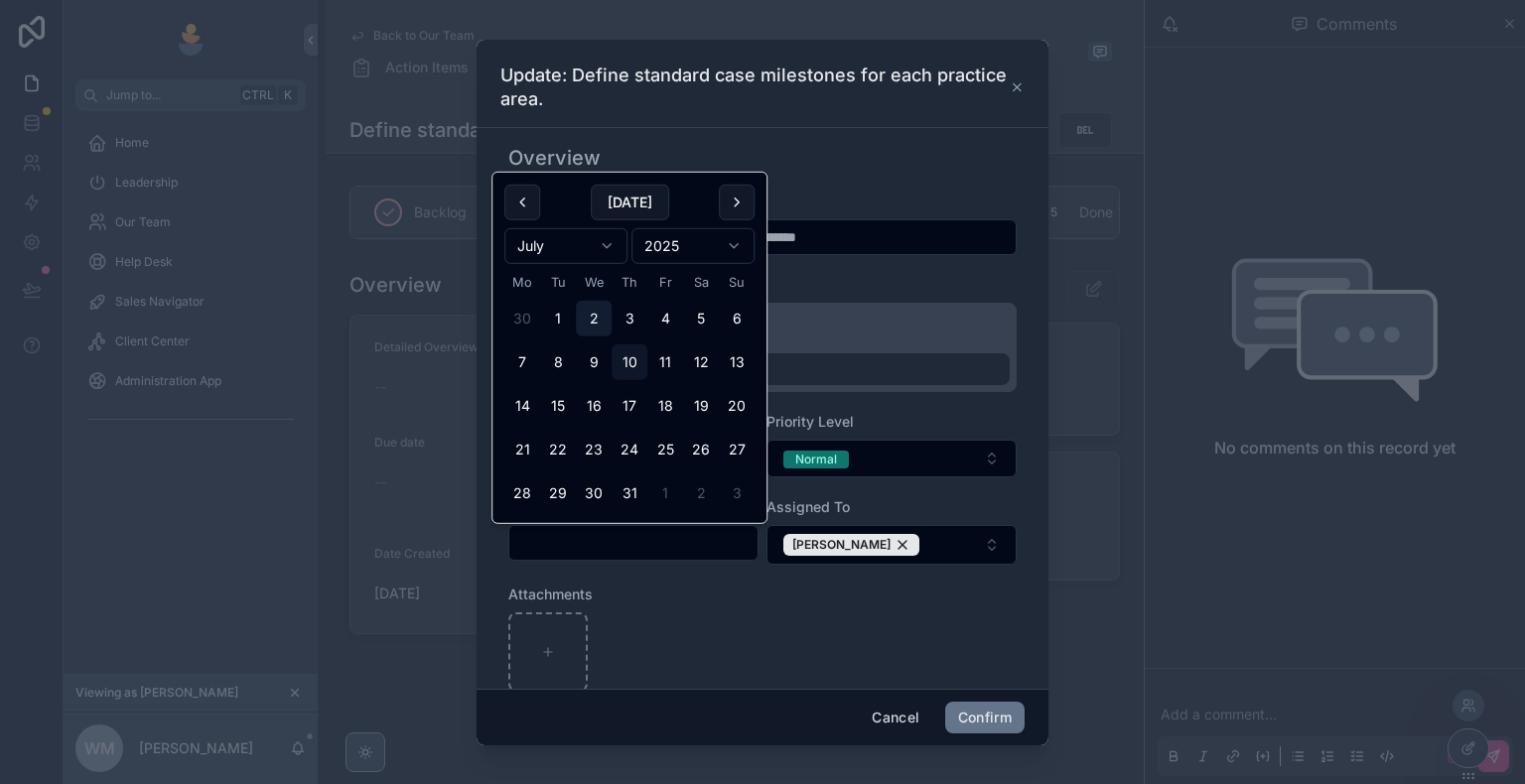 click on "2" at bounding box center [594, 319] 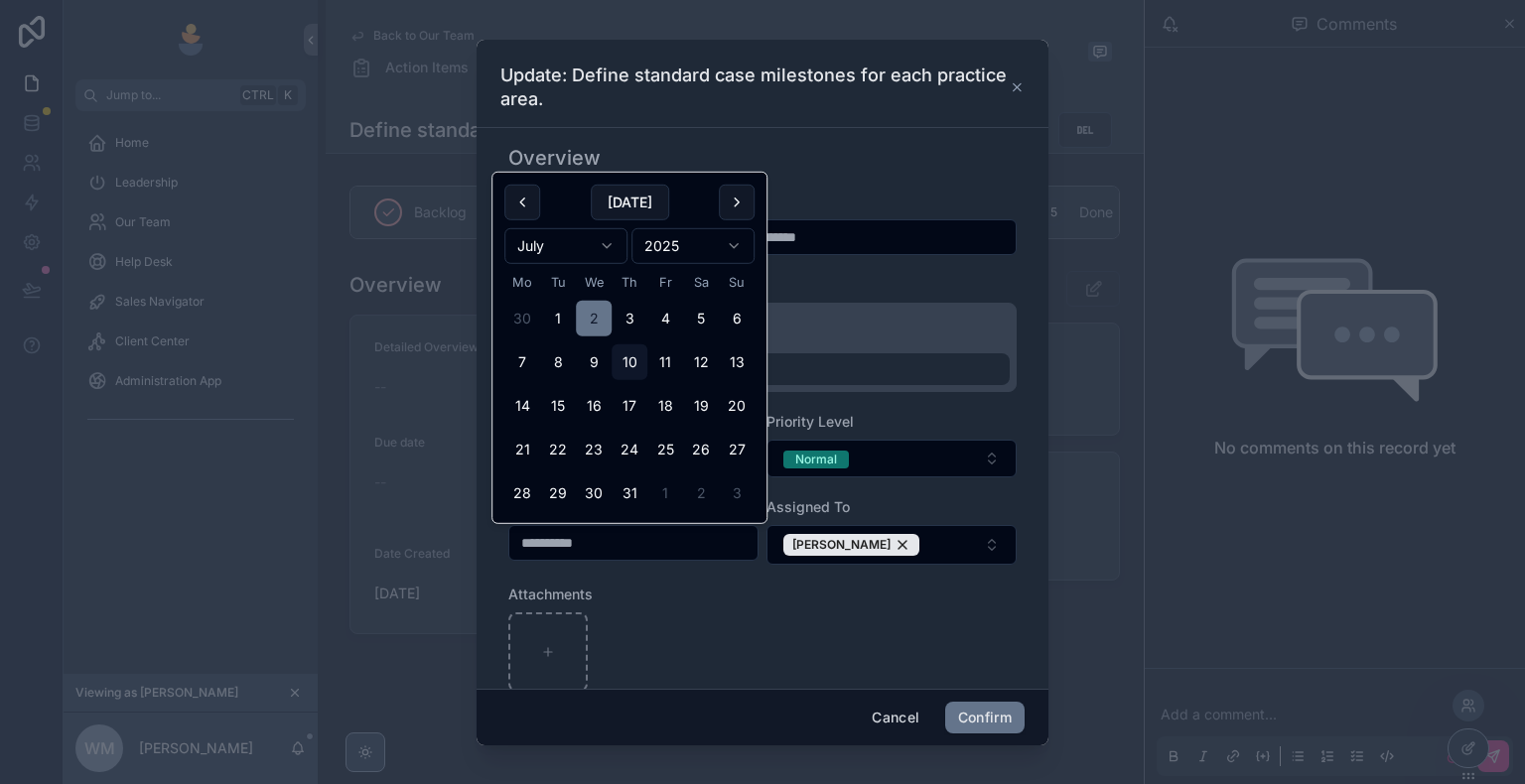 type on "**********" 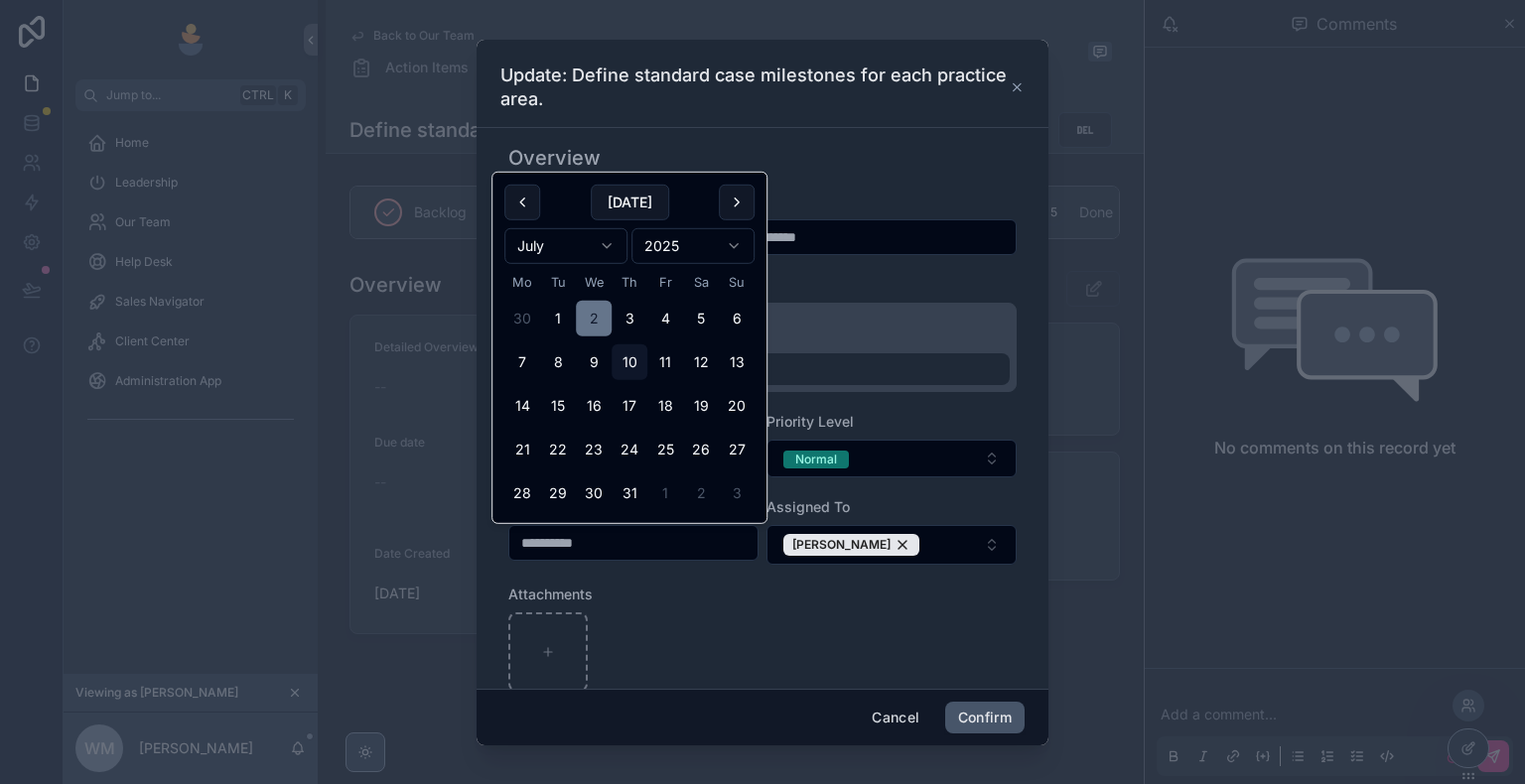 click on "Confirm" at bounding box center (985, 718) 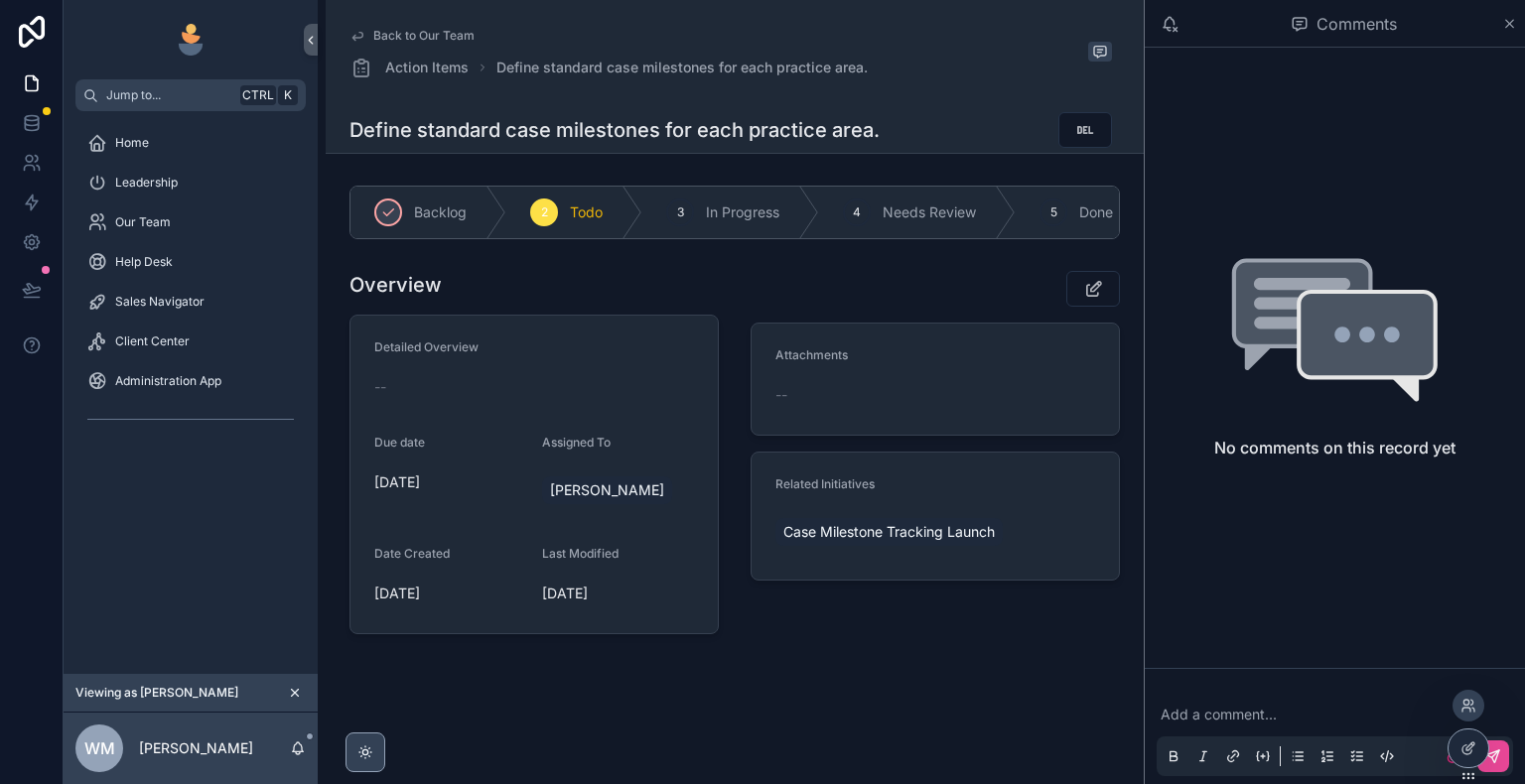 click on "Back to Our Team" at bounding box center (424, 36) 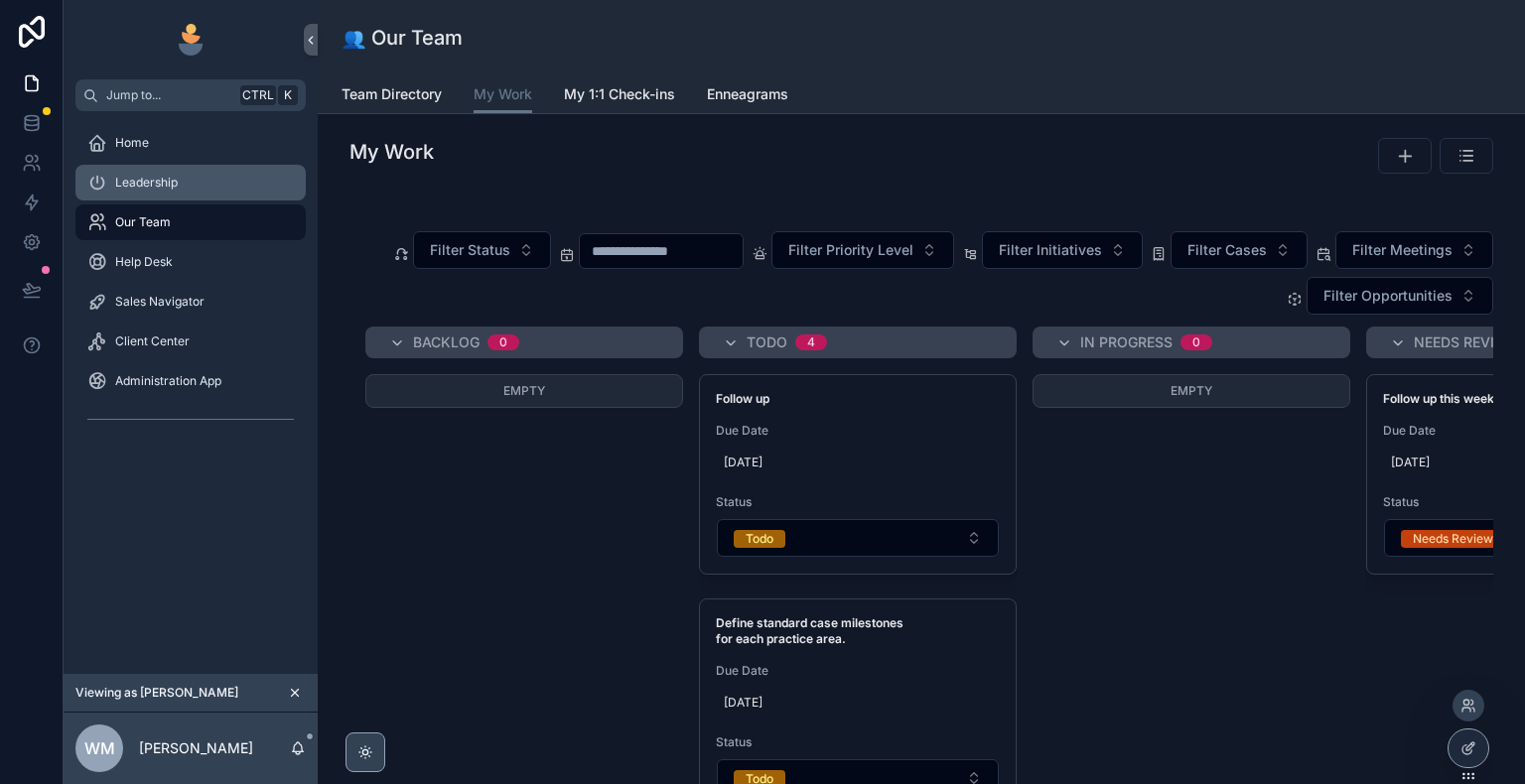 click on "Leadership" at bounding box center [146, 183] 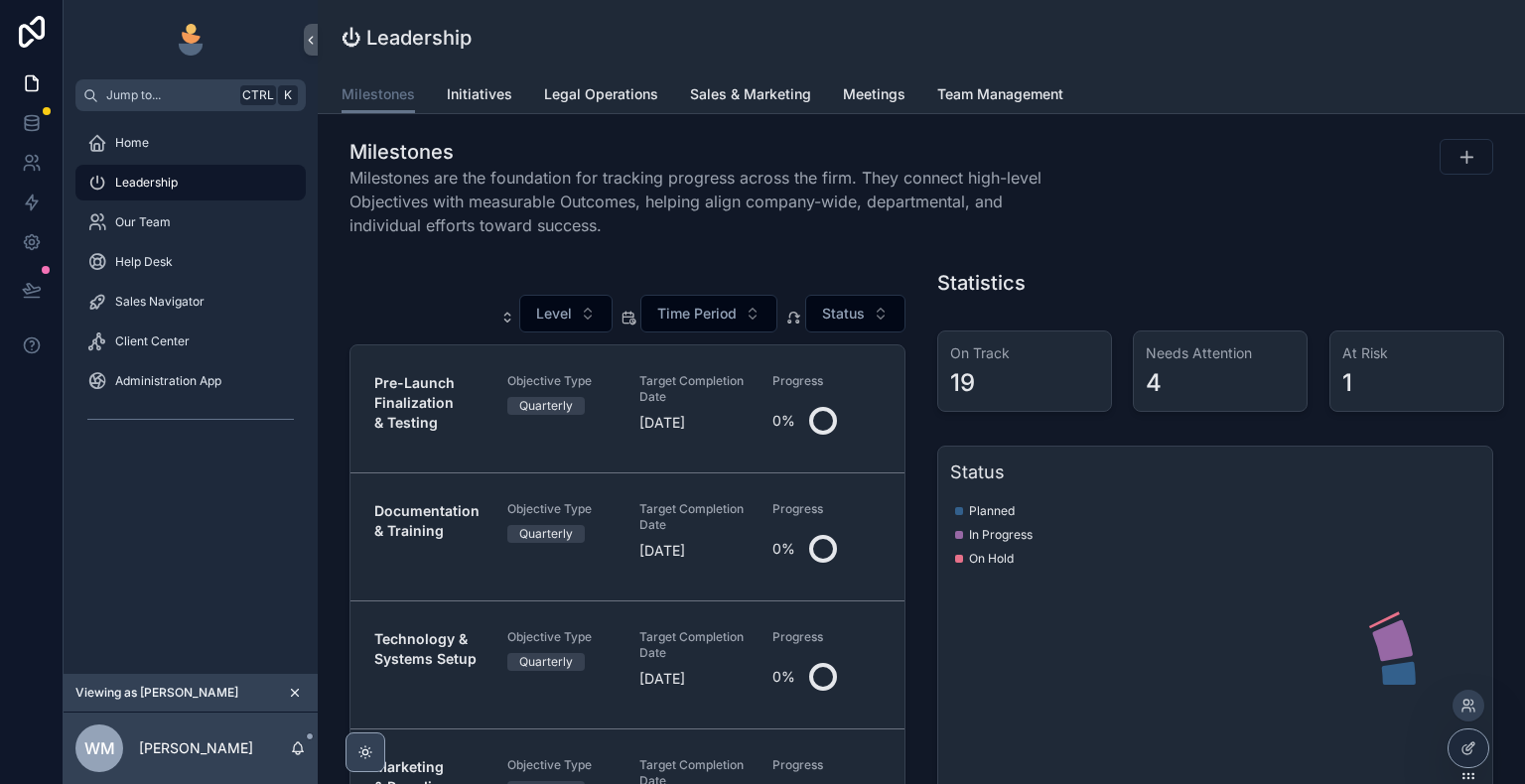 scroll, scrollTop: 322, scrollLeft: 0, axis: vertical 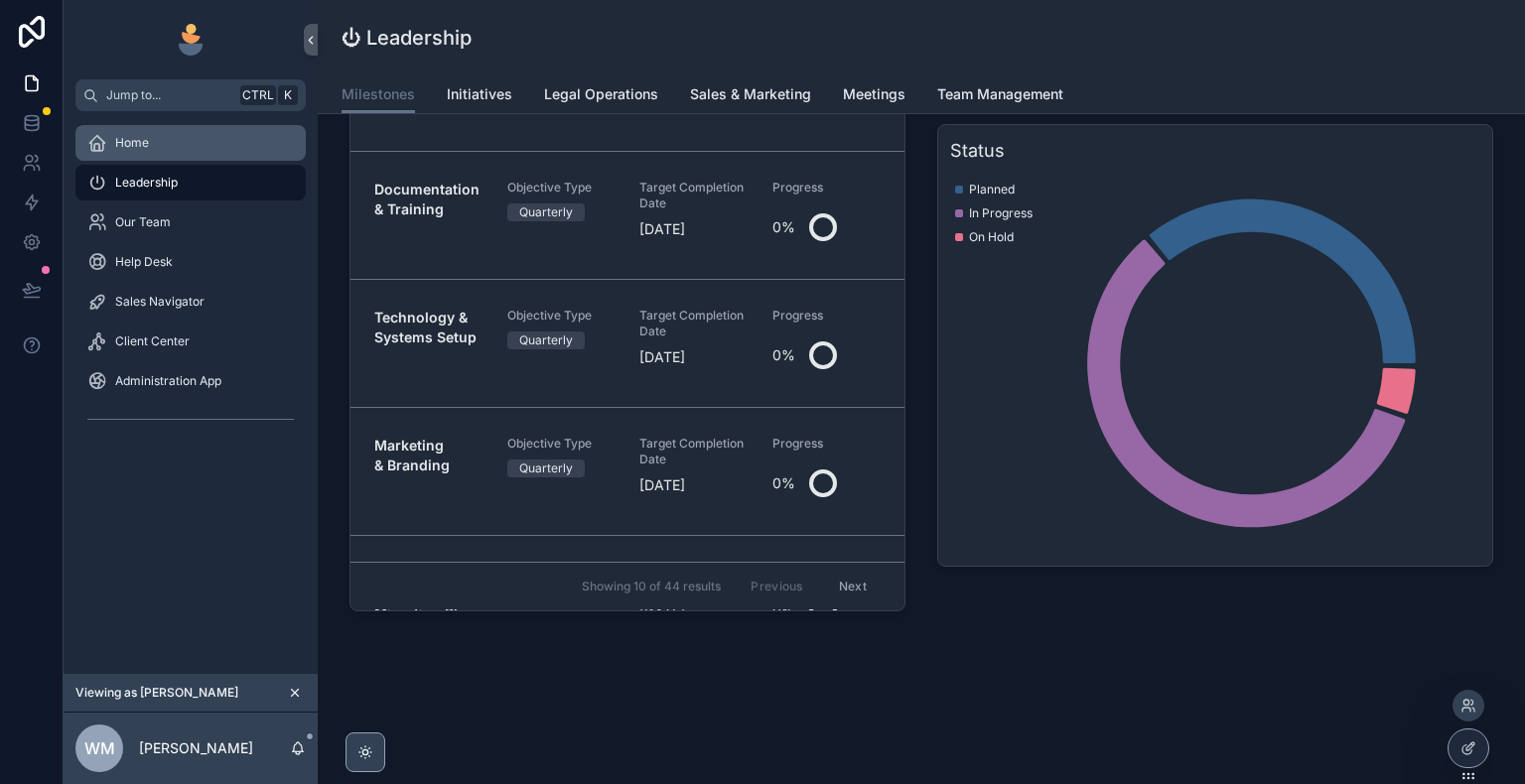 drag, startPoint x: 192, startPoint y: 117, endPoint x: 191, endPoint y: 134, distance: 17.029386 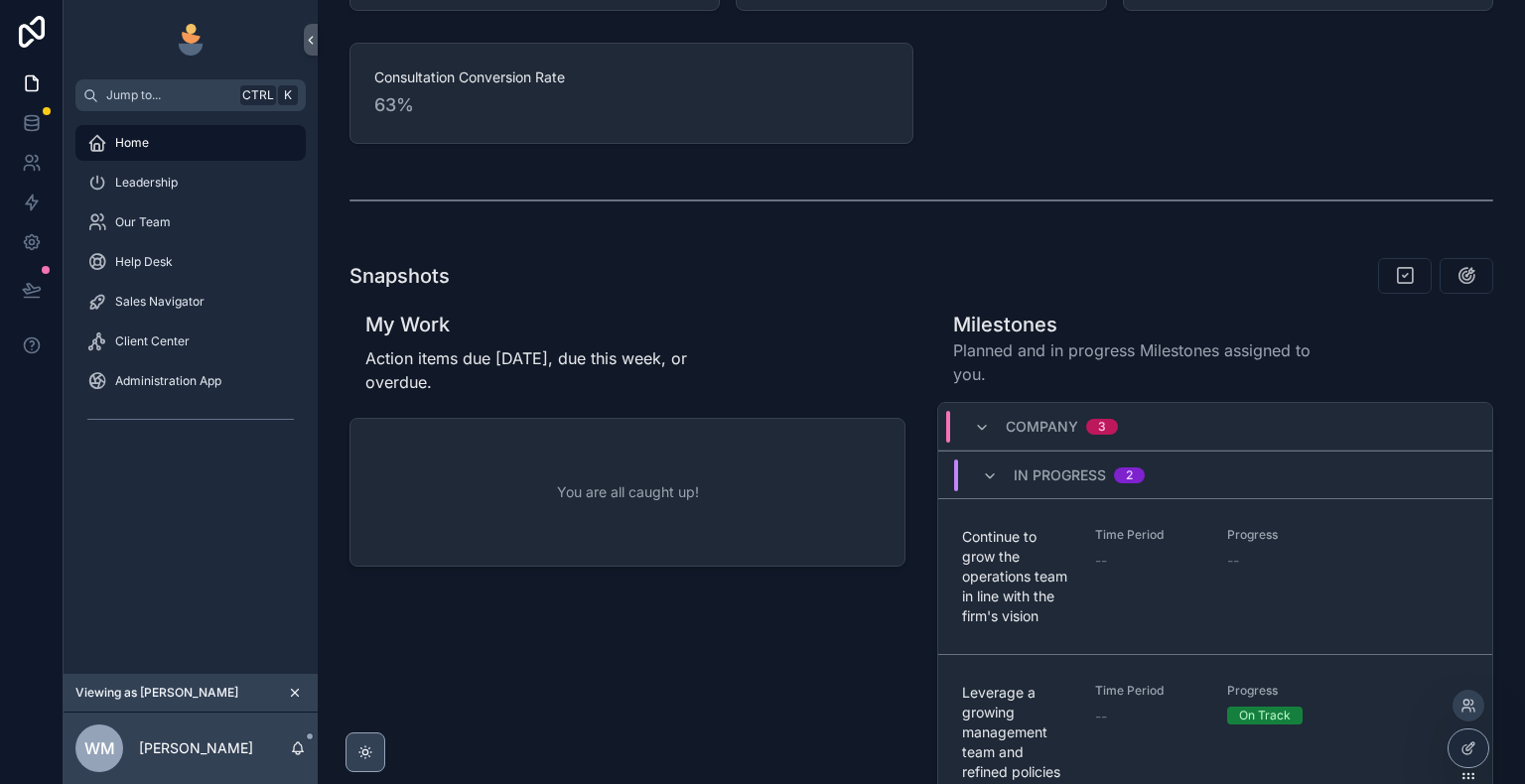 scroll, scrollTop: 596, scrollLeft: 0, axis: vertical 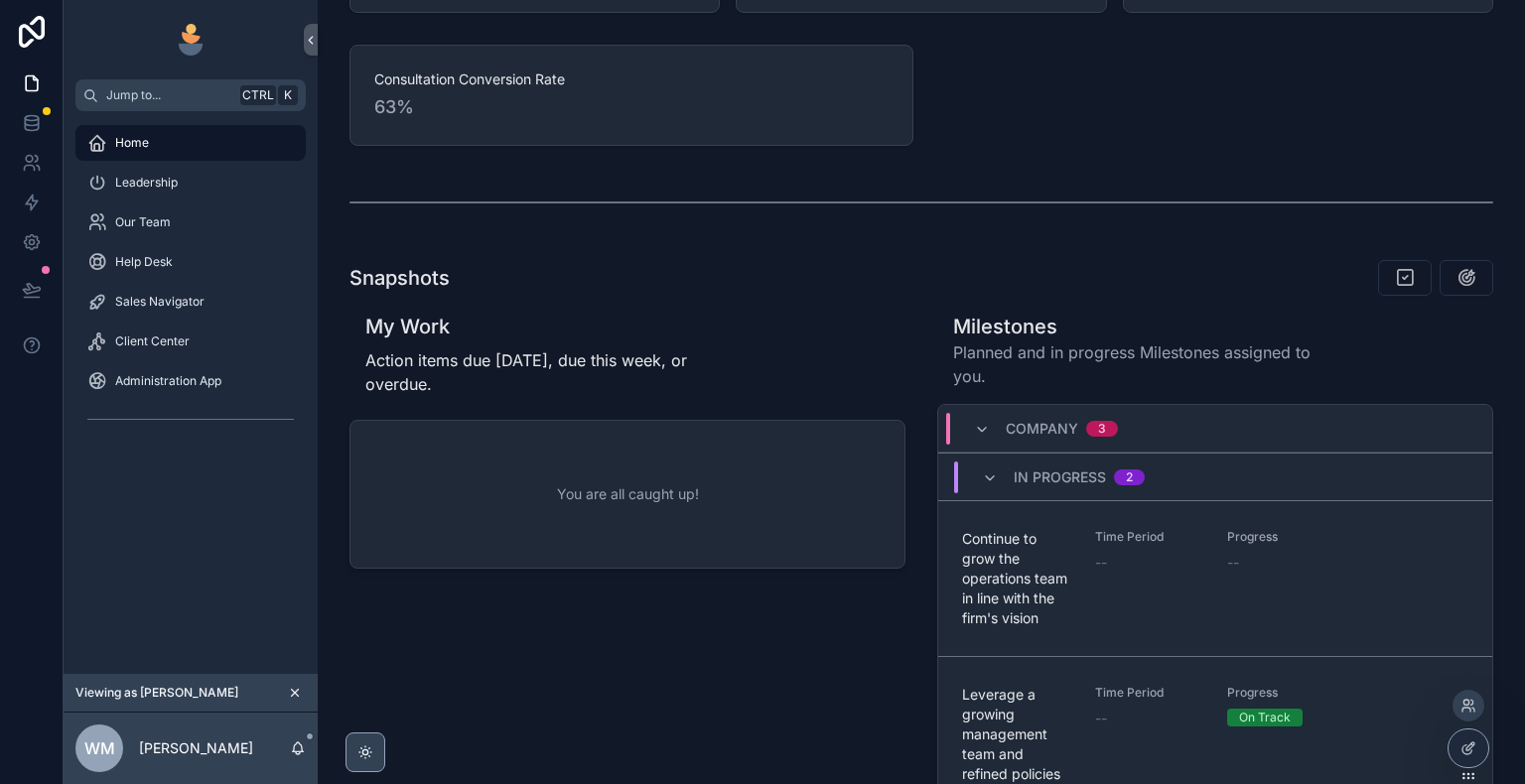 click on "Action items due [DATE], due this week, or overdue." at bounding box center (553, 372) 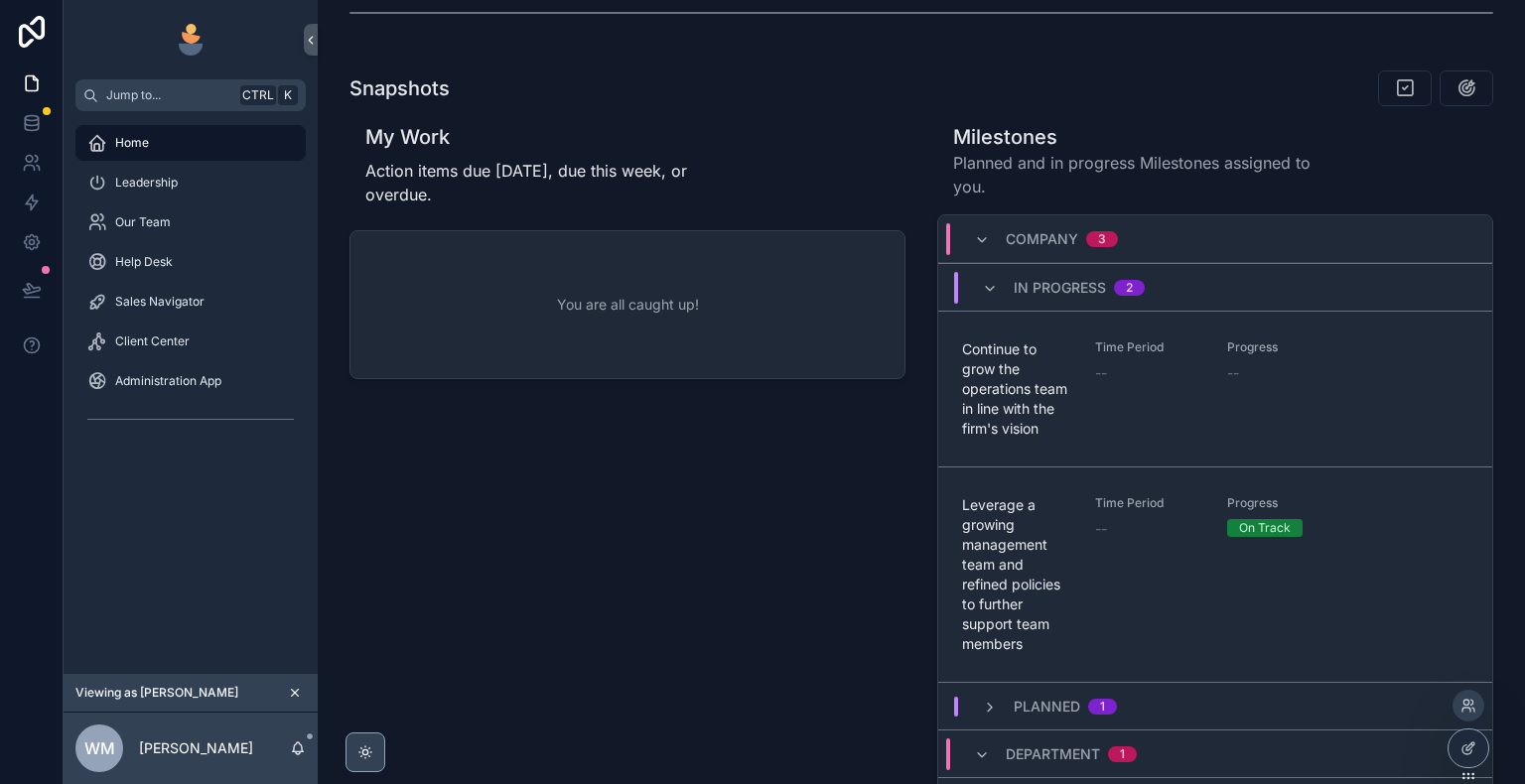 scroll, scrollTop: 774, scrollLeft: 0, axis: vertical 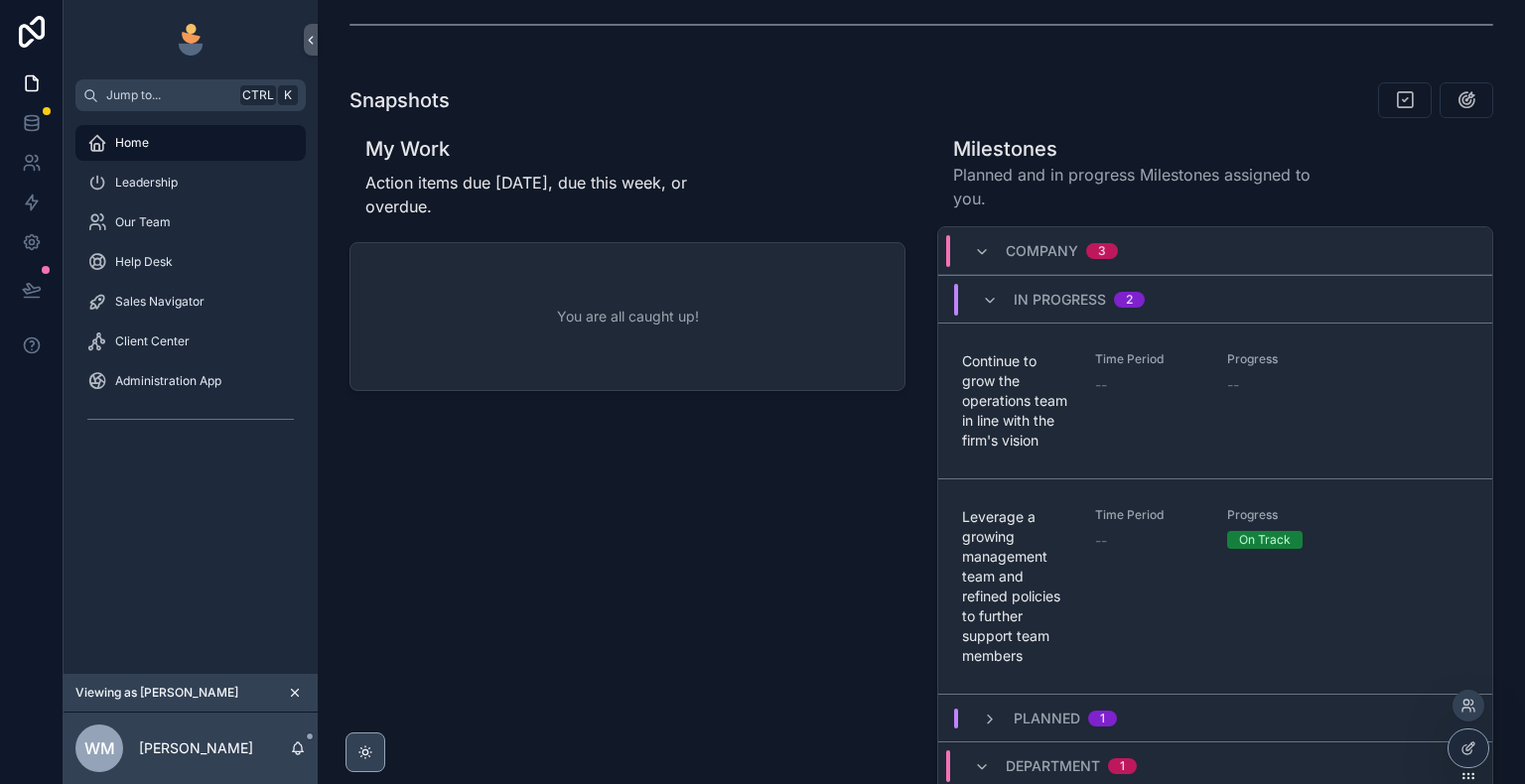click on "My Work Action items due today, due this week, or overdue. You are all caught up!" at bounding box center (627, 478) 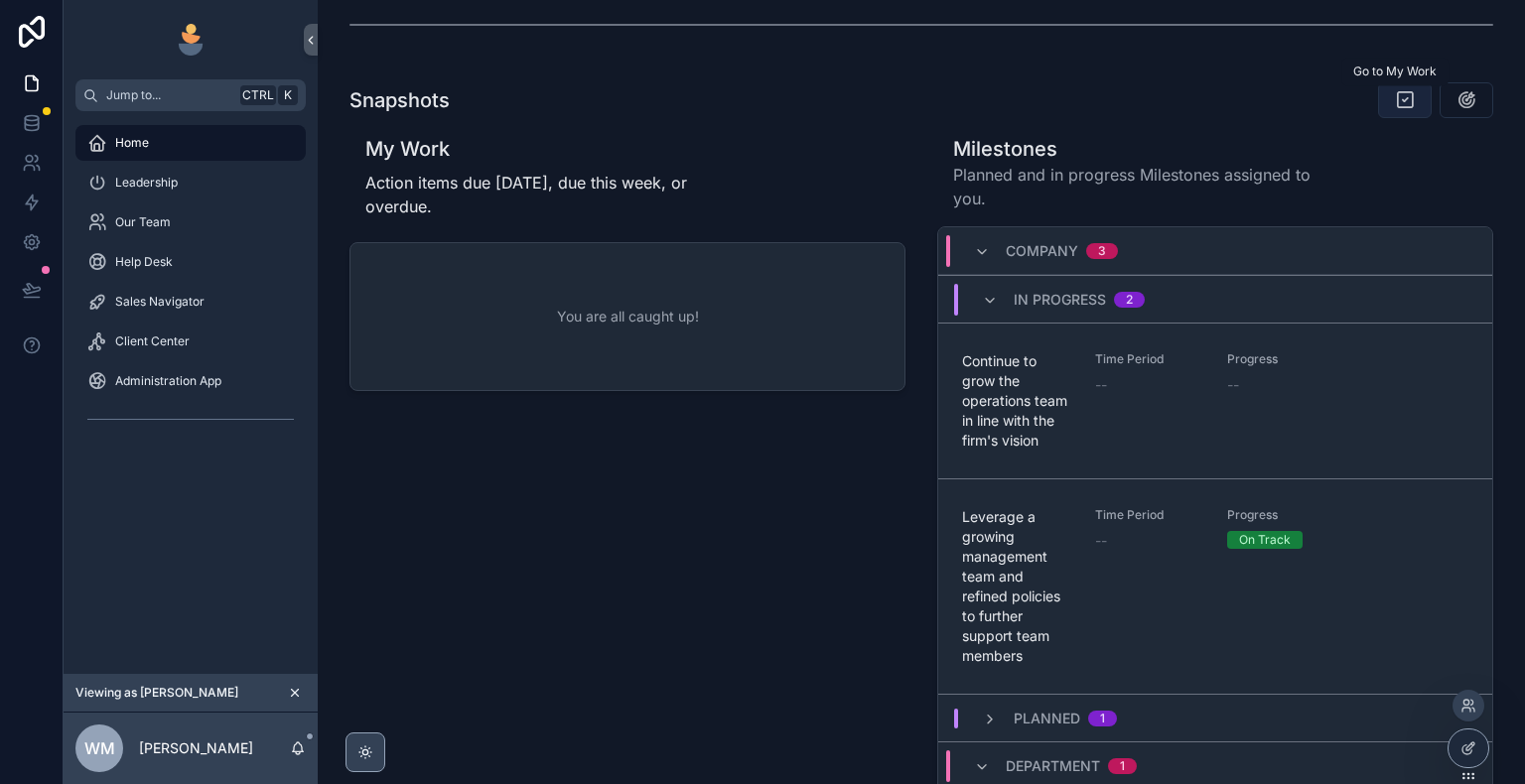 click at bounding box center (1405, 100) 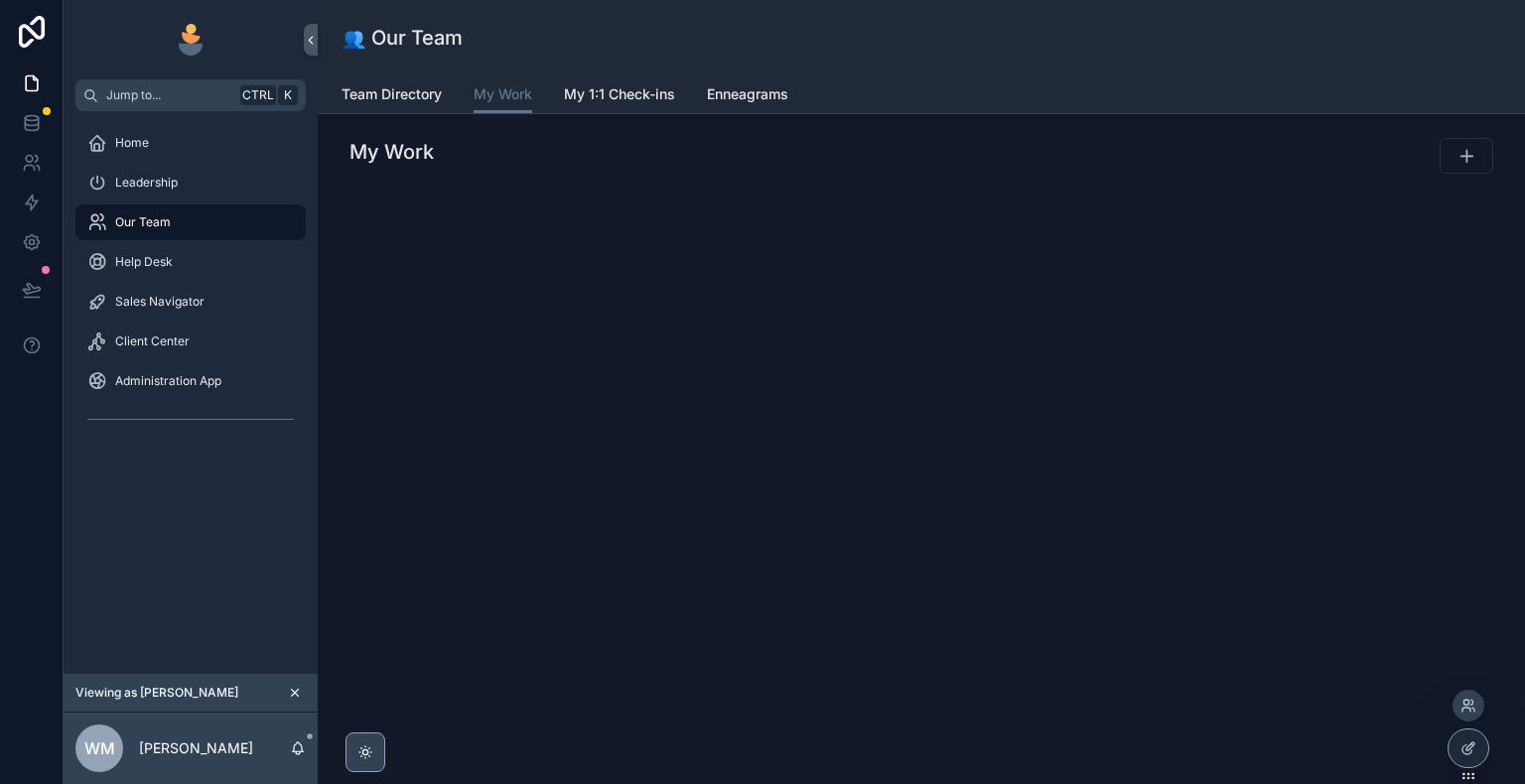 scroll, scrollTop: 0, scrollLeft: 0, axis: both 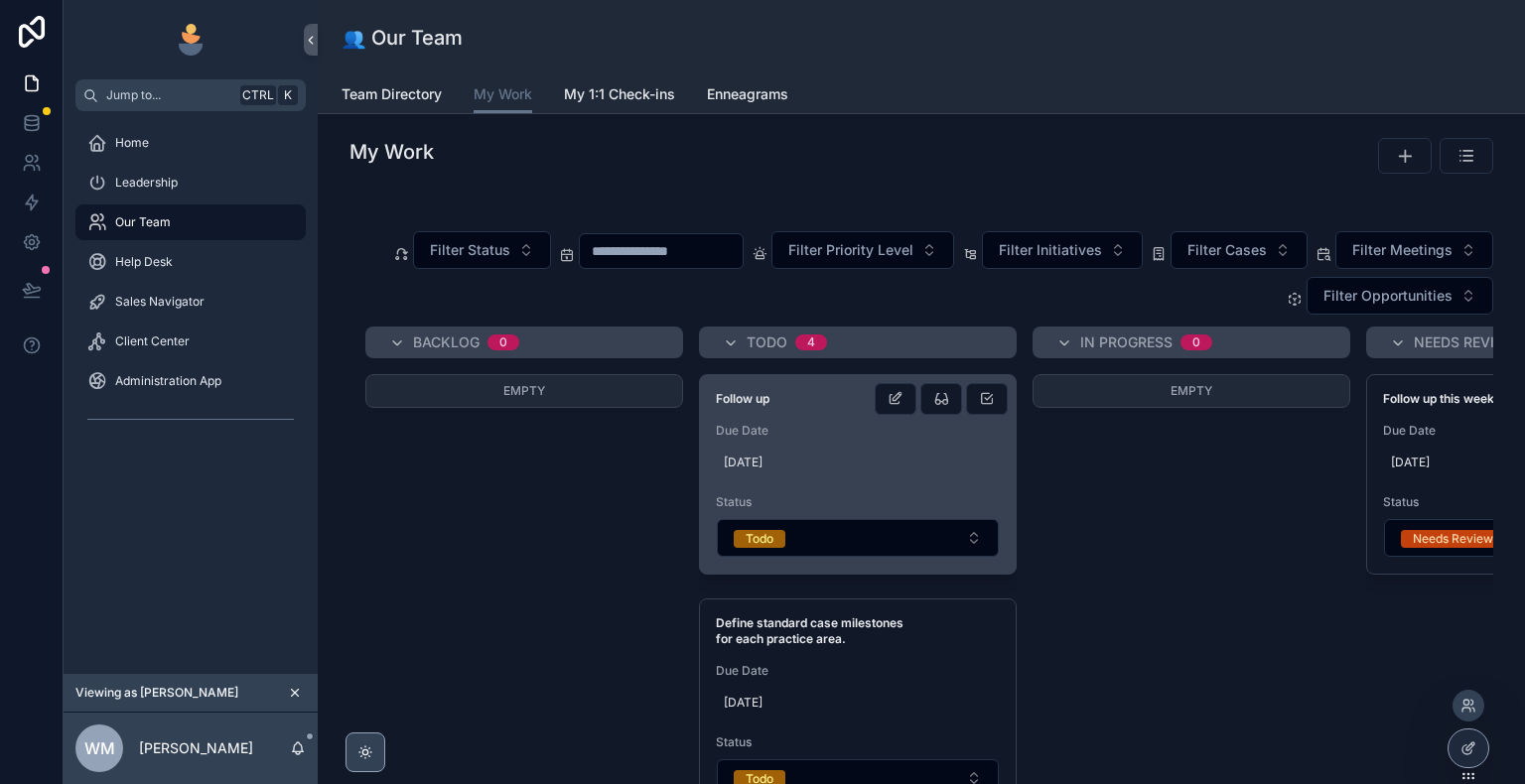 click on "11/07/2025" at bounding box center (858, 462) 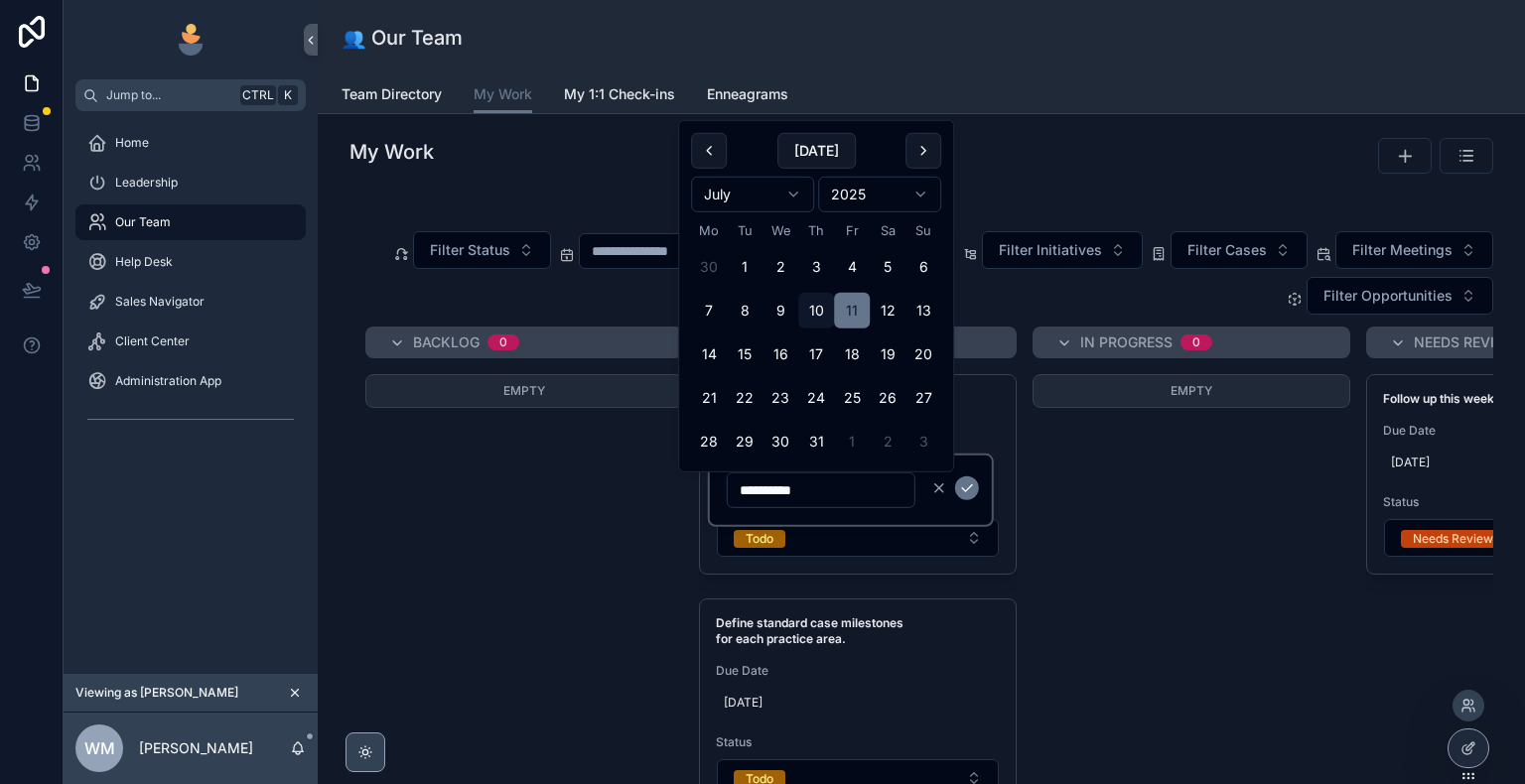 click on "Empty" at bounding box center (1191, 565) 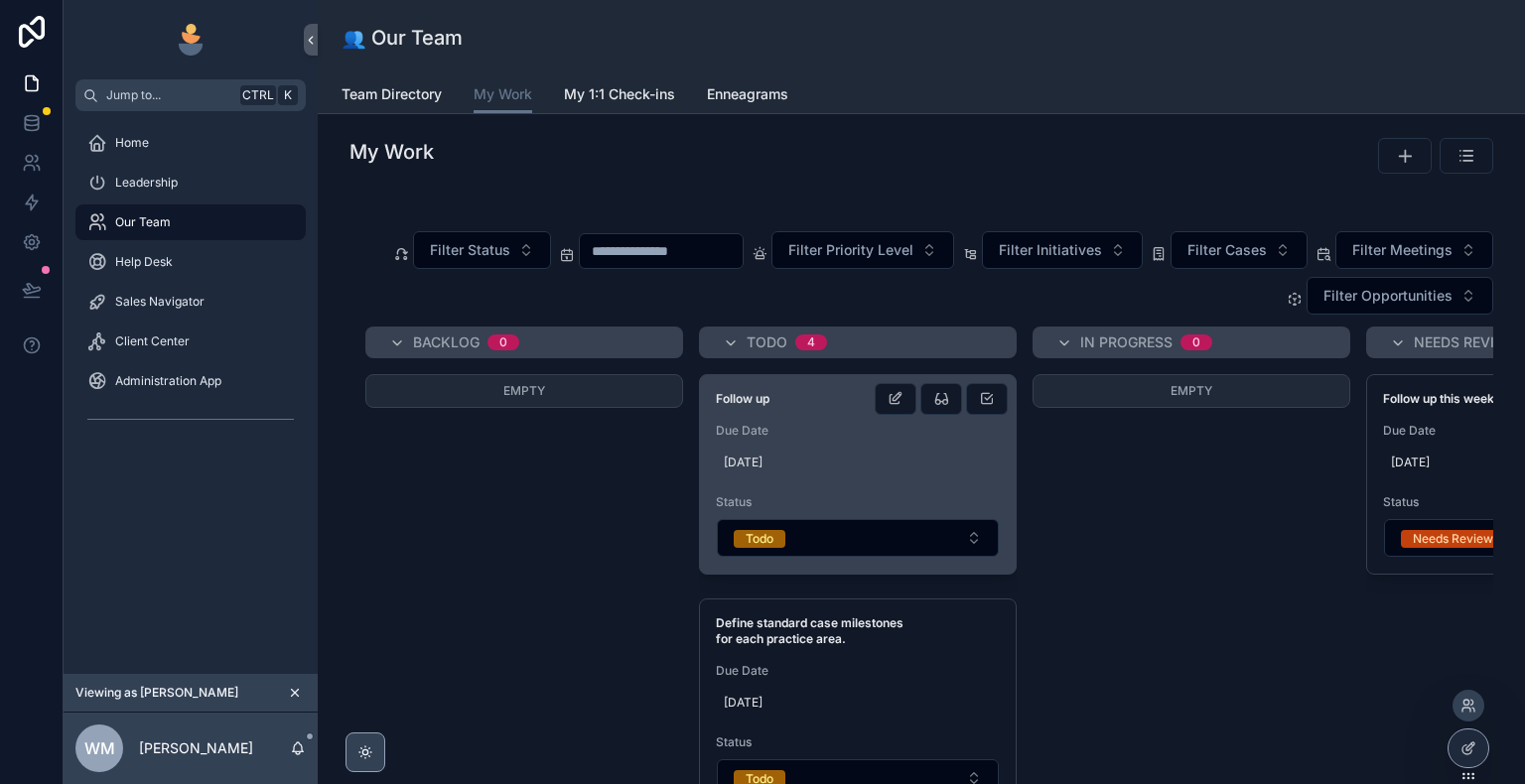 click on "11/07/2025" at bounding box center (858, 462) 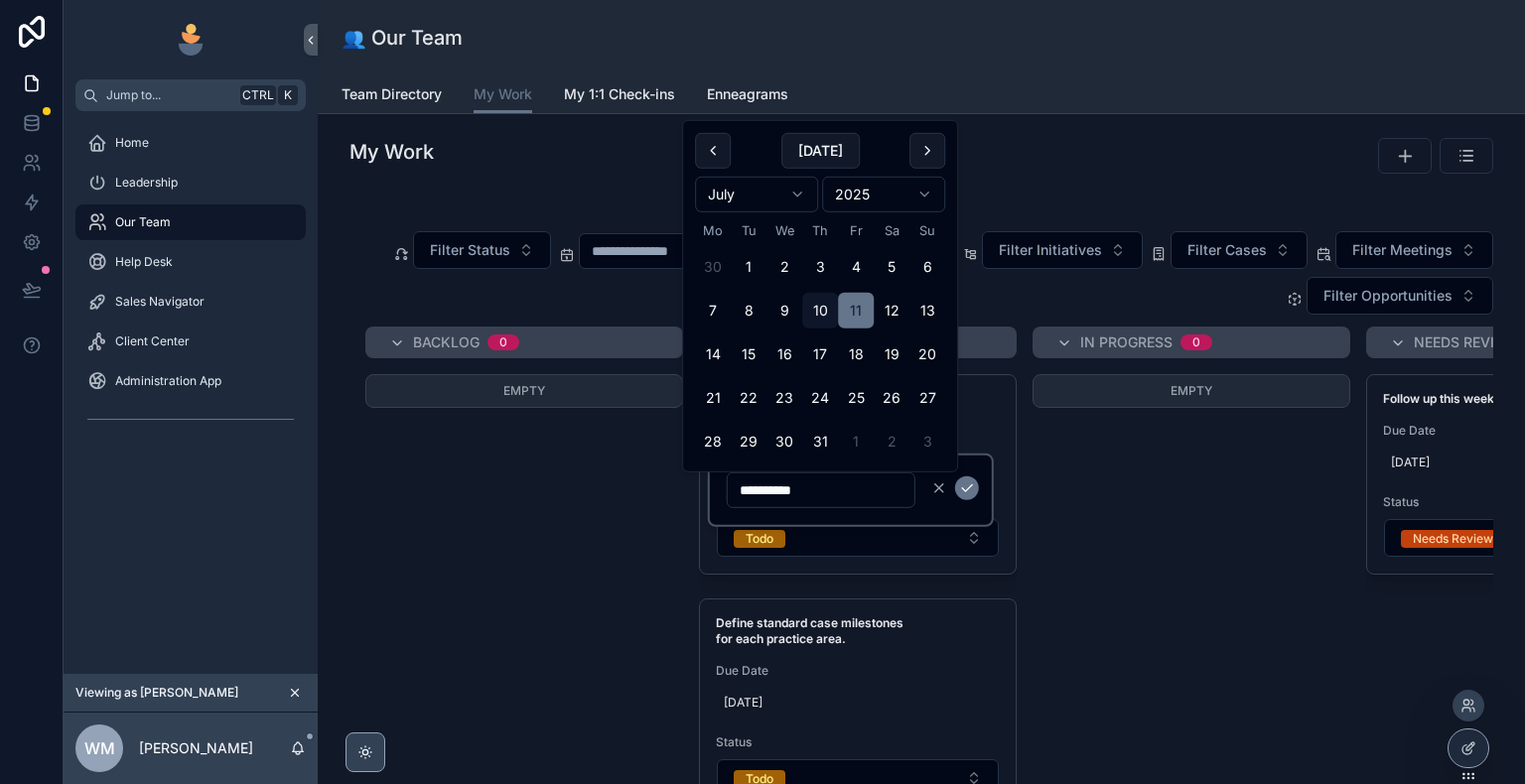 click on "Empty" at bounding box center [1191, 565] 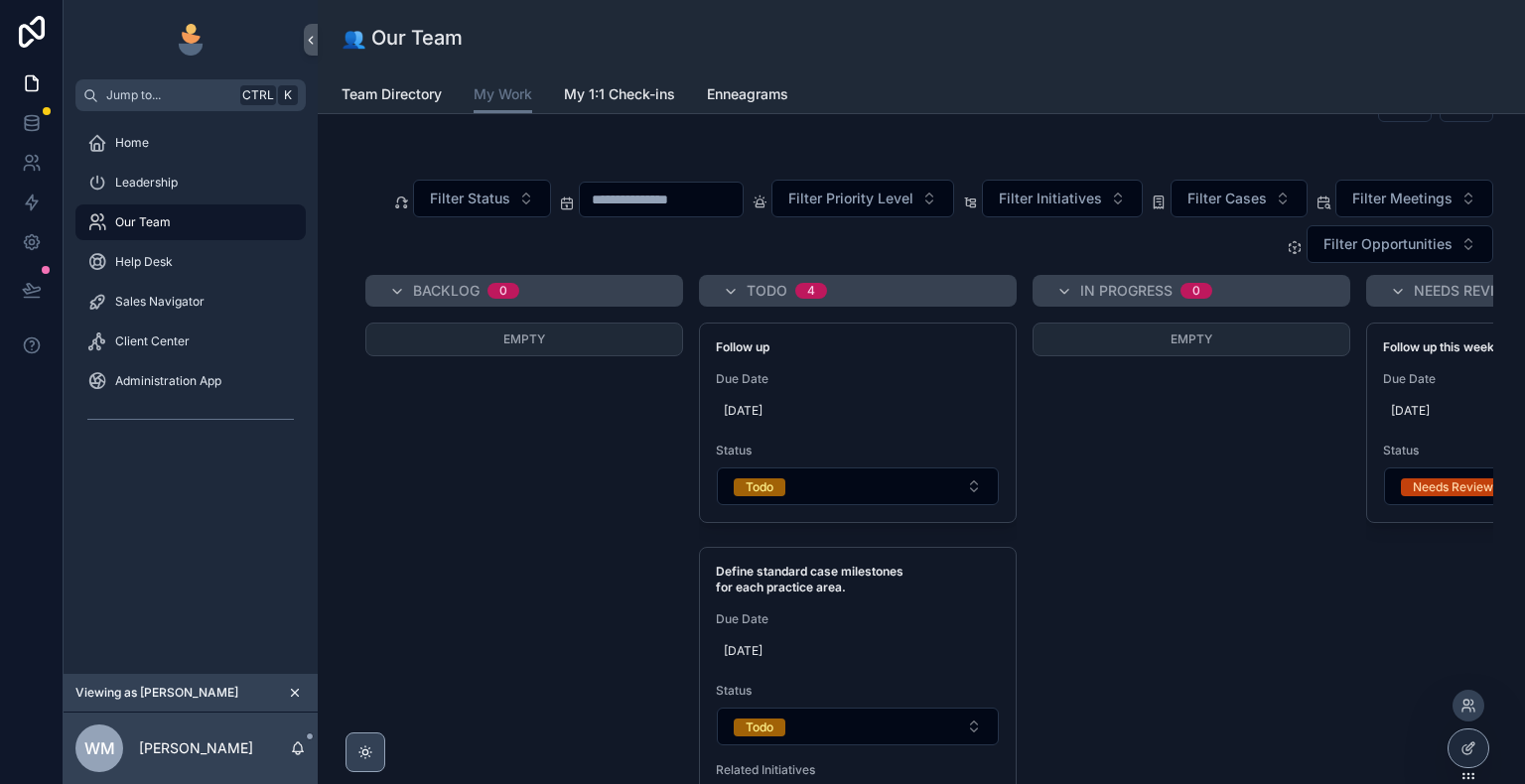 scroll, scrollTop: 58, scrollLeft: 0, axis: vertical 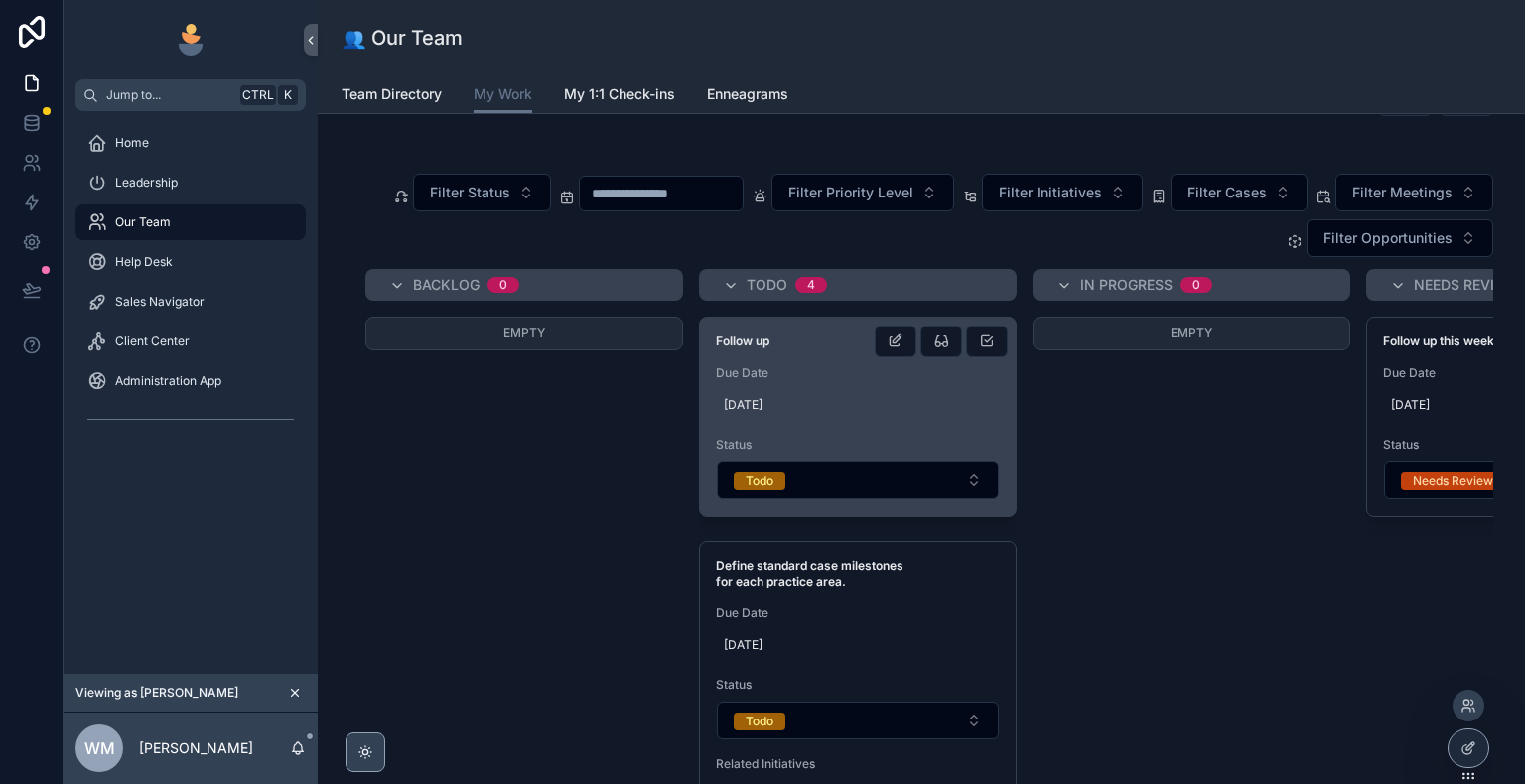 click on "Follow up Due Date 11/07/2025 Status Todo" at bounding box center (858, 417) 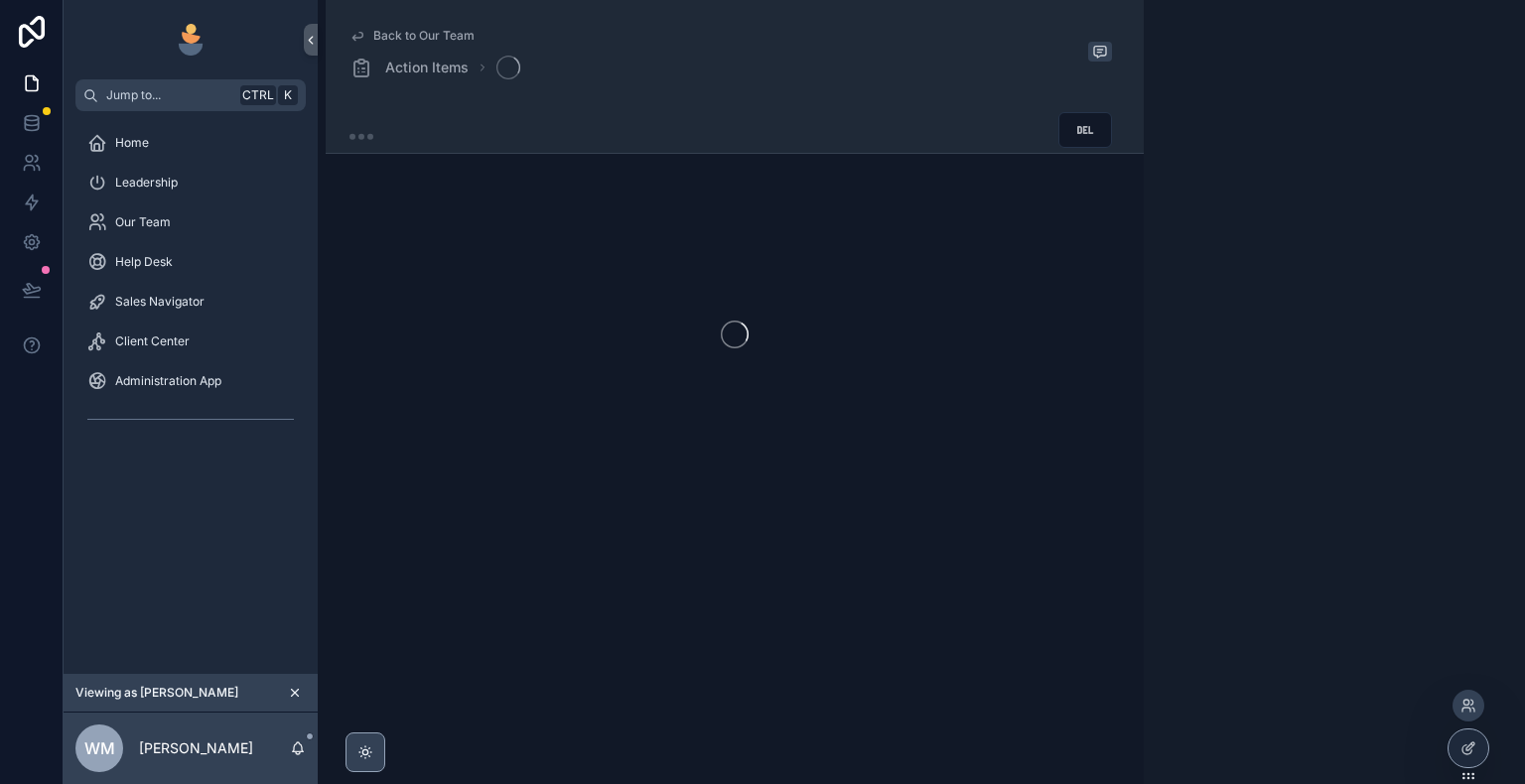 scroll, scrollTop: 0, scrollLeft: 0, axis: both 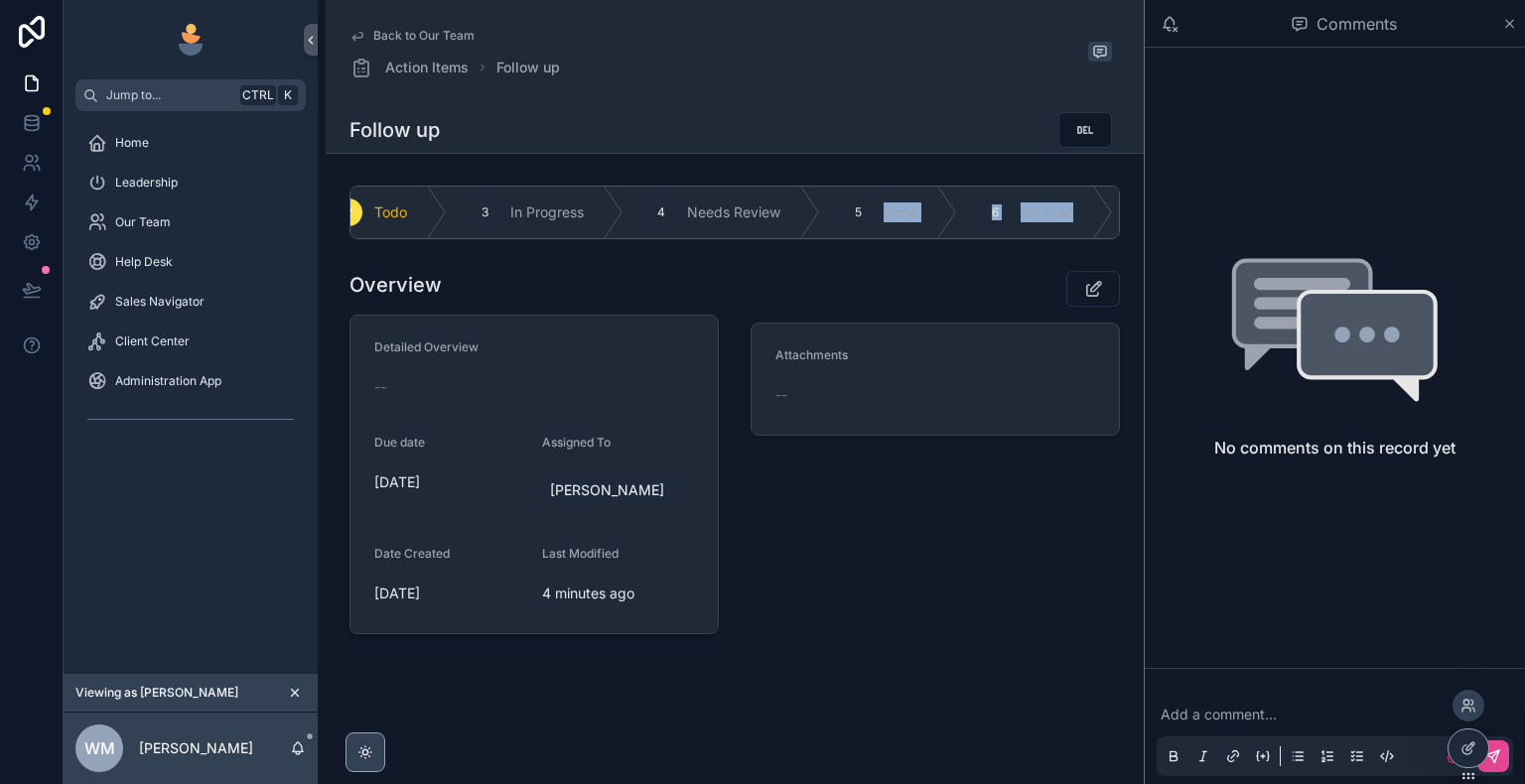 drag, startPoint x: 1072, startPoint y: 248, endPoint x: 1111, endPoint y: 238, distance: 40.261644 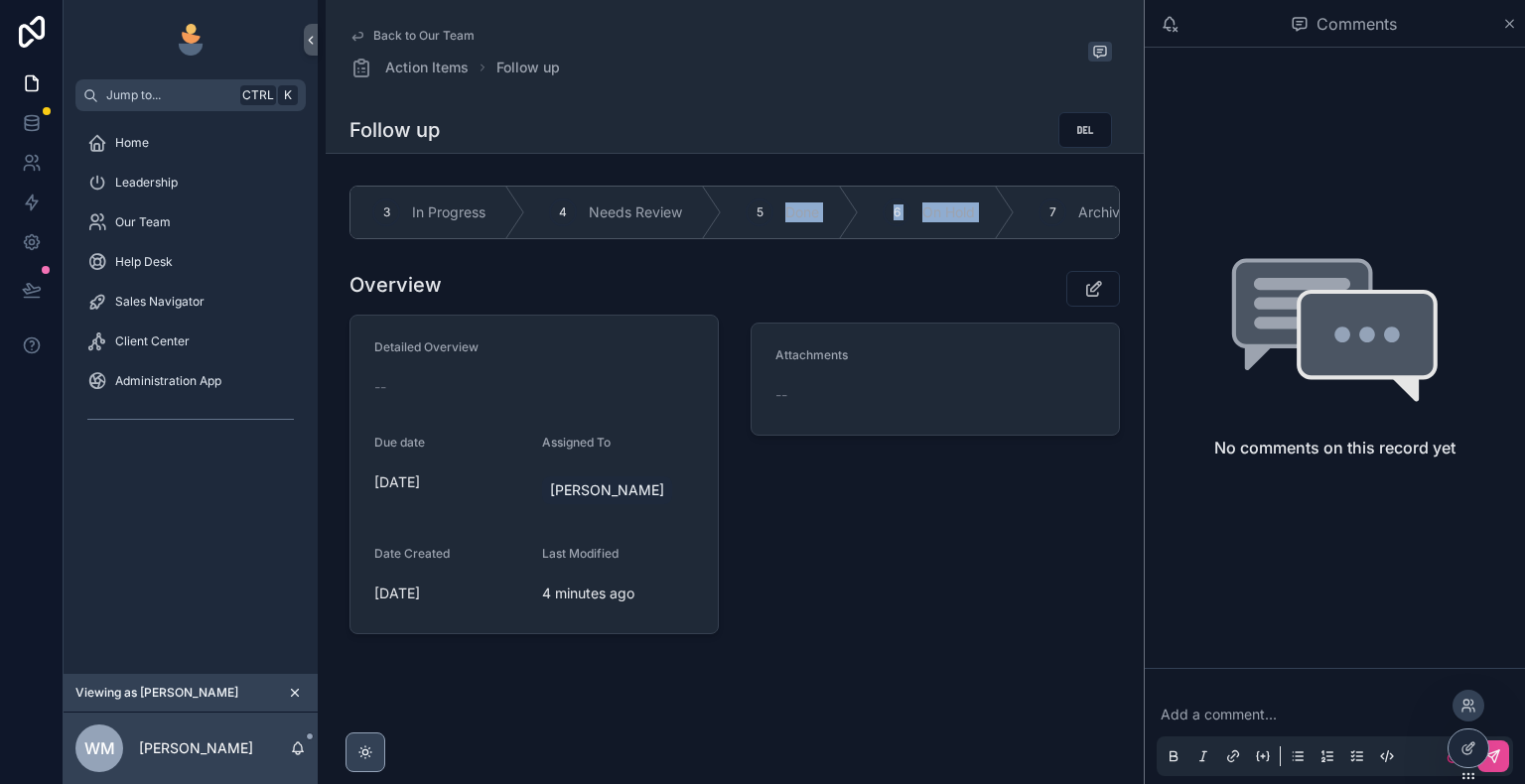 scroll, scrollTop: 0, scrollLeft: 353, axis: horizontal 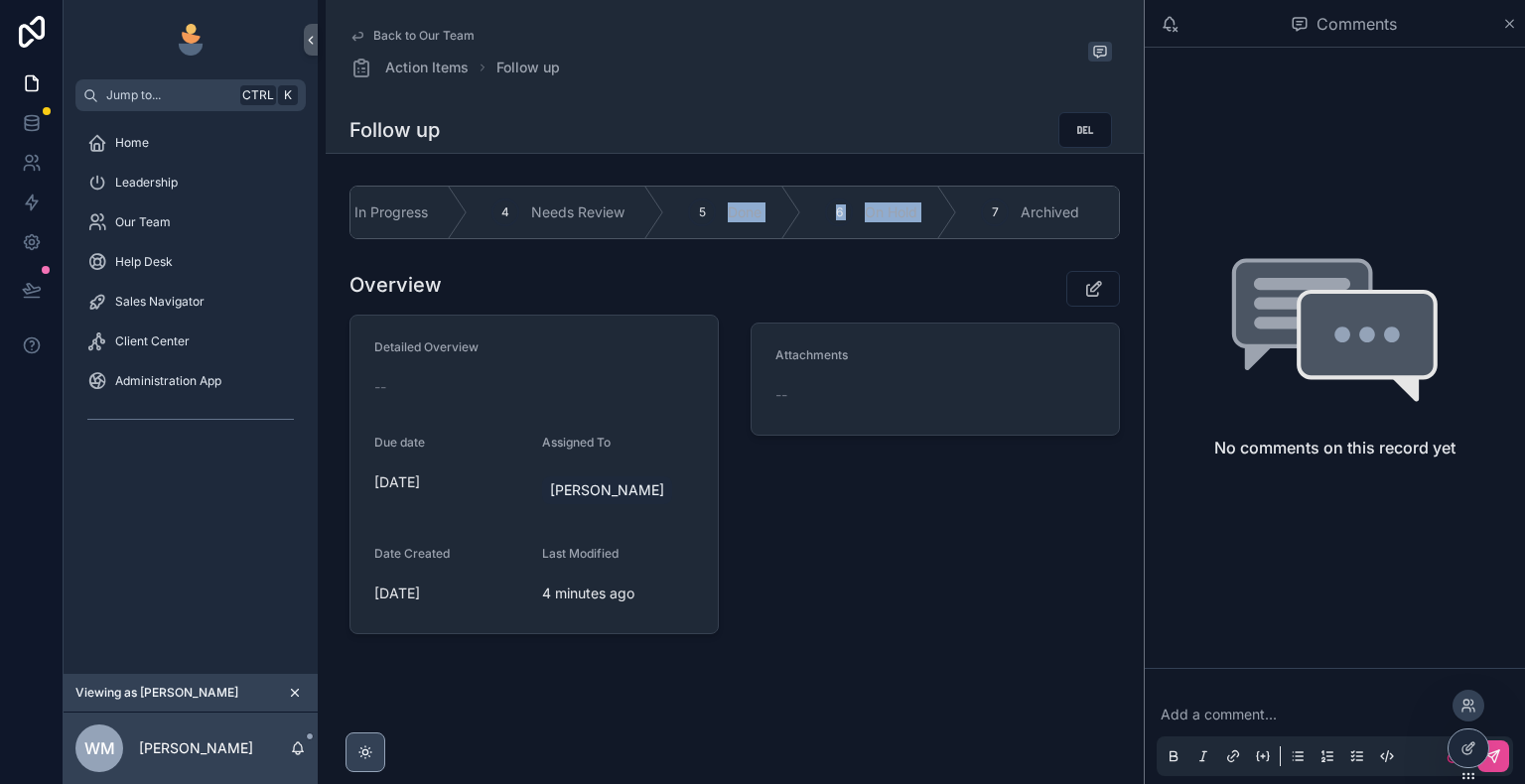 click on "Back to Our Team" at bounding box center [424, 36] 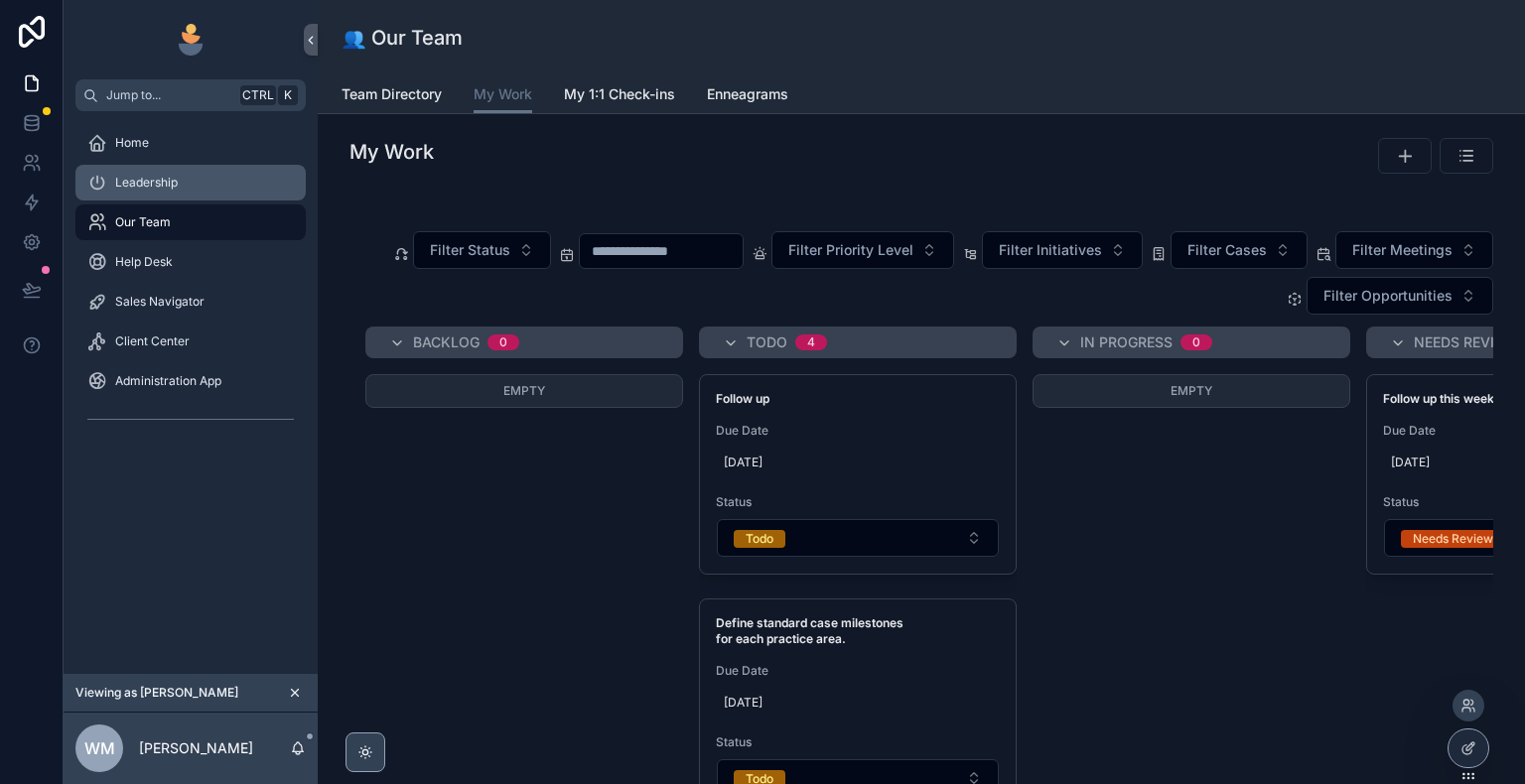 click on "Leadership" at bounding box center (191, 183) 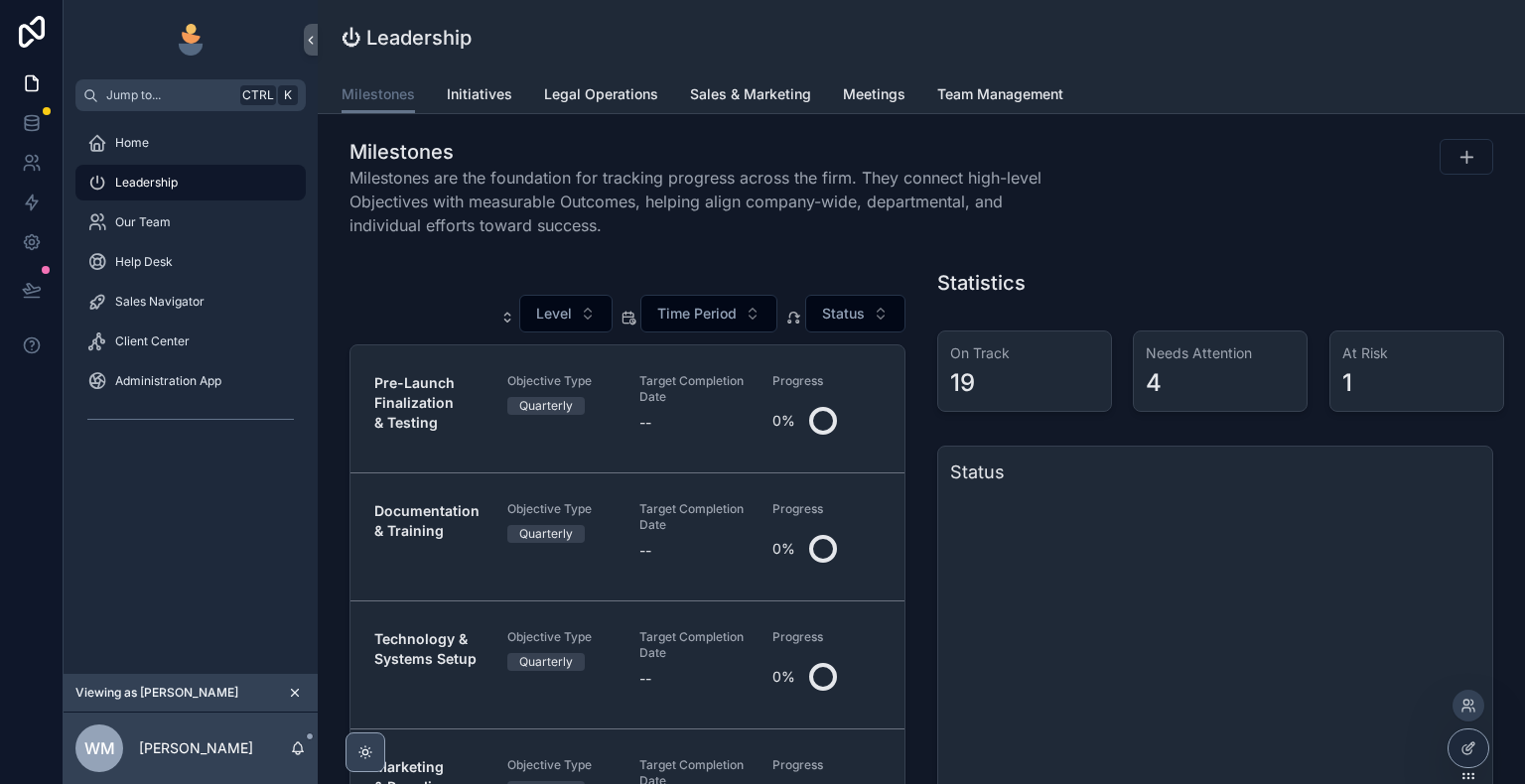 click on "Leadership" at bounding box center (191, 183) 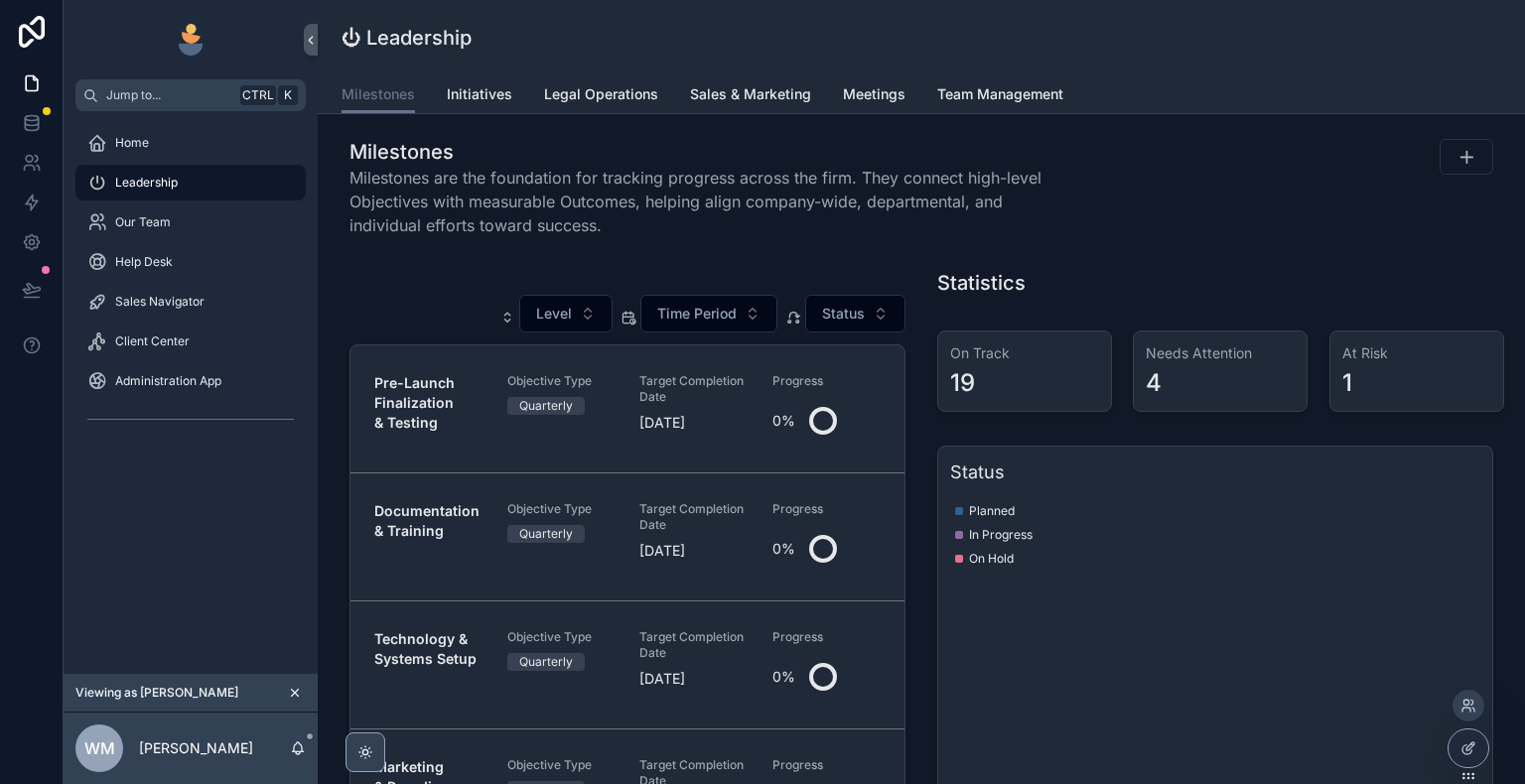 click on "Leadership" at bounding box center (191, 183) 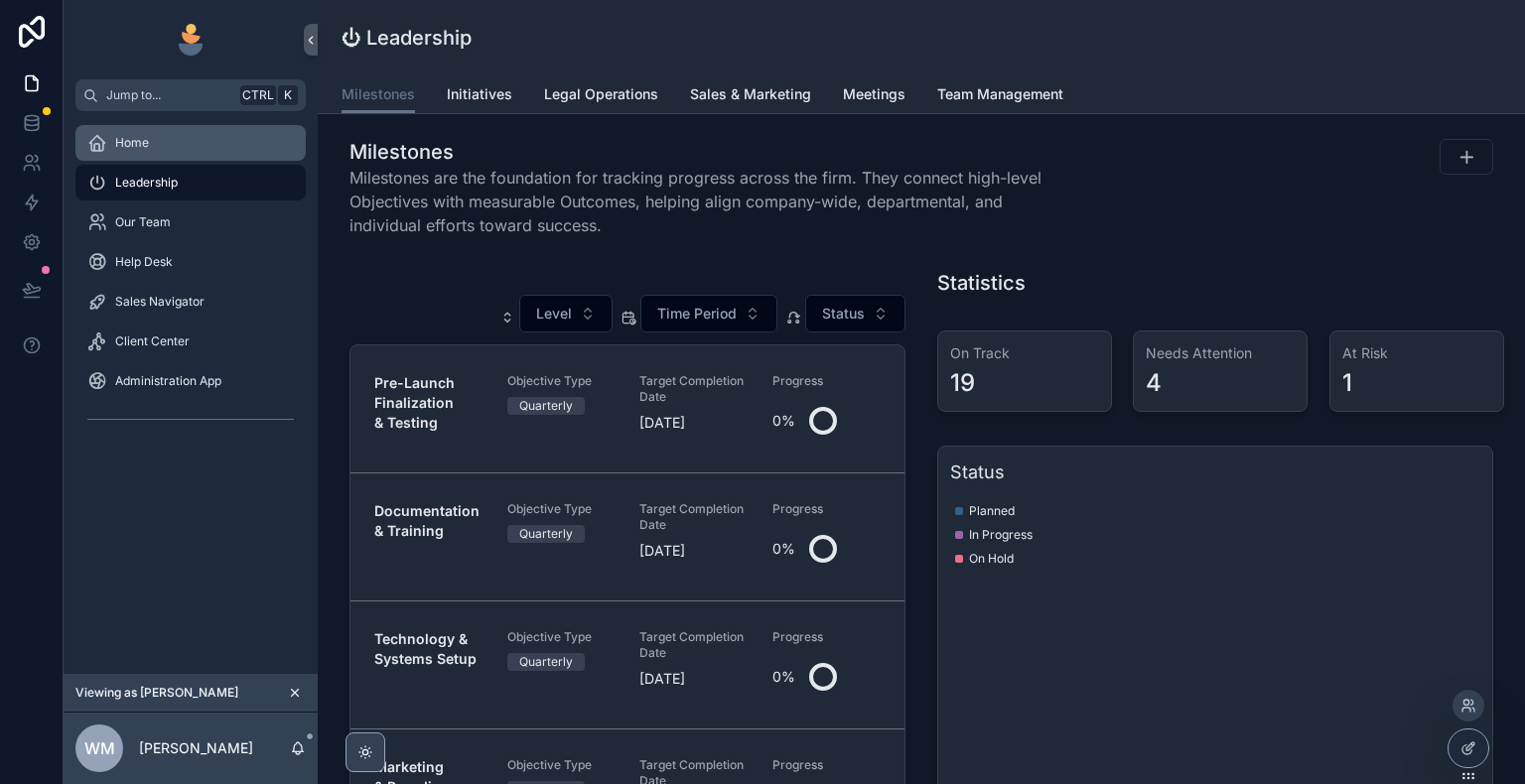 click on "Home" at bounding box center (191, 143) 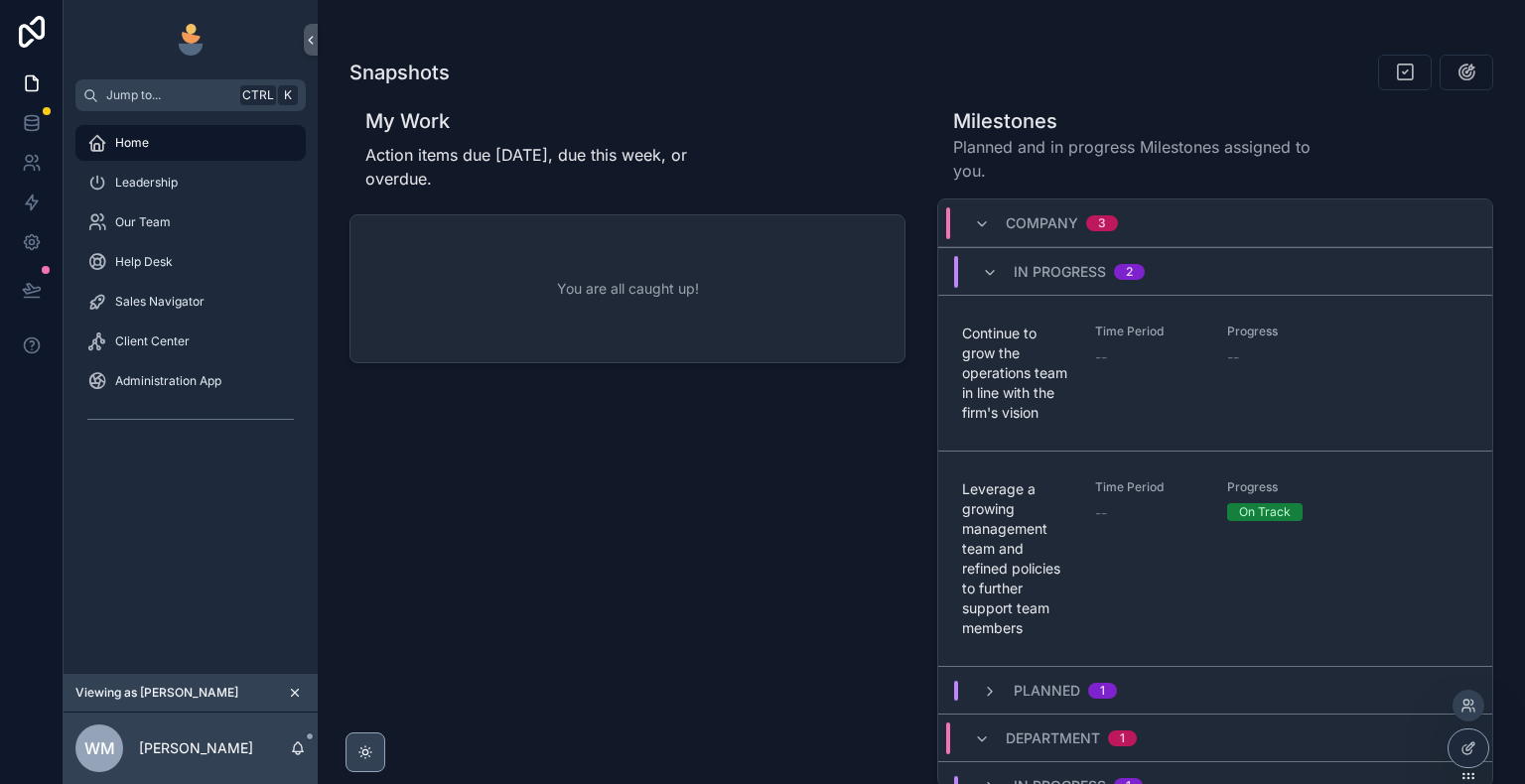 scroll, scrollTop: 472, scrollLeft: 0, axis: vertical 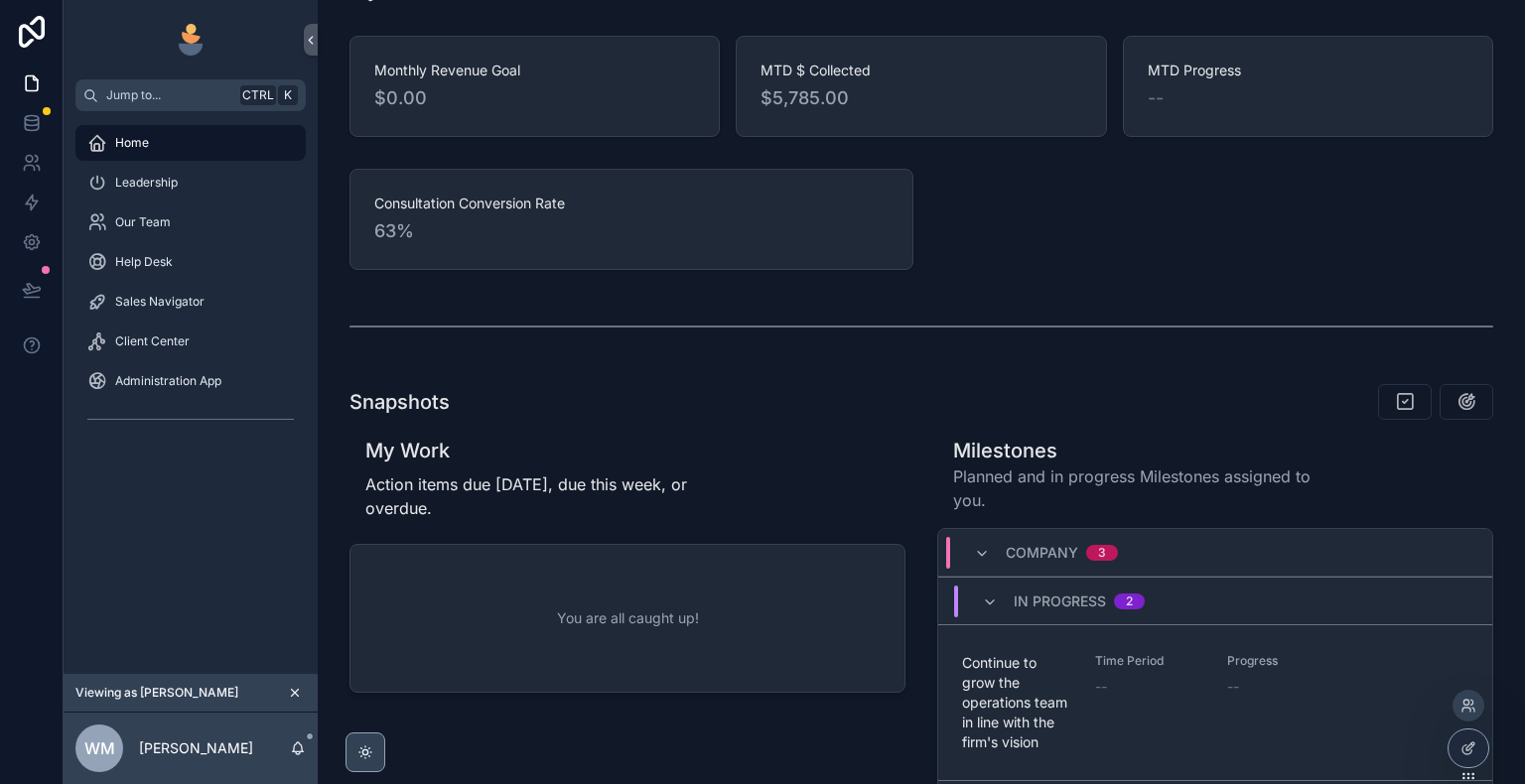 click on "Snapshots" at bounding box center (921, 402) 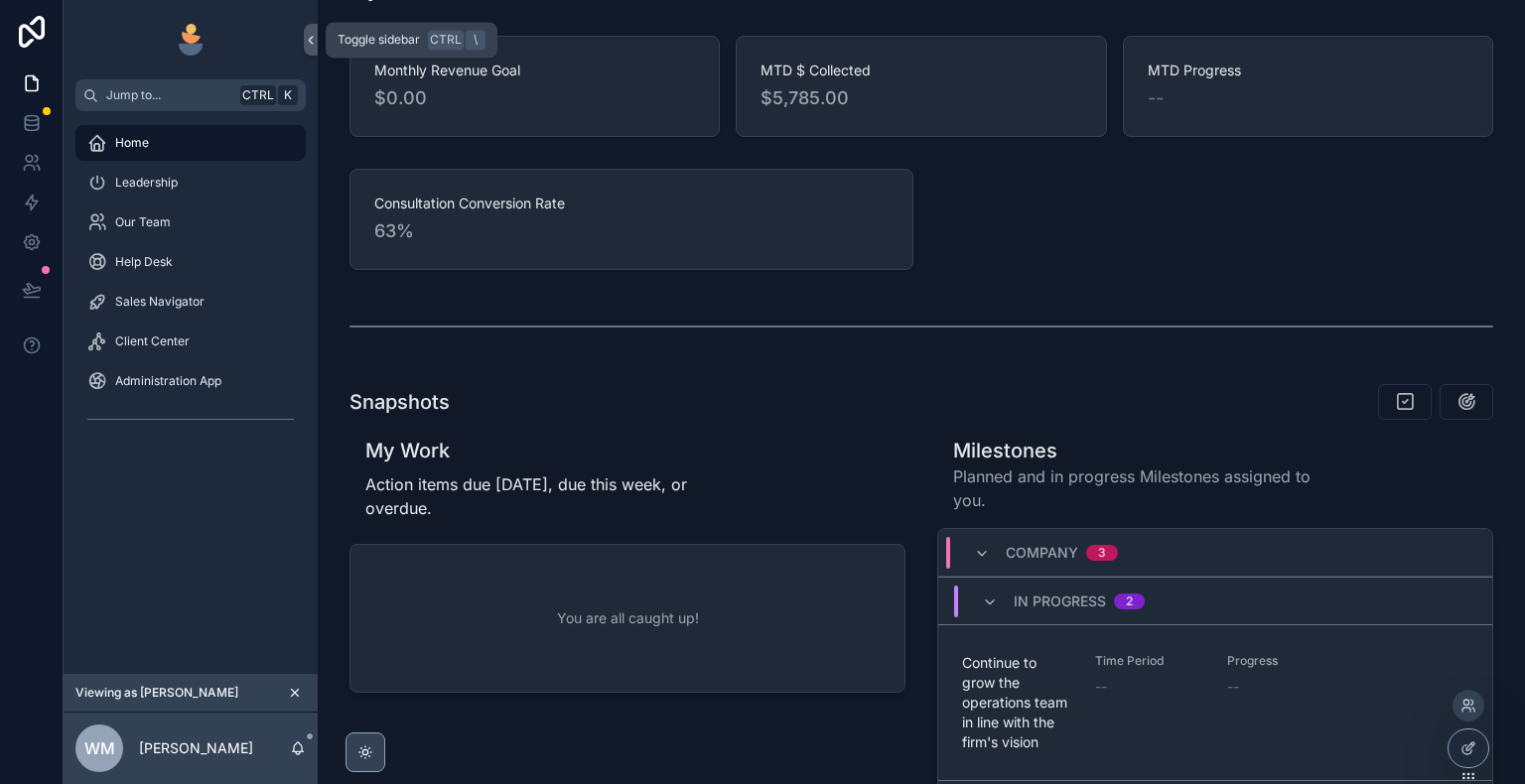 click at bounding box center [311, 40] 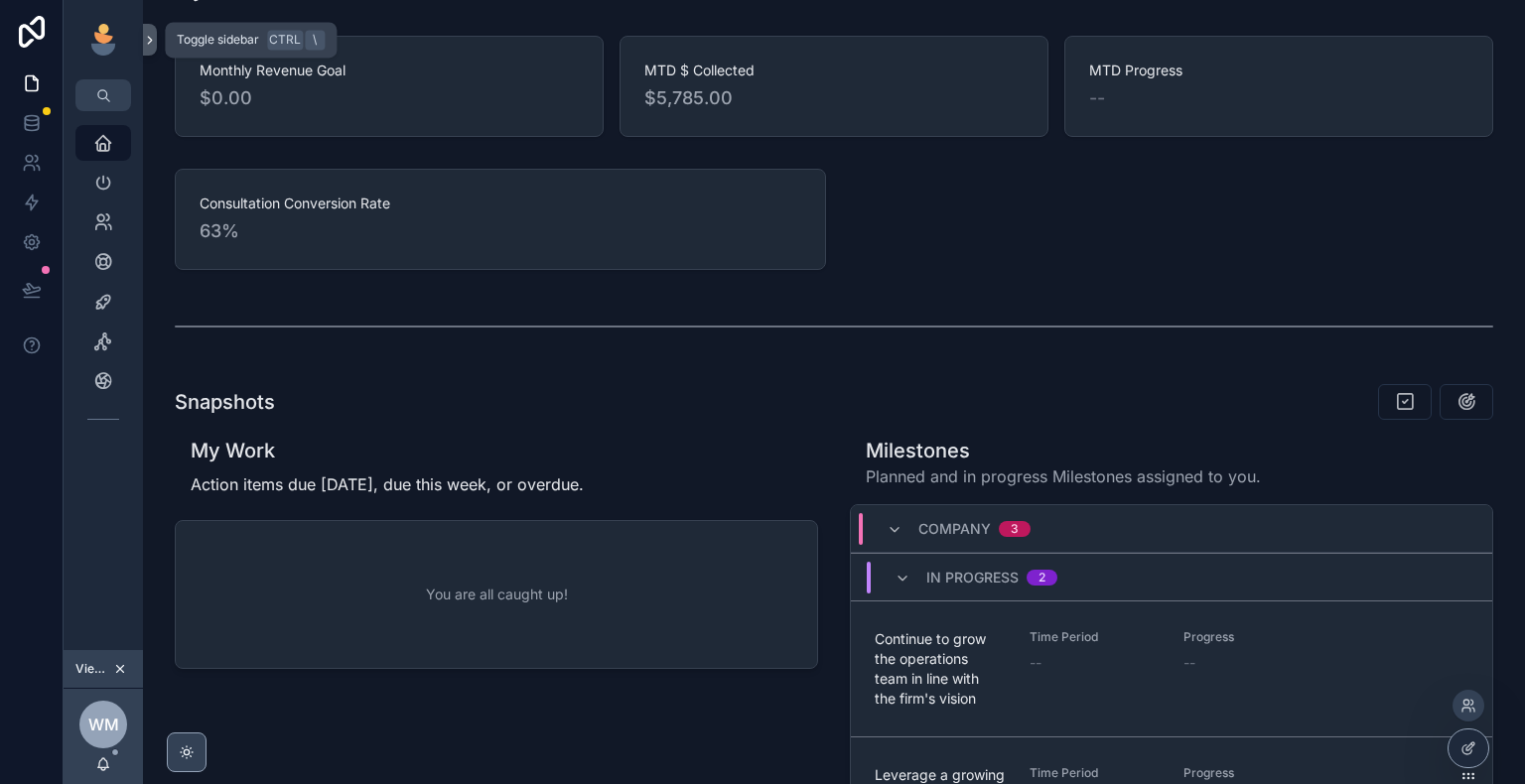 click 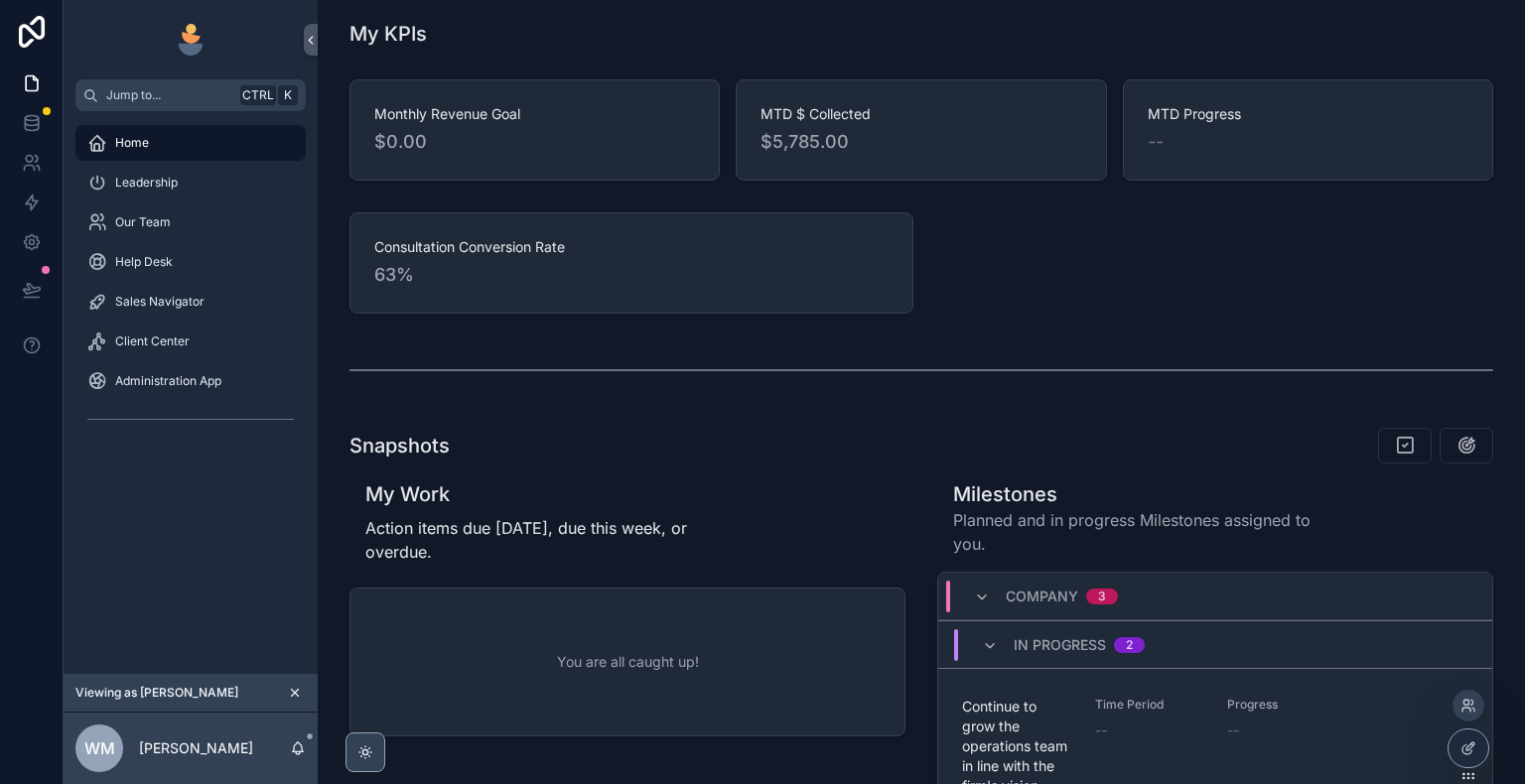 scroll, scrollTop: 472, scrollLeft: 0, axis: vertical 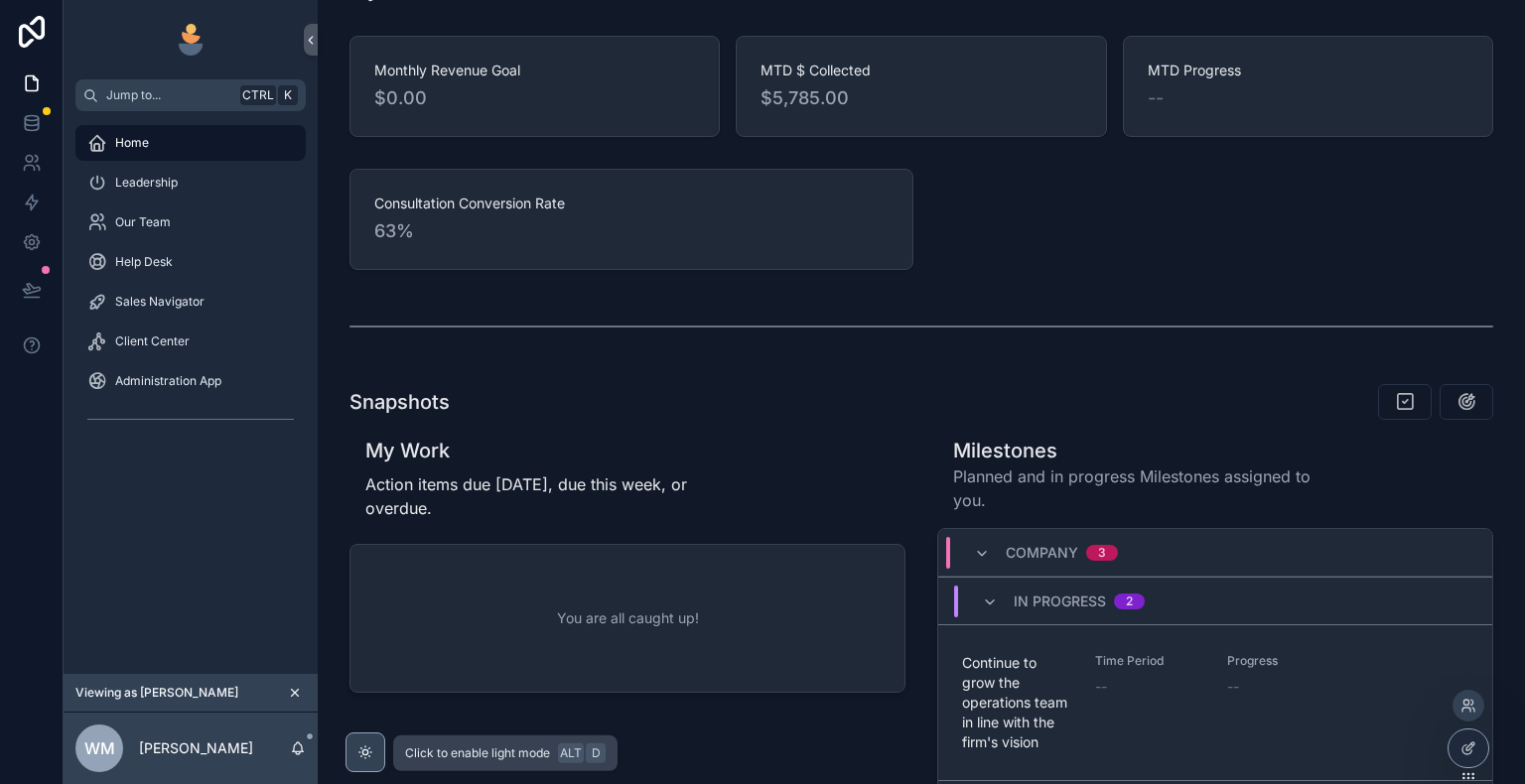 click 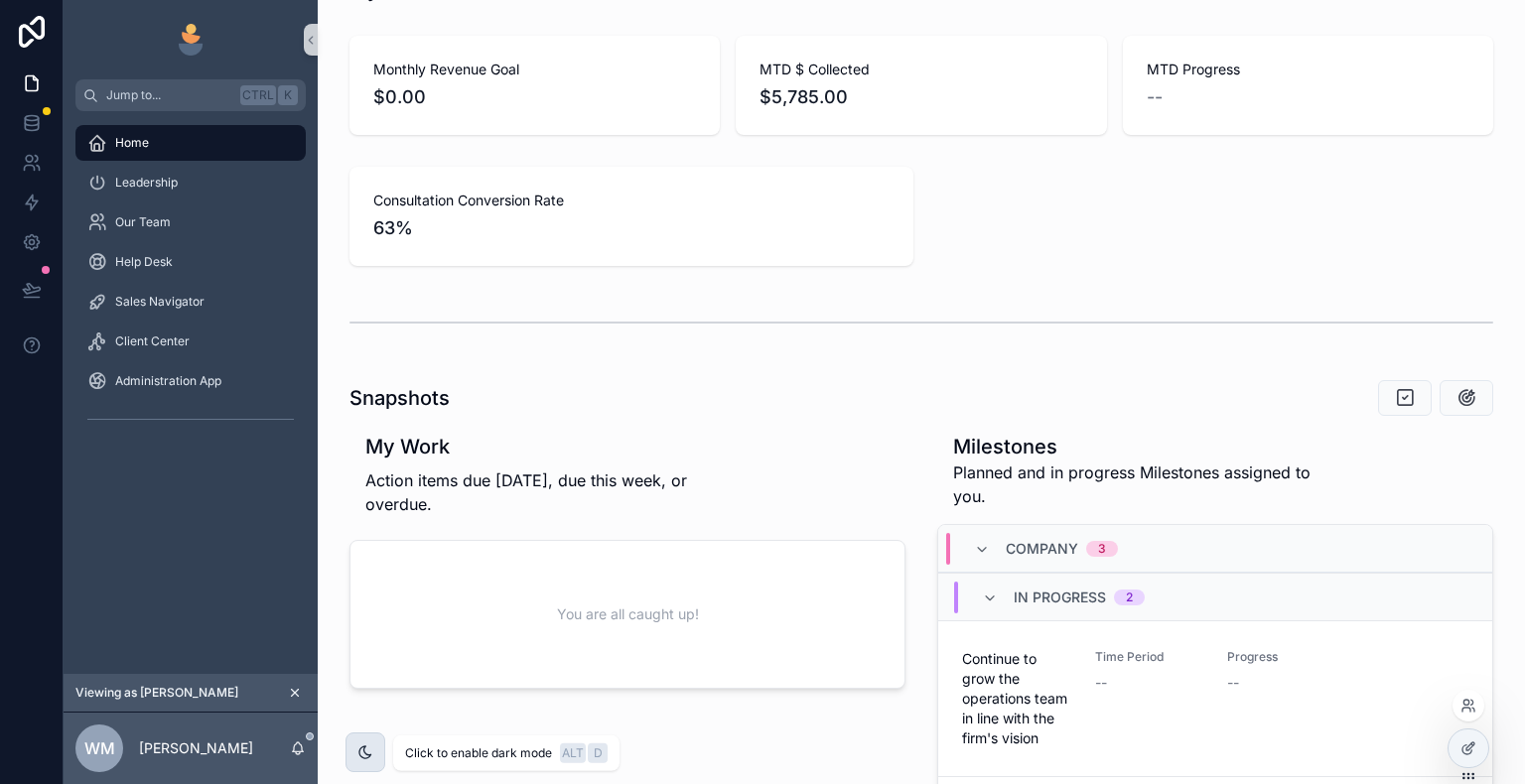click 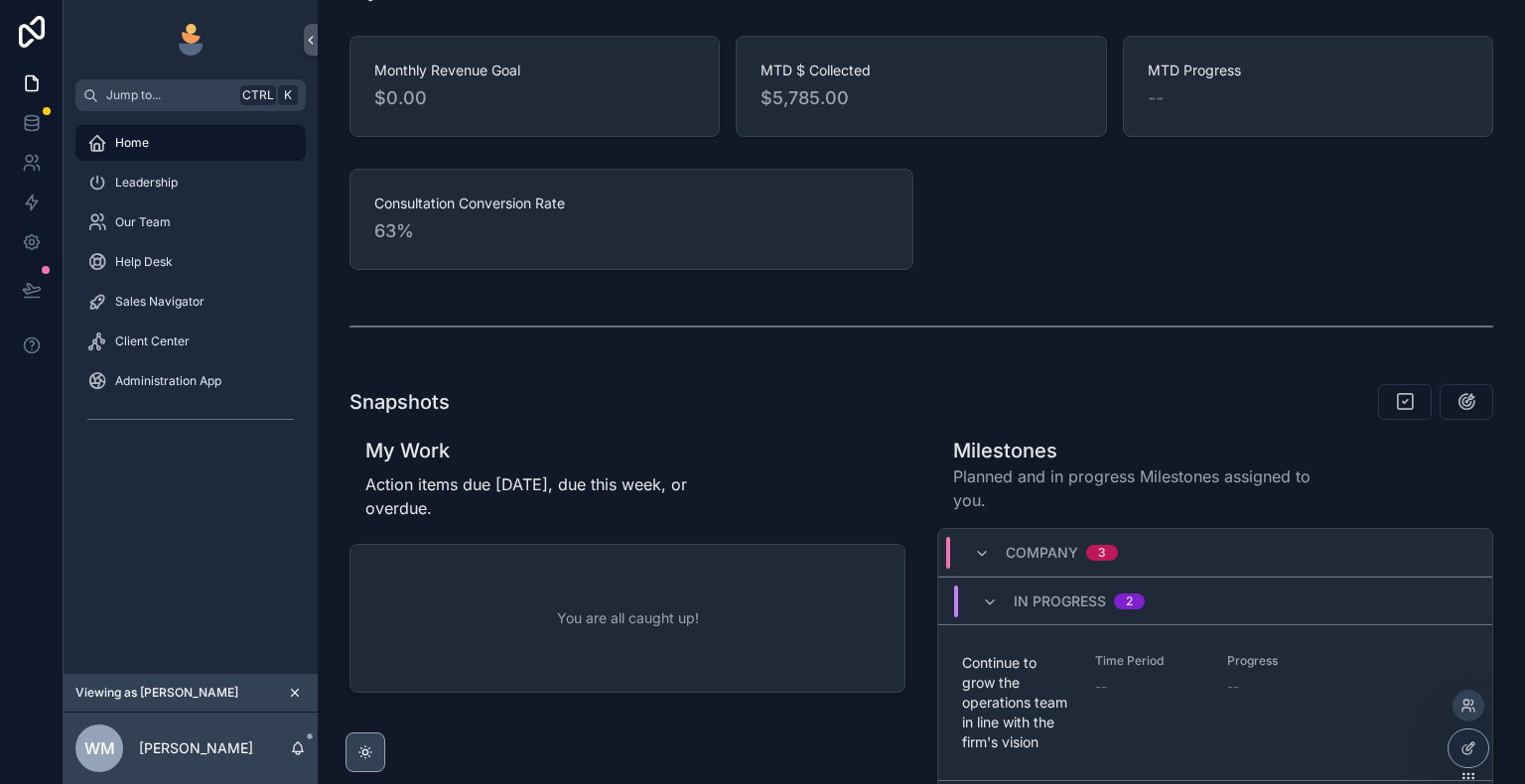 scroll, scrollTop: 0, scrollLeft: 0, axis: both 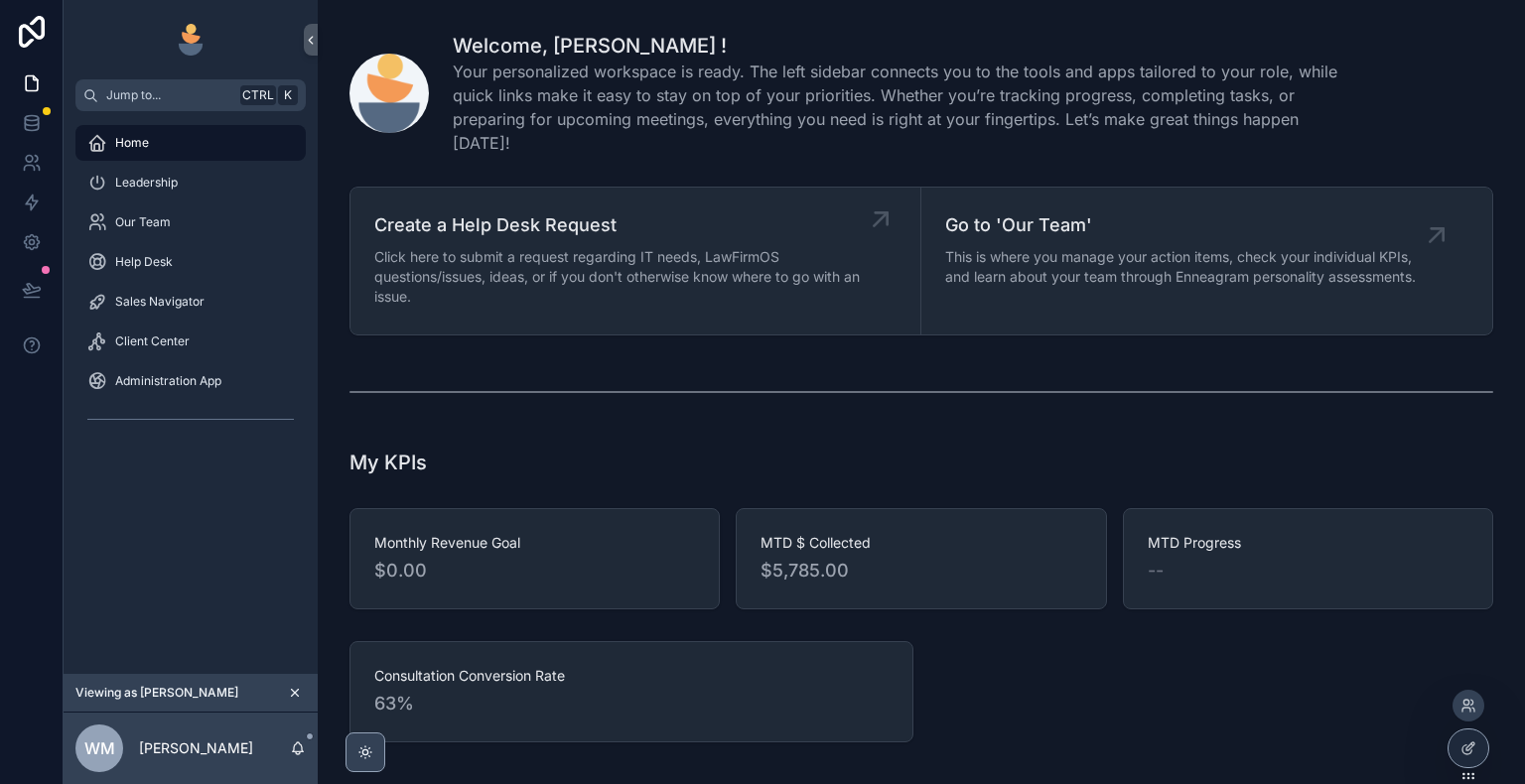 click 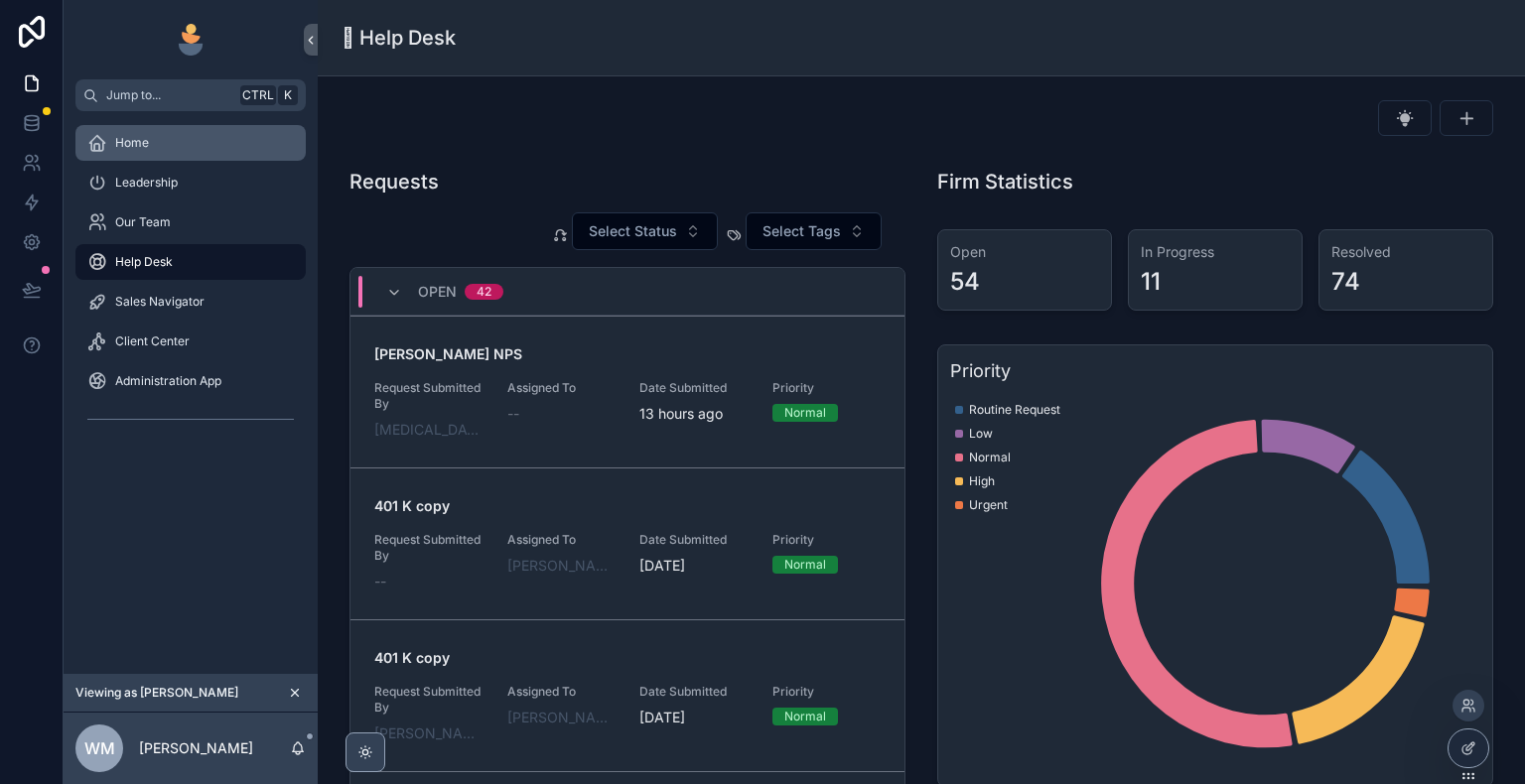 click on "Home" at bounding box center [191, 143] 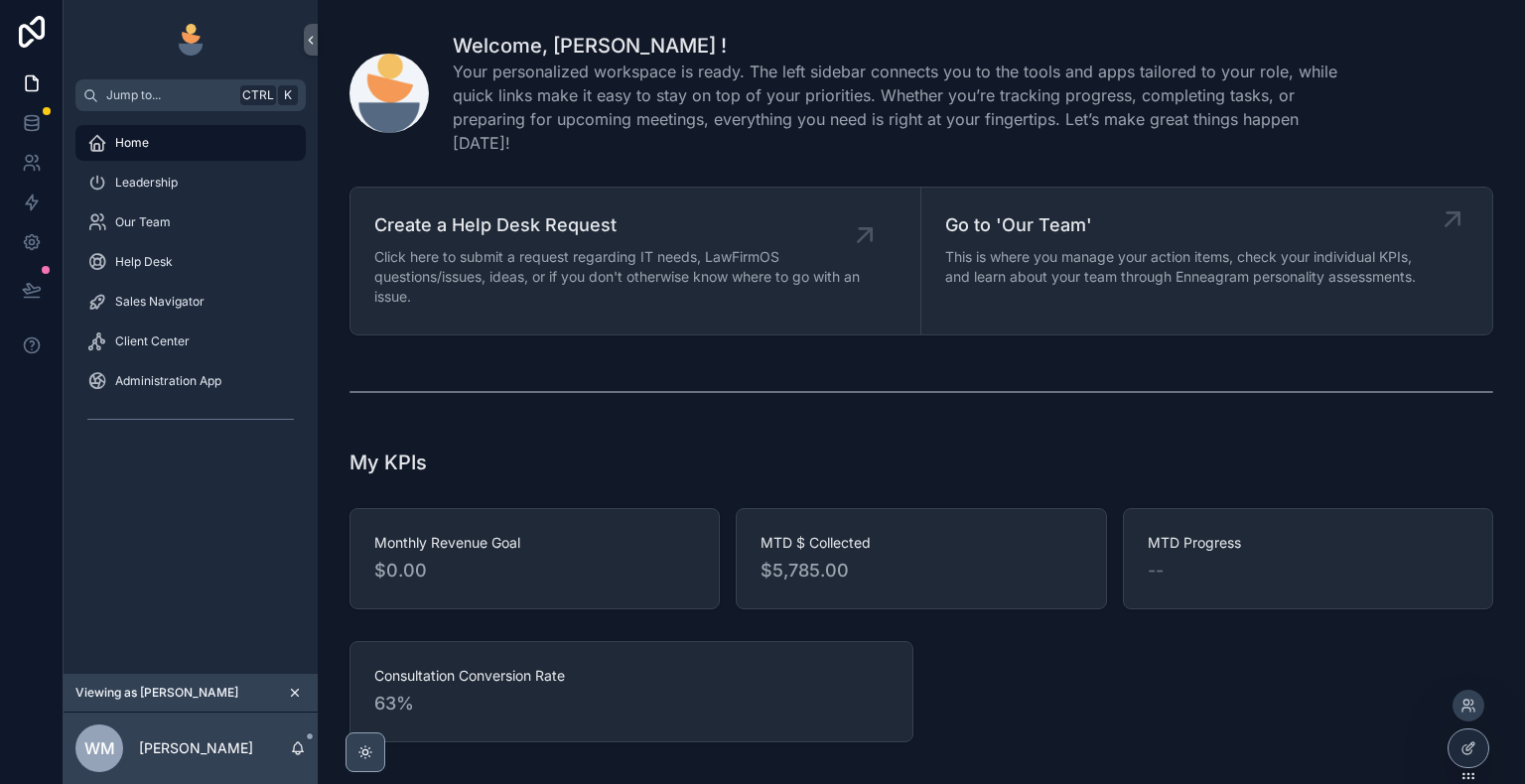 click 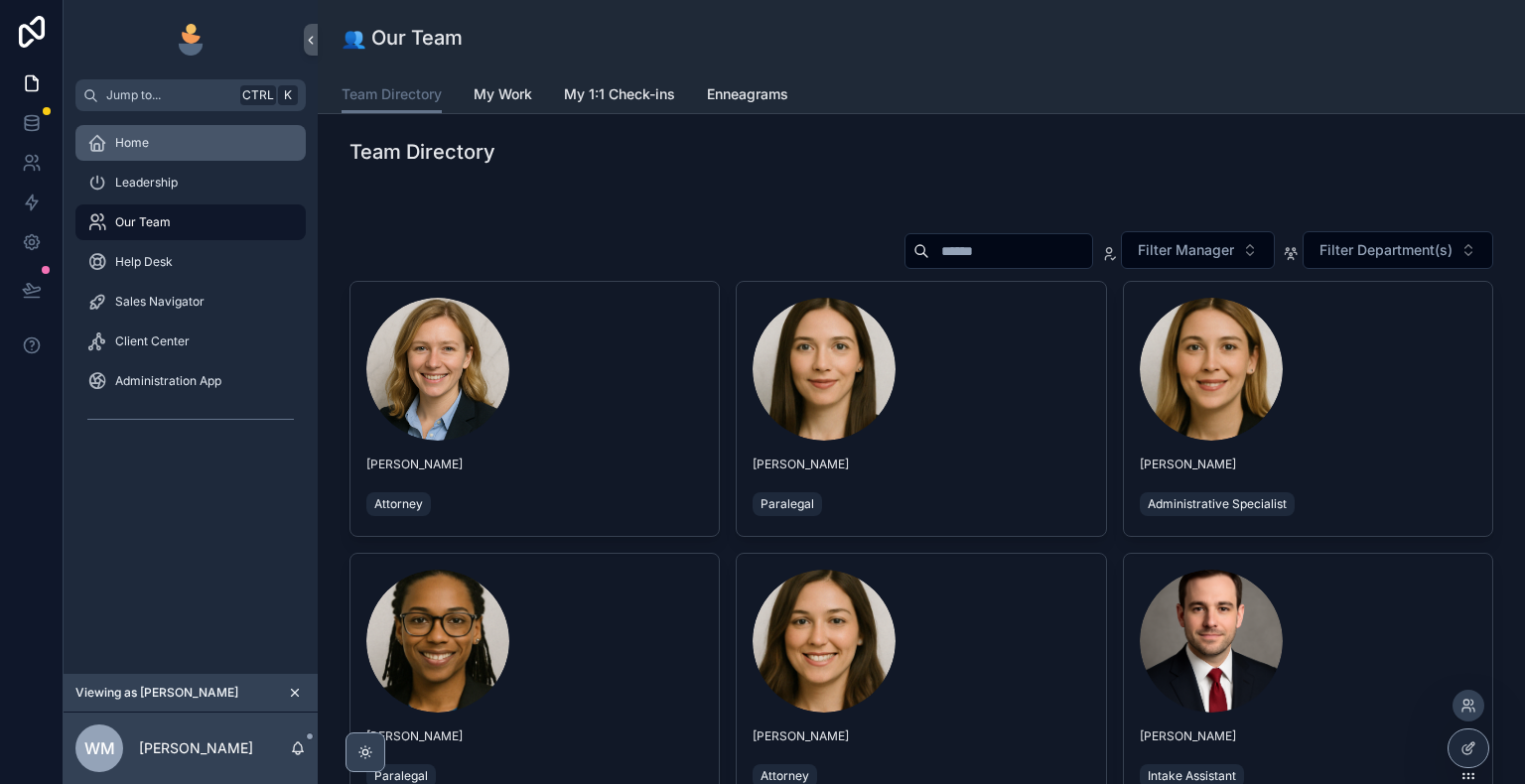 click on "Home" at bounding box center (191, 143) 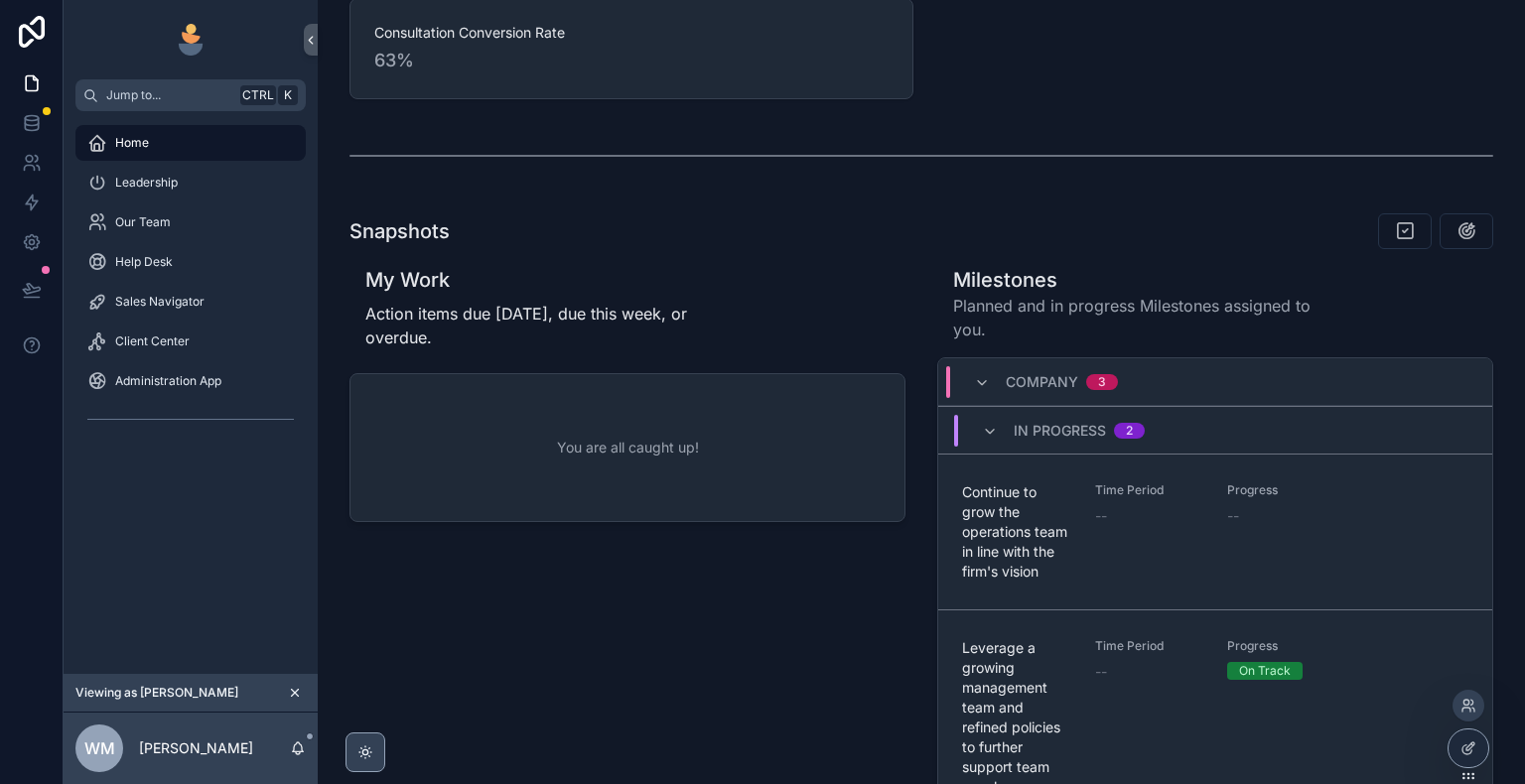 scroll, scrollTop: 651, scrollLeft: 0, axis: vertical 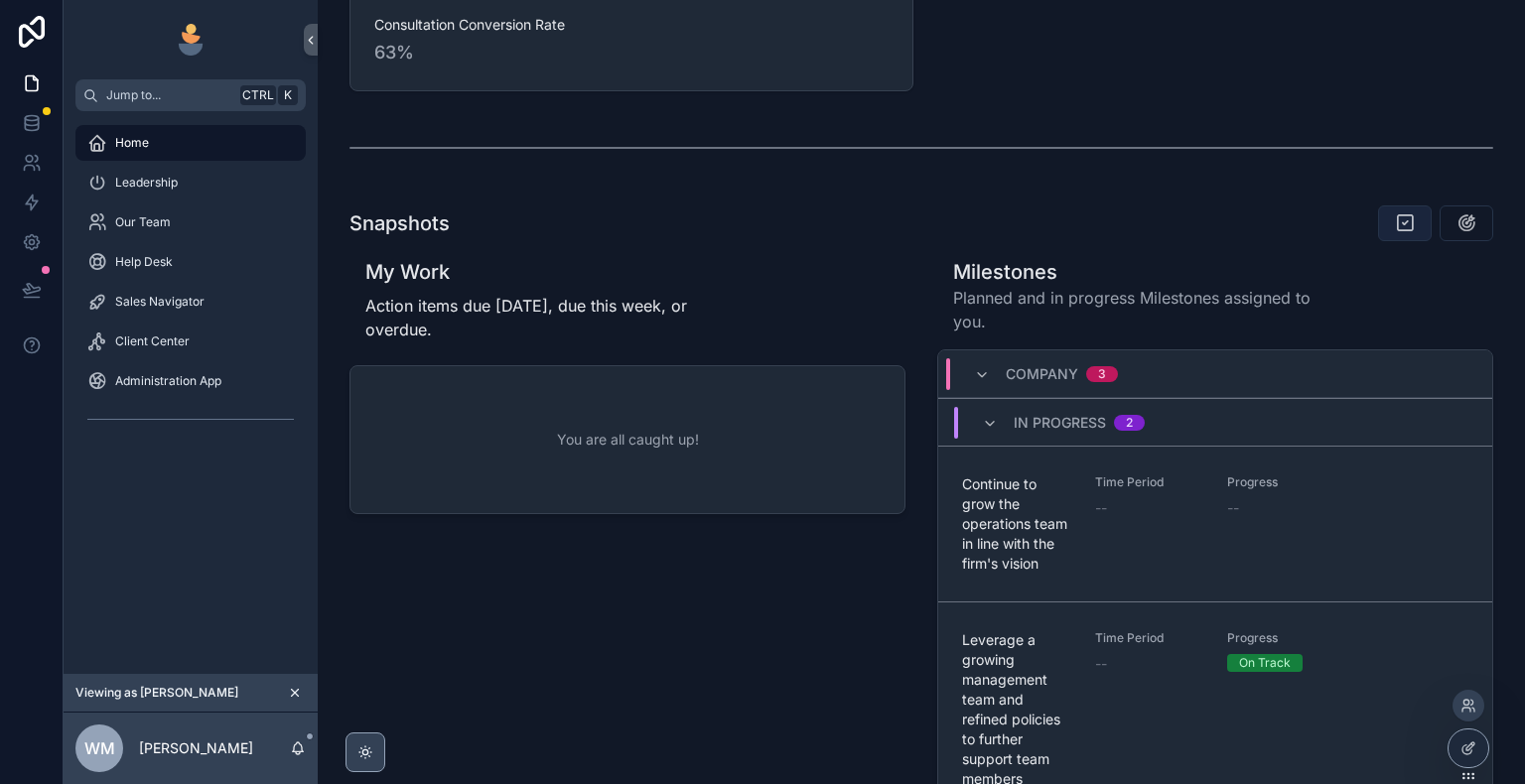 click at bounding box center [1405, 223] 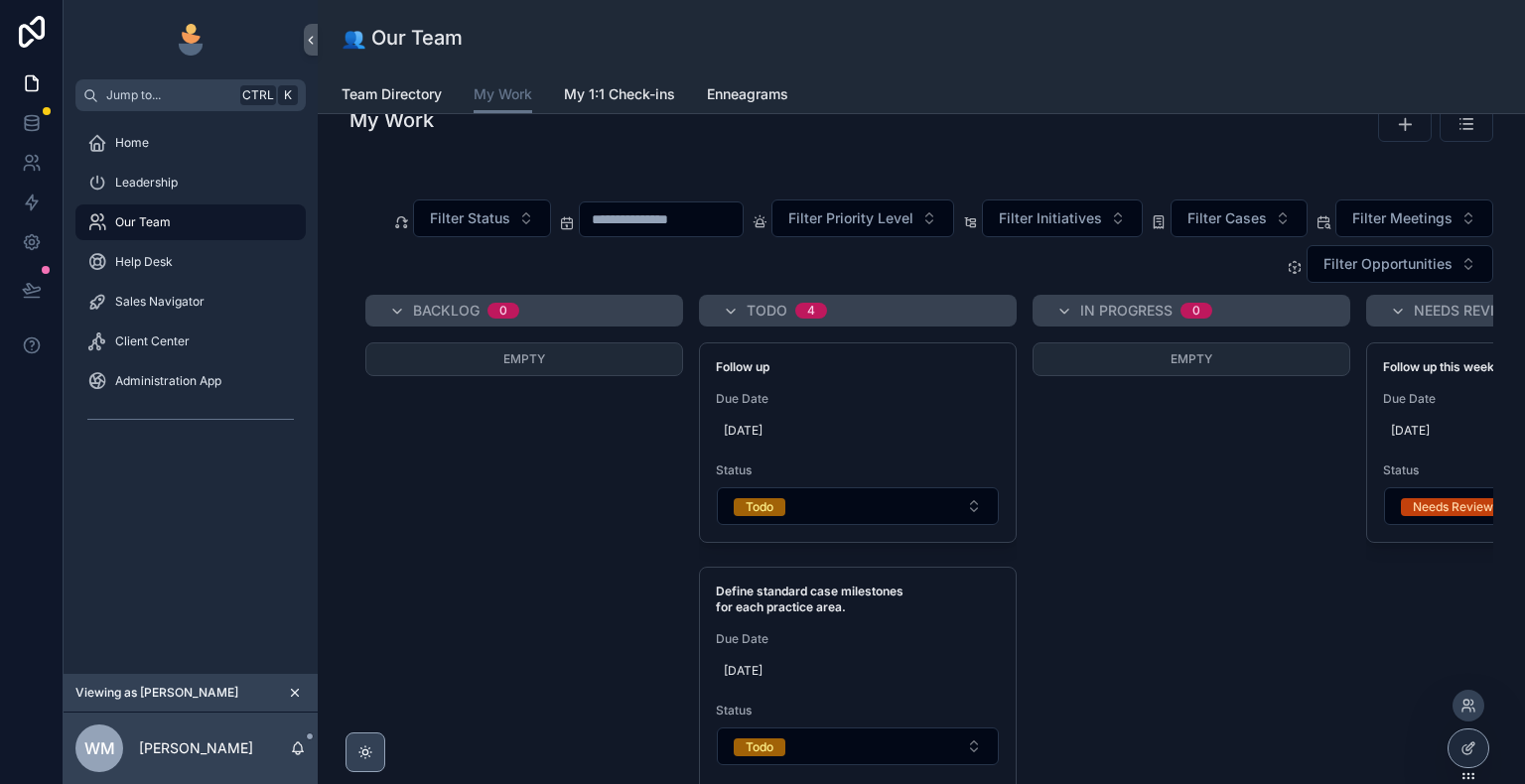 scroll, scrollTop: 18, scrollLeft: 0, axis: vertical 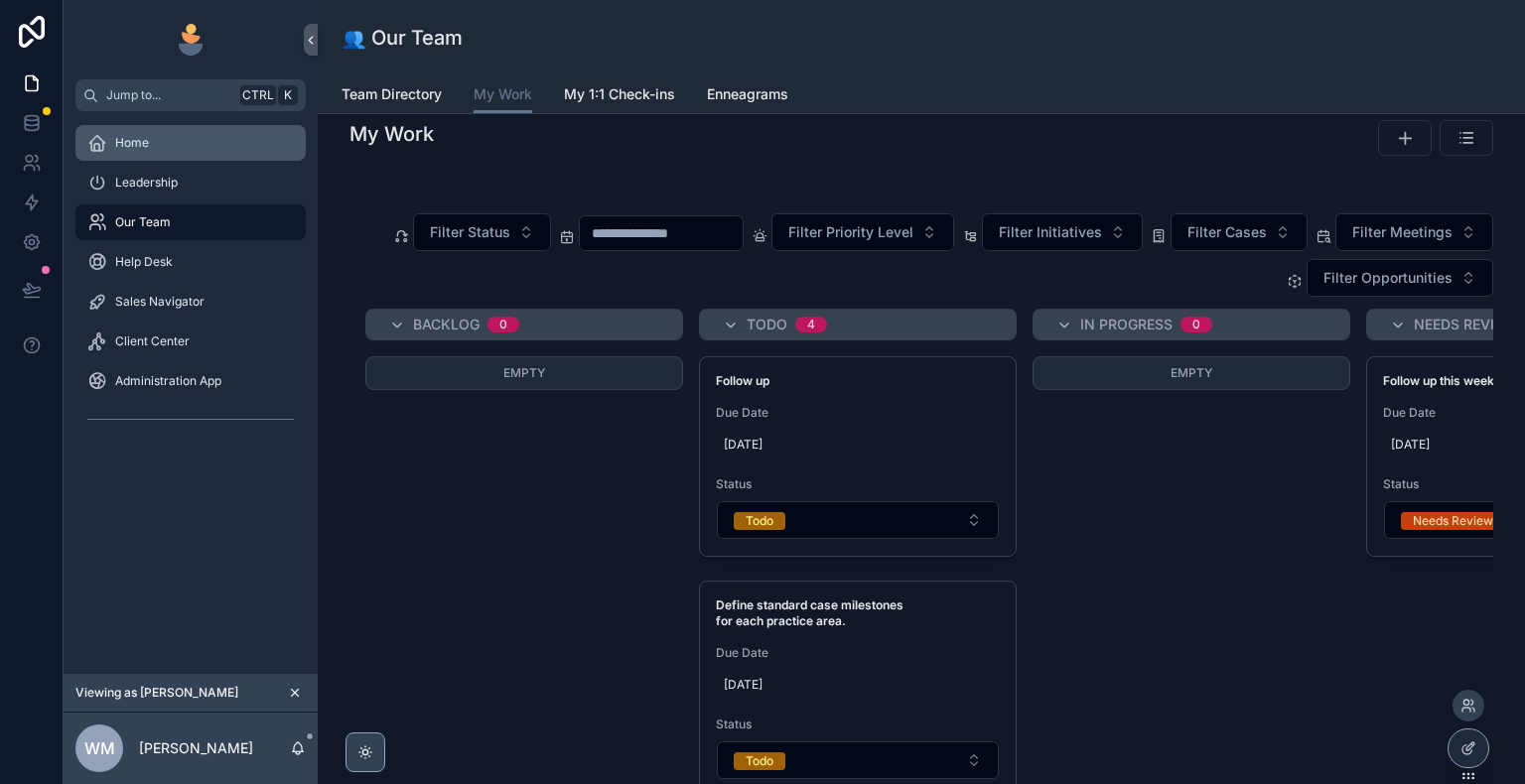 click on "Home" at bounding box center (191, 143) 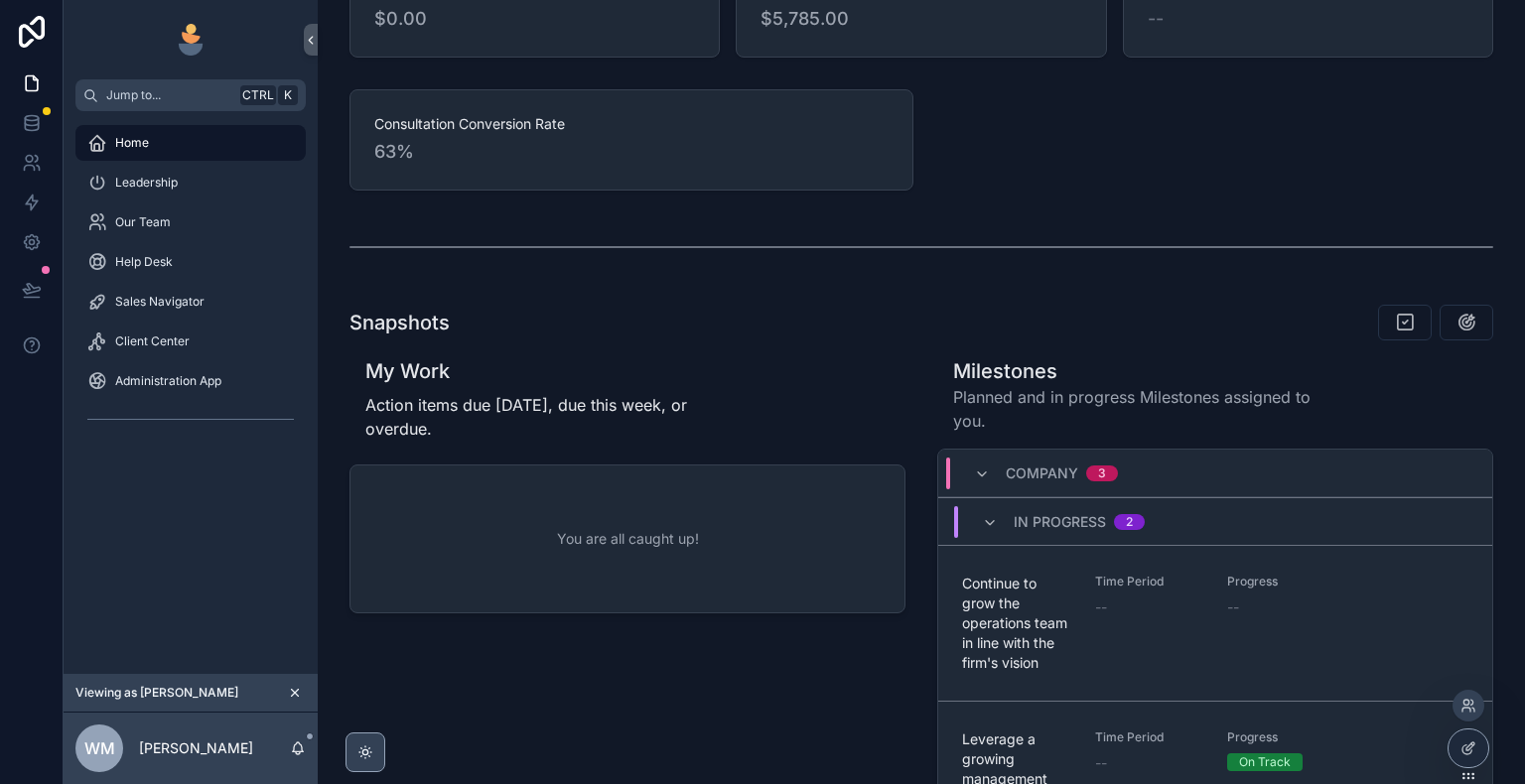 scroll, scrollTop: 555, scrollLeft: 0, axis: vertical 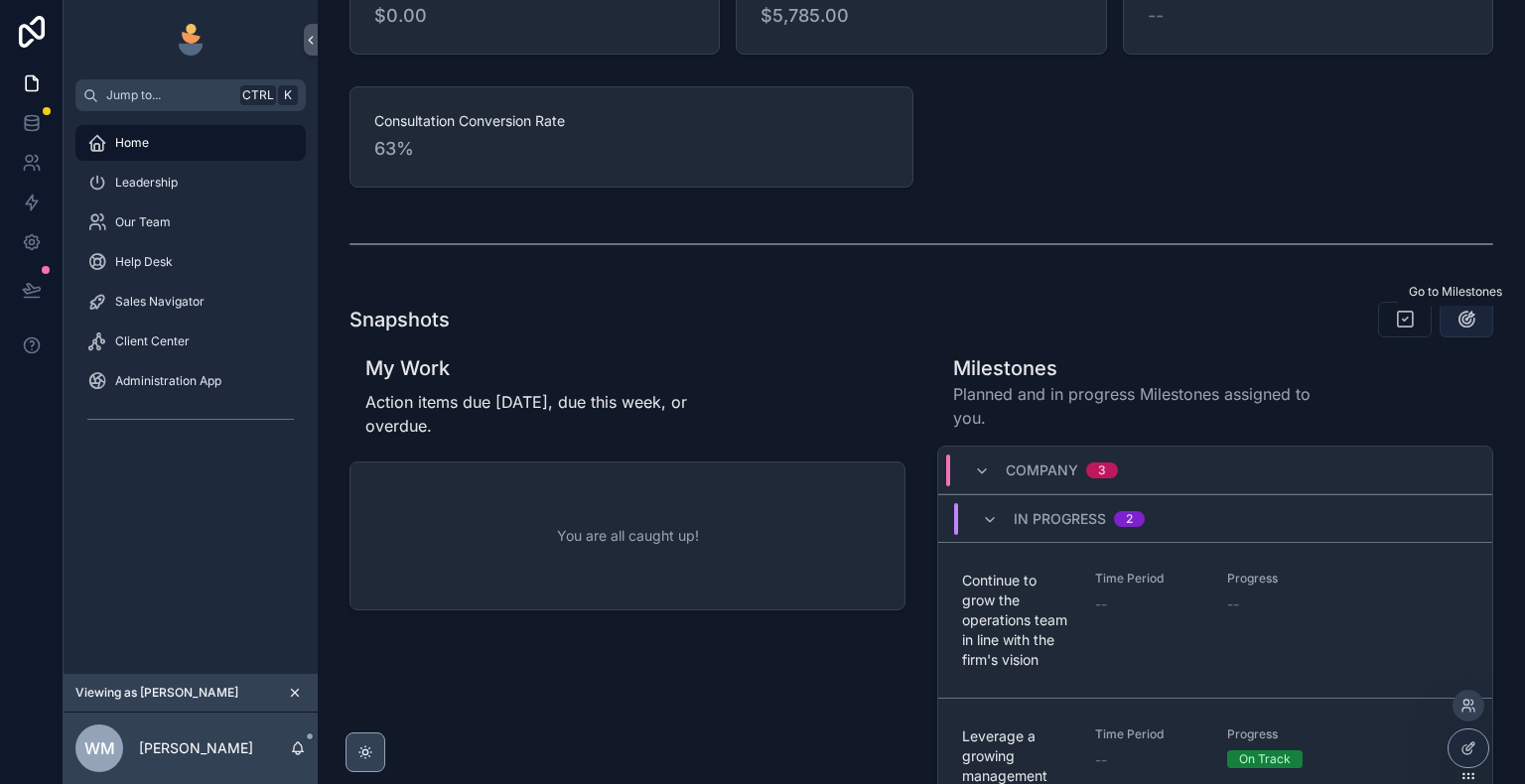 click at bounding box center [1466, 320] 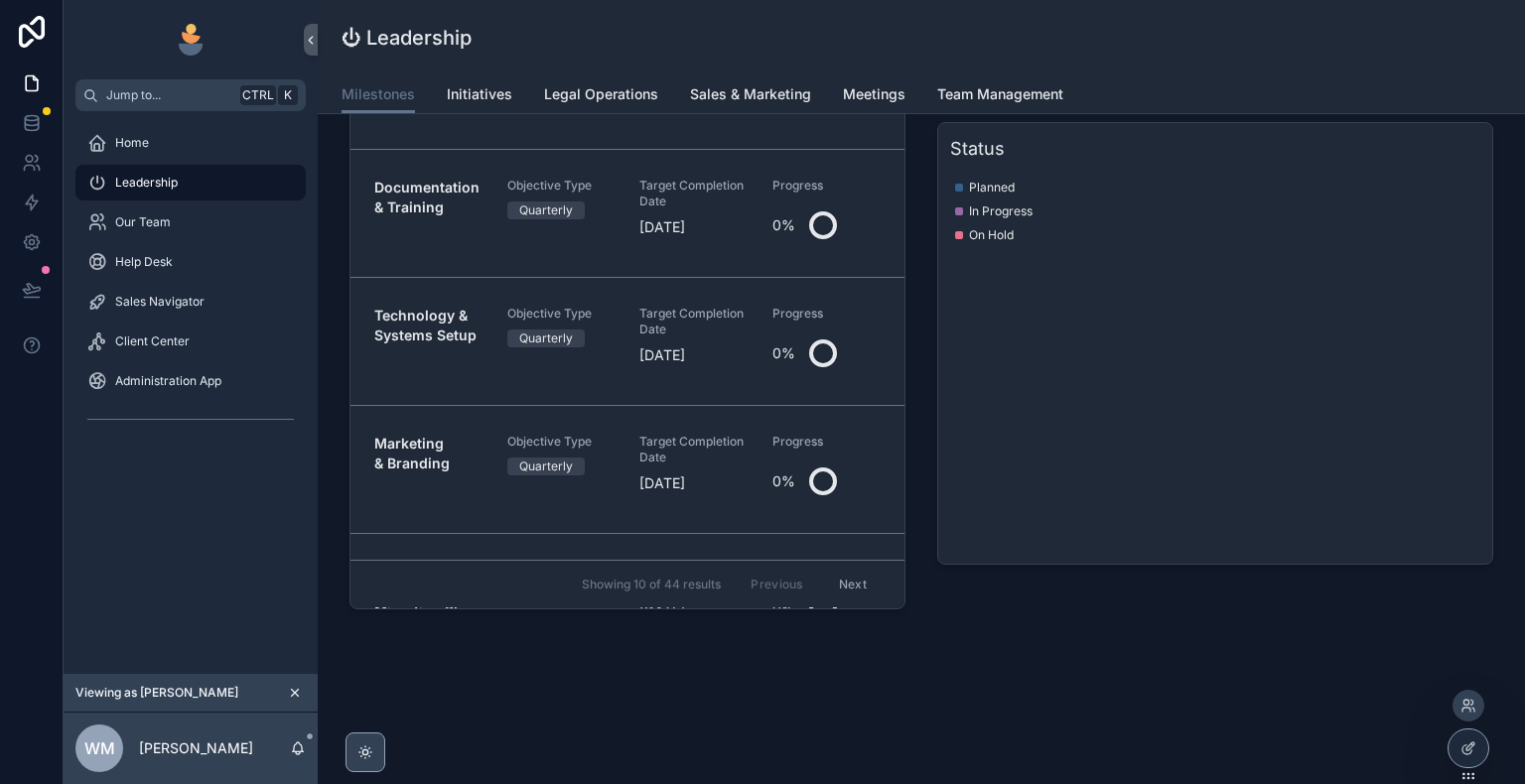 scroll, scrollTop: 0, scrollLeft: 0, axis: both 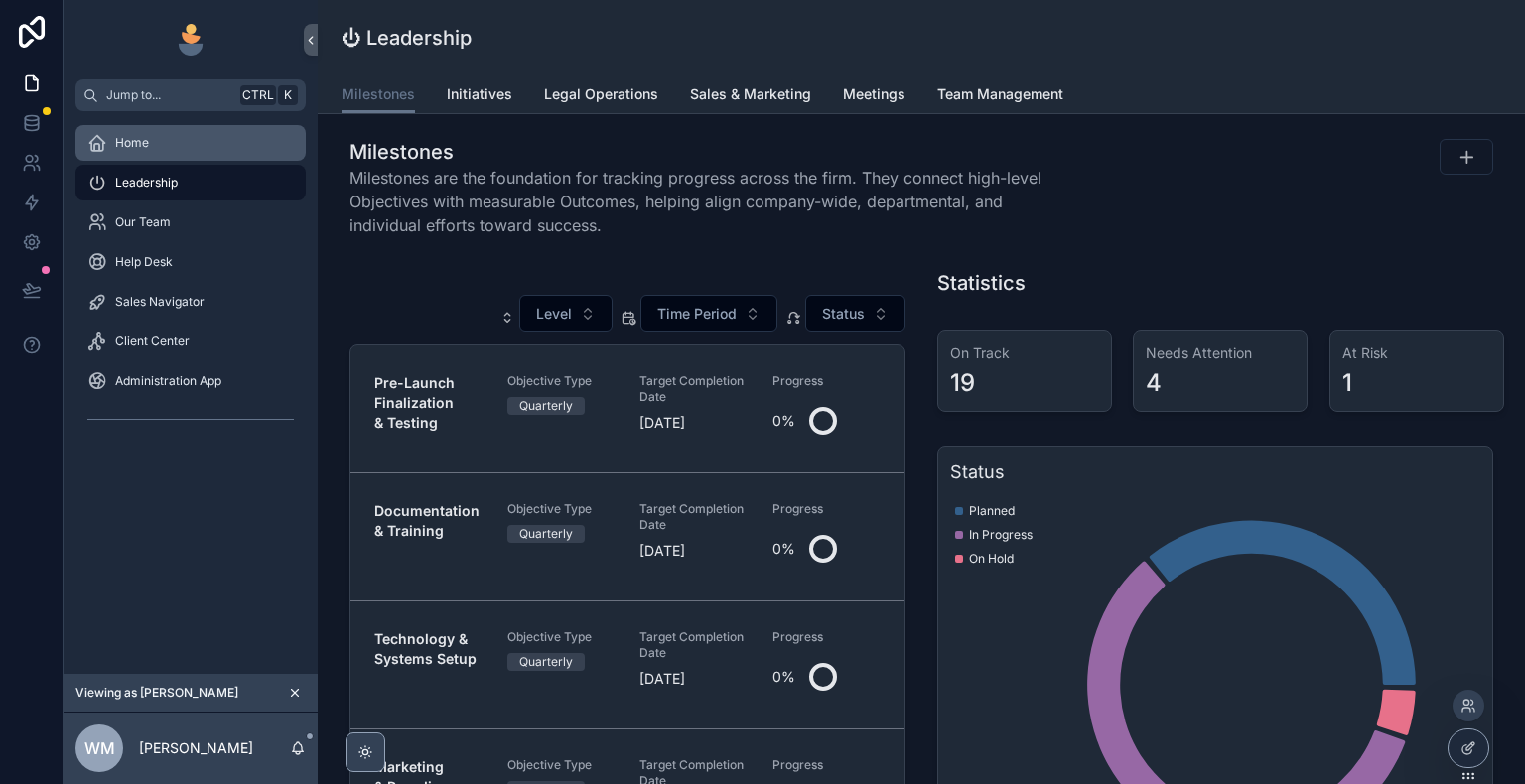 click on "Home" at bounding box center [191, 143] 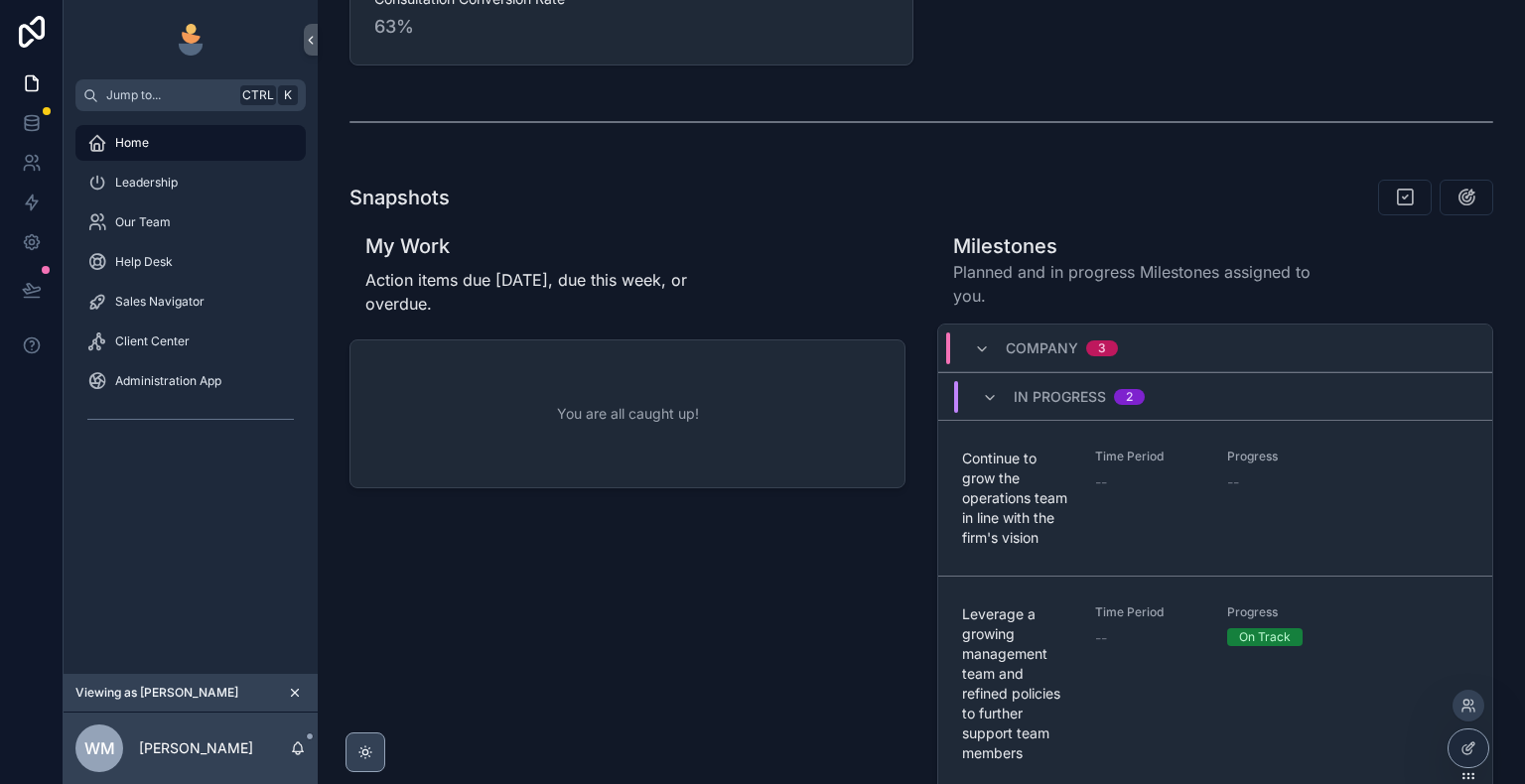 scroll, scrollTop: 678, scrollLeft: 0, axis: vertical 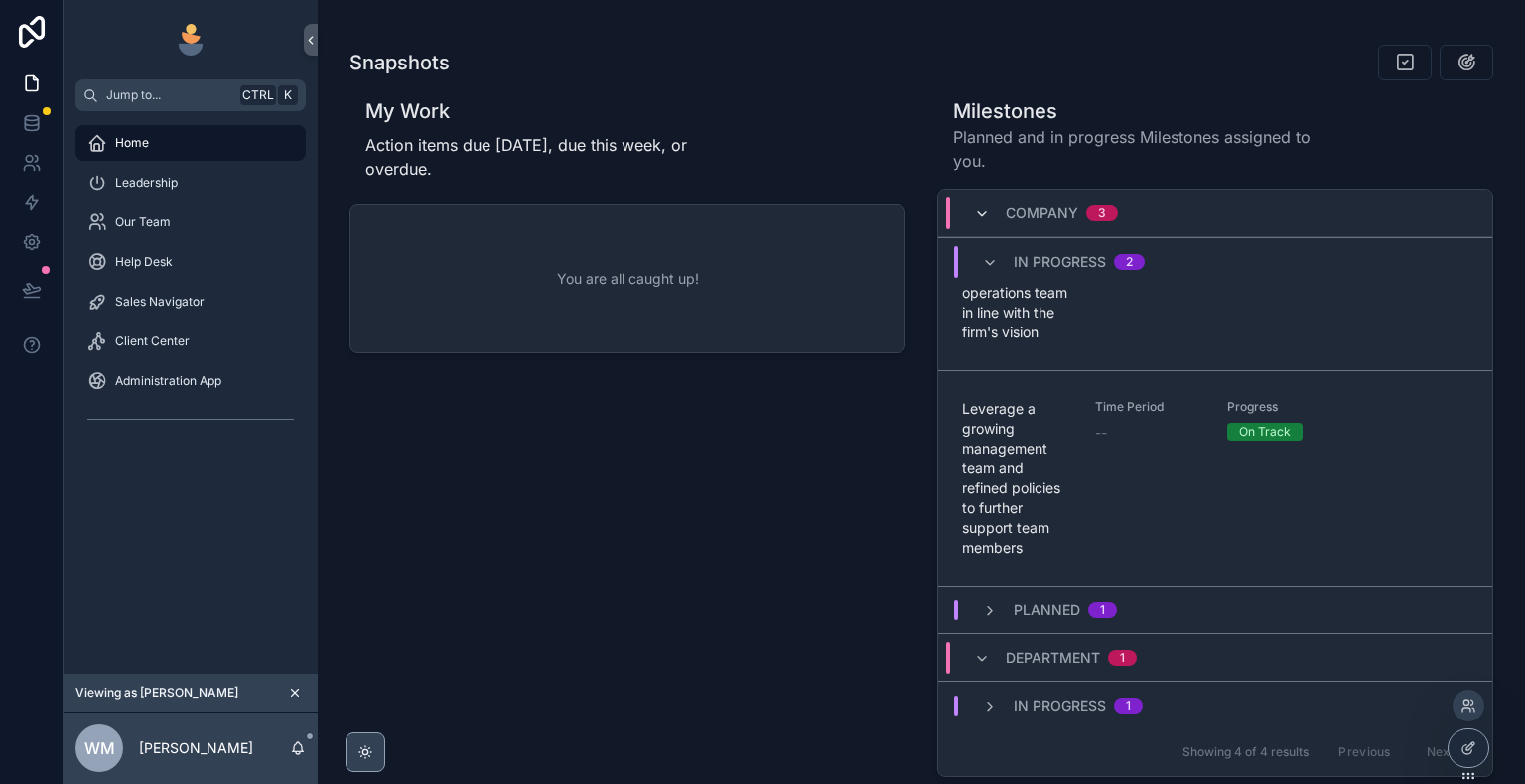 click at bounding box center (982, 214) 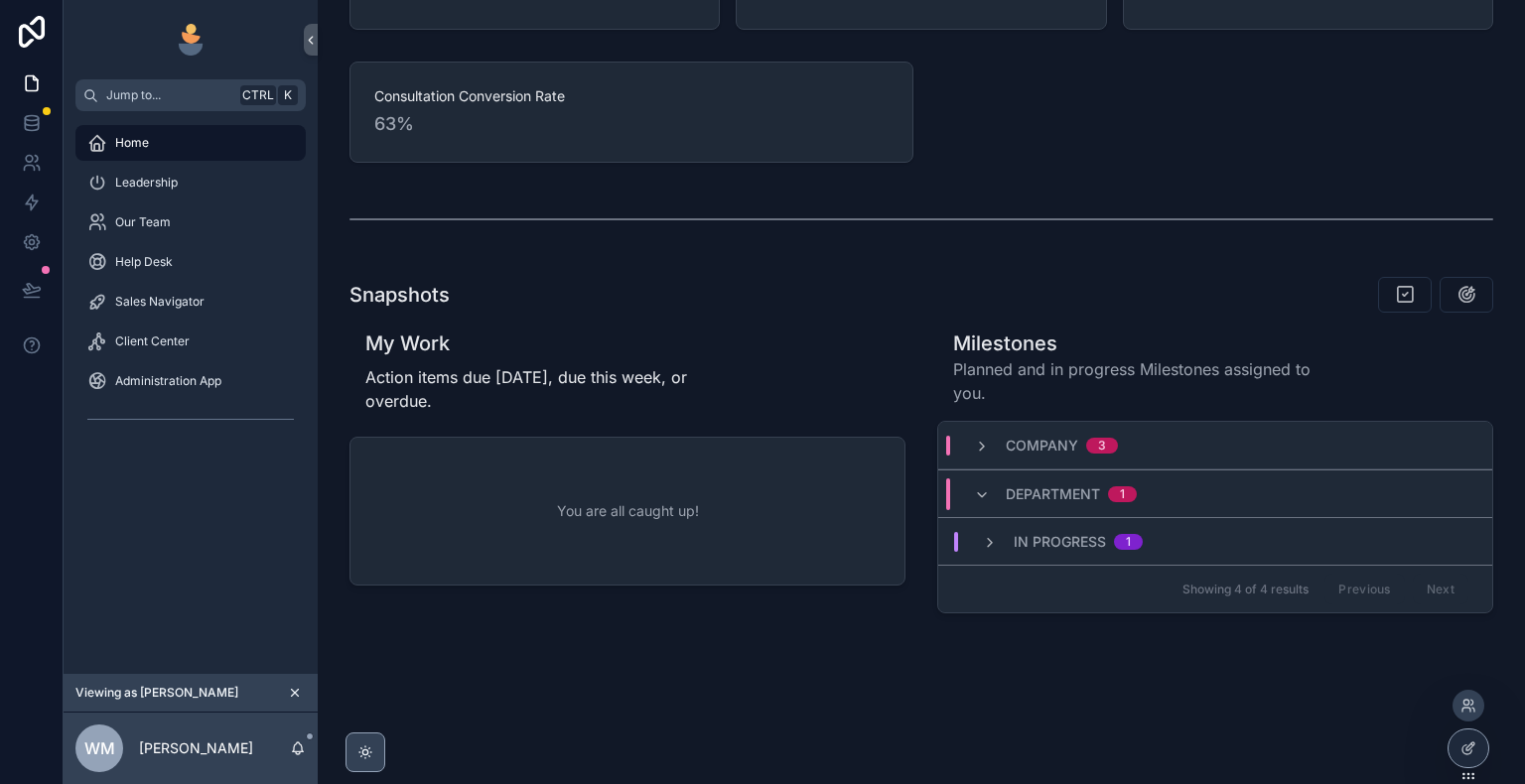 click on "Company 3" at bounding box center (1215, 446) 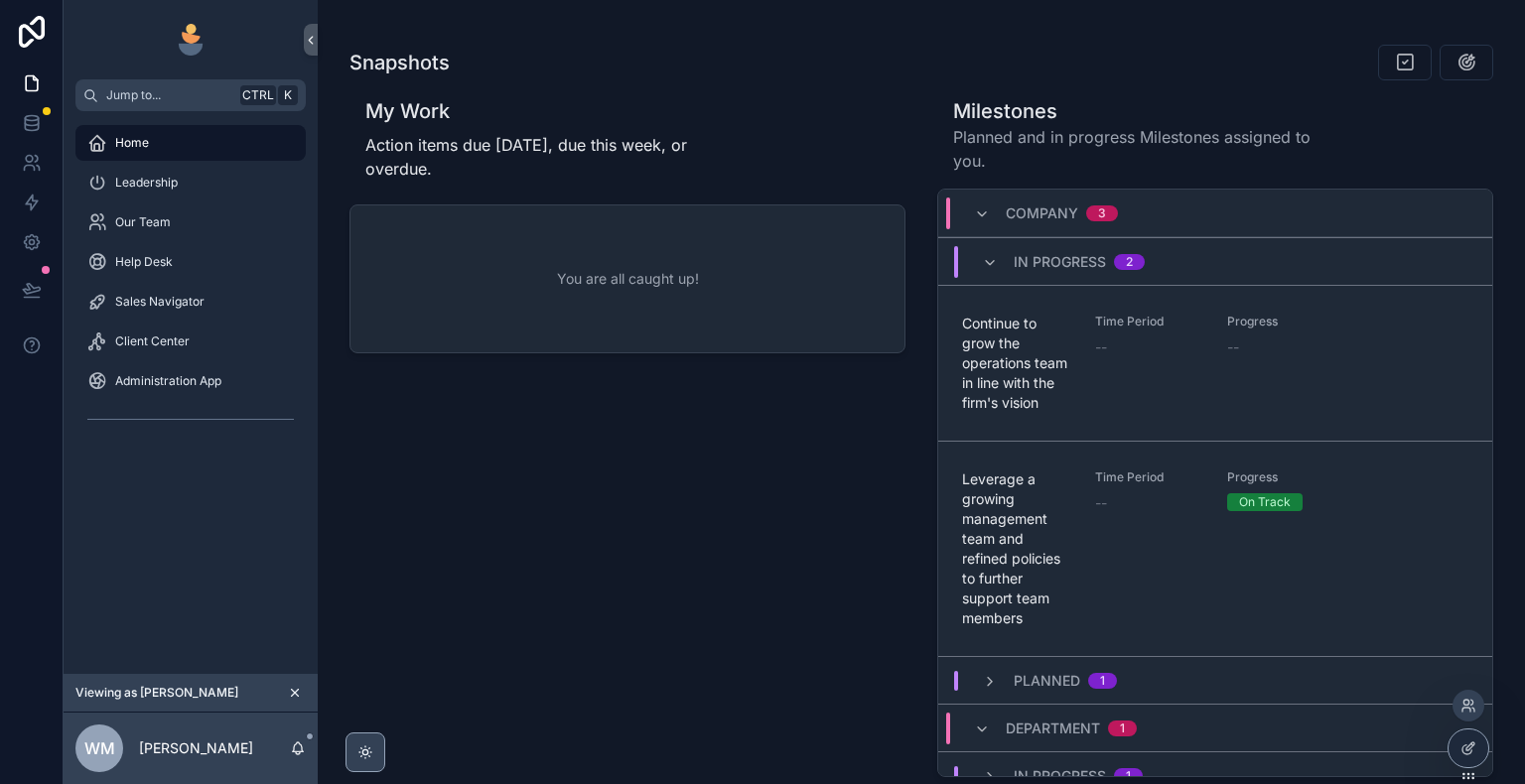 click on "Company 3" at bounding box center (1045, 213) 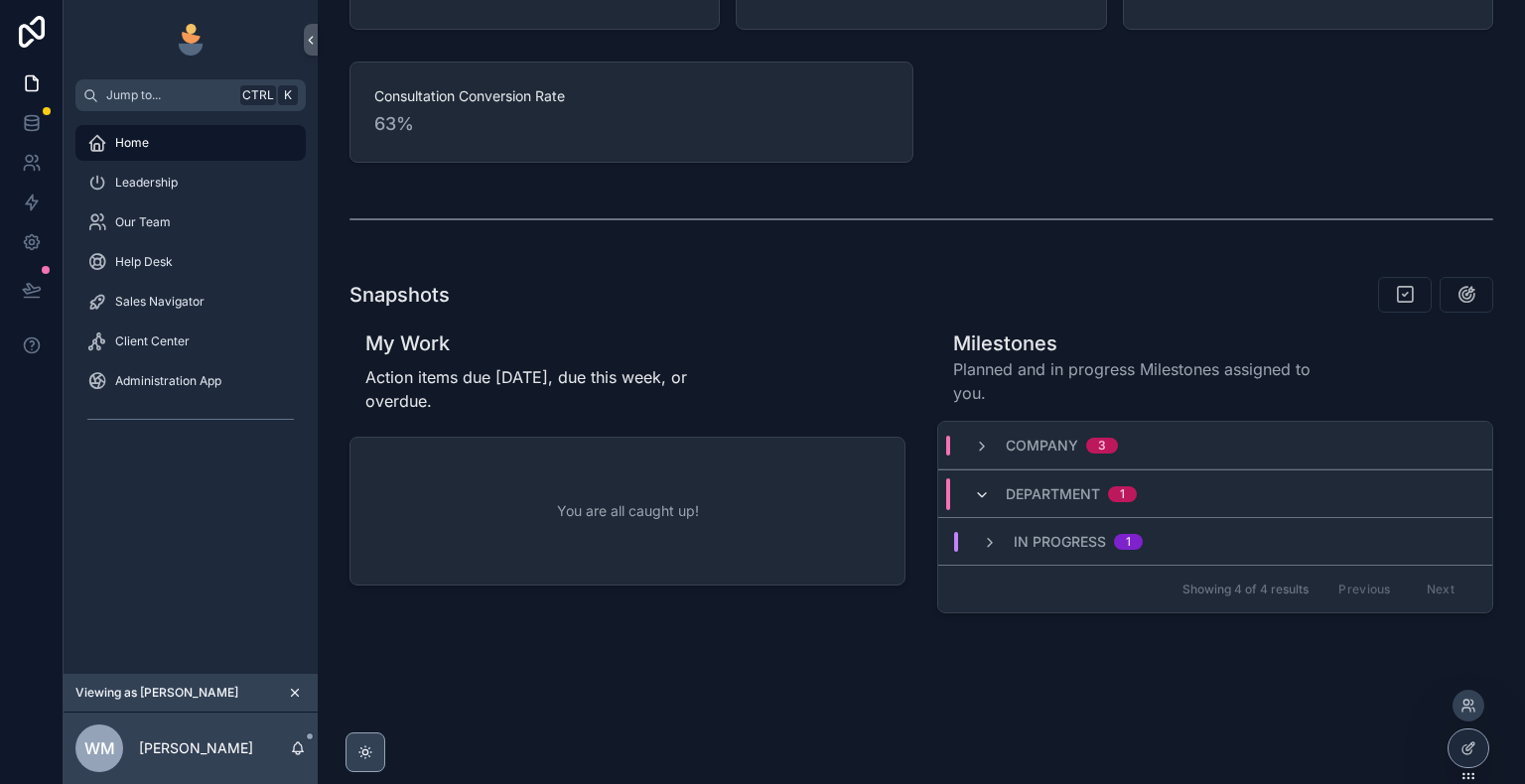 click at bounding box center (982, 495) 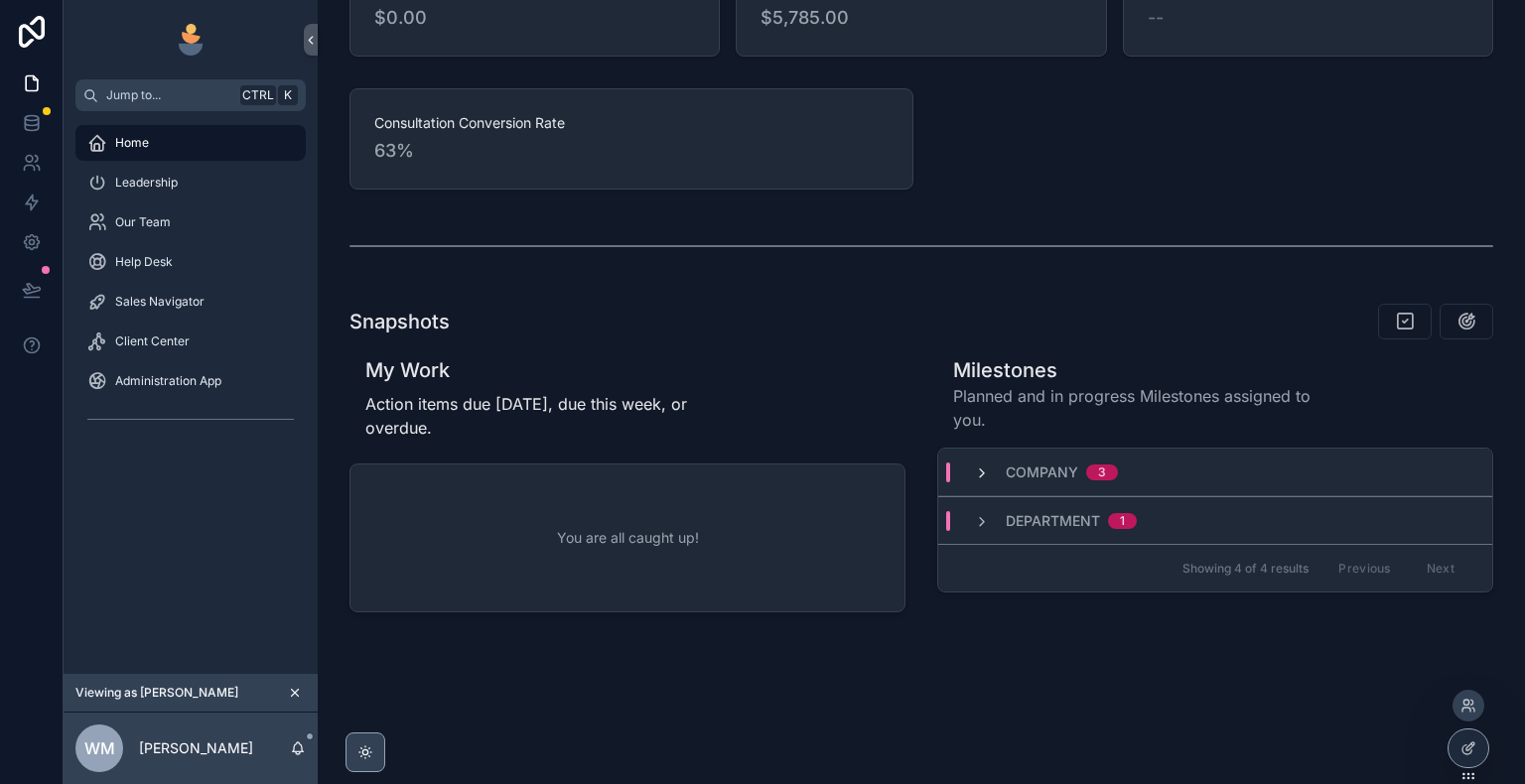 click at bounding box center (982, 473) 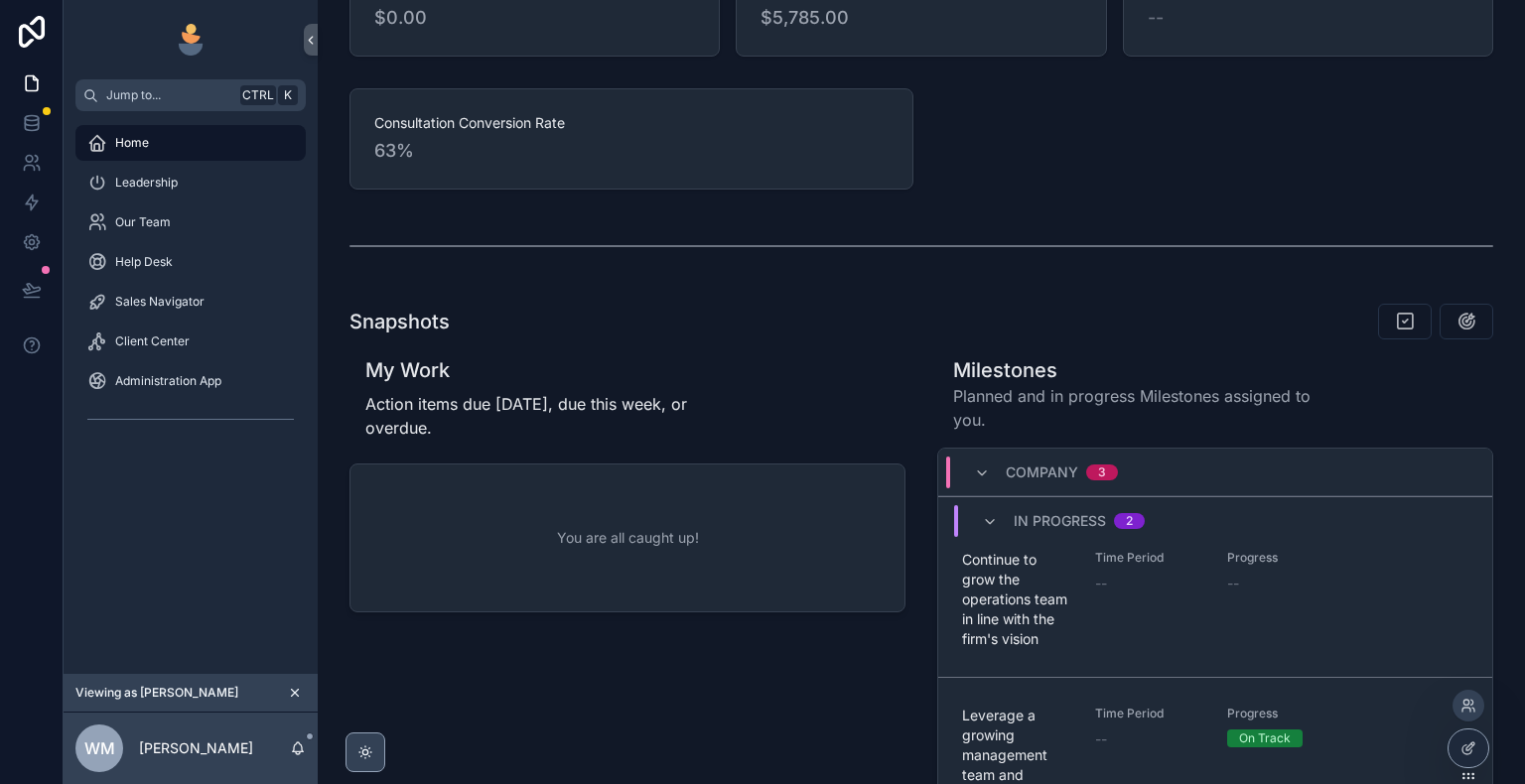 scroll, scrollTop: 40, scrollLeft: 0, axis: vertical 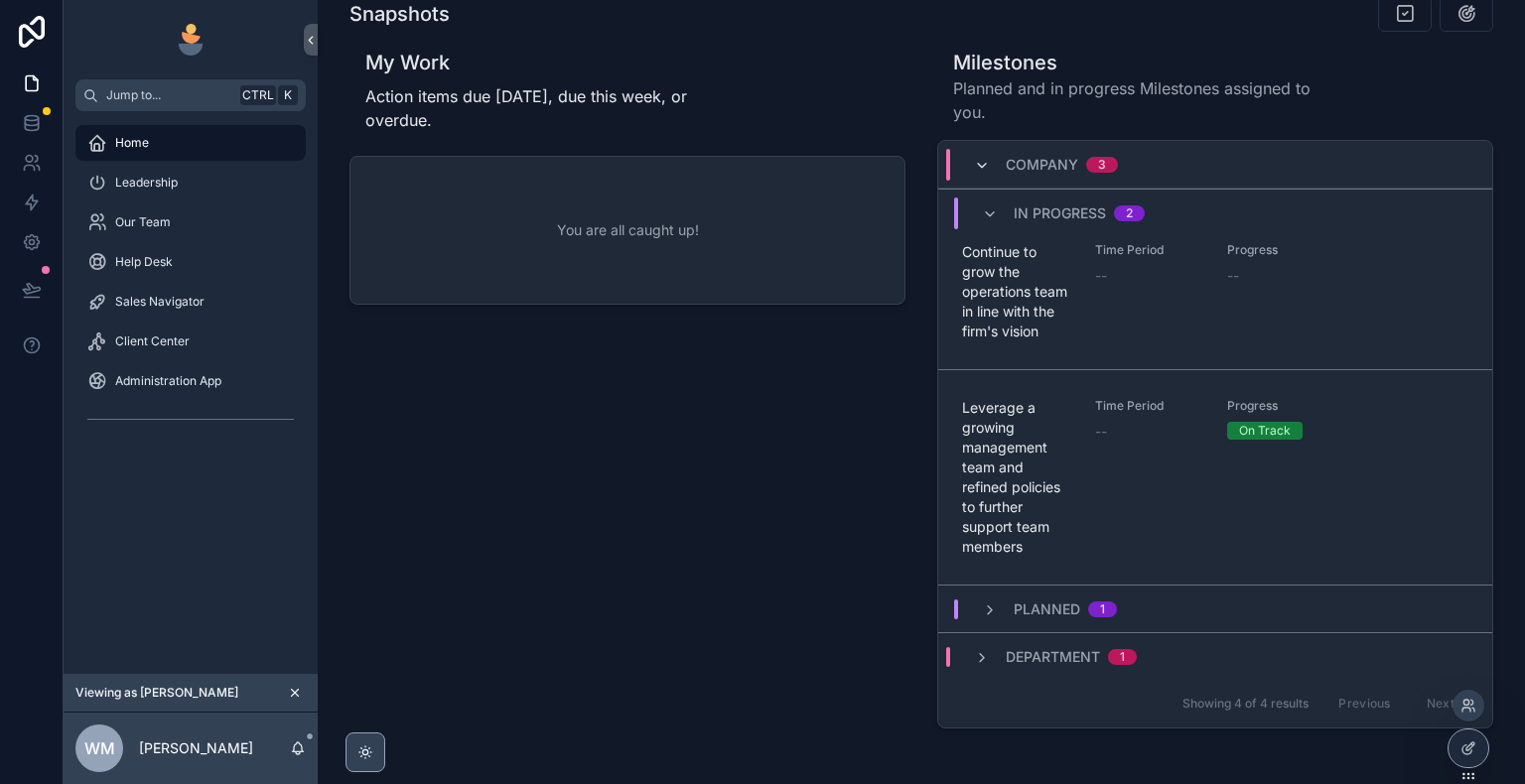 click at bounding box center [982, 166] 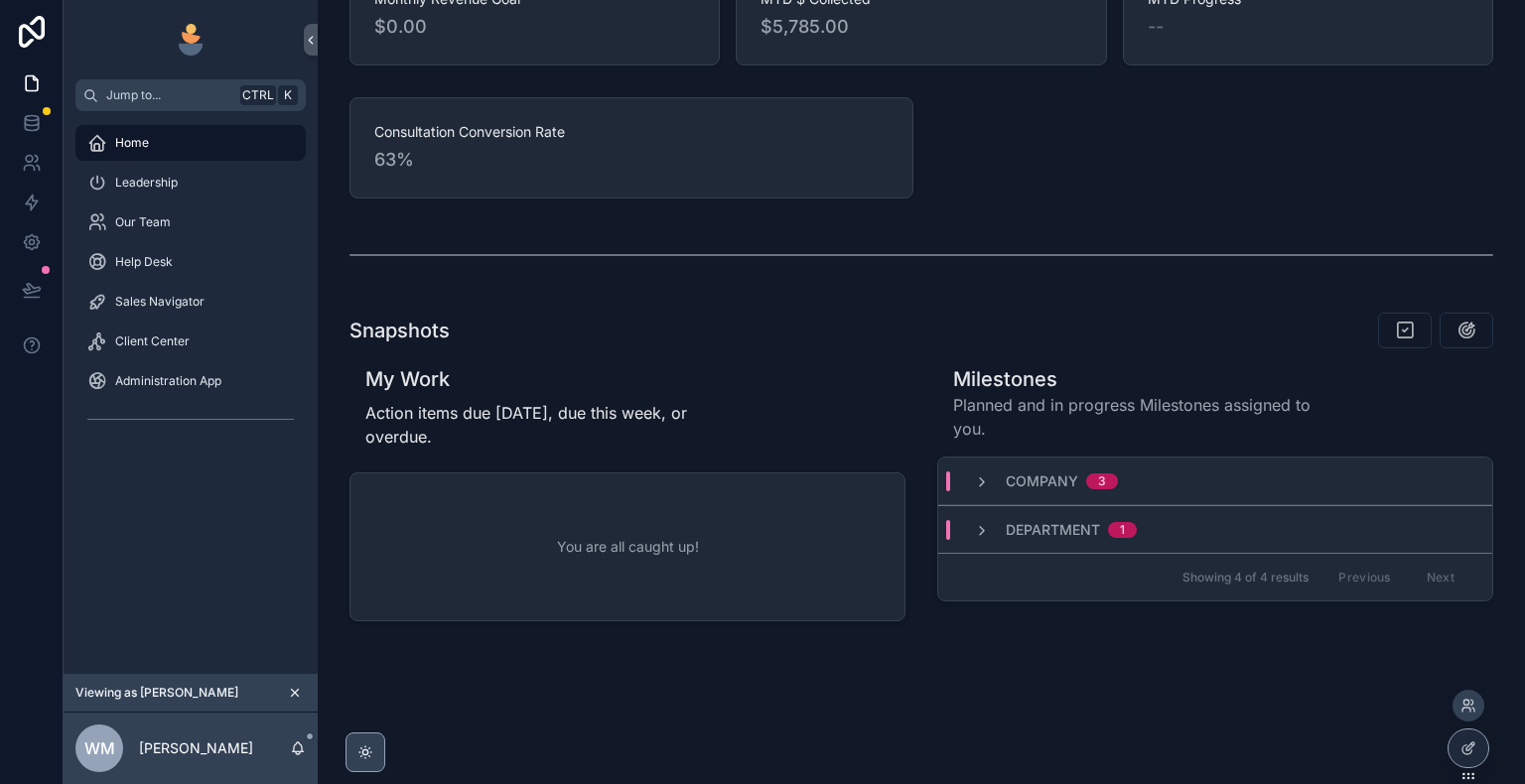 scroll, scrollTop: 545, scrollLeft: 0, axis: vertical 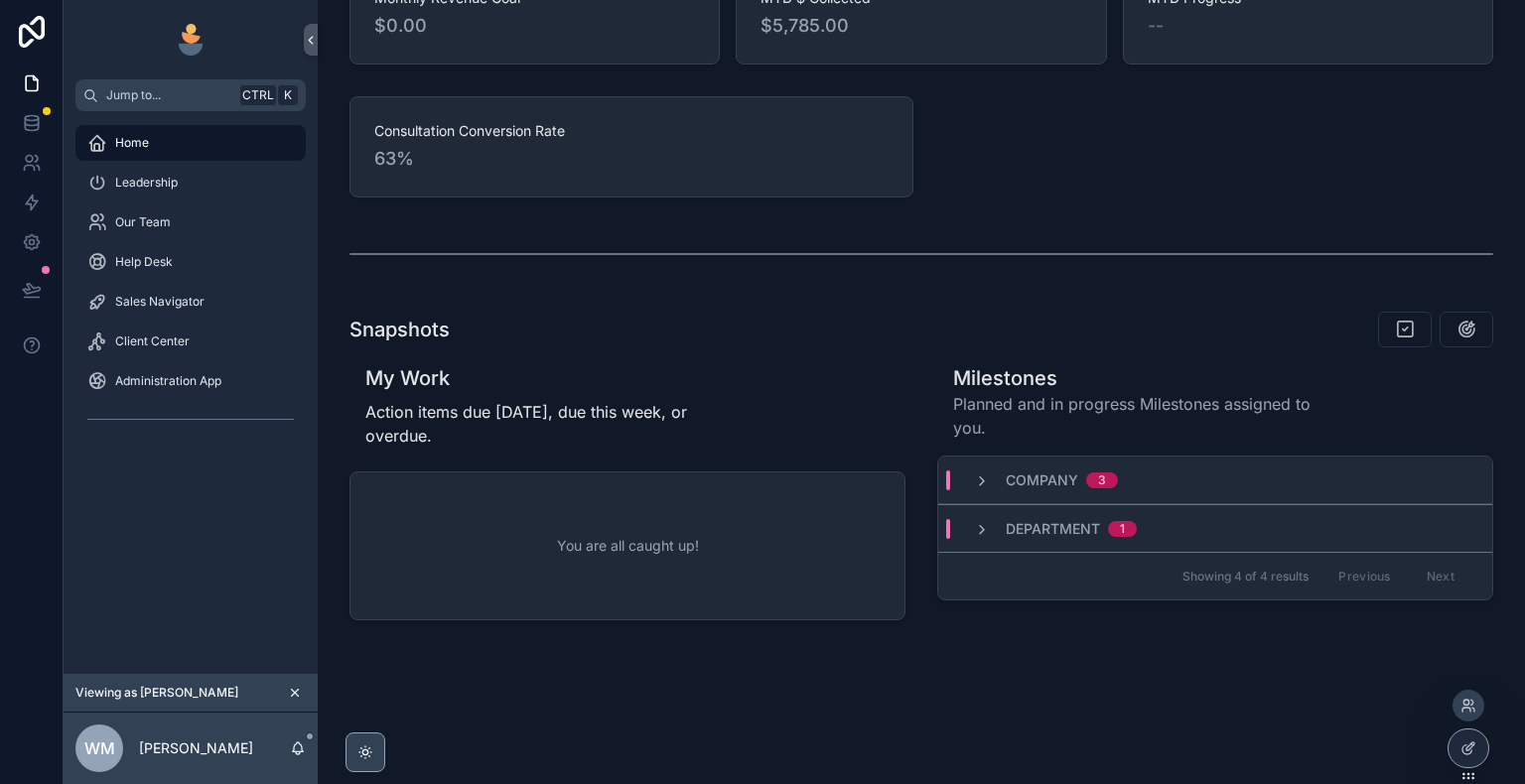 click on "Snapshots" at bounding box center [921, 329] 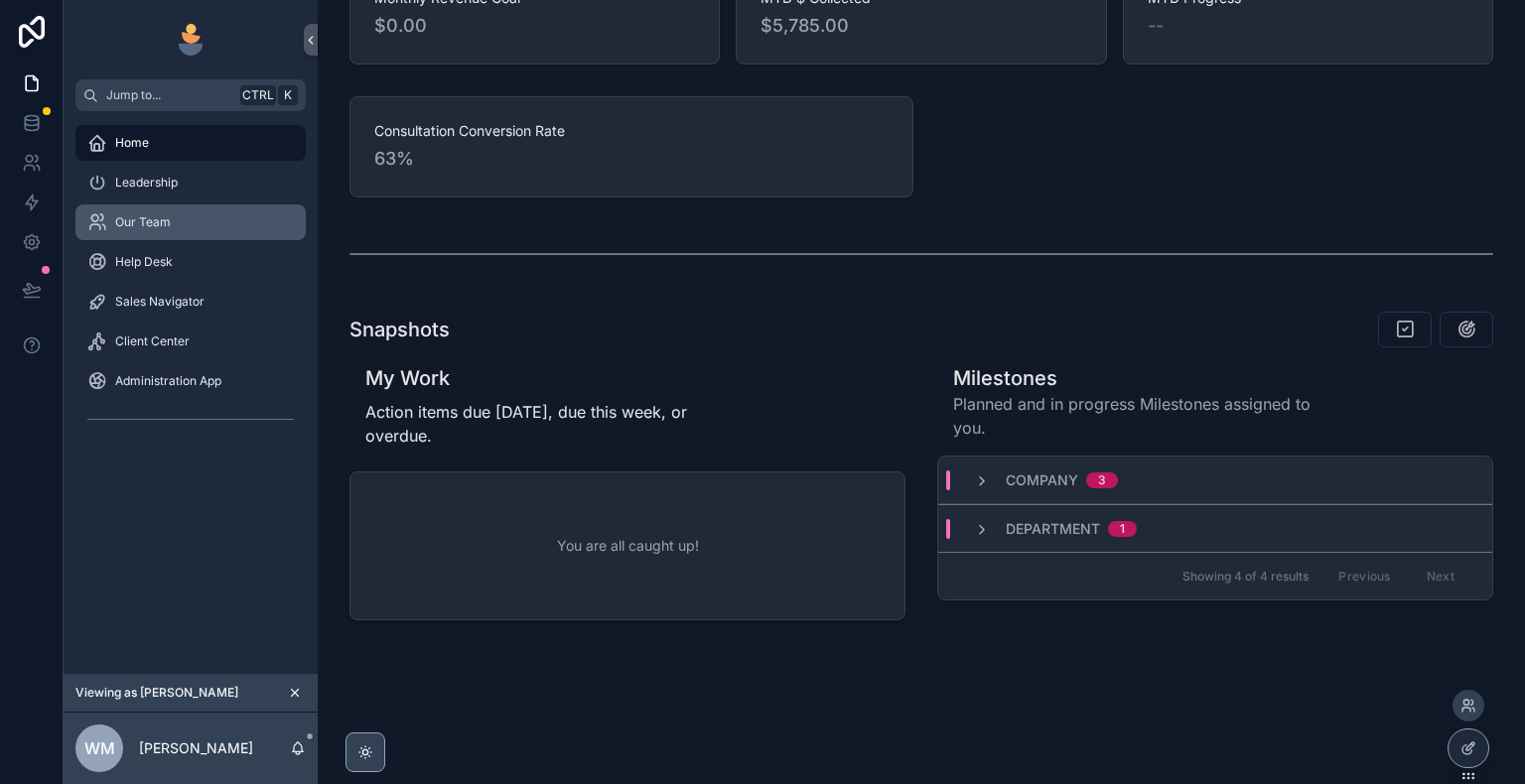 click on "Our Team" at bounding box center [191, 222] 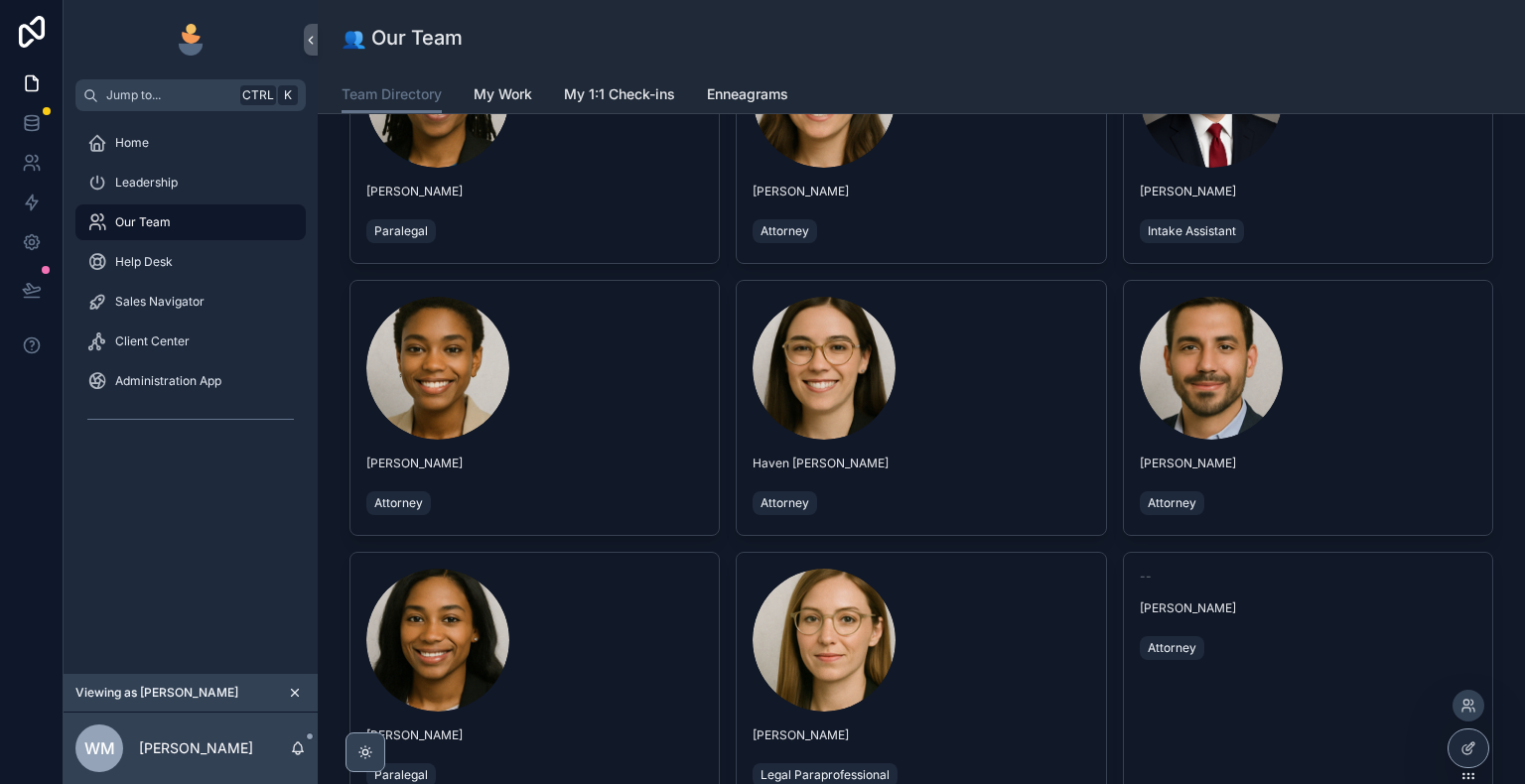 scroll, scrollTop: 0, scrollLeft: 0, axis: both 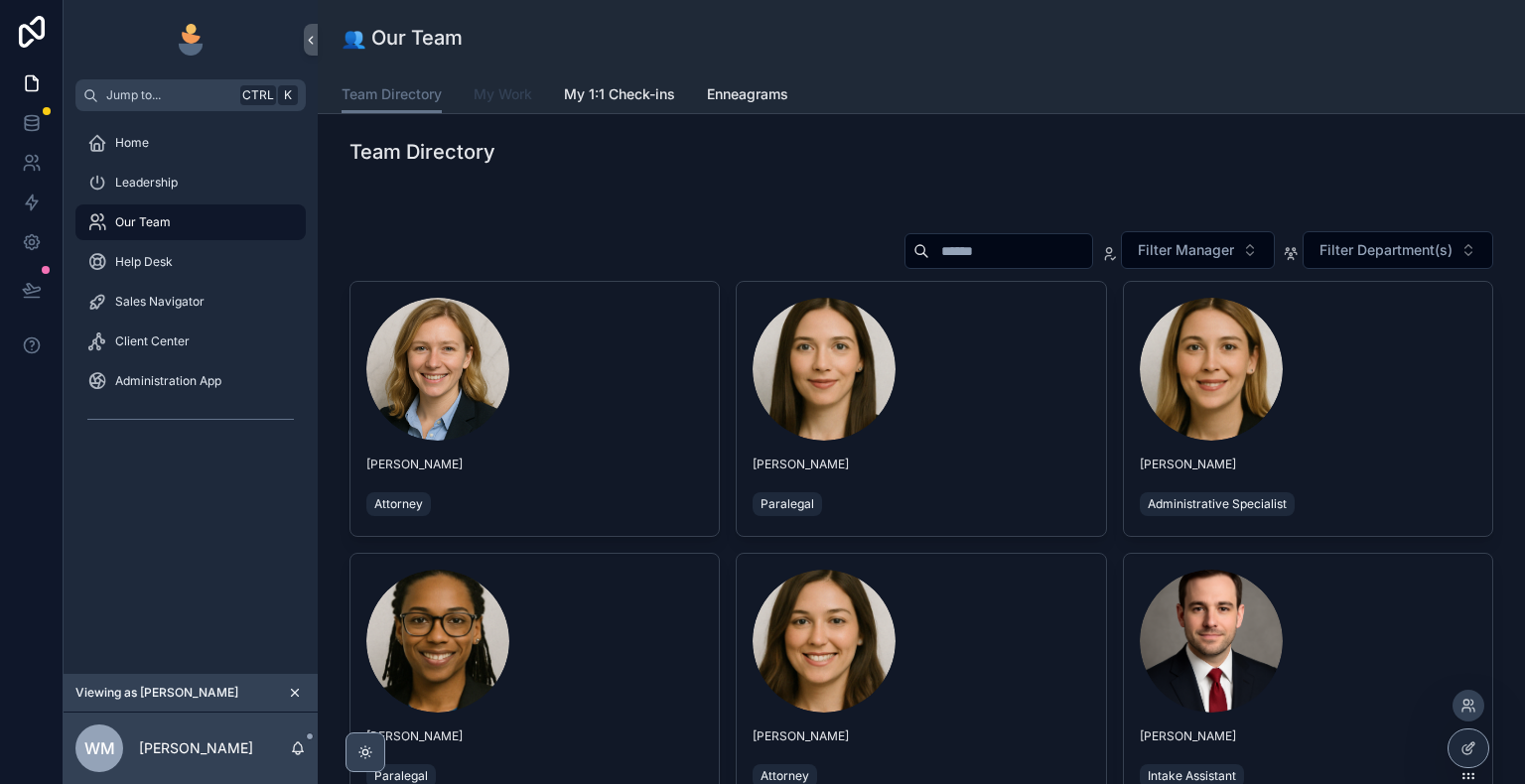 click on "My Work" at bounding box center [502, 94] 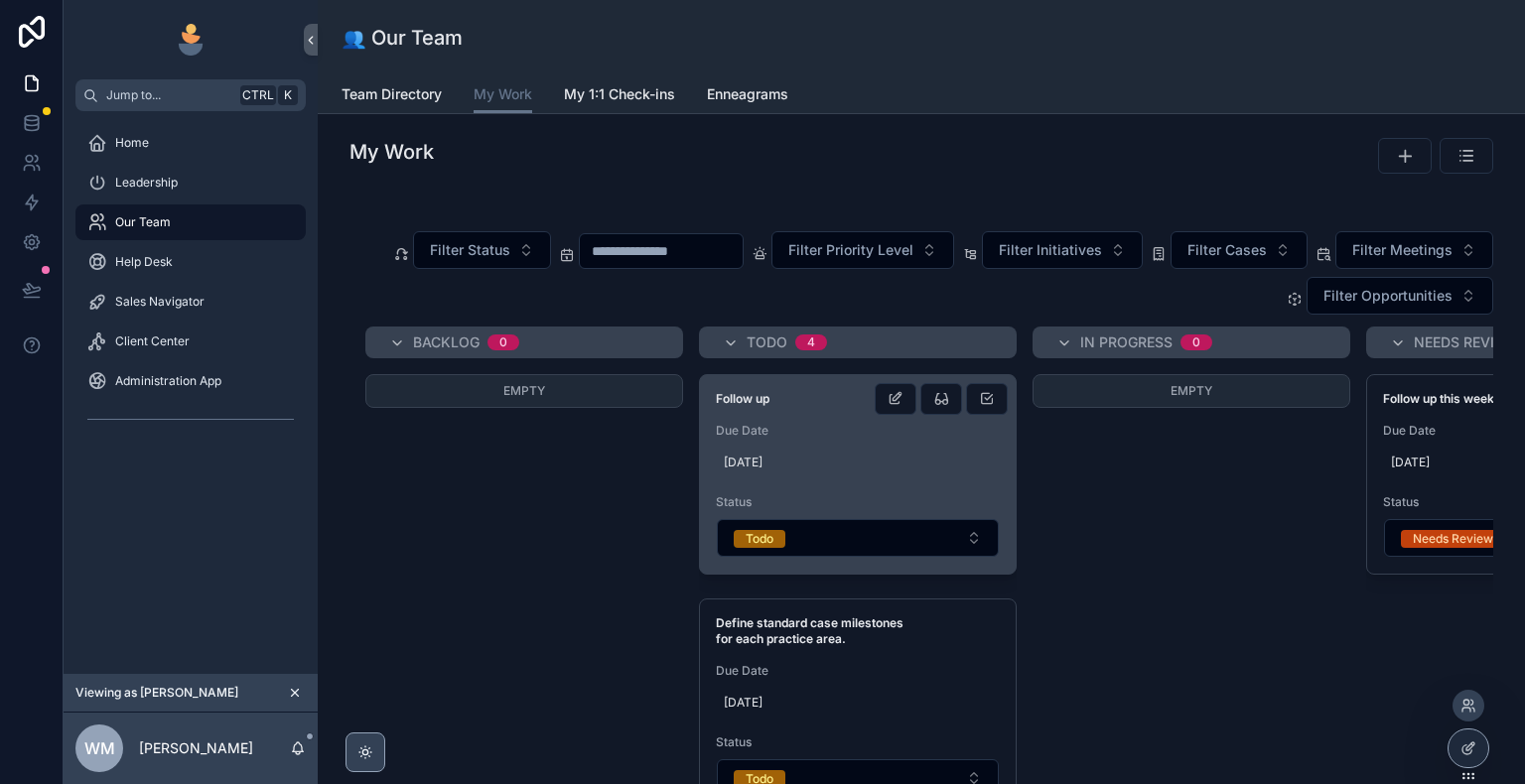 click on "Follow up Due Date 11/07/2025 Status Todo" at bounding box center (858, 474) 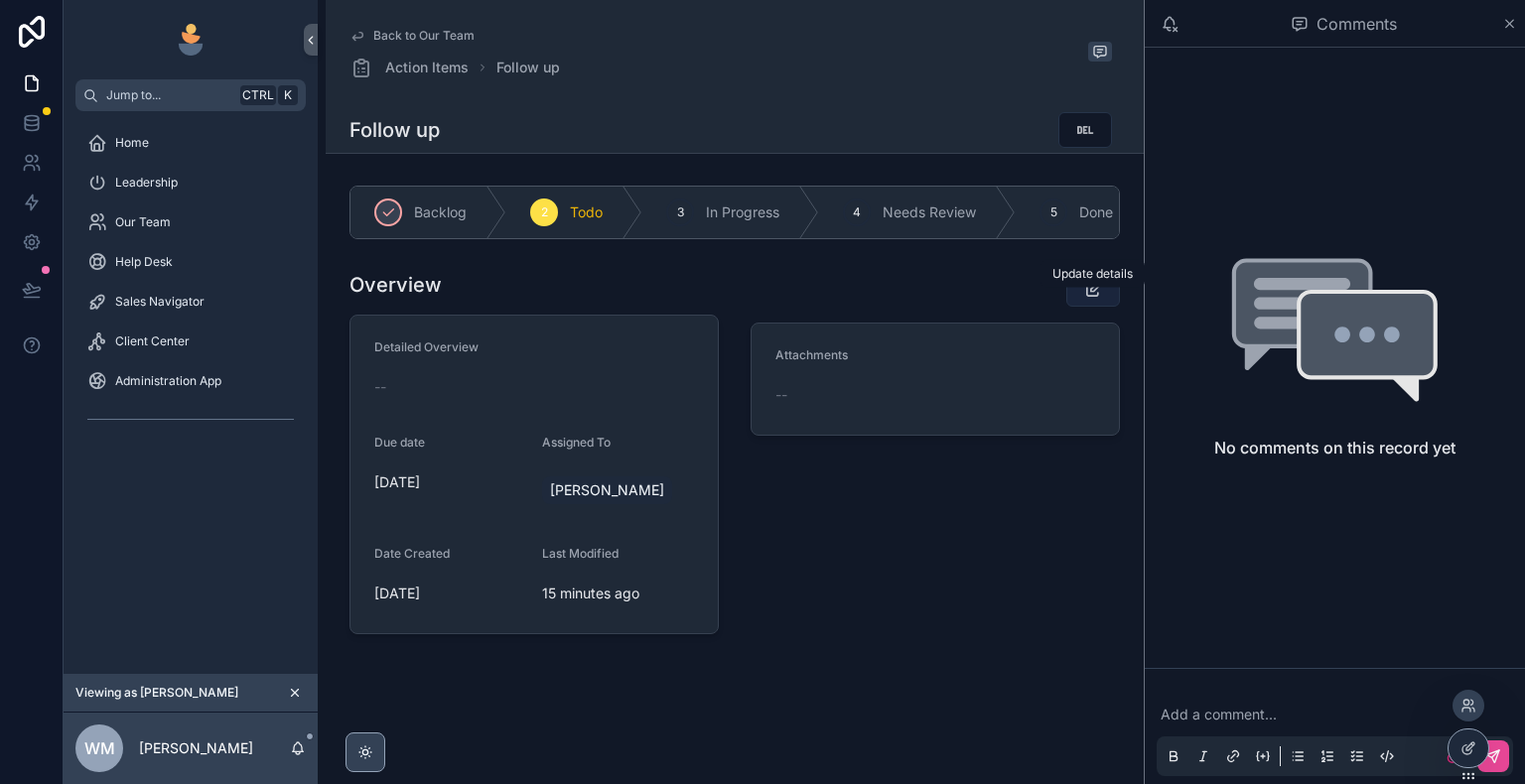 click at bounding box center (1093, 289) 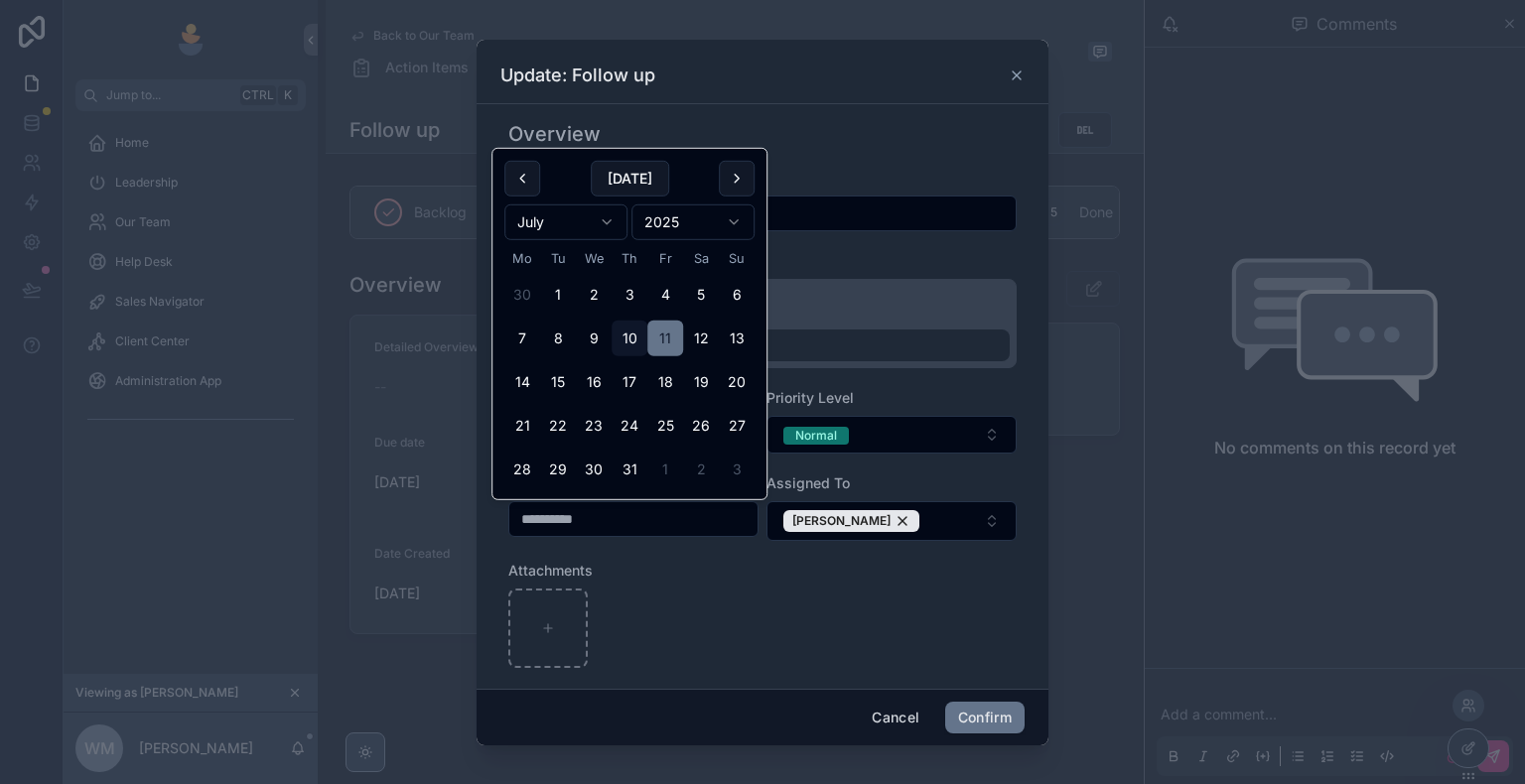 click on "**********" at bounding box center [633, 519] 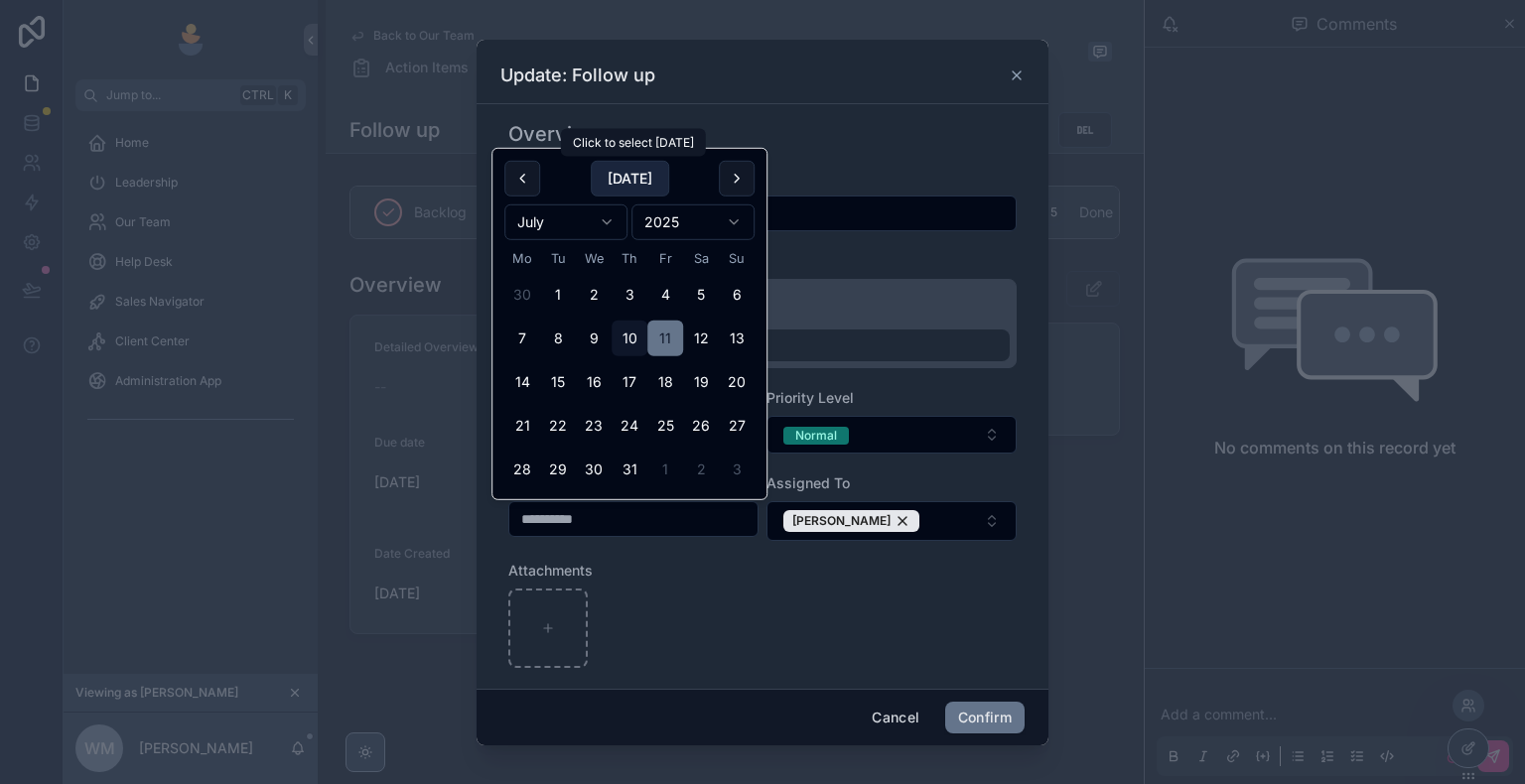 click on "[DATE]" at bounding box center [629, 179] 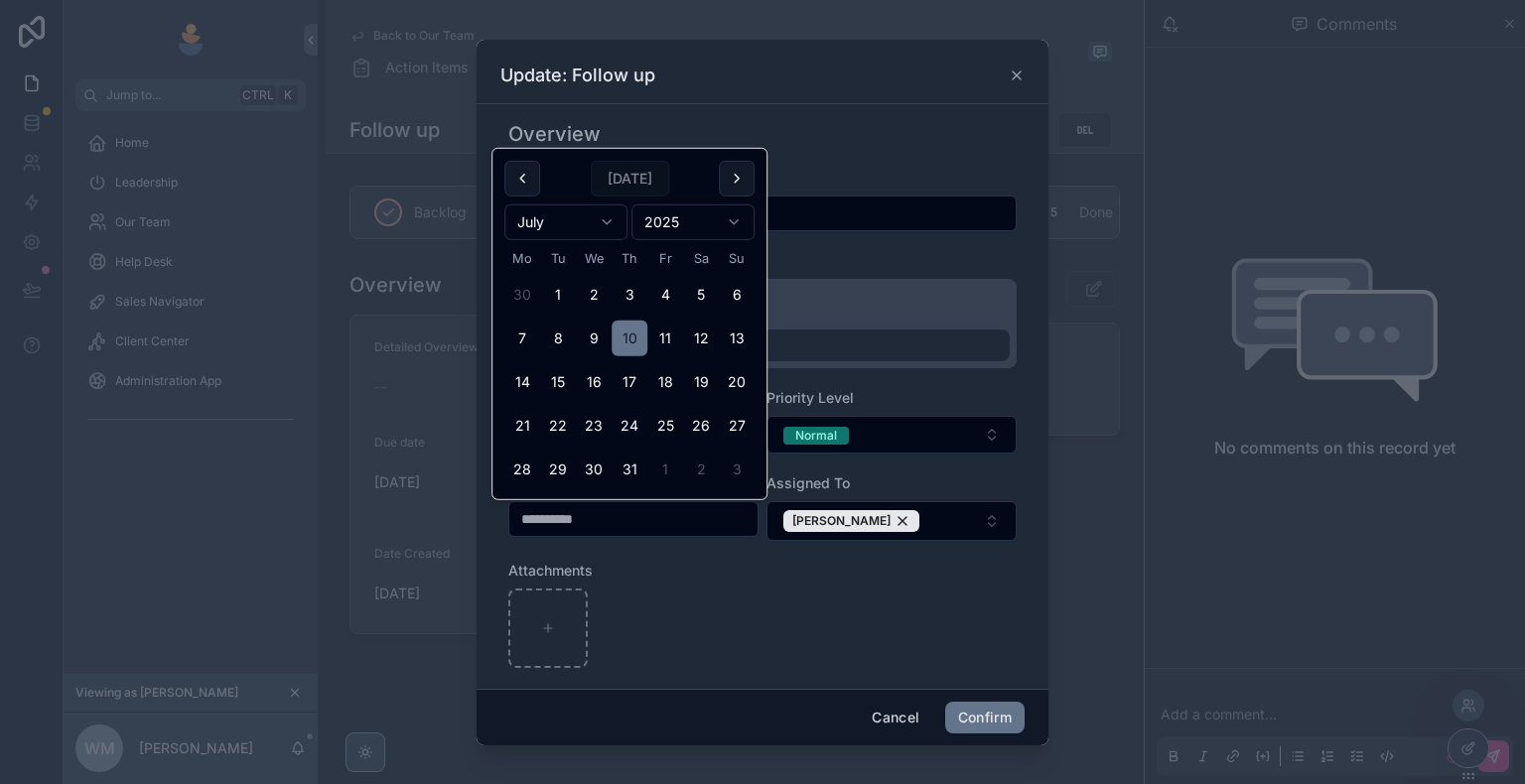 type on "**********" 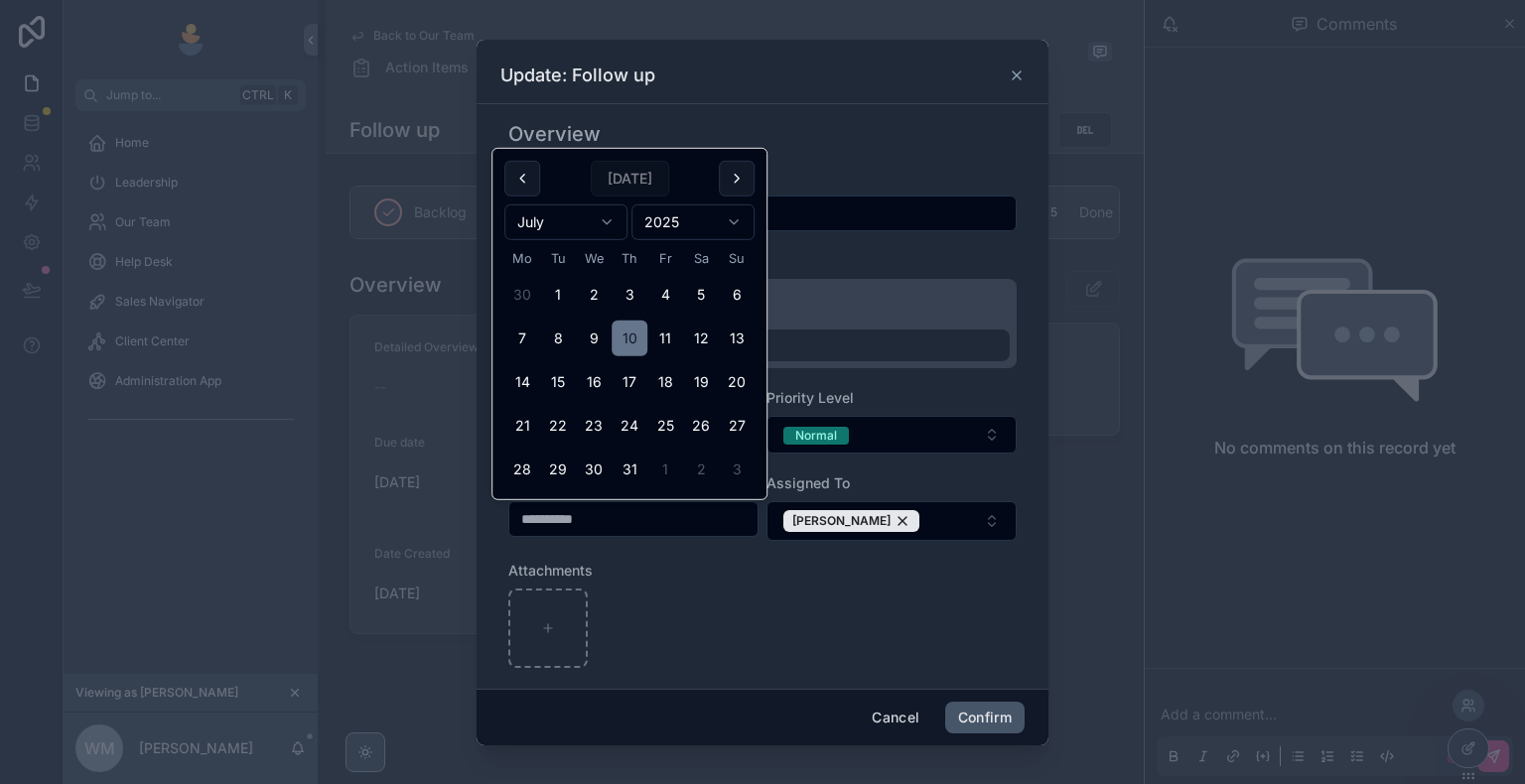 click on "Confirm" at bounding box center (985, 718) 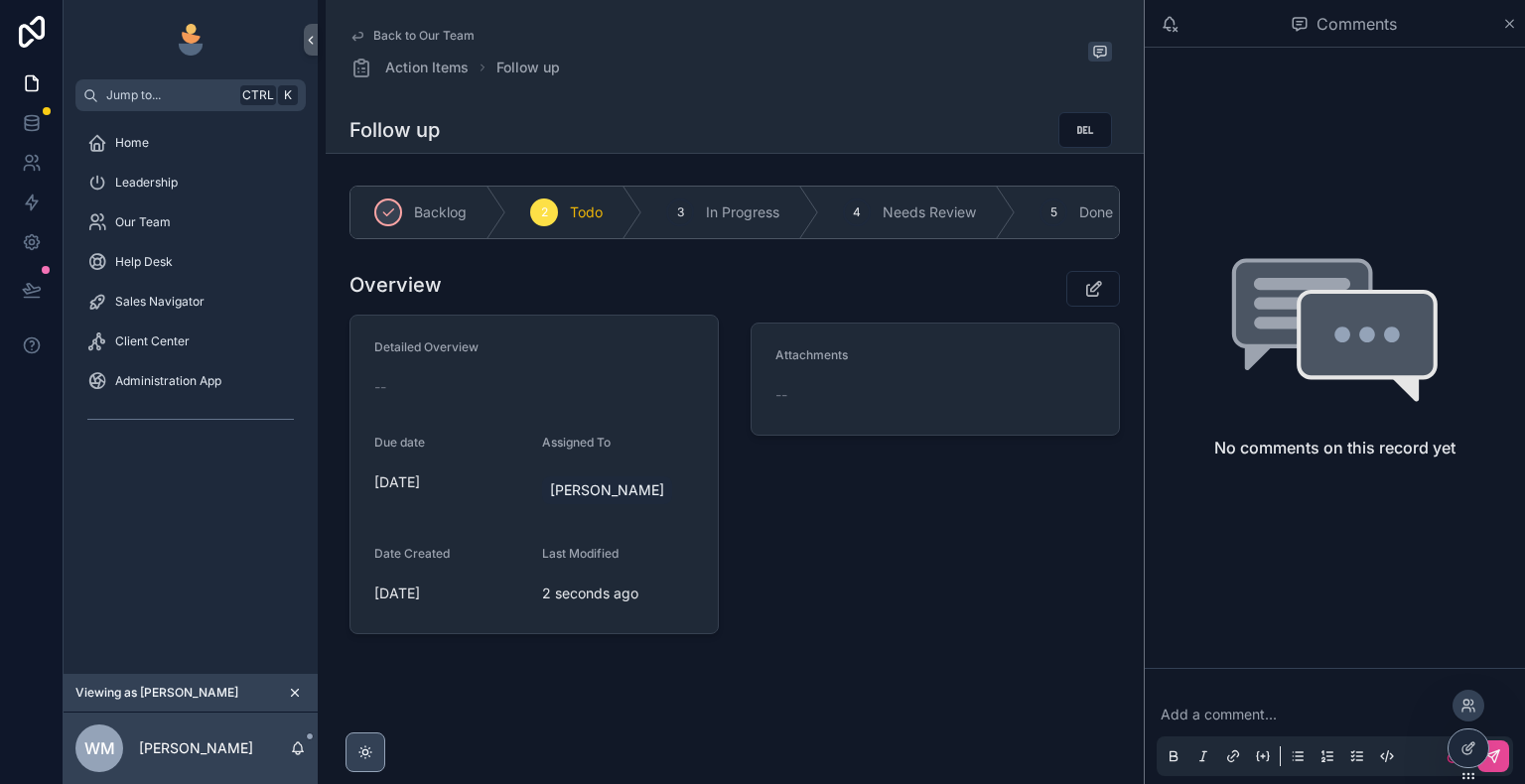 click on "Back to Our Team Action Items Follow up" at bounding box center (735, 54) 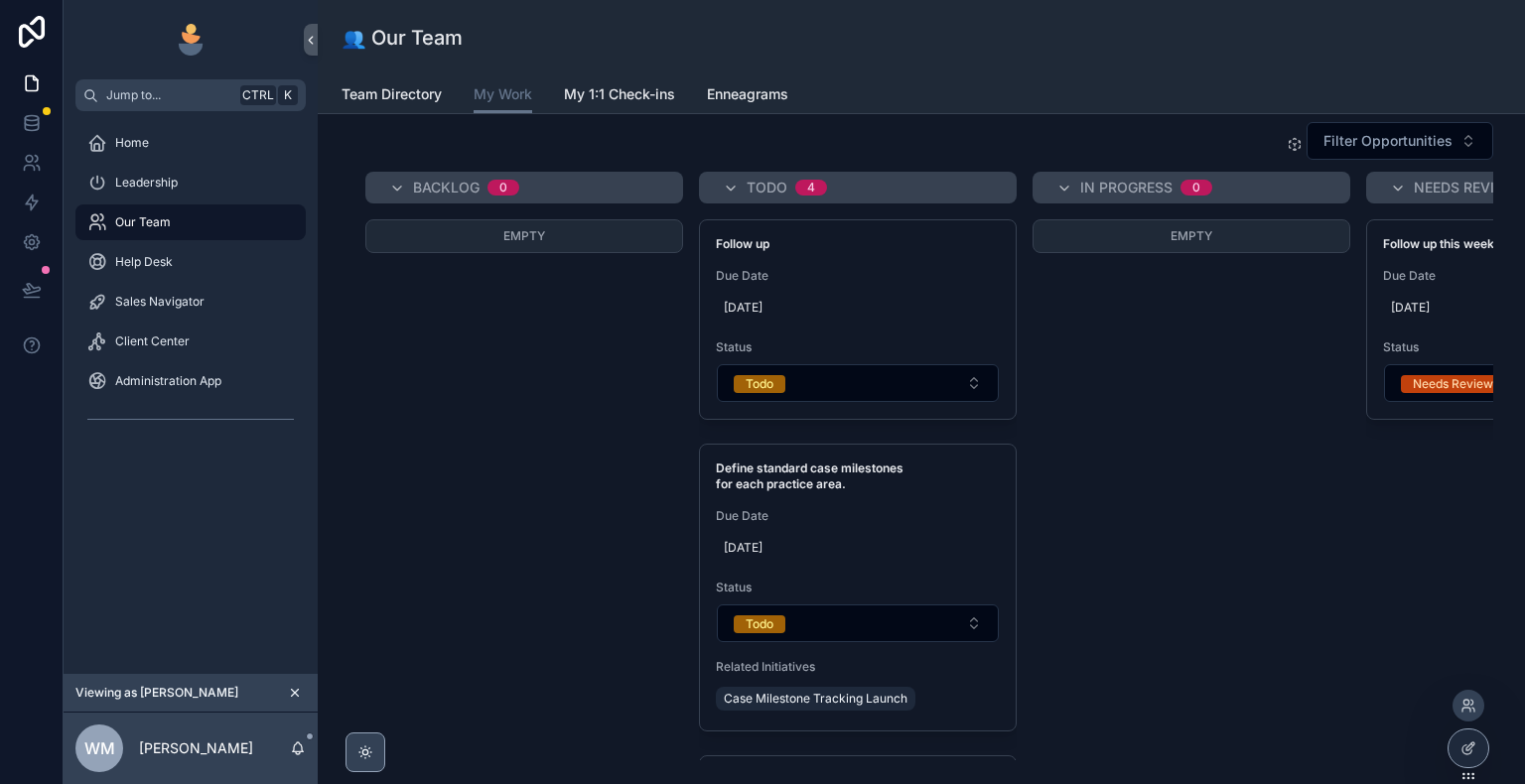 scroll, scrollTop: 157, scrollLeft: 0, axis: vertical 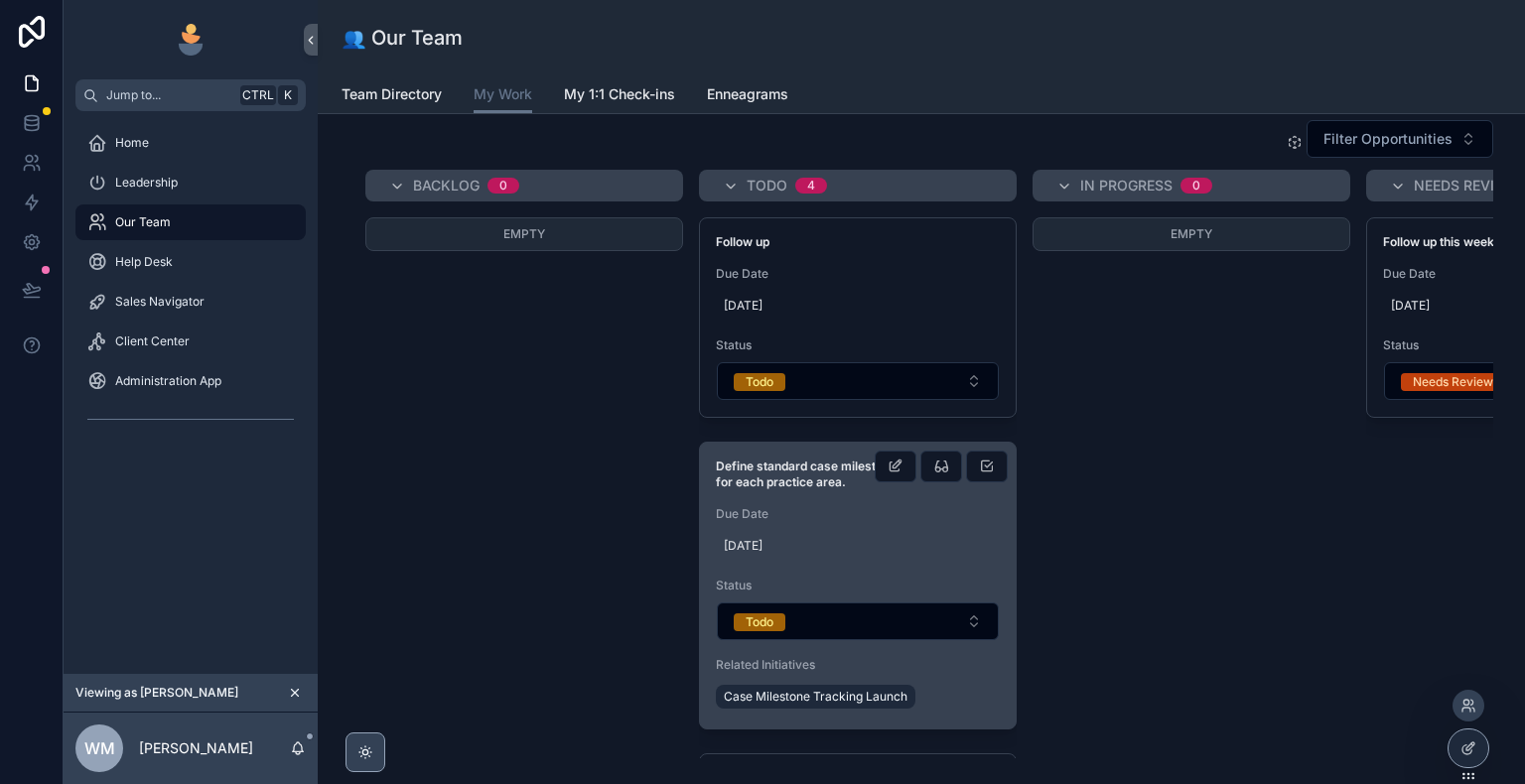 click on "Due Date 02/07/2025" at bounding box center (858, 534) 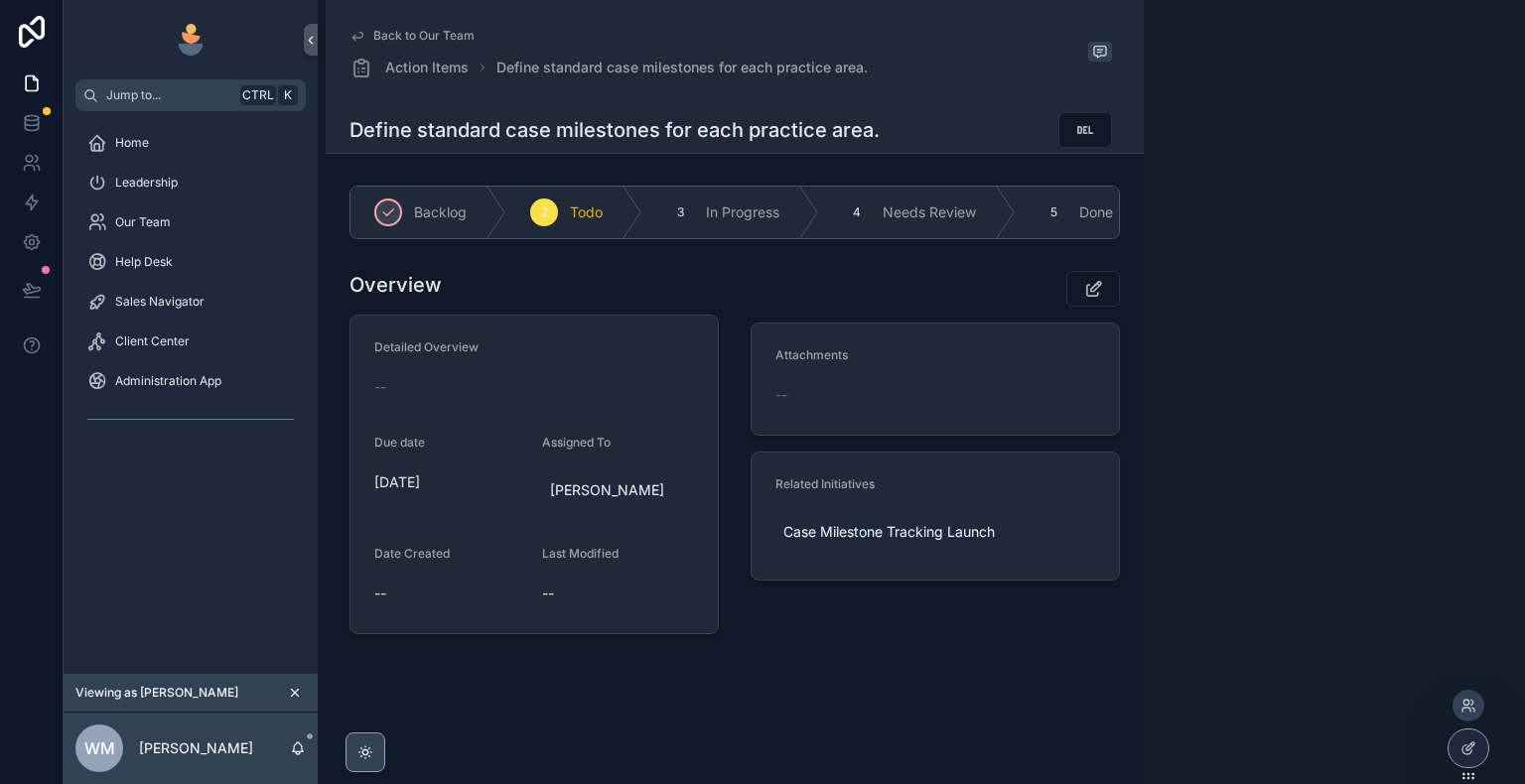 scroll, scrollTop: 0, scrollLeft: 0, axis: both 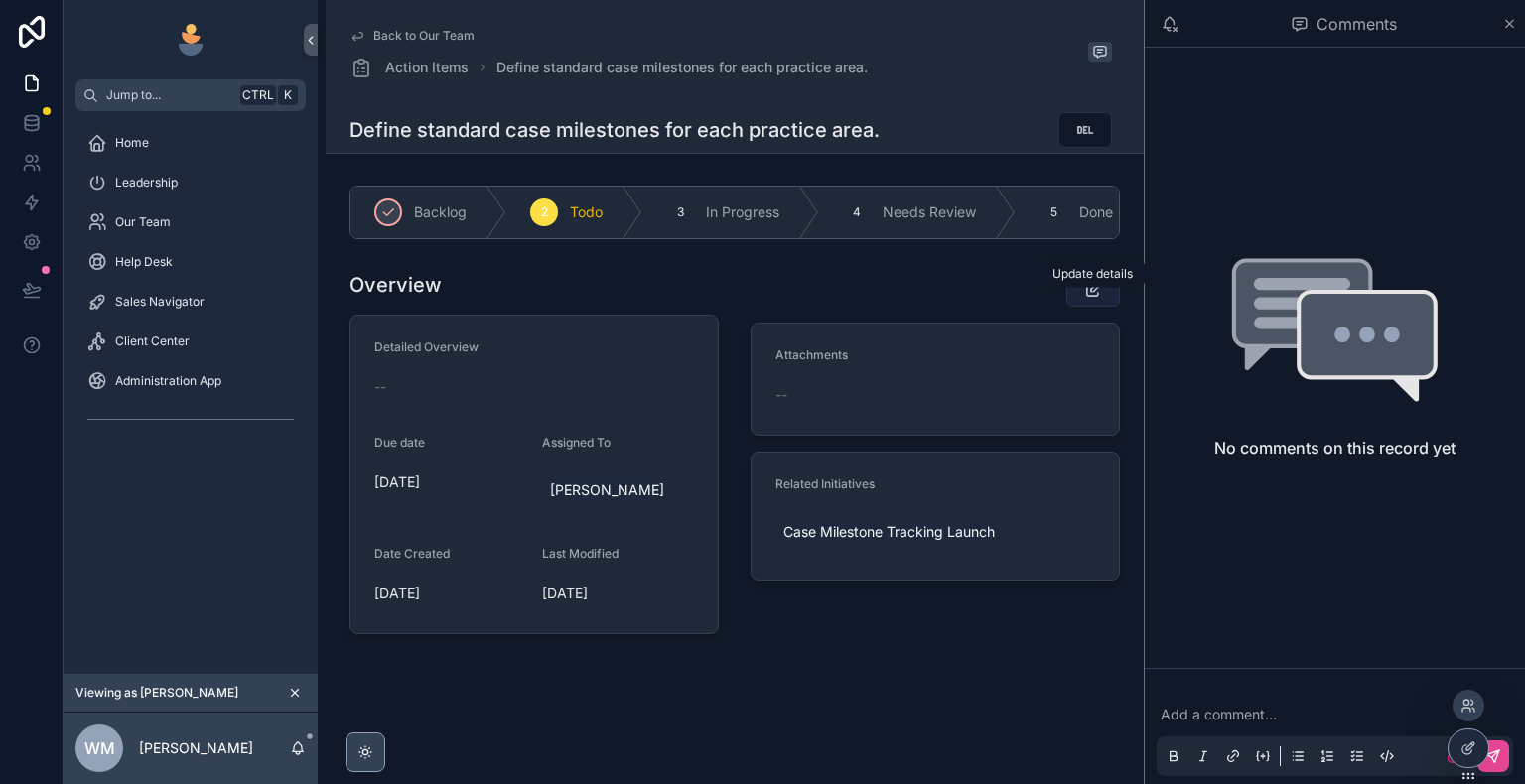 click at bounding box center (1093, 289) 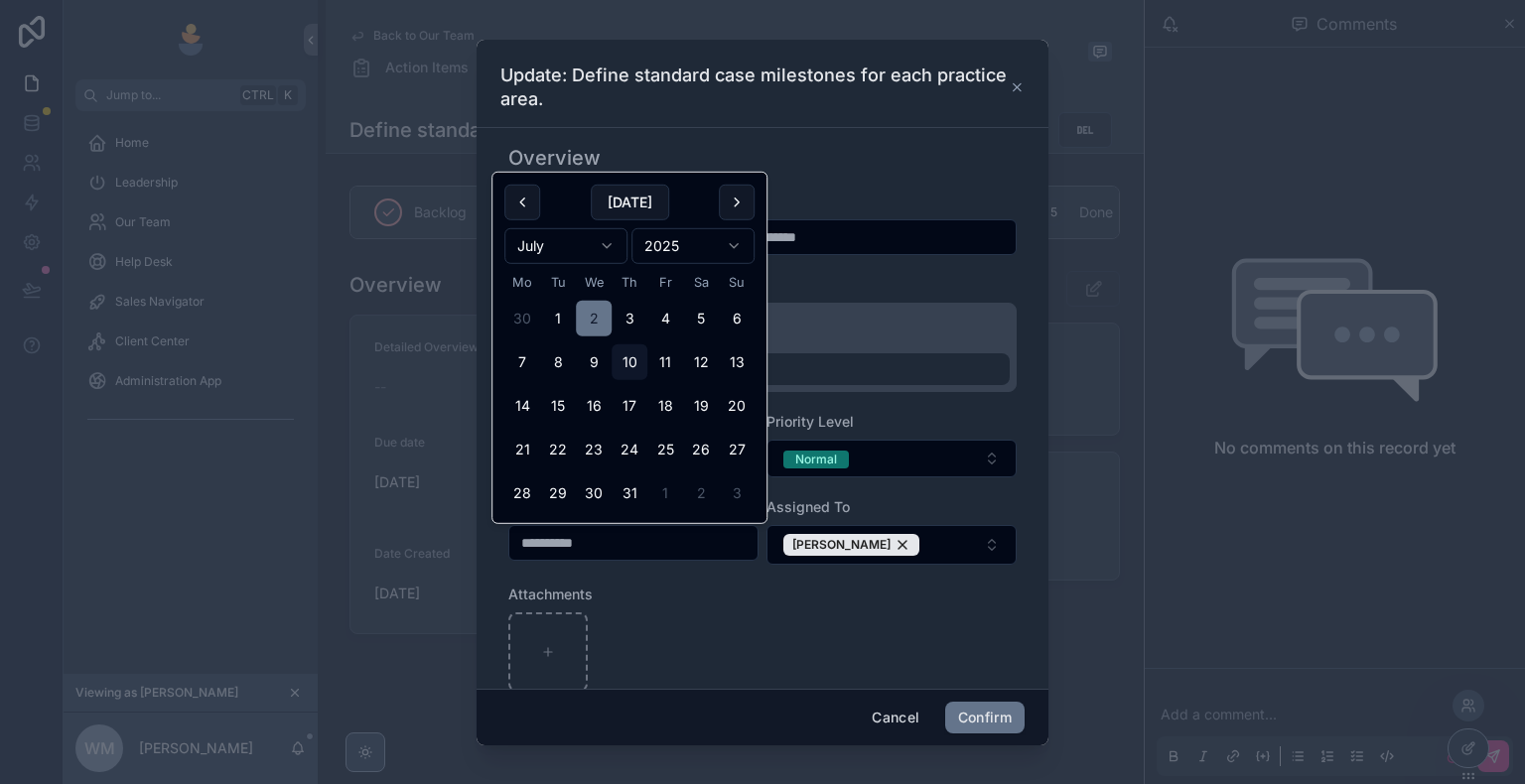 click on "**********" at bounding box center [633, 543] 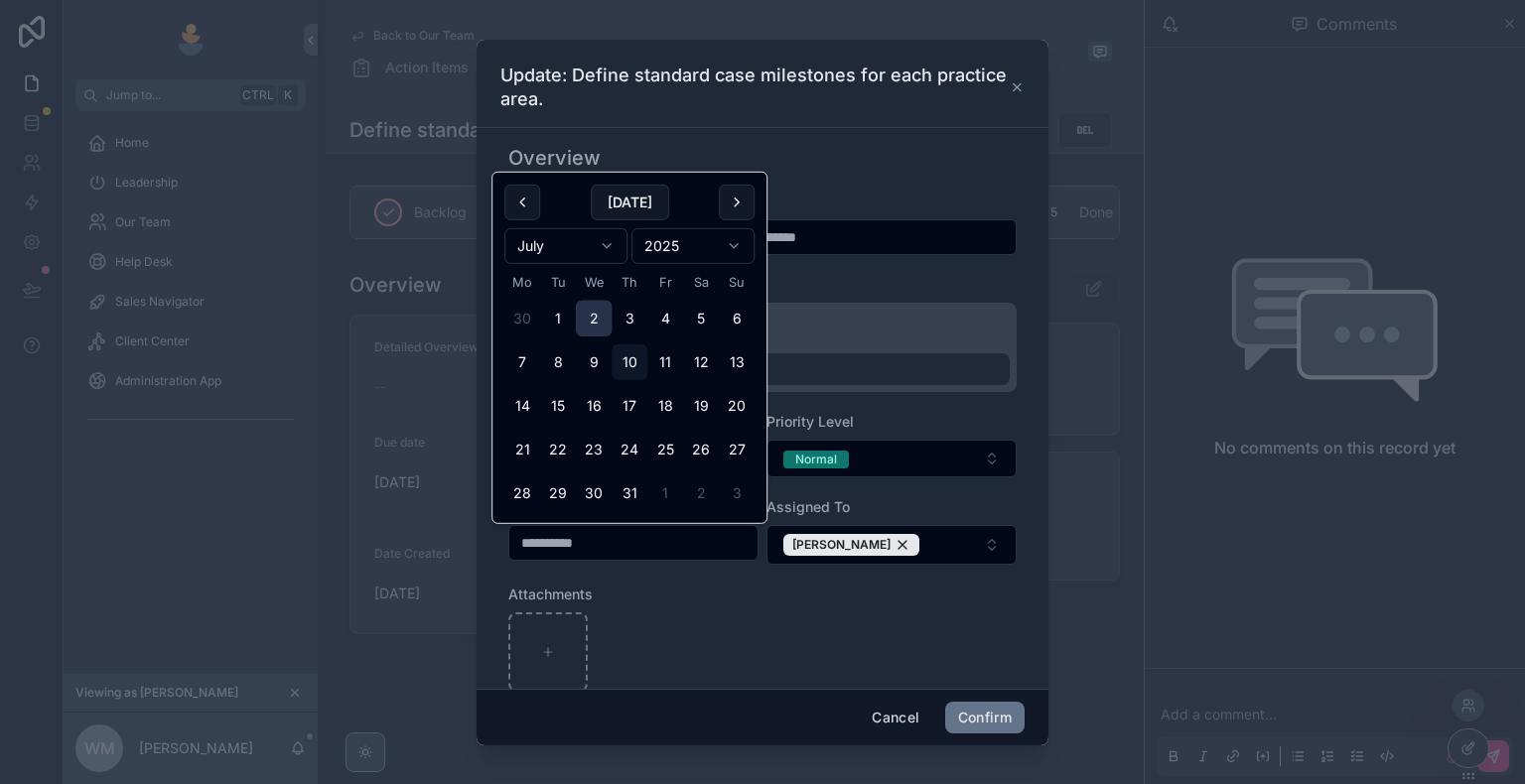 click on "2" at bounding box center (594, 319) 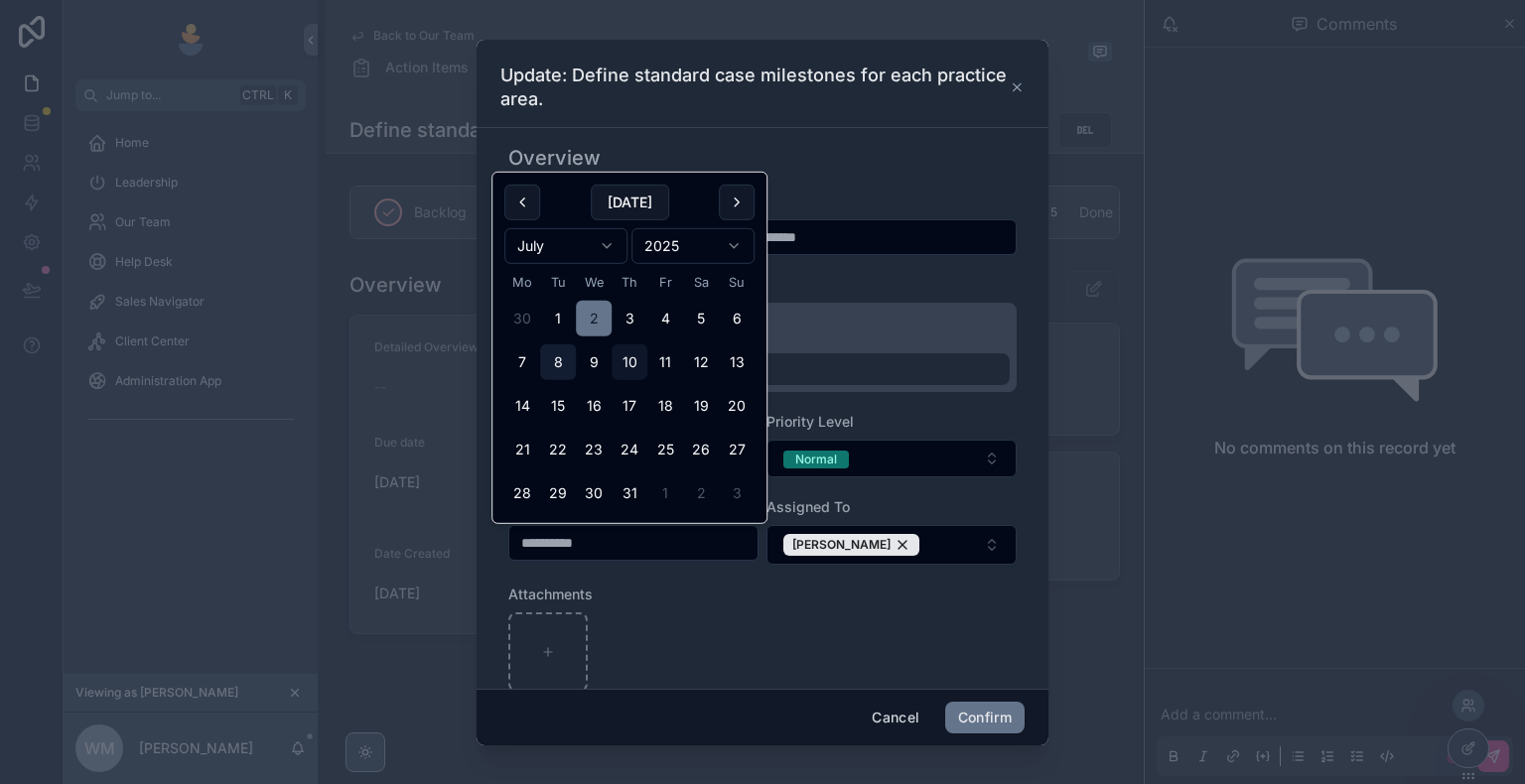 click on "8" at bounding box center [558, 362] 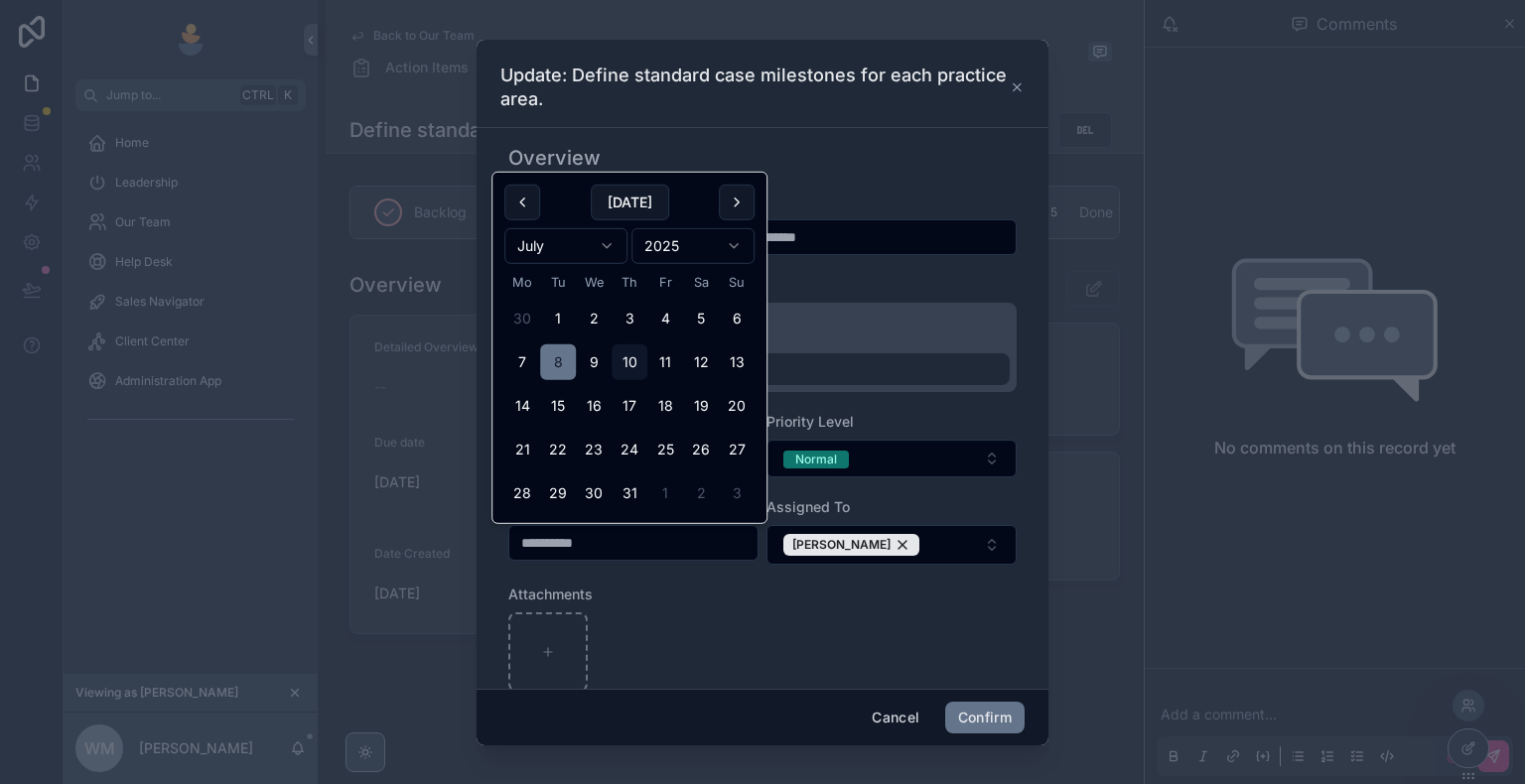 type on "**********" 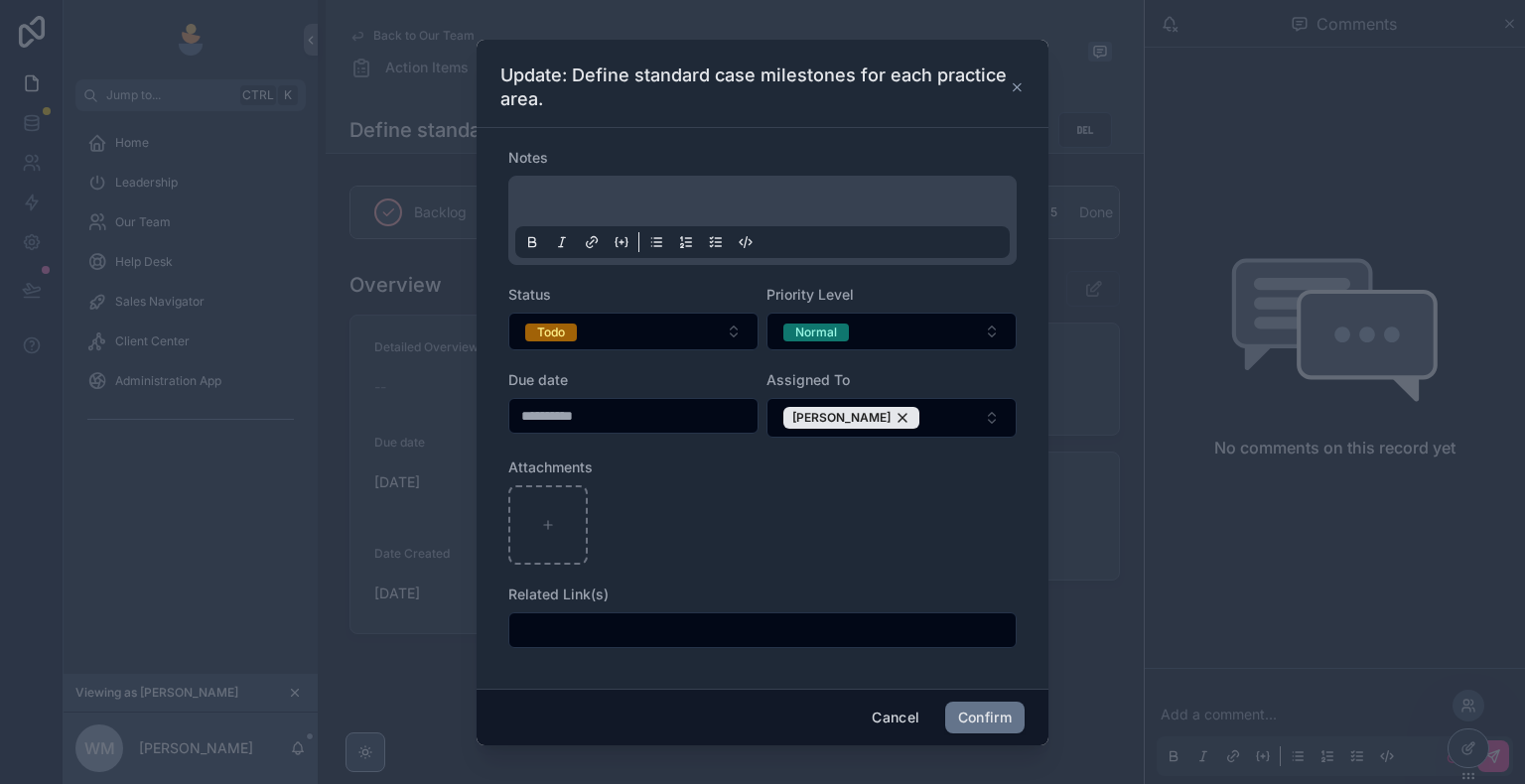 scroll, scrollTop: 127, scrollLeft: 0, axis: vertical 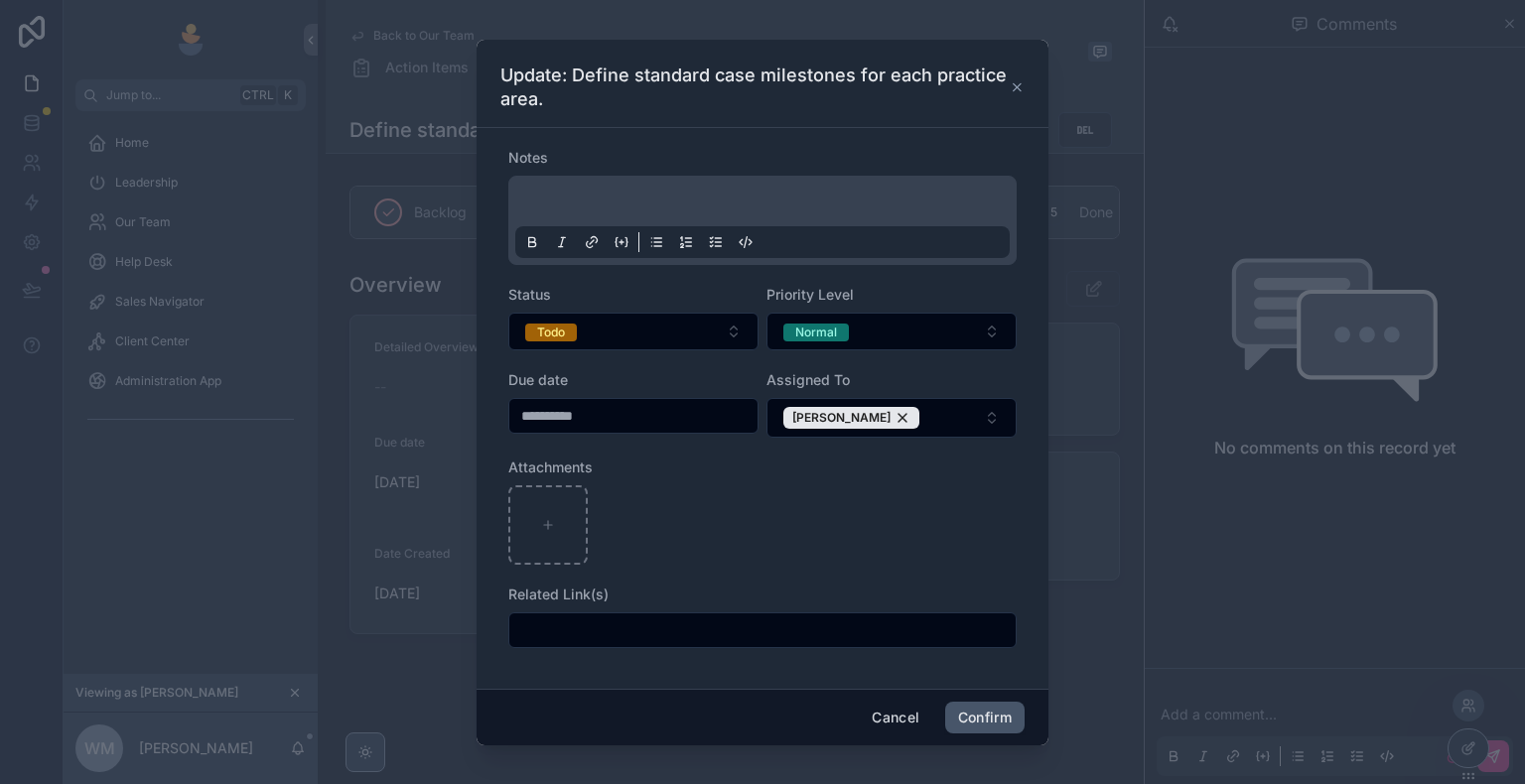 click on "Confirm" at bounding box center (985, 718) 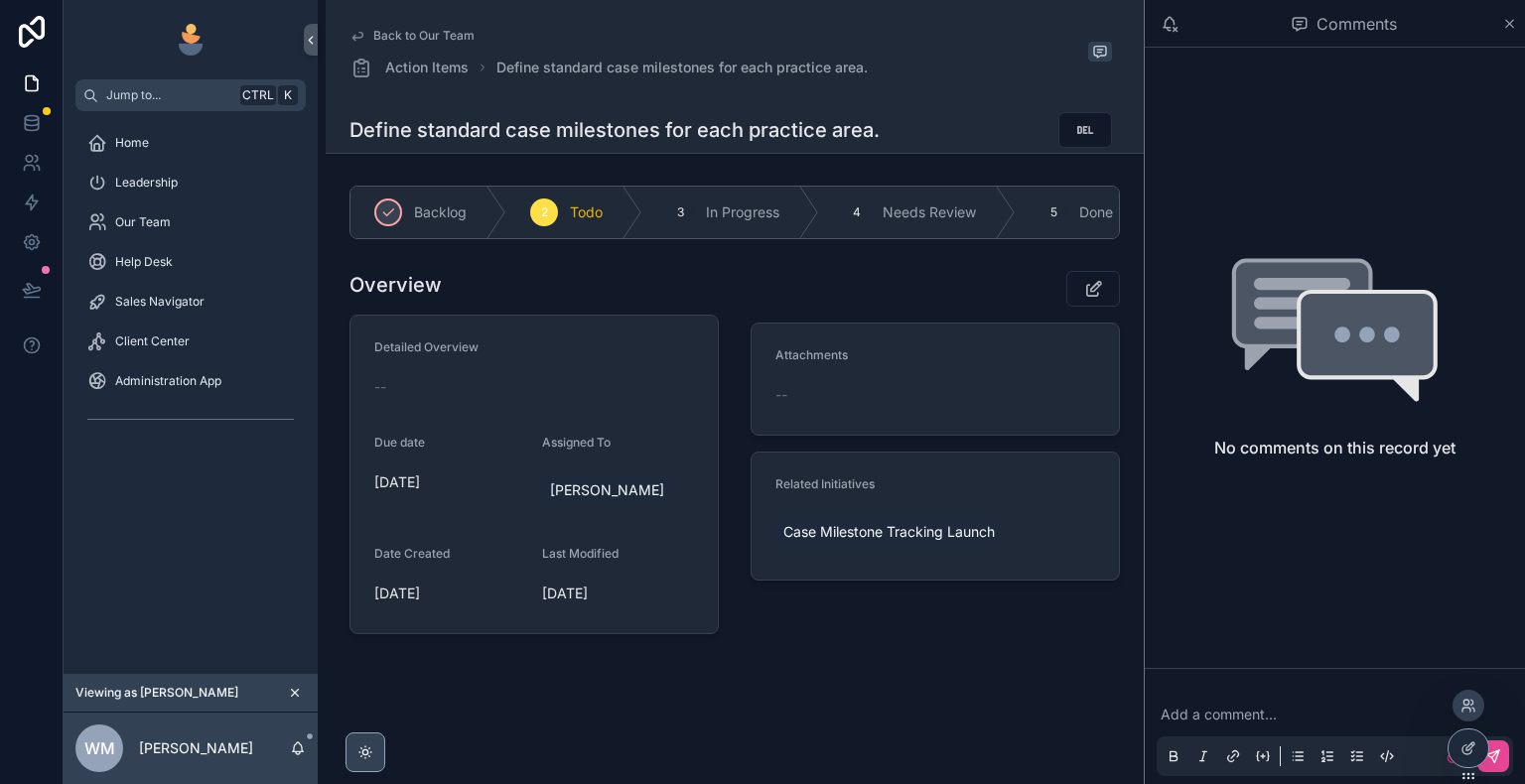 click on "Back to Our Team Action Items Define standard case milestones for each practice area." at bounding box center [735, 54] 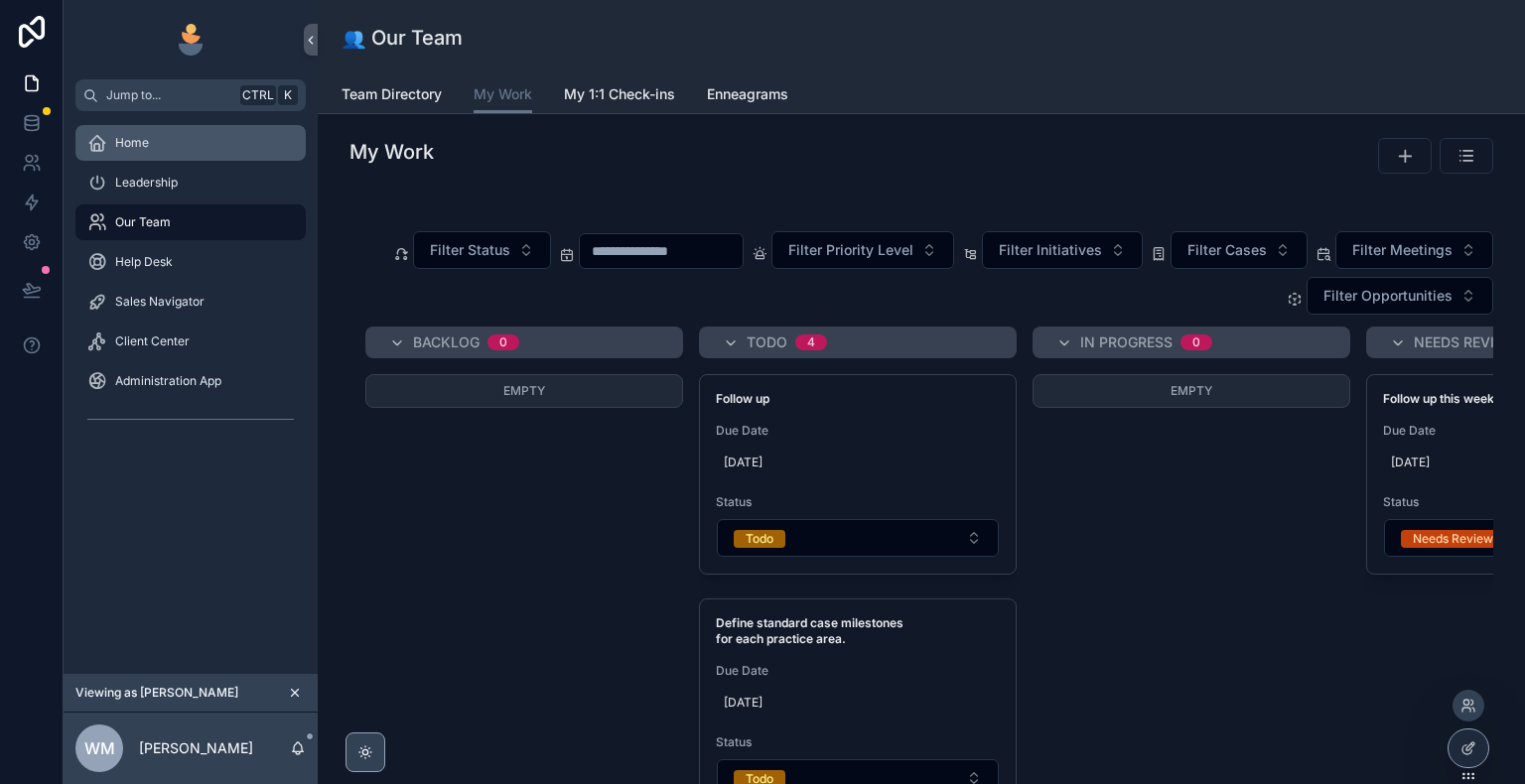 click on "Home" at bounding box center (191, 143) 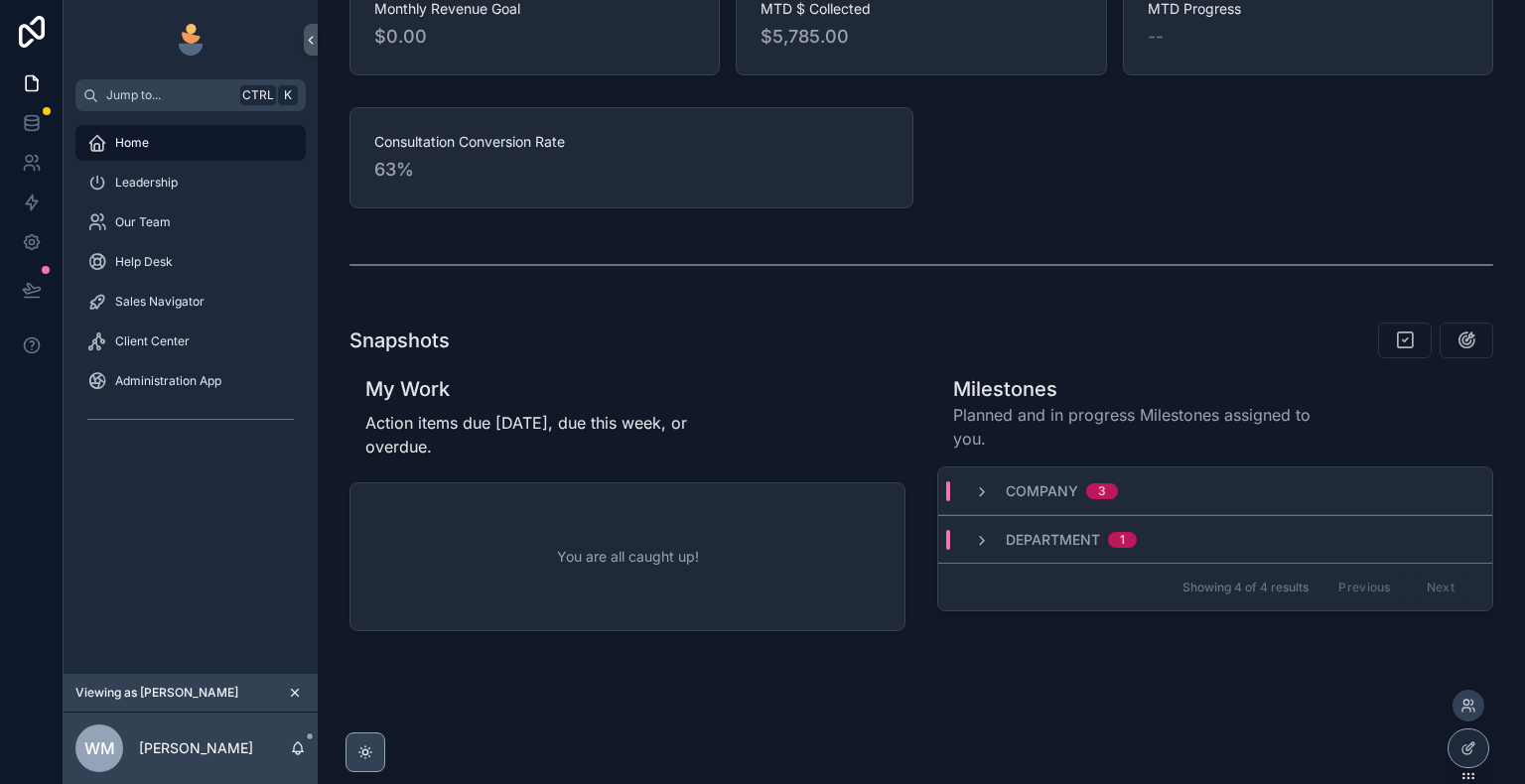 scroll, scrollTop: 544, scrollLeft: 0, axis: vertical 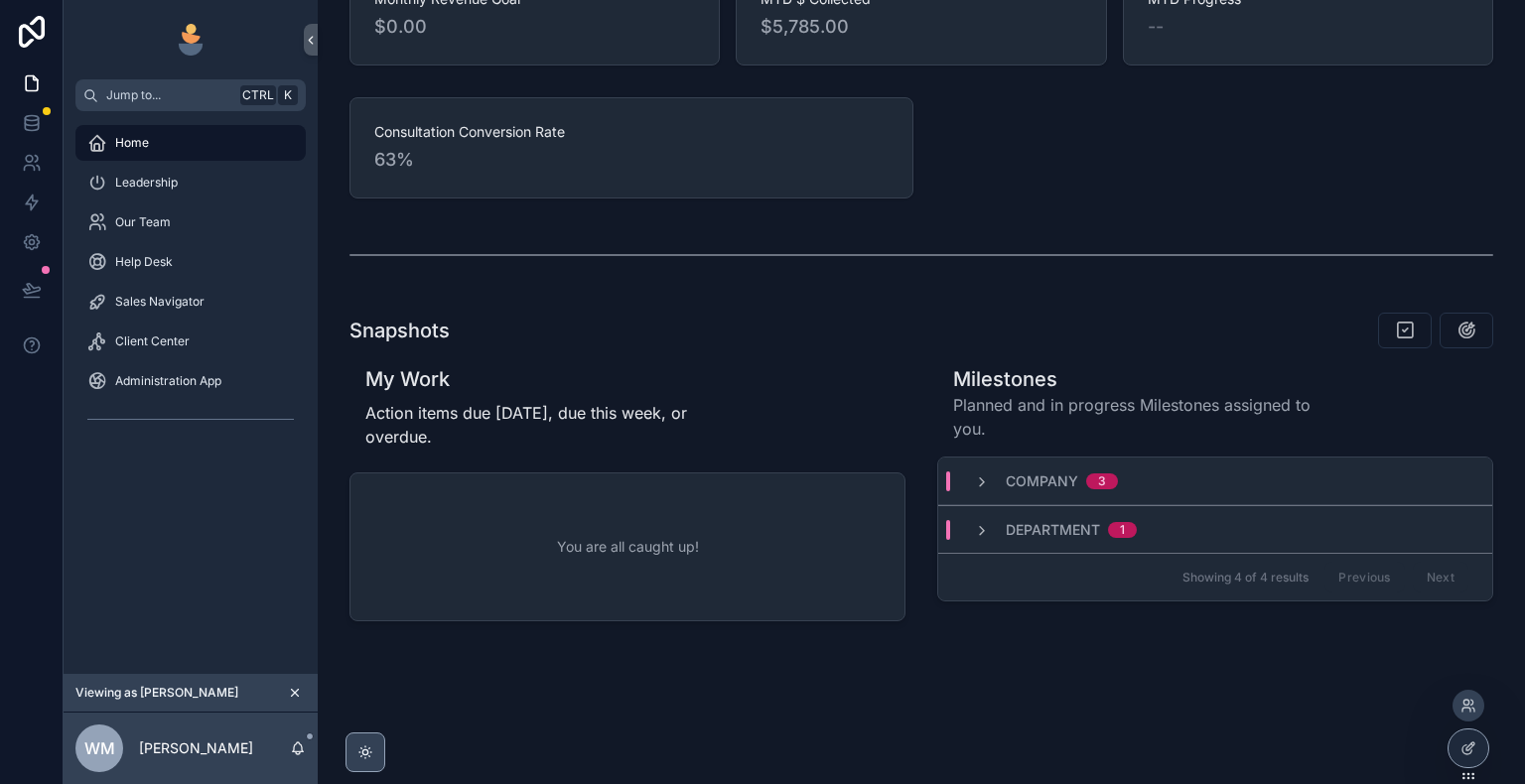 click on "You are all caught up!" at bounding box center (627, 547) 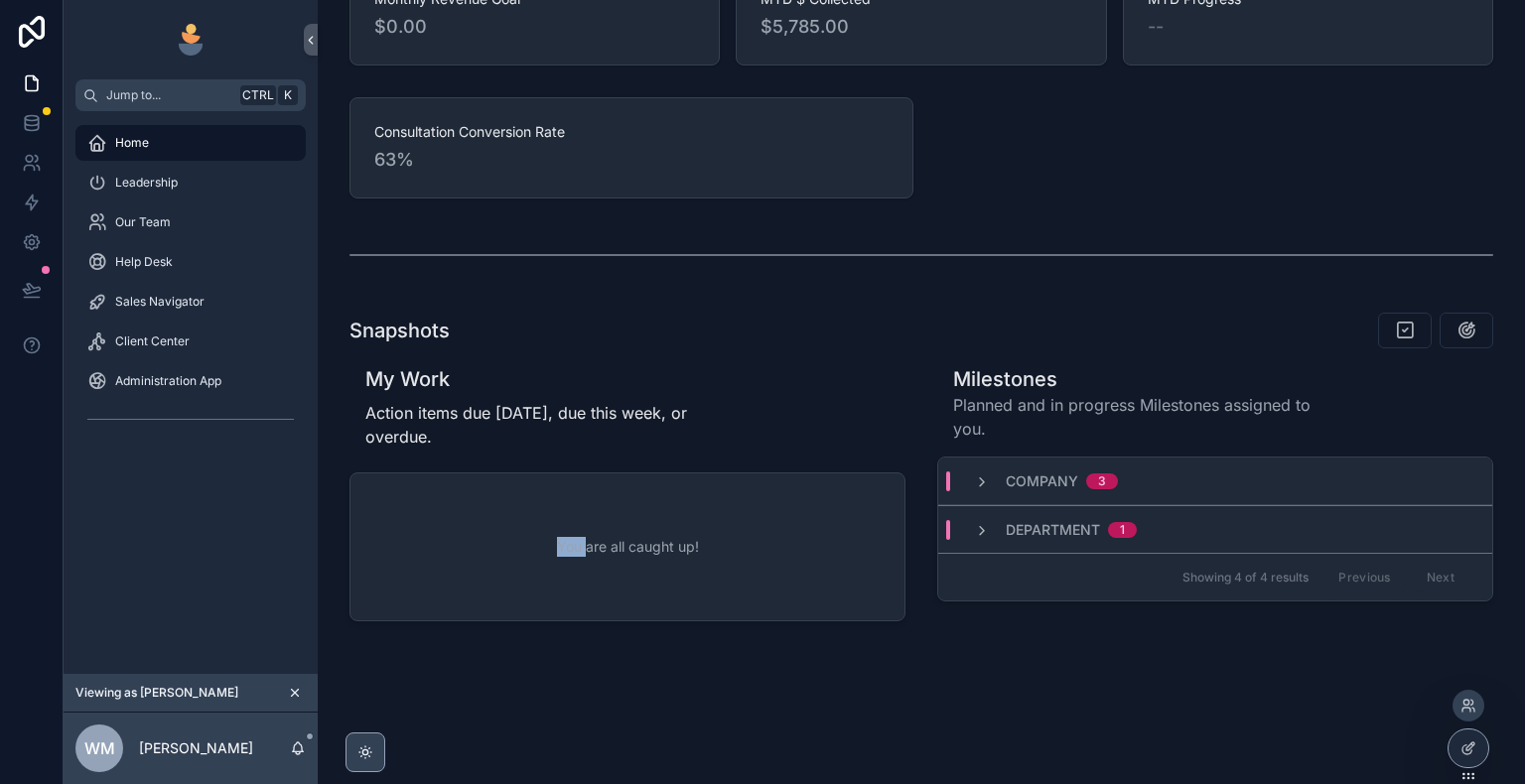 click on "You are all caught up!" at bounding box center [627, 547] 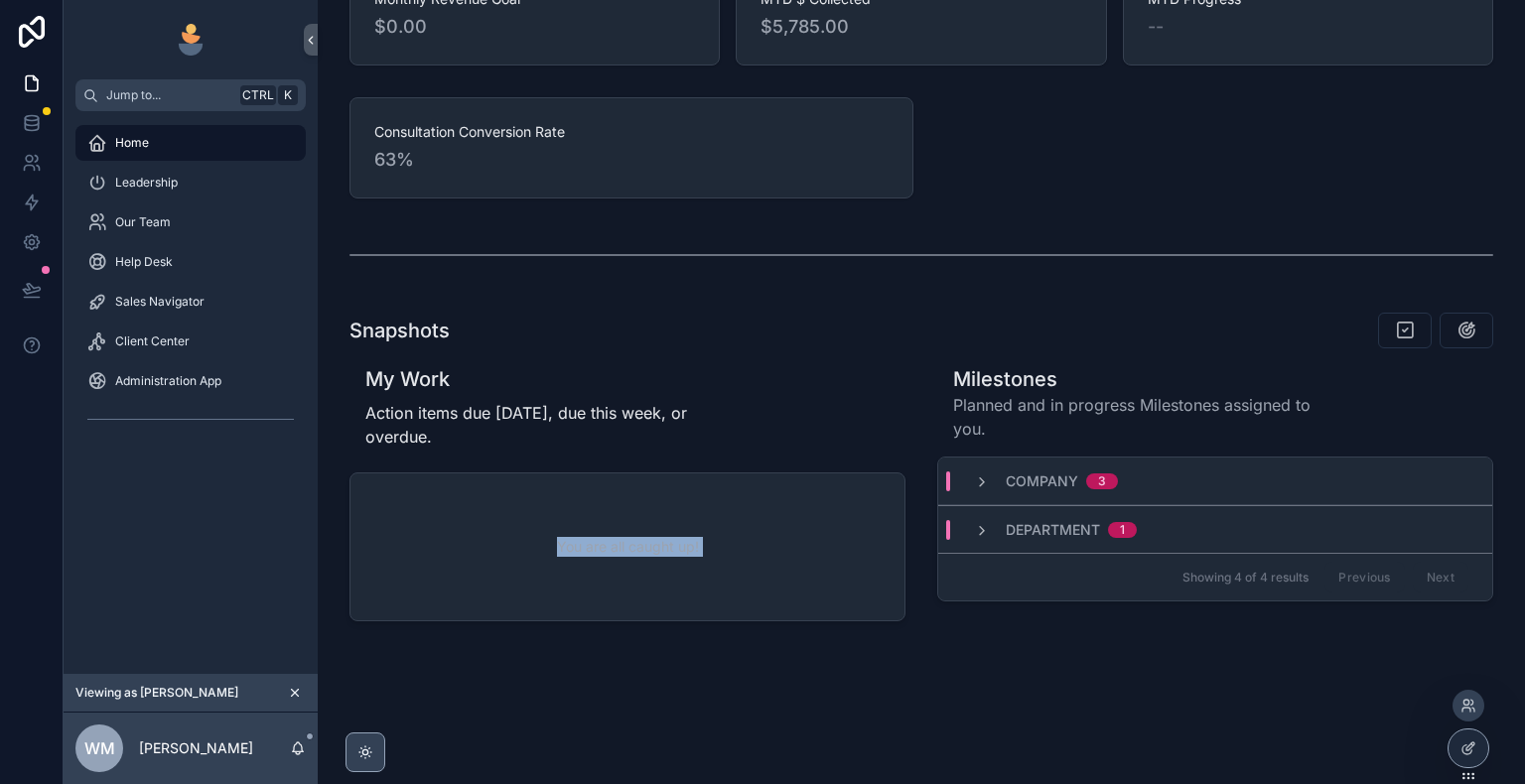 click on "You are all caught up!" at bounding box center [627, 547] 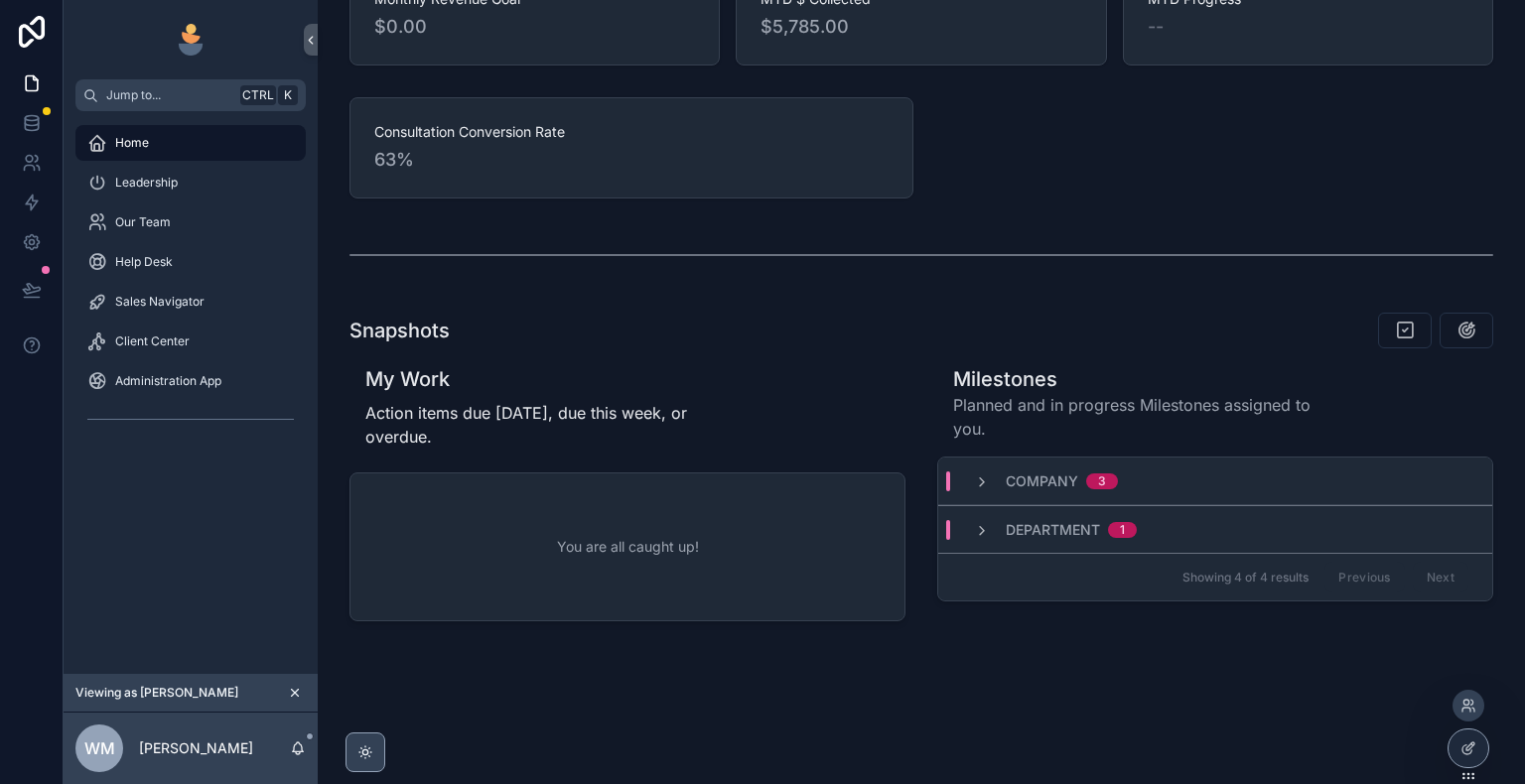 drag, startPoint x: 736, startPoint y: 417, endPoint x: 654, endPoint y: 323, distance: 124.73973 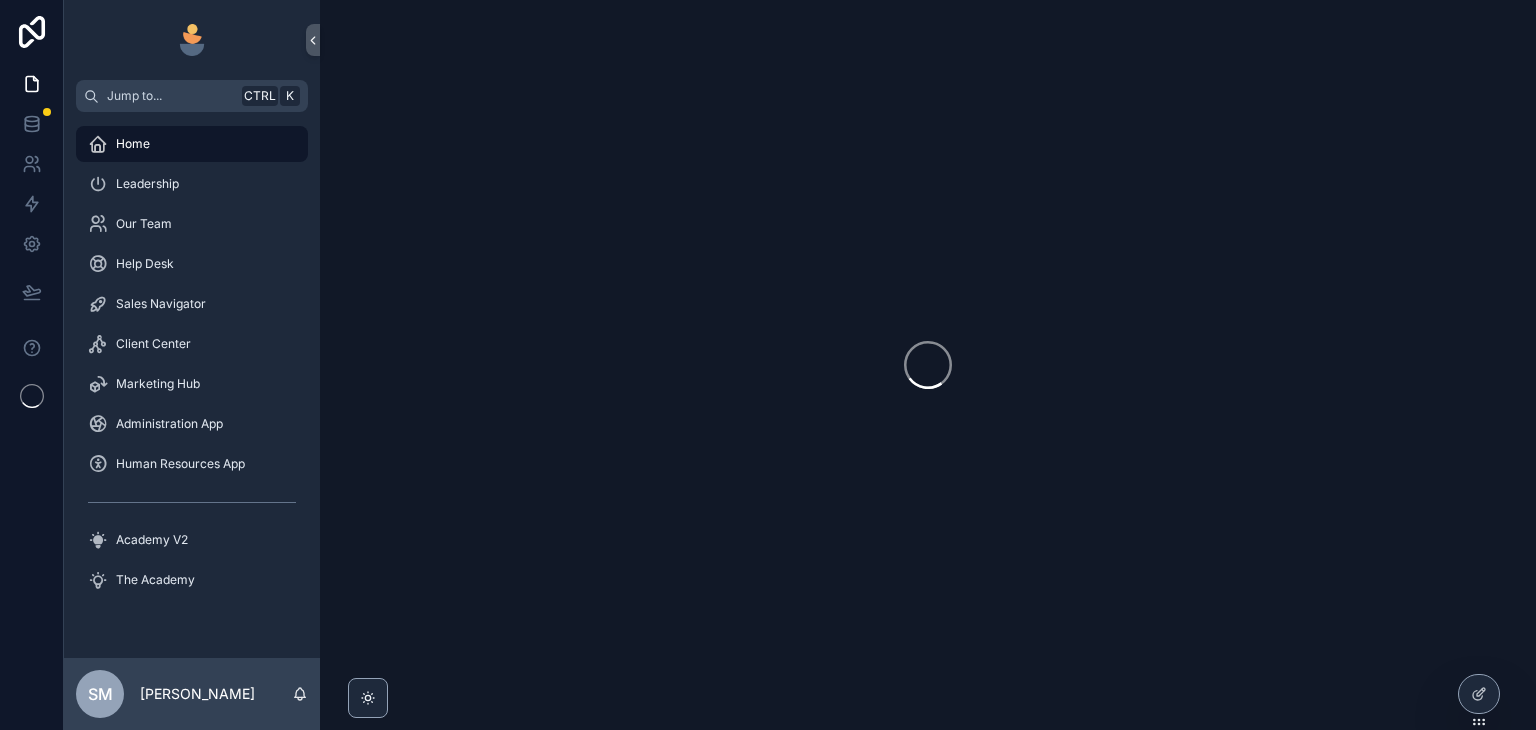 scroll, scrollTop: 0, scrollLeft: 0, axis: both 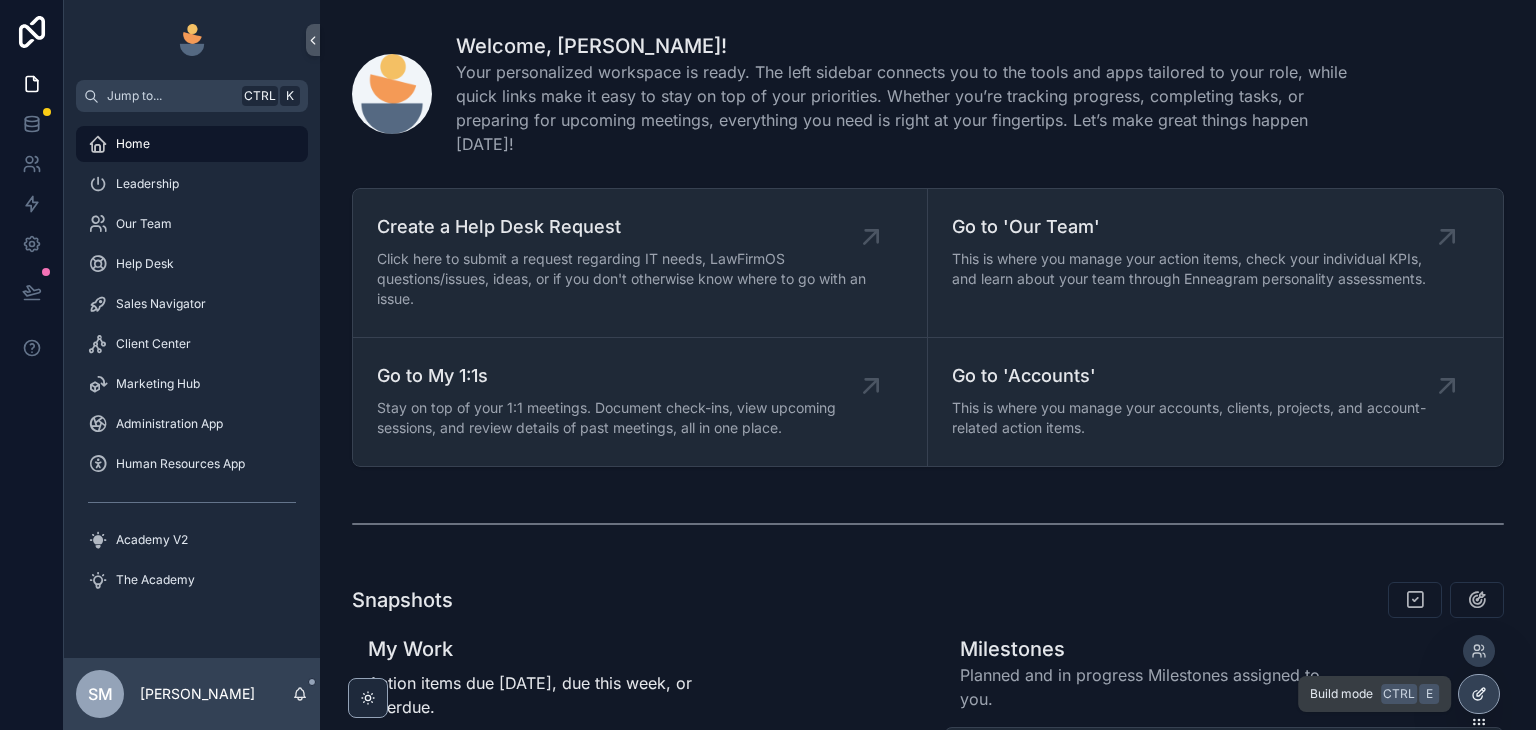 click 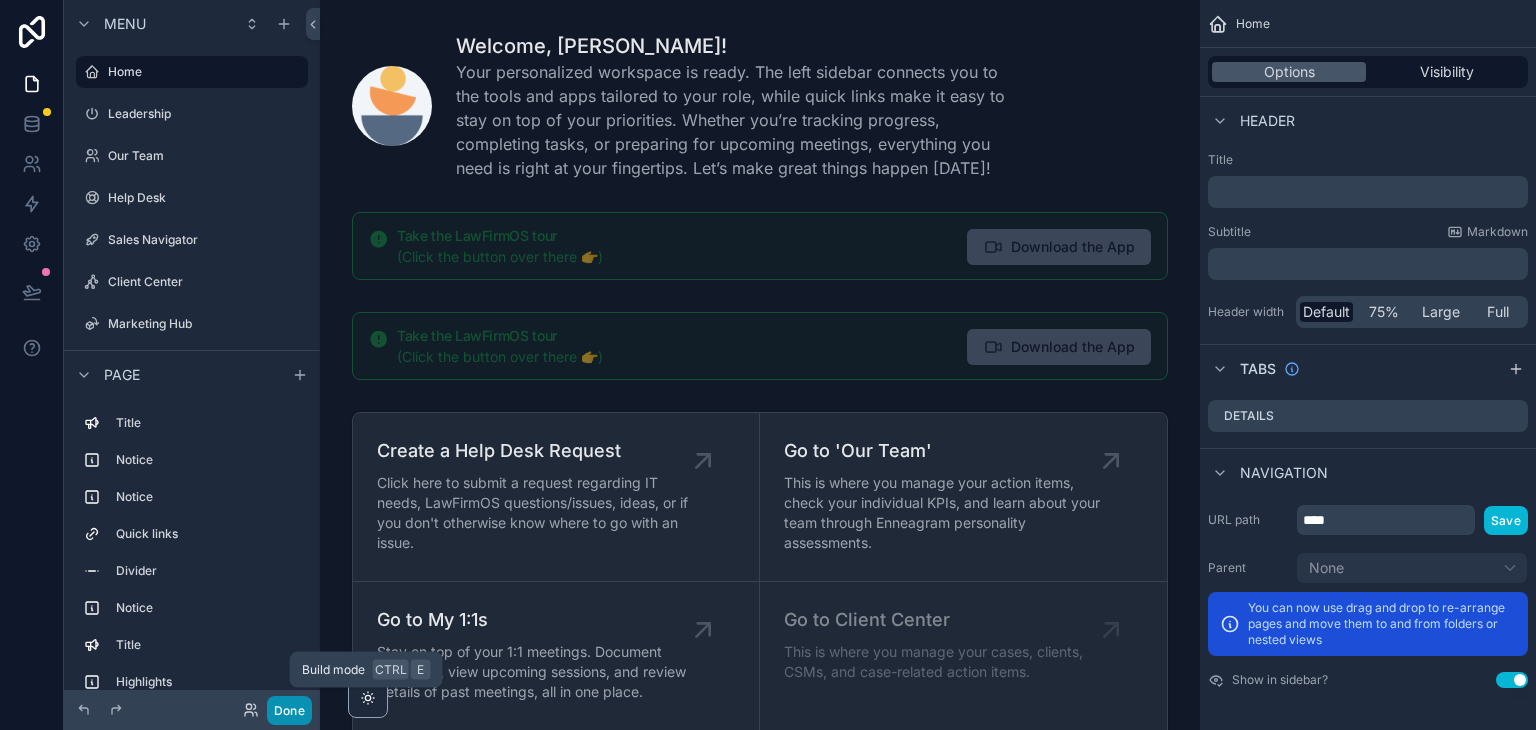 click on "Done" at bounding box center [289, 710] 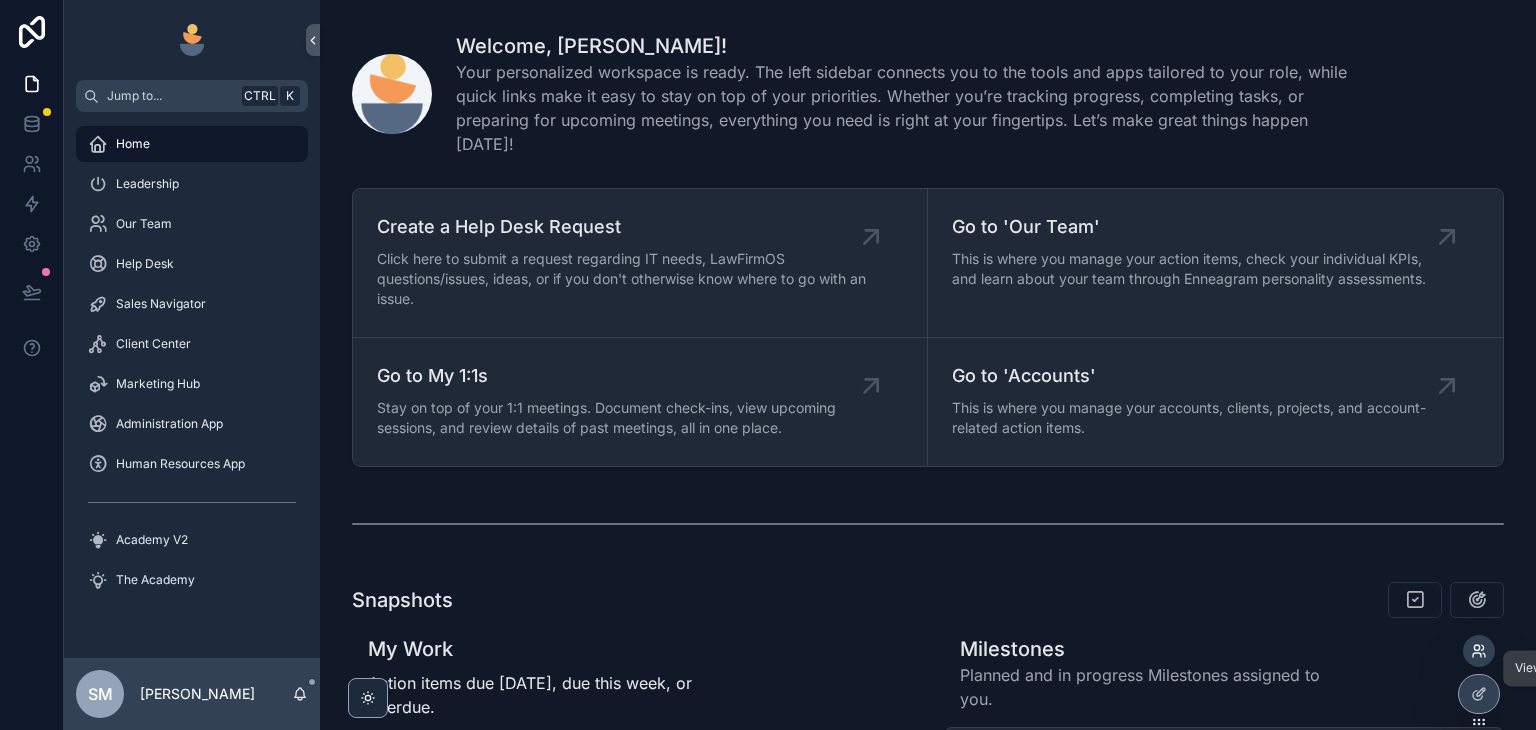click 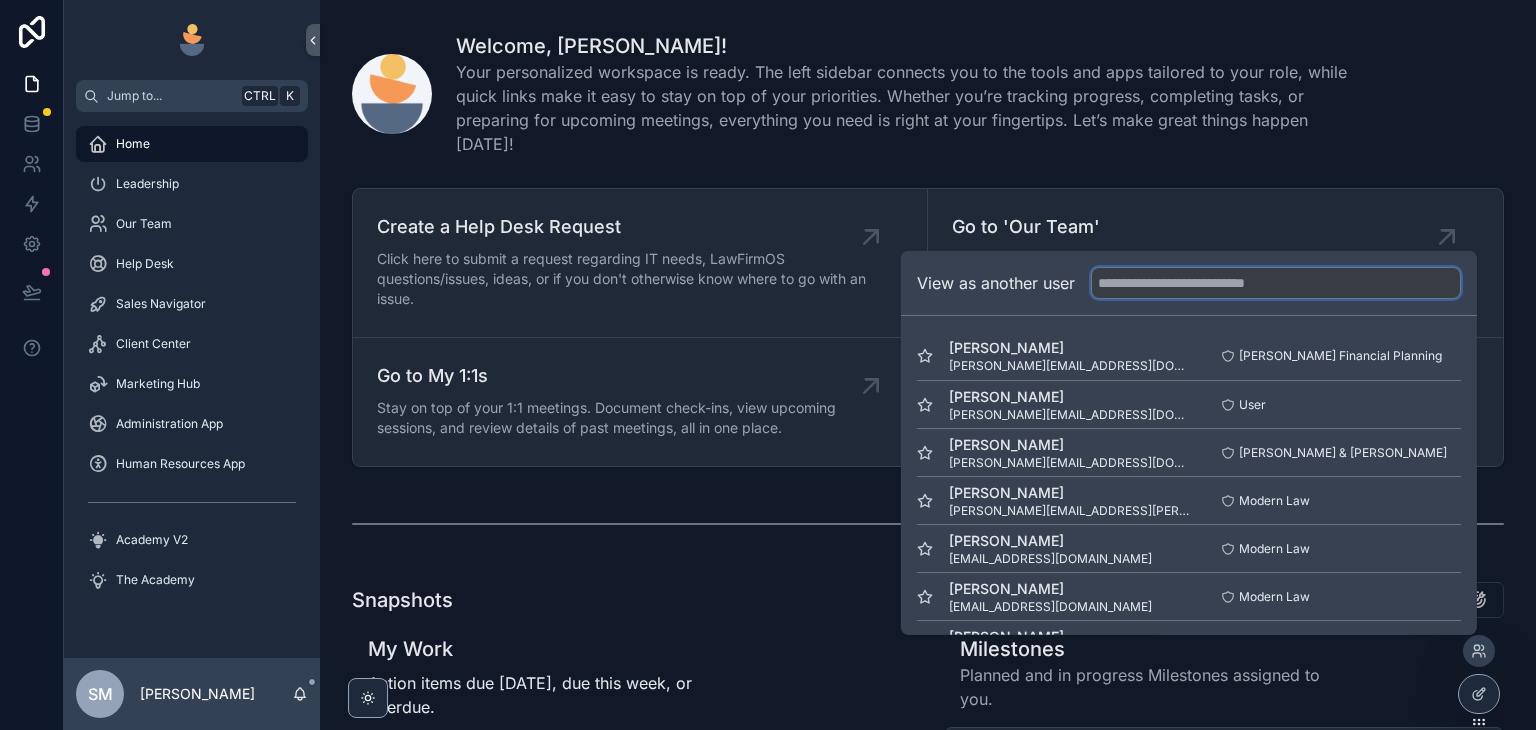 click at bounding box center (1276, 283) 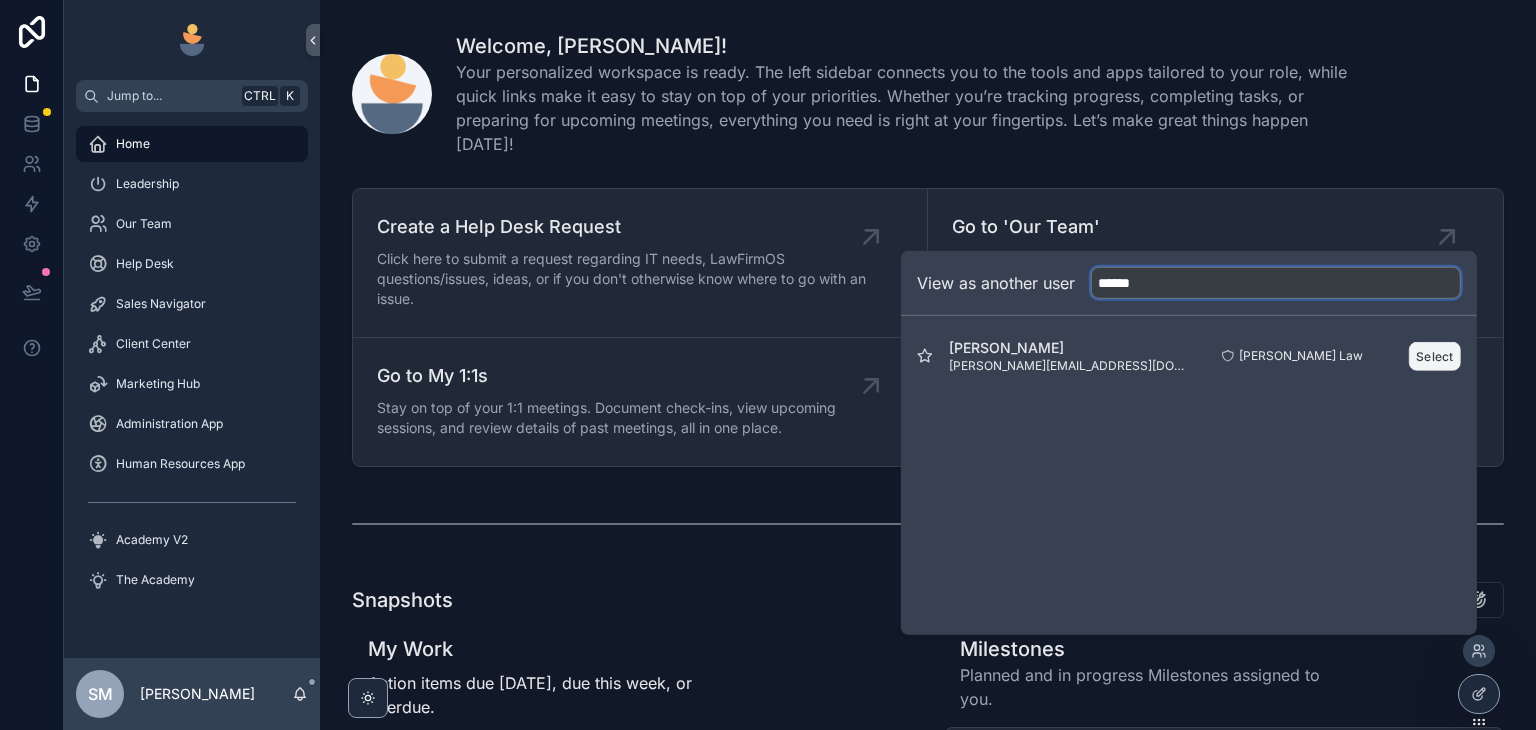 type on "******" 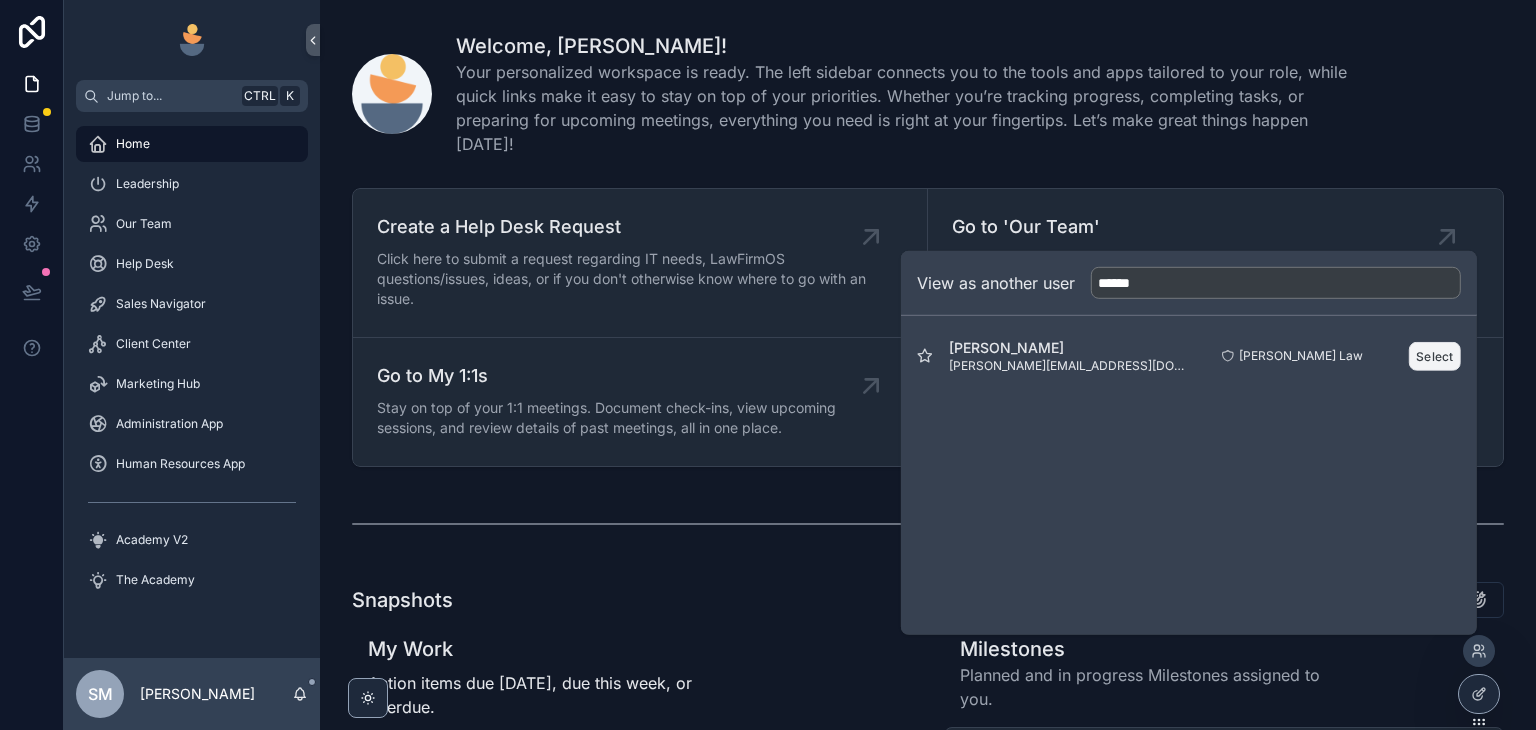 click on "Select" at bounding box center [1435, 355] 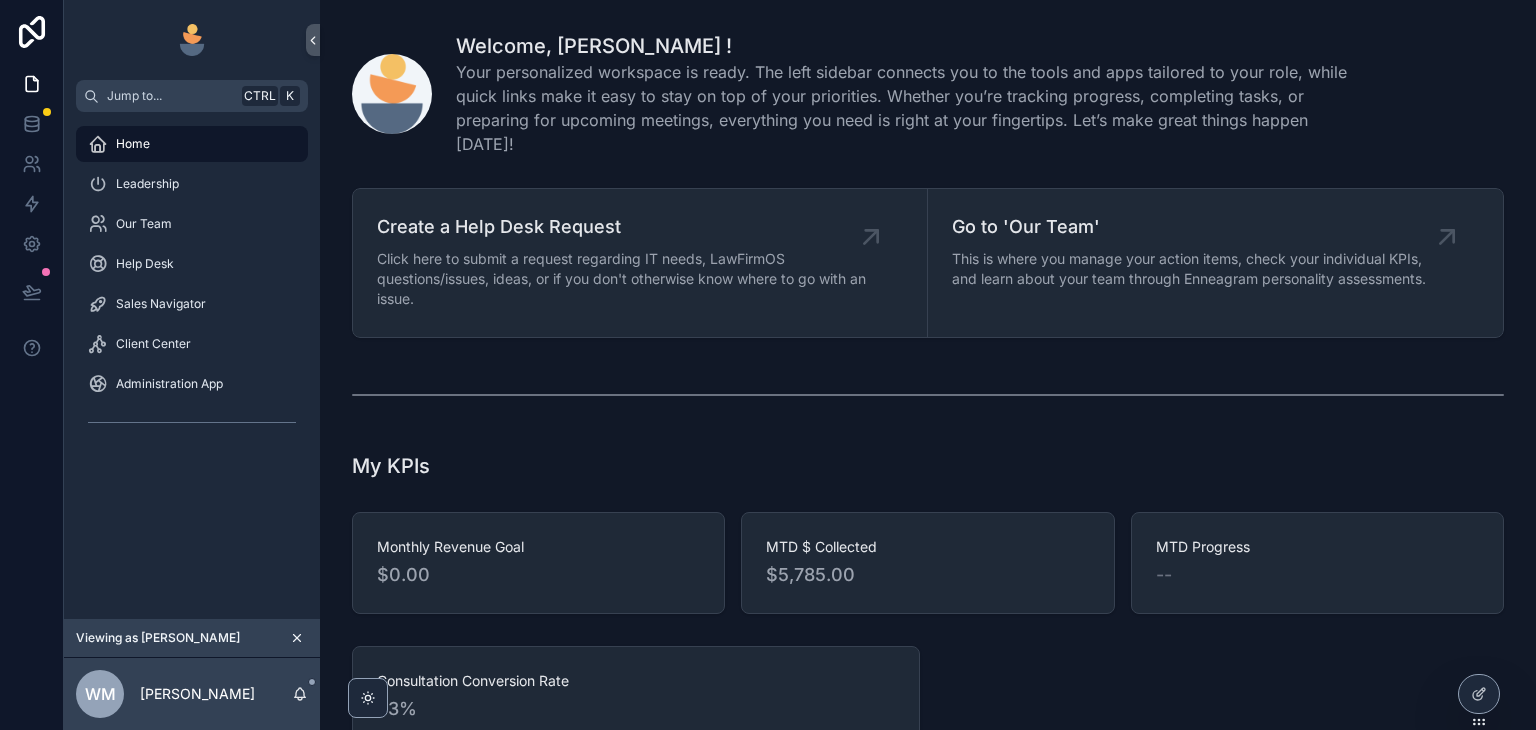 scroll, scrollTop: 0, scrollLeft: 0, axis: both 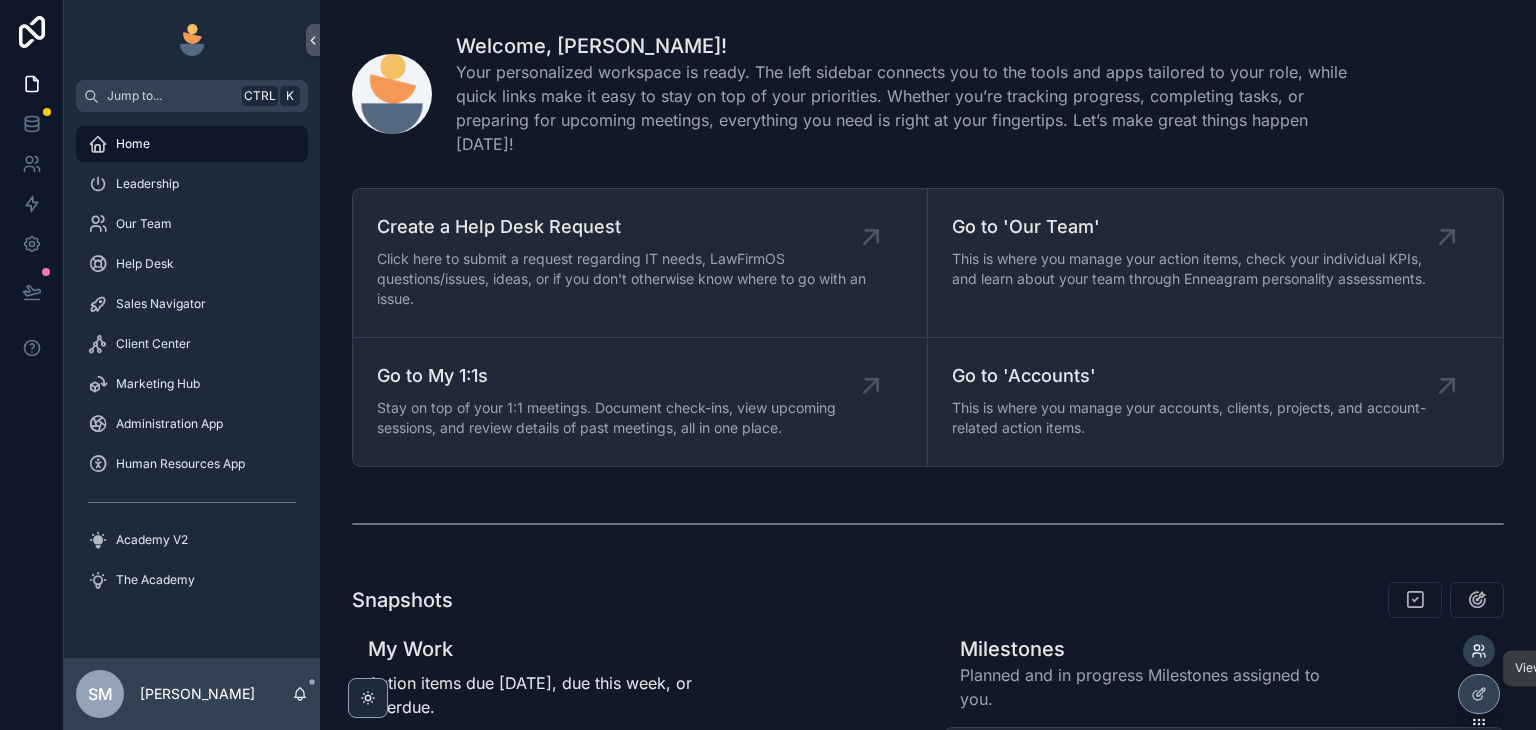 click 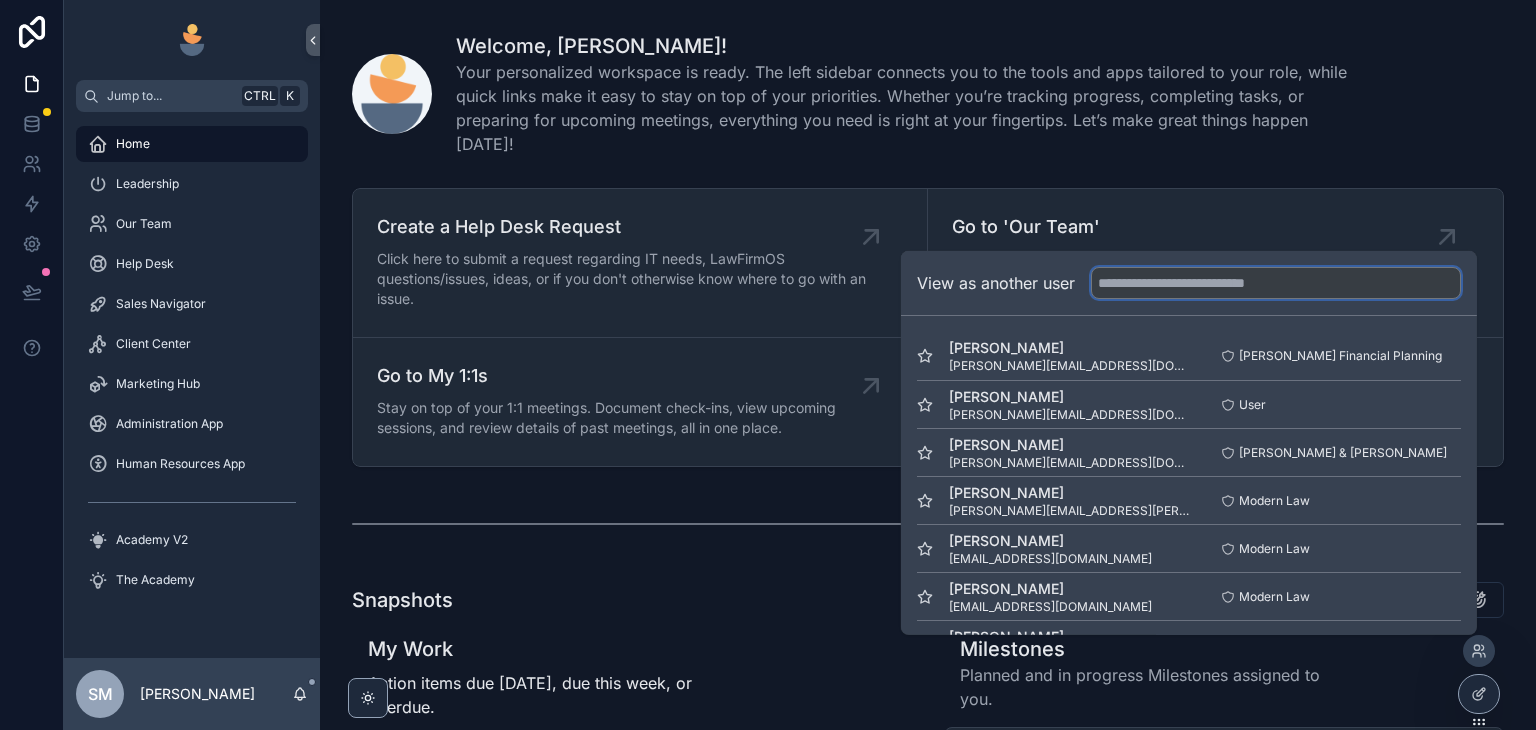click at bounding box center [1276, 283] 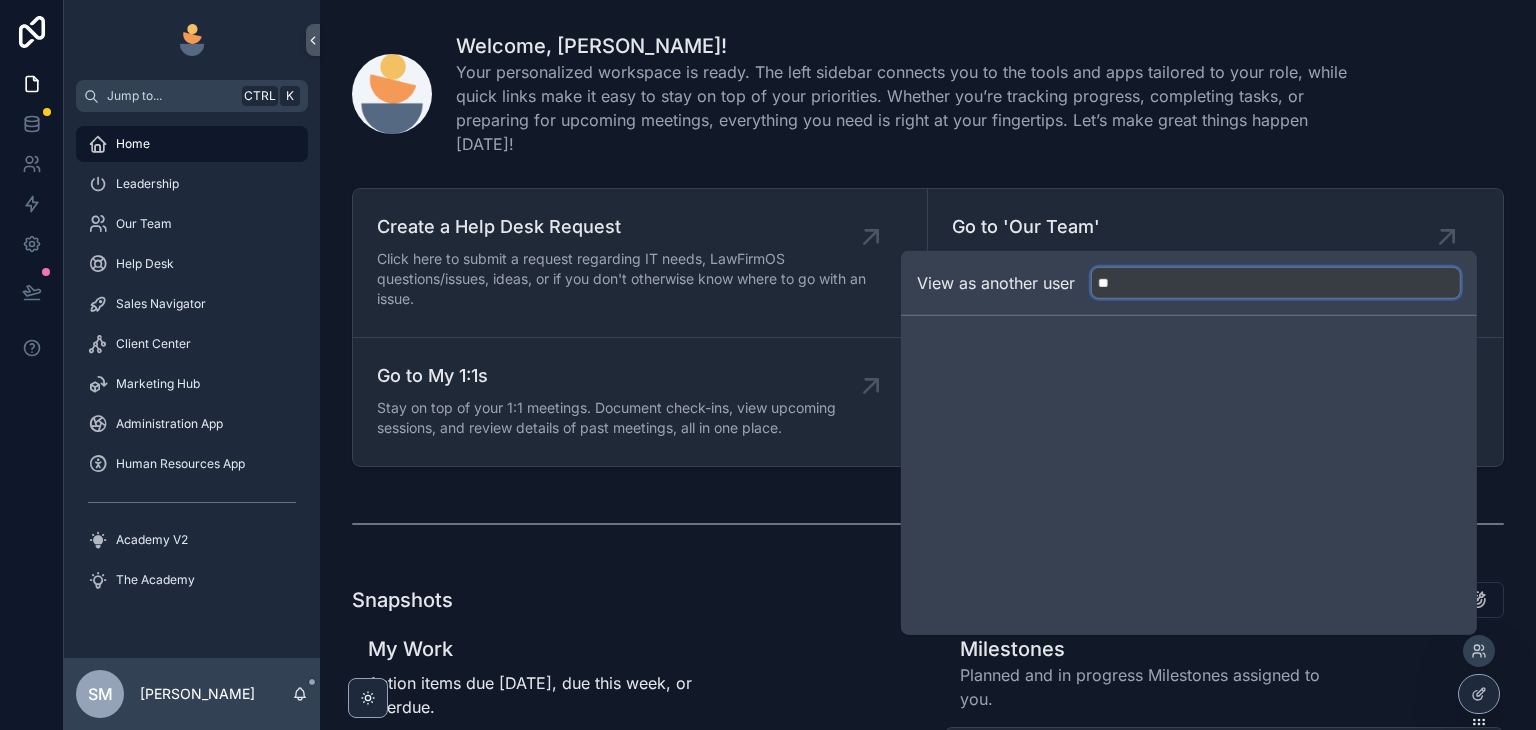 type on "*" 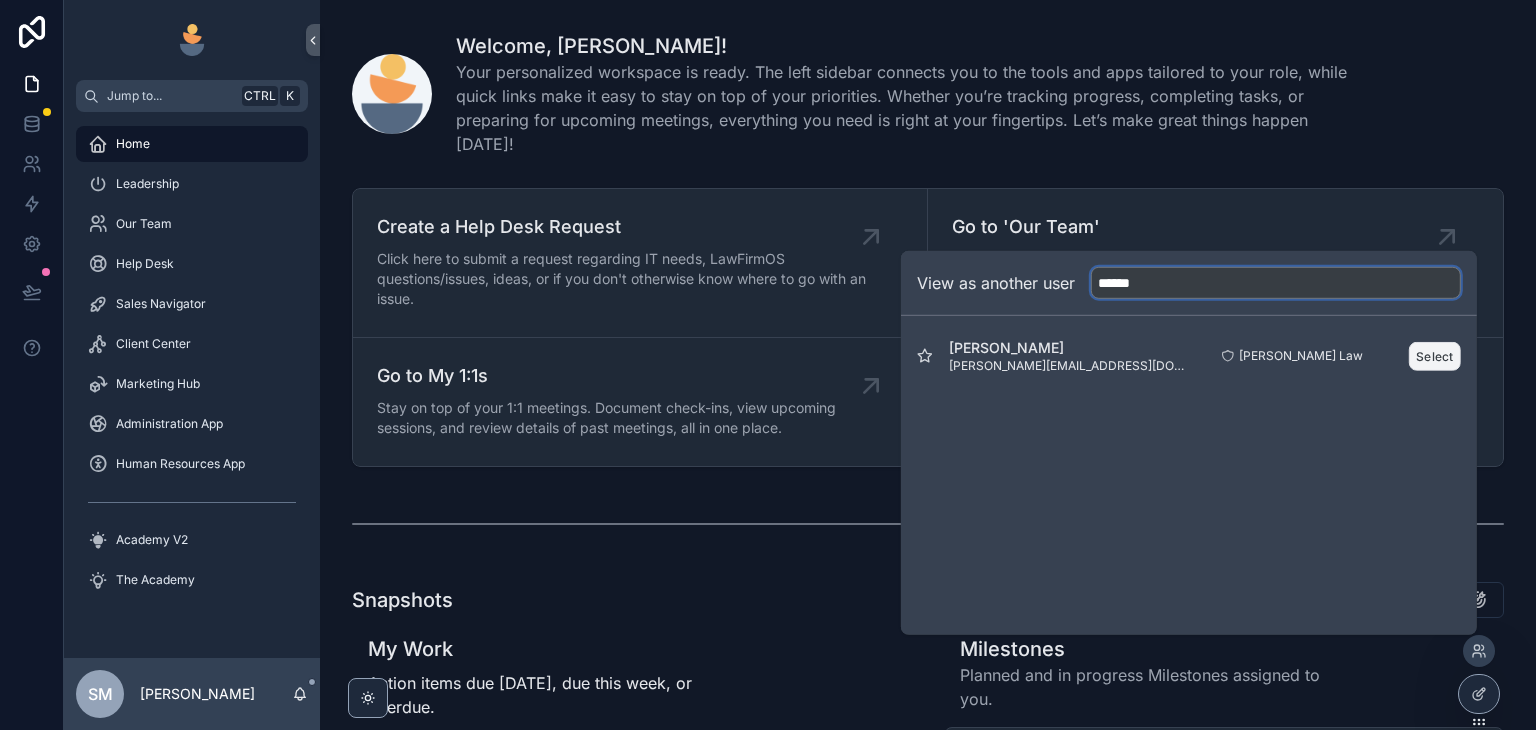 type on "******" 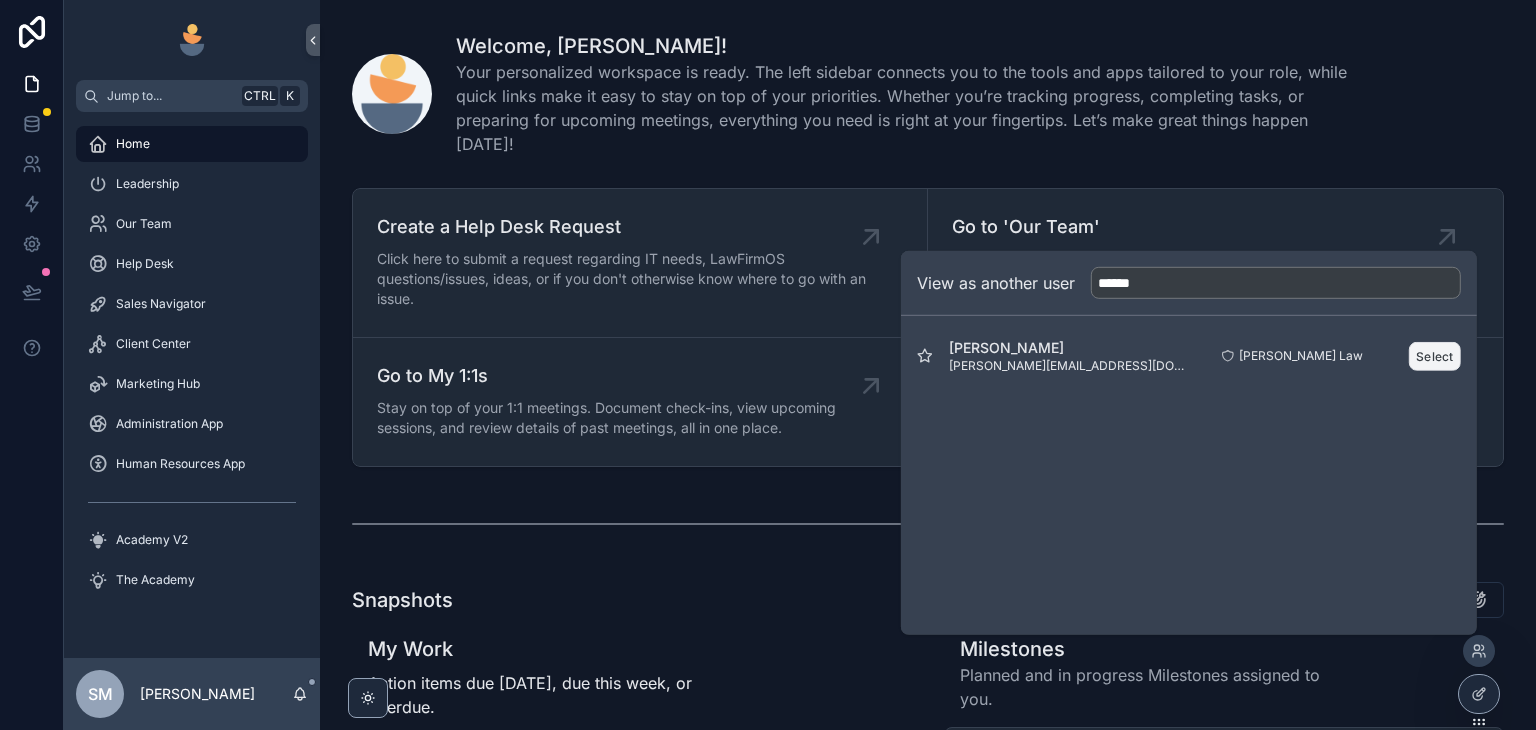click on "Select" at bounding box center [1435, 355] 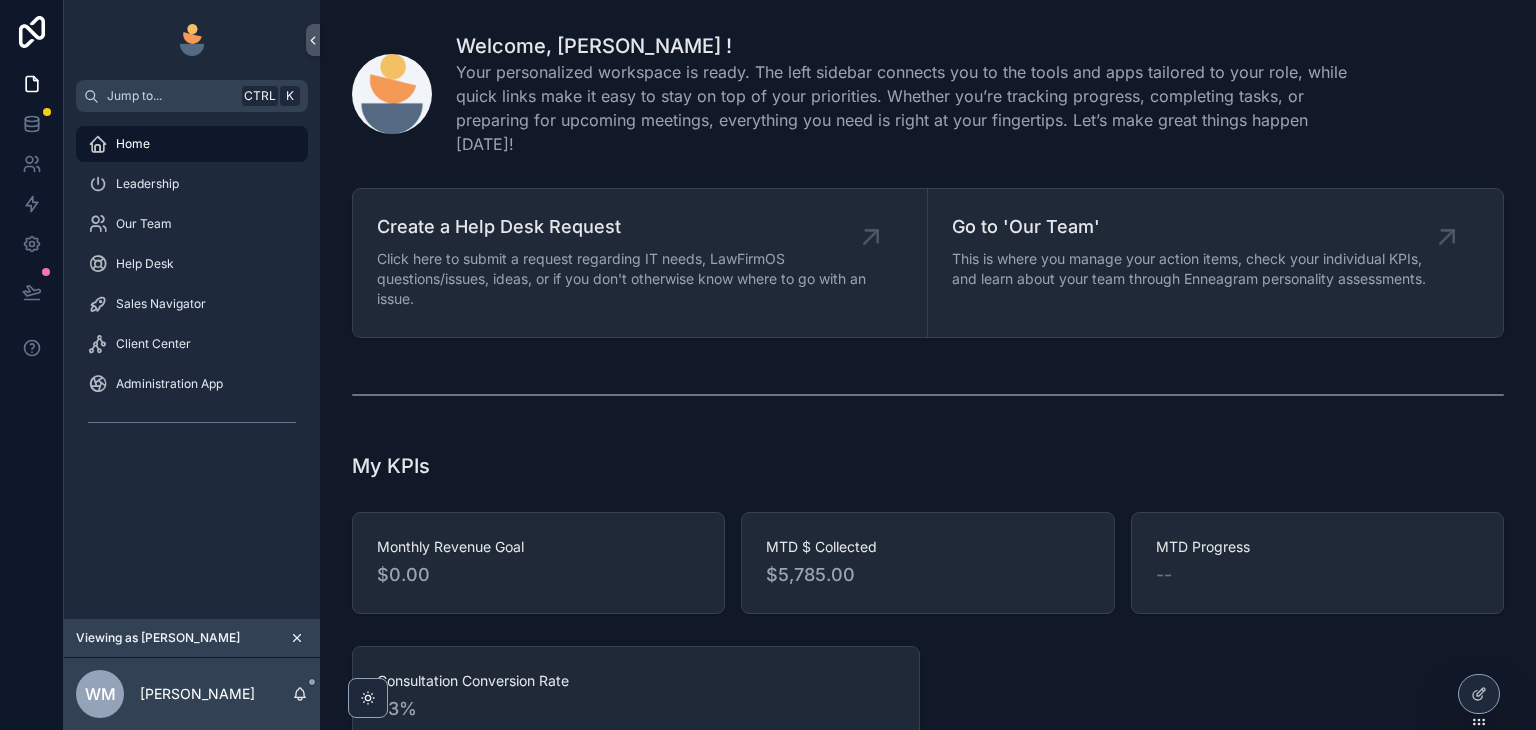 scroll, scrollTop: 0, scrollLeft: 0, axis: both 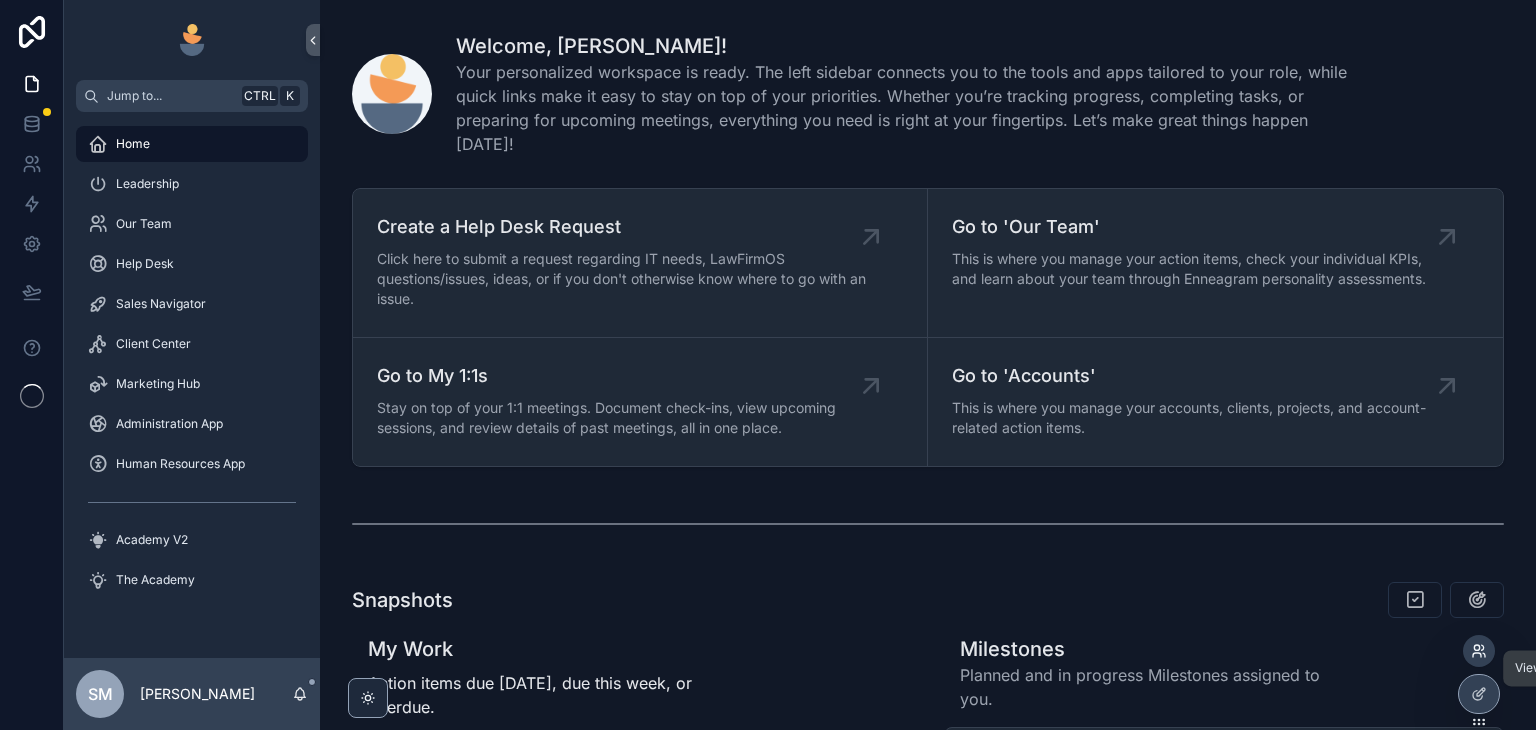 click 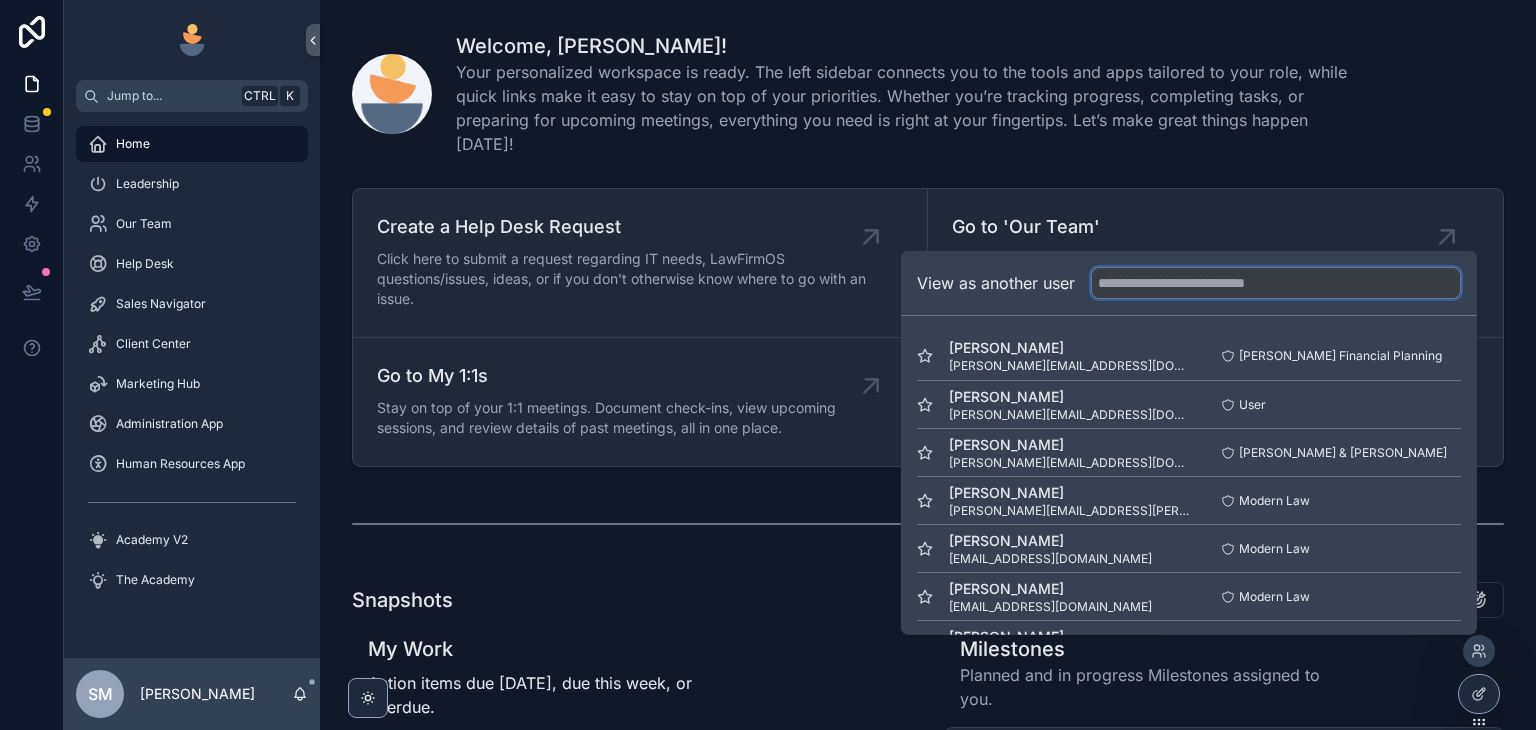 click at bounding box center [1276, 283] 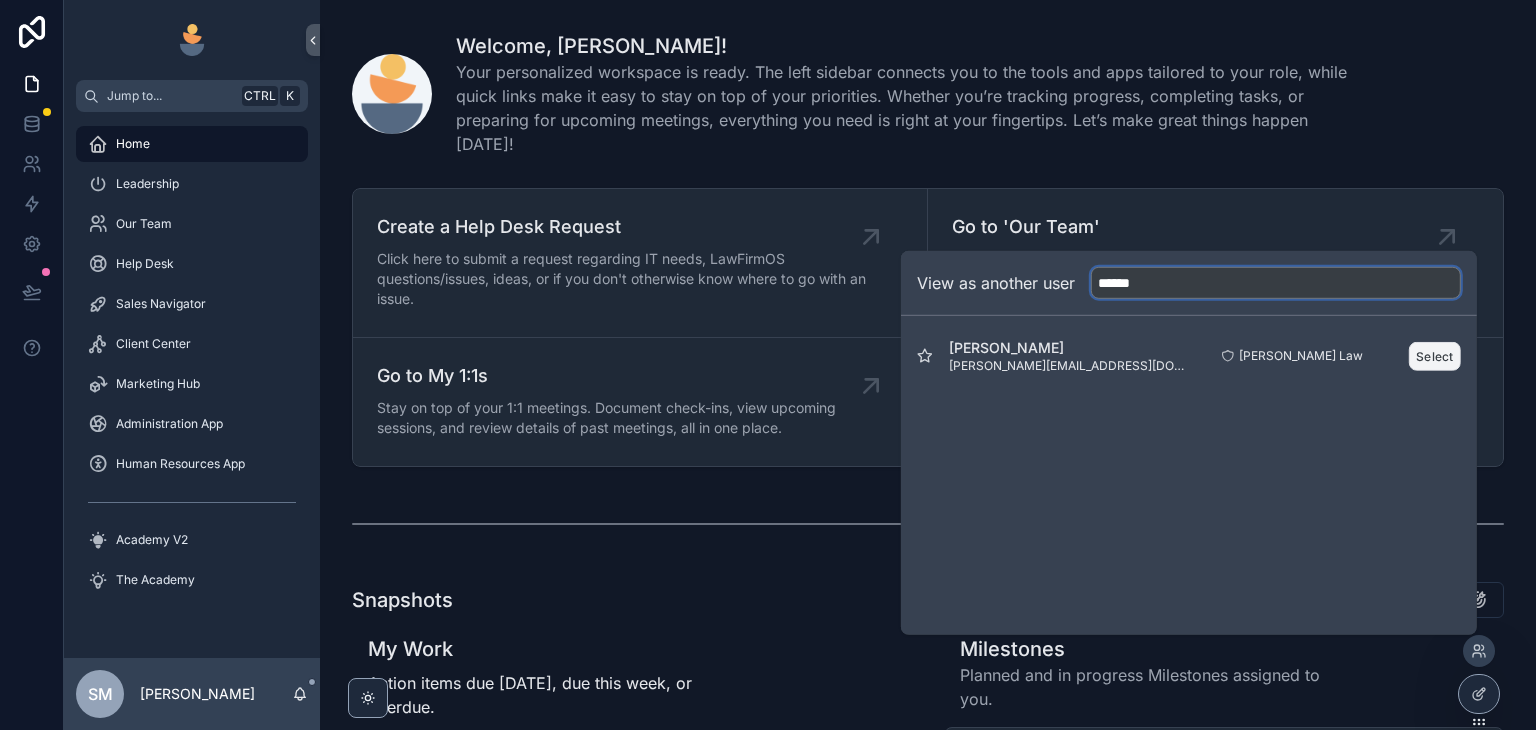 type on "******" 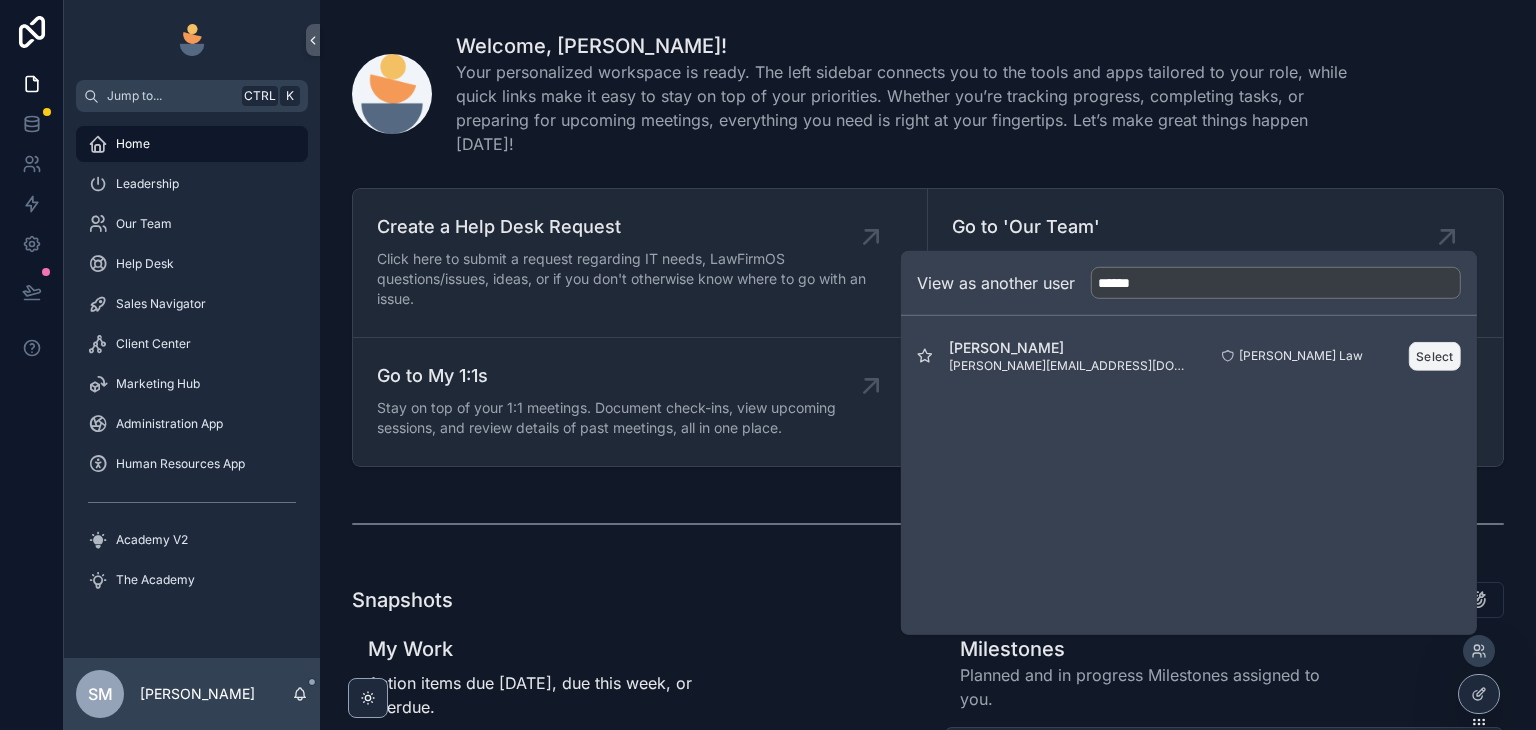 click on "Select" at bounding box center [1435, 355] 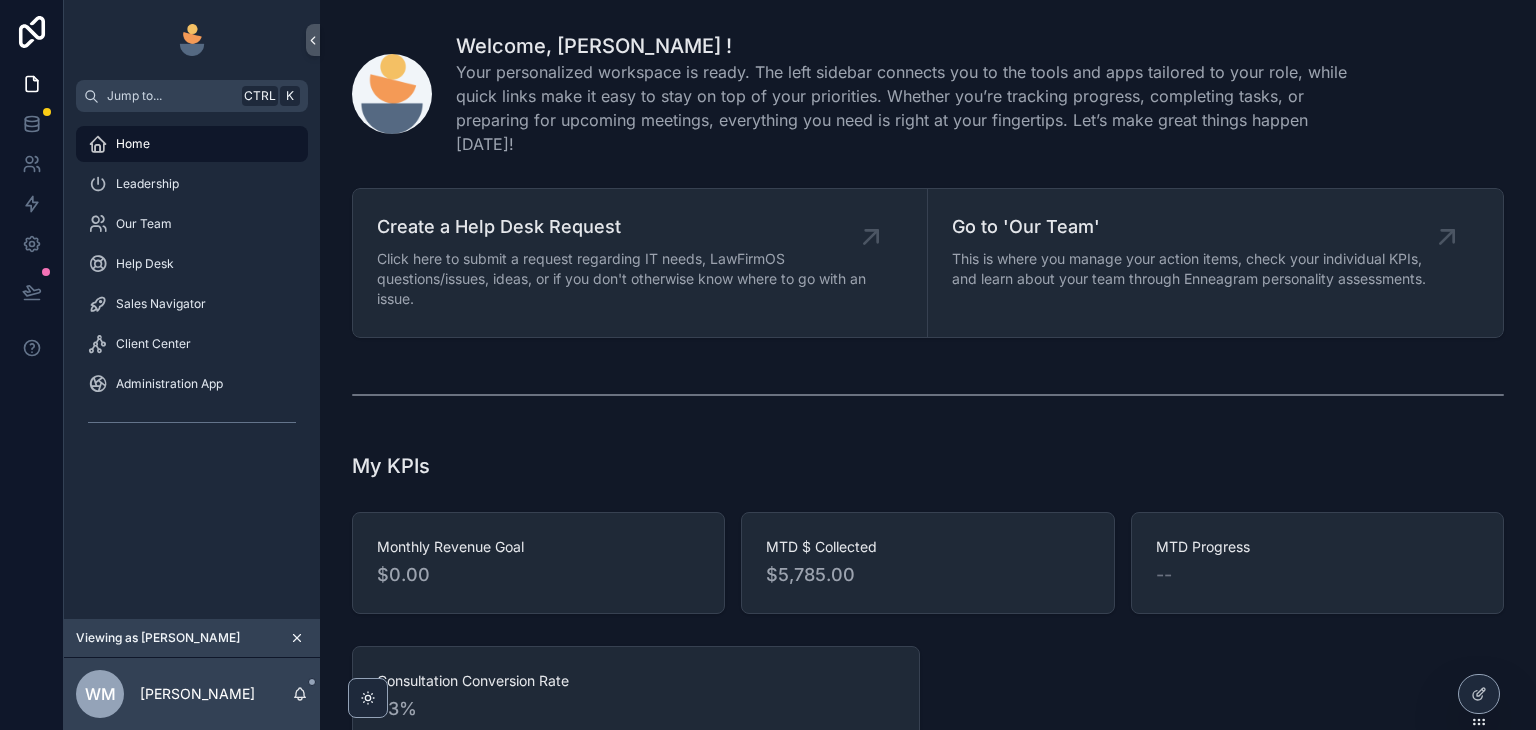 scroll, scrollTop: 0, scrollLeft: 0, axis: both 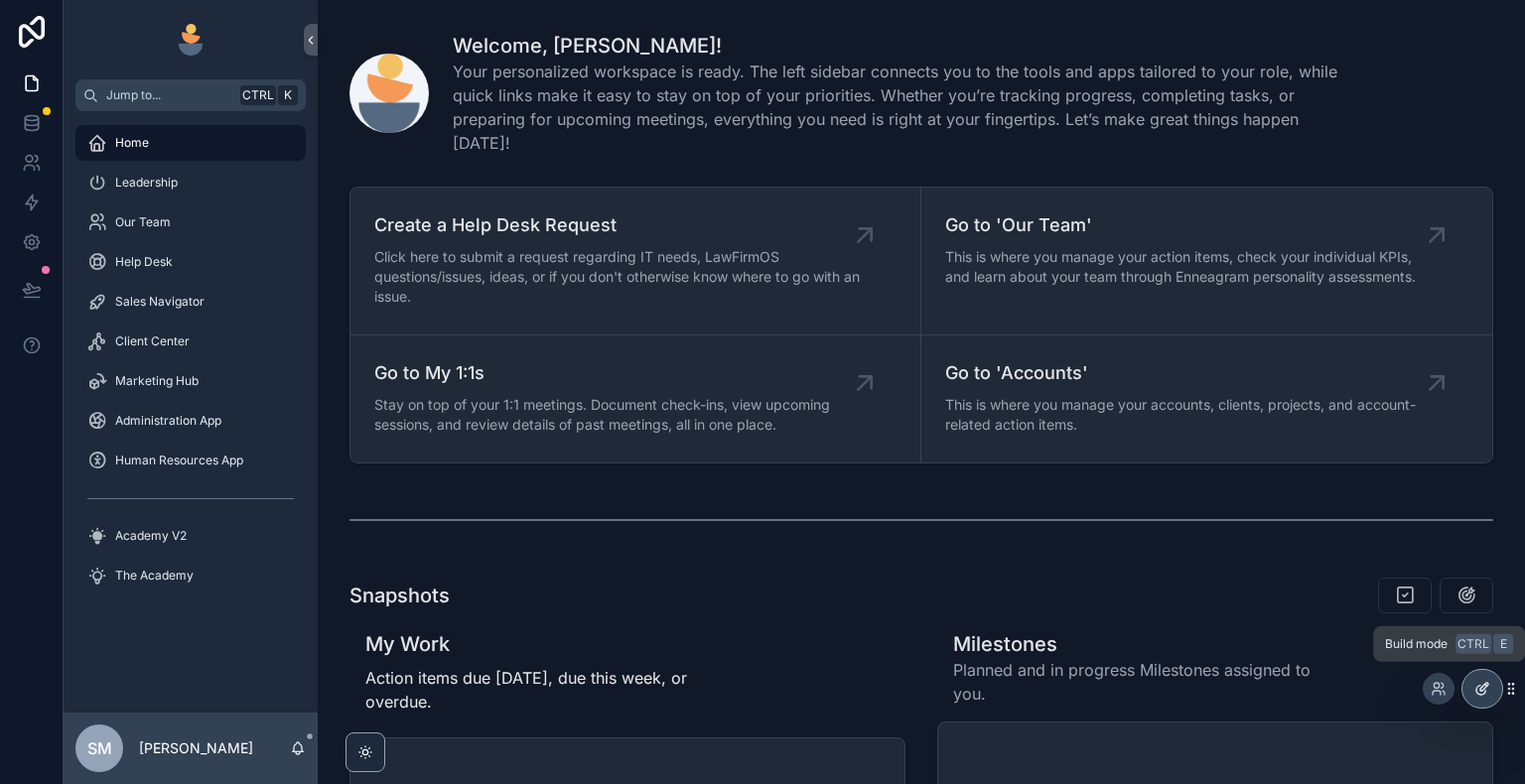click 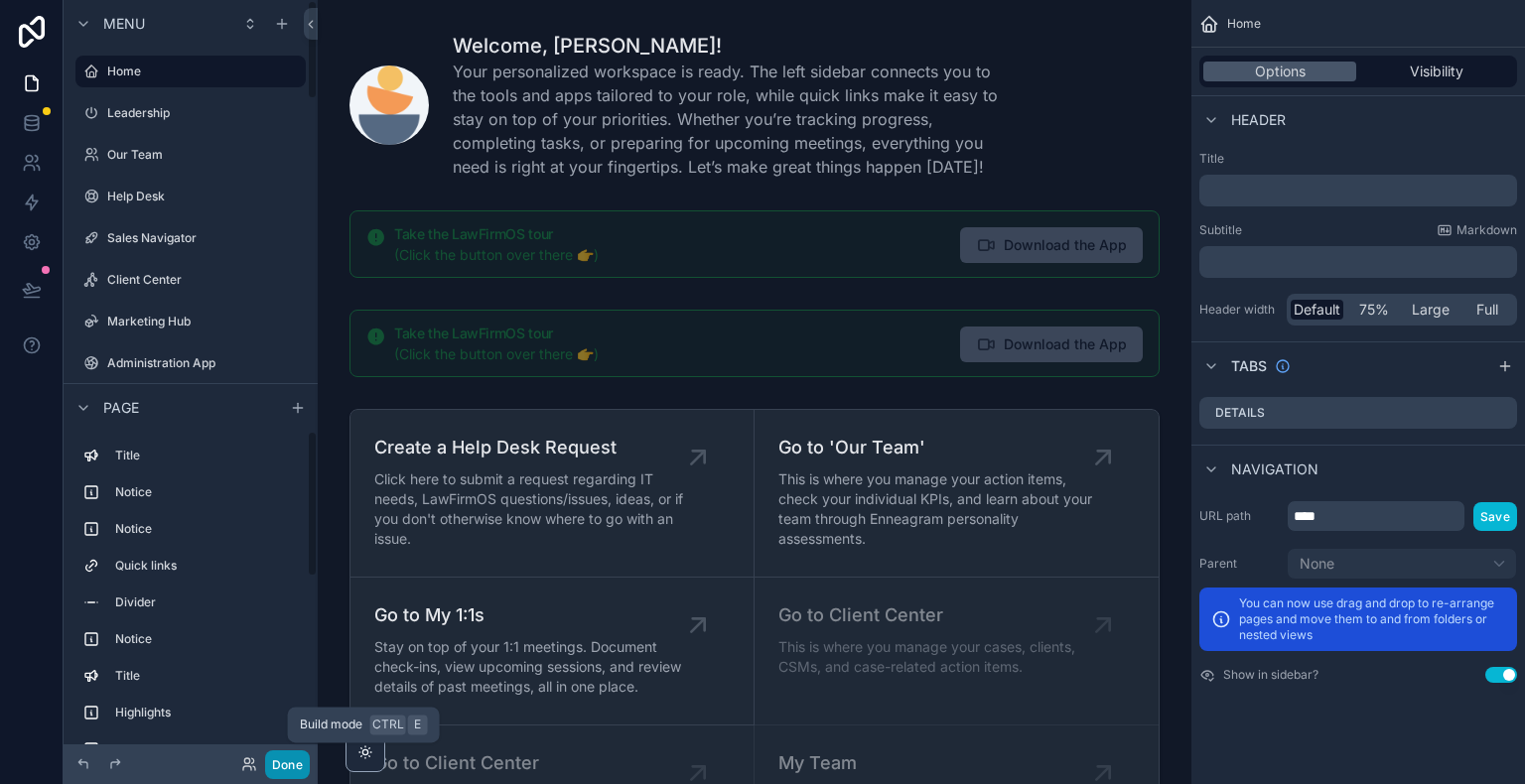 click on "Done" at bounding box center [287, 764] 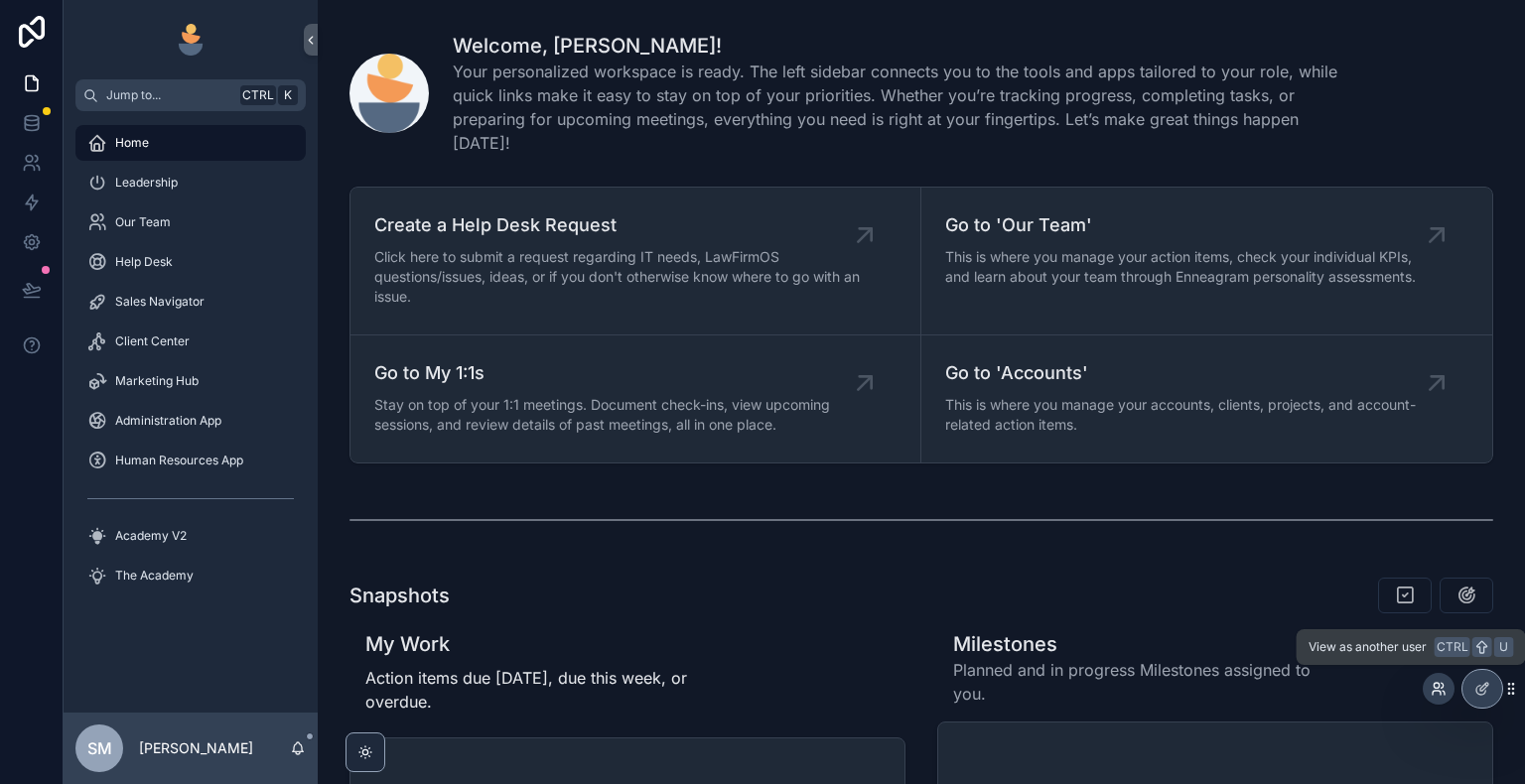 click 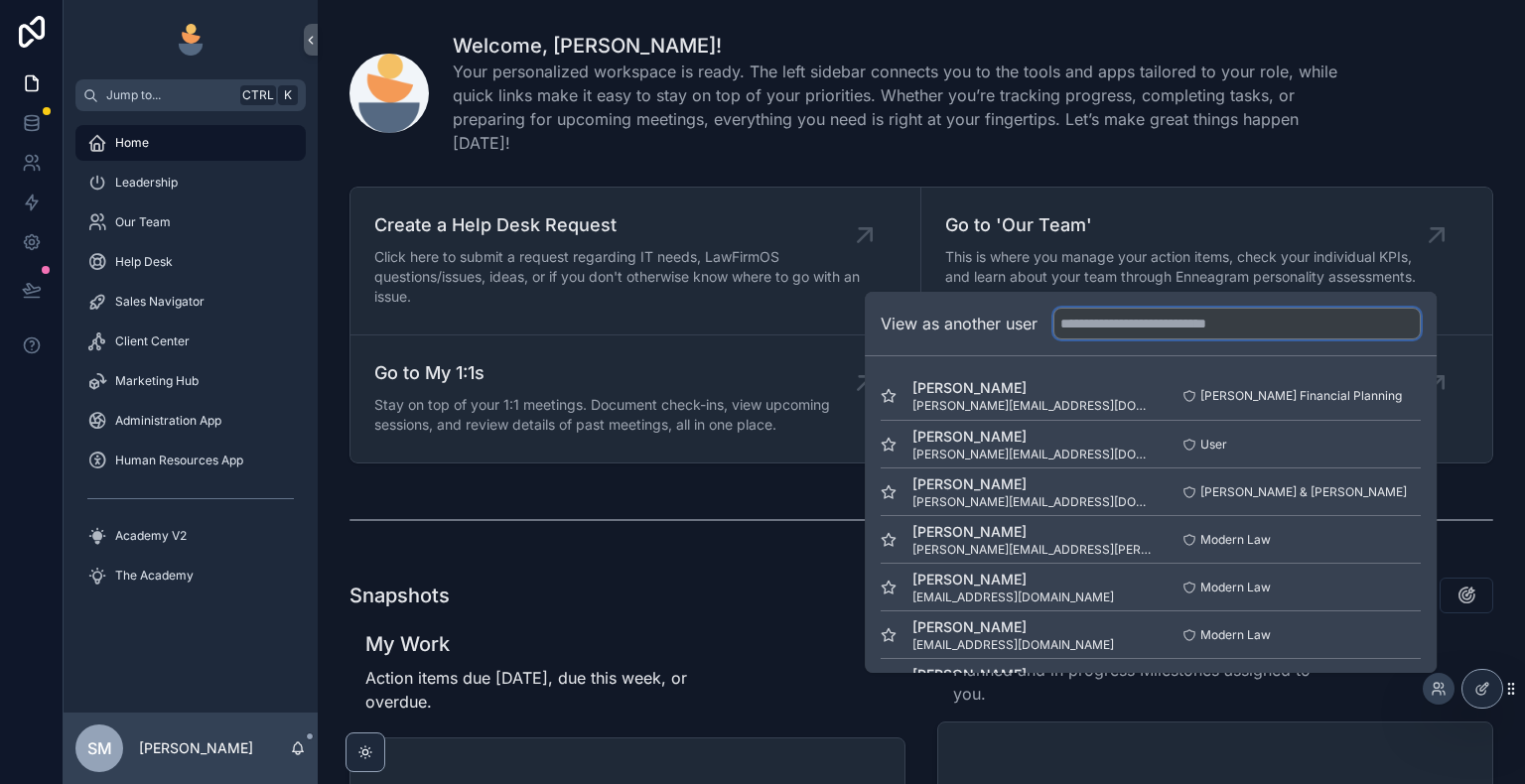 click at bounding box center [1237, 324] 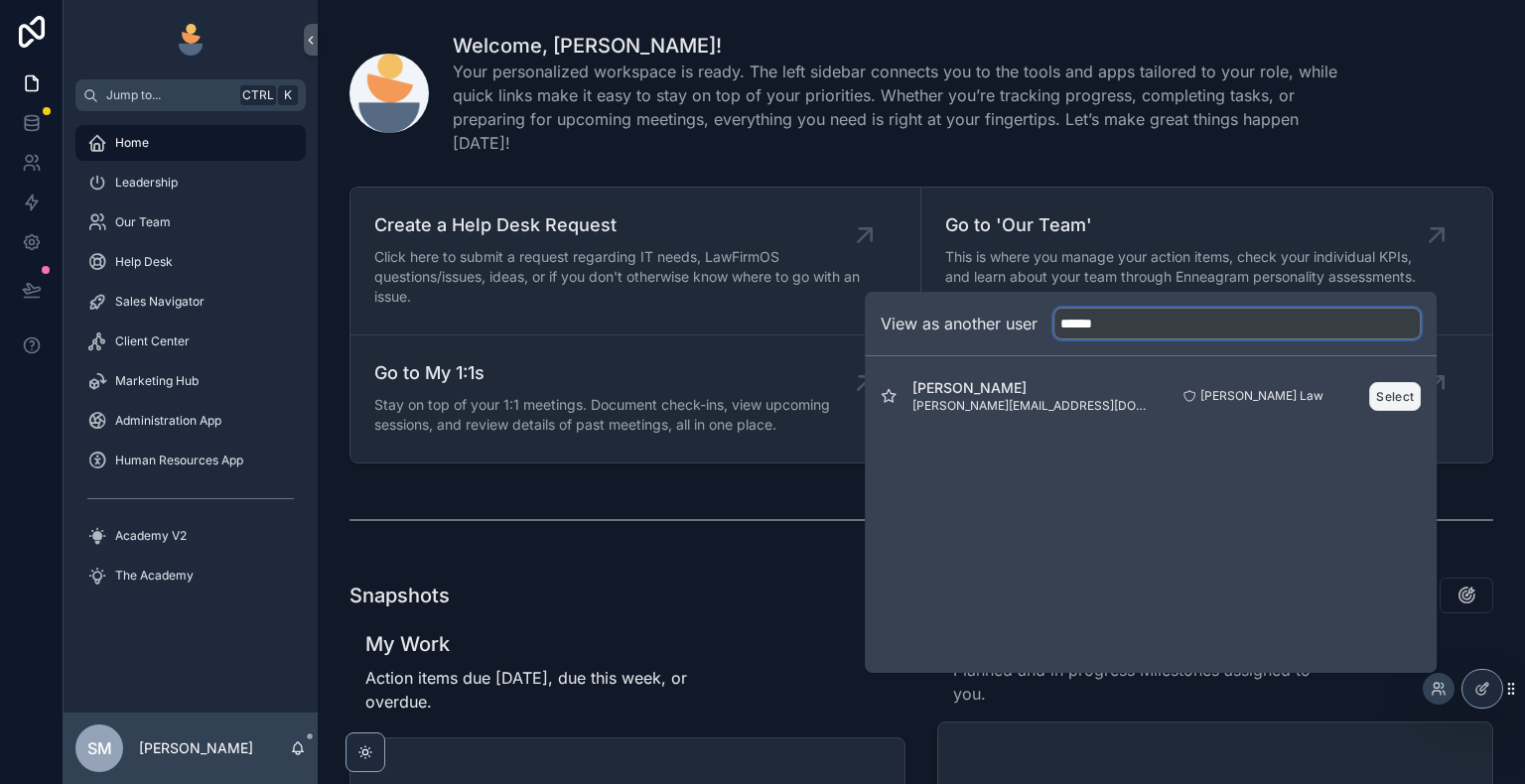 type on "******" 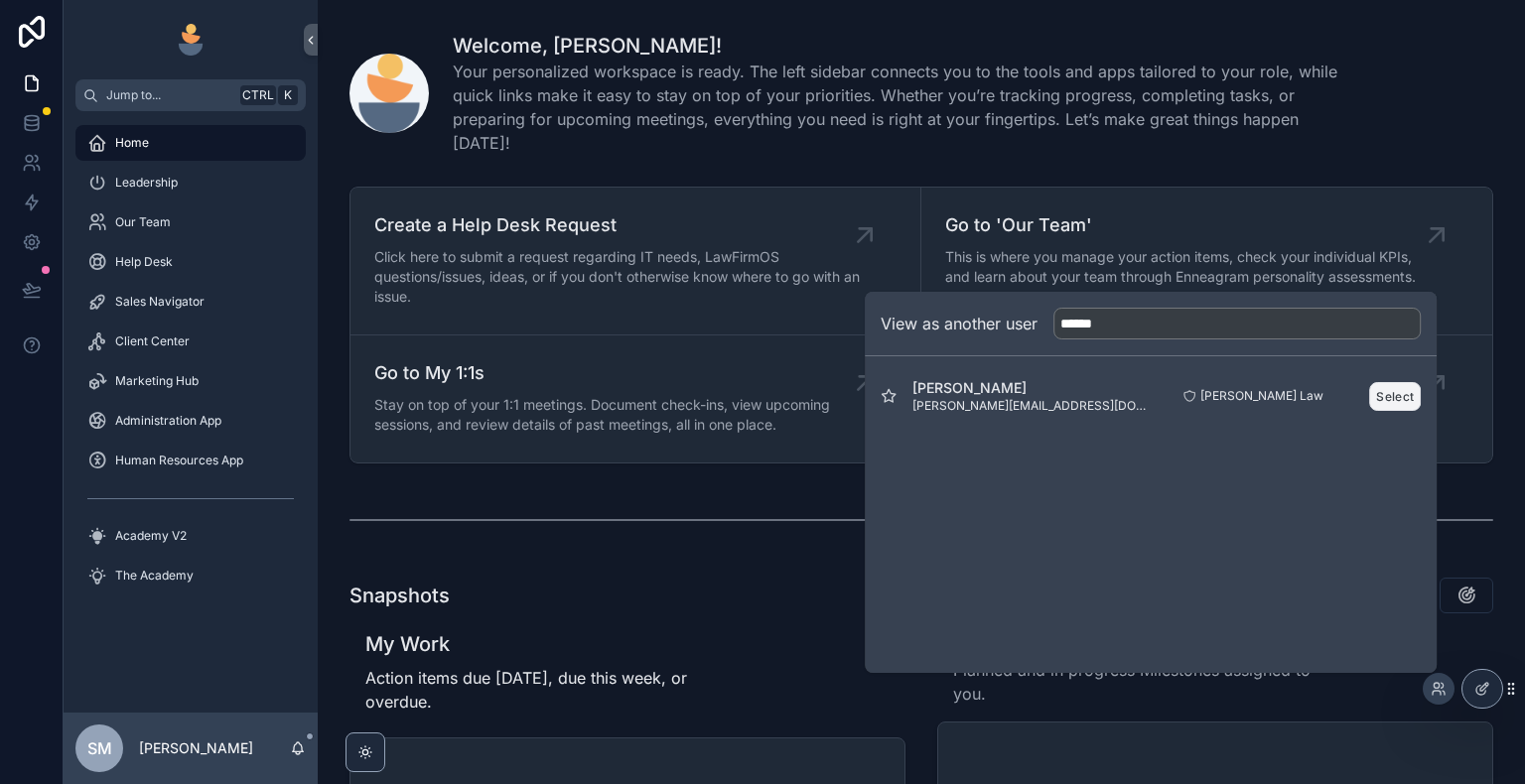 click on "Select" at bounding box center (1395, 396) 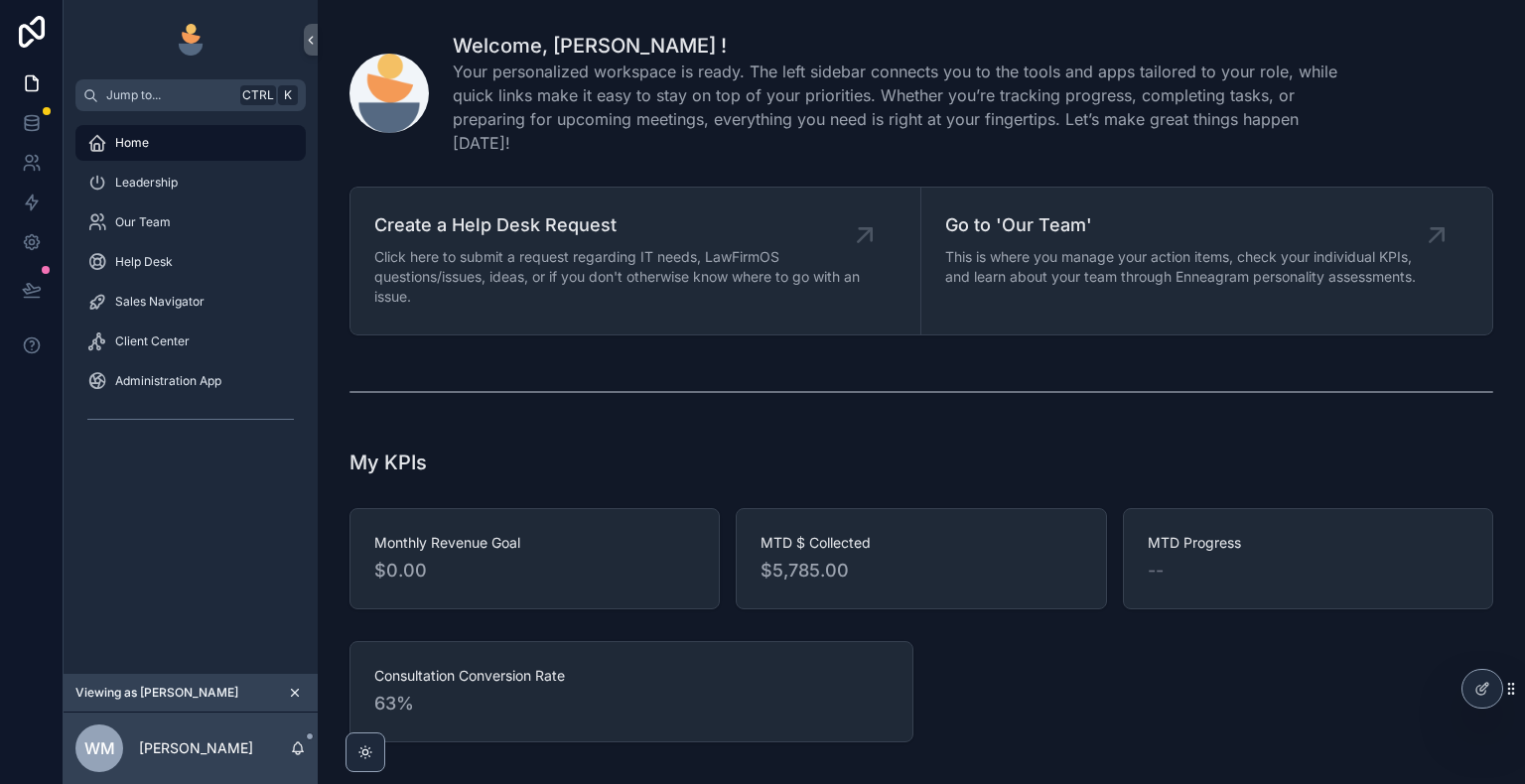 scroll, scrollTop: 0, scrollLeft: 0, axis: both 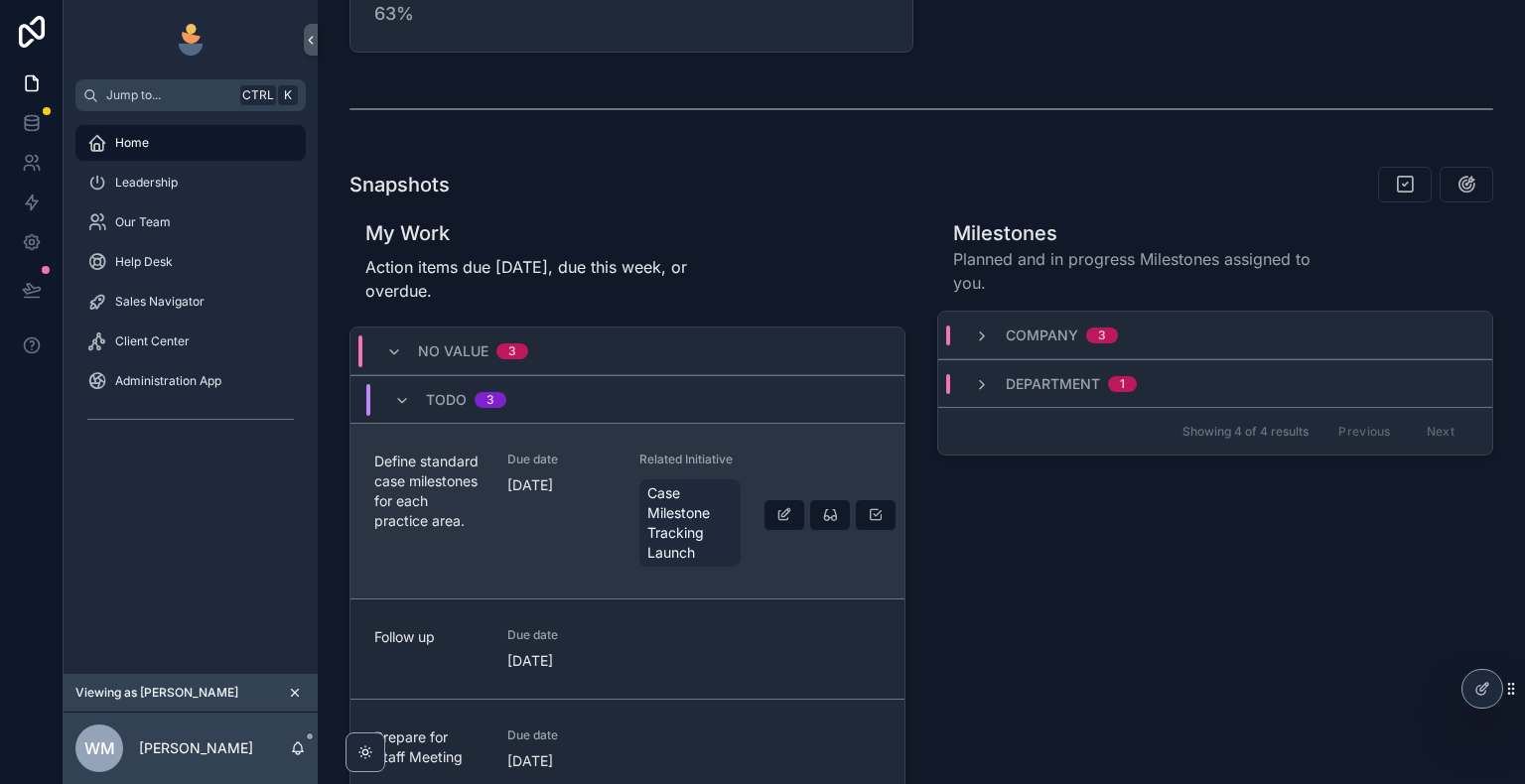 click on "Due date [DATE]" at bounding box center [562, 511] 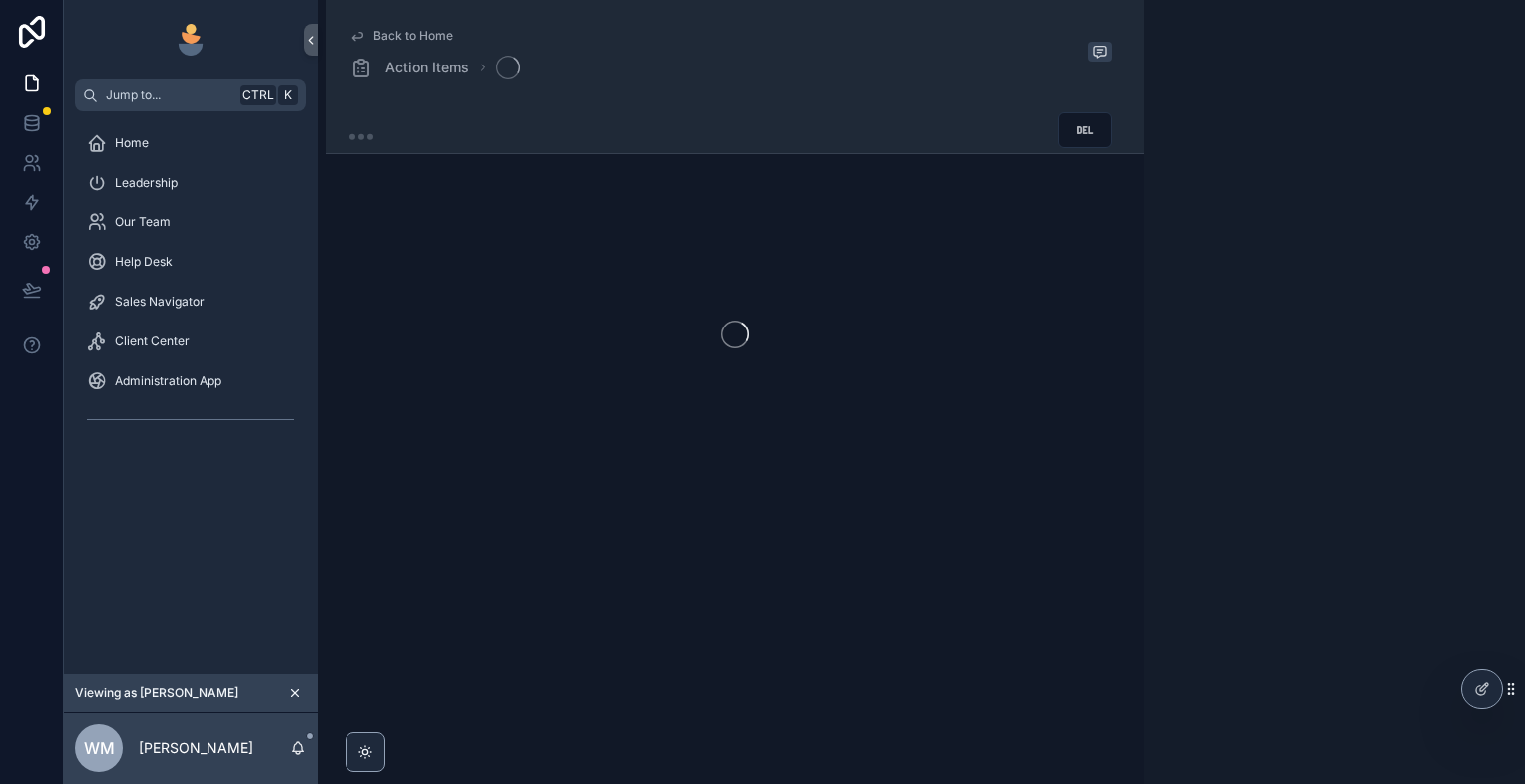 scroll, scrollTop: 0, scrollLeft: 0, axis: both 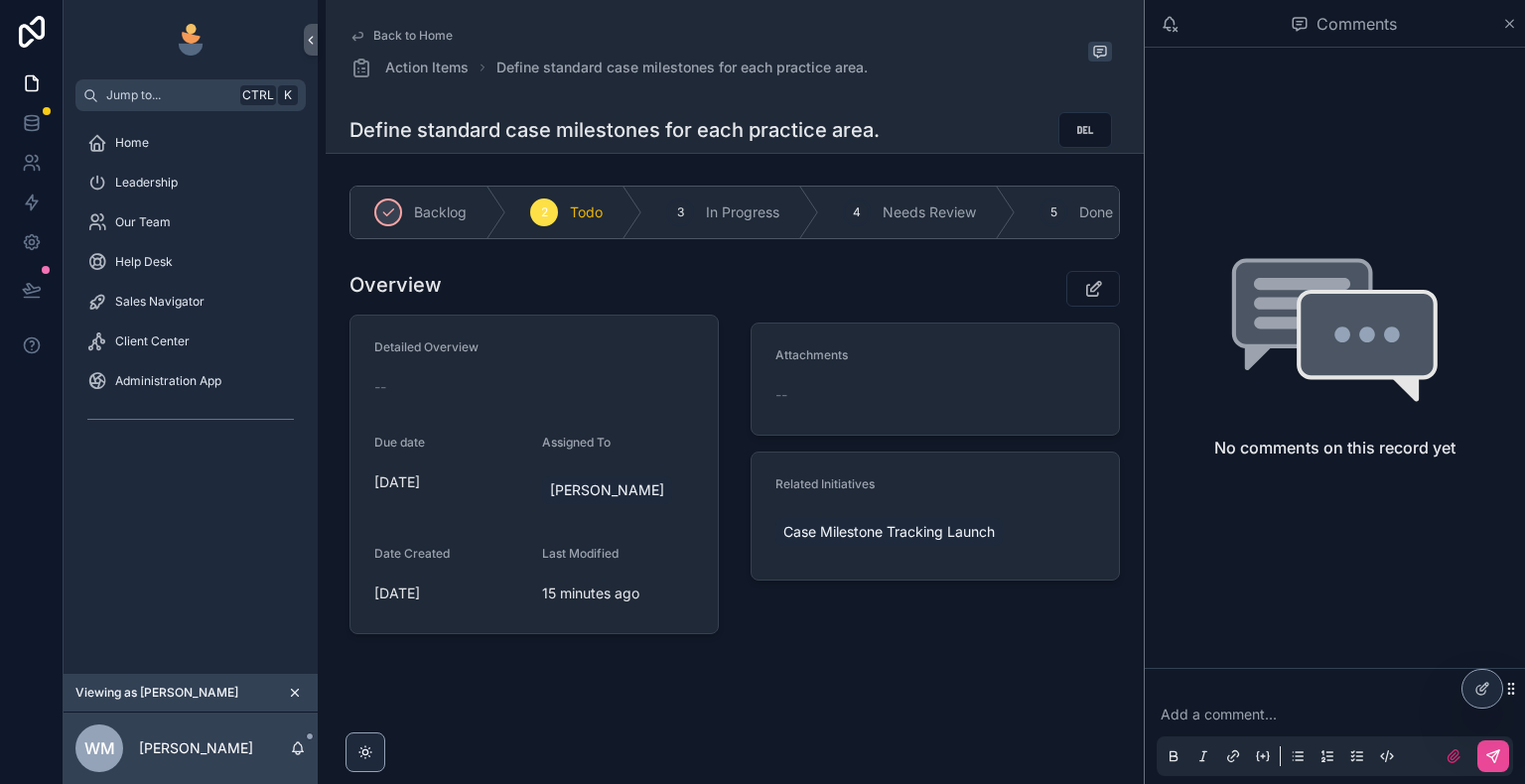 click at bounding box center (1338, 715) 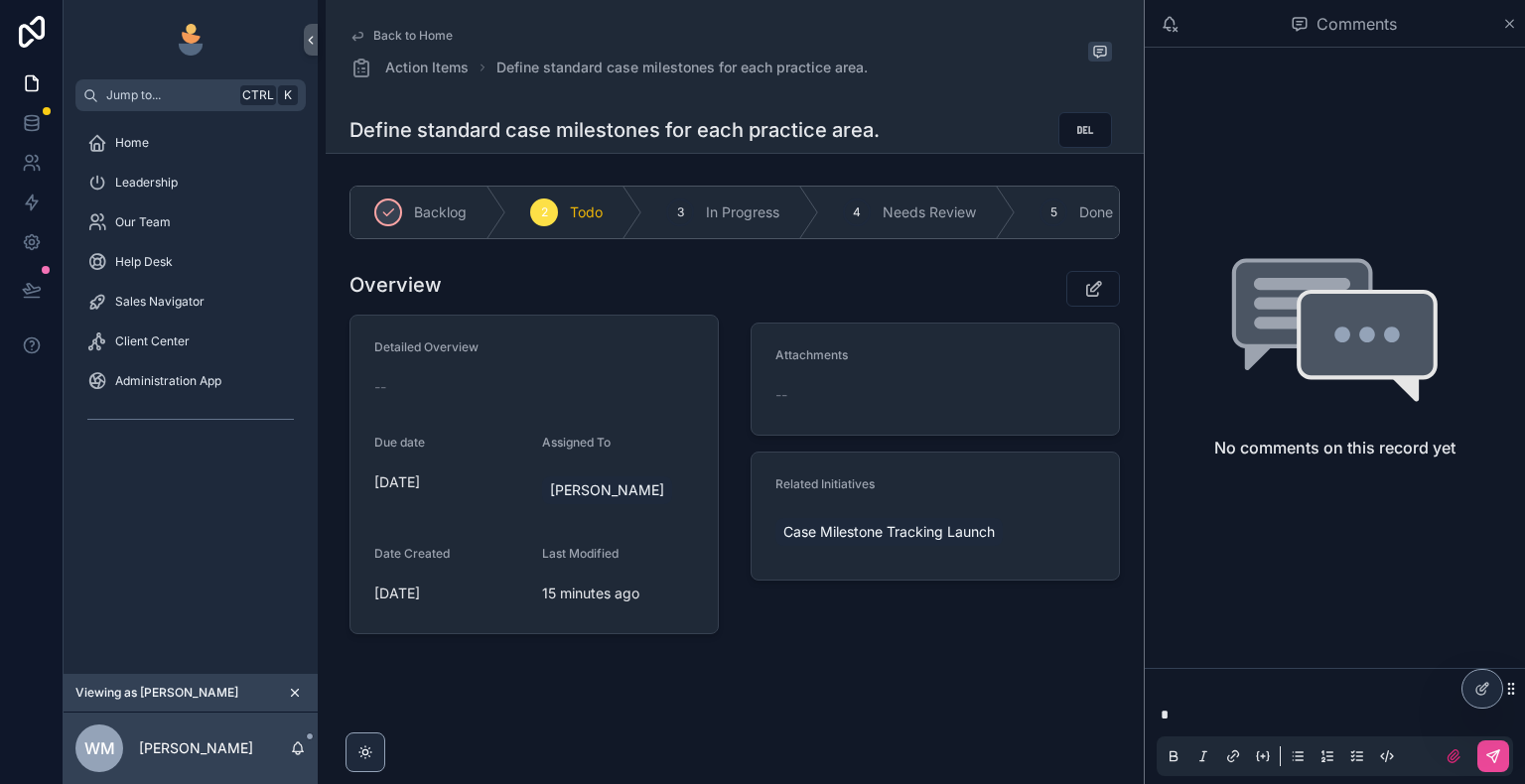 type 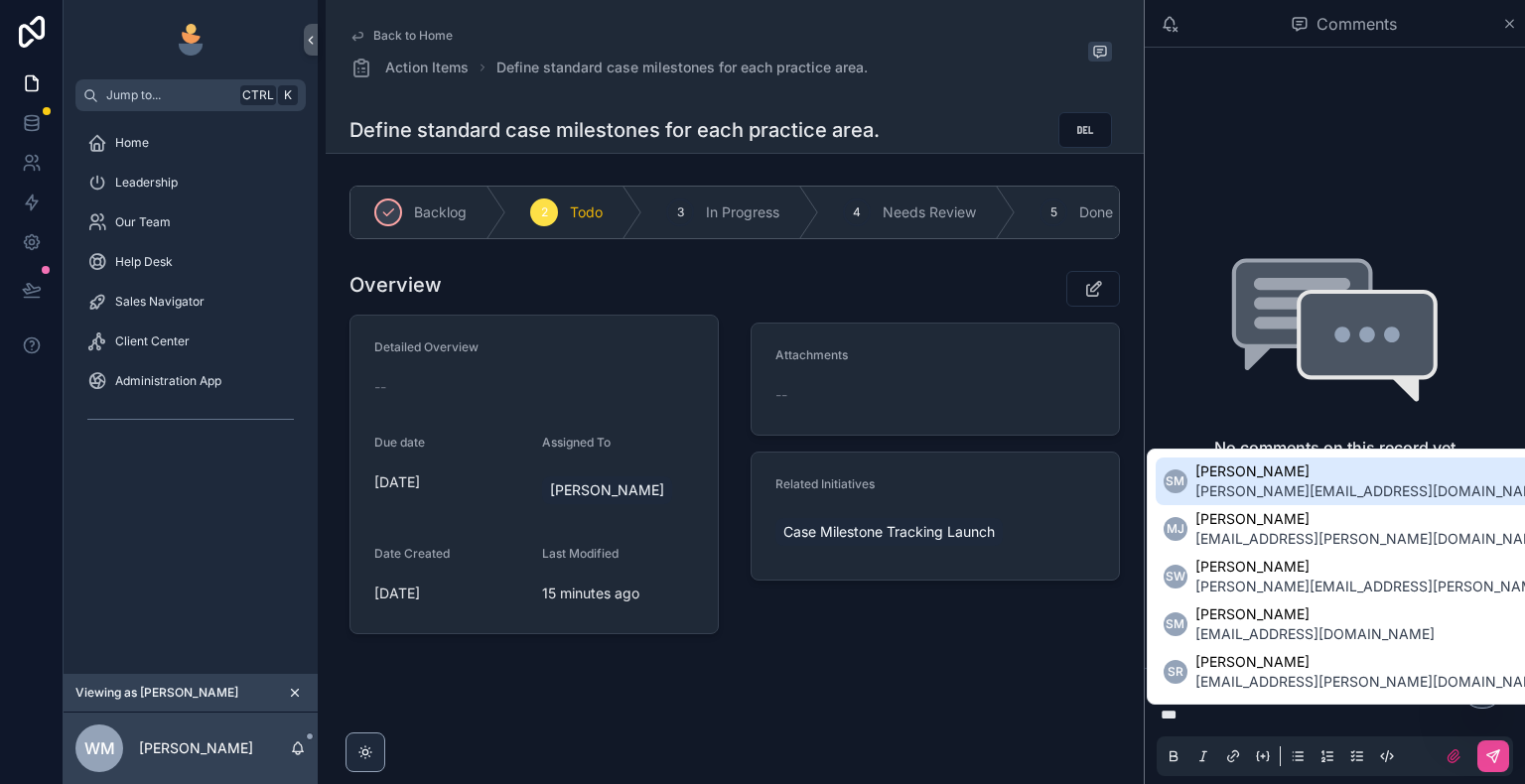 click on "[PERSON_NAME] Manea [EMAIL_ADDRESS][DOMAIN_NAME]" at bounding box center [1413, 481] 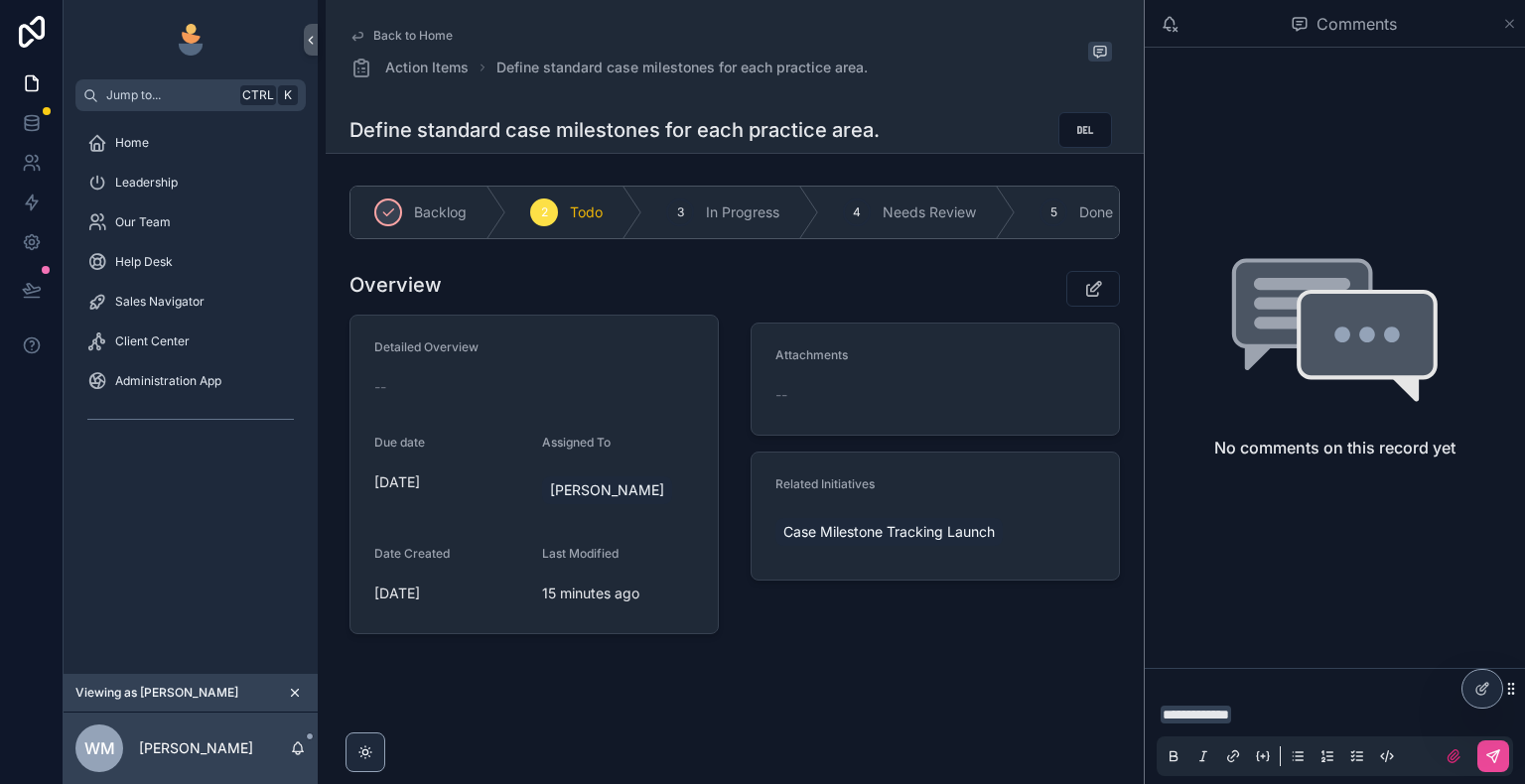 click 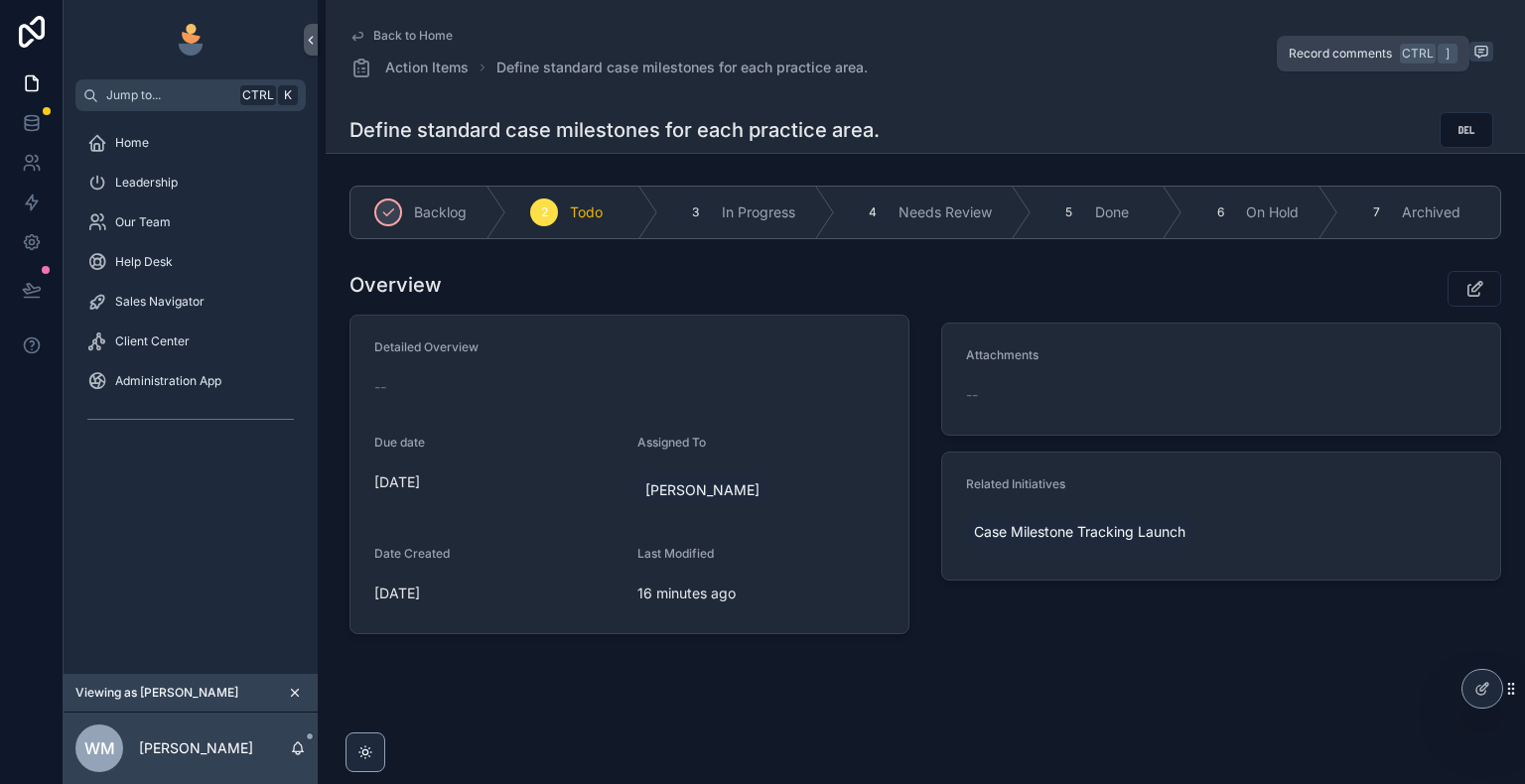 click 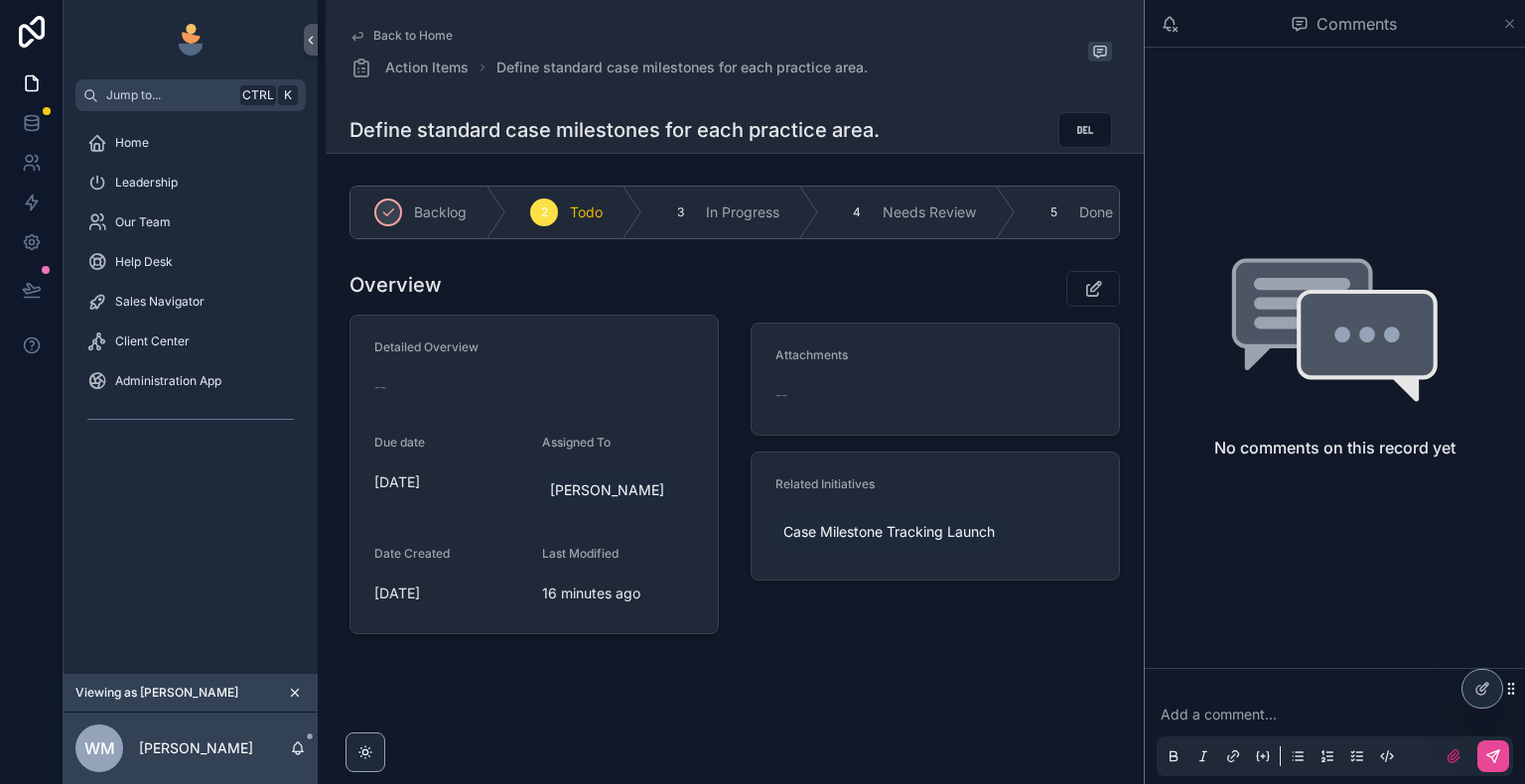 click 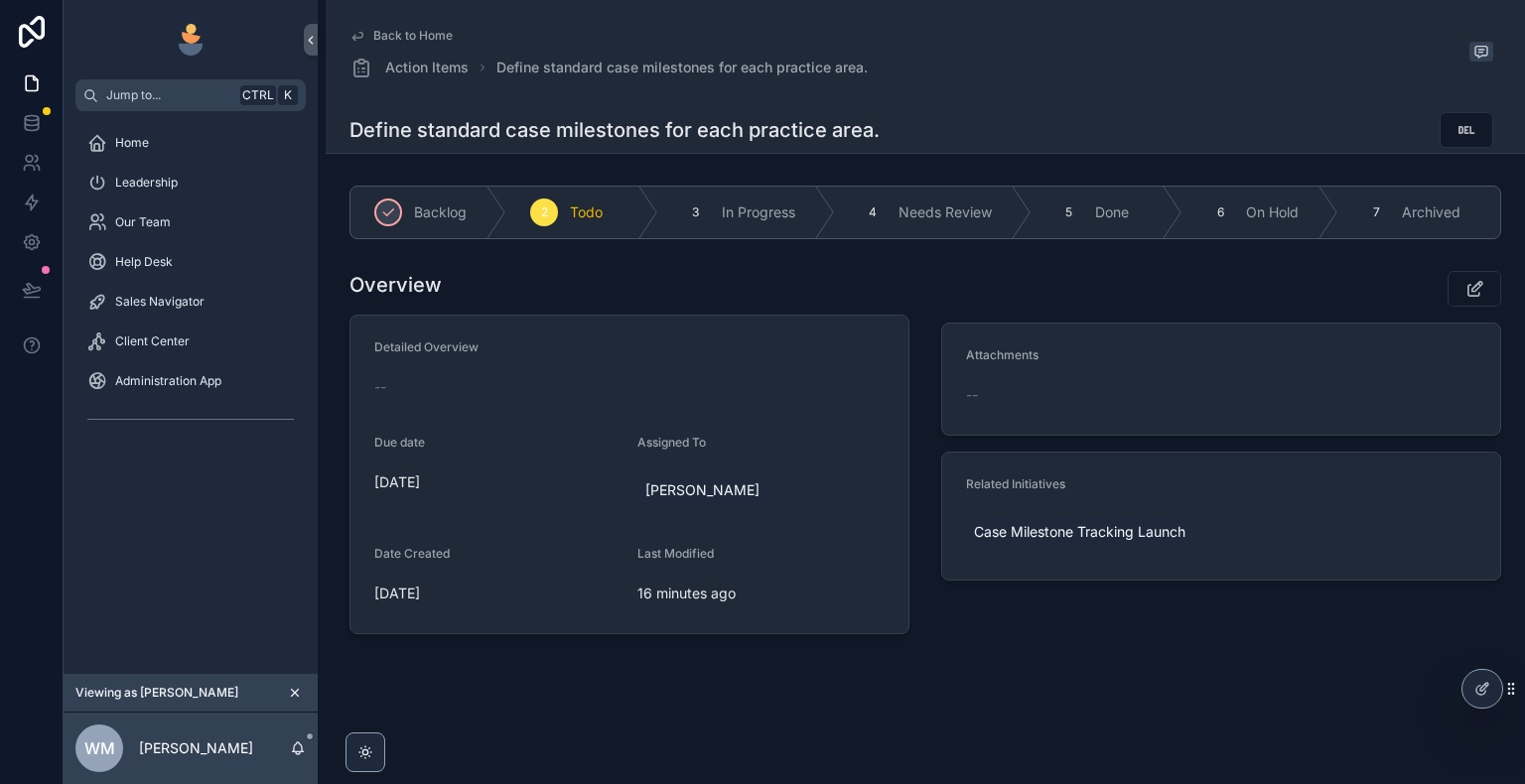 click 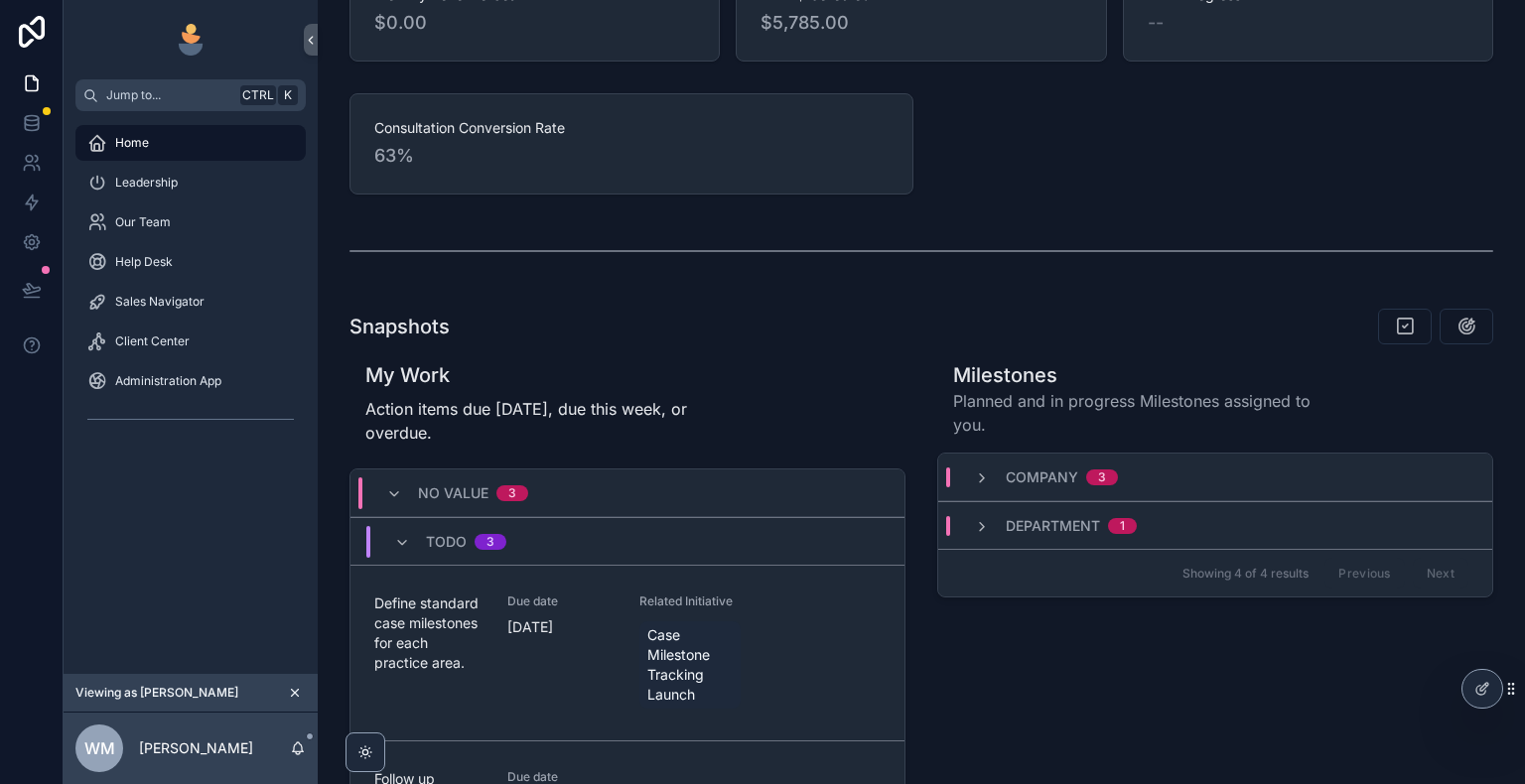 scroll, scrollTop: 551, scrollLeft: 0, axis: vertical 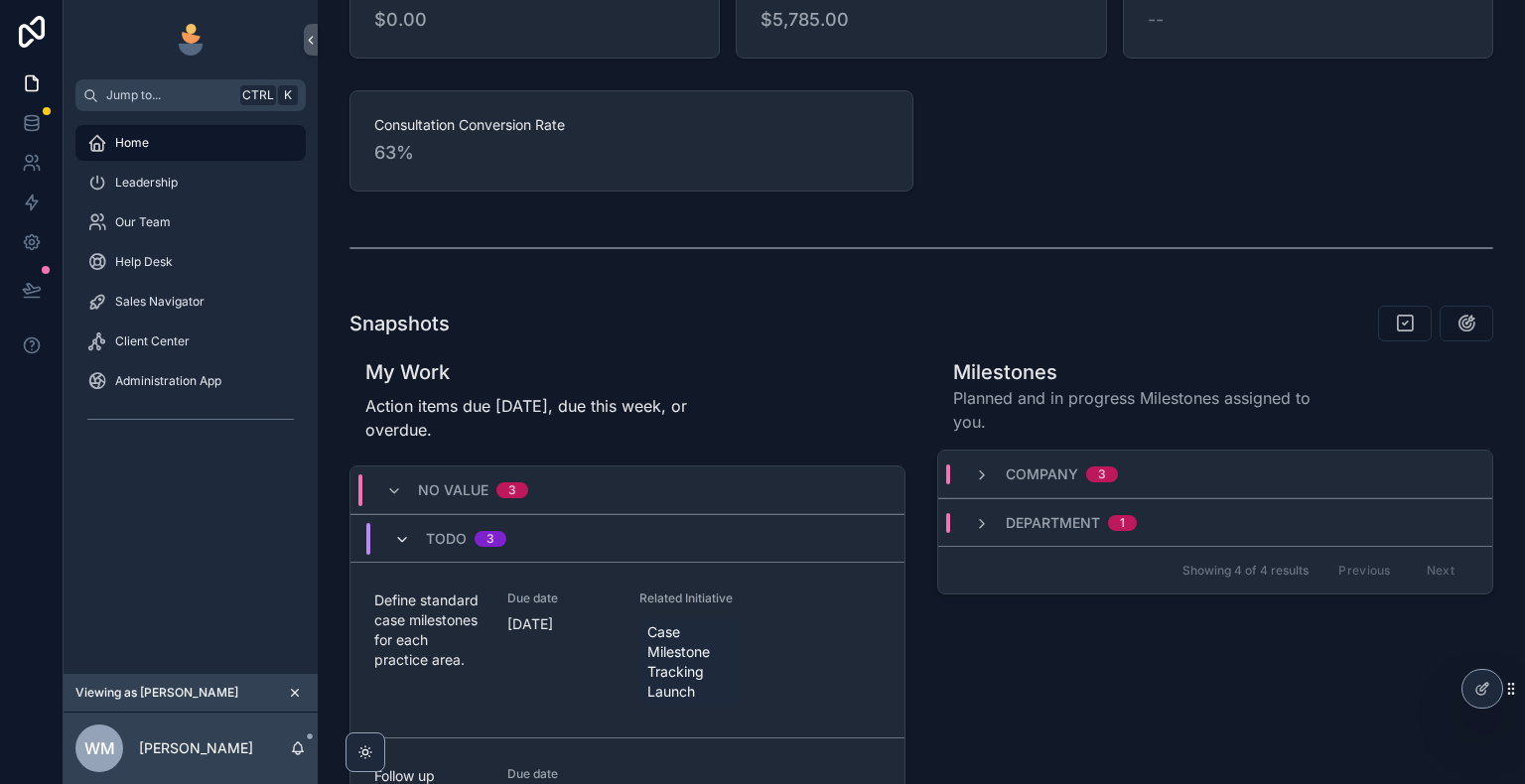 click at bounding box center [402, 540] 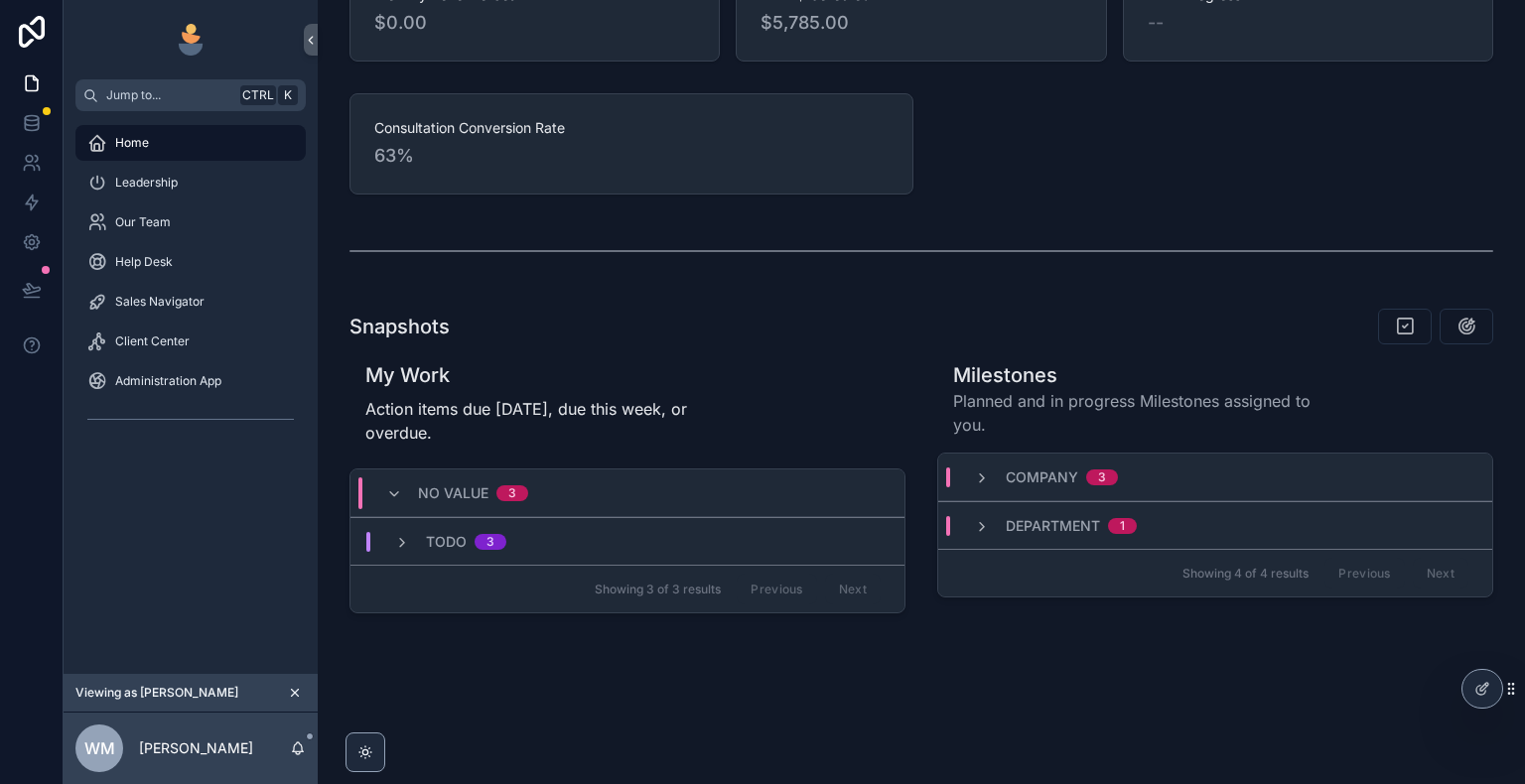 click at bounding box center [402, 543] 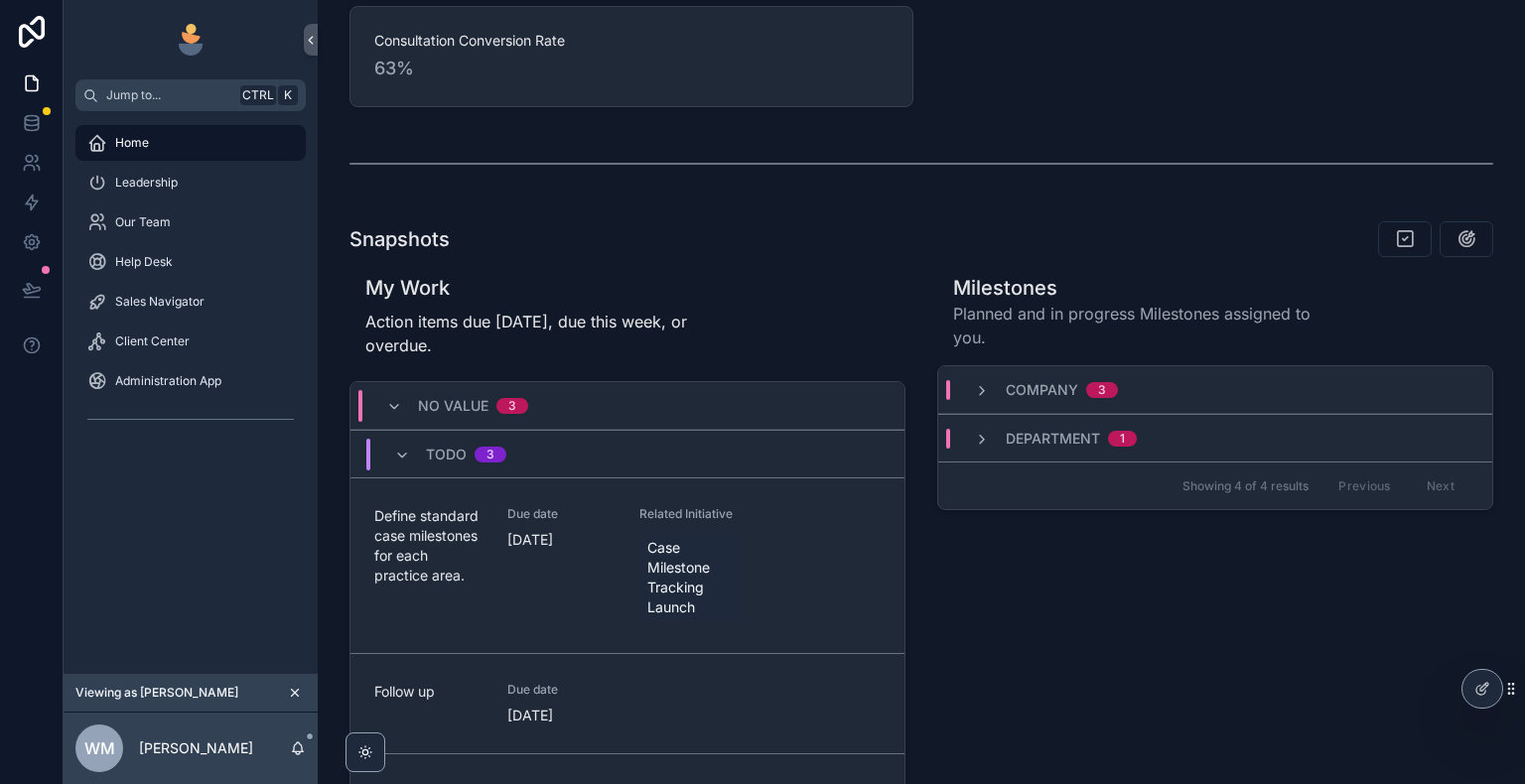 scroll, scrollTop: 643, scrollLeft: 0, axis: vertical 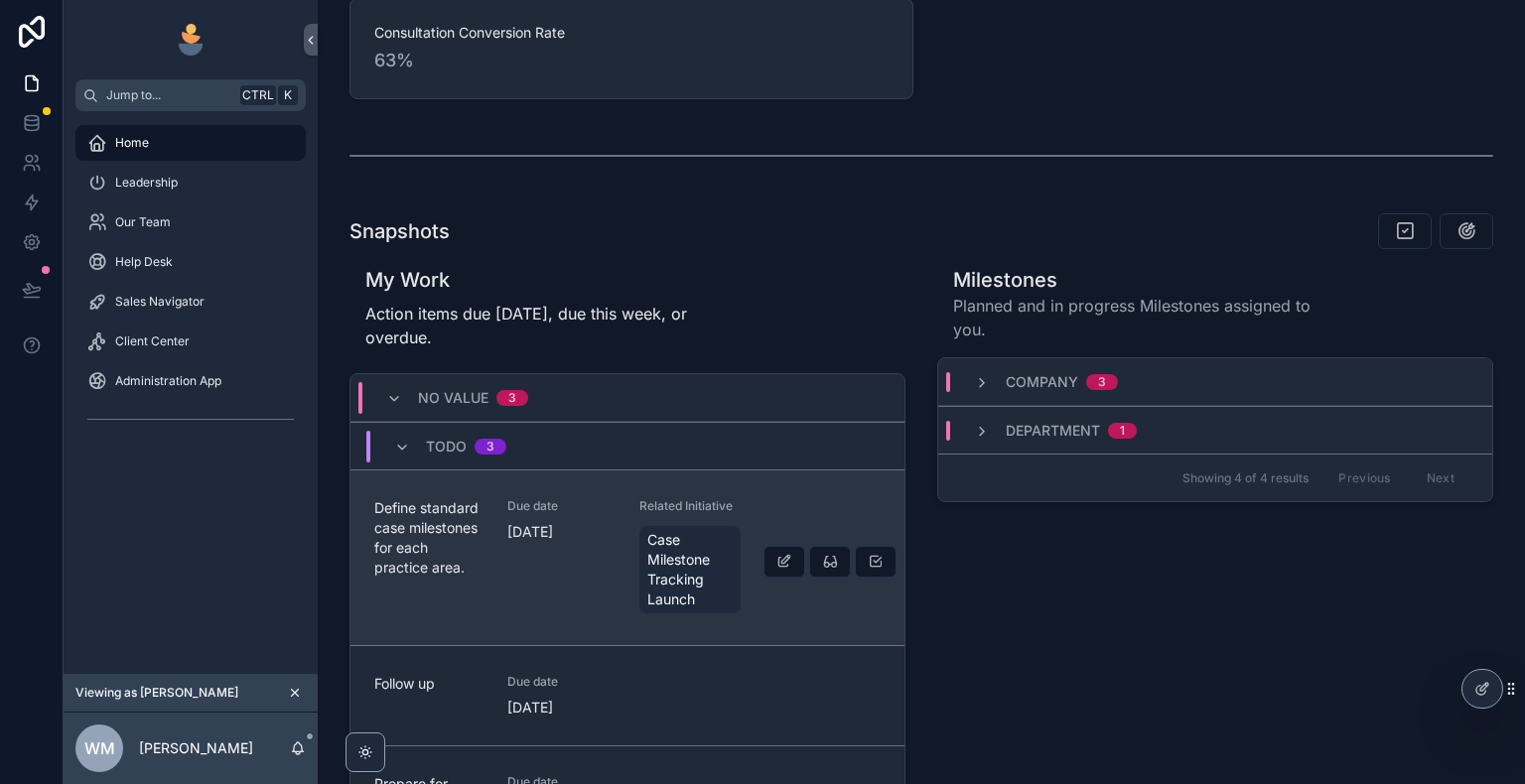 click on "Due date [DATE]" at bounding box center [562, 558] 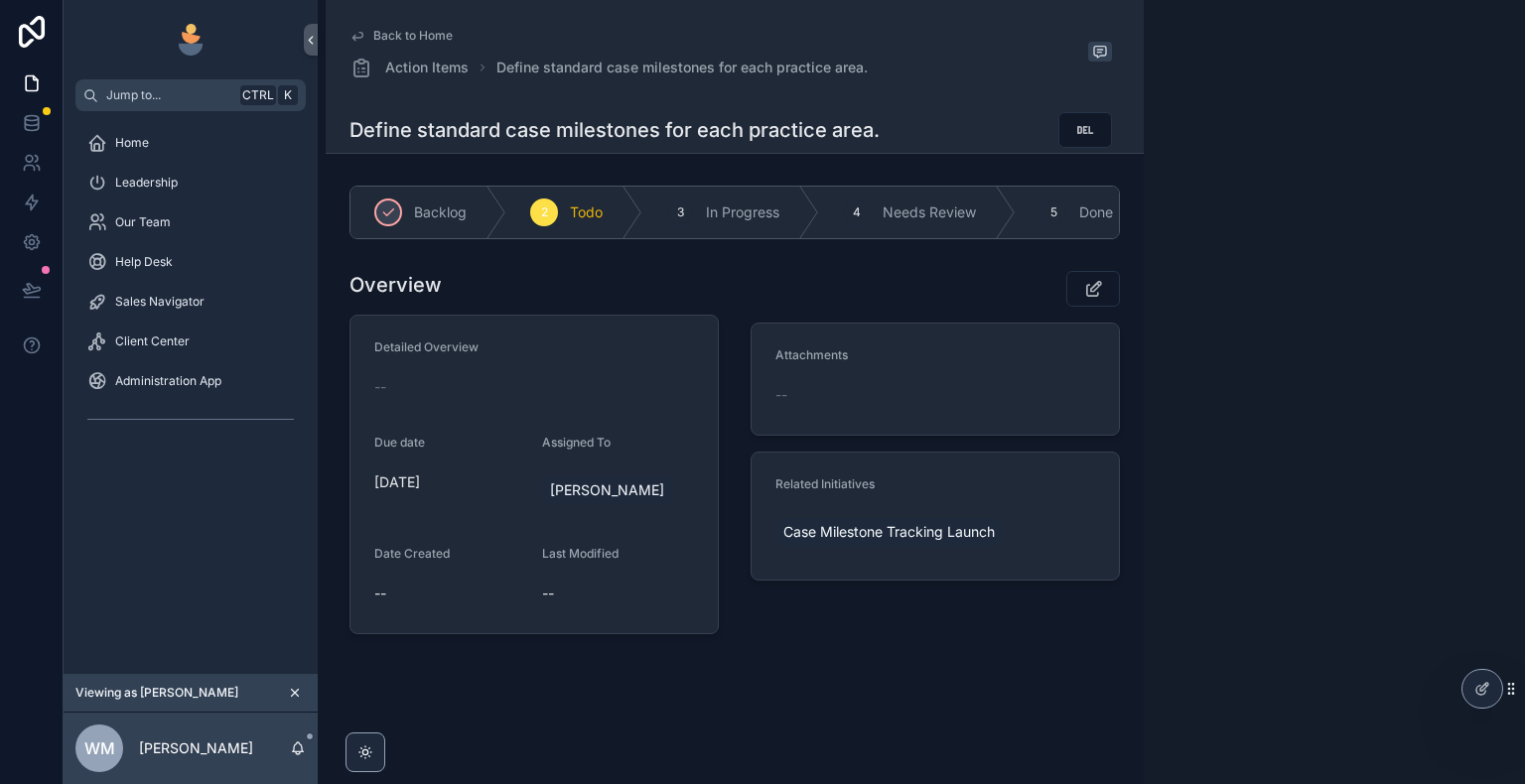 scroll, scrollTop: 0, scrollLeft: 0, axis: both 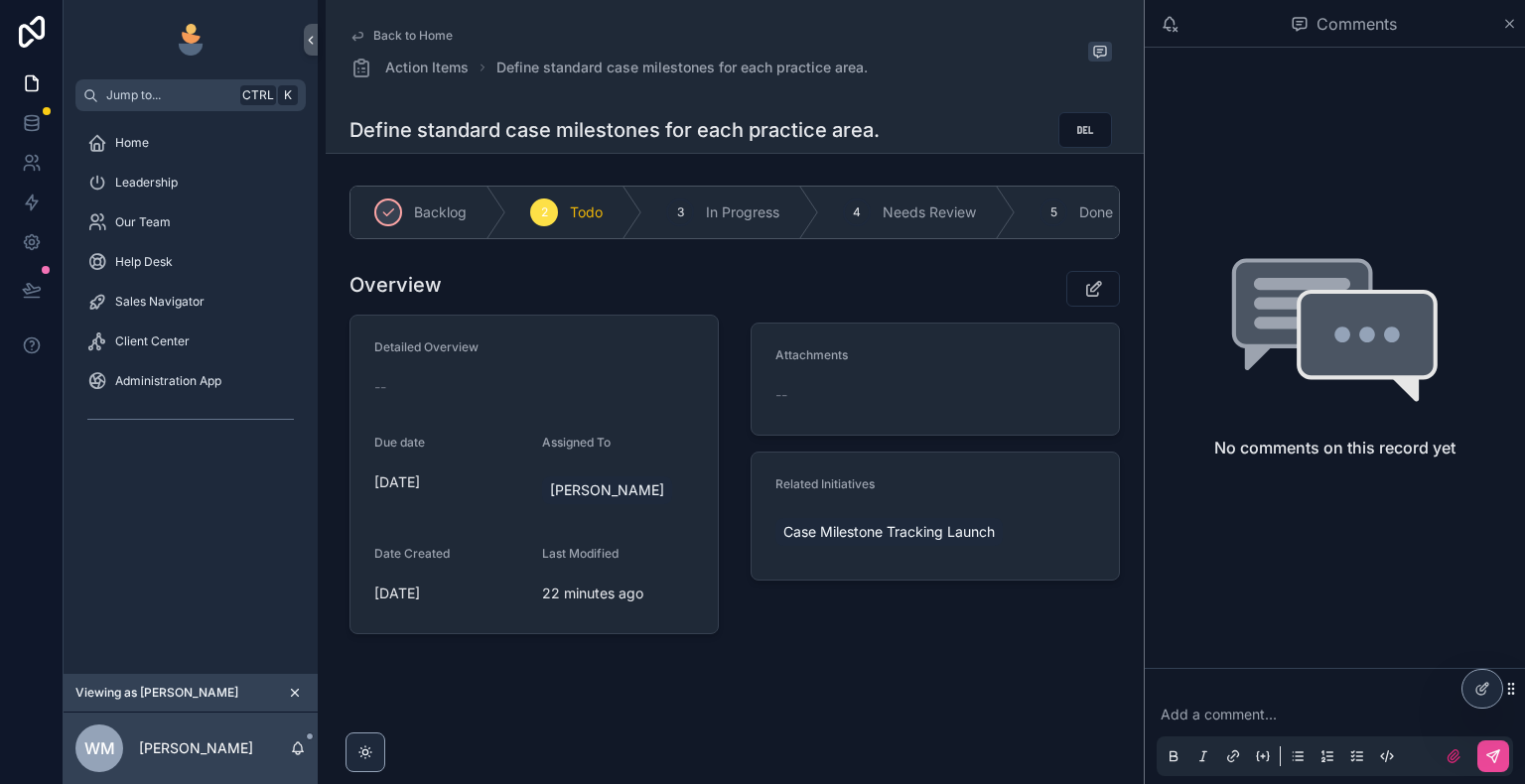 click on "Comments" at bounding box center [1334, 24] 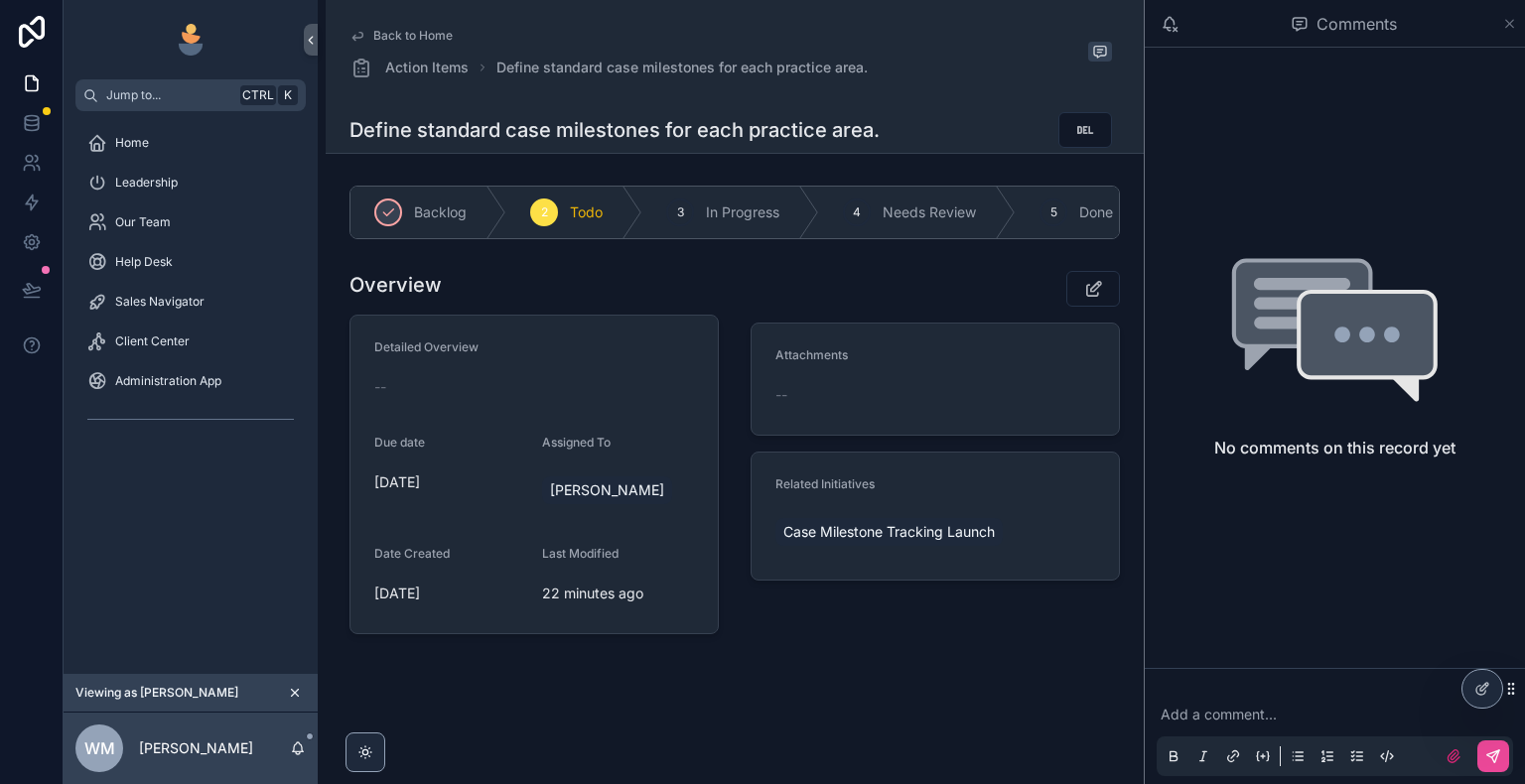 click 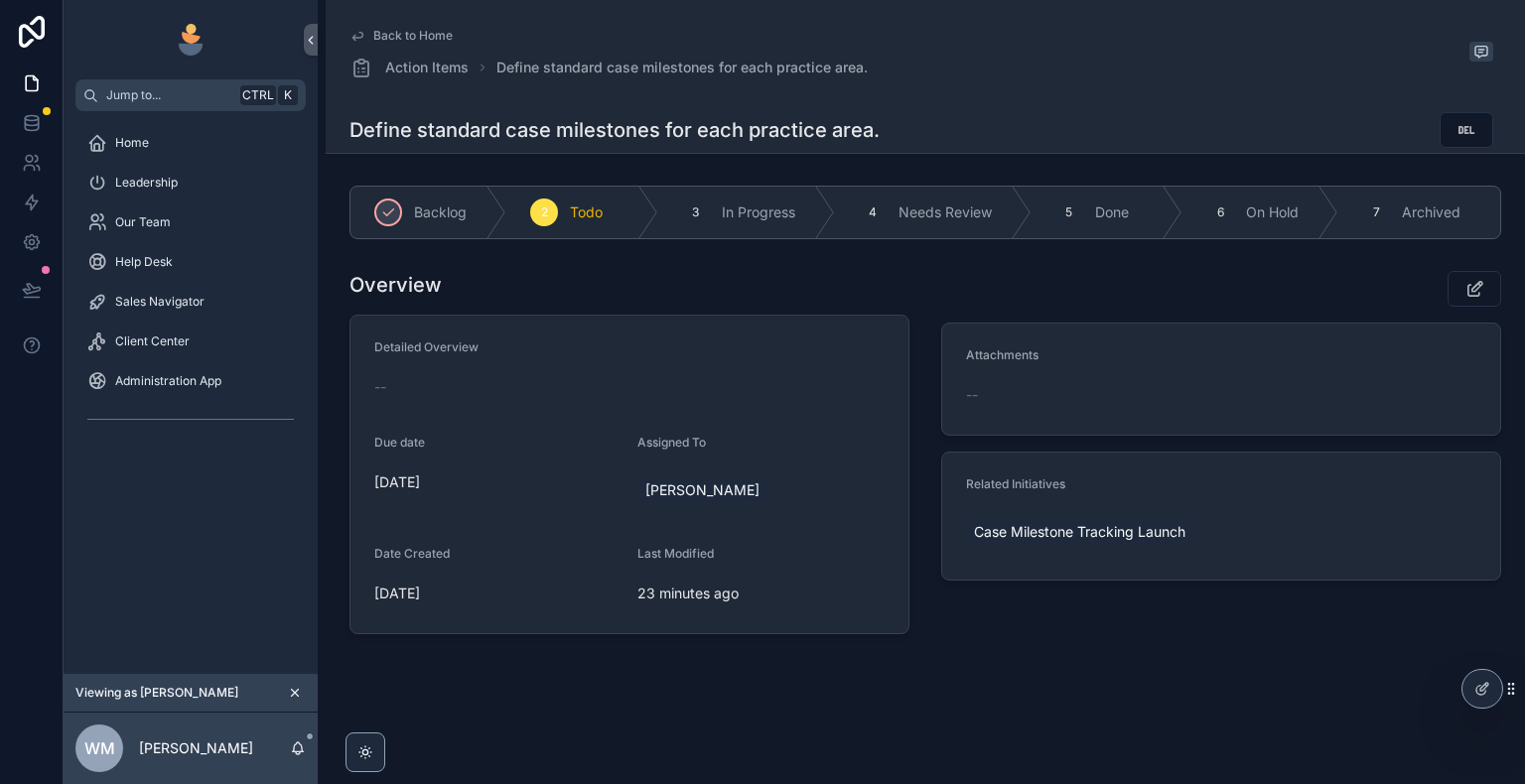 click on "Back to Home" at bounding box center [413, 36] 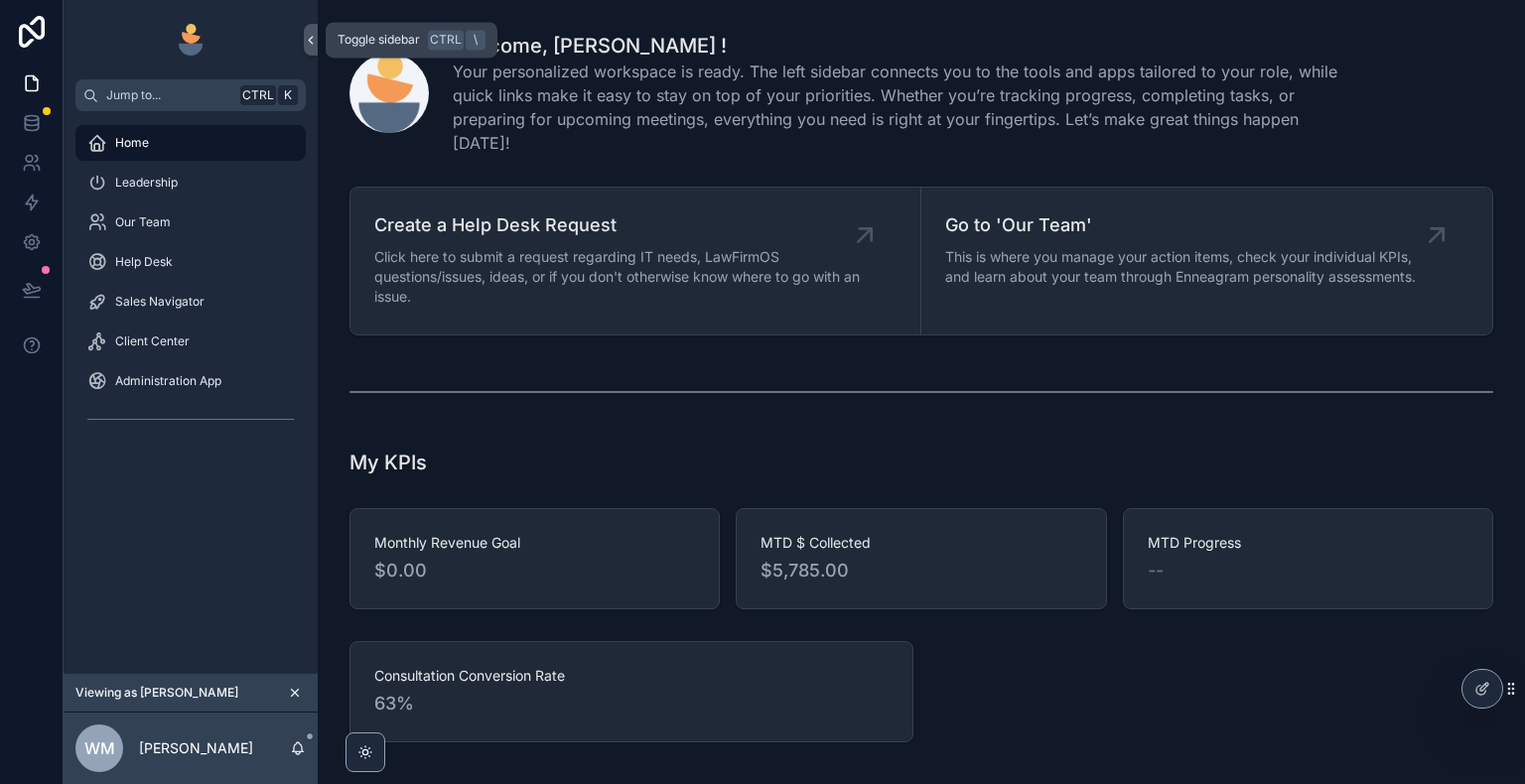 click at bounding box center (311, 40) 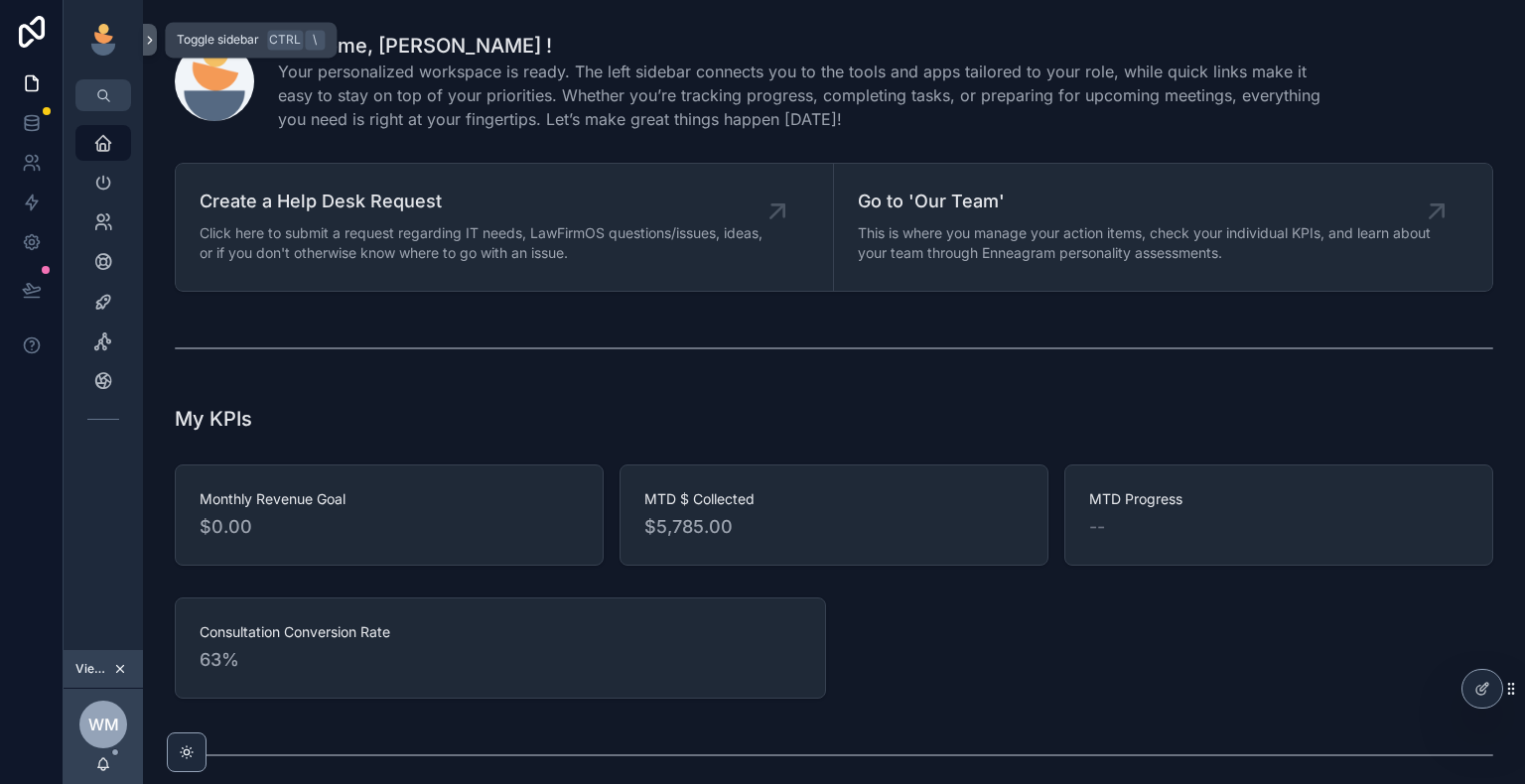 click at bounding box center (150, 40) 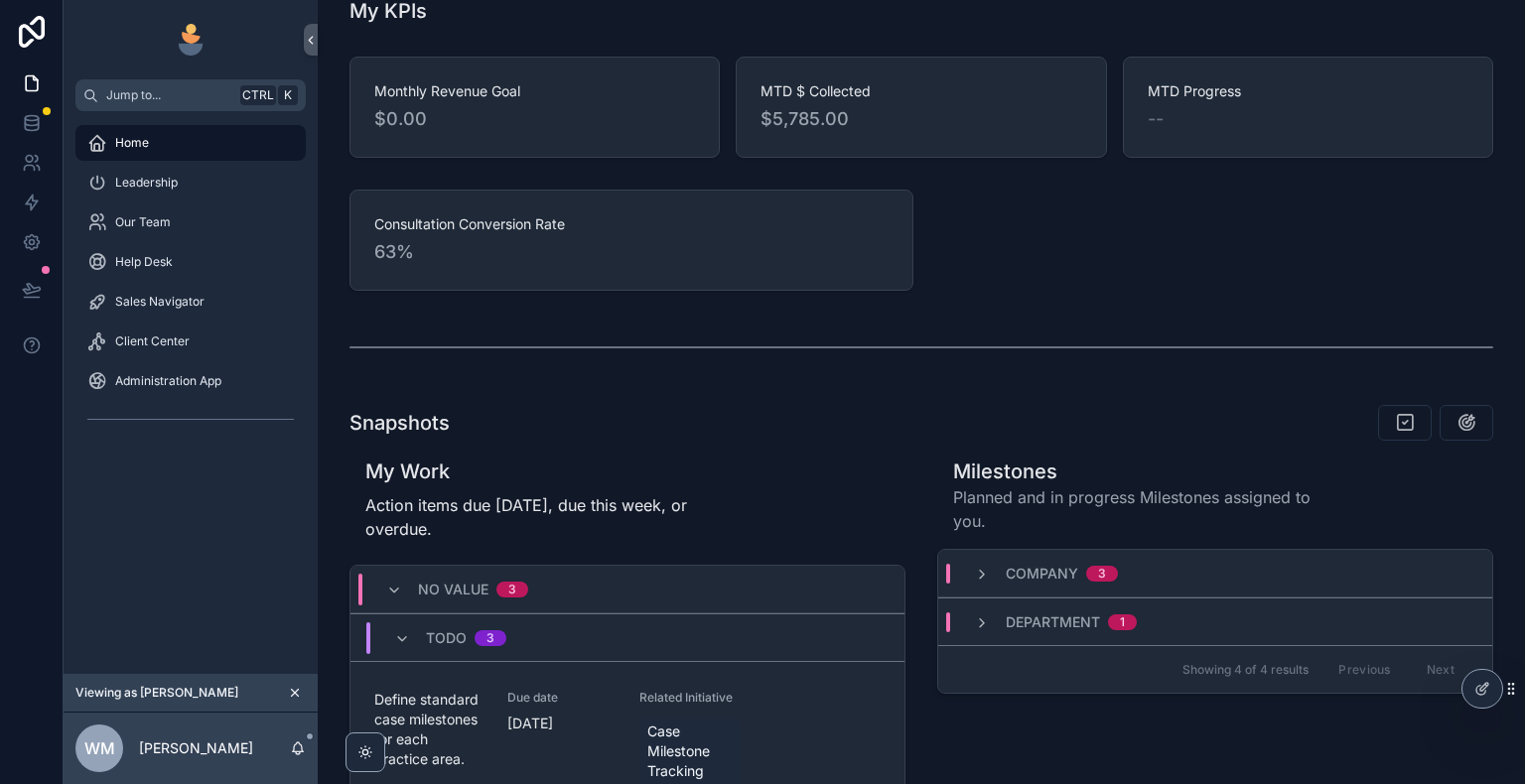 scroll, scrollTop: 457, scrollLeft: 0, axis: vertical 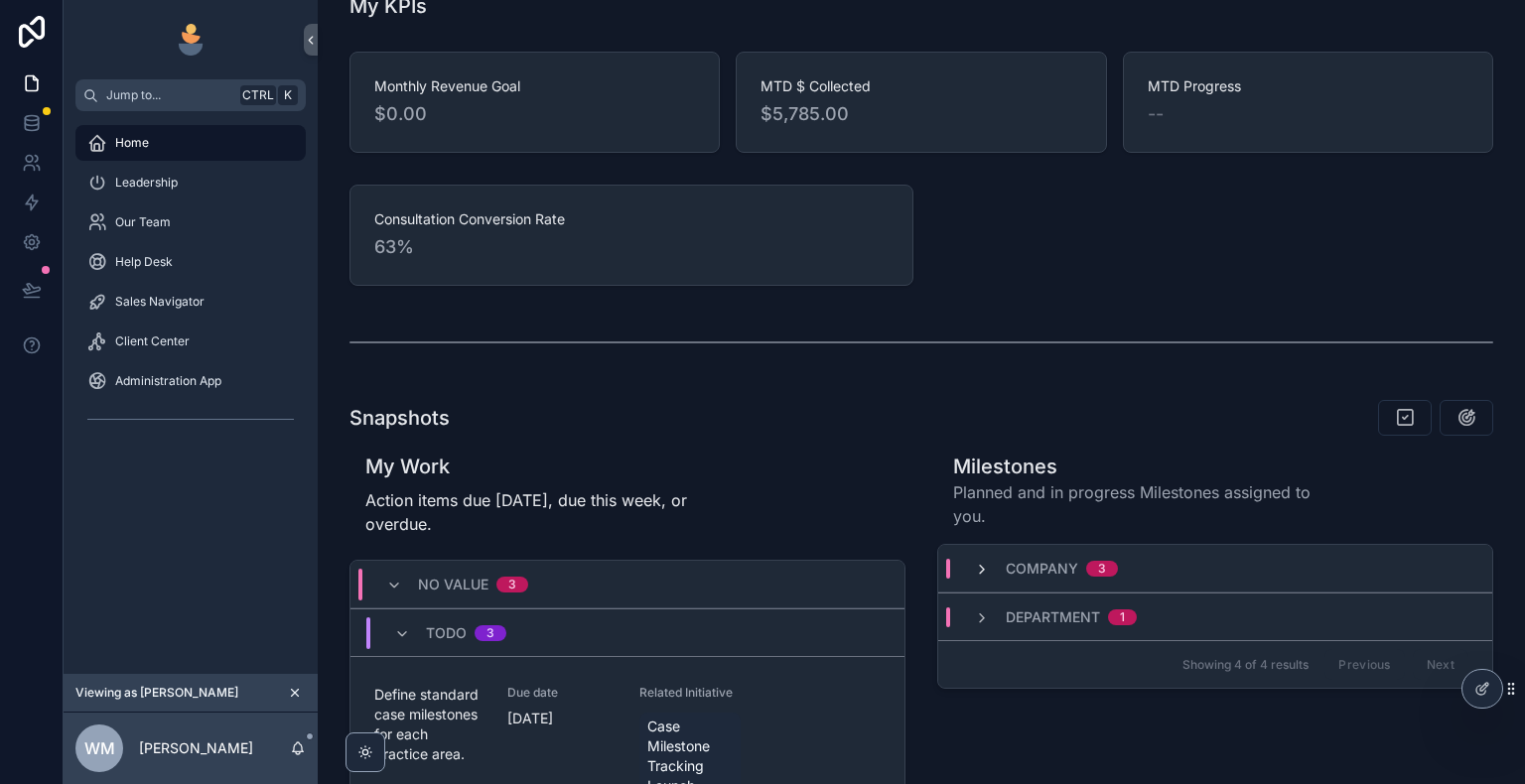 click at bounding box center [982, 570] 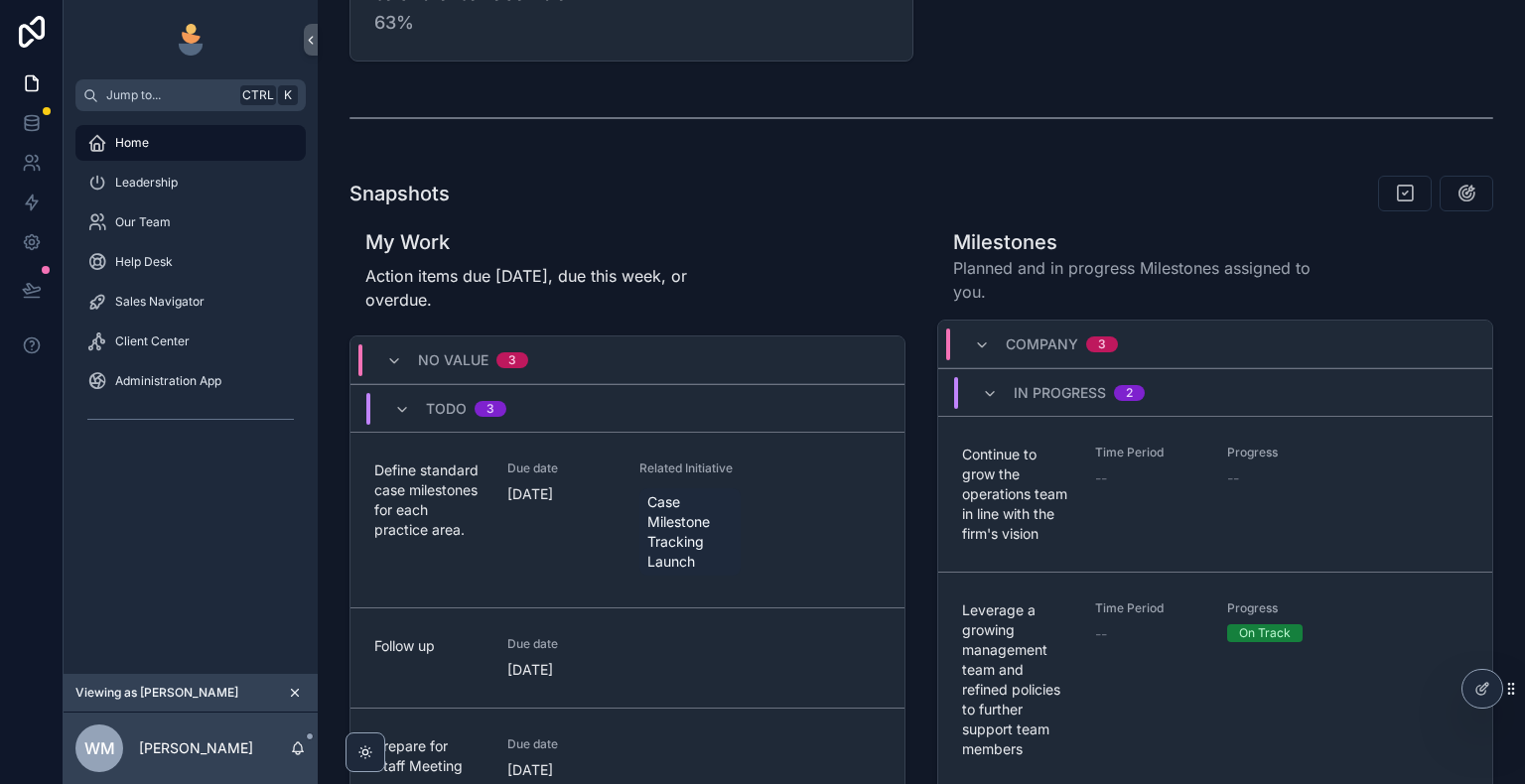 scroll, scrollTop: 683, scrollLeft: 0, axis: vertical 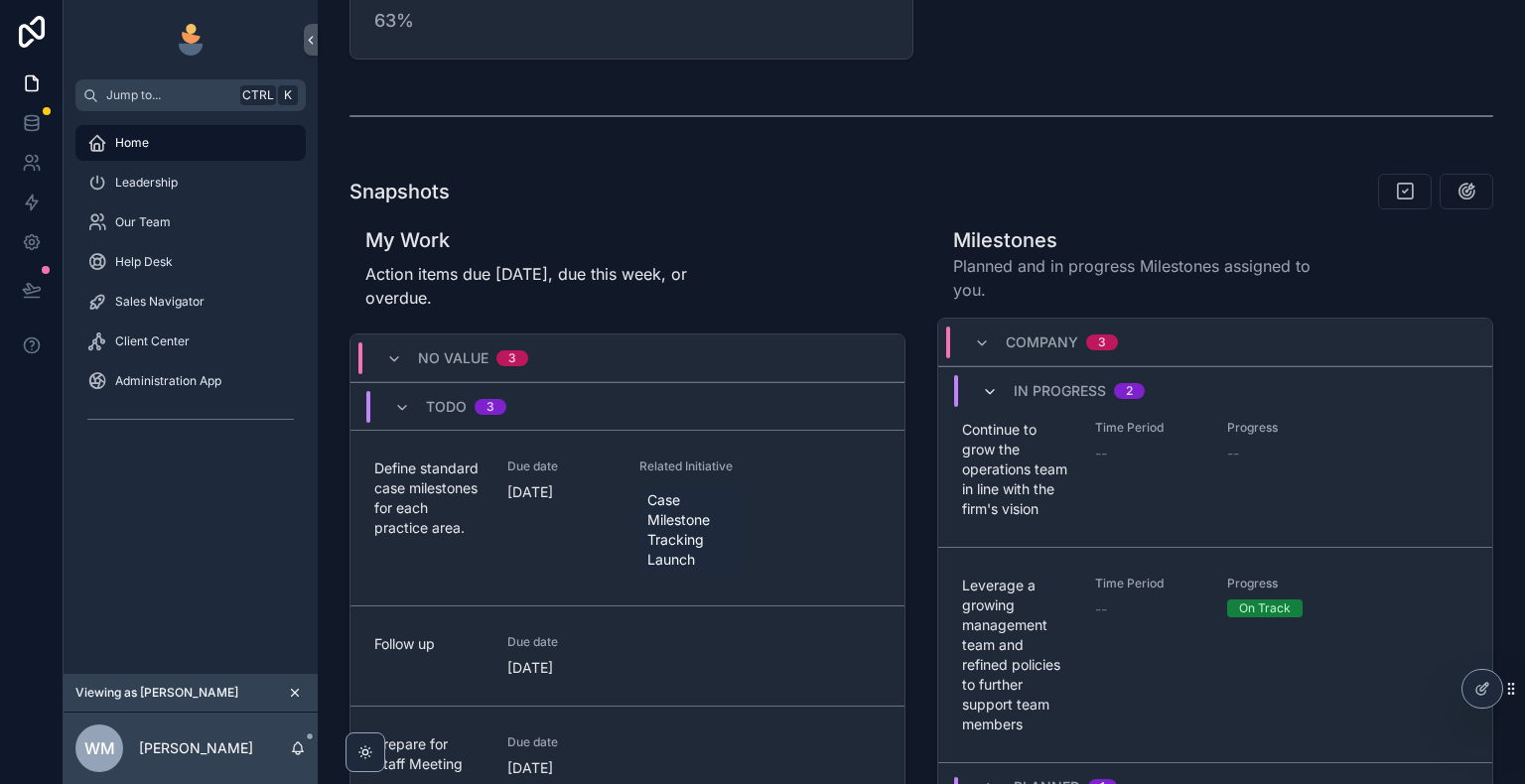 click at bounding box center (990, 392) 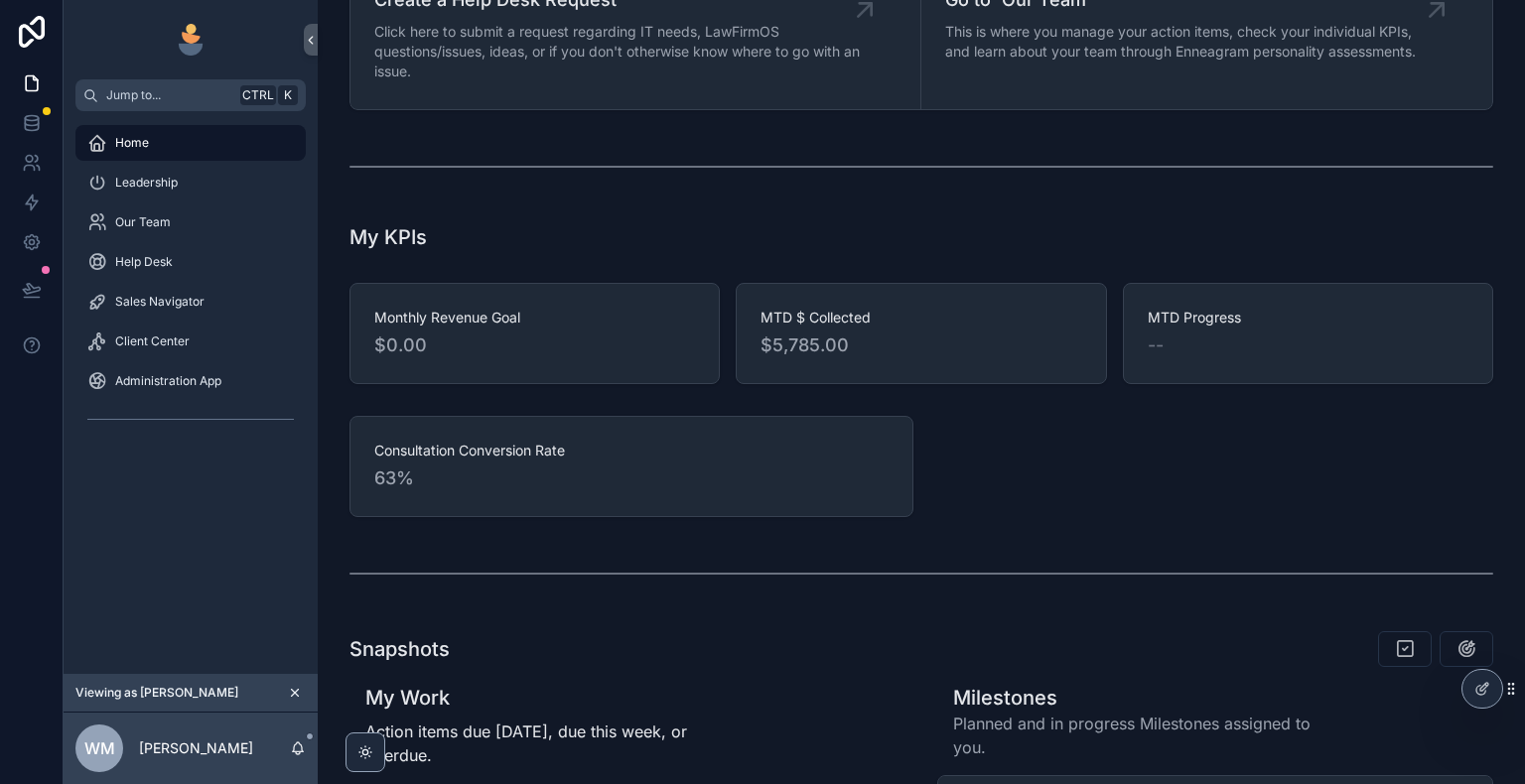 scroll, scrollTop: 0, scrollLeft: 0, axis: both 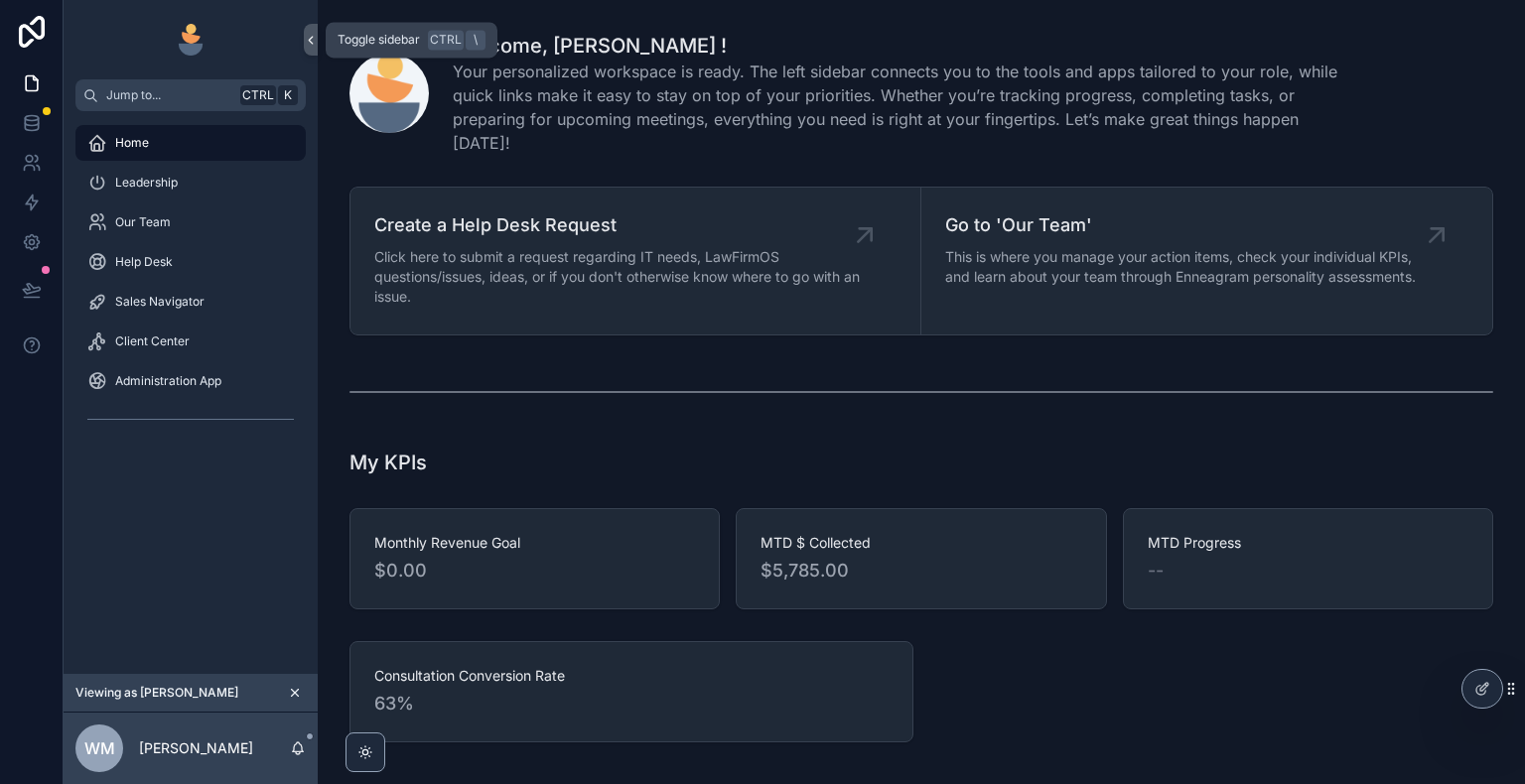 click 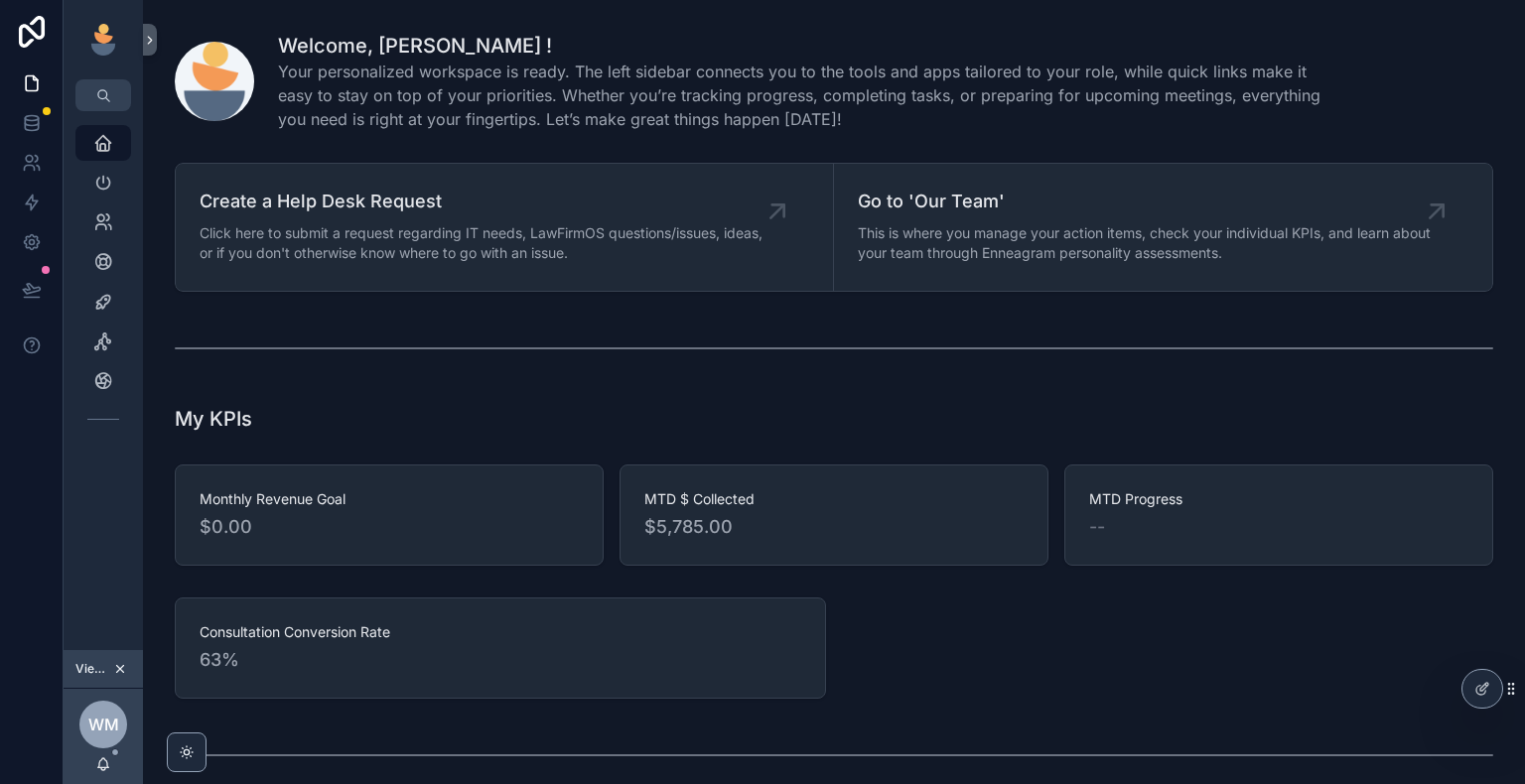 click on "Home Leadership Our Team Help Desk Sales Navigator Client Center Administration App Viewing as [PERSON_NAME] [PERSON_NAME]" at bounding box center [103, 392] 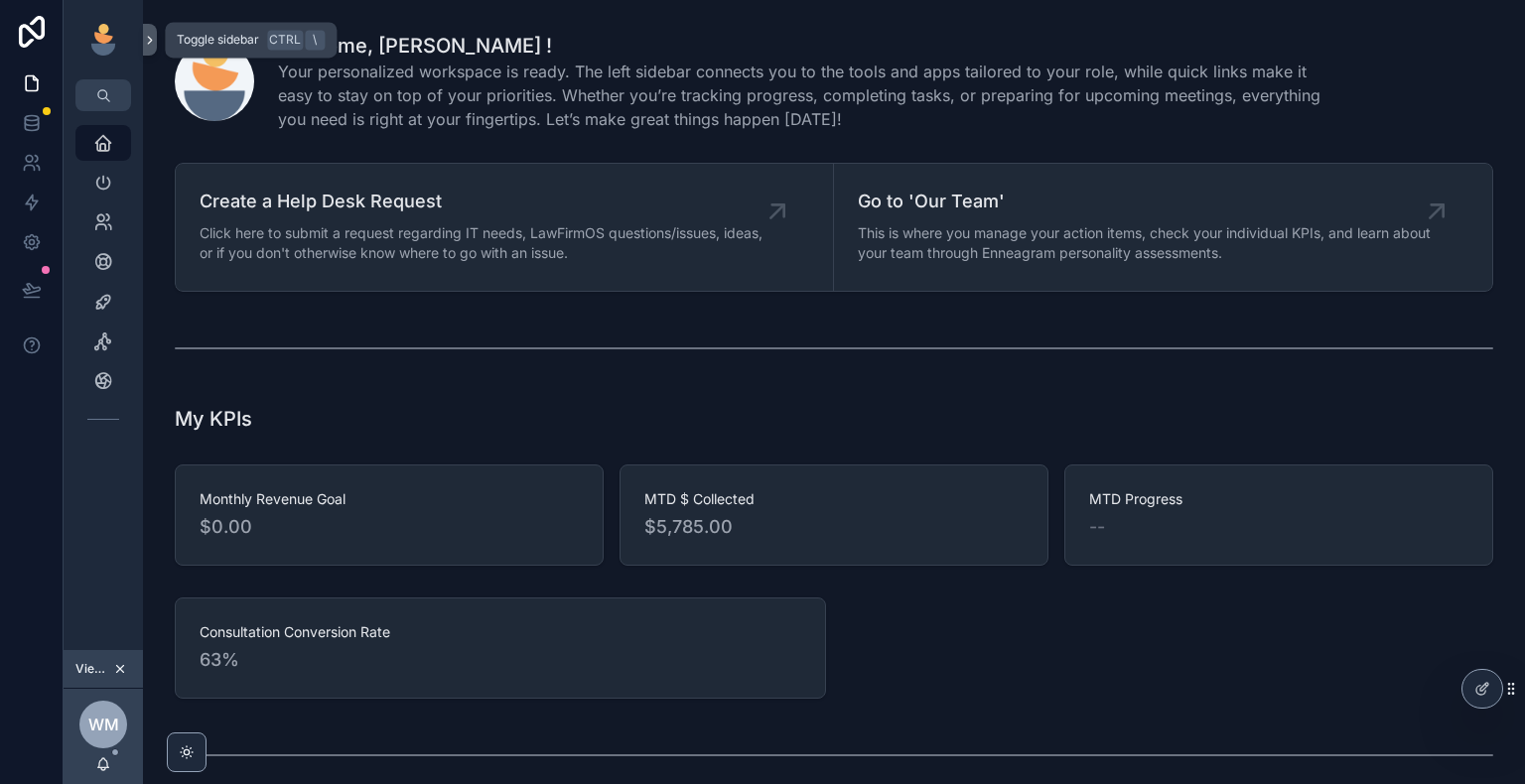 click 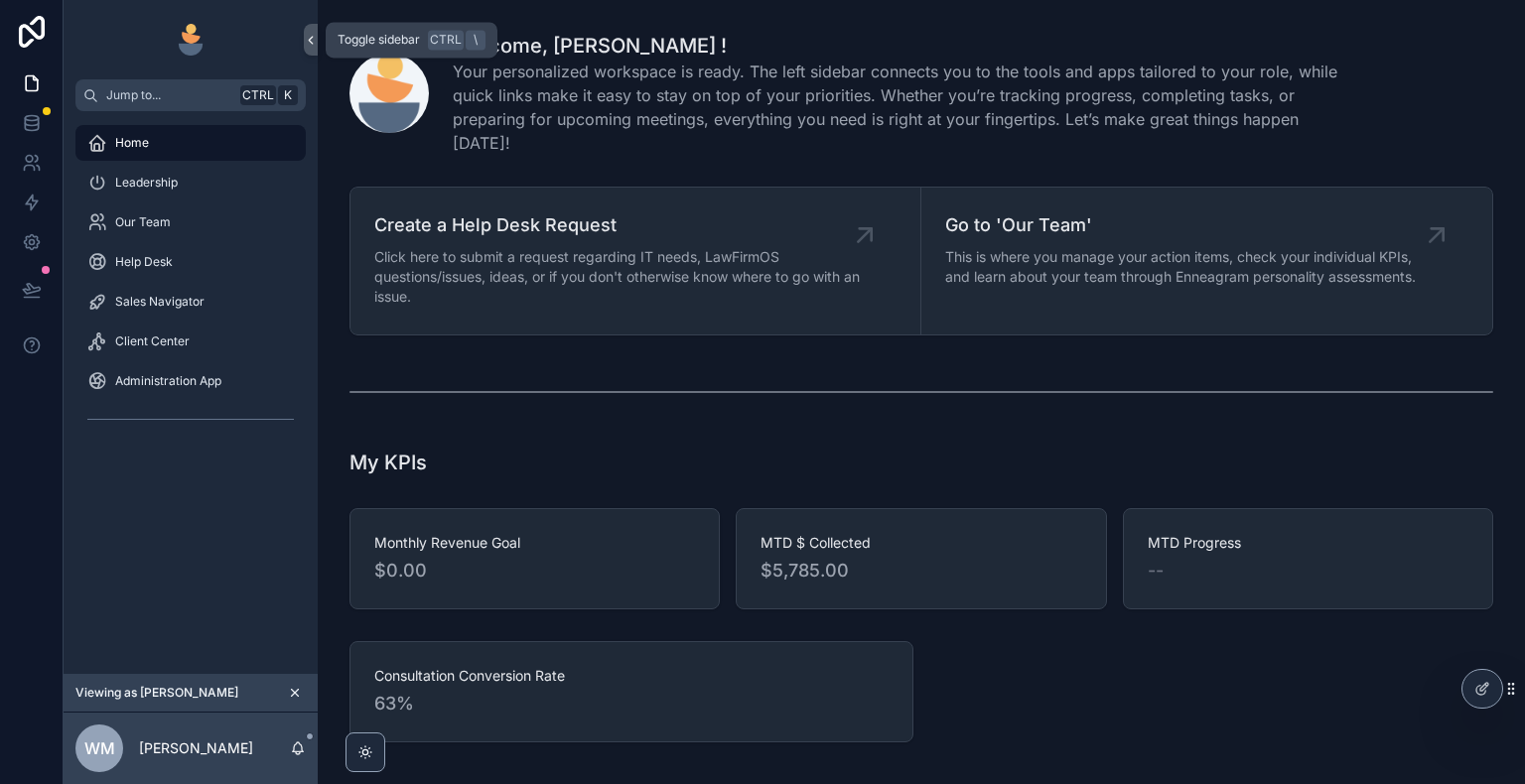 click 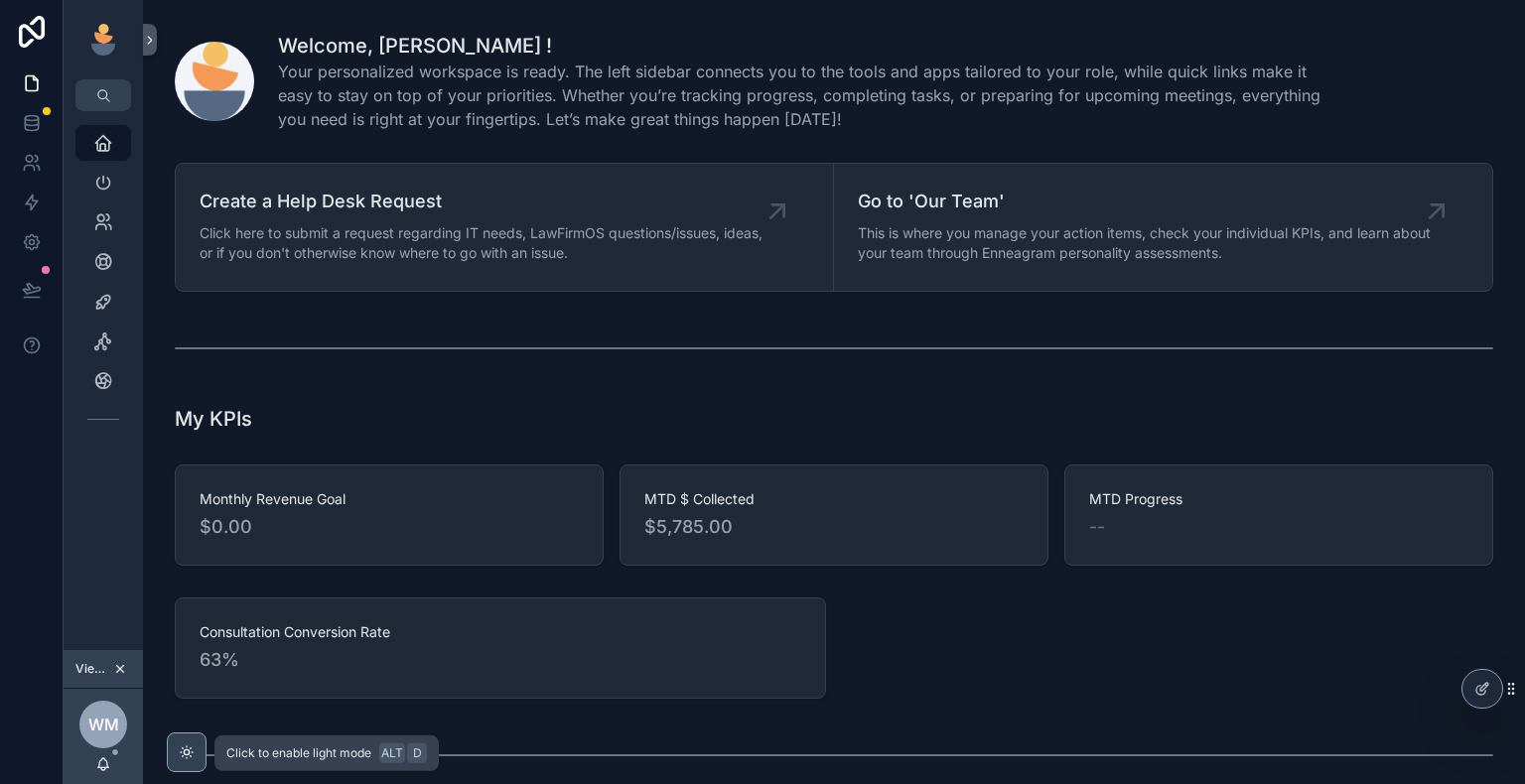 click 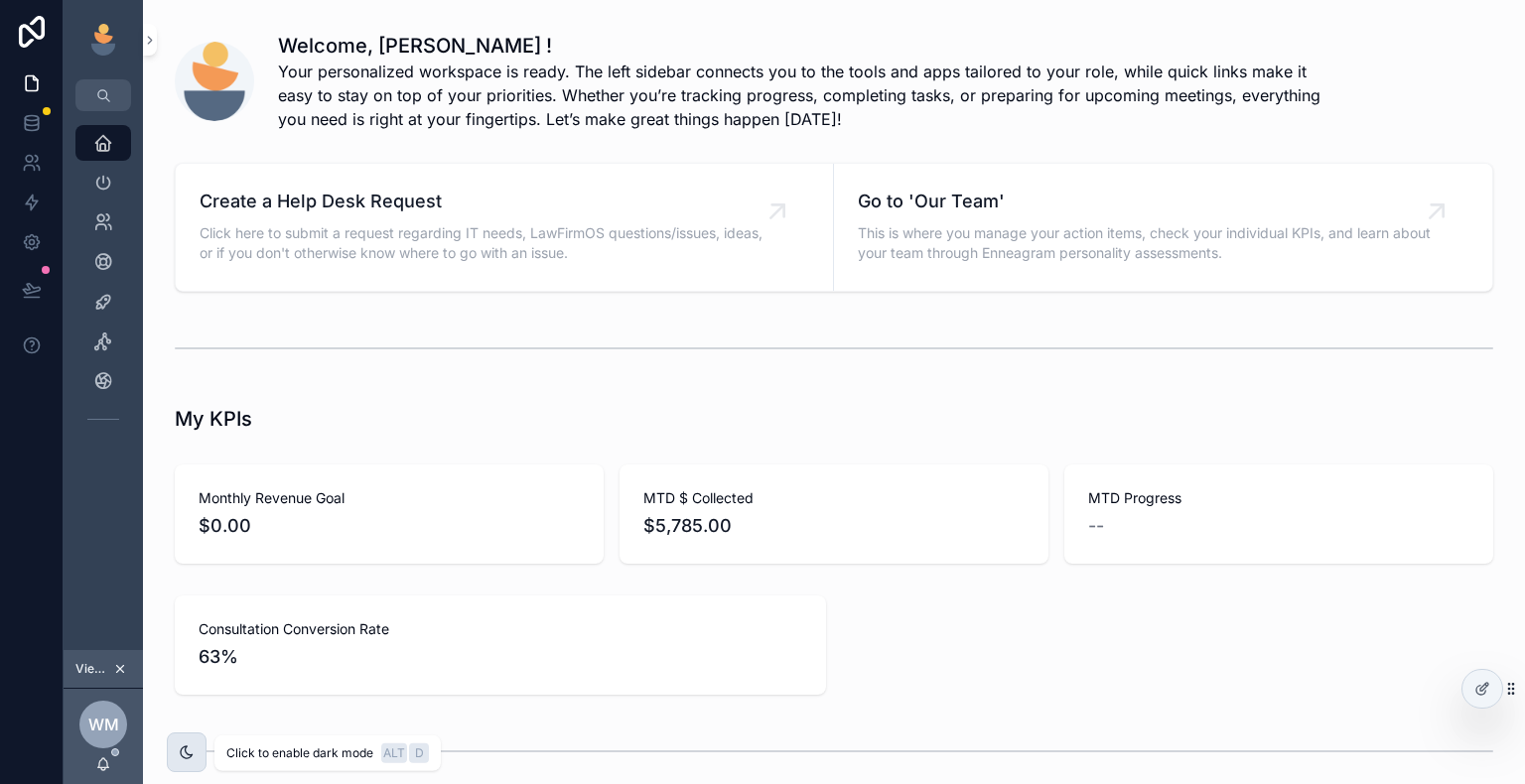 click 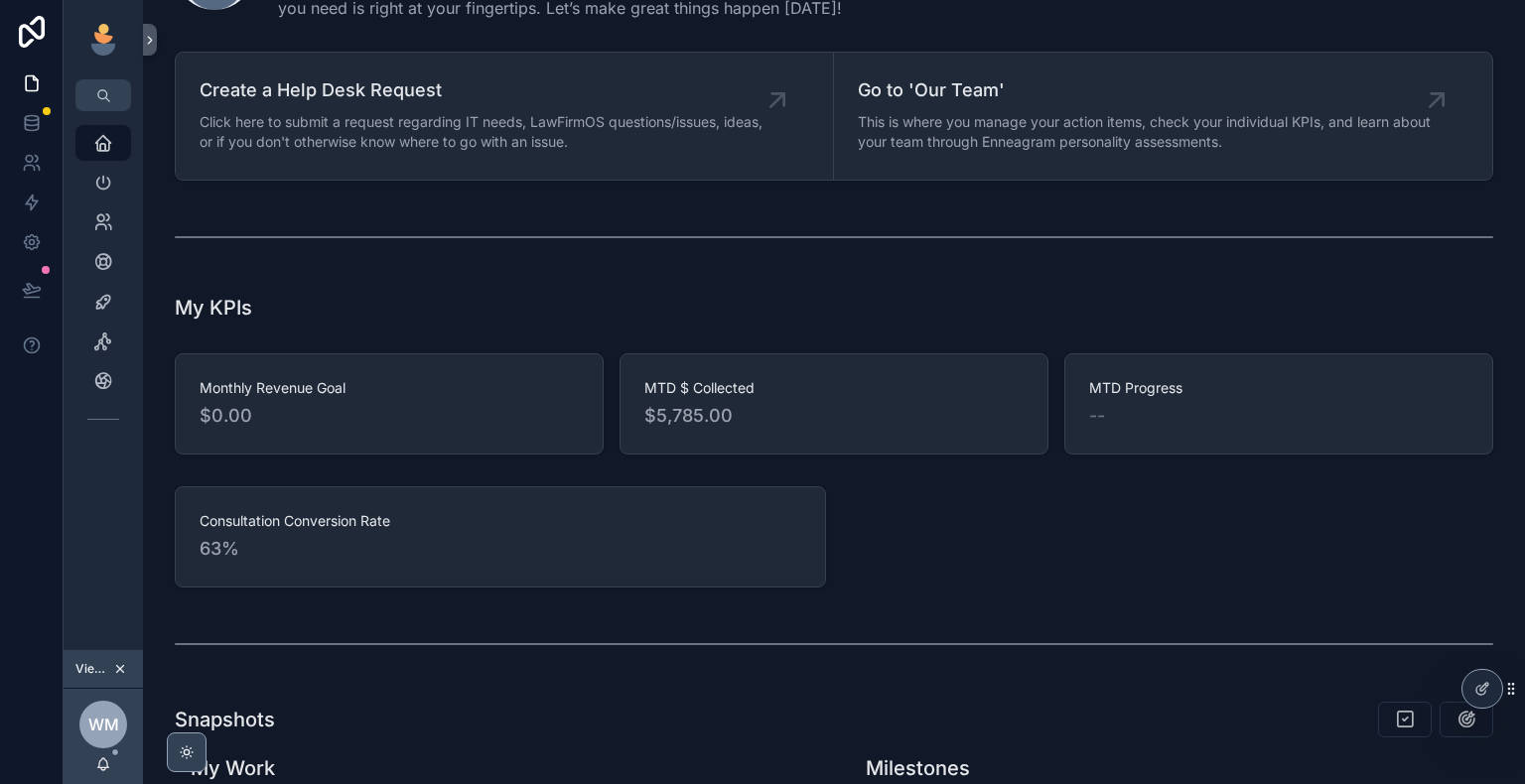 scroll, scrollTop: 0, scrollLeft: 0, axis: both 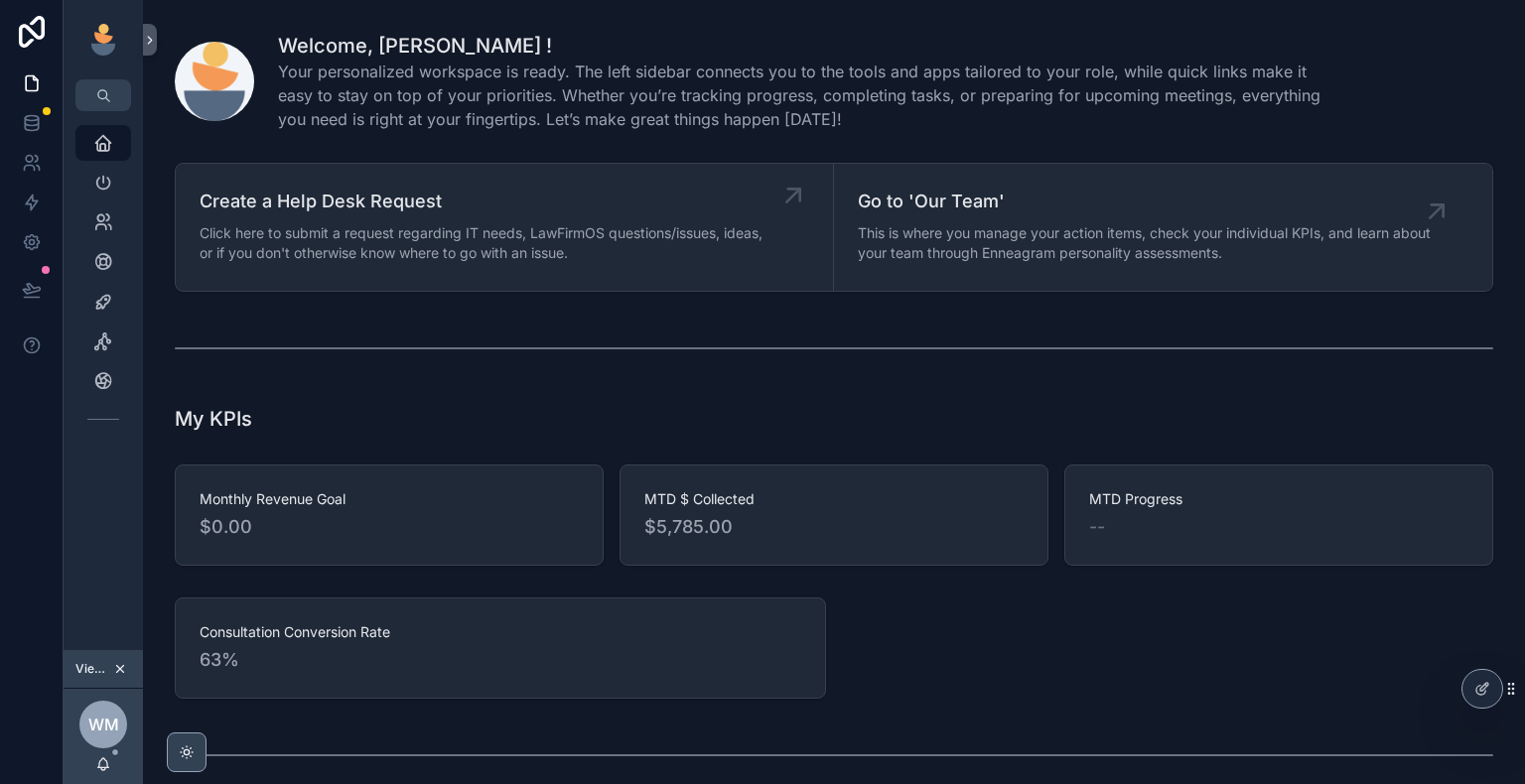 click 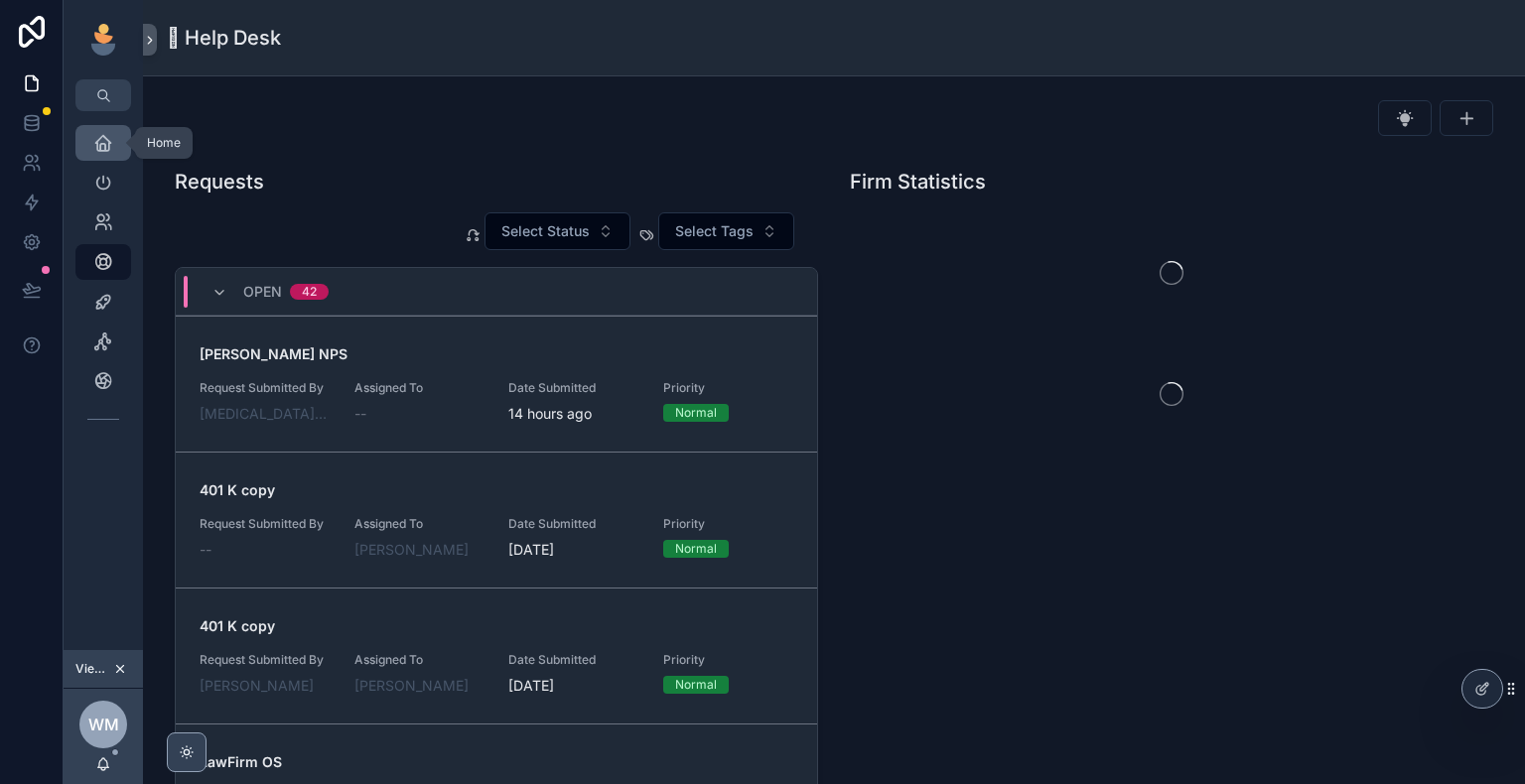 click on "Home" at bounding box center [103, 143] 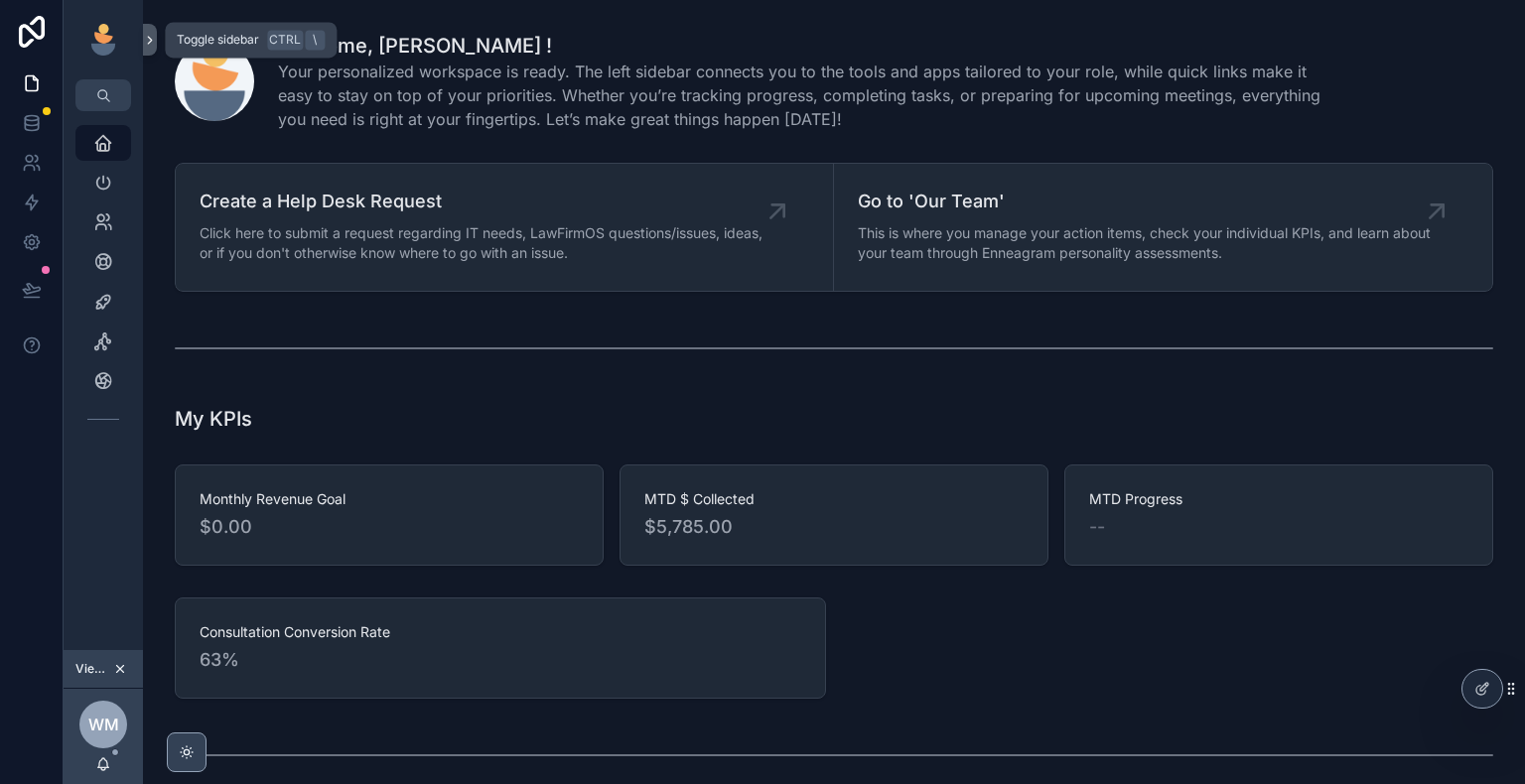 click 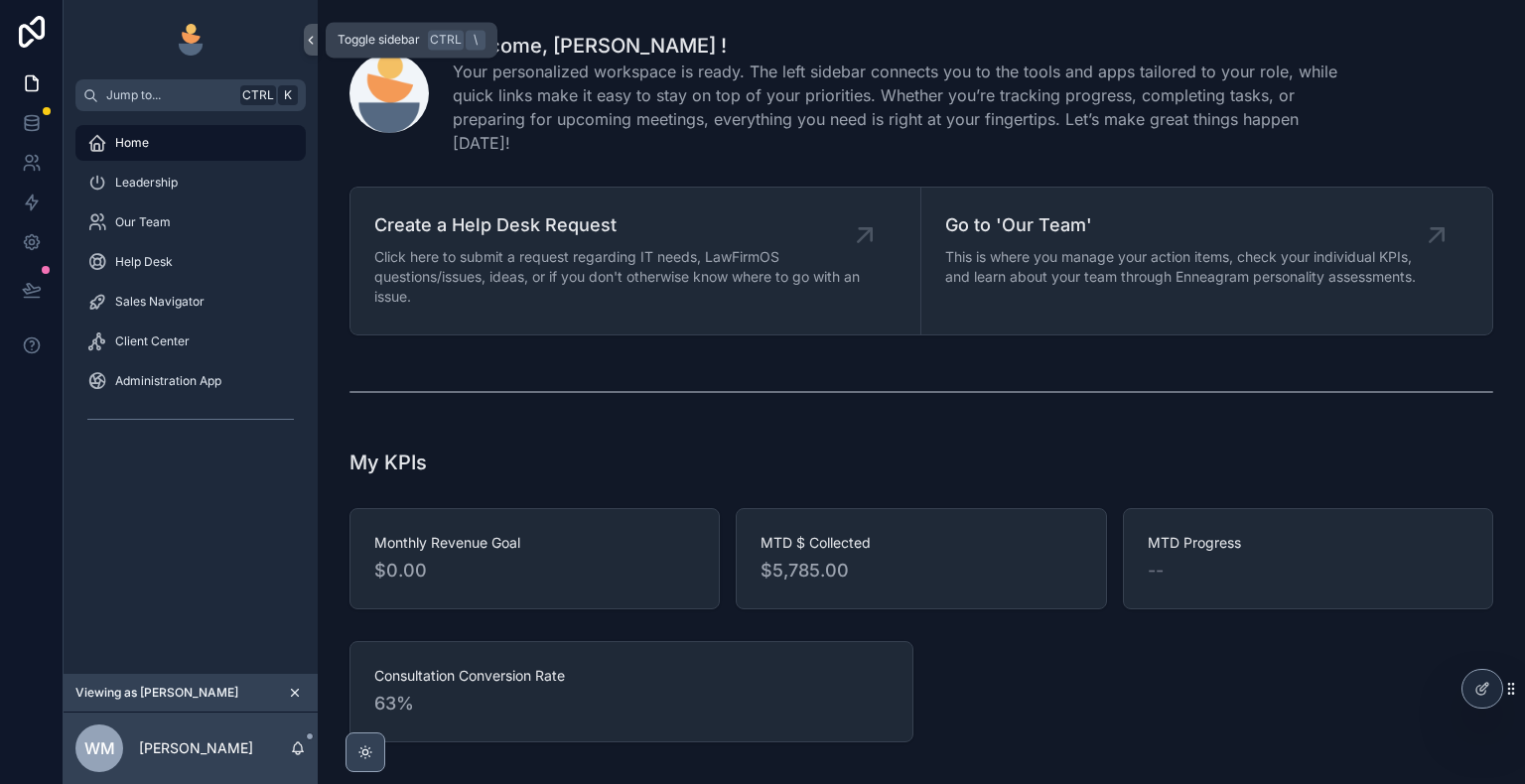click 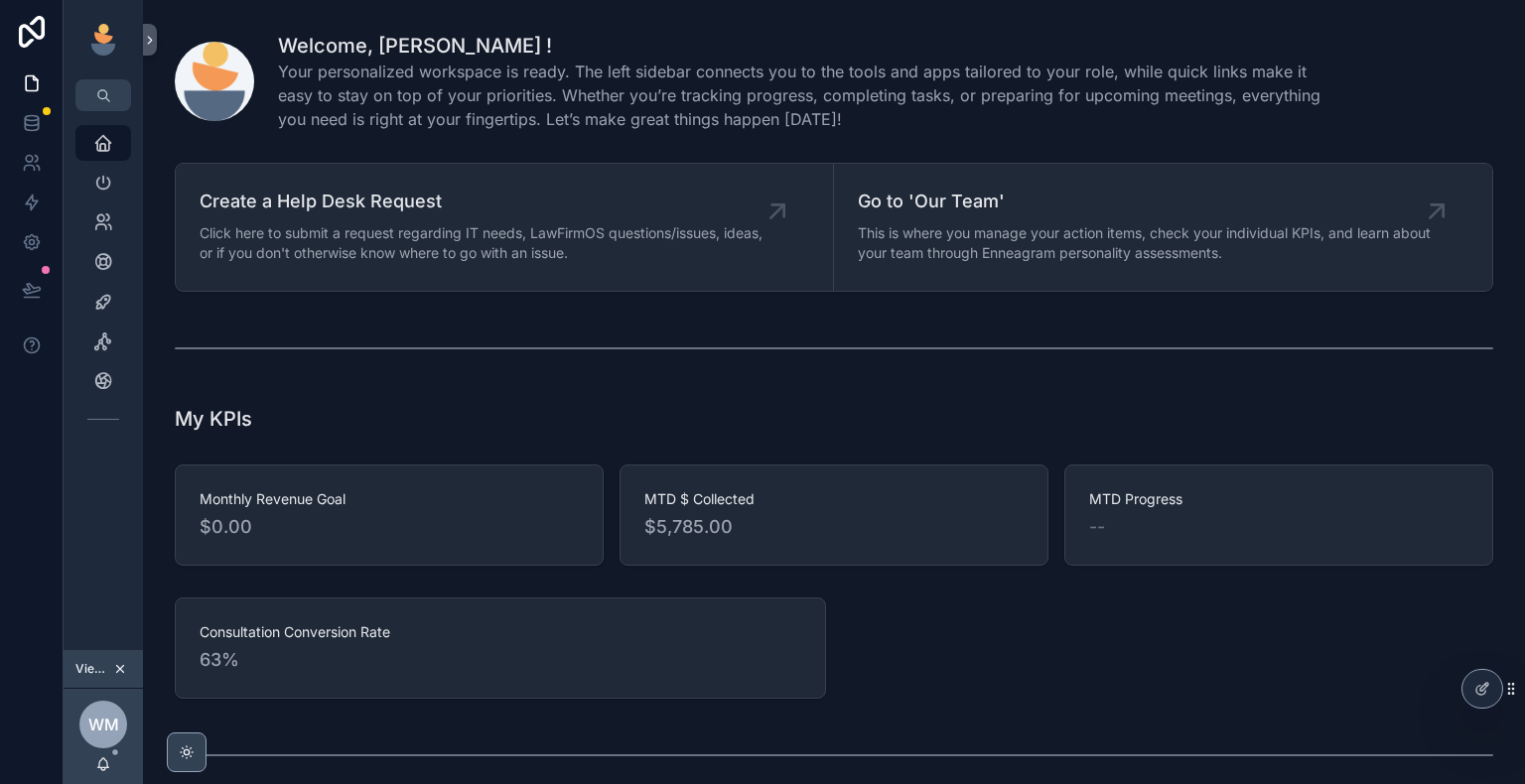 click on "Welcome, [PERSON_NAME]  ! Your personalized workspace is ready. The left sidebar connects you to the tools and apps tailored to your role, while quick links make it easy to stay on top of your priorities. Whether you’re tracking progress, completing tasks, or preparing for upcoming meetings, everything you need is right at your fingertips. Let’s make great things happen [DATE]! Create a Help Desk Request Click here to submit a request regarding IT needs, LawFirmOS questions/issues, ideas, or if you don't otherwise know where to go with an issue. Go to 'Our Team'  This is where you manage your action items, check your individual KPIs, and learn about your team through Enneagram personality assessments. My KPIs Monthly Revenue Goal $0.00 MTD $ Collected $5,785.00 MTD Progress -- Consultation Conversion Rate 63% Snapshots My Work Action items due [DATE], due this week, or overdue. No value 3 Todo 3 Define standard case milestones for each practice area. Due date [DATE] Related Initiative Follow up Due date [DATE]" at bounding box center (834, 796) 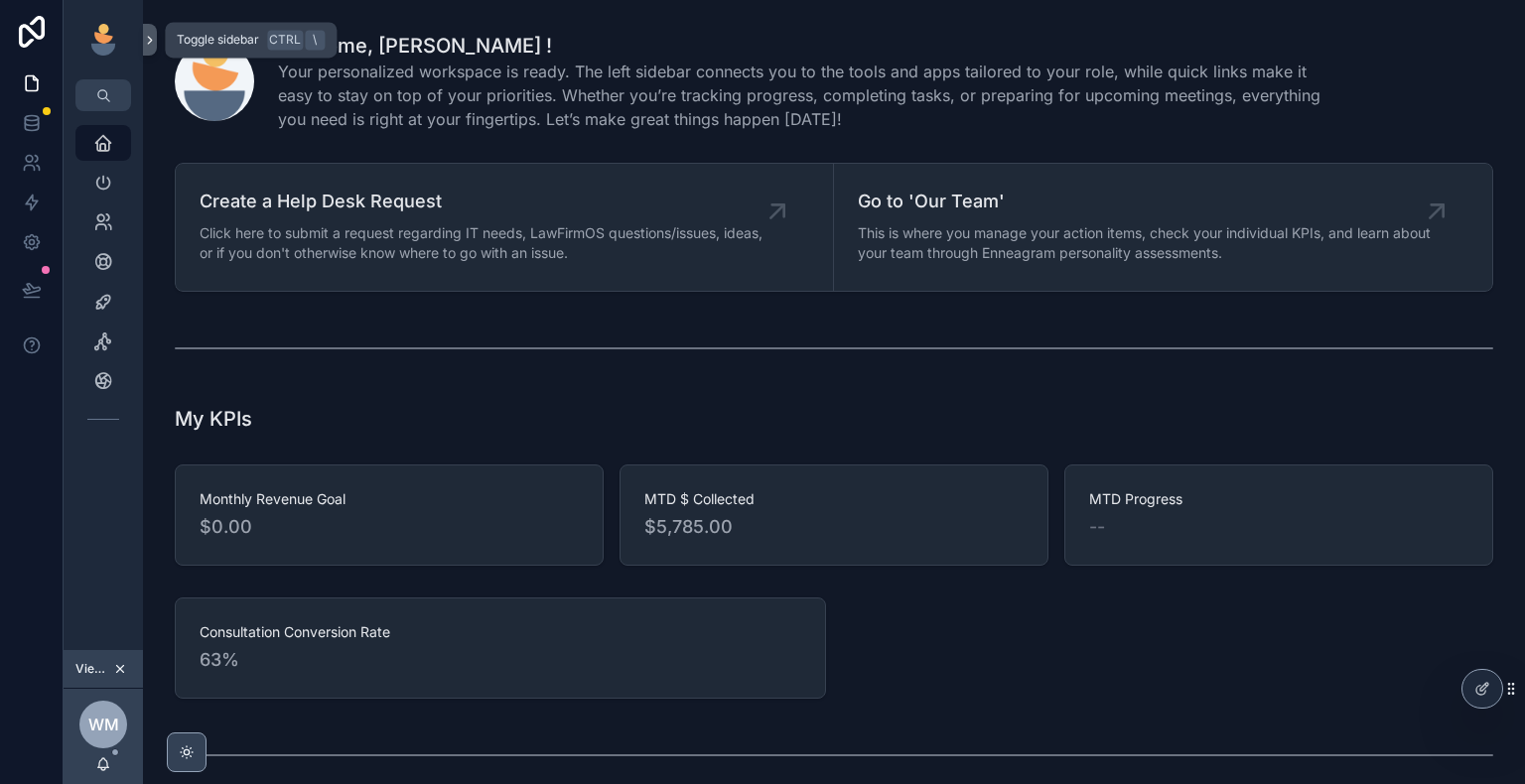click 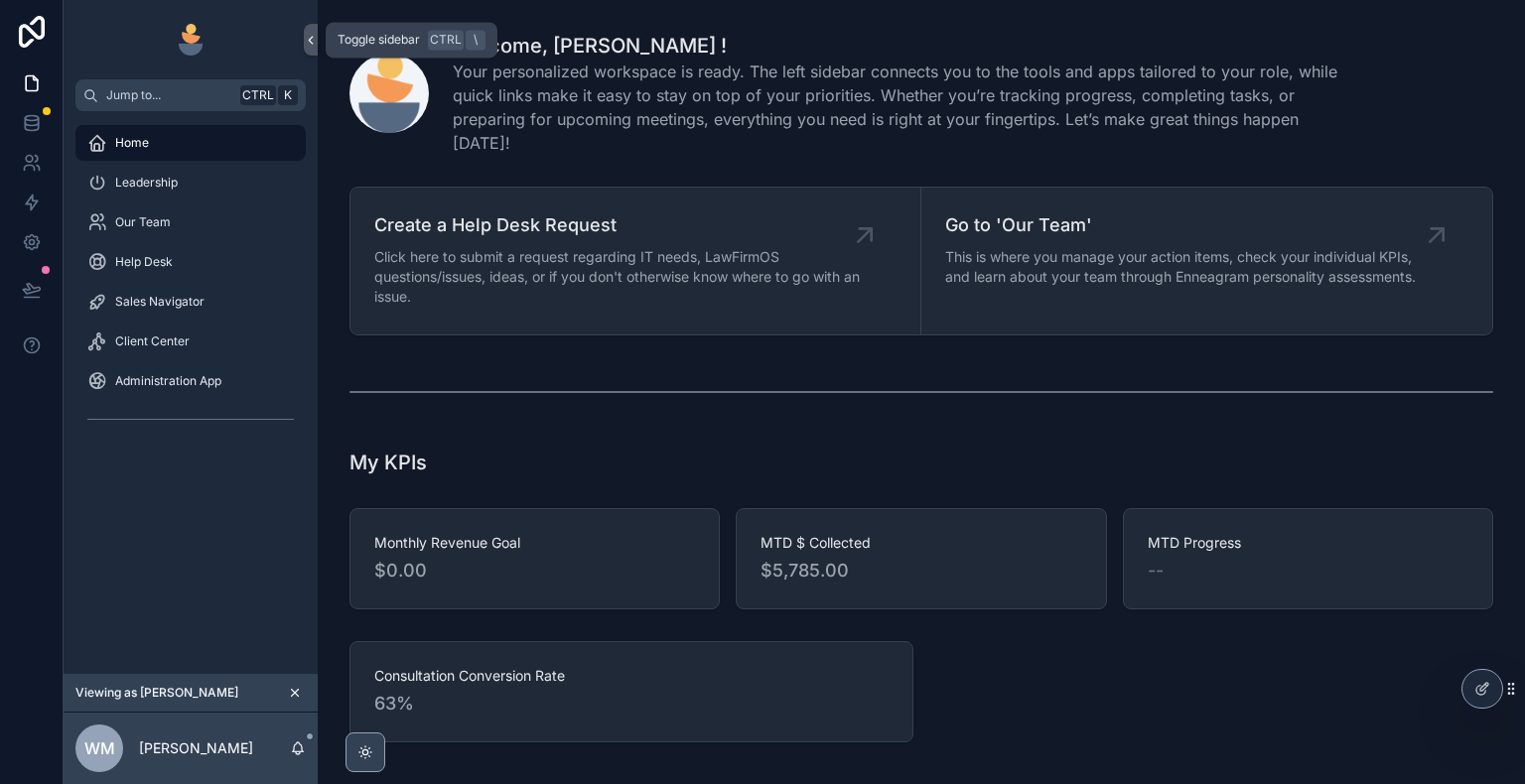 click 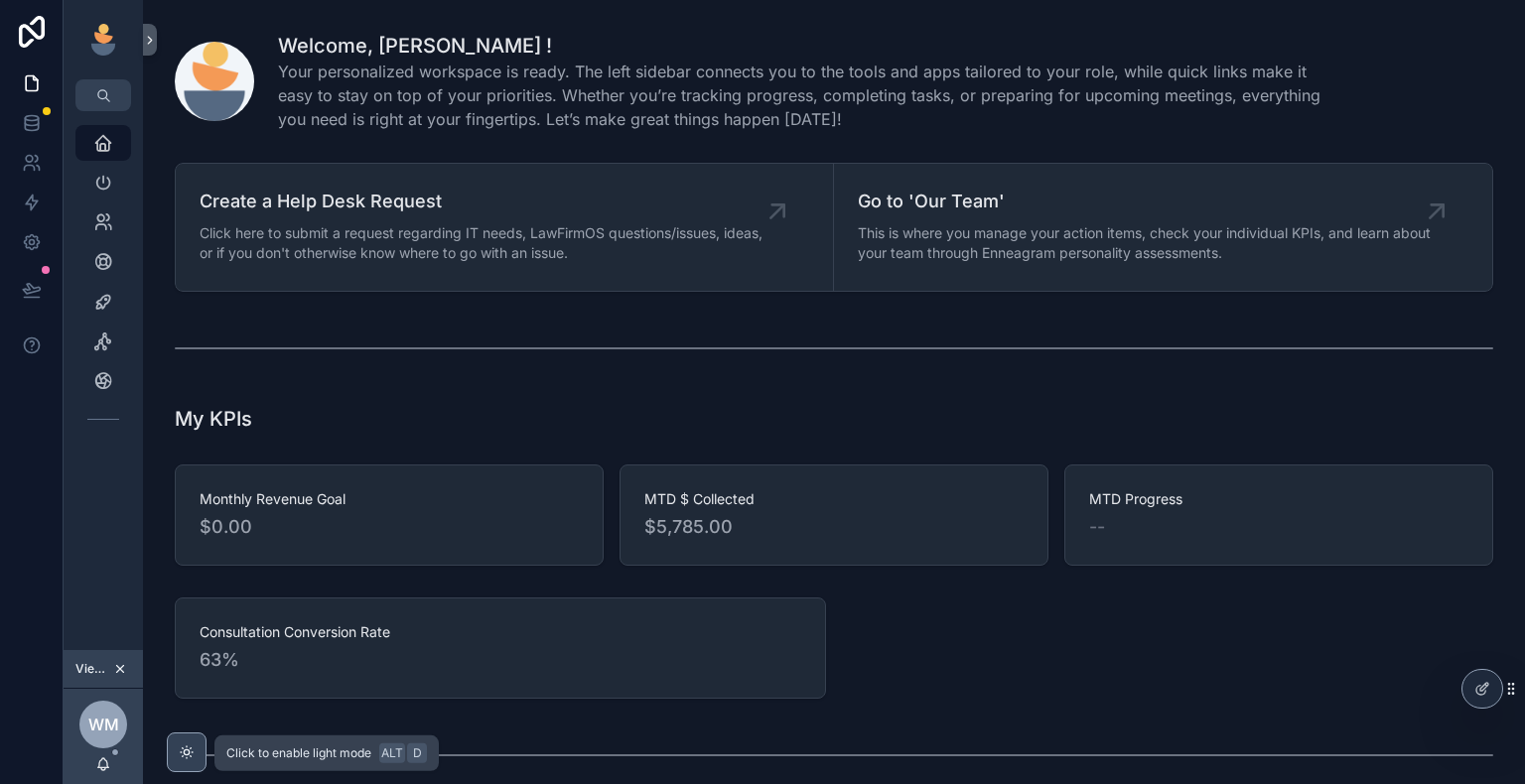 click 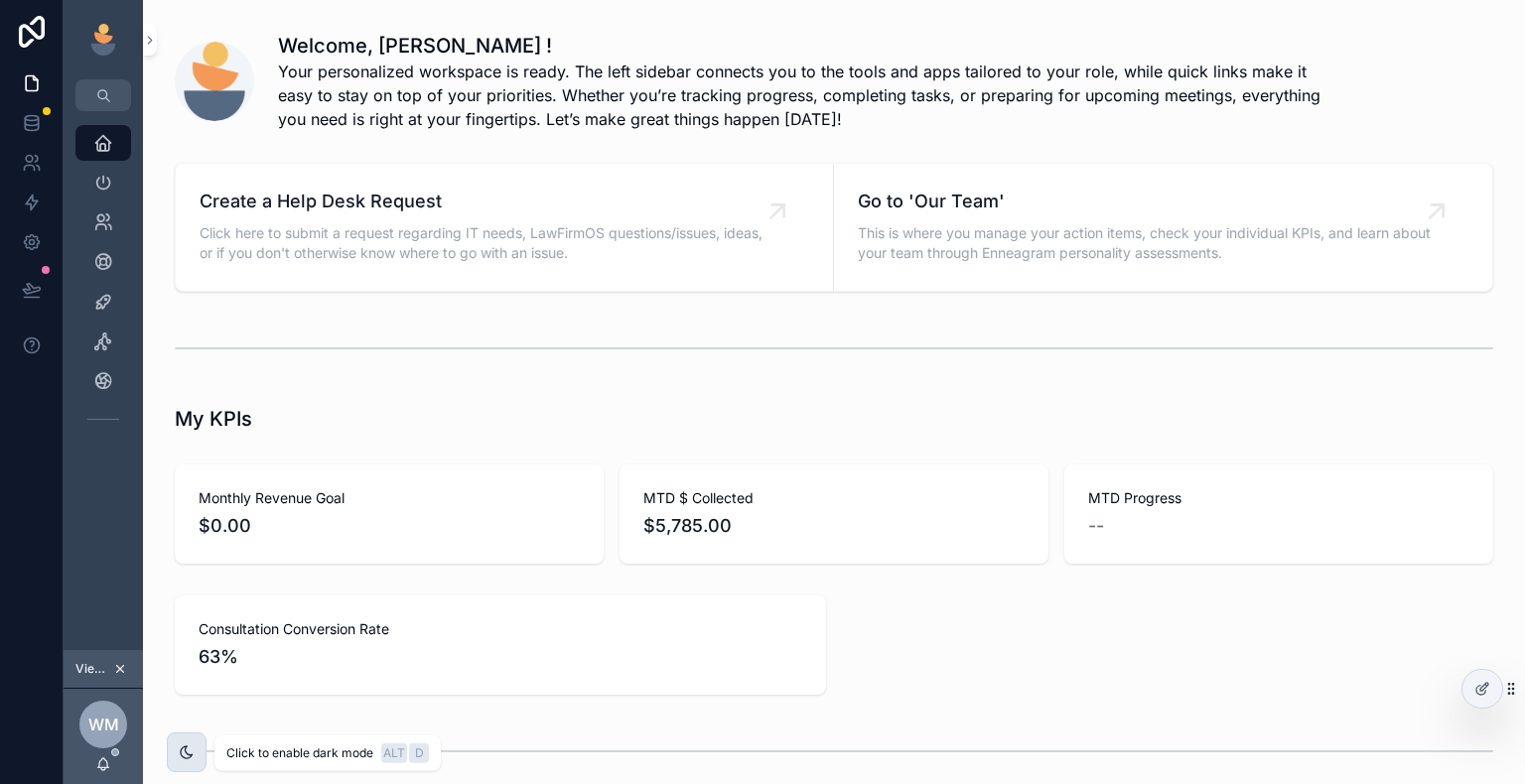 click 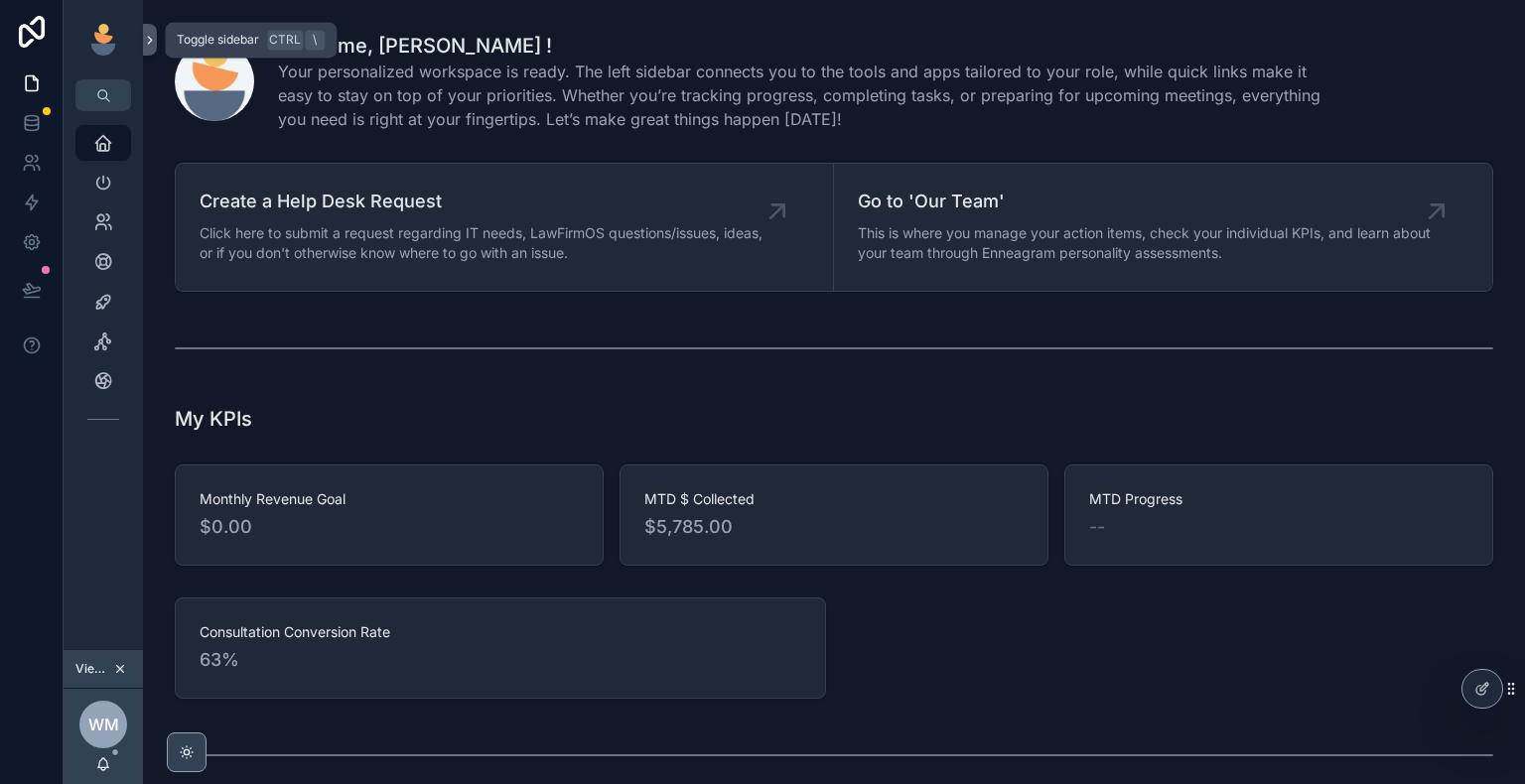 click 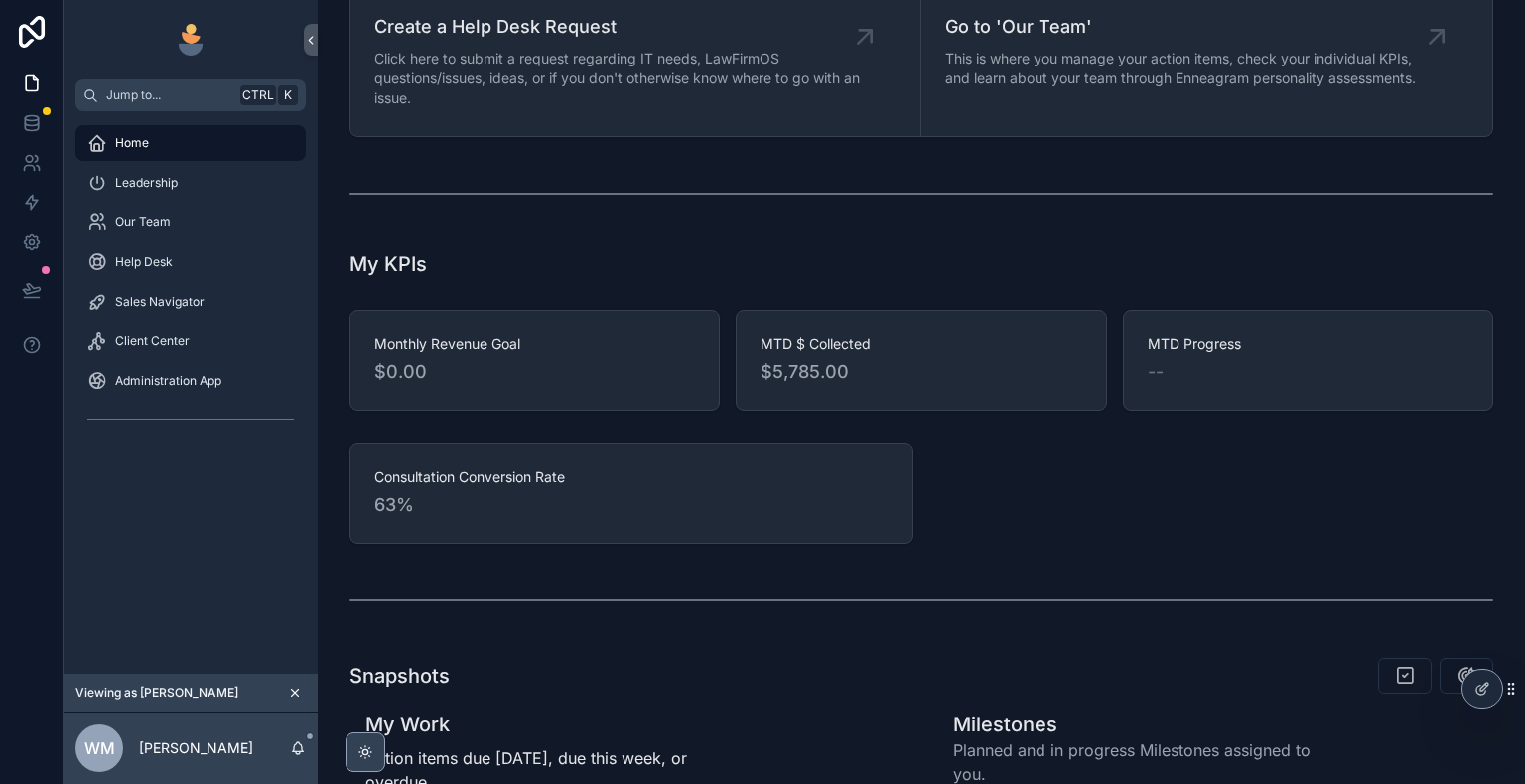 scroll, scrollTop: 0, scrollLeft: 0, axis: both 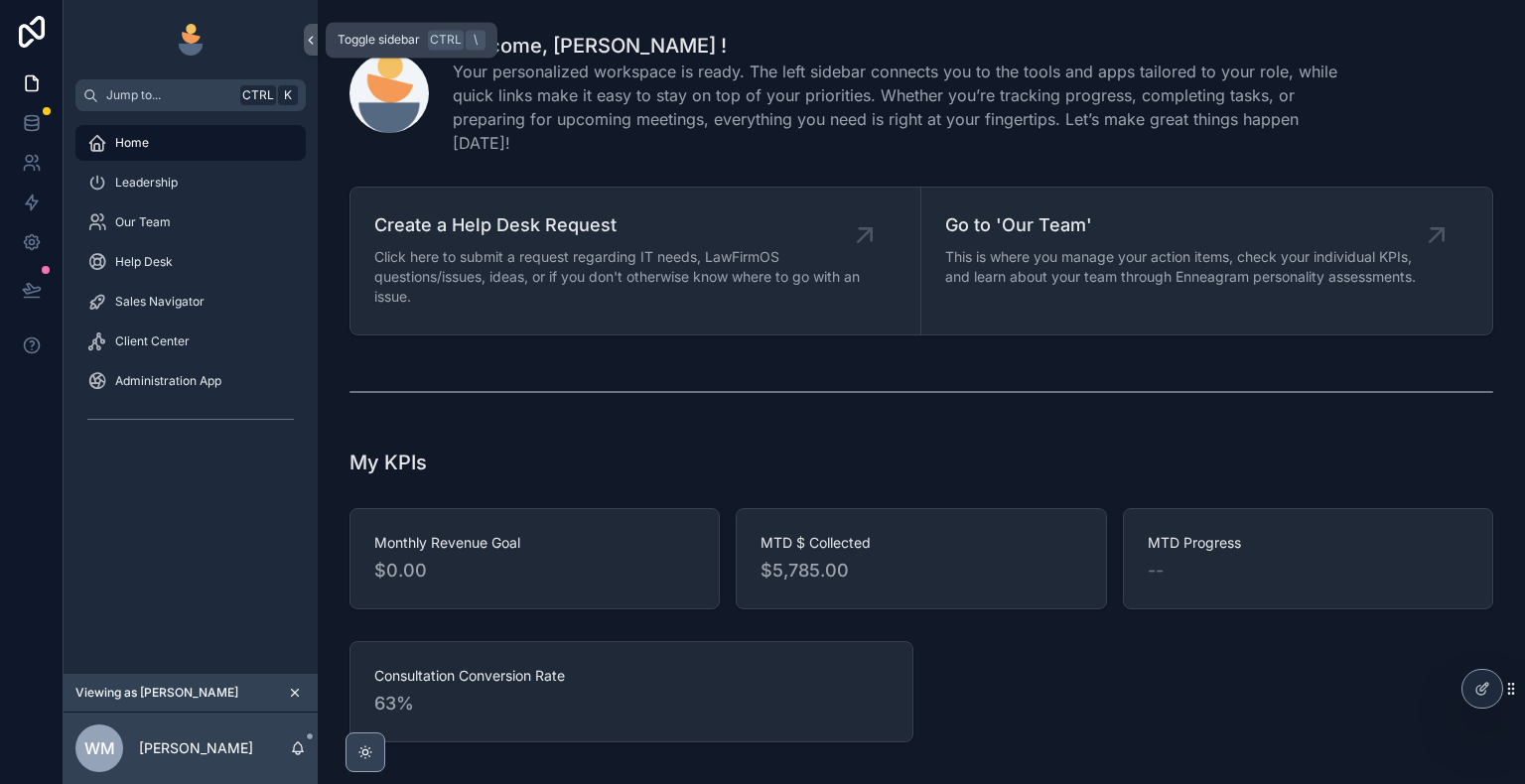 click 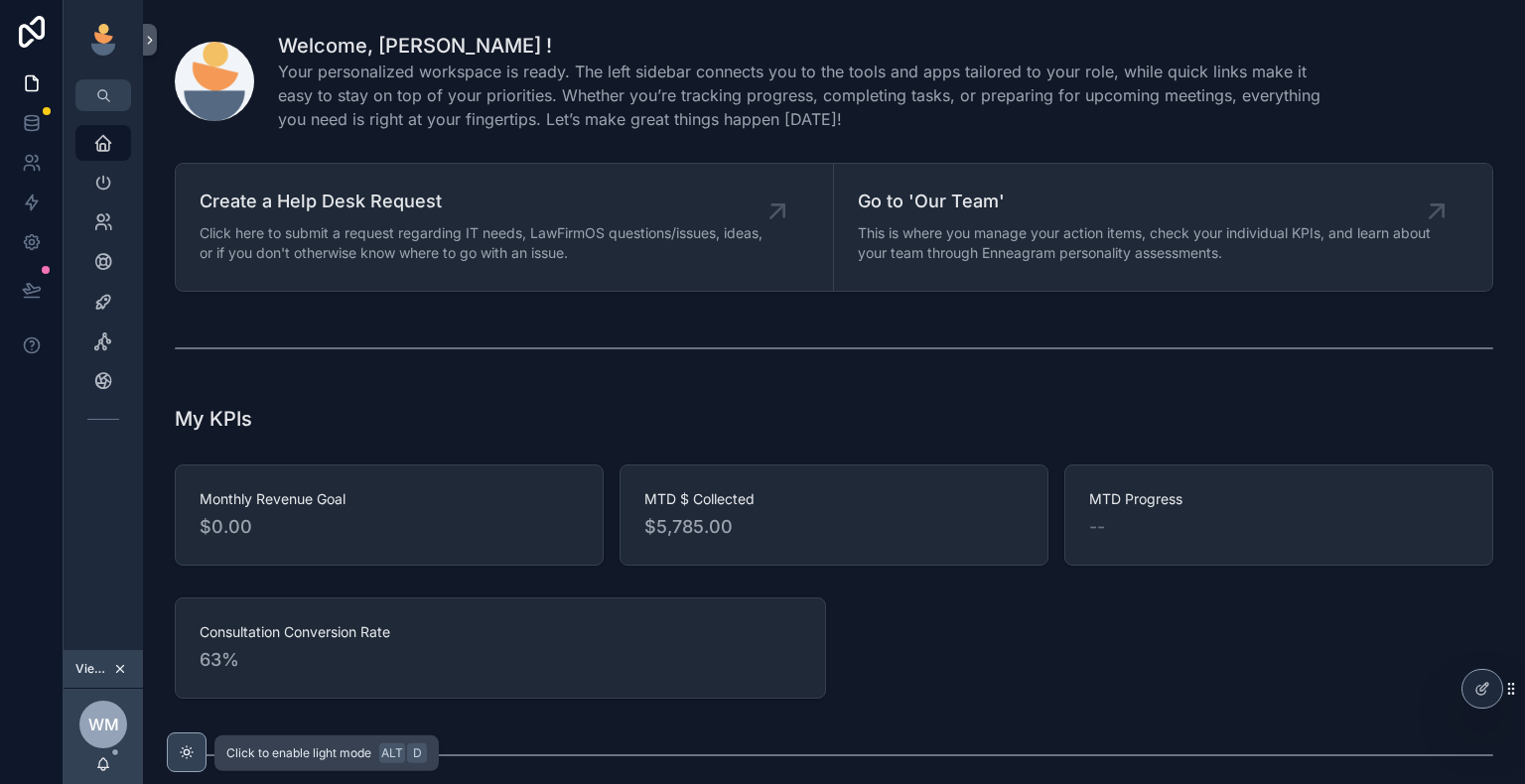 click 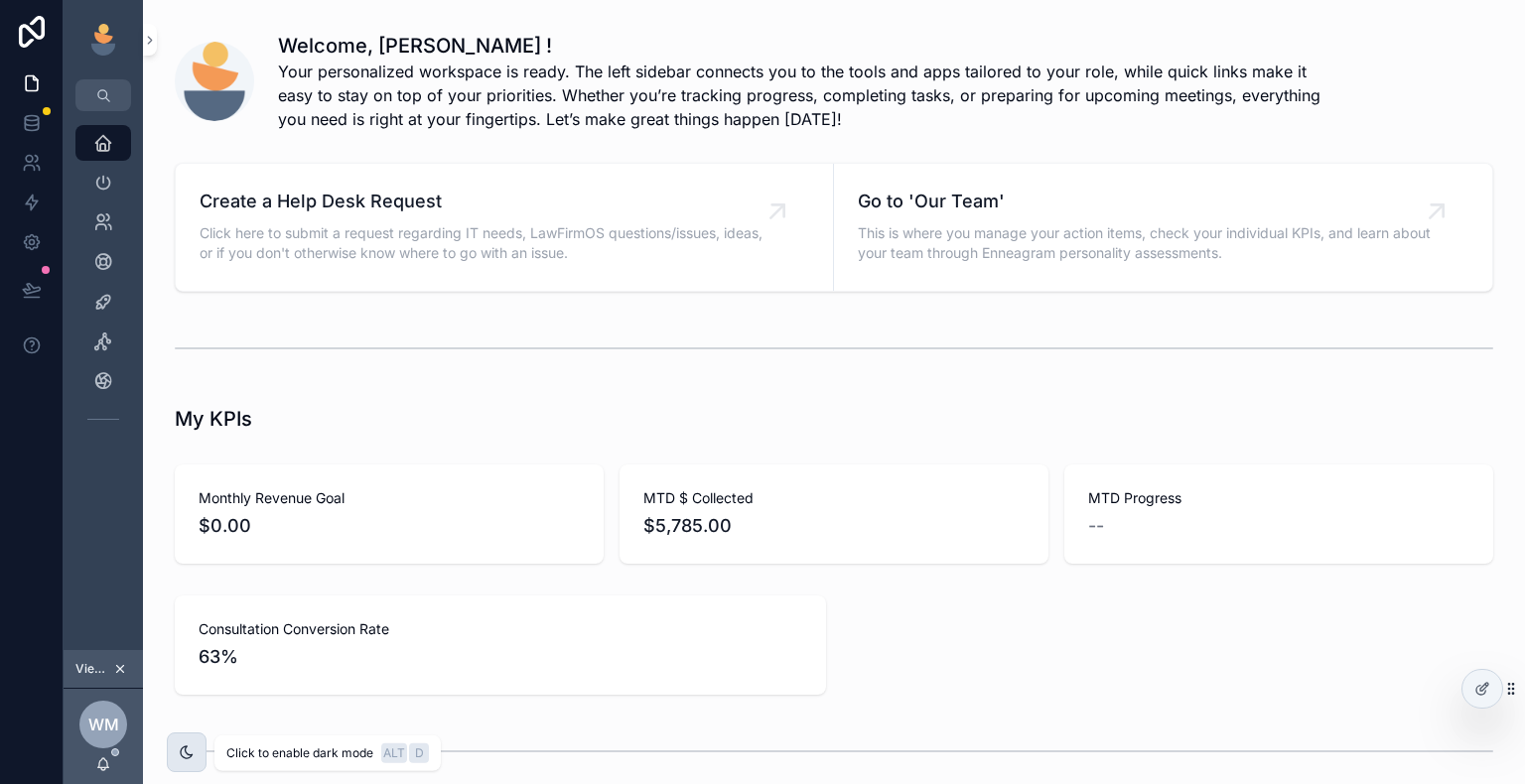 click 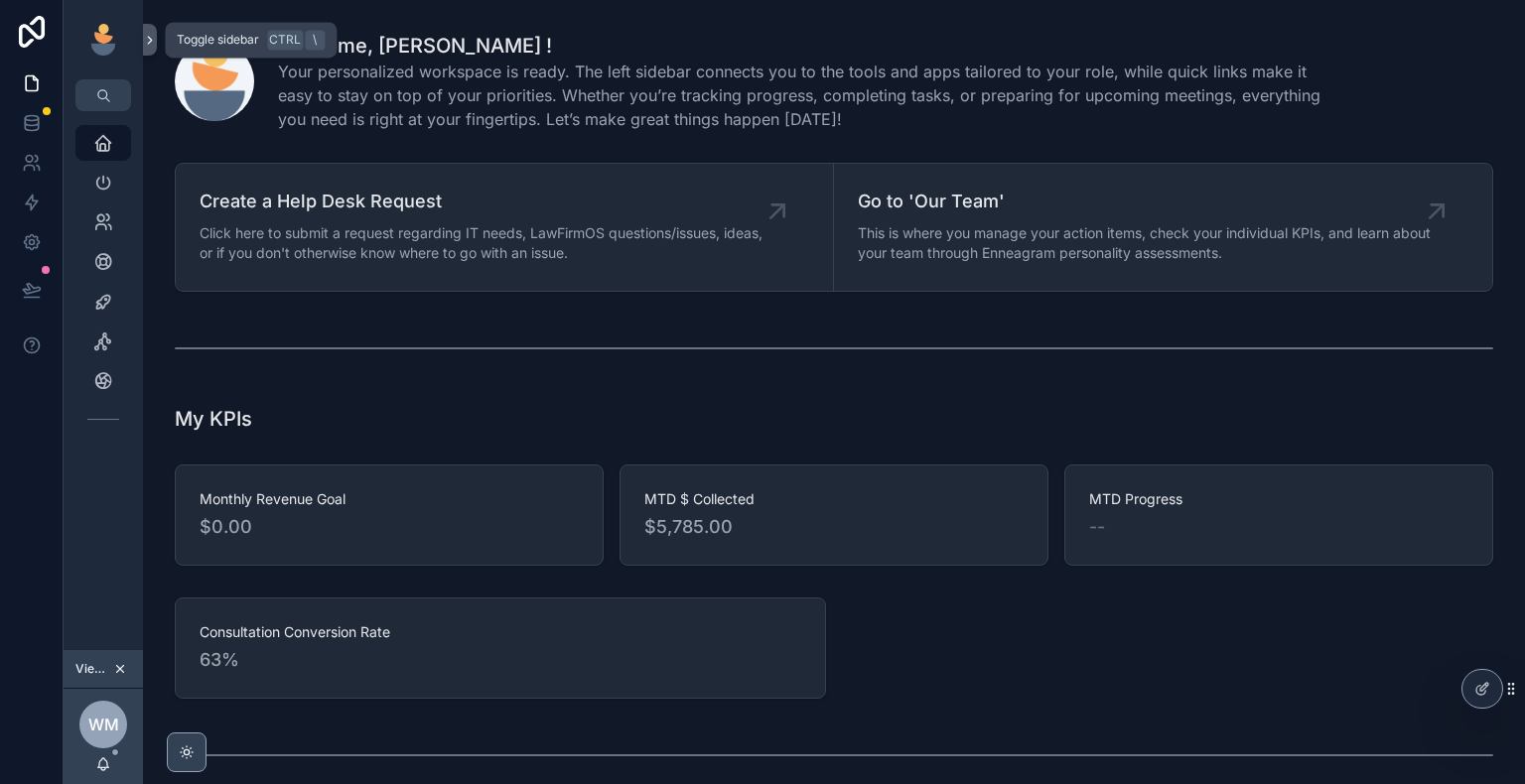 click 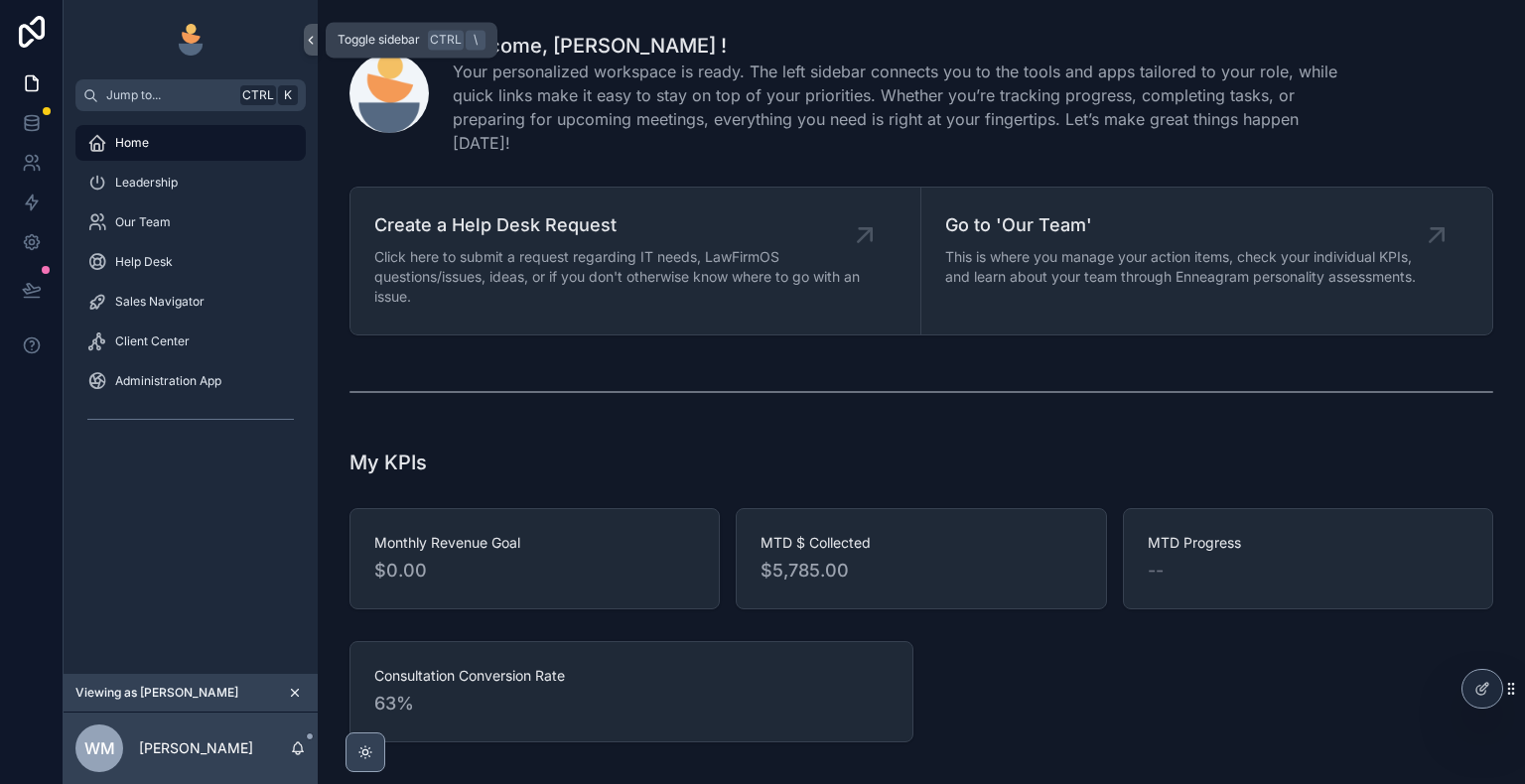 click 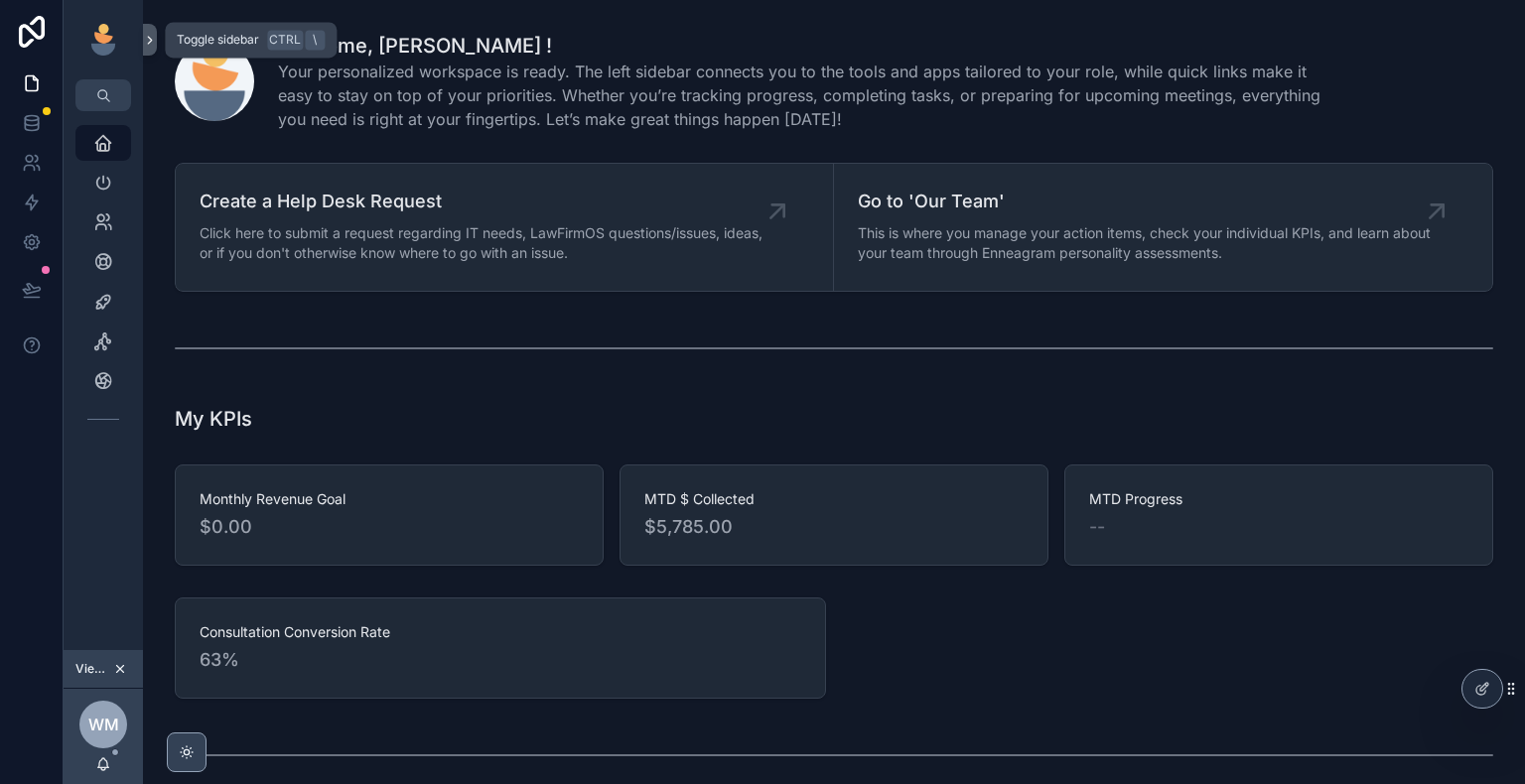 click 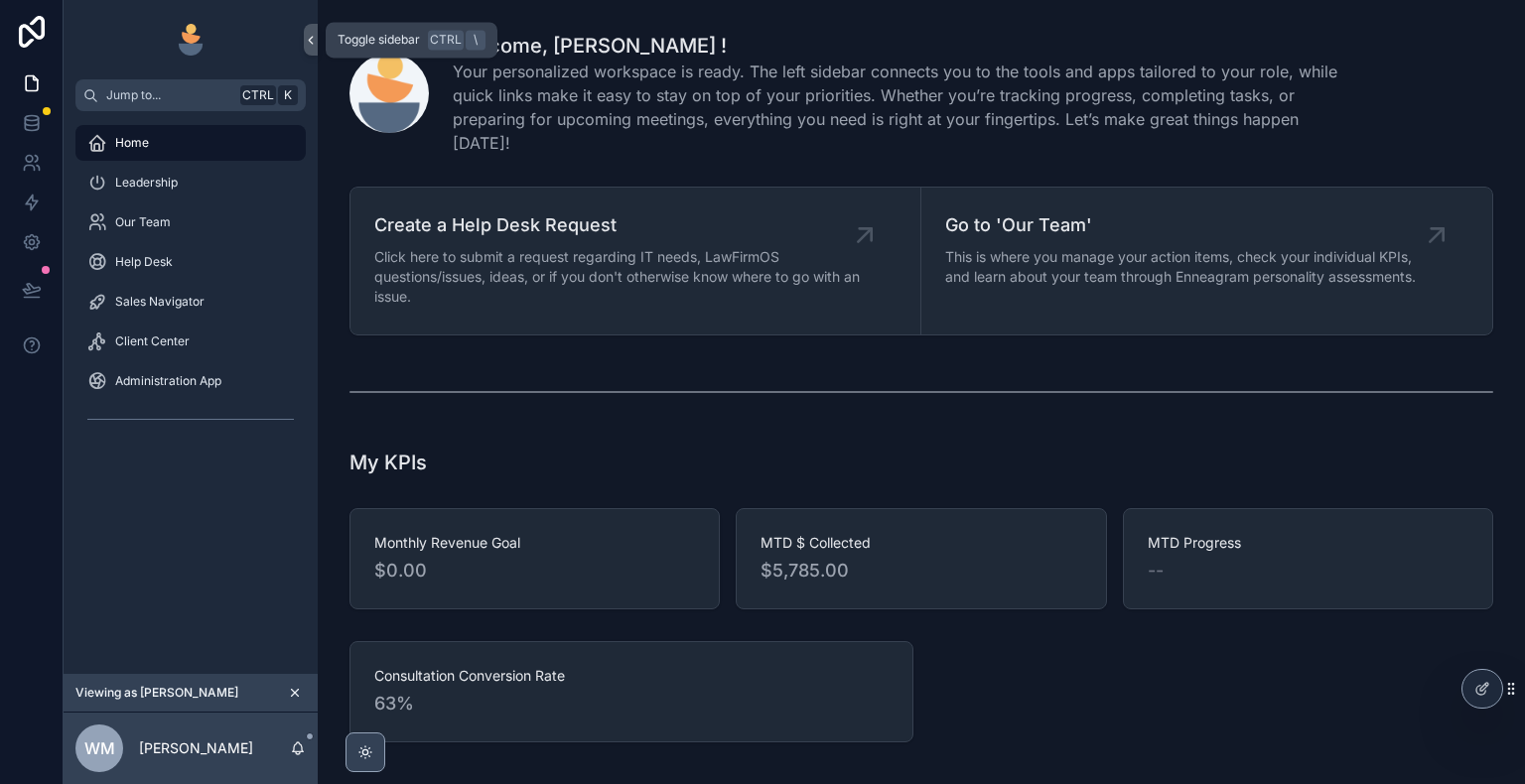 click 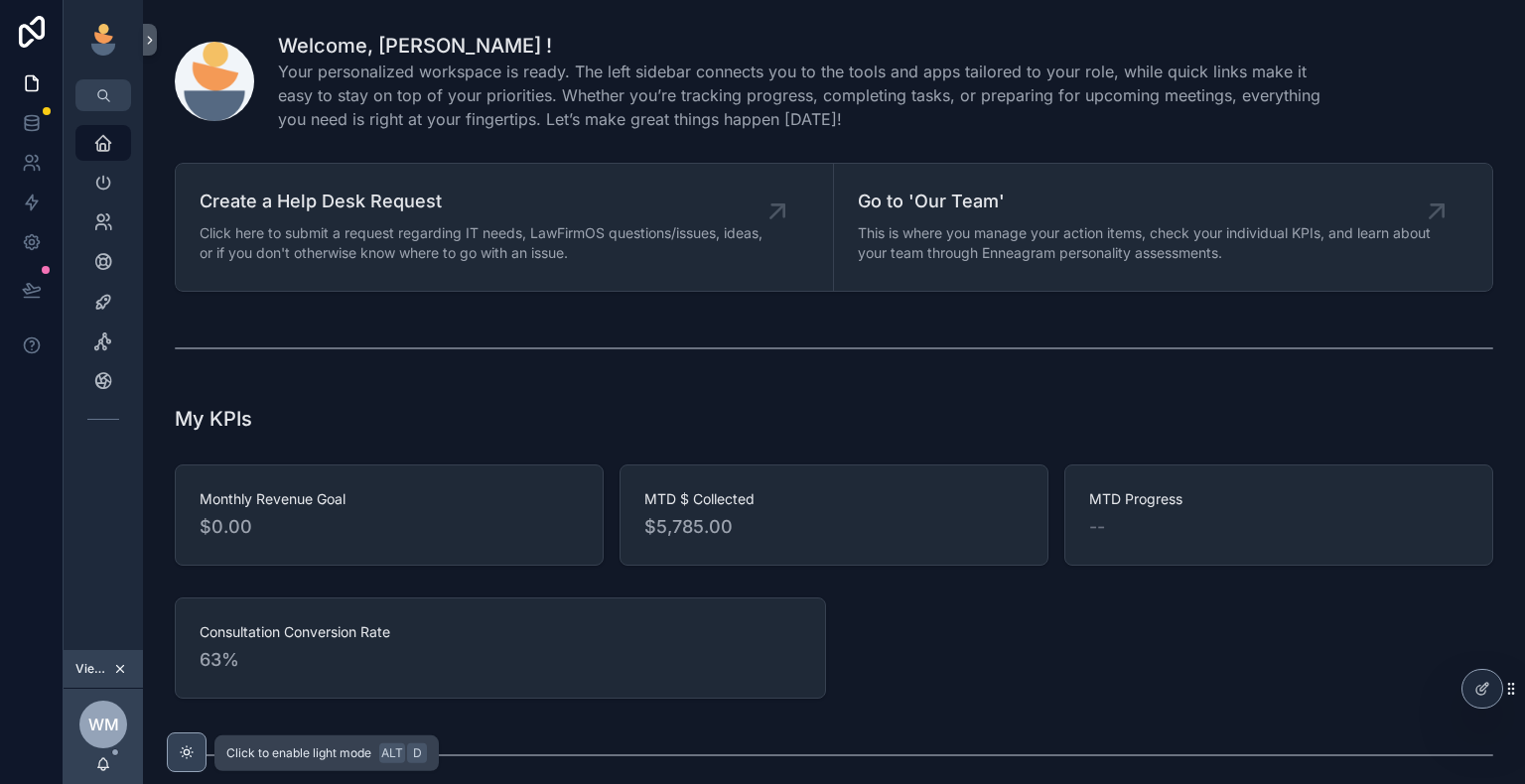 click 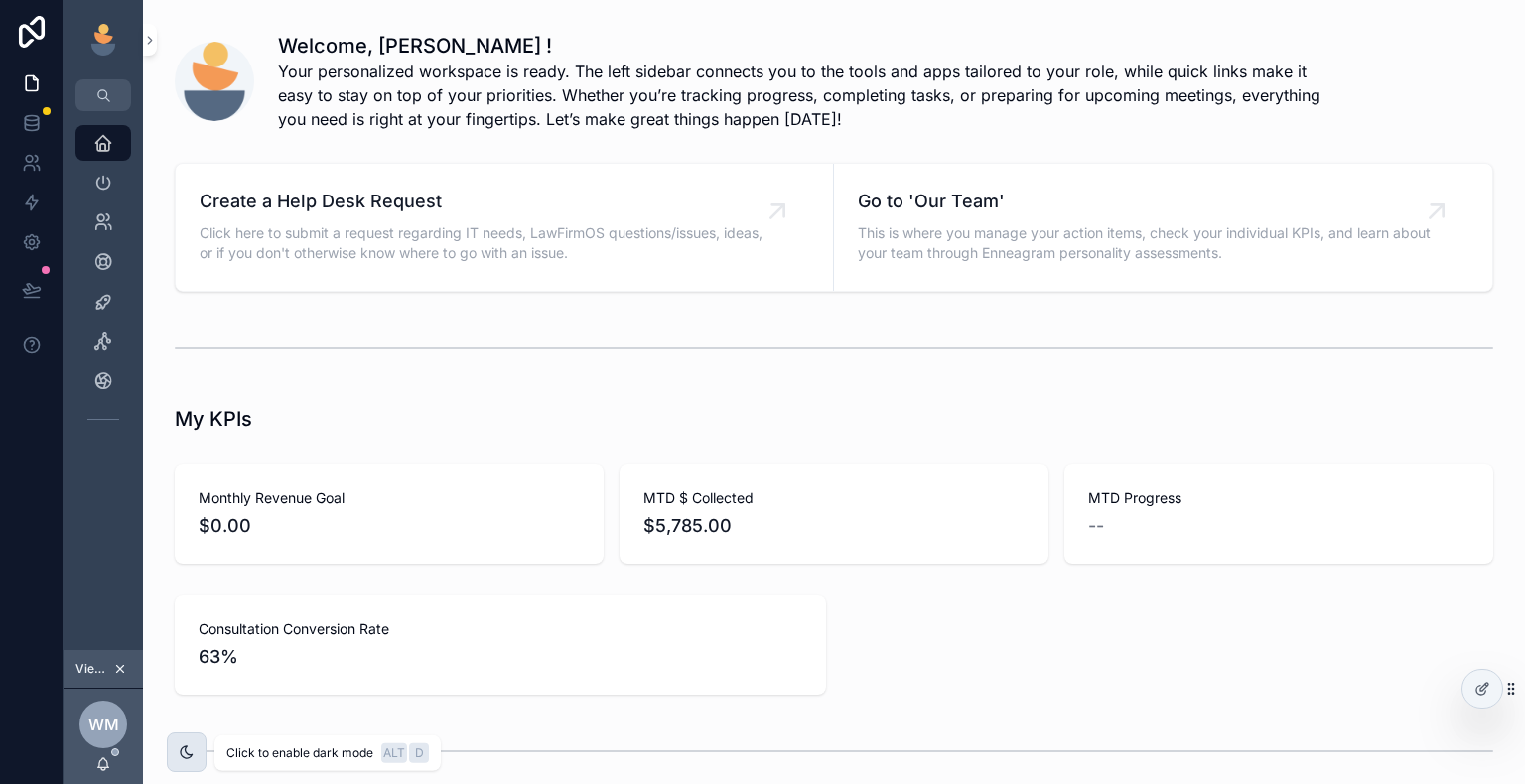 click 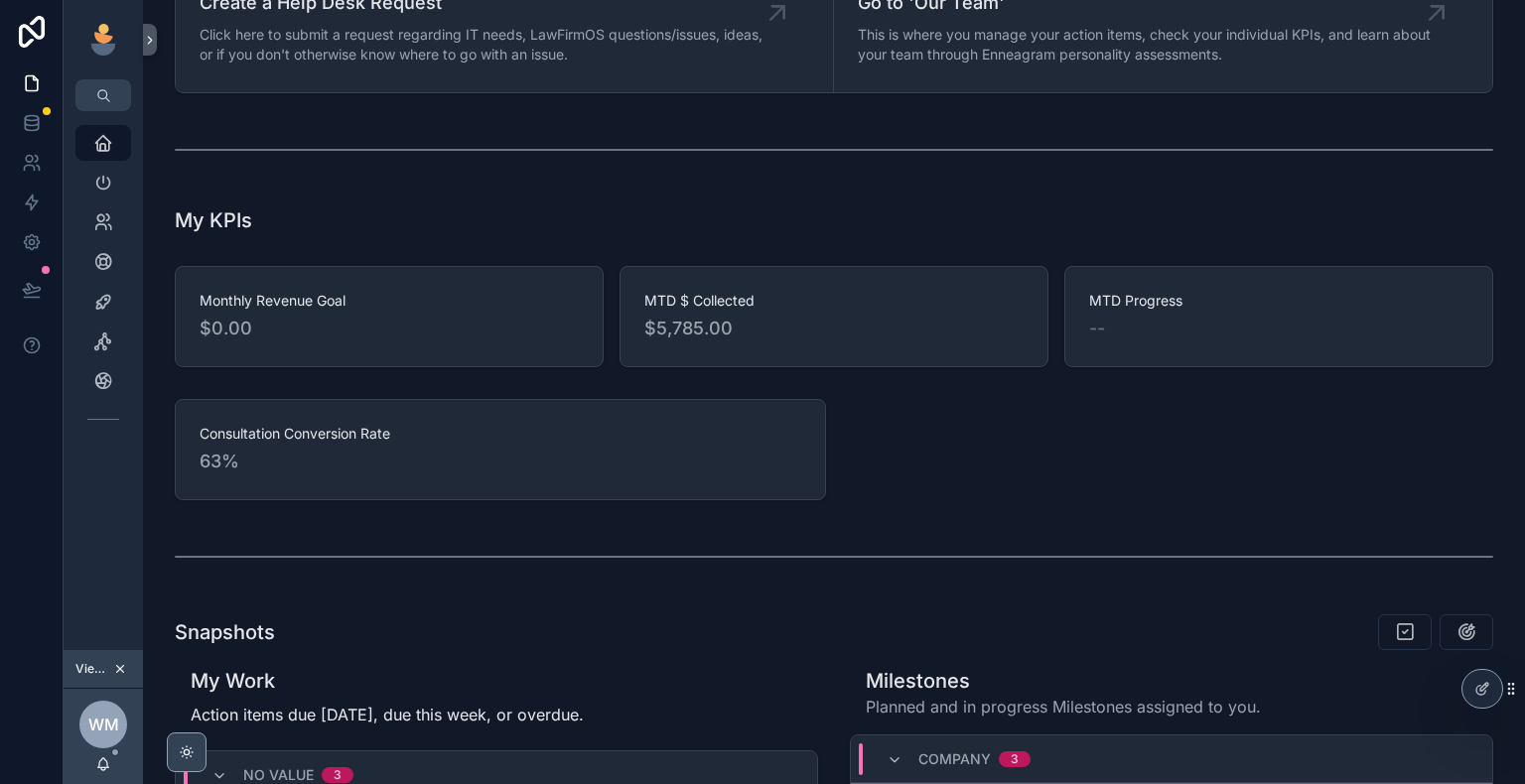 scroll, scrollTop: 0, scrollLeft: 0, axis: both 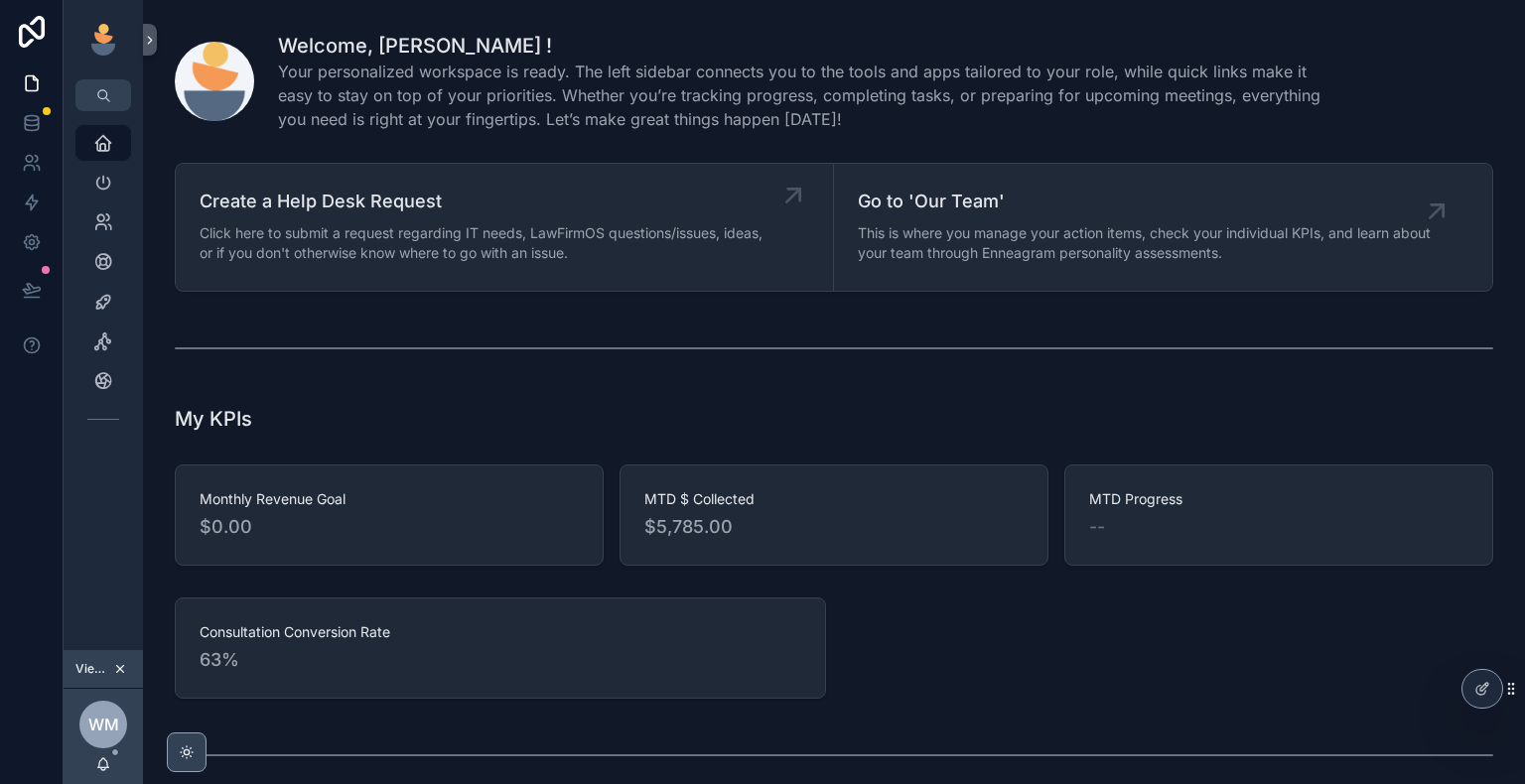 click 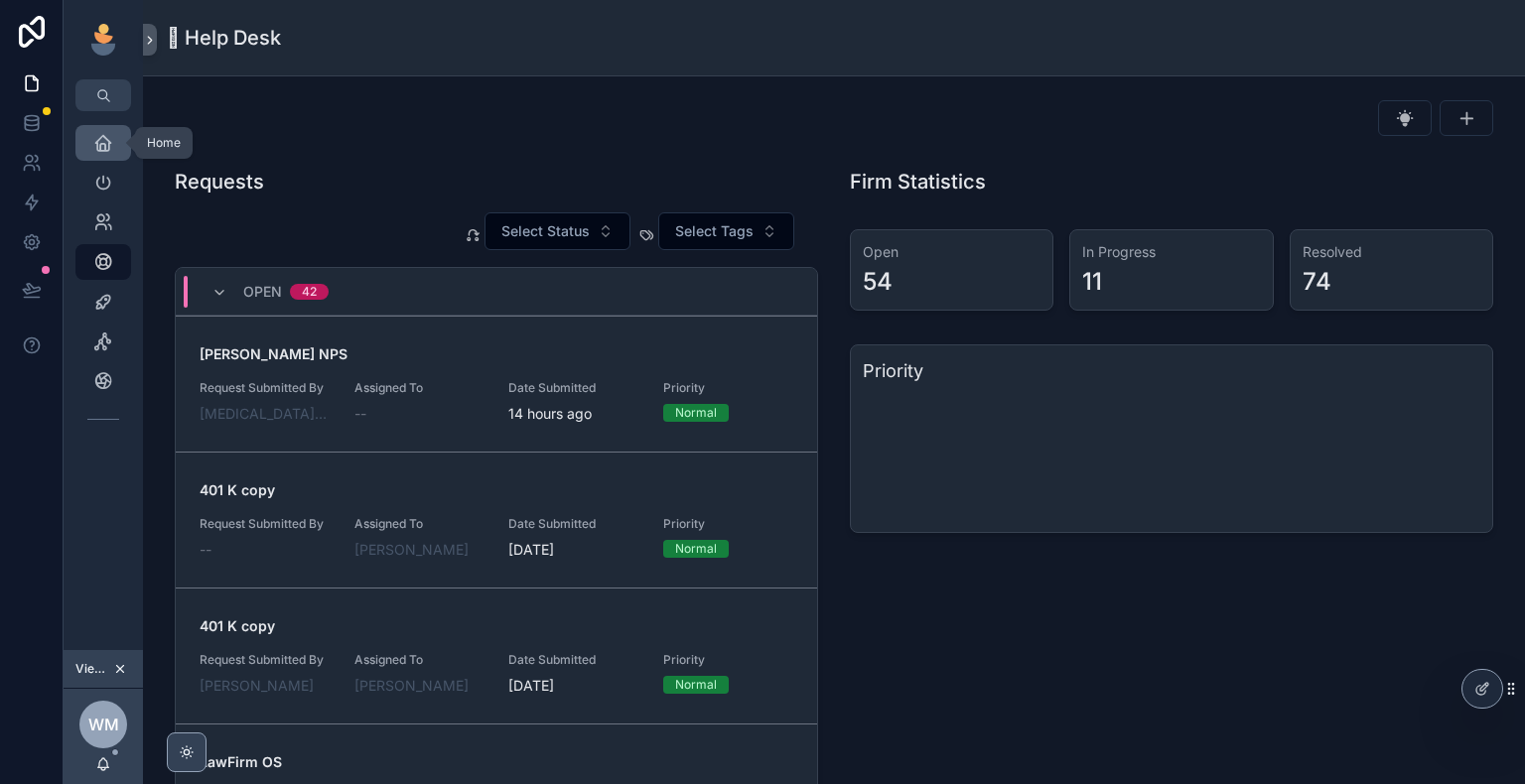click at bounding box center (103, 143) 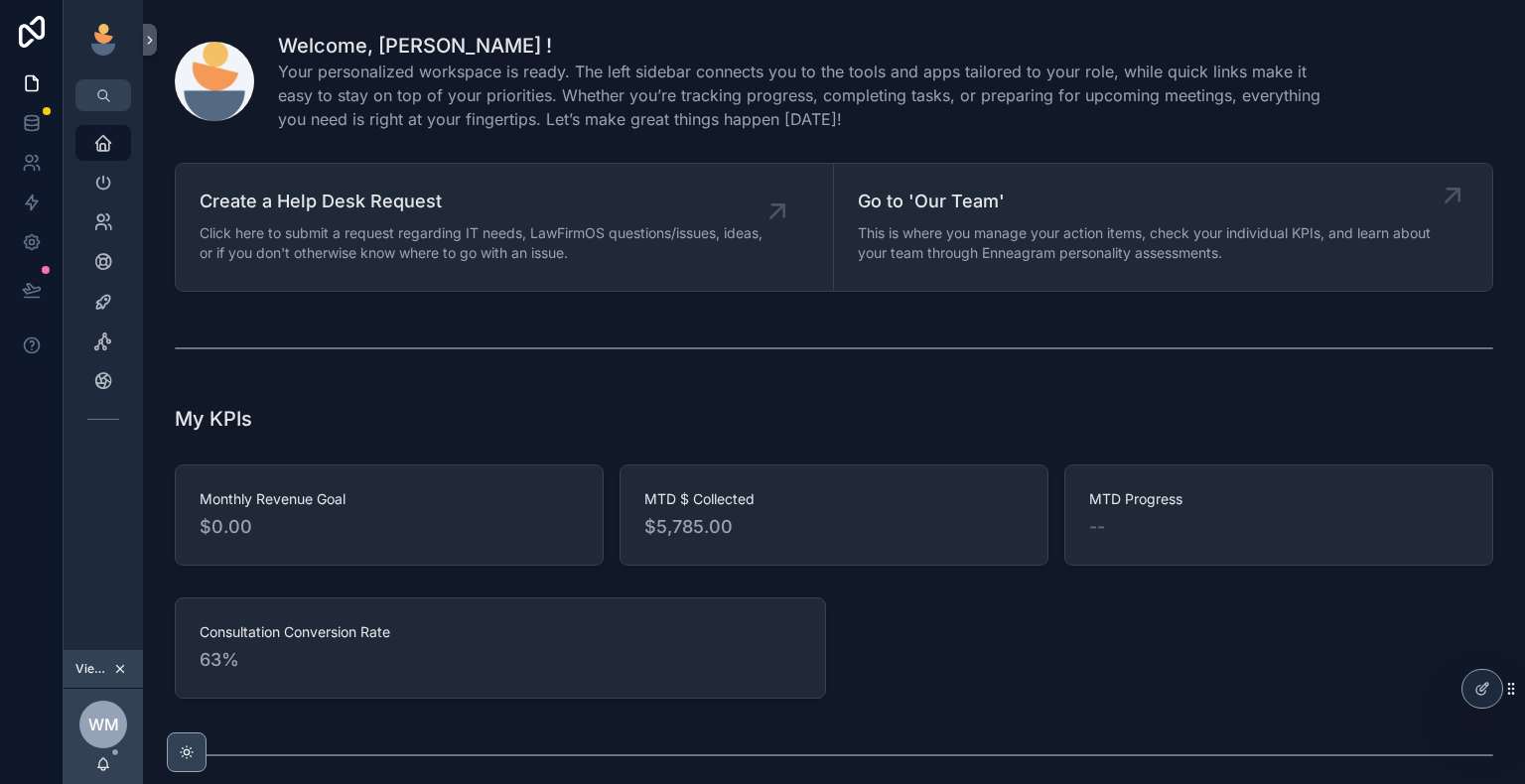 click 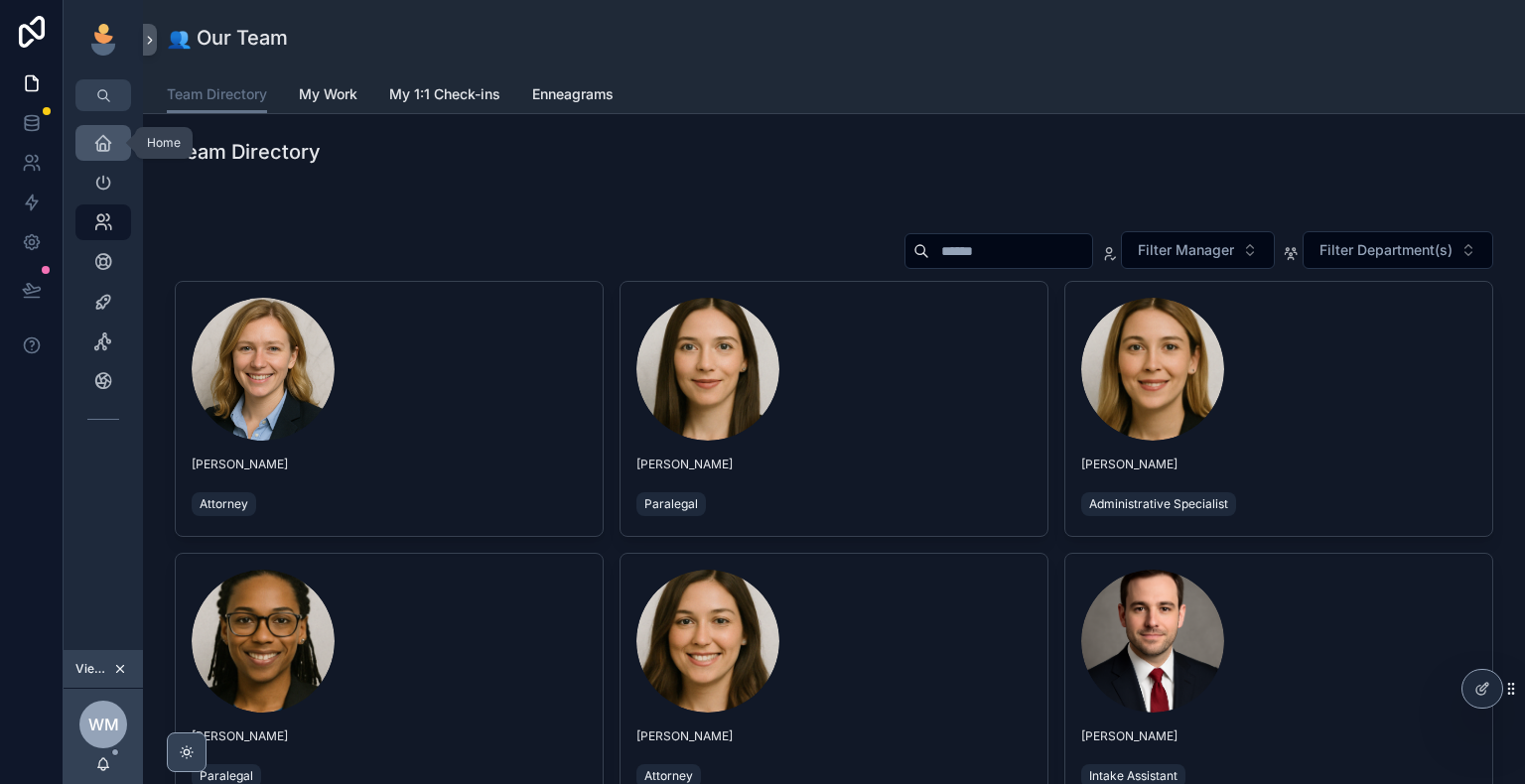 click on "Home" at bounding box center [103, 143] 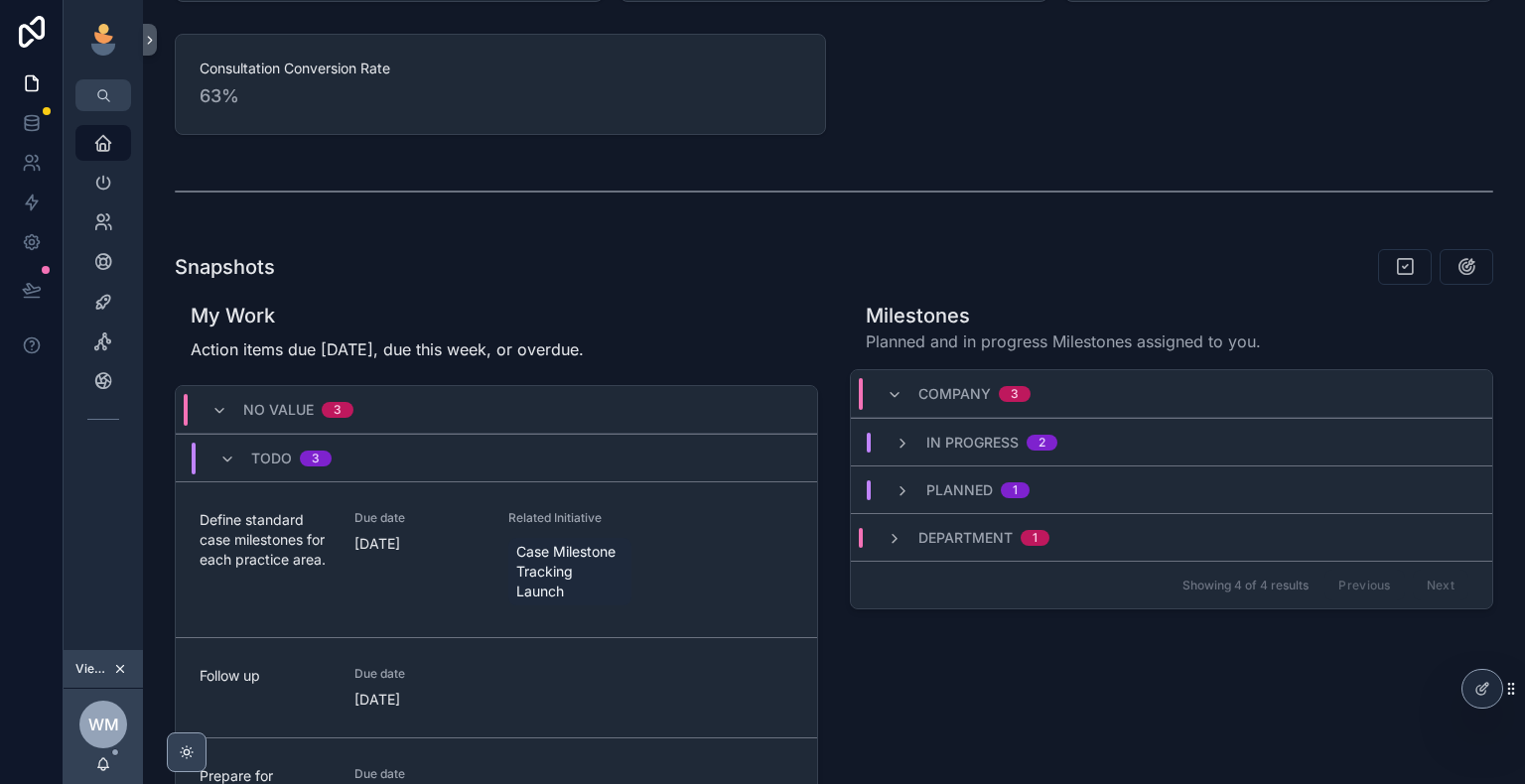 scroll, scrollTop: 595, scrollLeft: 0, axis: vertical 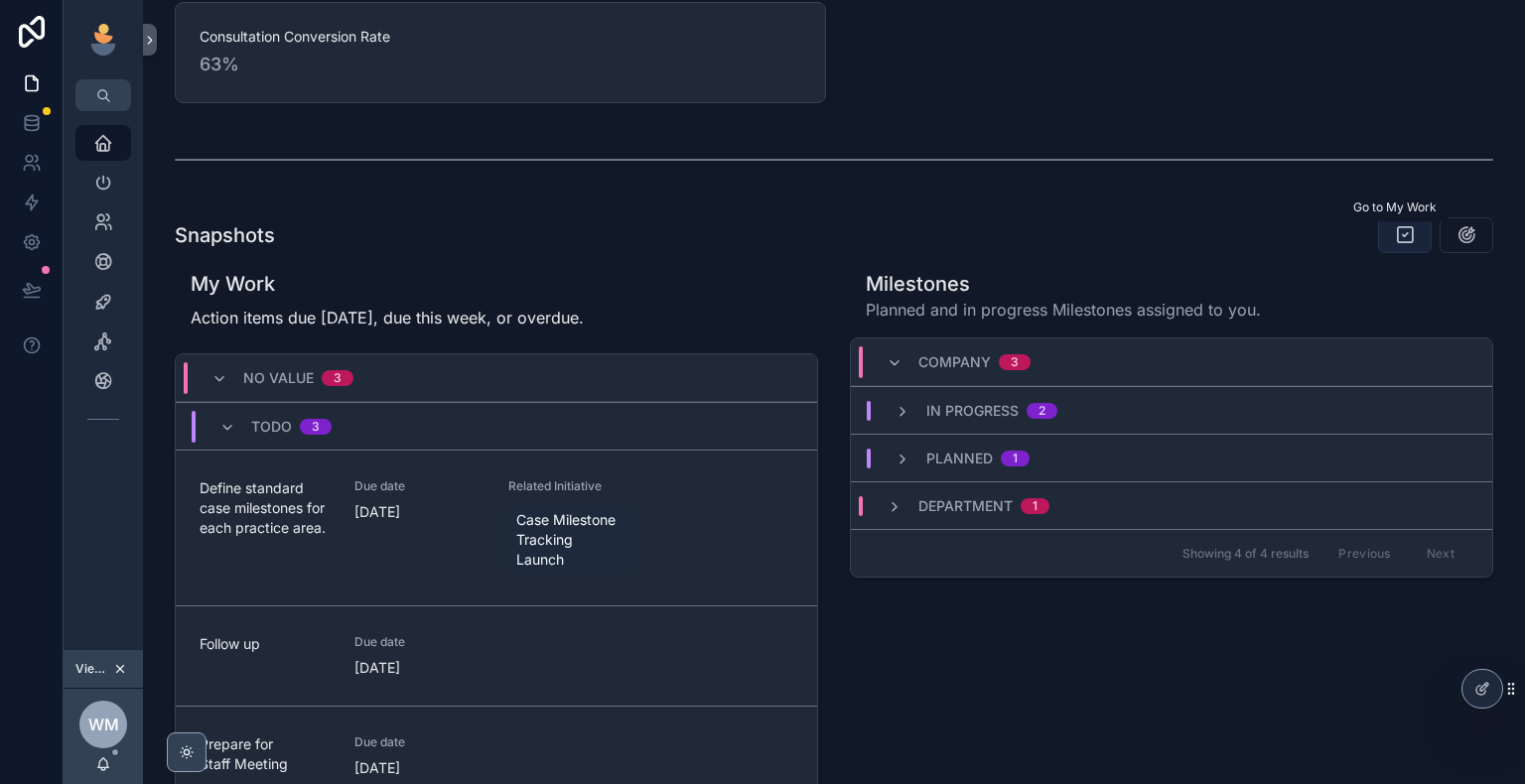 click at bounding box center [1405, 235] 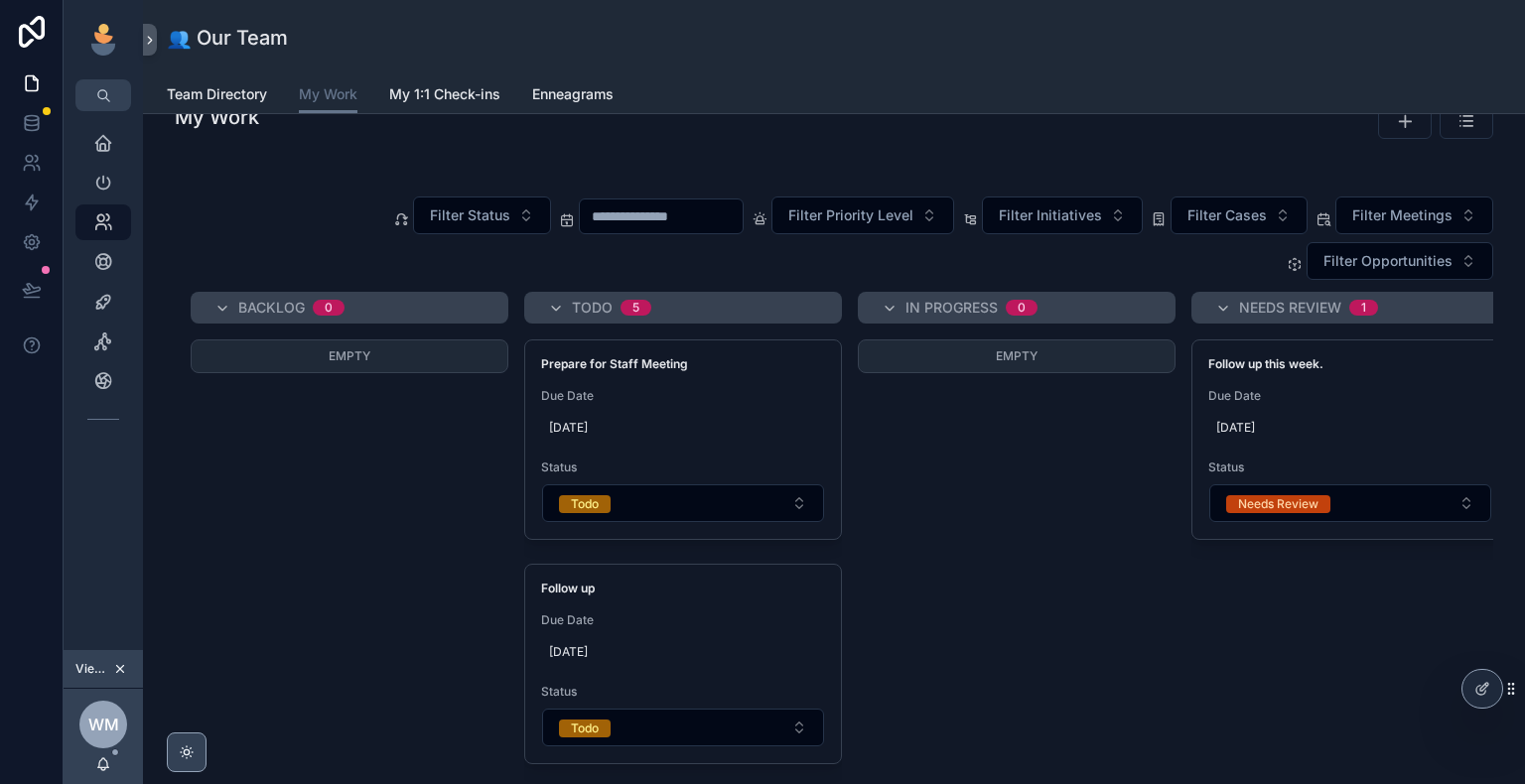scroll, scrollTop: 0, scrollLeft: 0, axis: both 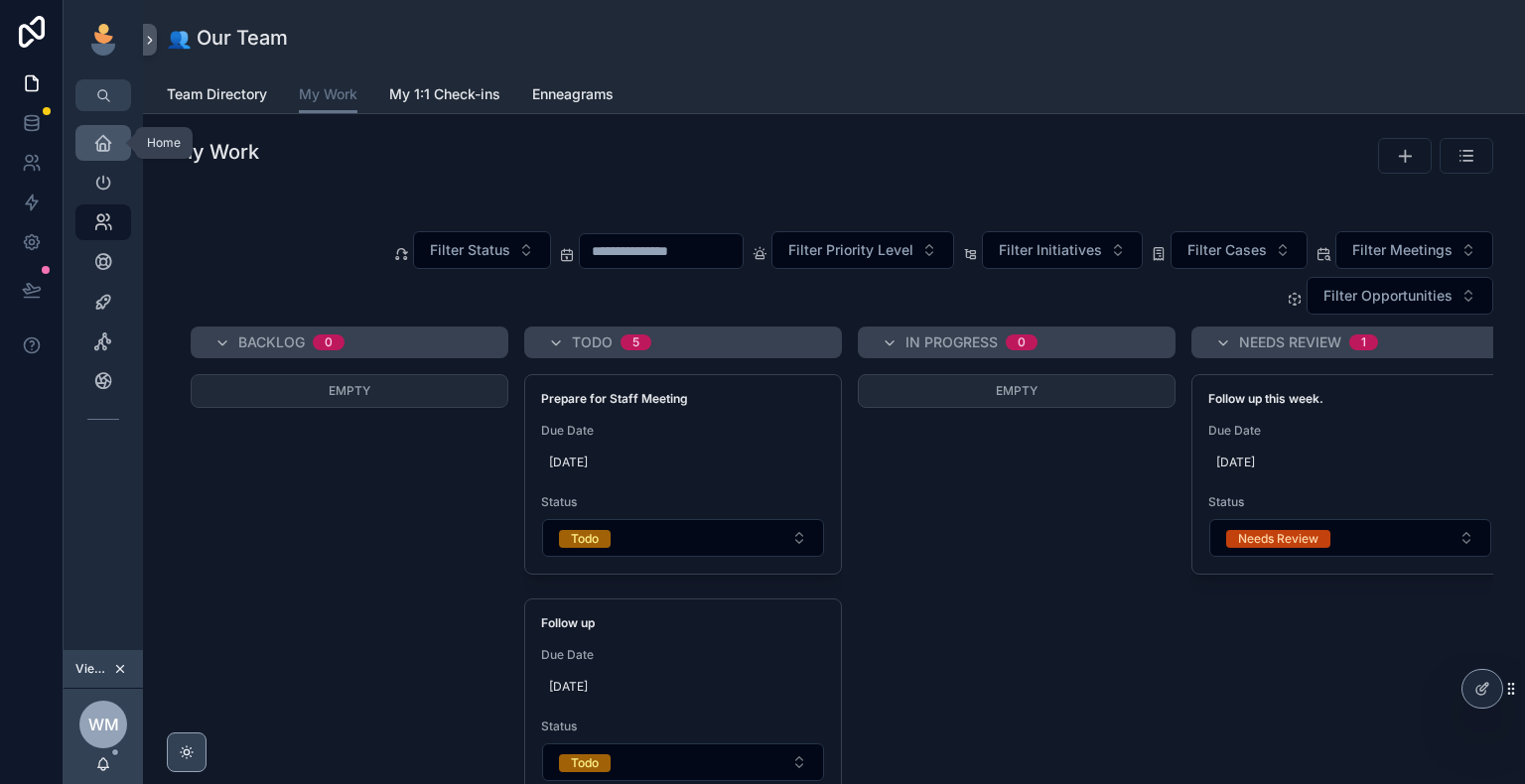 click on "Home" at bounding box center [103, 143] 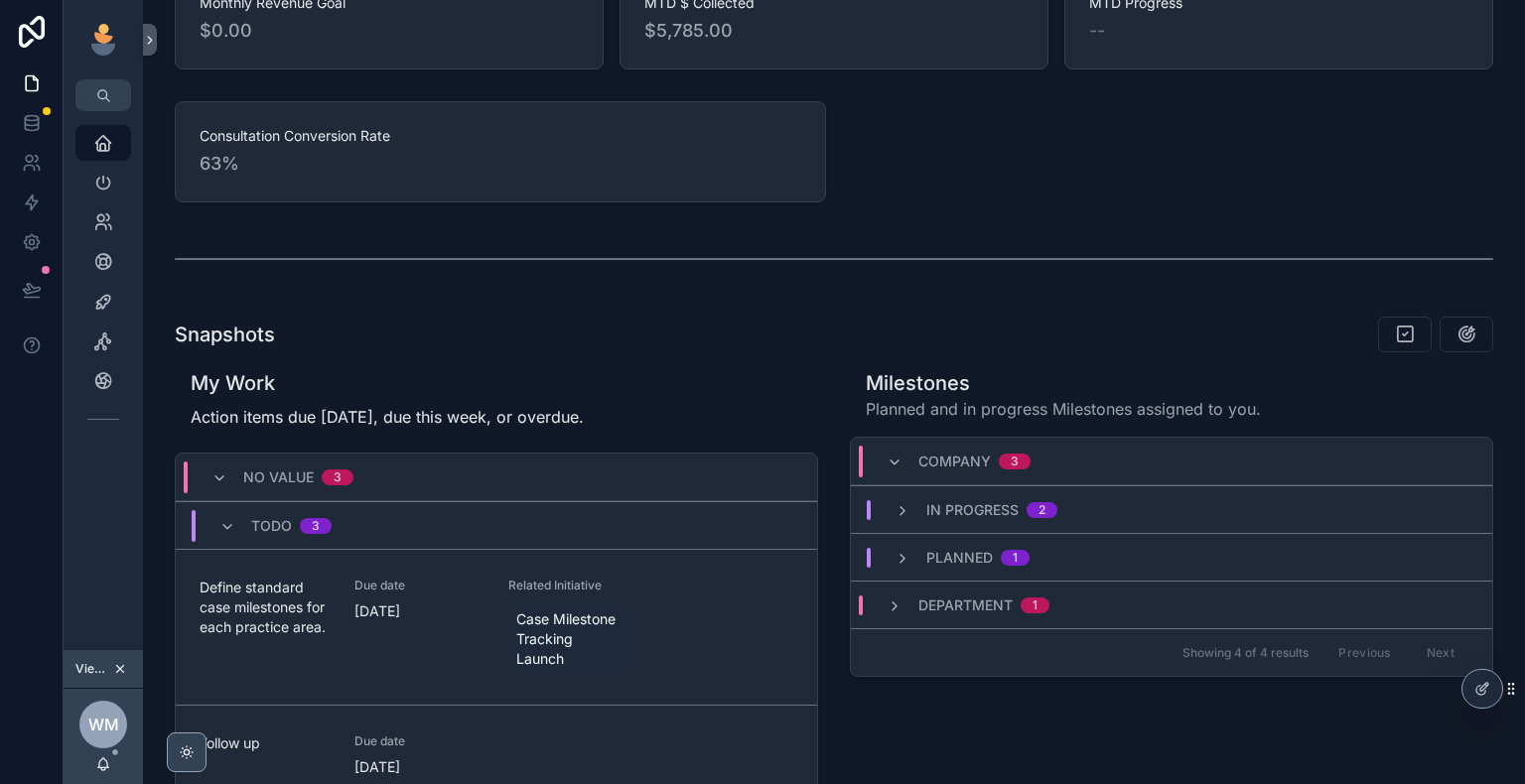 scroll, scrollTop: 595, scrollLeft: 0, axis: vertical 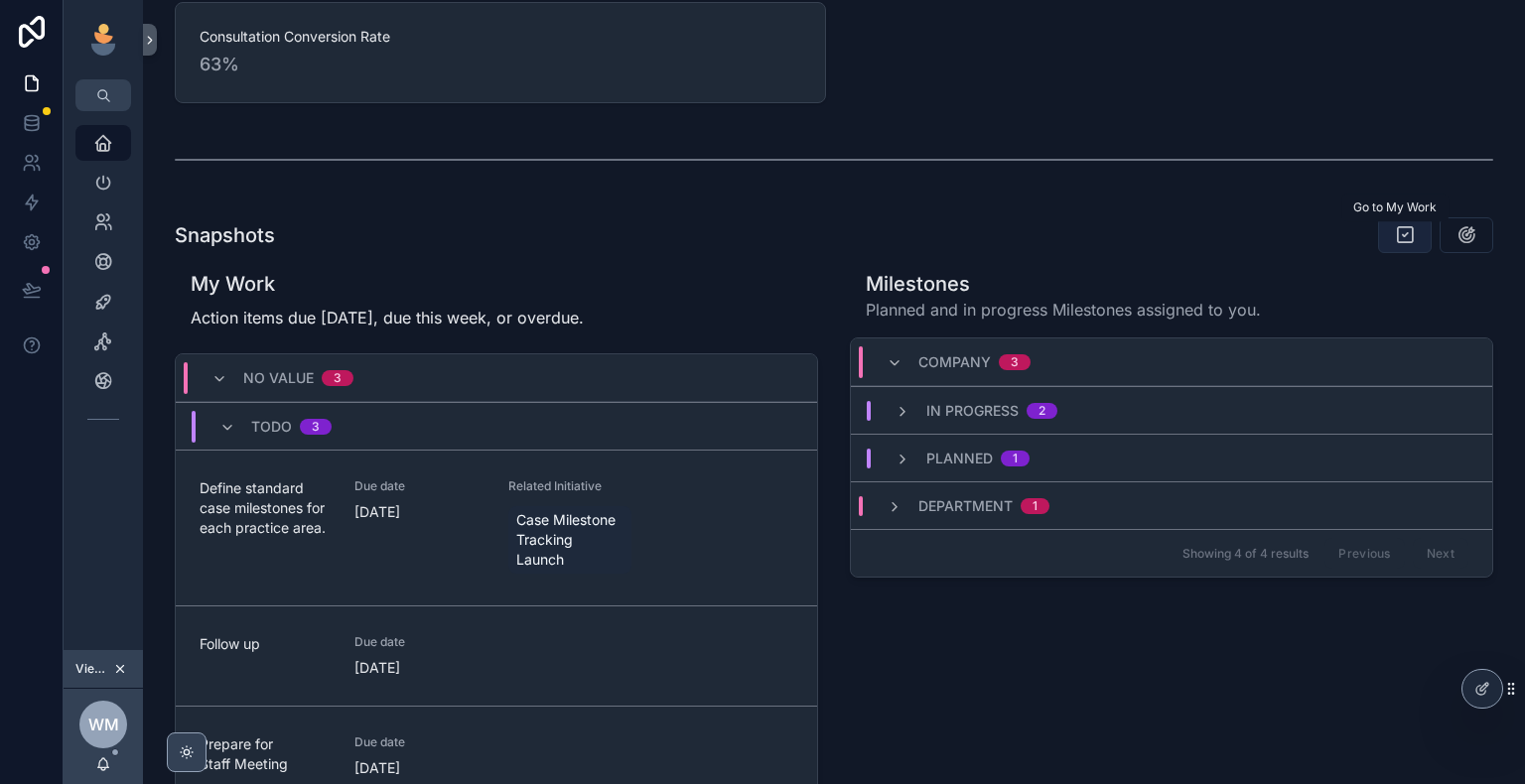 click at bounding box center (1405, 235) 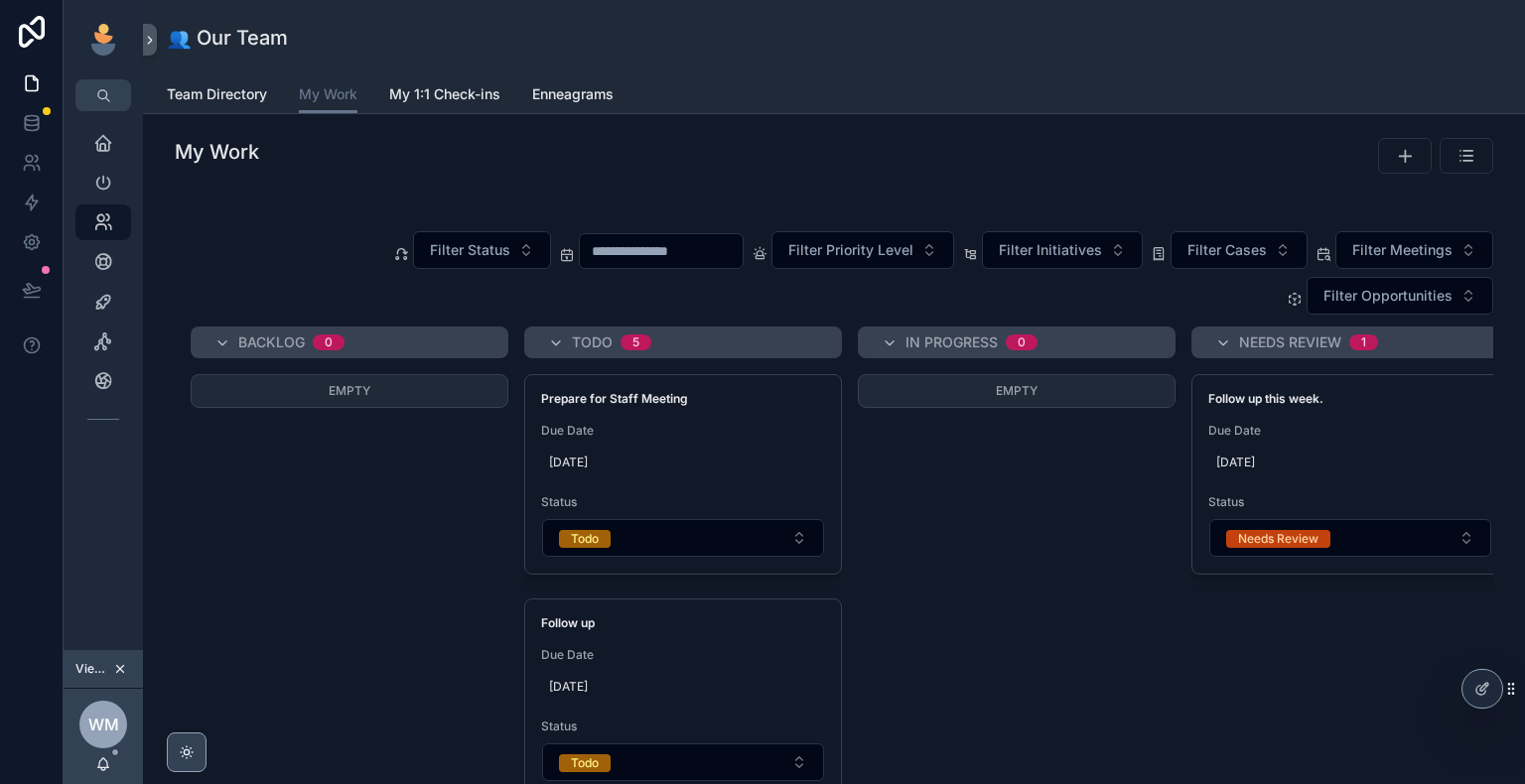 scroll, scrollTop: 0, scrollLeft: 0, axis: both 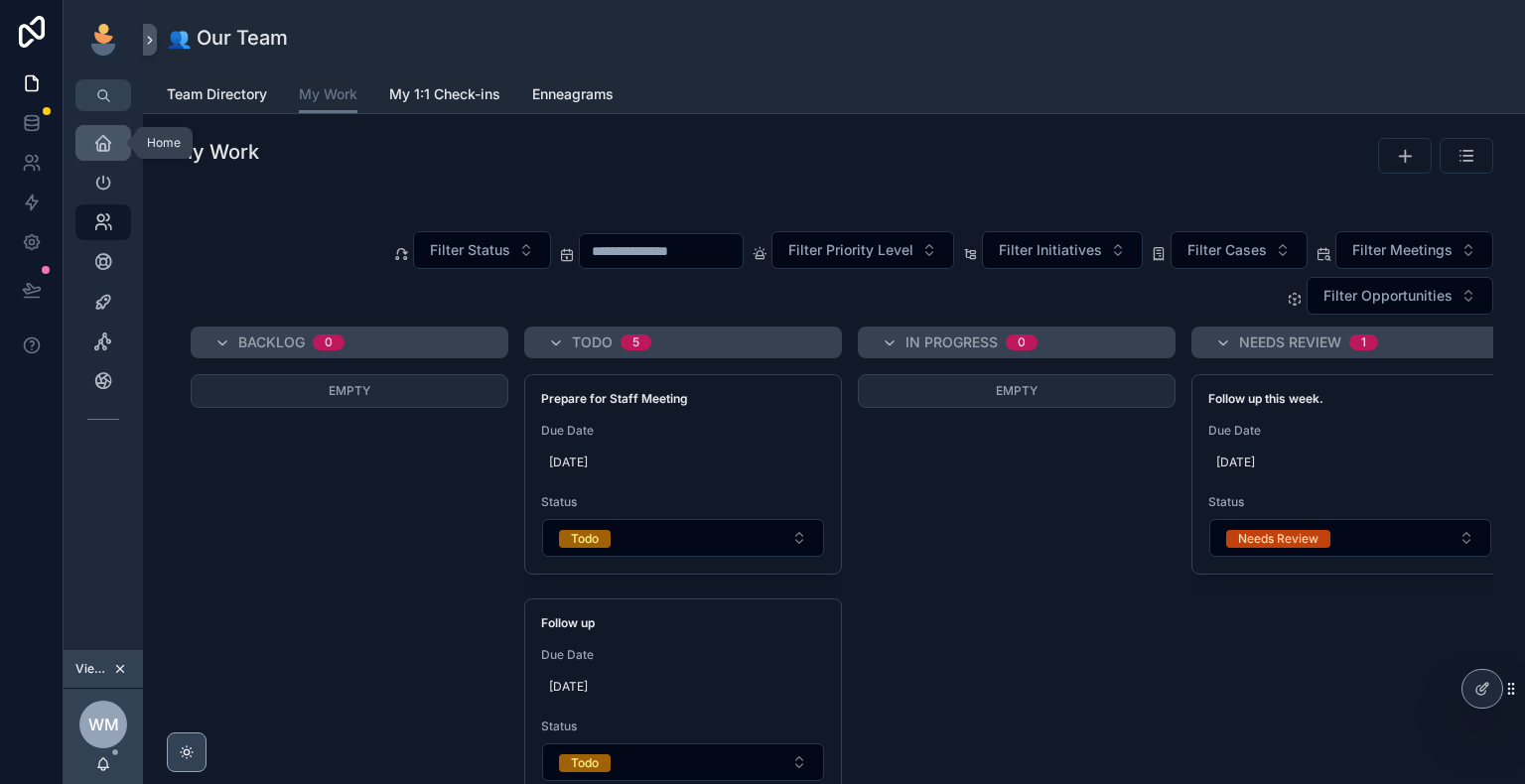 click at bounding box center (103, 143) 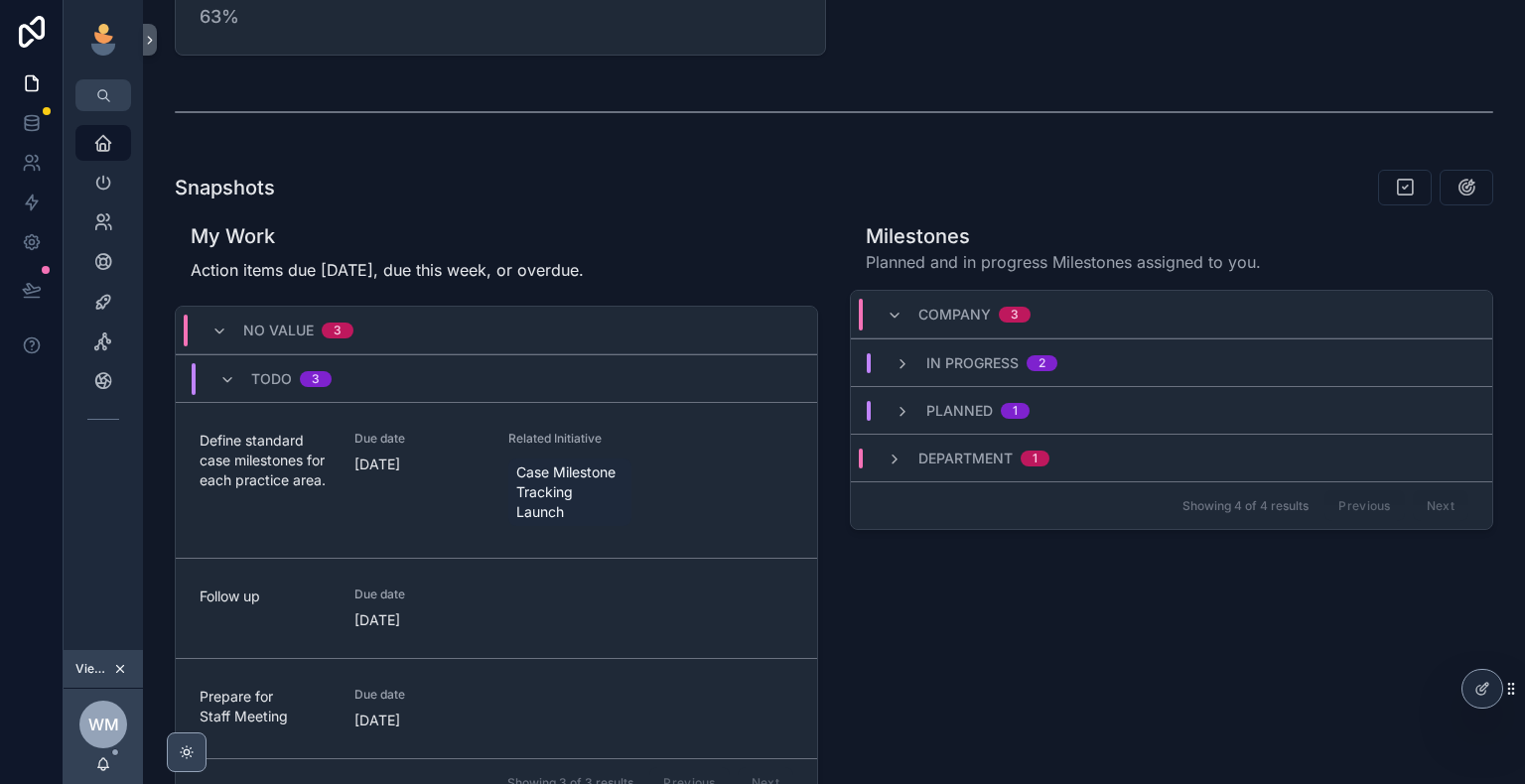 scroll, scrollTop: 695, scrollLeft: 0, axis: vertical 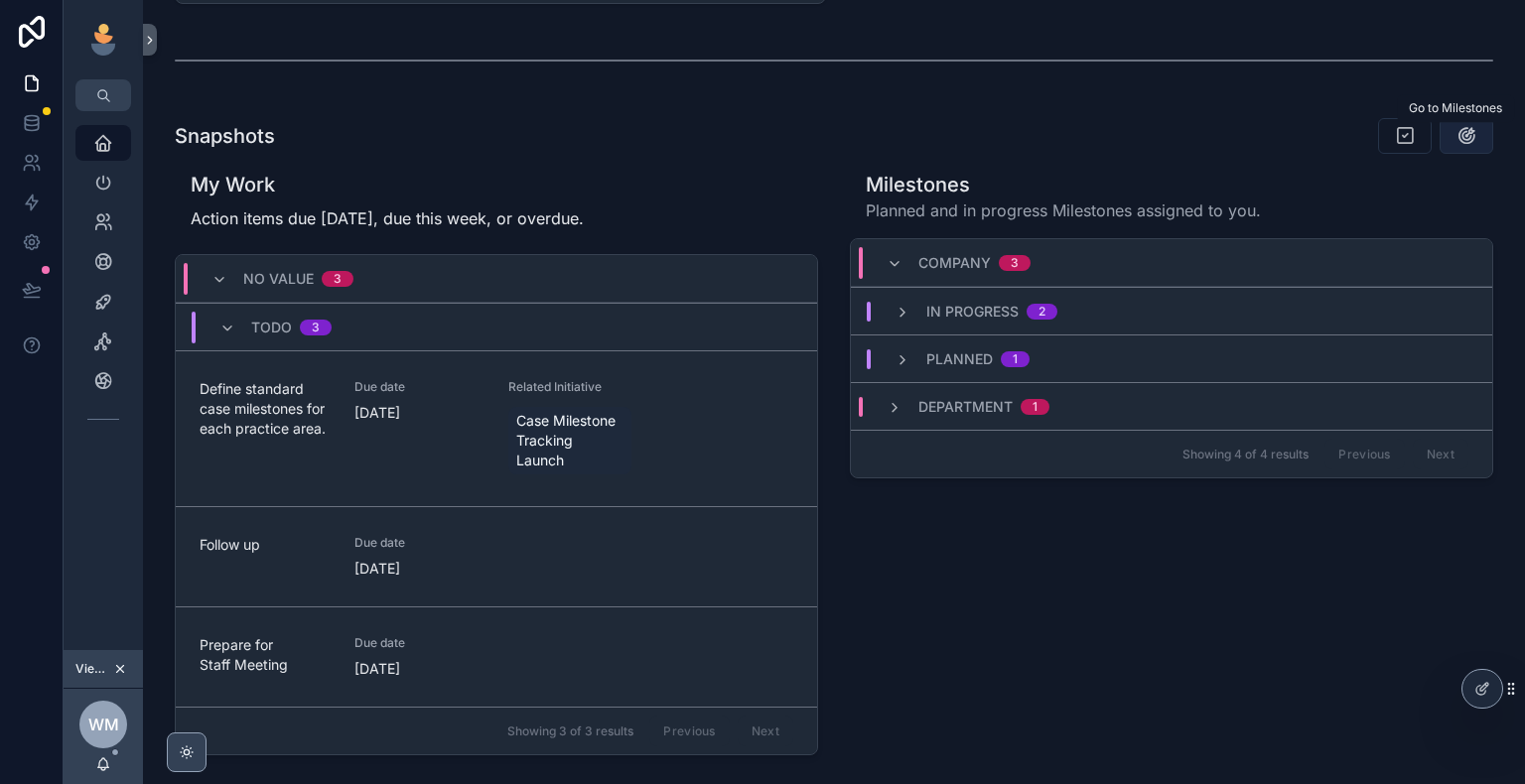 click at bounding box center (1466, 136) 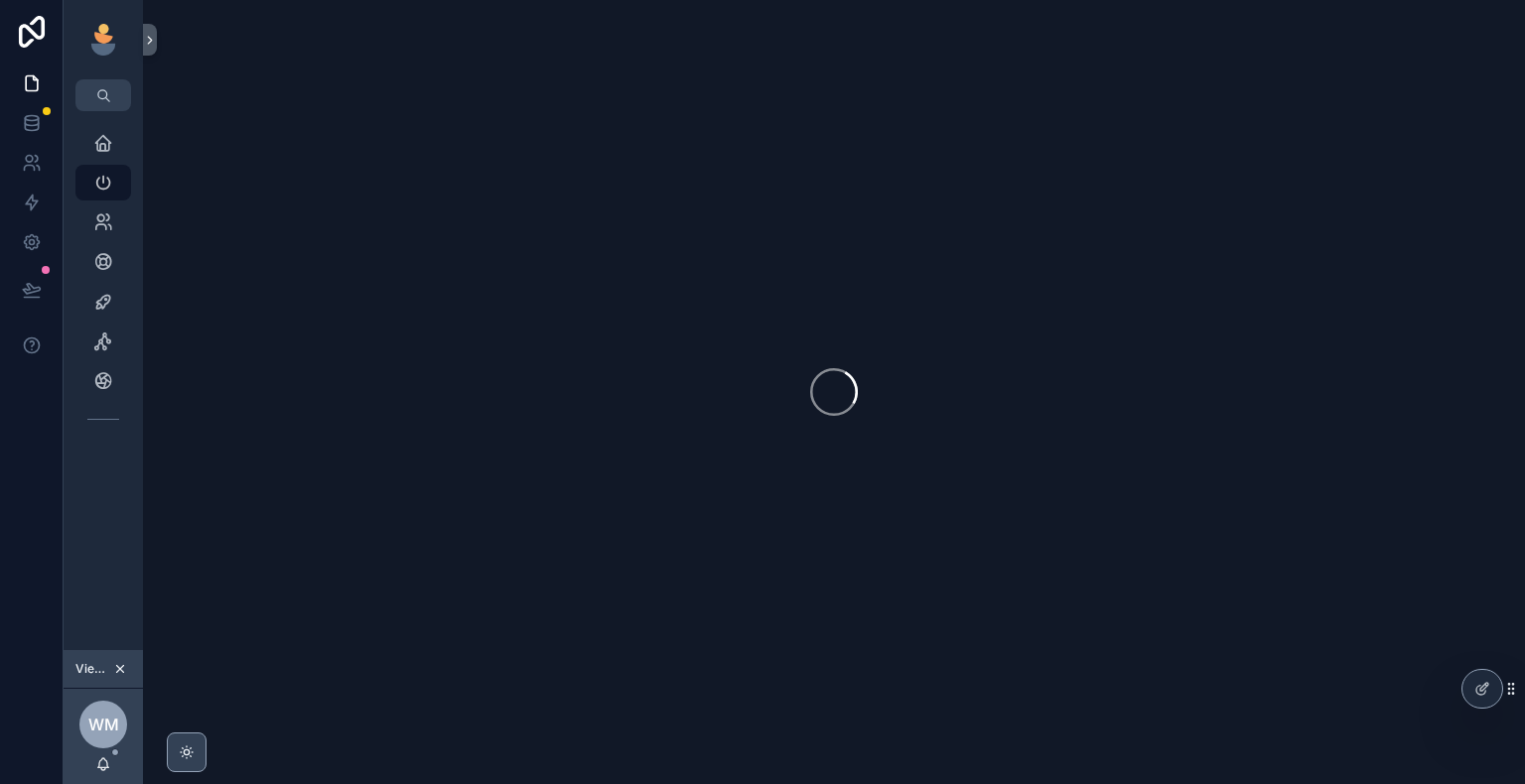 scroll, scrollTop: 0, scrollLeft: 0, axis: both 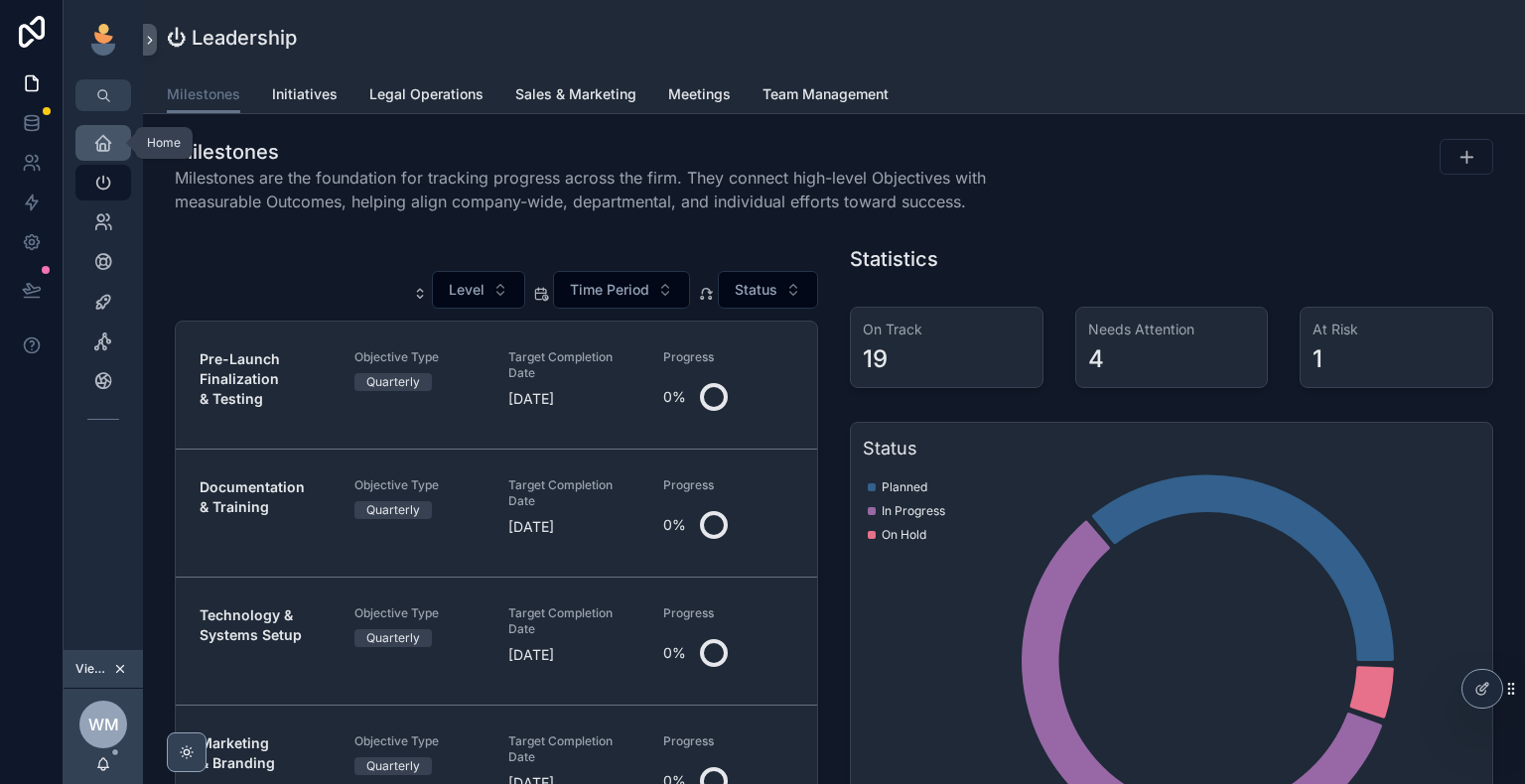 click at bounding box center (103, 143) 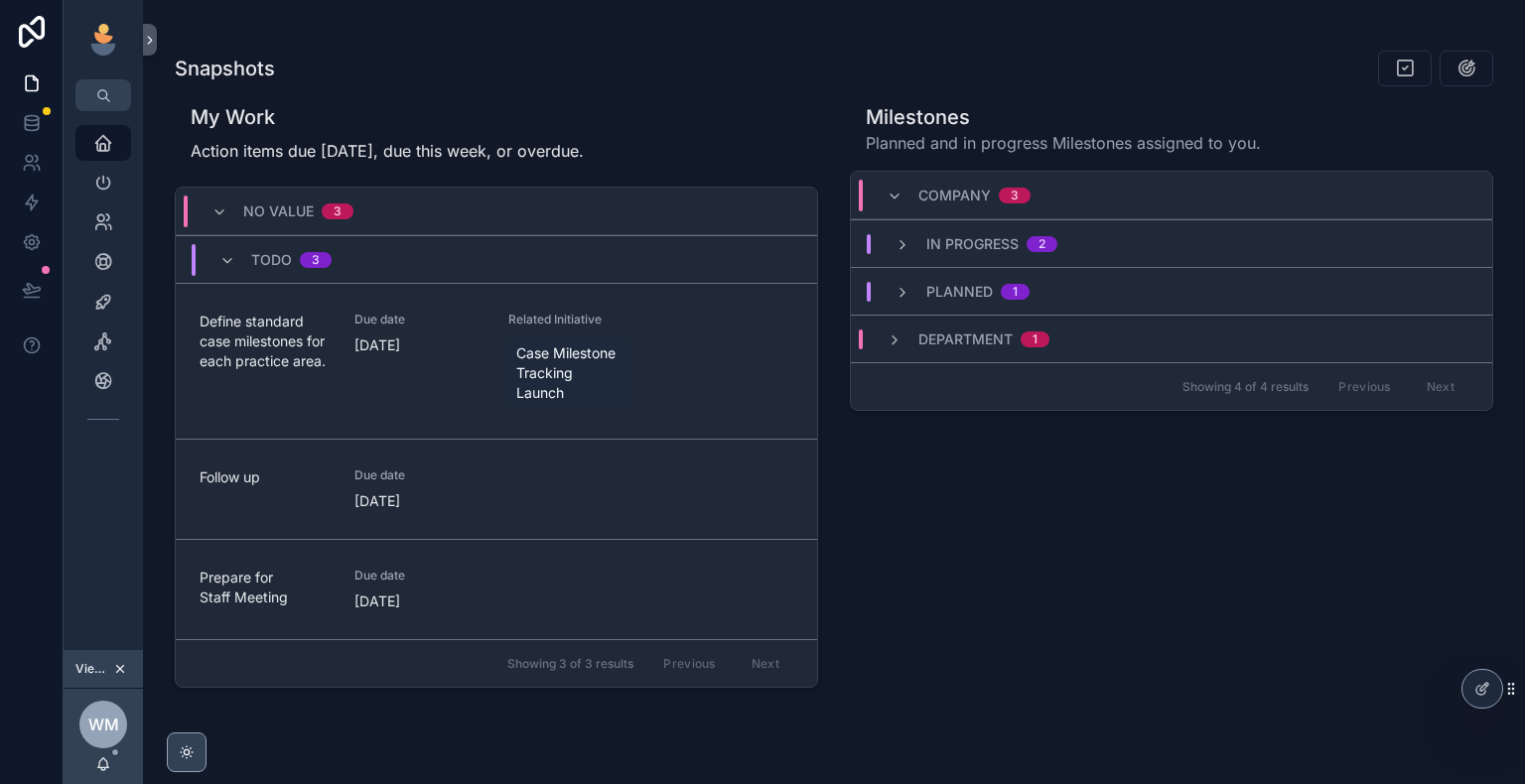 scroll, scrollTop: 794, scrollLeft: 0, axis: vertical 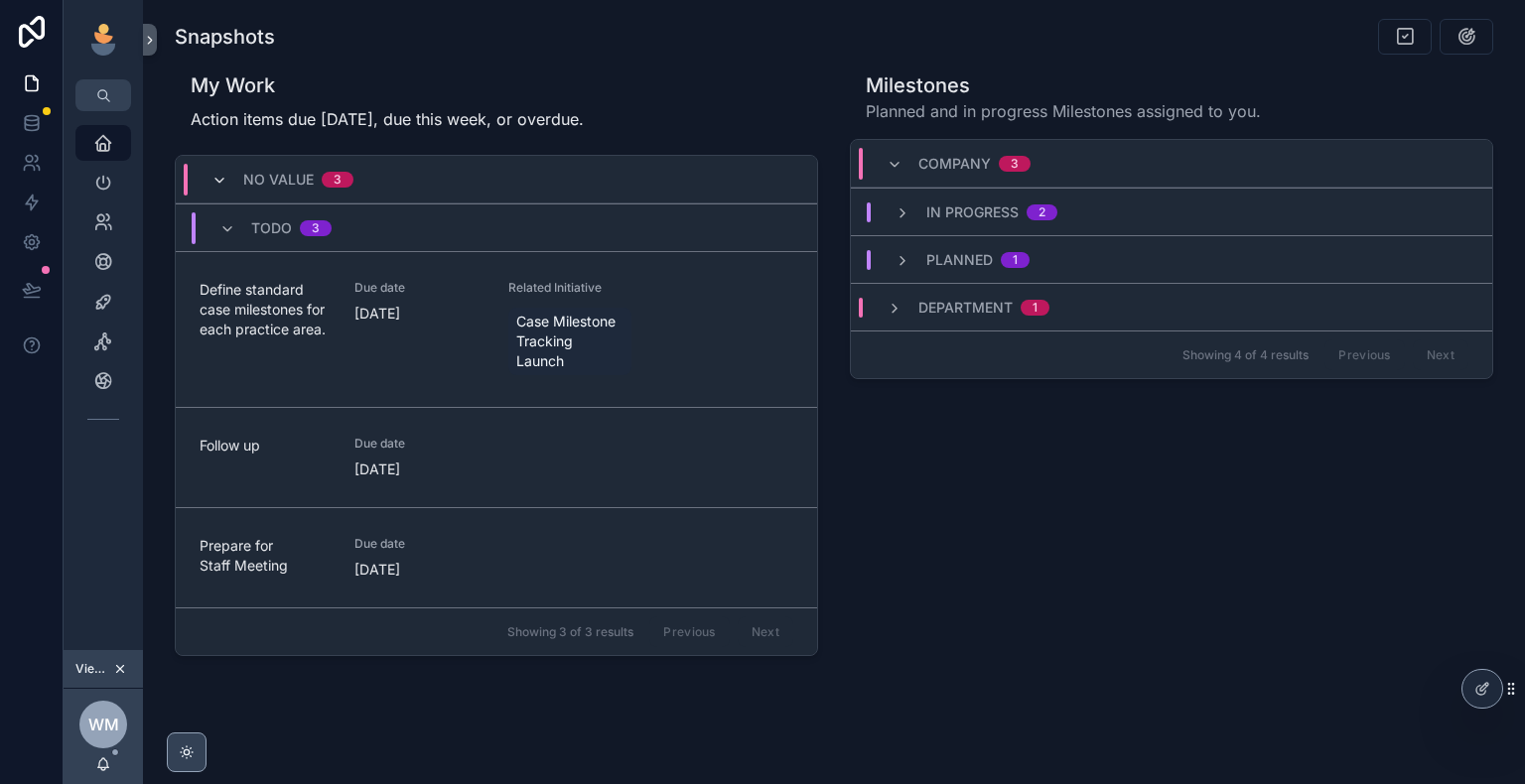 click at bounding box center (219, 181) 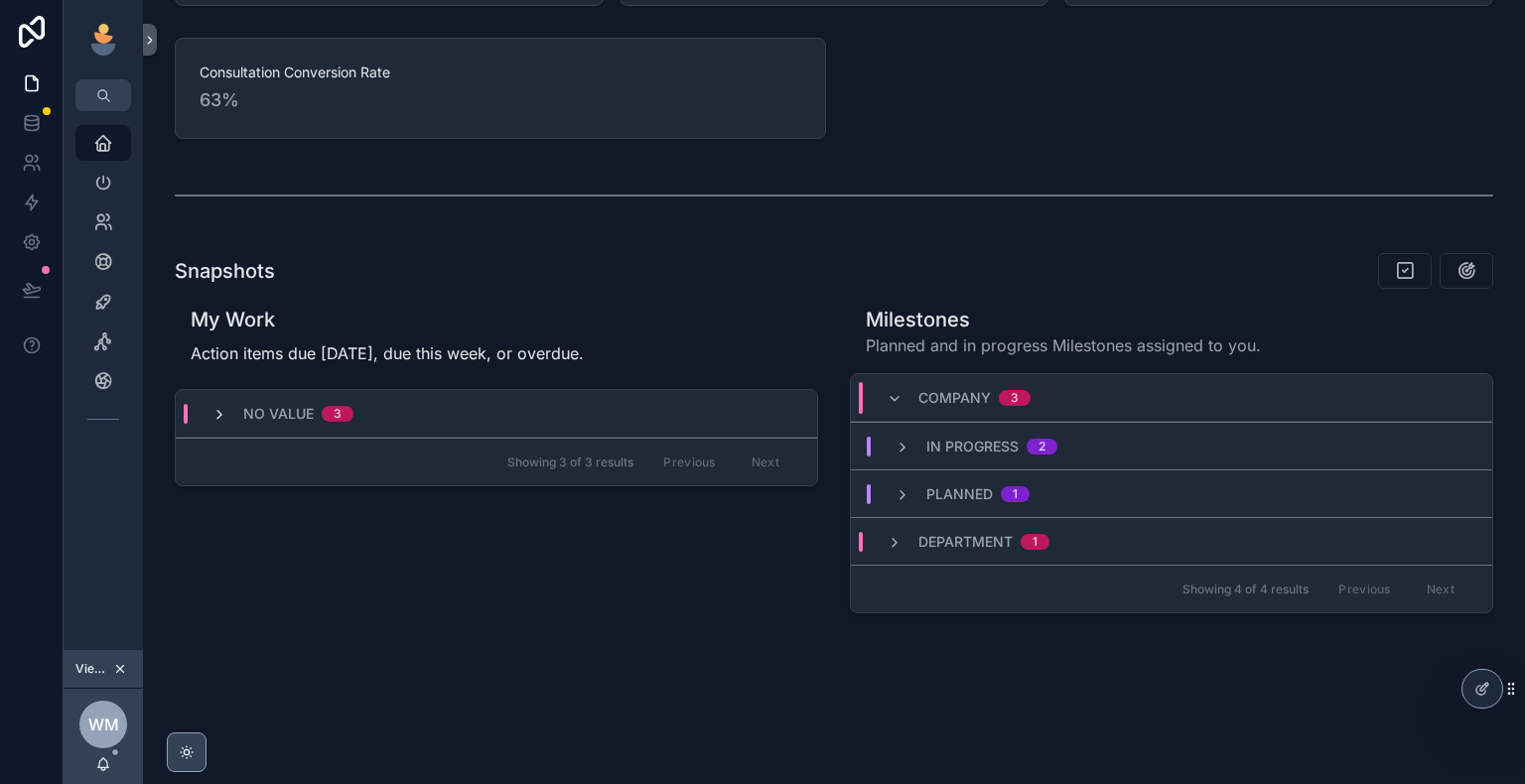 click at bounding box center [219, 415] 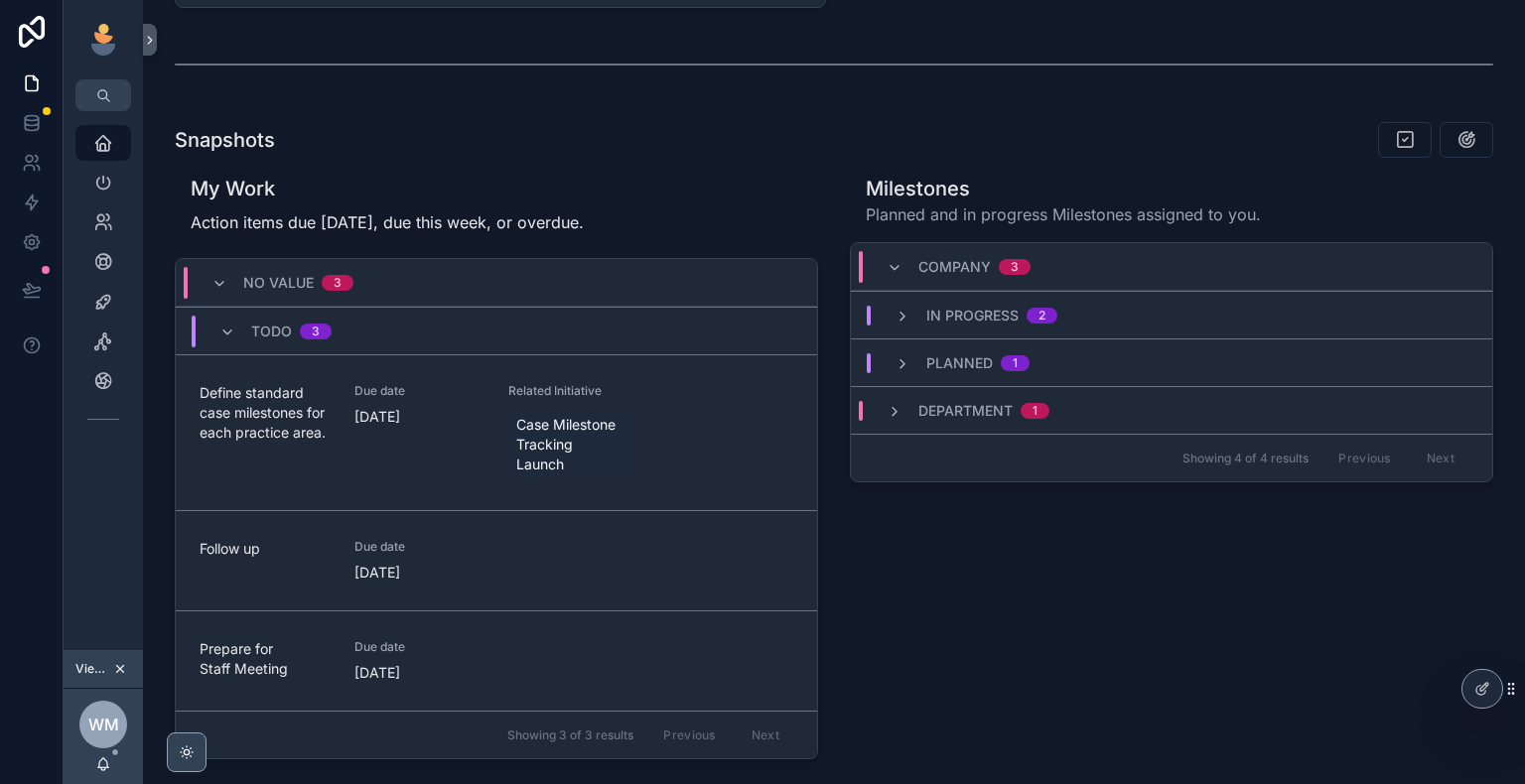 scroll, scrollTop: 736, scrollLeft: 0, axis: vertical 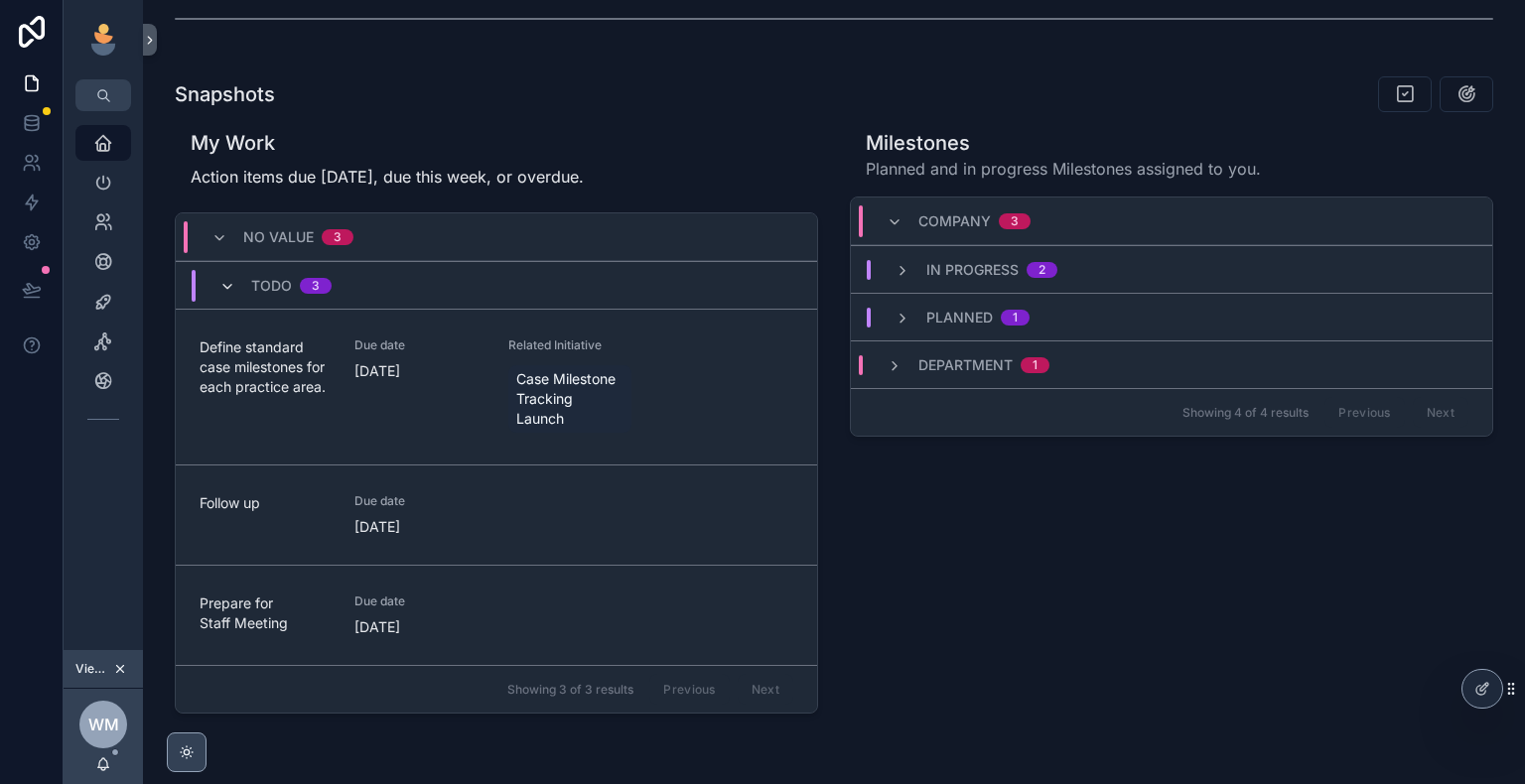 click at bounding box center (227, 287) 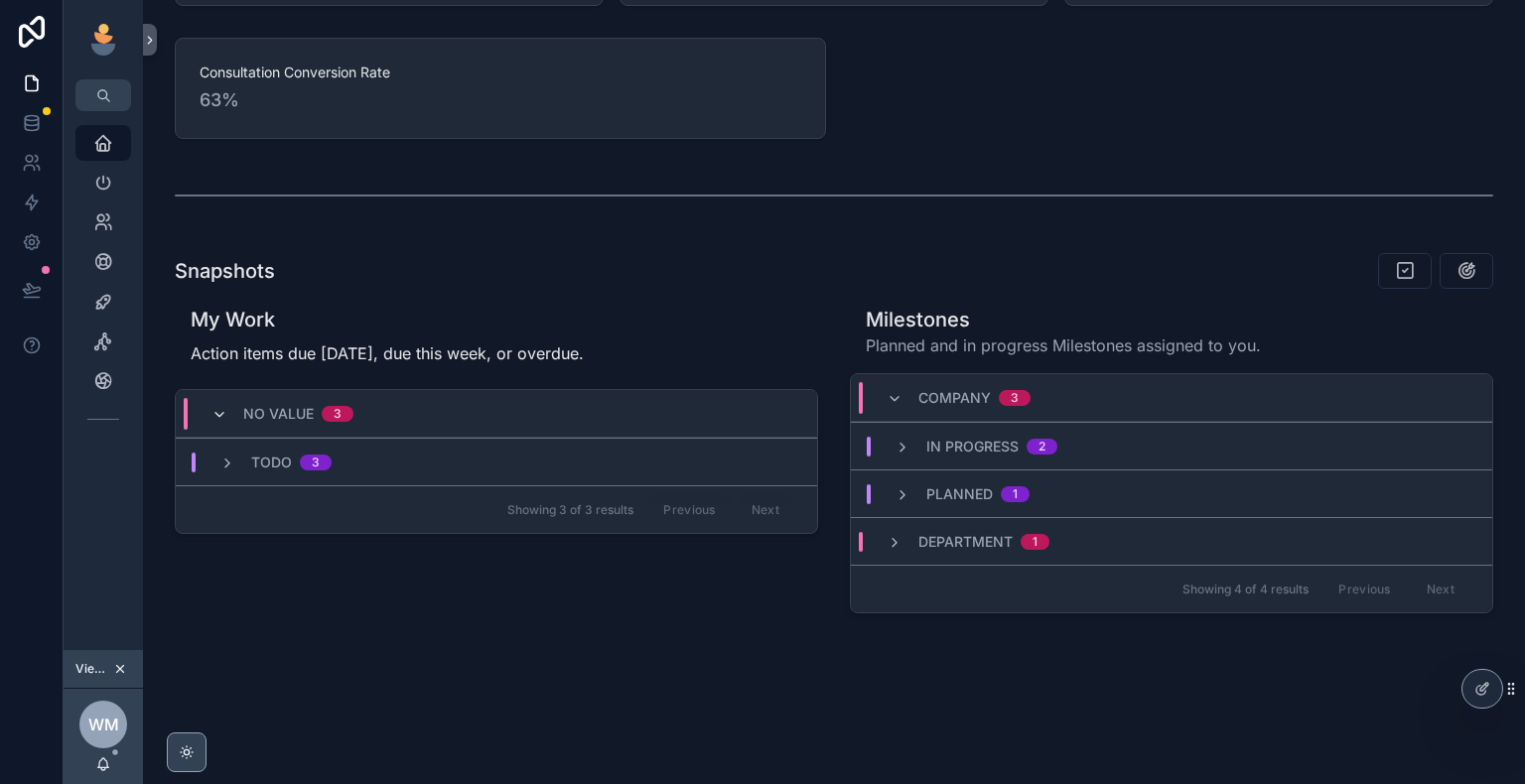 click at bounding box center [219, 415] 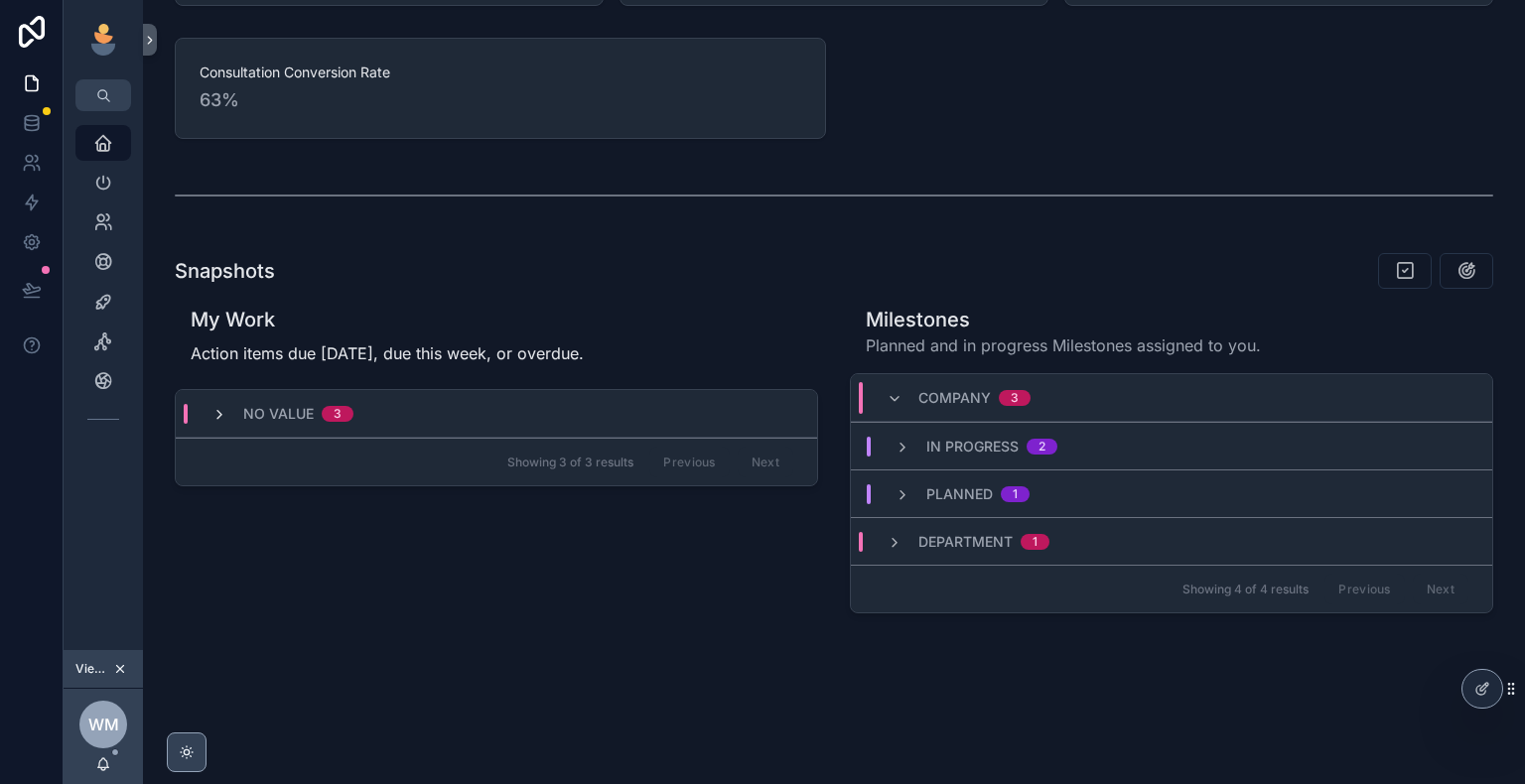 click at bounding box center (219, 415) 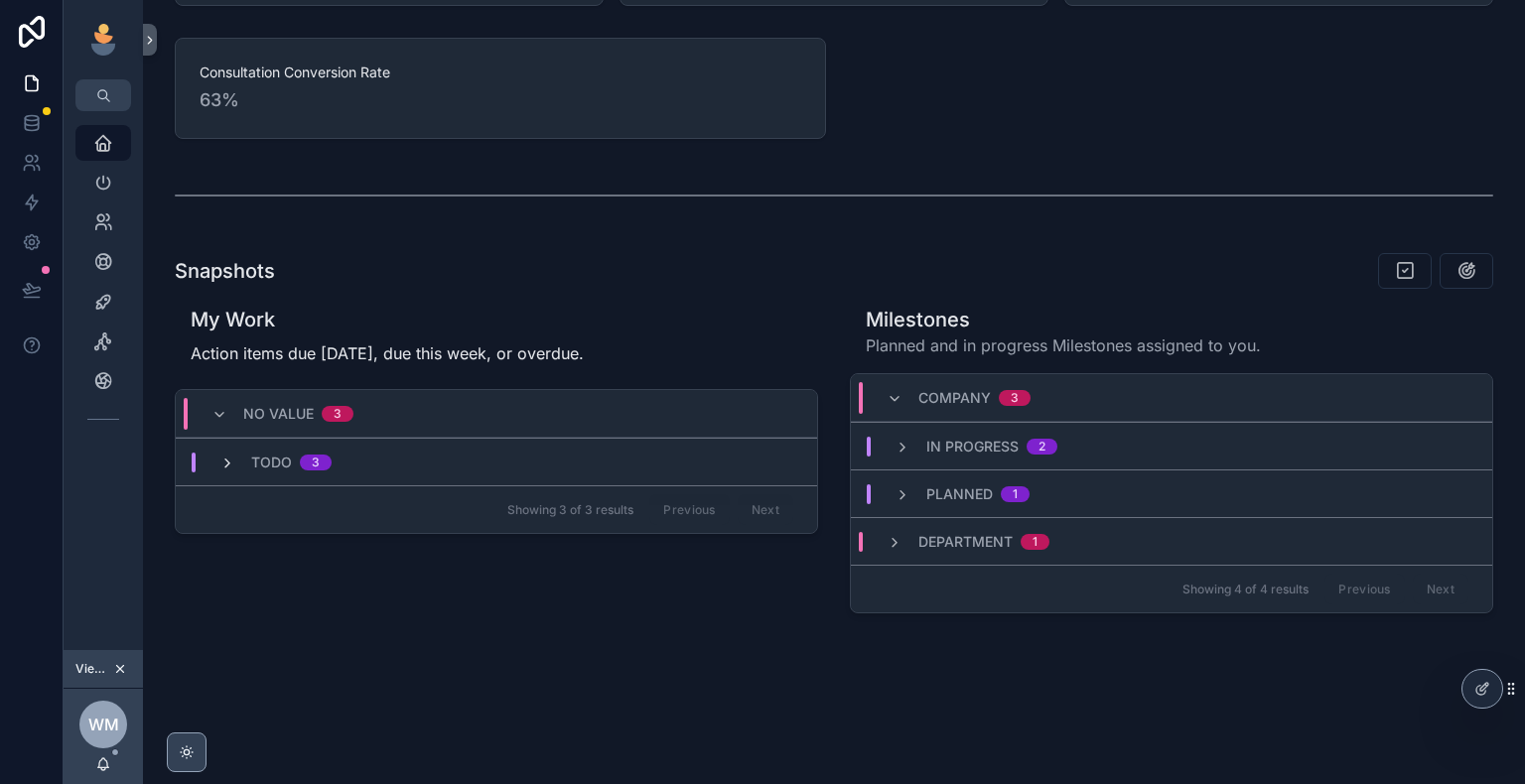click at bounding box center (227, 463) 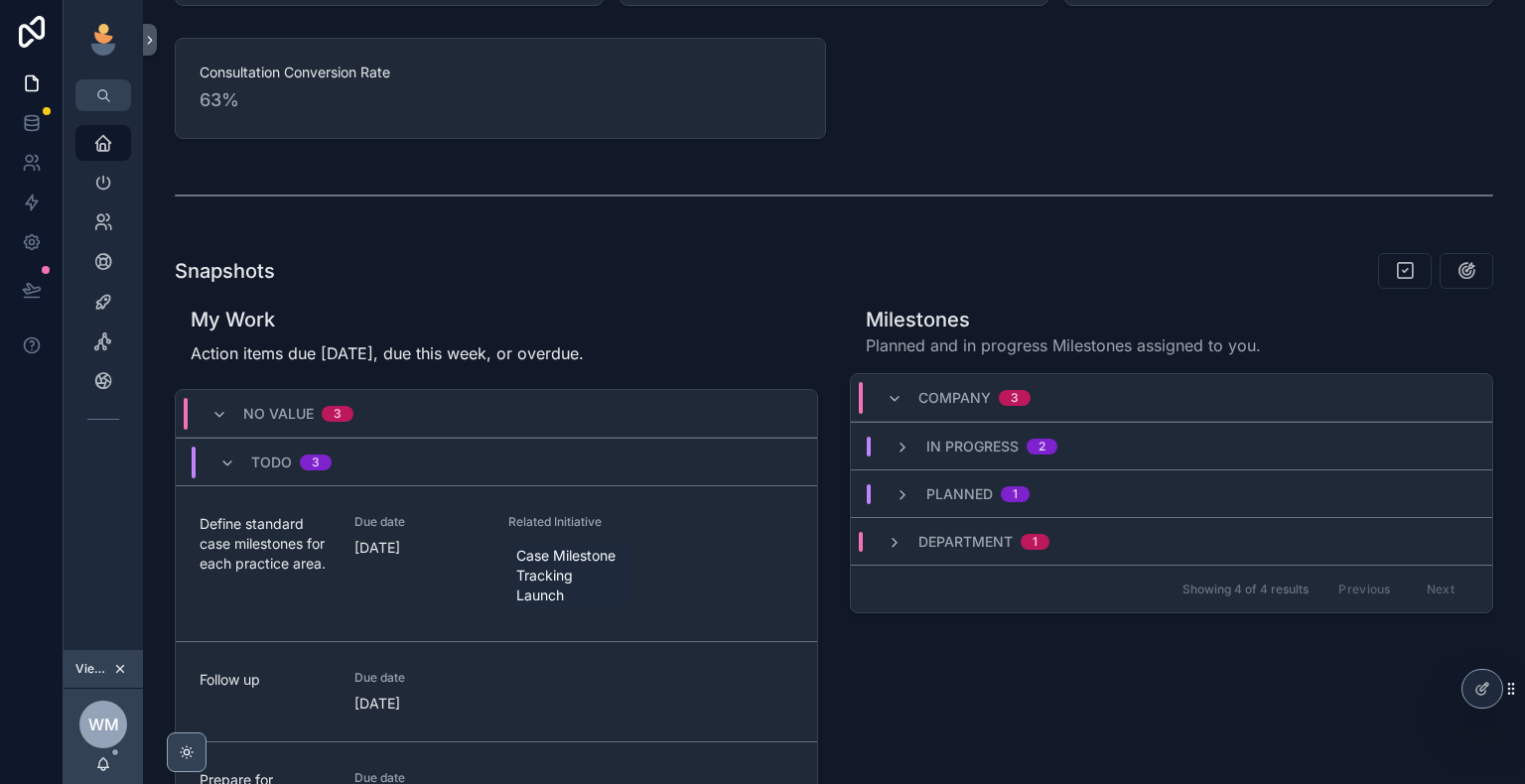 click at bounding box center (227, 463) 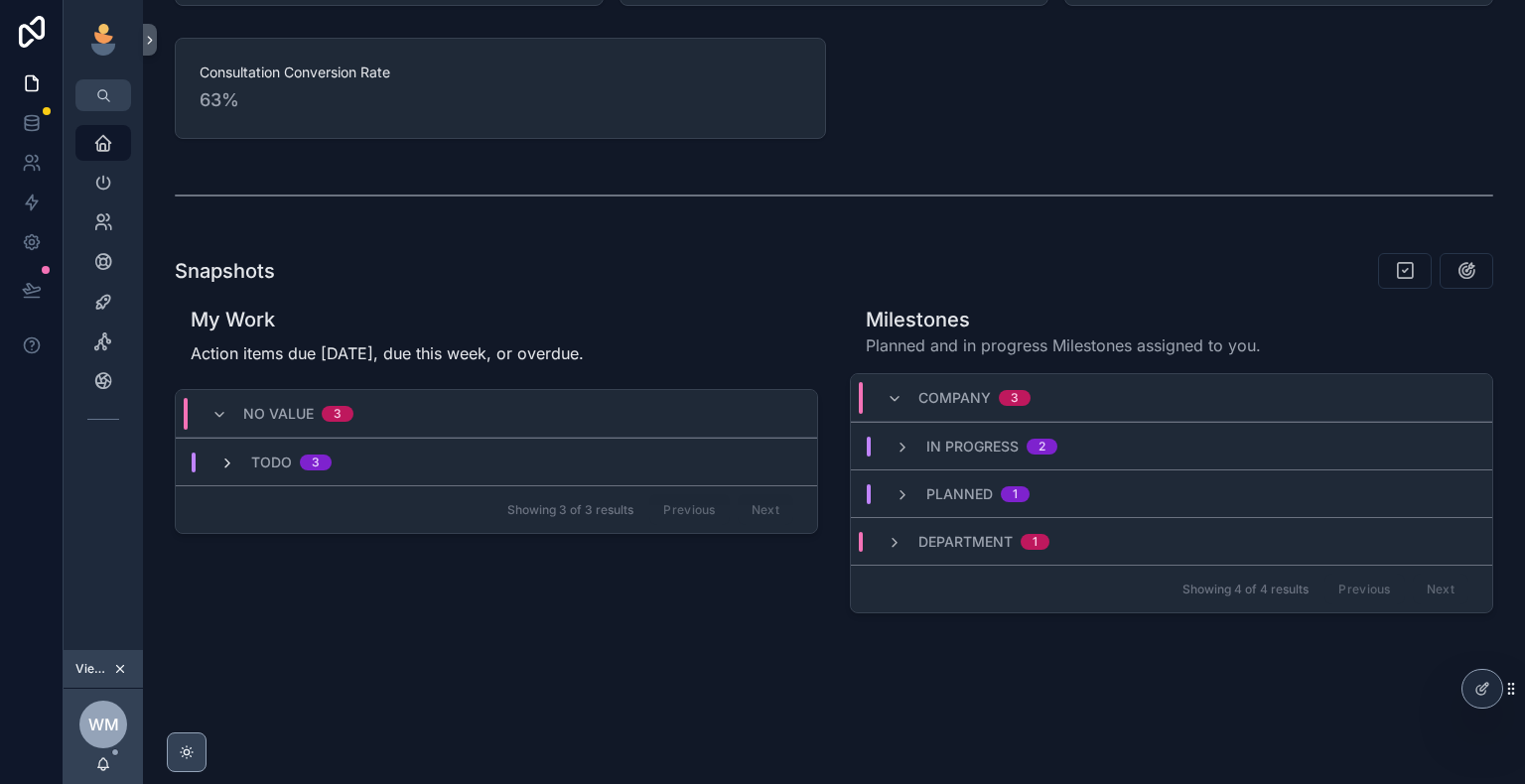 click at bounding box center [227, 463] 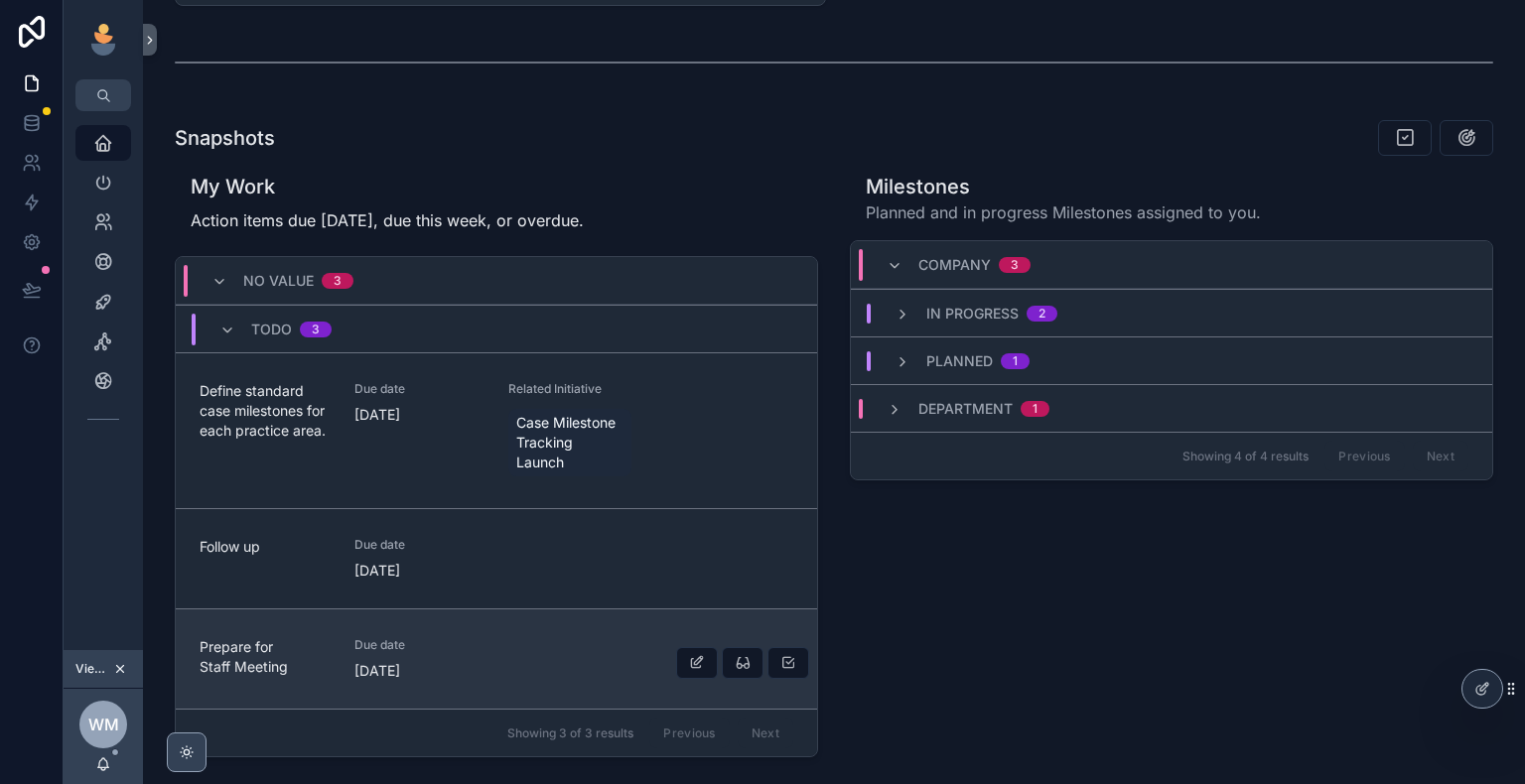 scroll, scrollTop: 659, scrollLeft: 0, axis: vertical 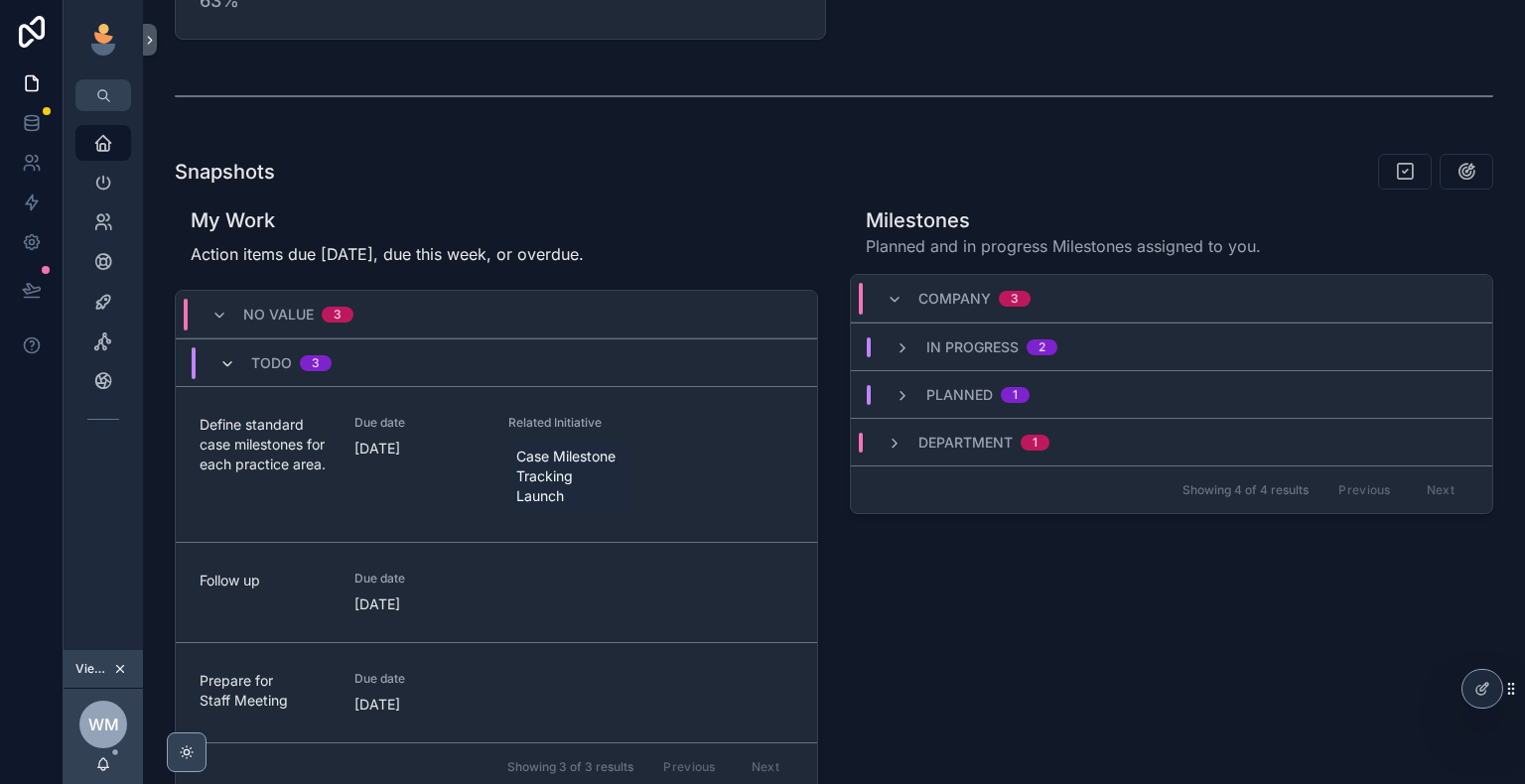 click at bounding box center [227, 364] 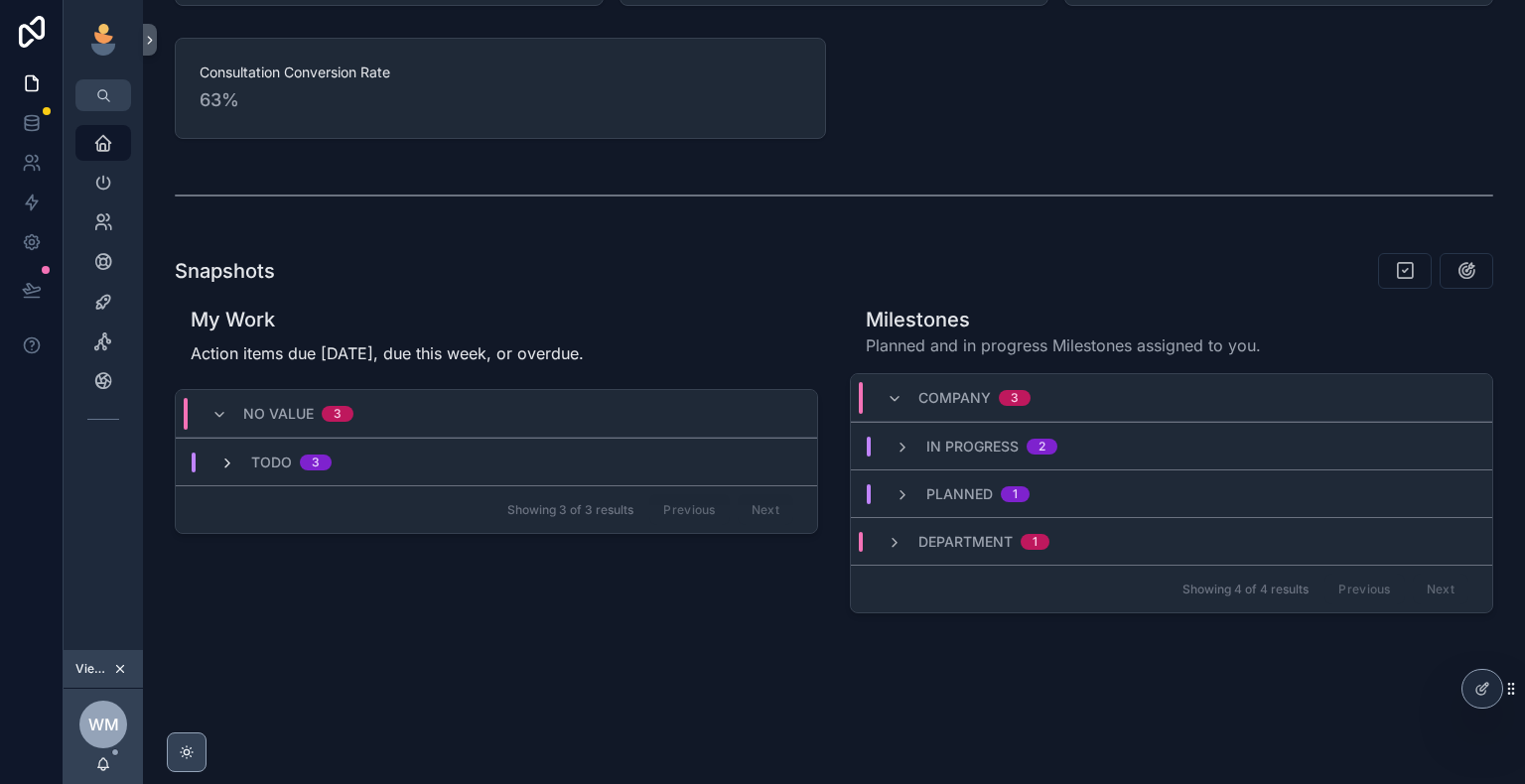 click at bounding box center (227, 463) 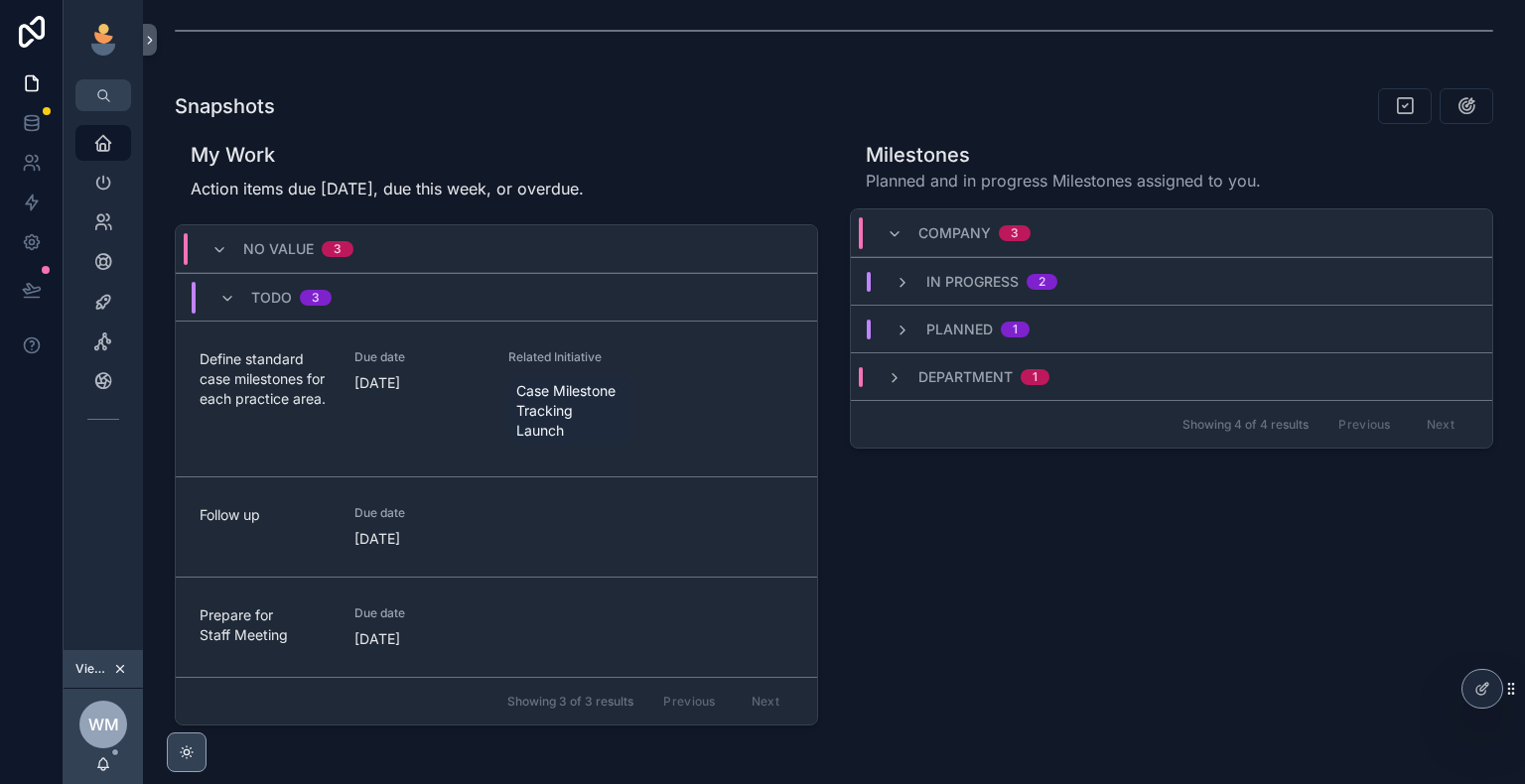 scroll, scrollTop: 758, scrollLeft: 0, axis: vertical 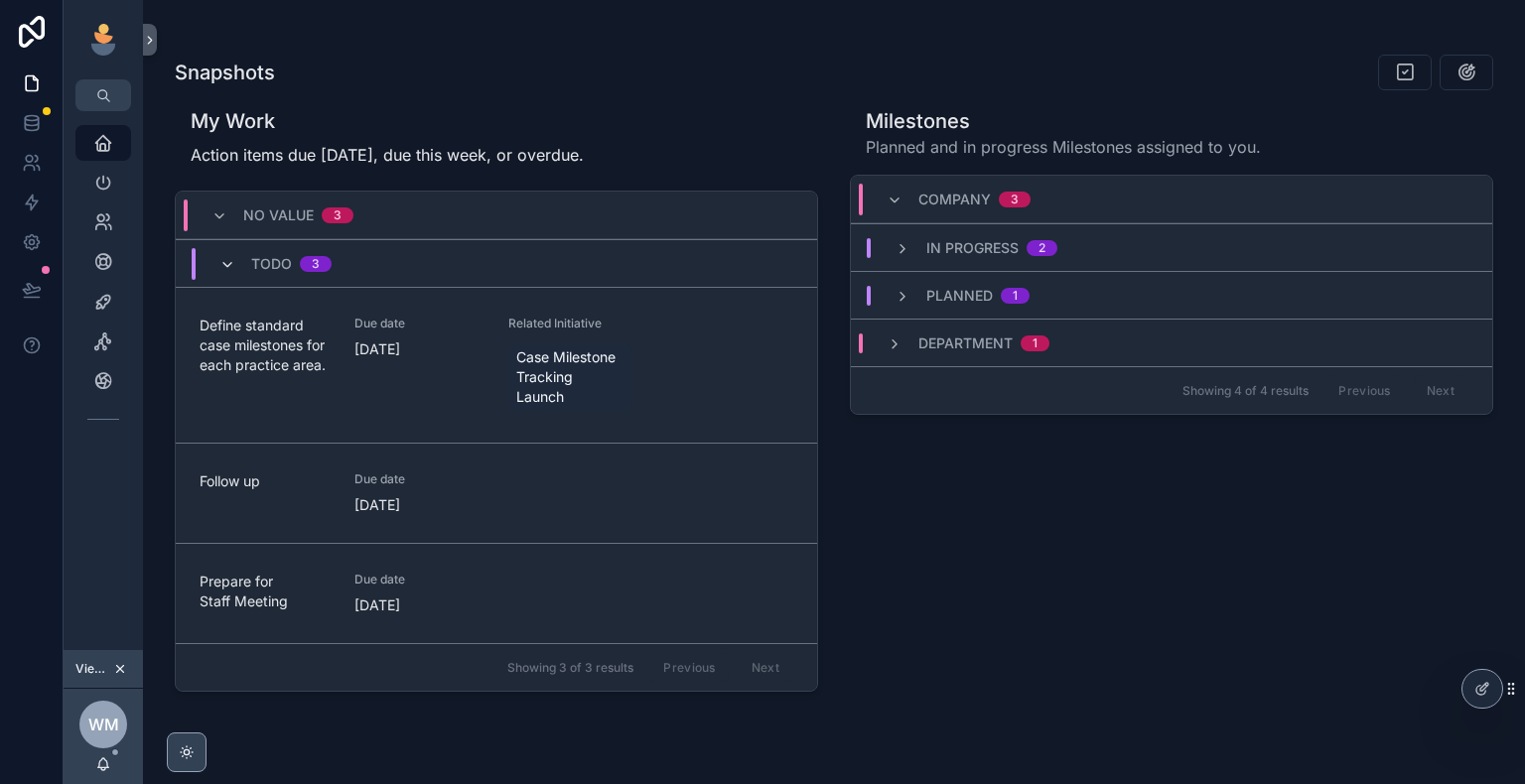click at bounding box center [227, 265] 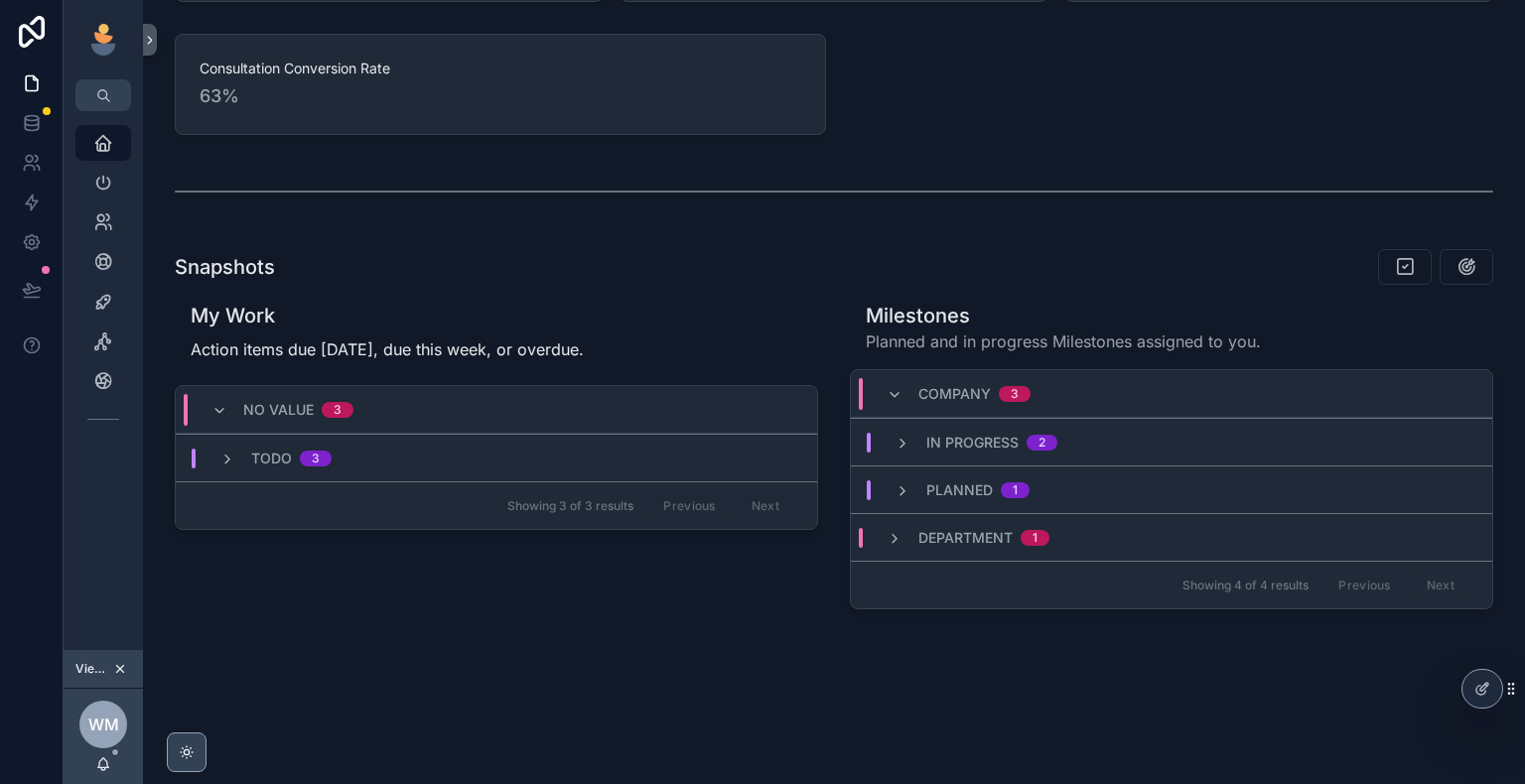 scroll, scrollTop: 560, scrollLeft: 0, axis: vertical 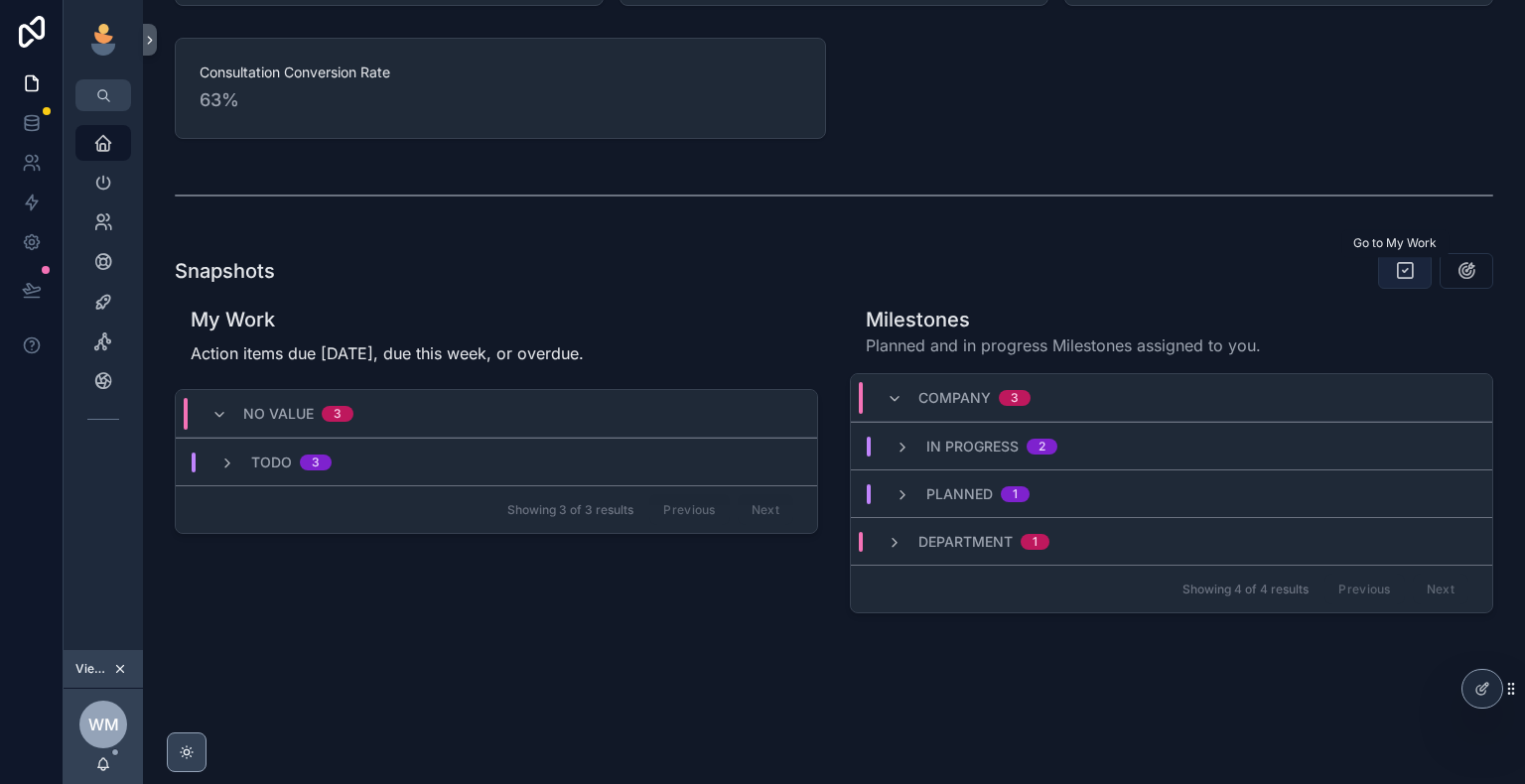 click at bounding box center (1405, 271) 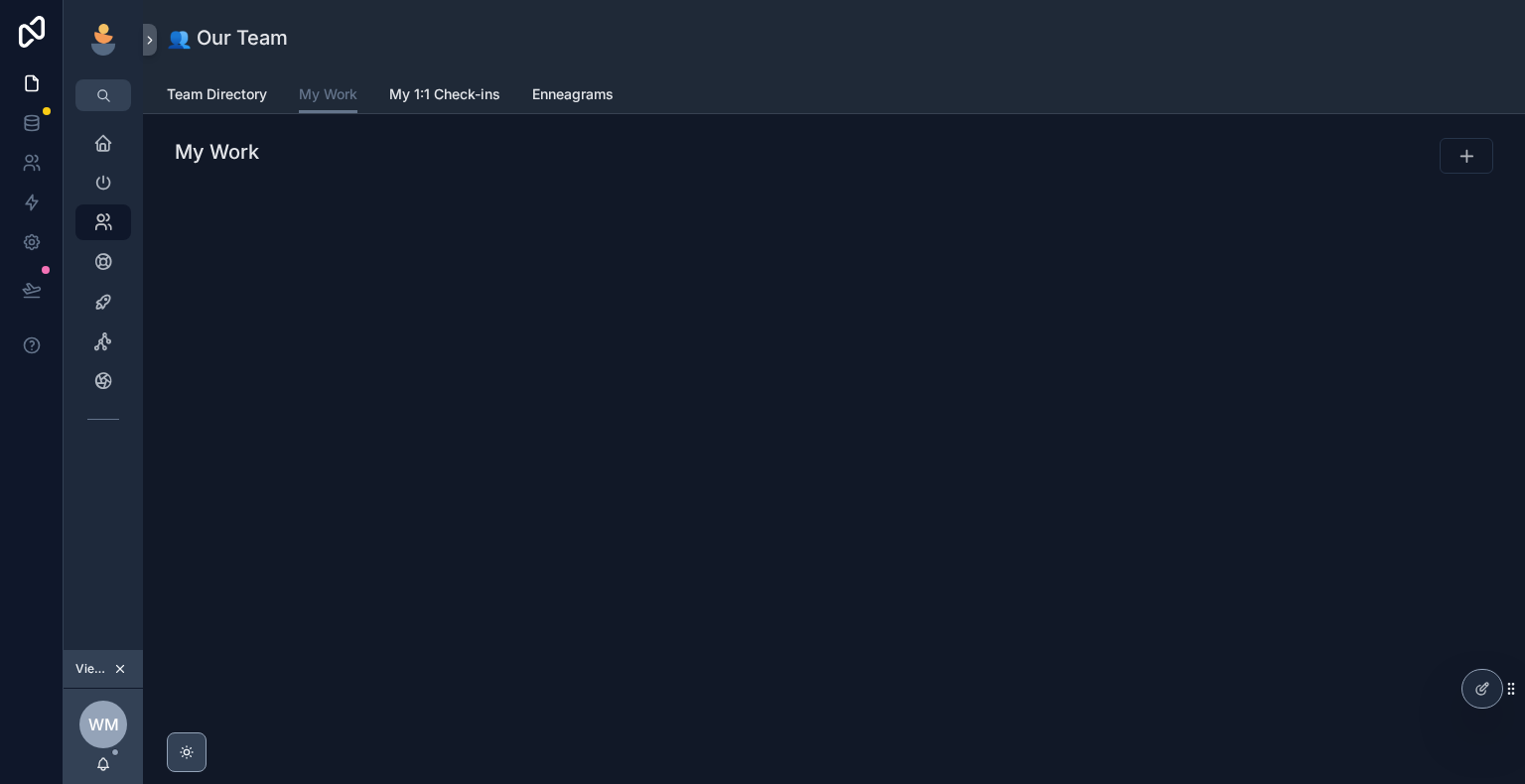 scroll, scrollTop: 0, scrollLeft: 0, axis: both 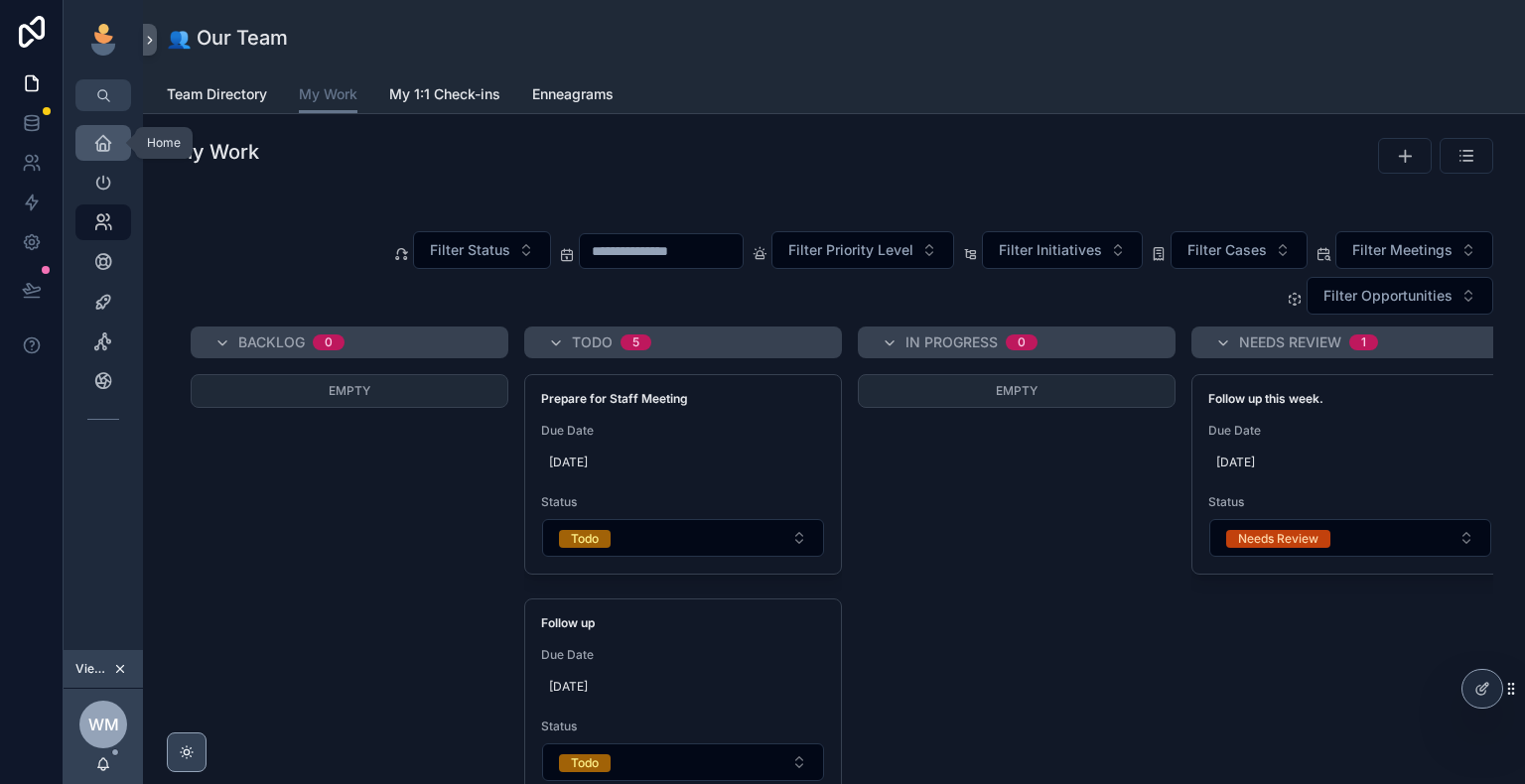 click at bounding box center (103, 143) 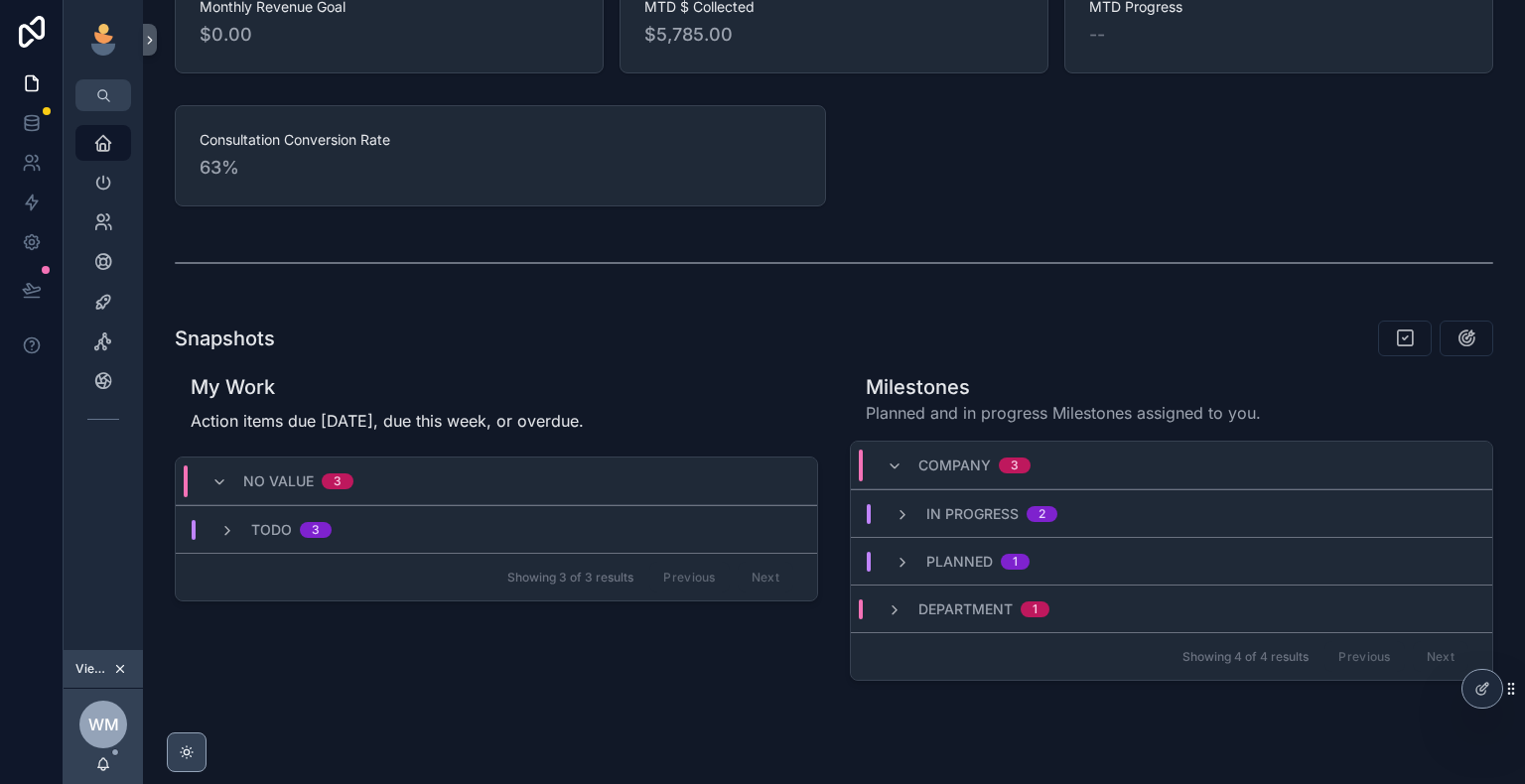 scroll, scrollTop: 460, scrollLeft: 0, axis: vertical 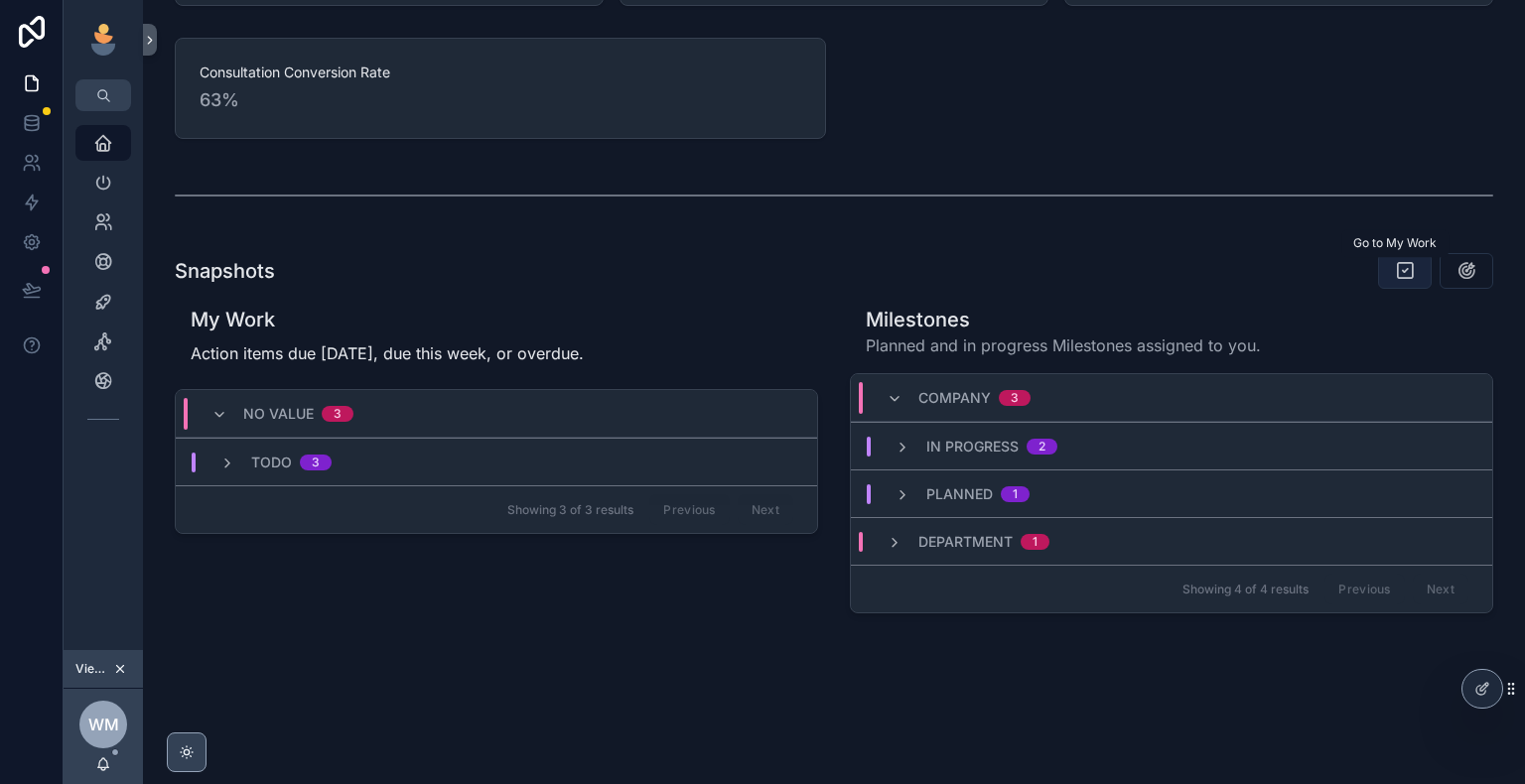 click at bounding box center [1405, 271] 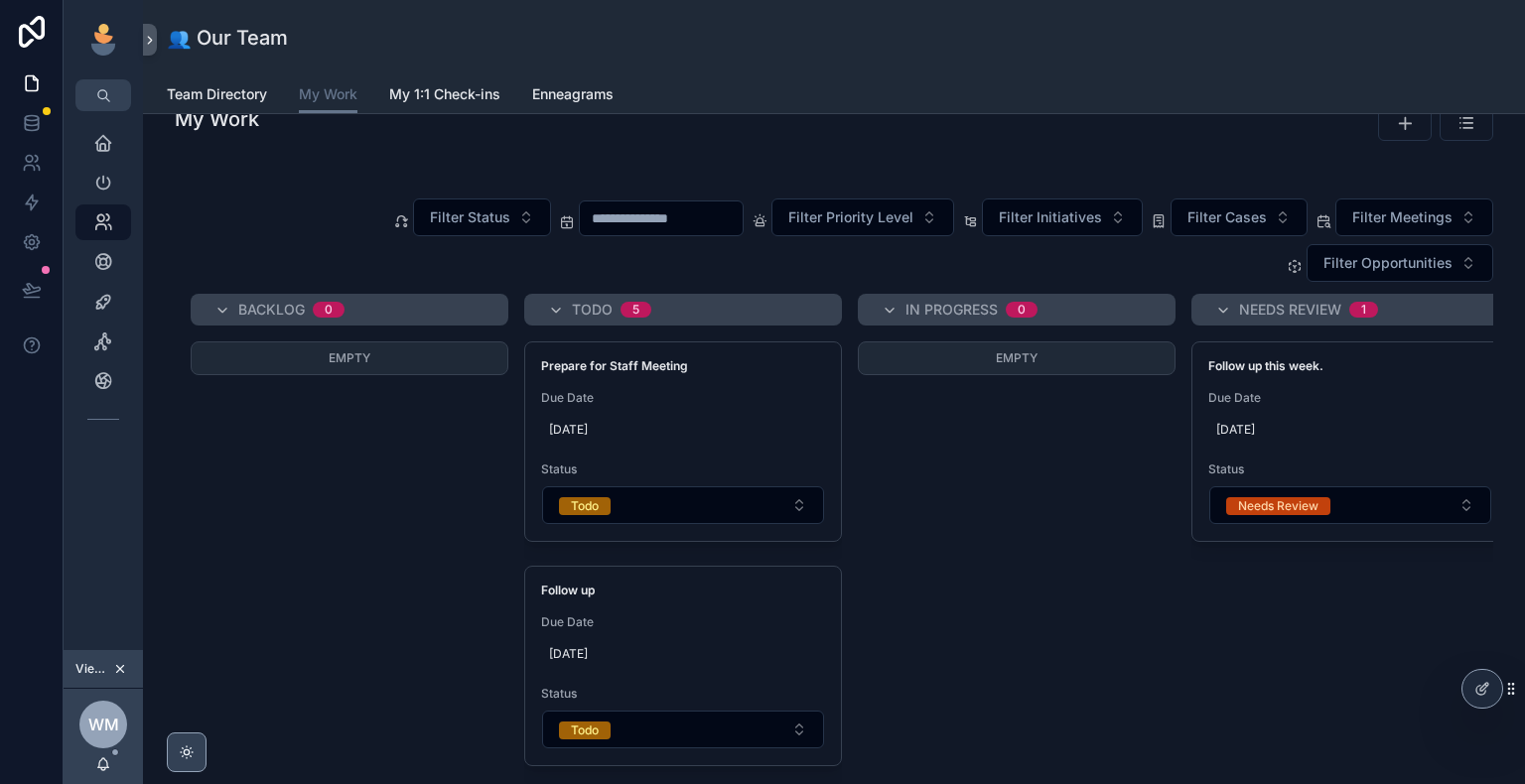 scroll, scrollTop: 0, scrollLeft: 0, axis: both 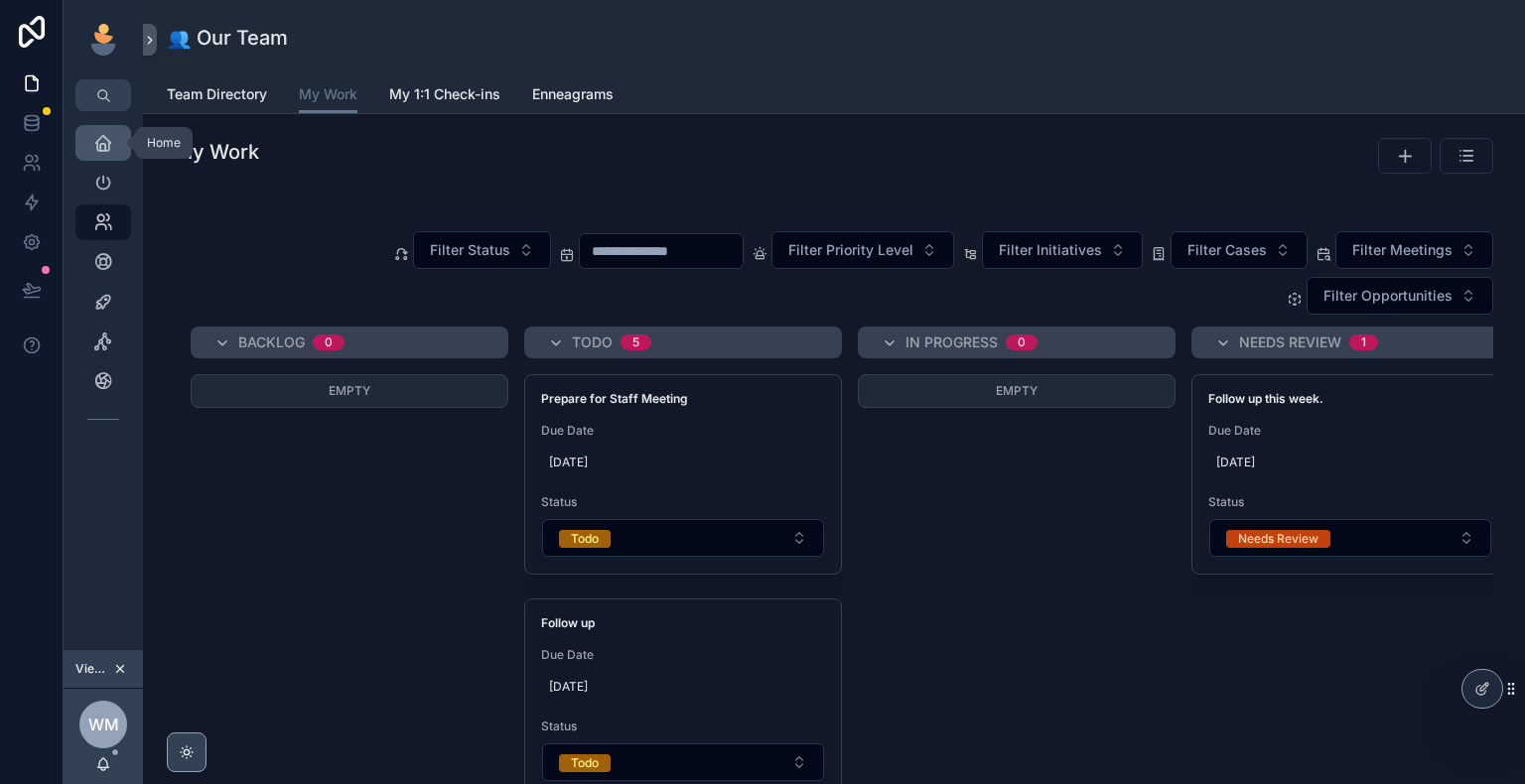 click at bounding box center (103, 143) 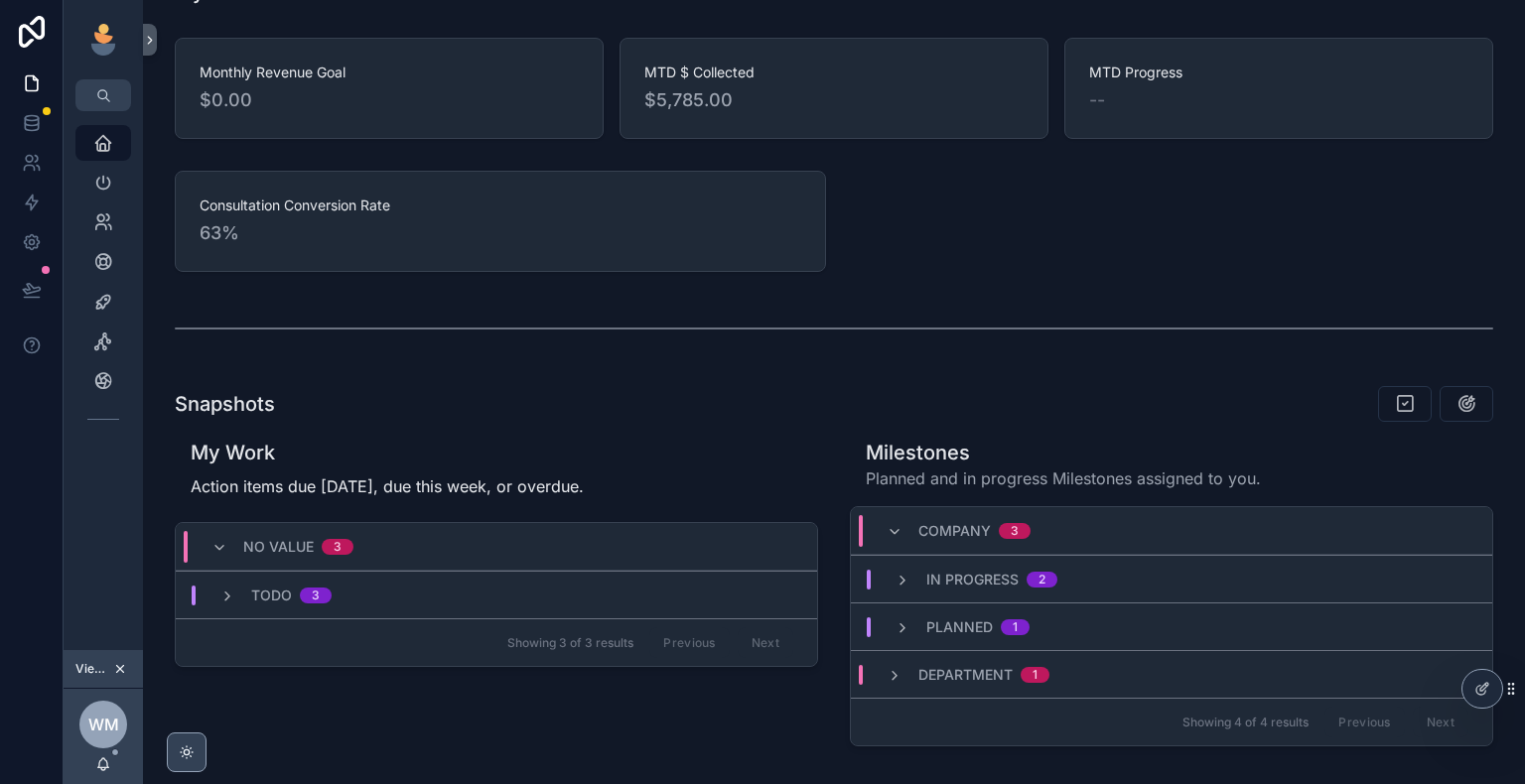 scroll, scrollTop: 560, scrollLeft: 0, axis: vertical 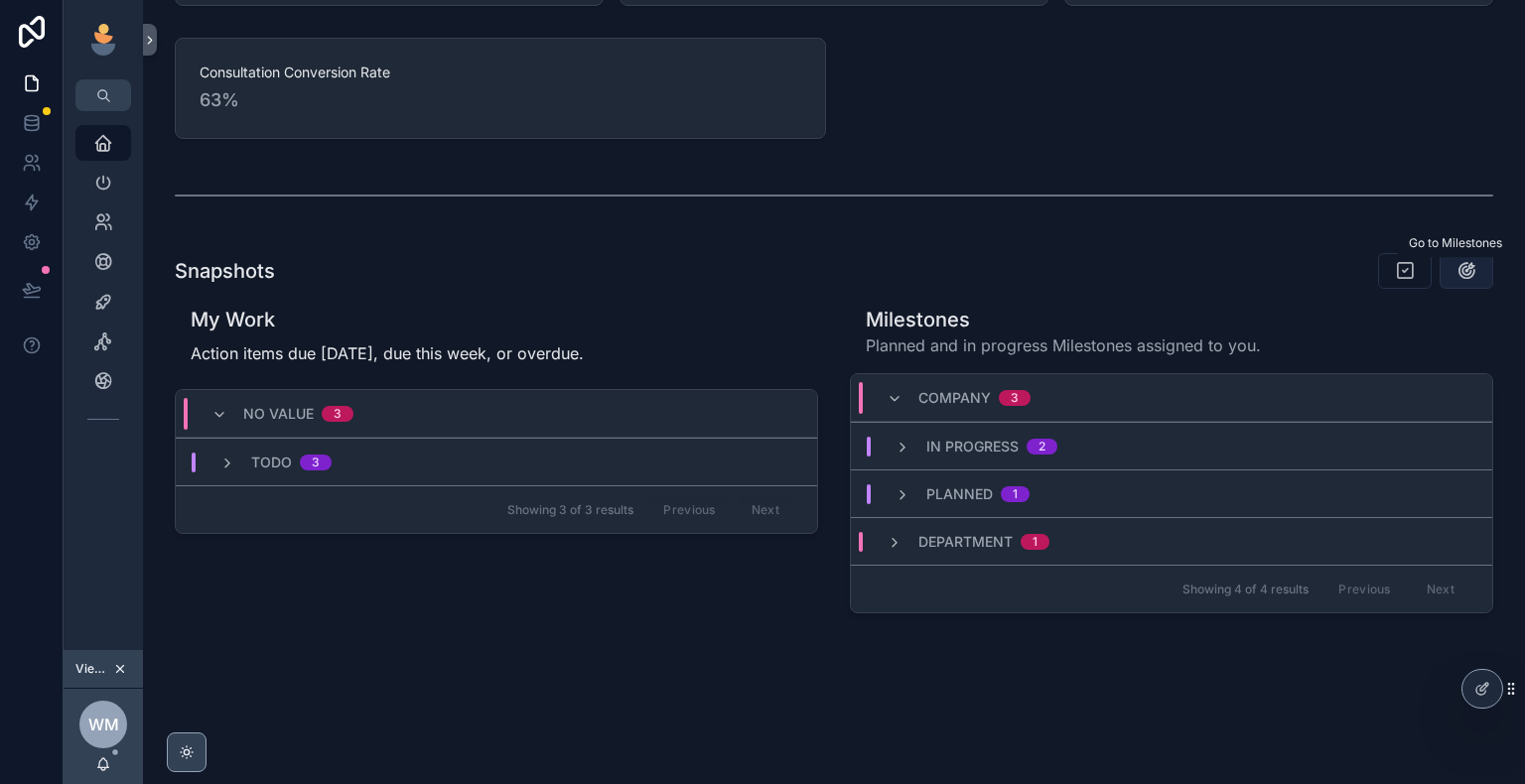 click at bounding box center (1466, 271) 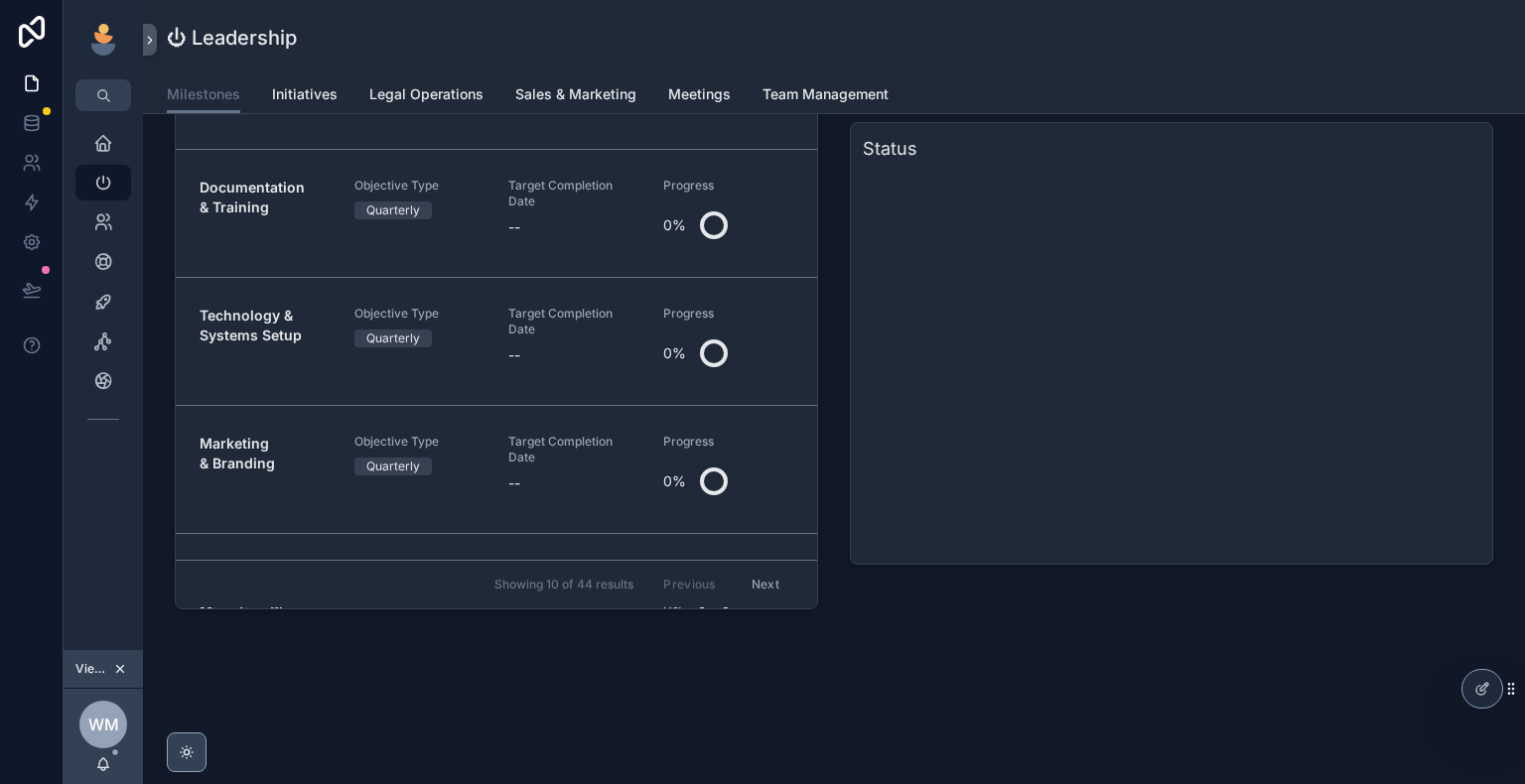scroll, scrollTop: 0, scrollLeft: 0, axis: both 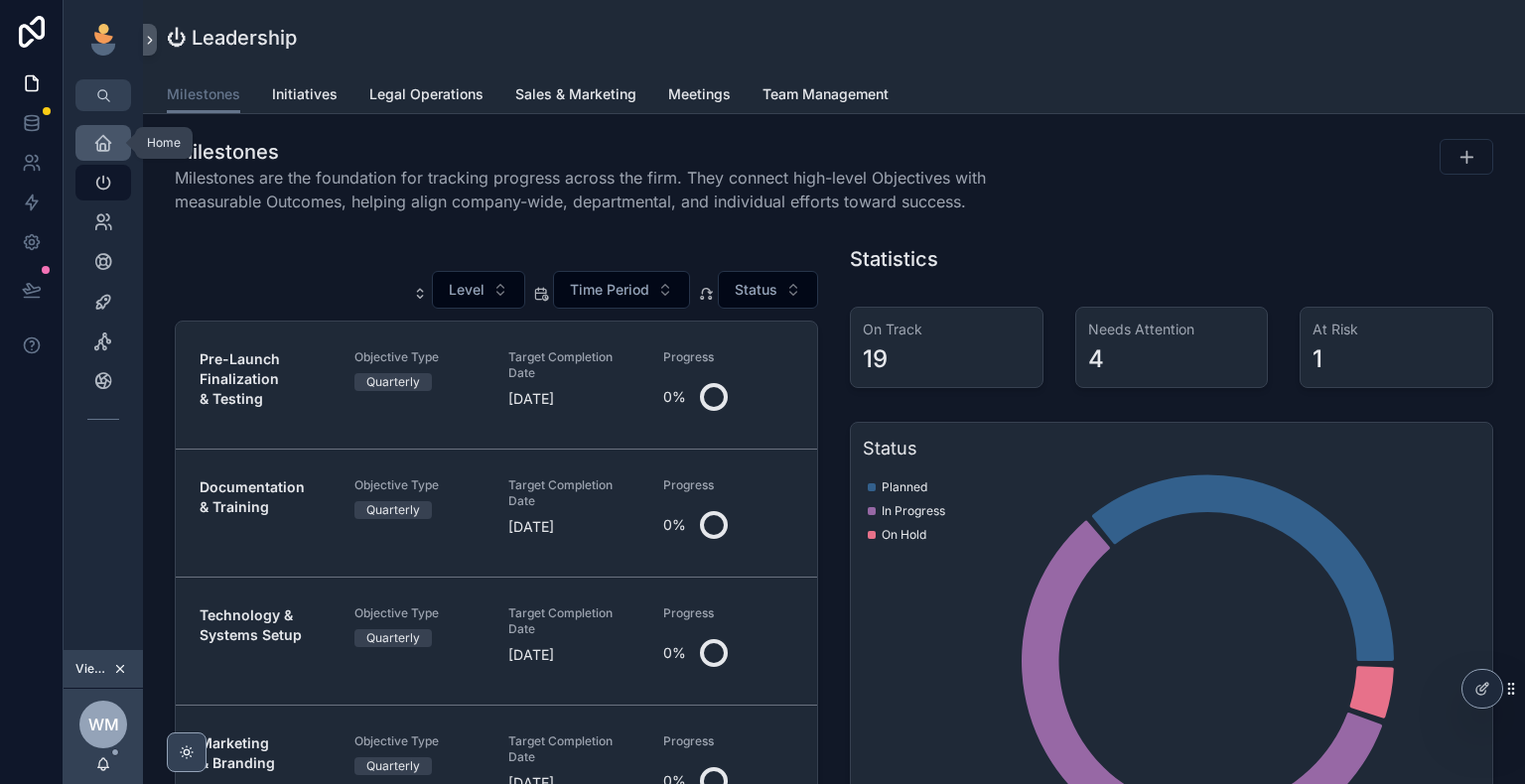 click at bounding box center (103, 143) 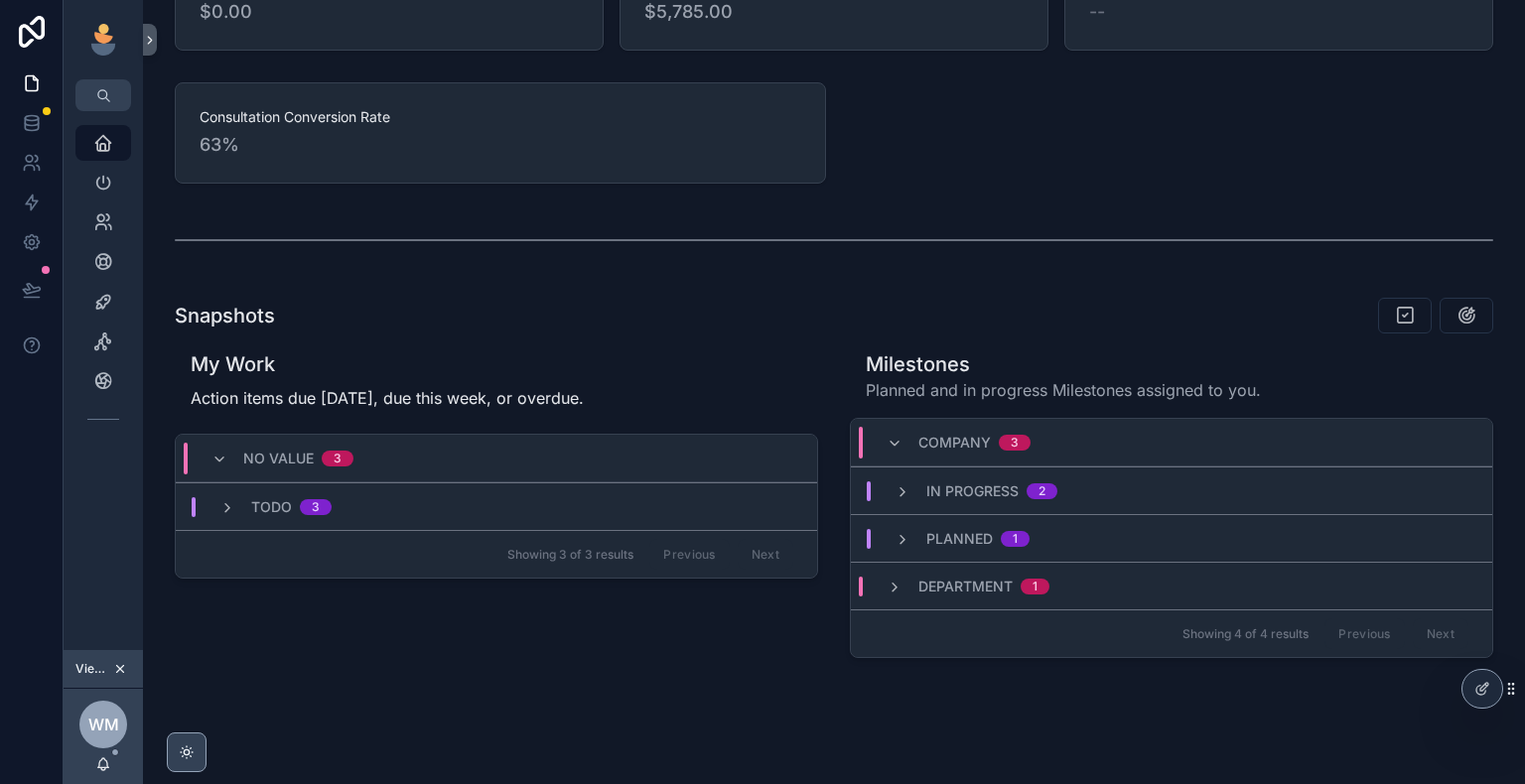 scroll, scrollTop: 560, scrollLeft: 0, axis: vertical 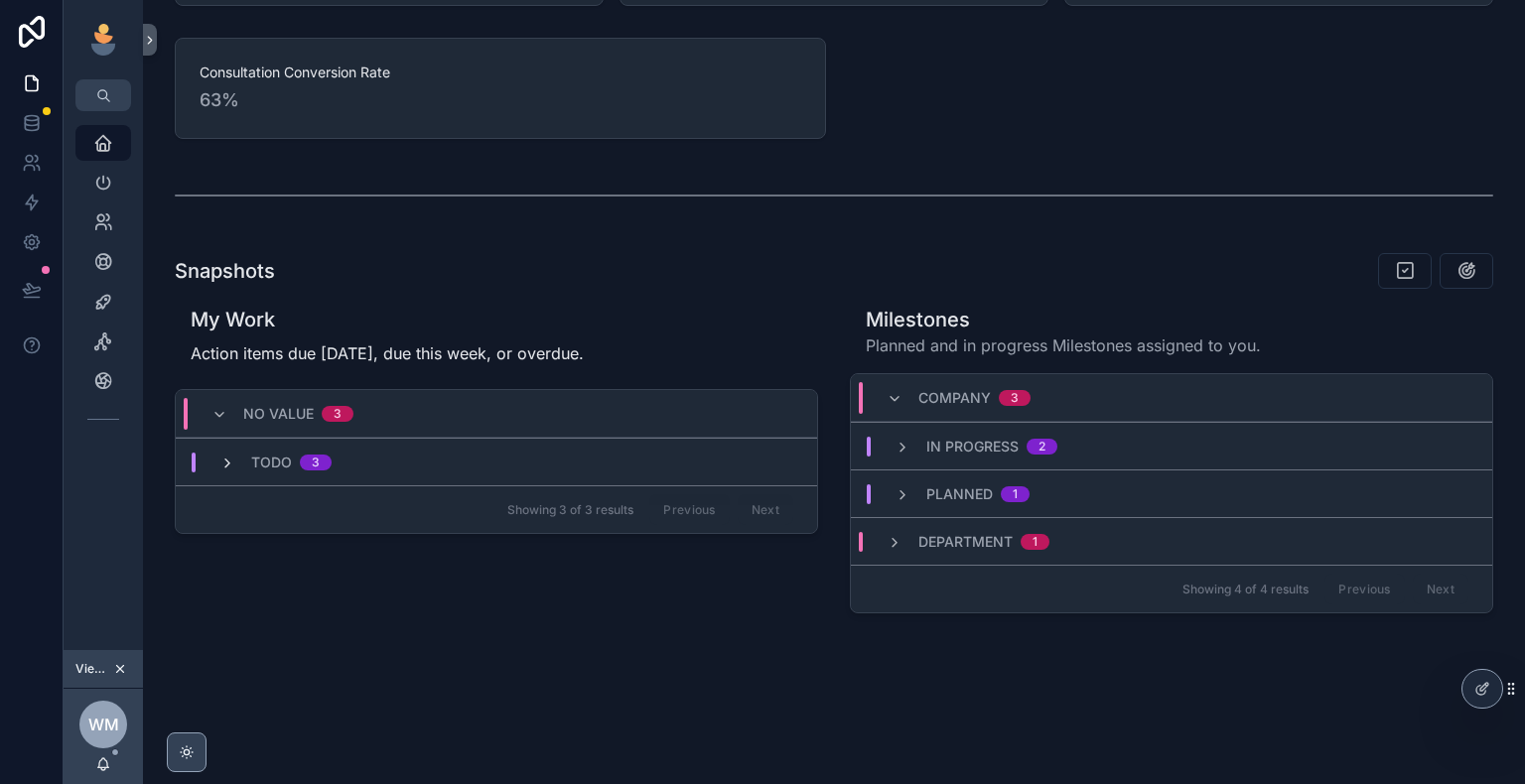 click at bounding box center [227, 463] 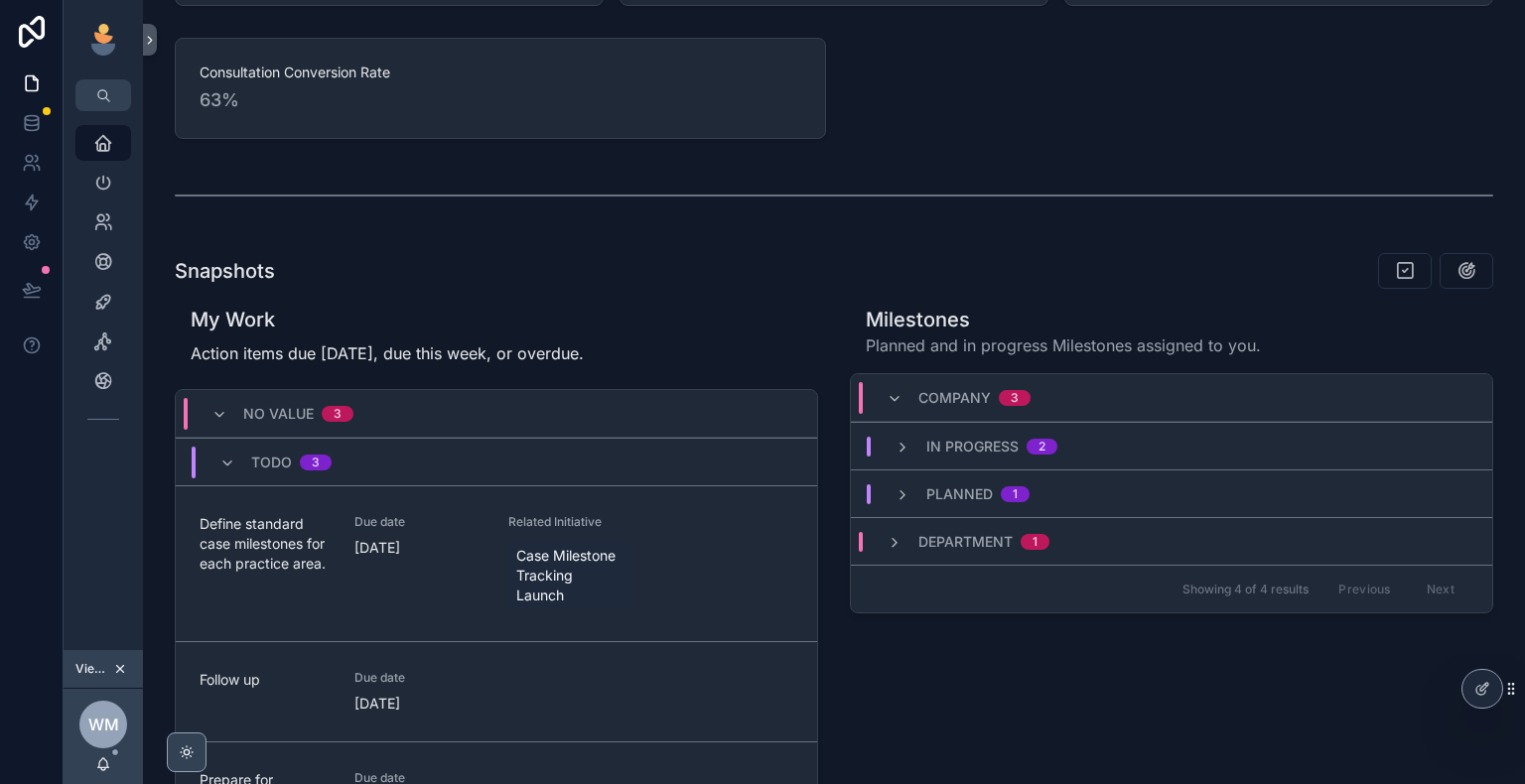 scroll, scrollTop: 659, scrollLeft: 0, axis: vertical 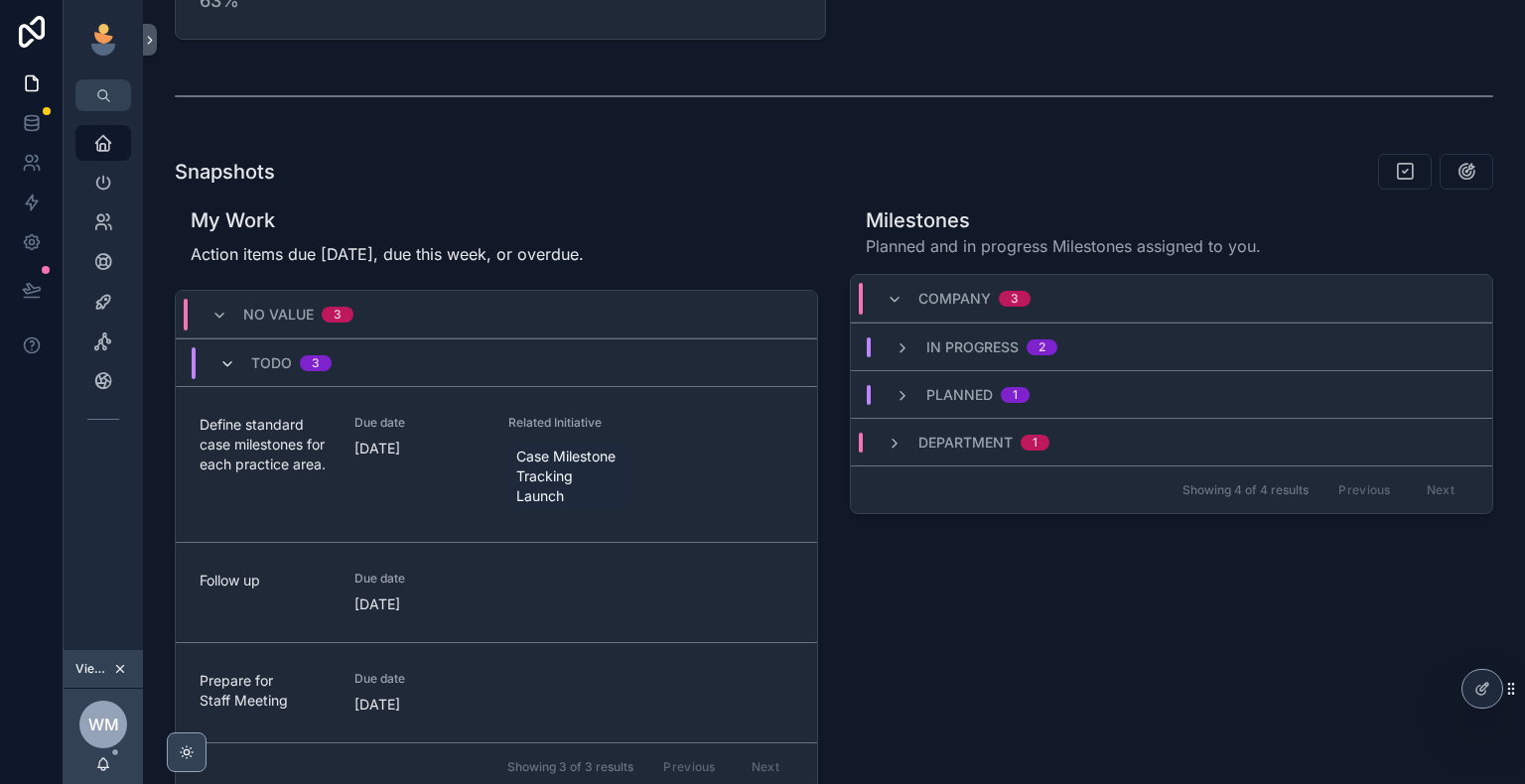 click at bounding box center (227, 364) 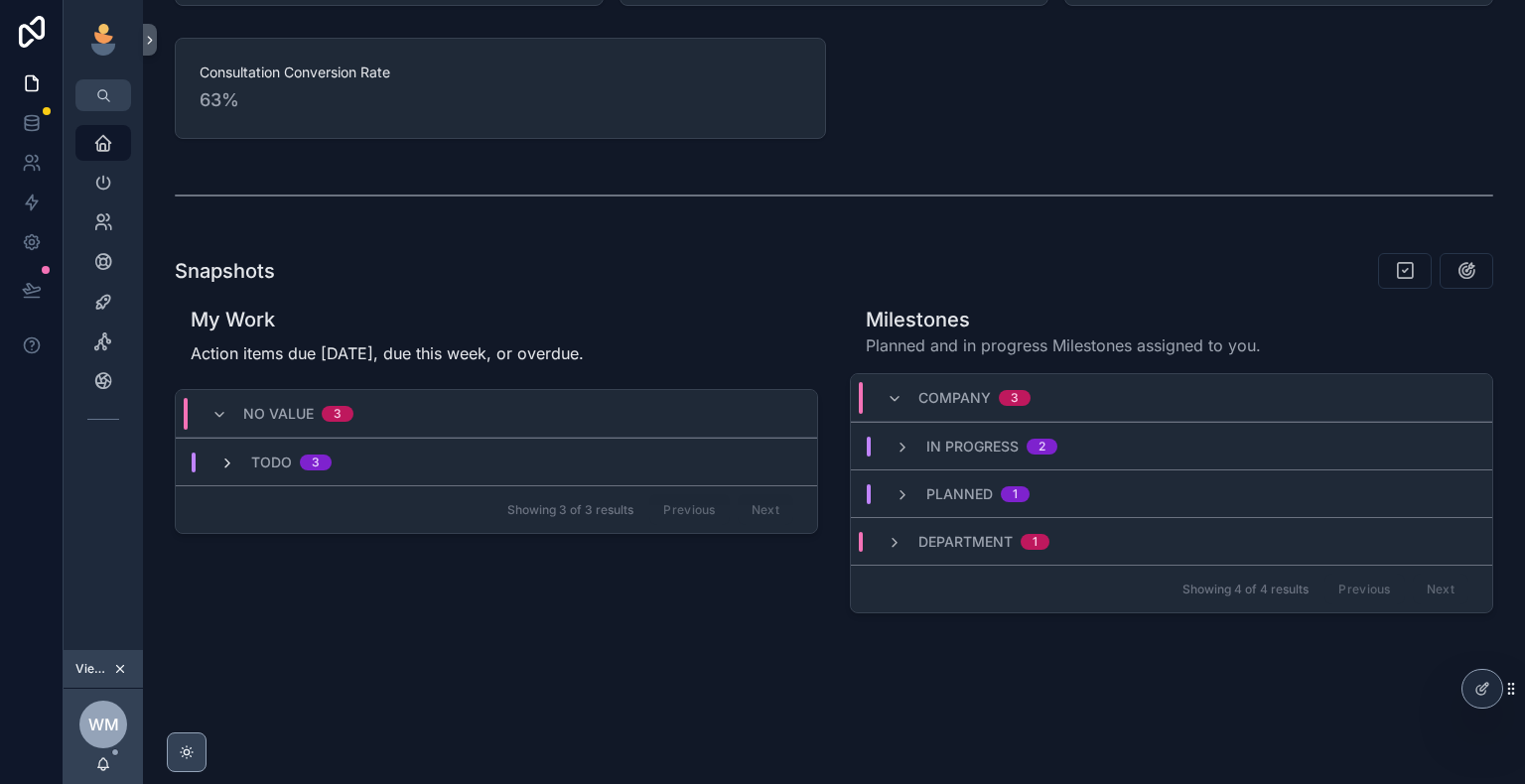 click at bounding box center (227, 463) 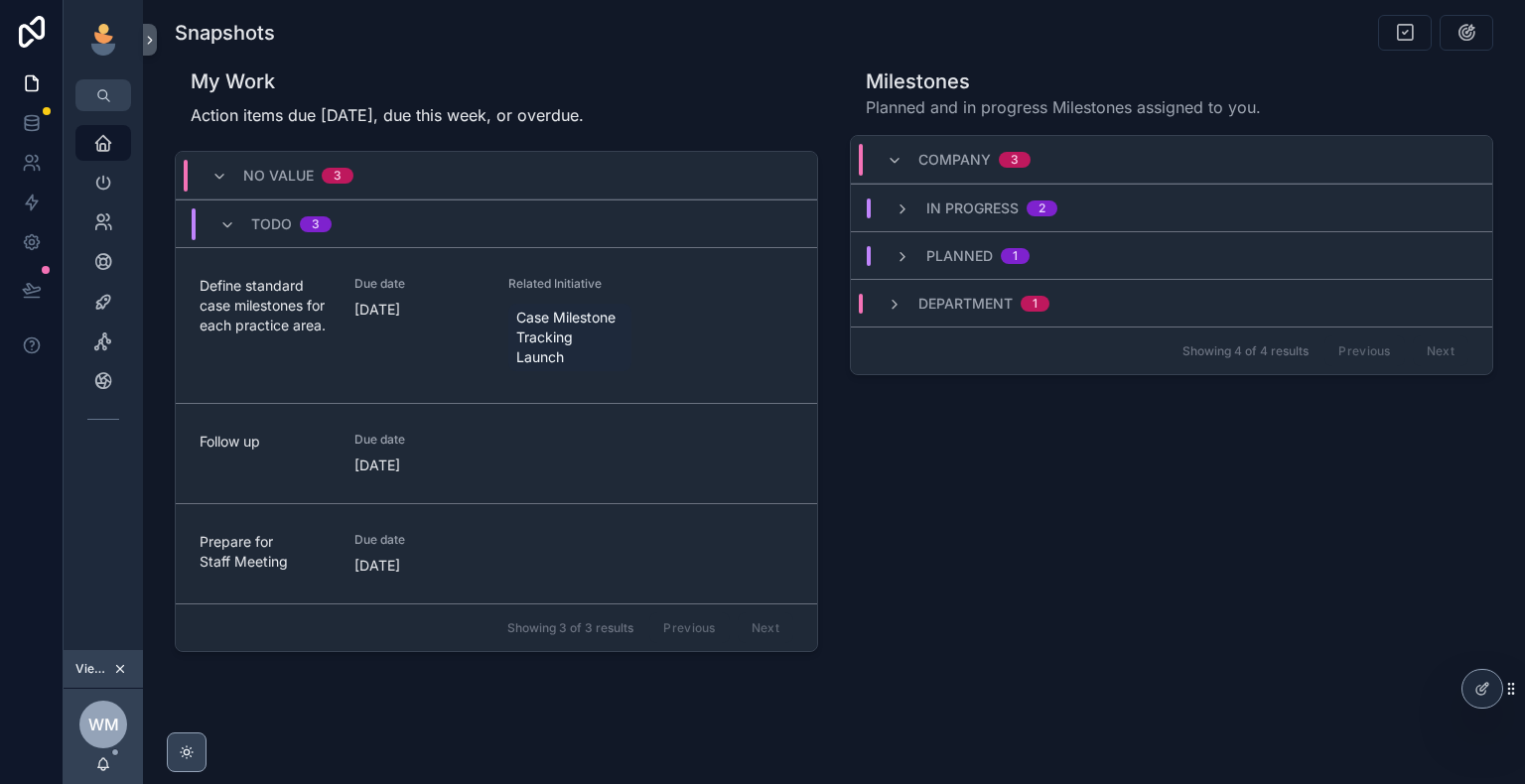 scroll, scrollTop: 836, scrollLeft: 0, axis: vertical 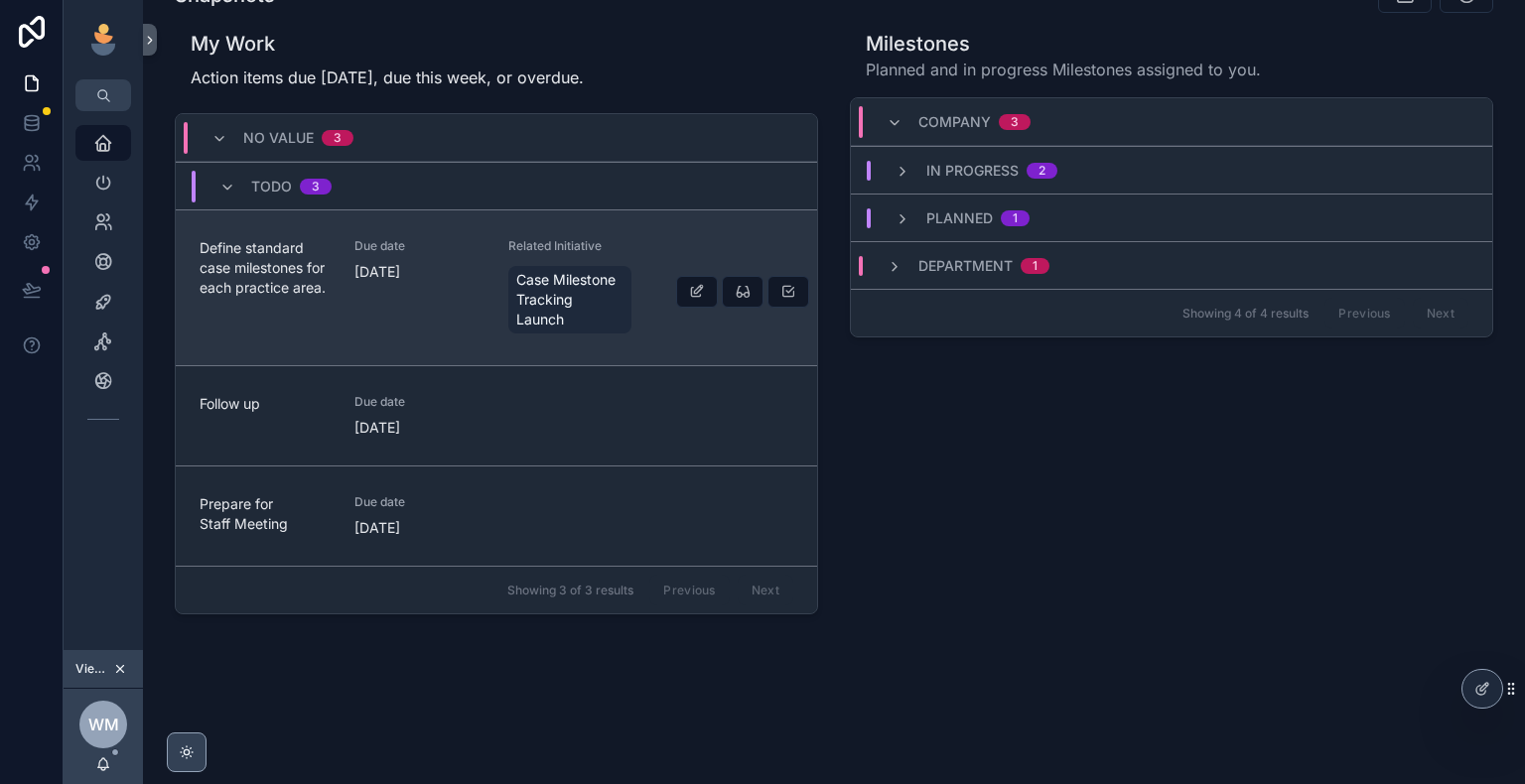click on "Define standard case milestones for each practice area." at bounding box center (265, 268) 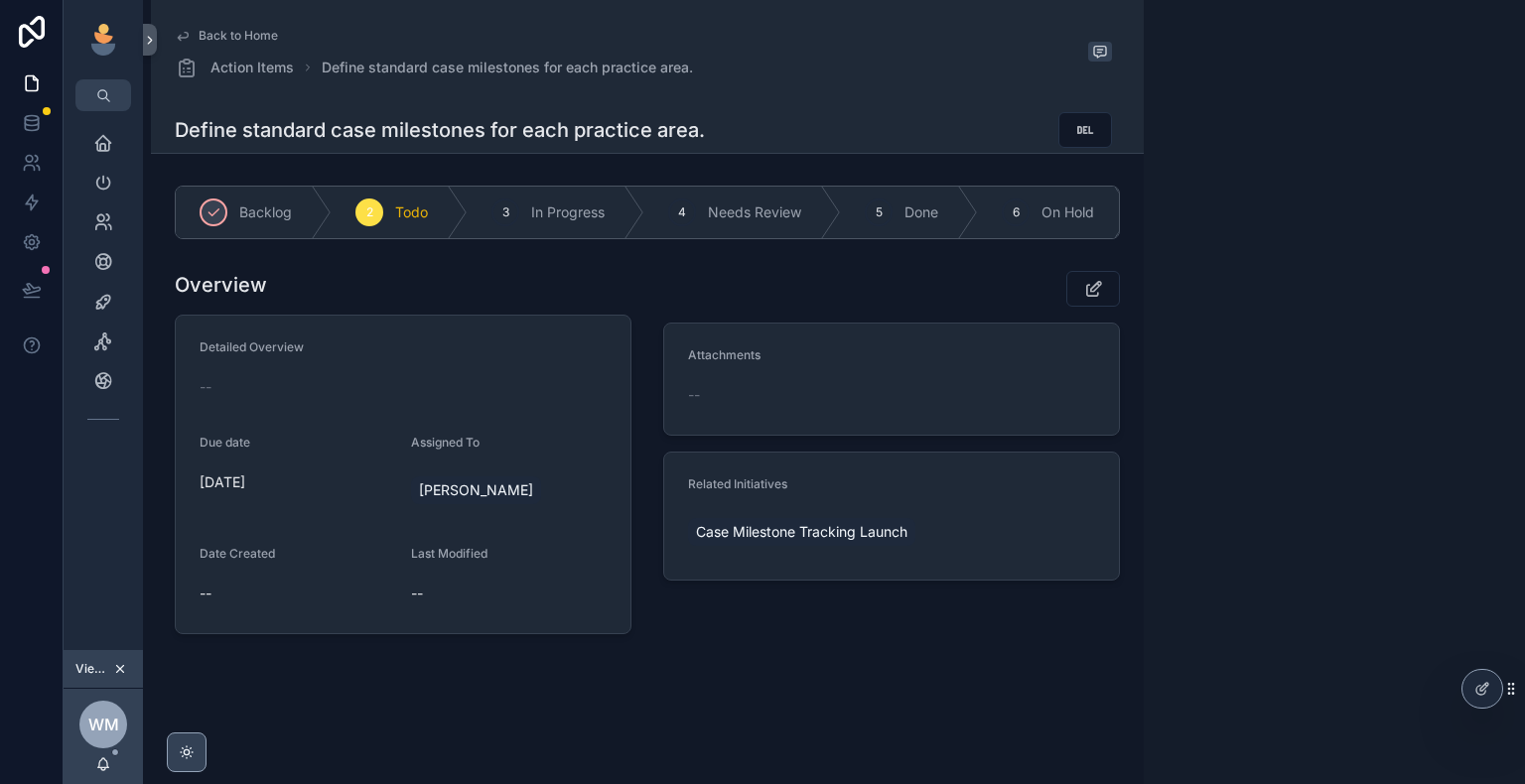 scroll, scrollTop: 0, scrollLeft: 0, axis: both 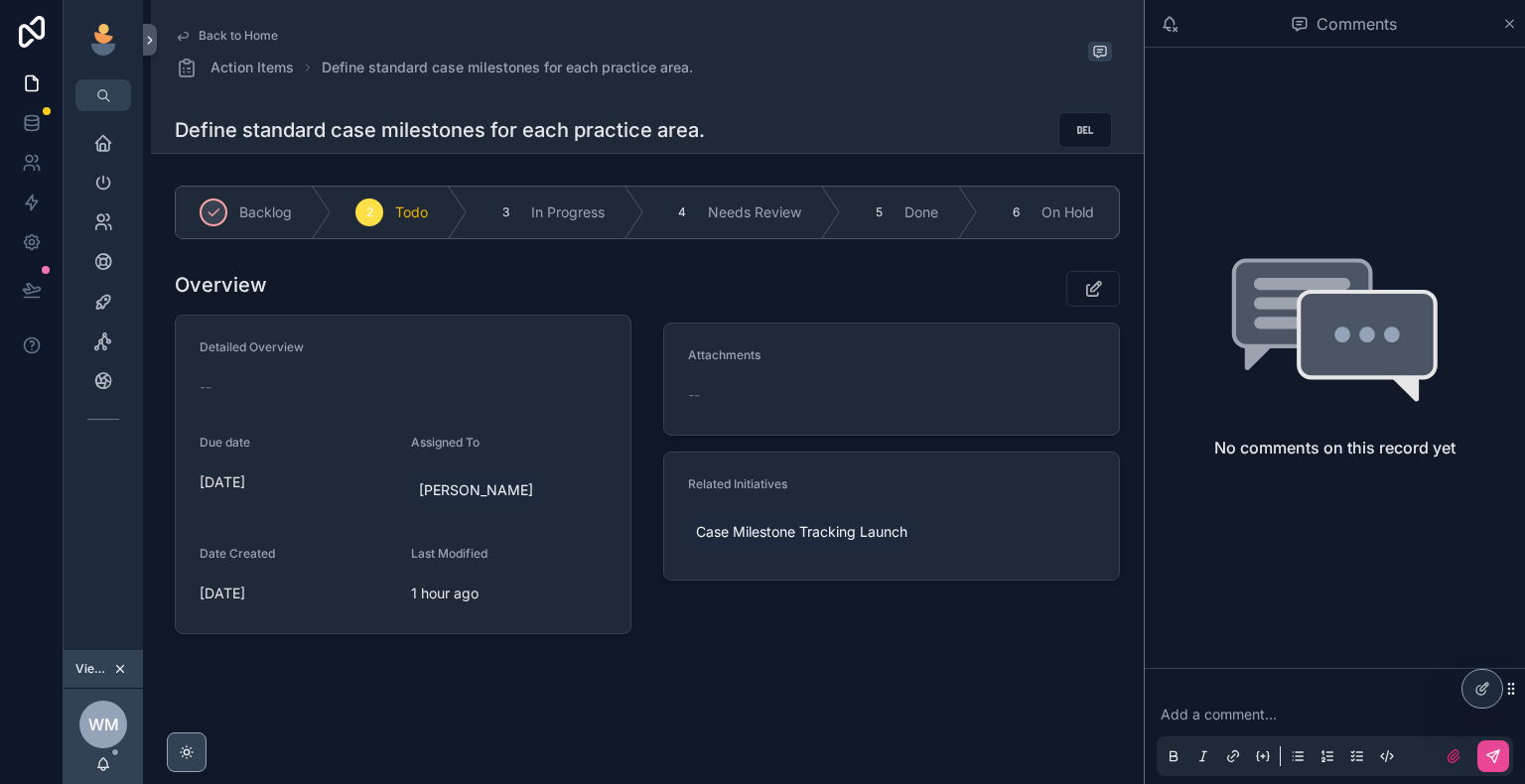 click at bounding box center [1338, 715] 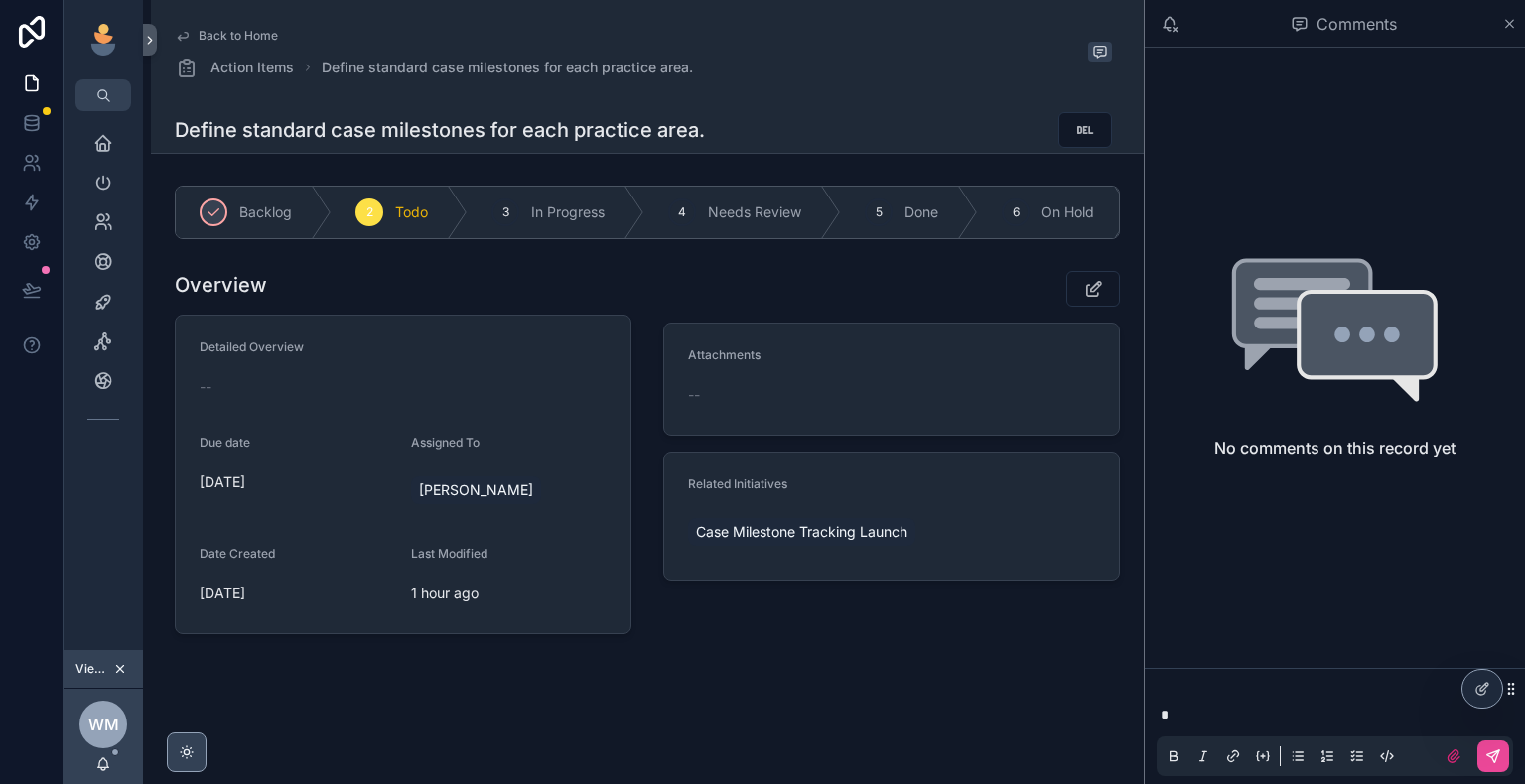 type 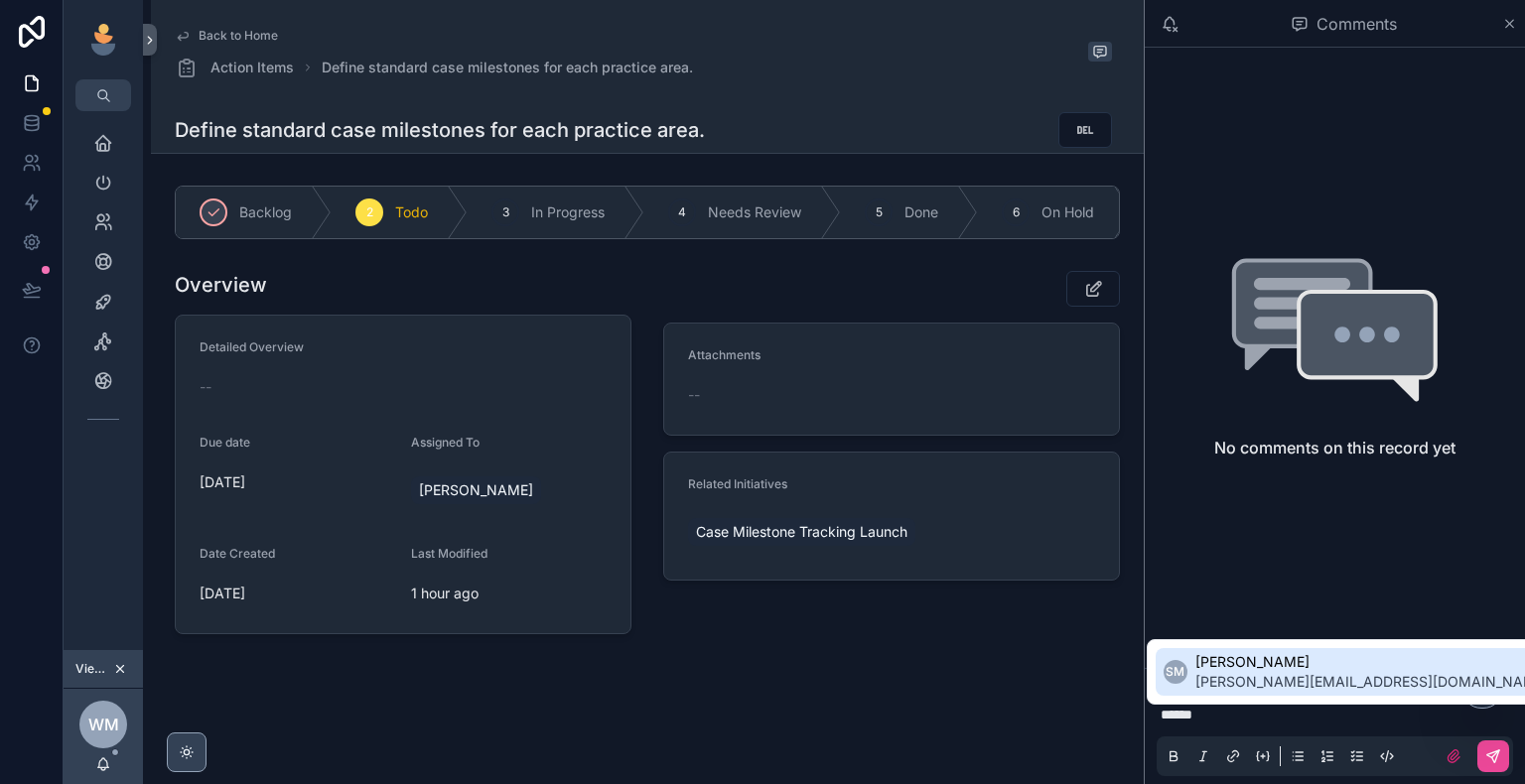 click on "[PERSON_NAME]" at bounding box center [1372, 662] 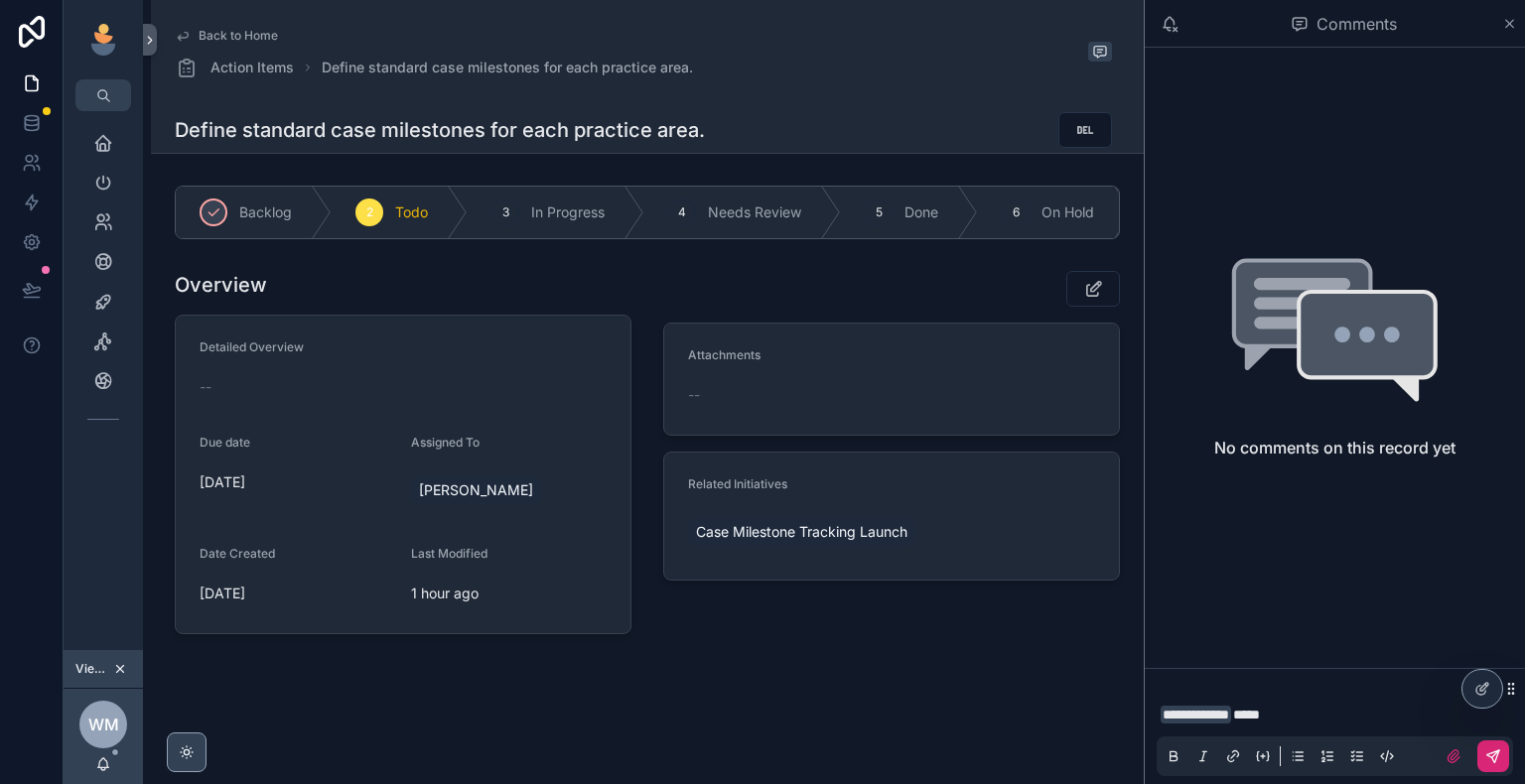 click 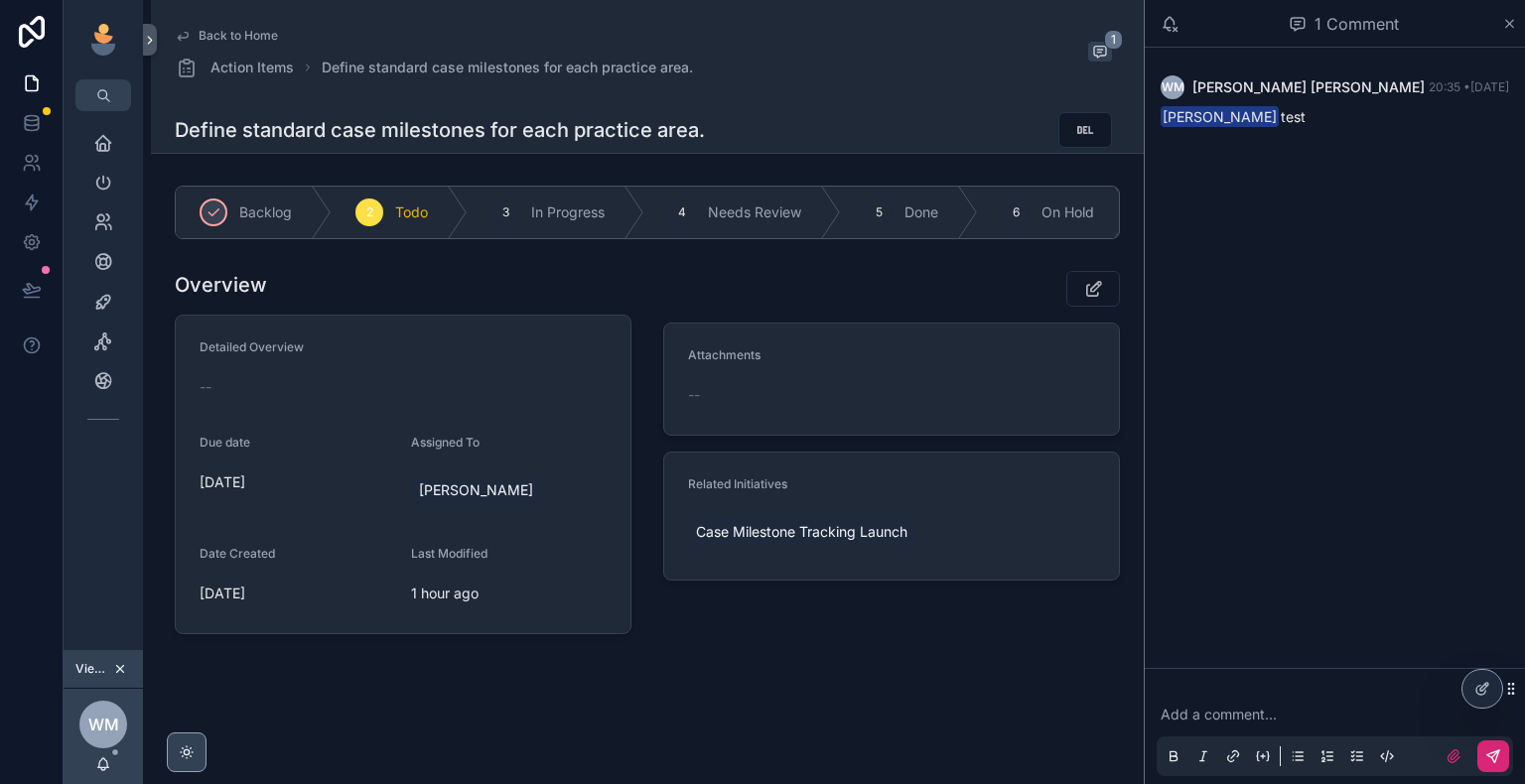 drag, startPoint x: 1300, startPoint y: 119, endPoint x: 1361, endPoint y: 127, distance: 61.522 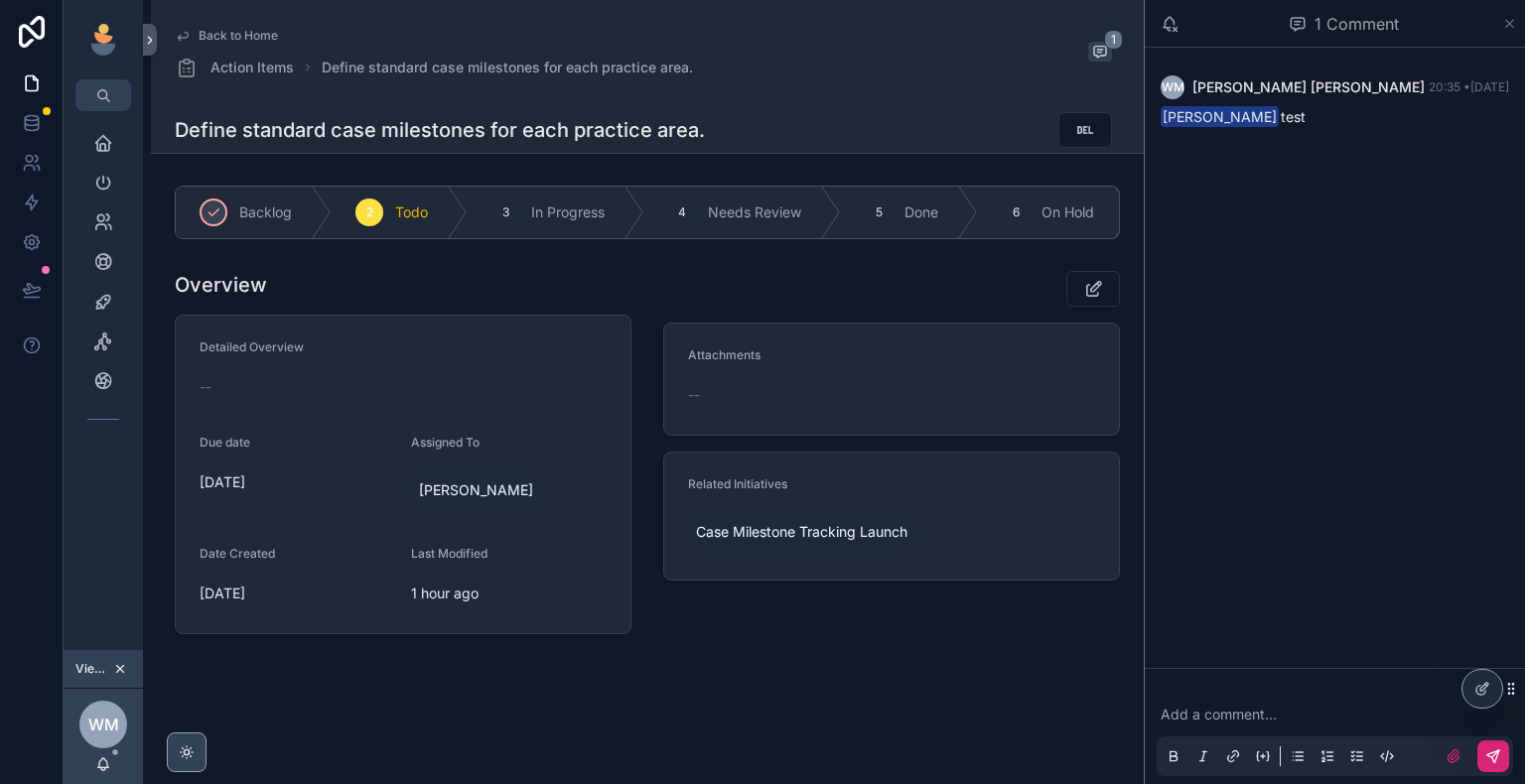 click 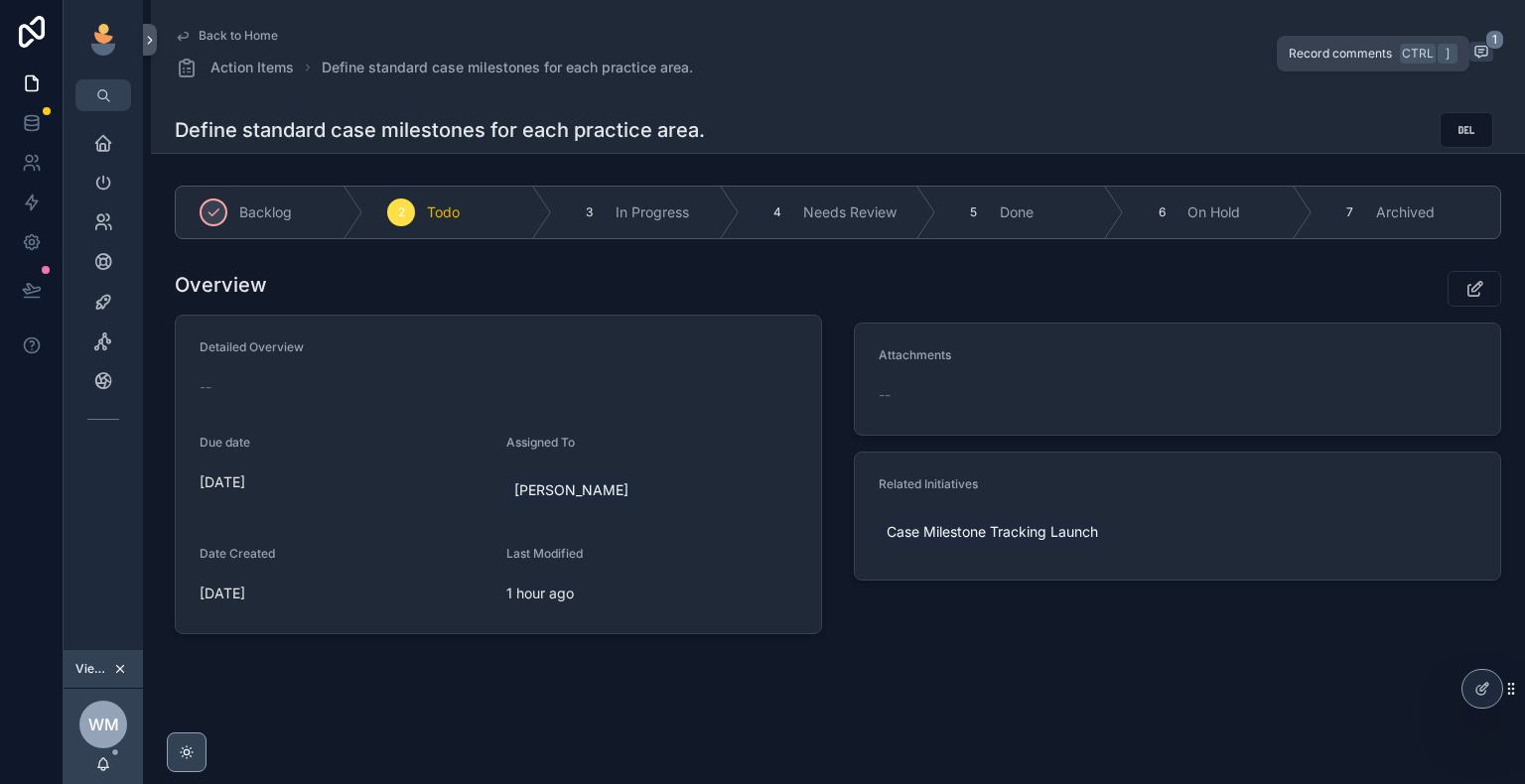 click 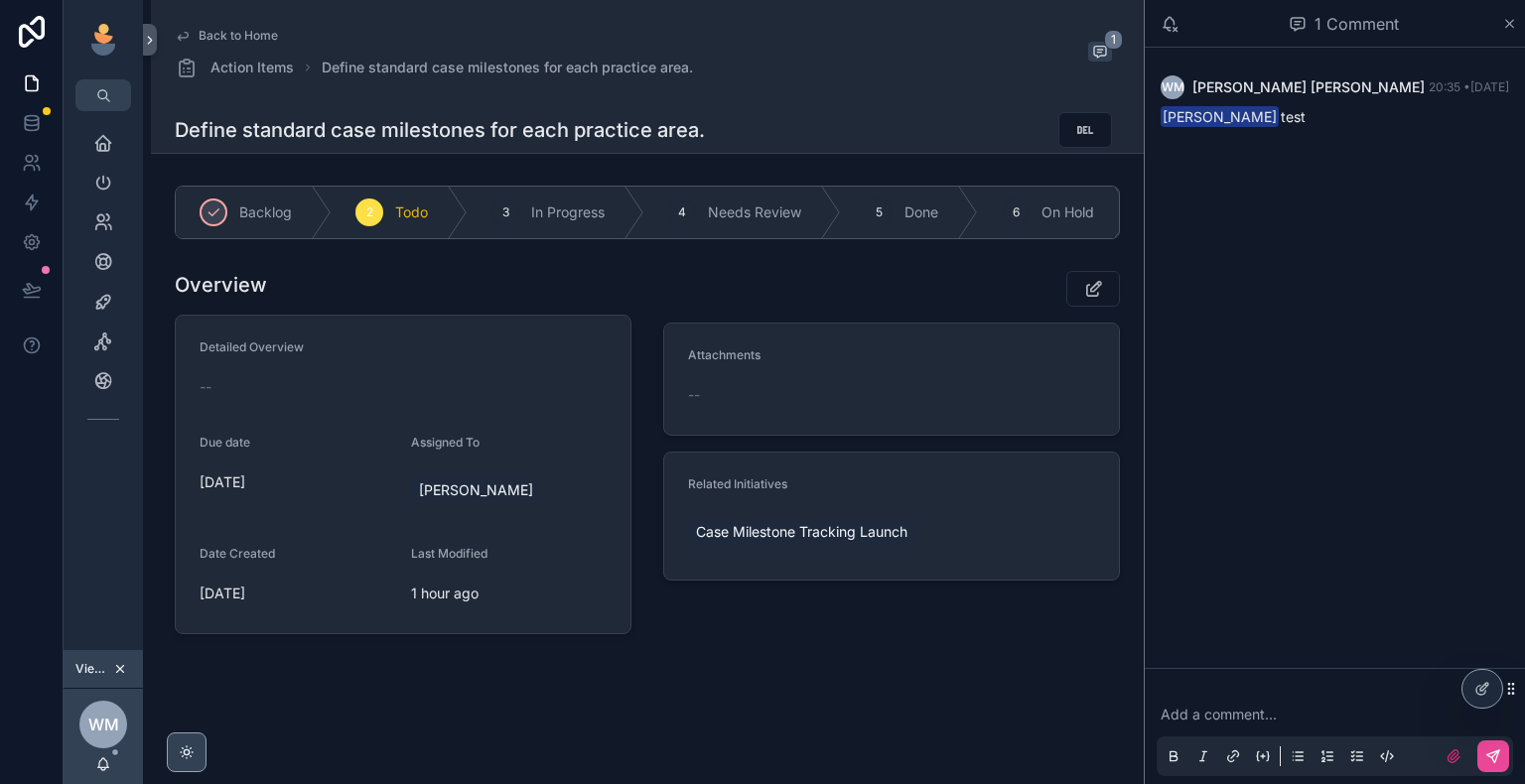 click on "[PERSON_NAME]   20:35 •  [DATE] [PERSON_NAME]  test" at bounding box center [1334, 101] 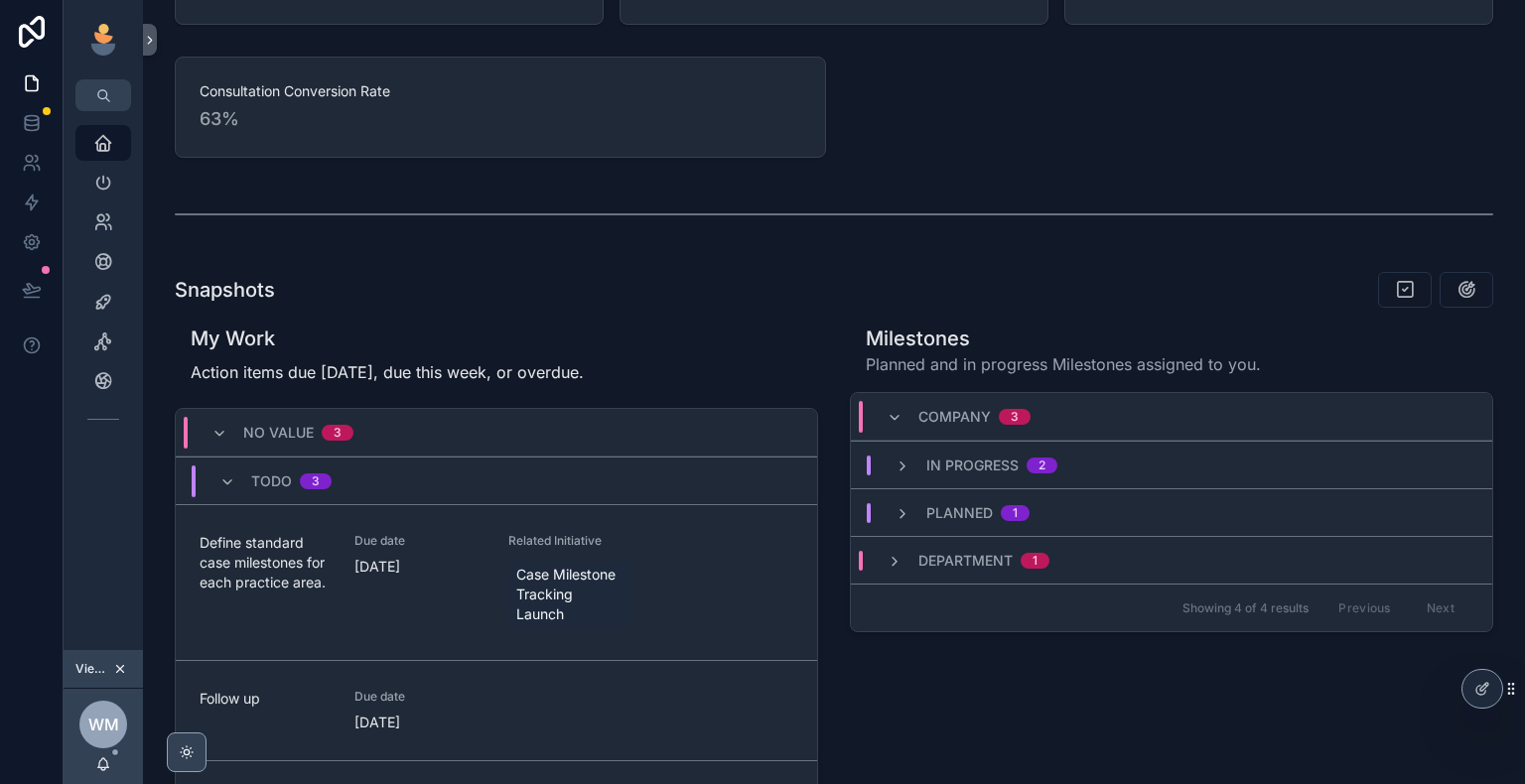 scroll, scrollTop: 496, scrollLeft: 0, axis: vertical 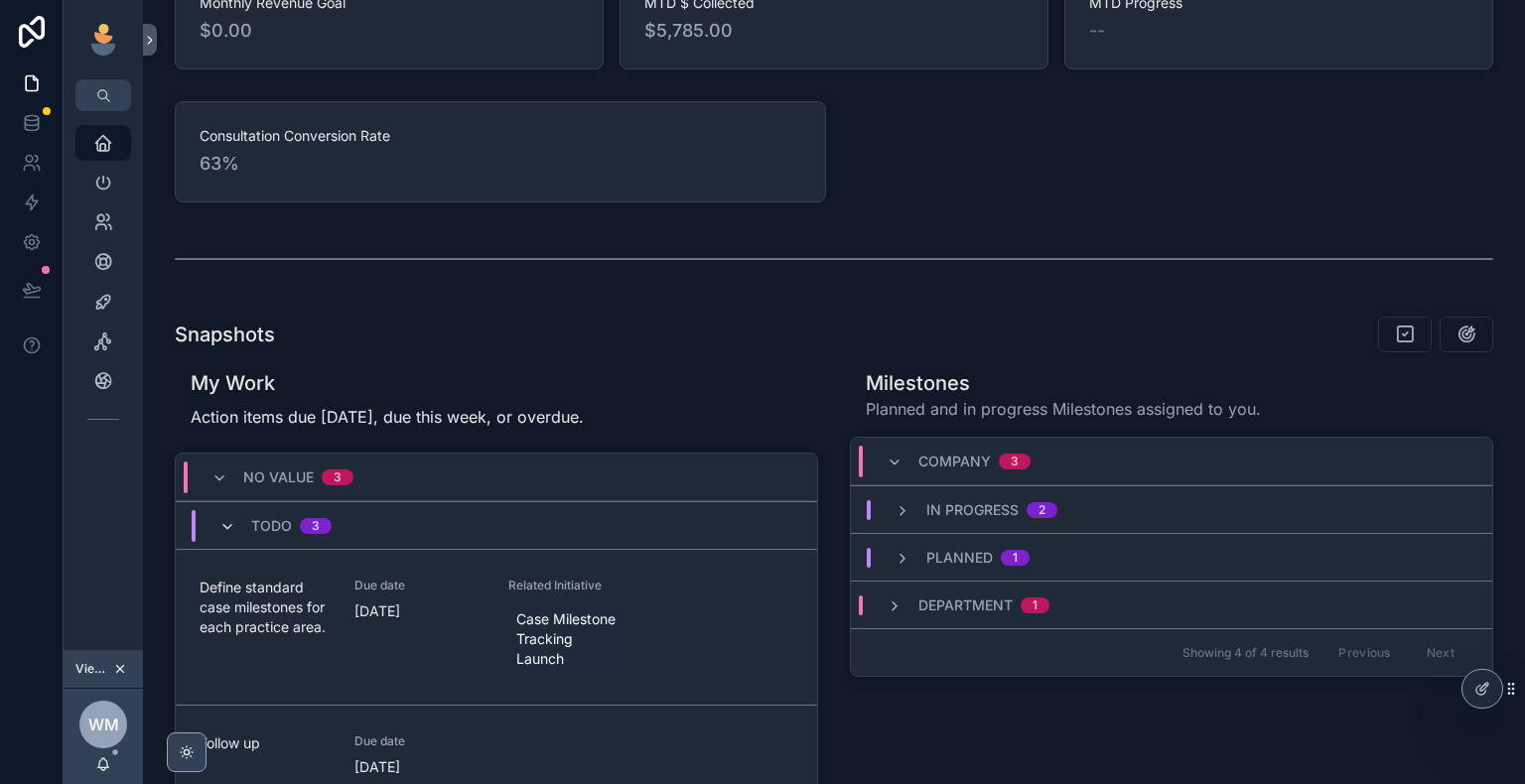 click at bounding box center [227, 527] 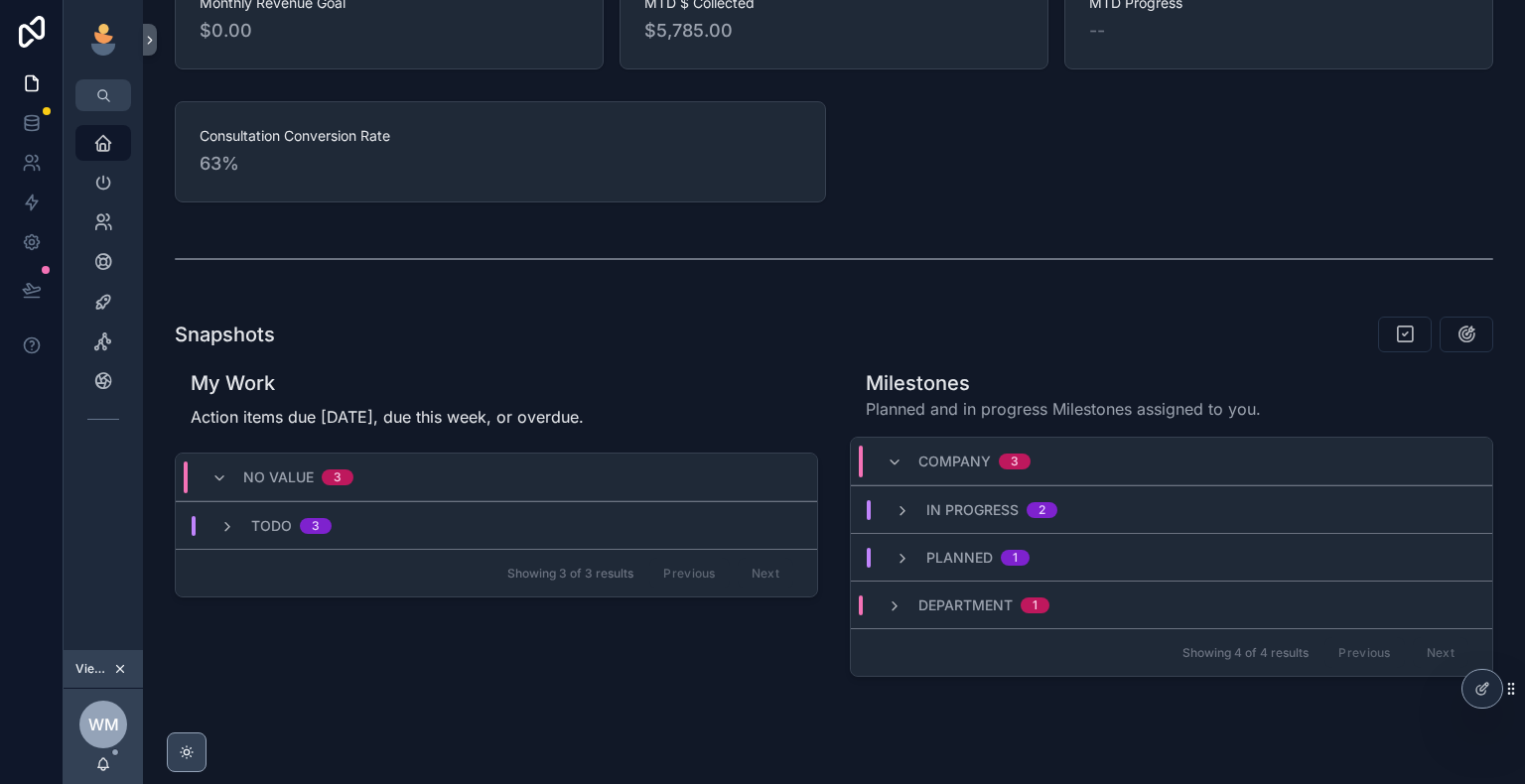 scroll, scrollTop: 560, scrollLeft: 0, axis: vertical 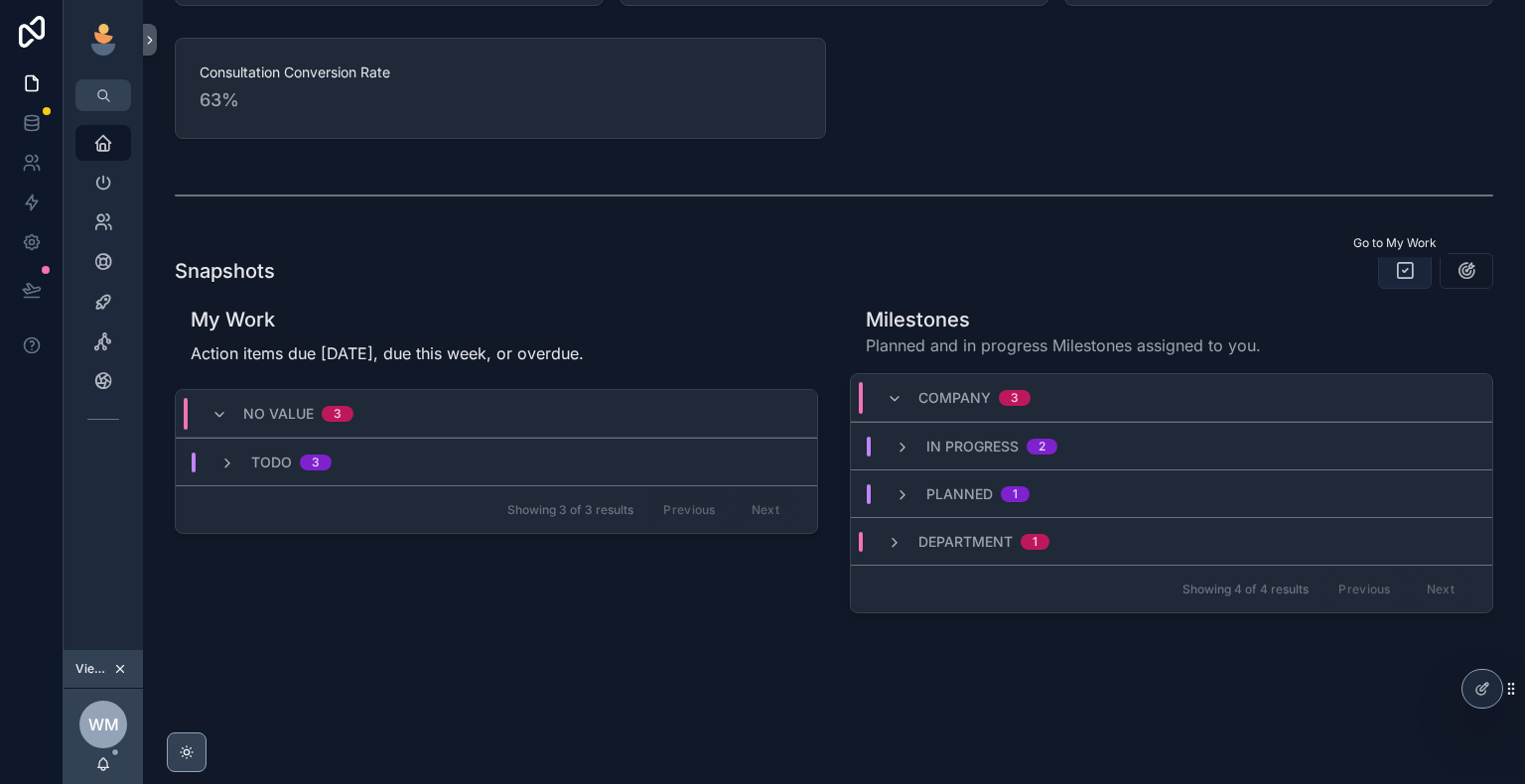 click at bounding box center (1405, 271) 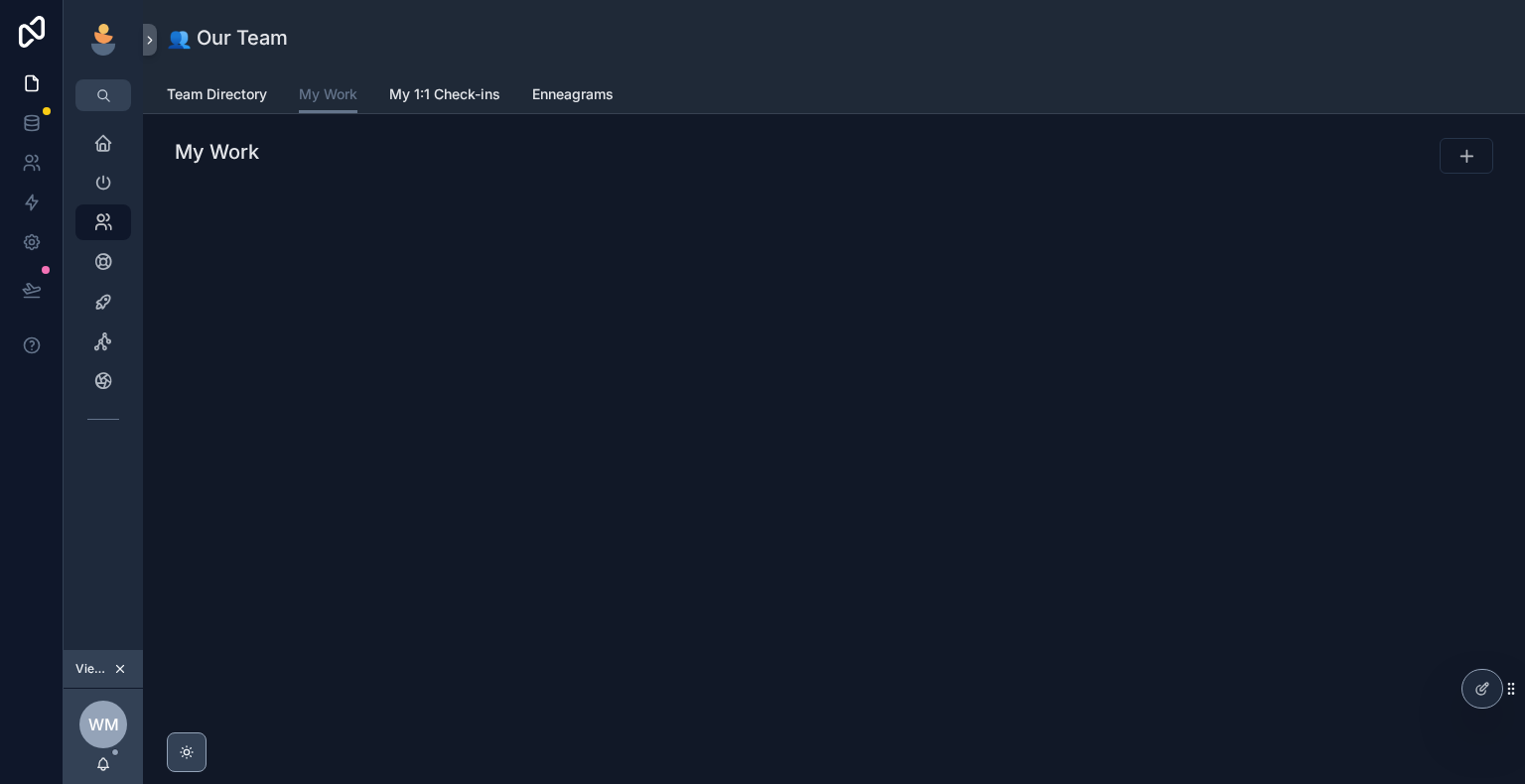 scroll, scrollTop: 0, scrollLeft: 0, axis: both 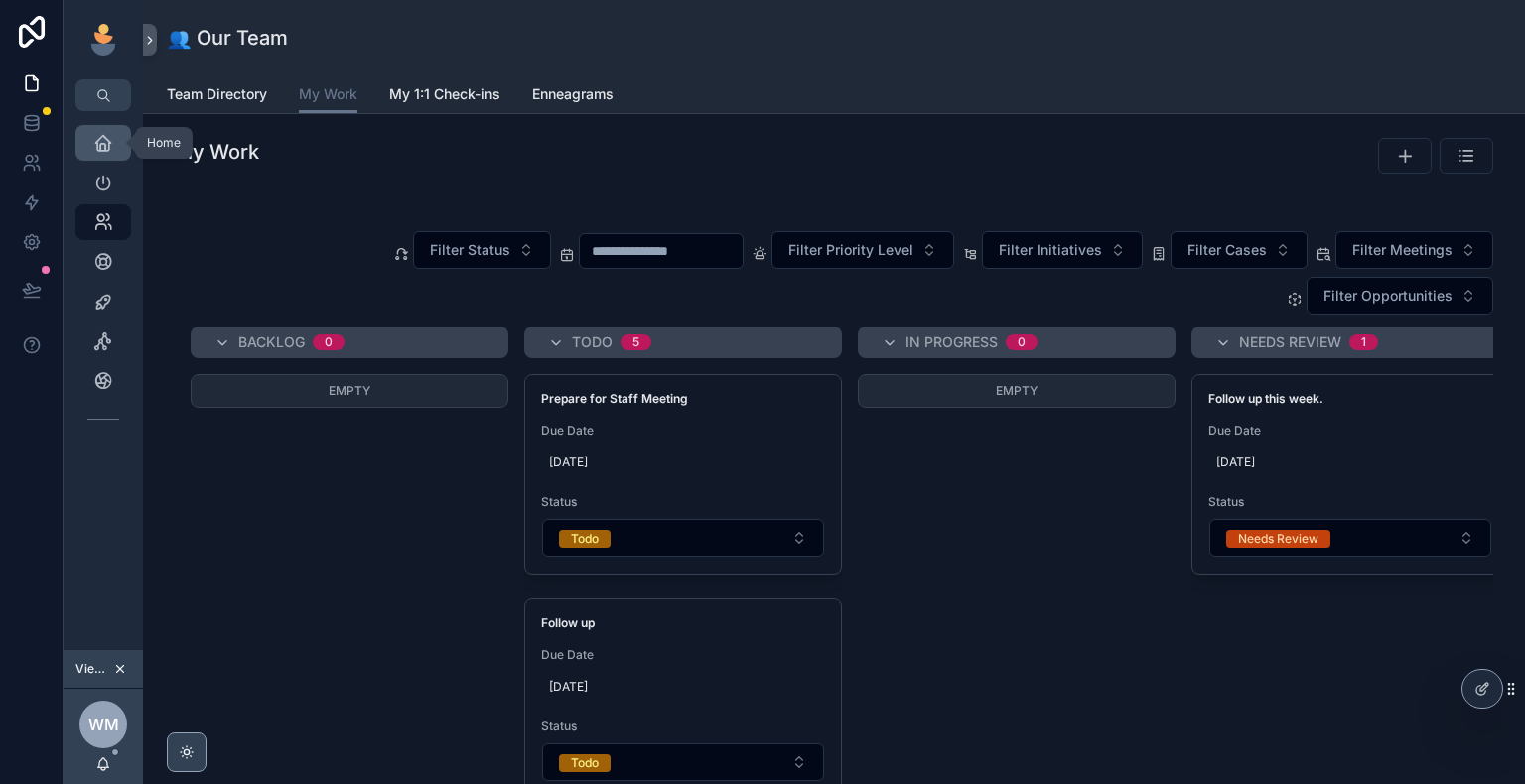 click at bounding box center [103, 143] 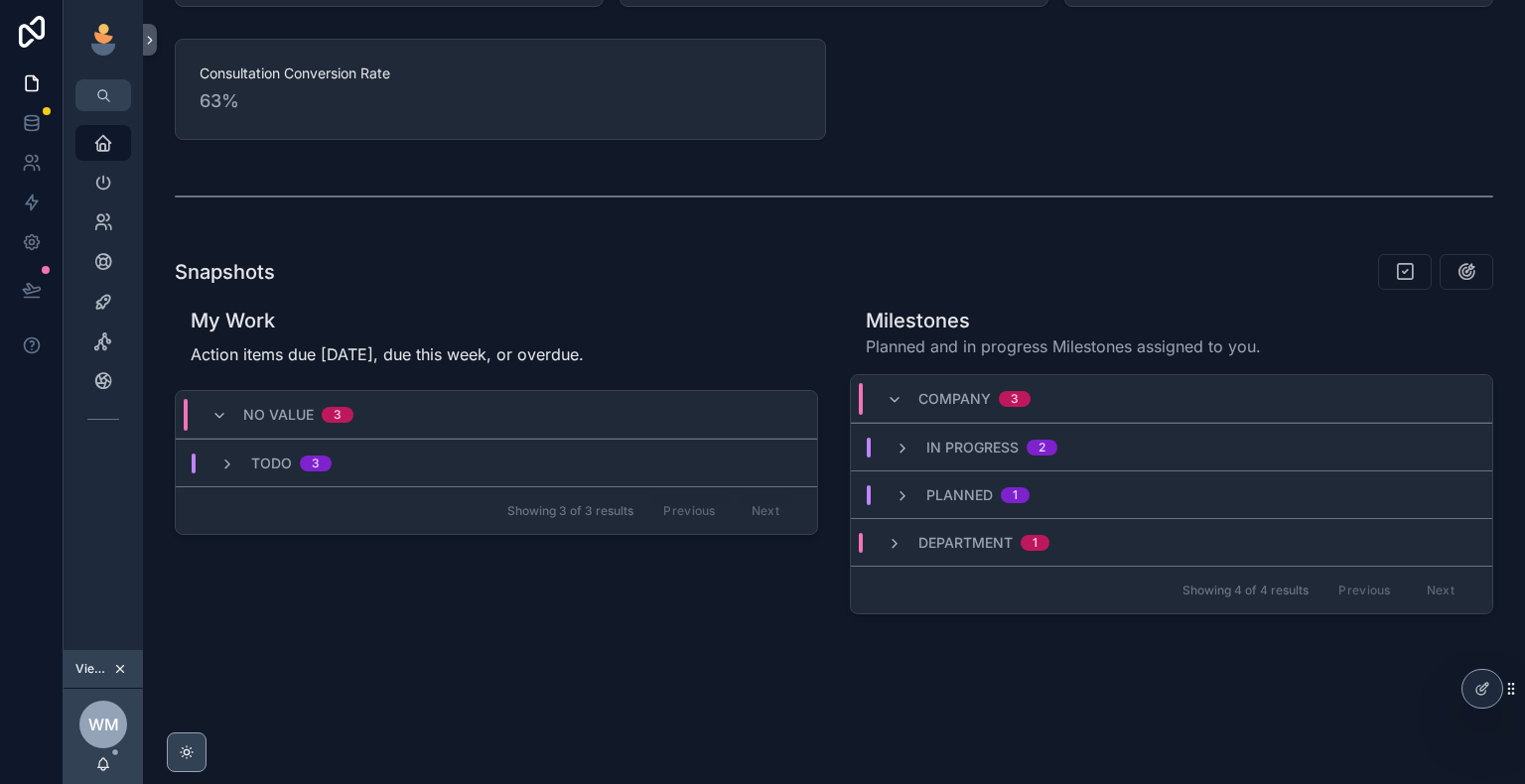 scroll, scrollTop: 560, scrollLeft: 0, axis: vertical 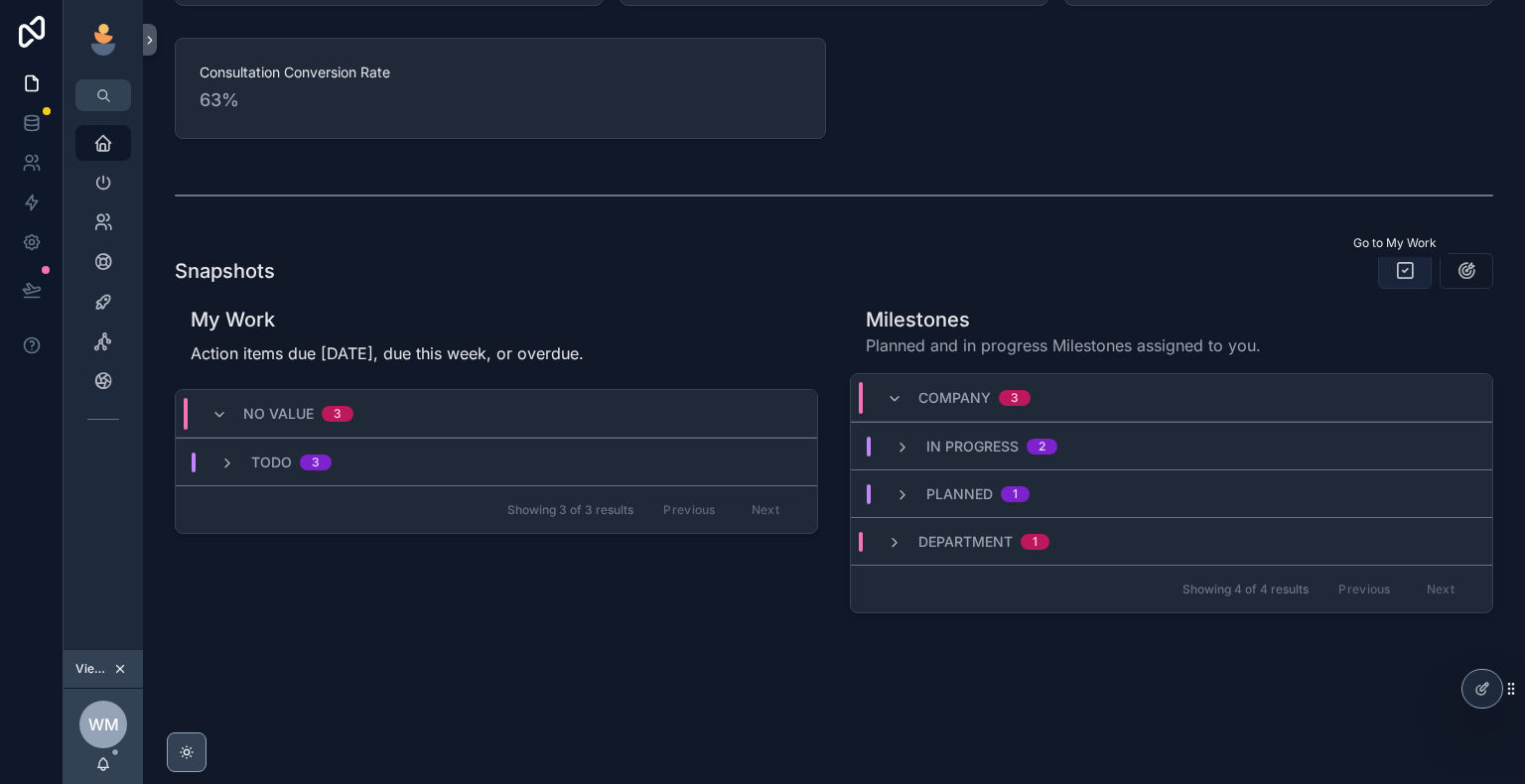click at bounding box center (1405, 271) 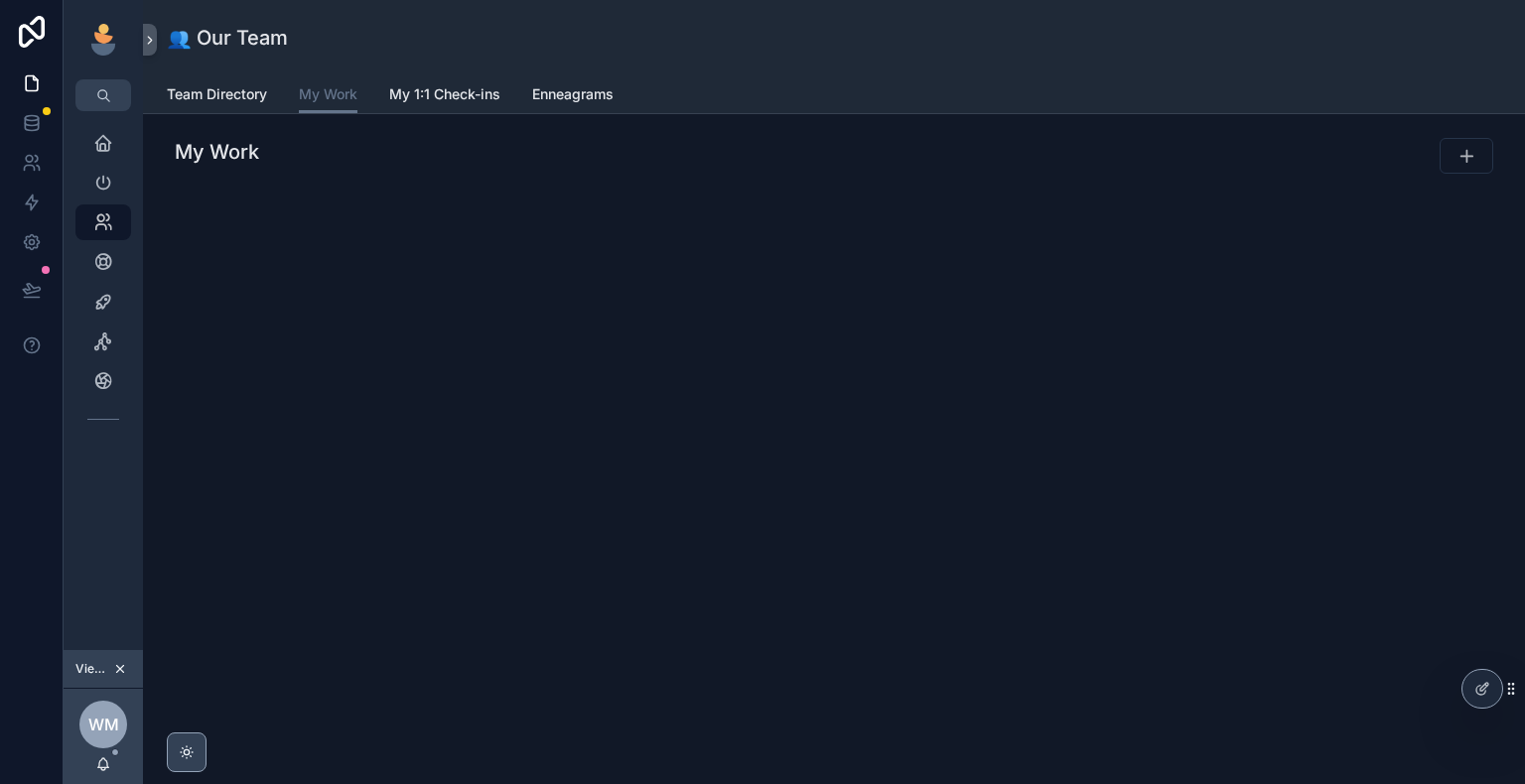 scroll, scrollTop: 0, scrollLeft: 0, axis: both 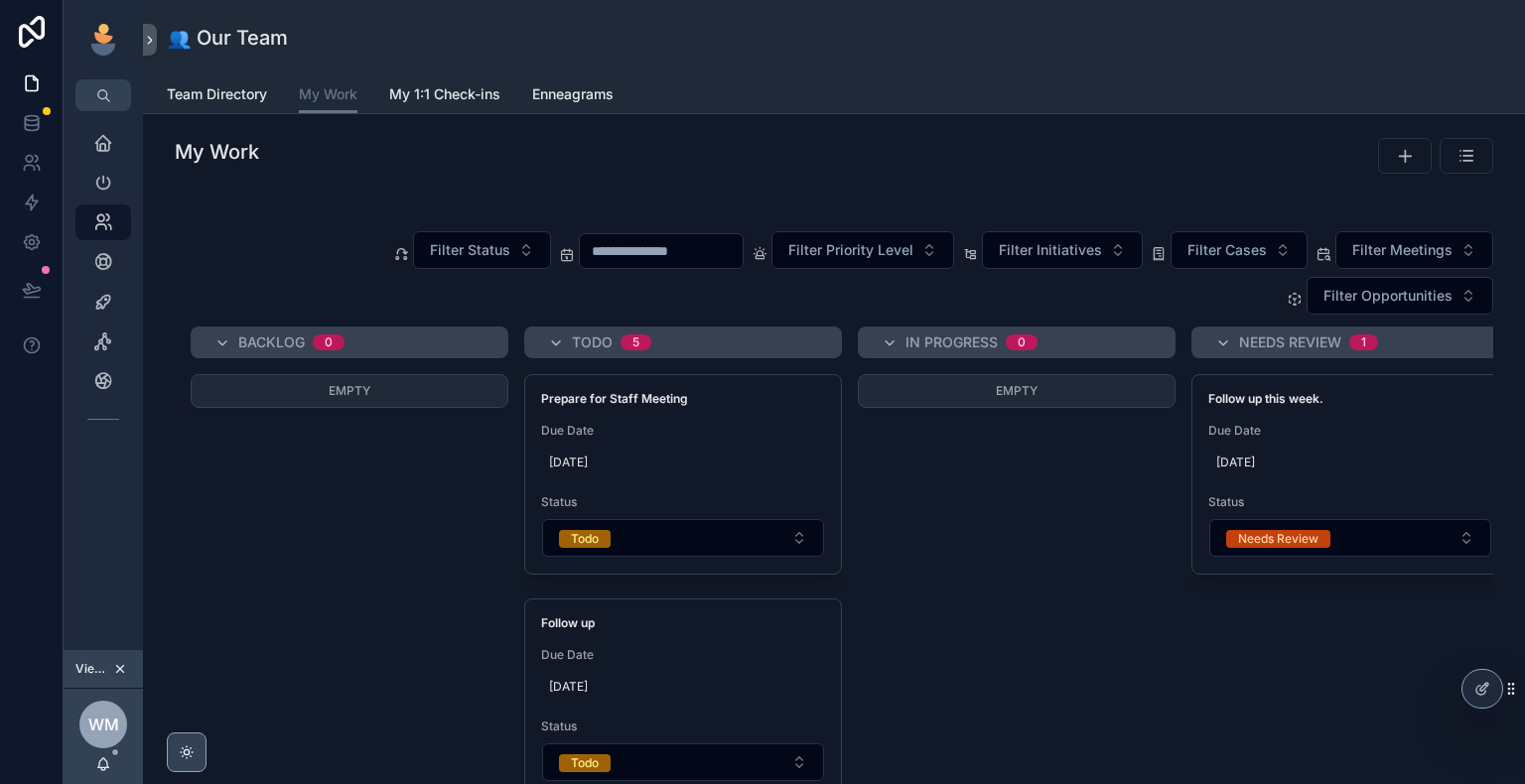 click on "Empty" at bounding box center (1017, 565) 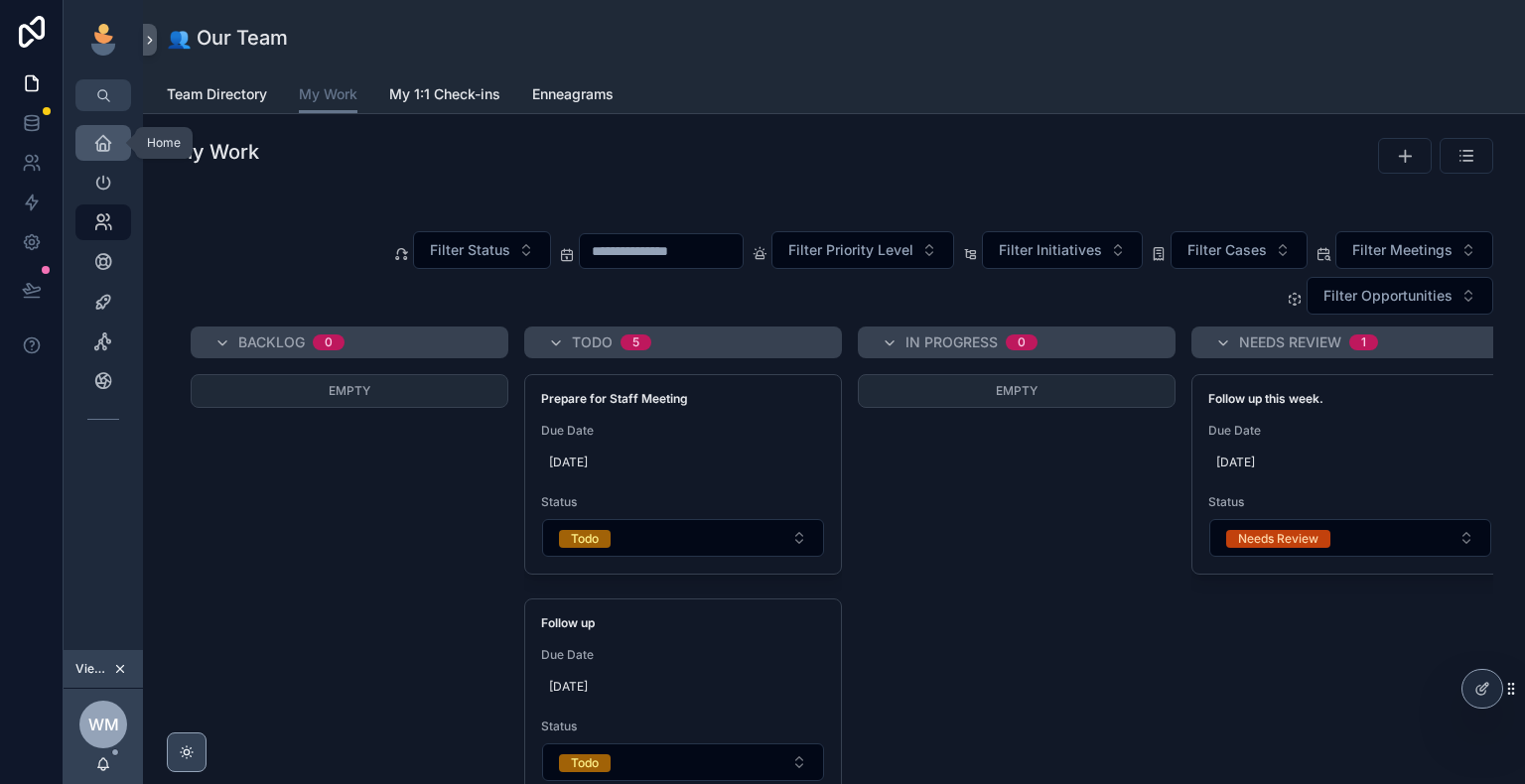 click on "Home" at bounding box center [103, 143] 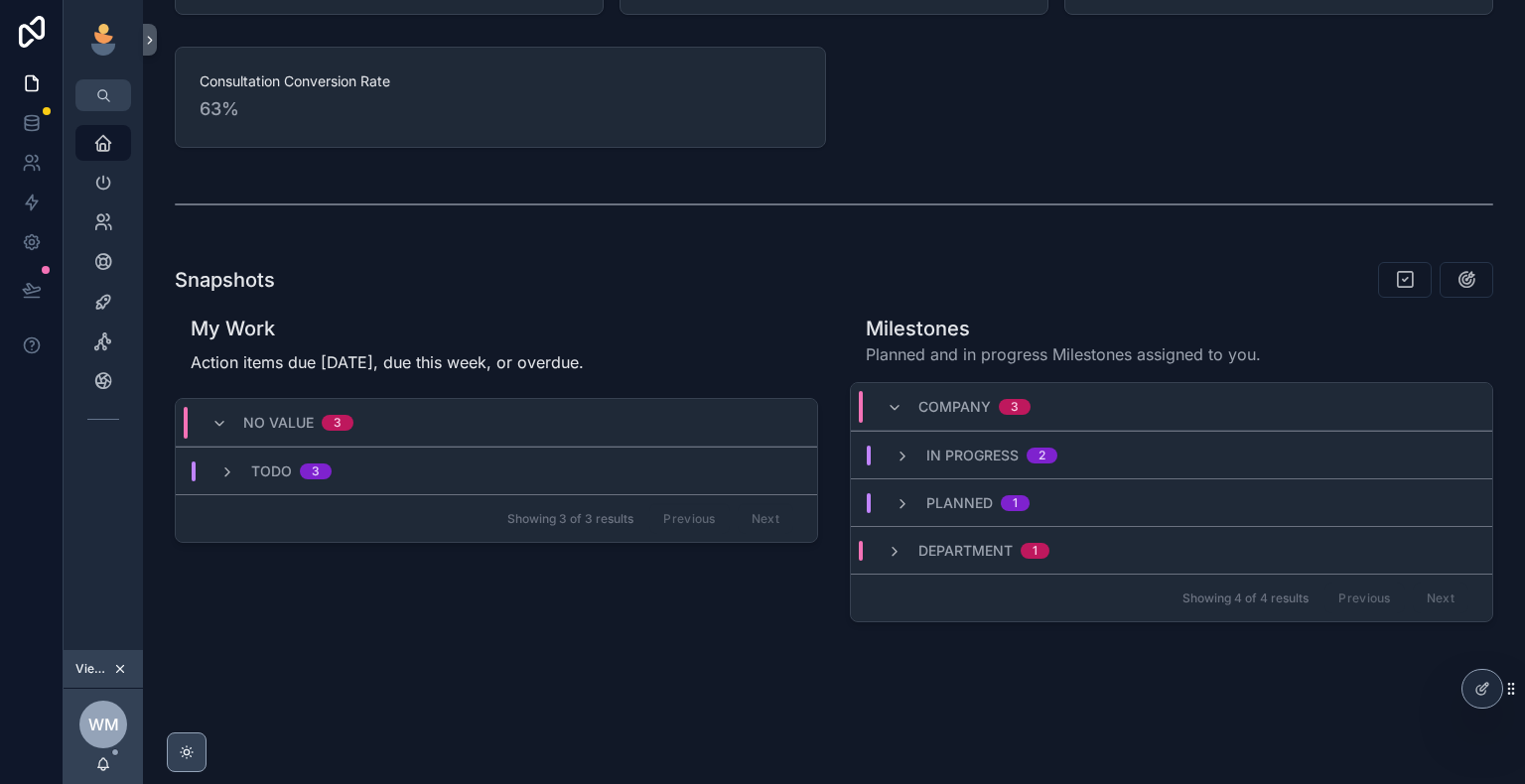 scroll, scrollTop: 560, scrollLeft: 0, axis: vertical 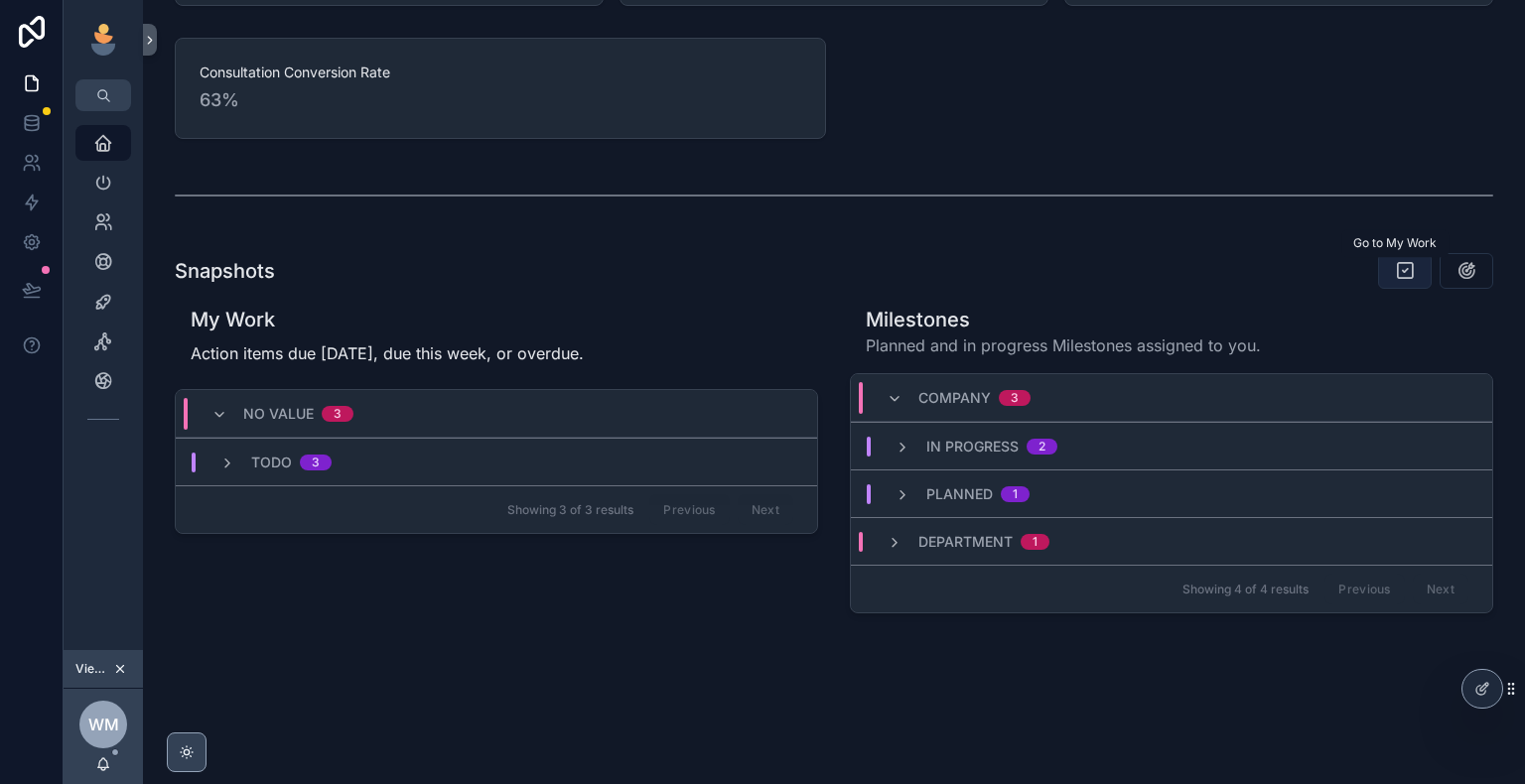 click at bounding box center [1405, 271] 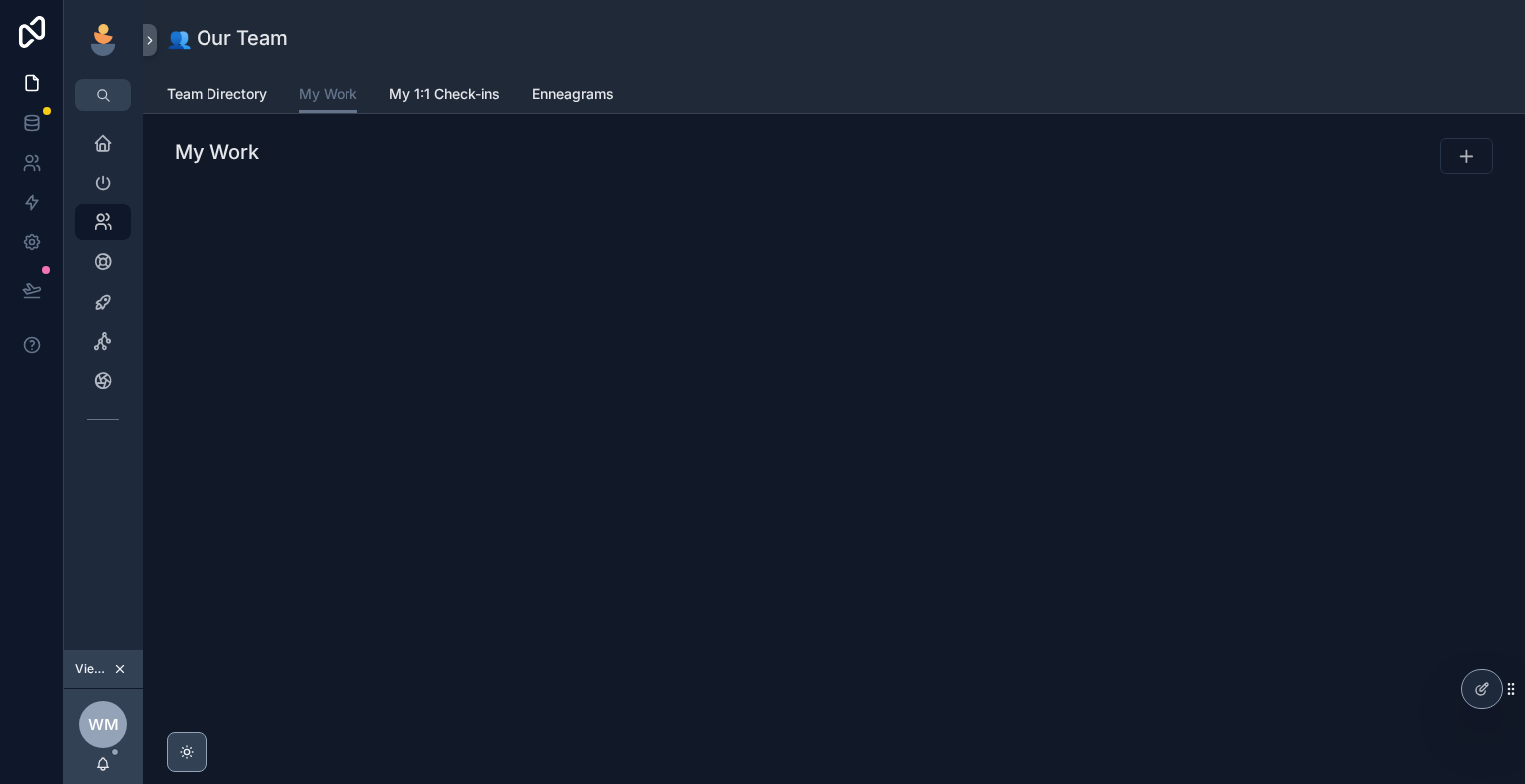 scroll, scrollTop: 0, scrollLeft: 0, axis: both 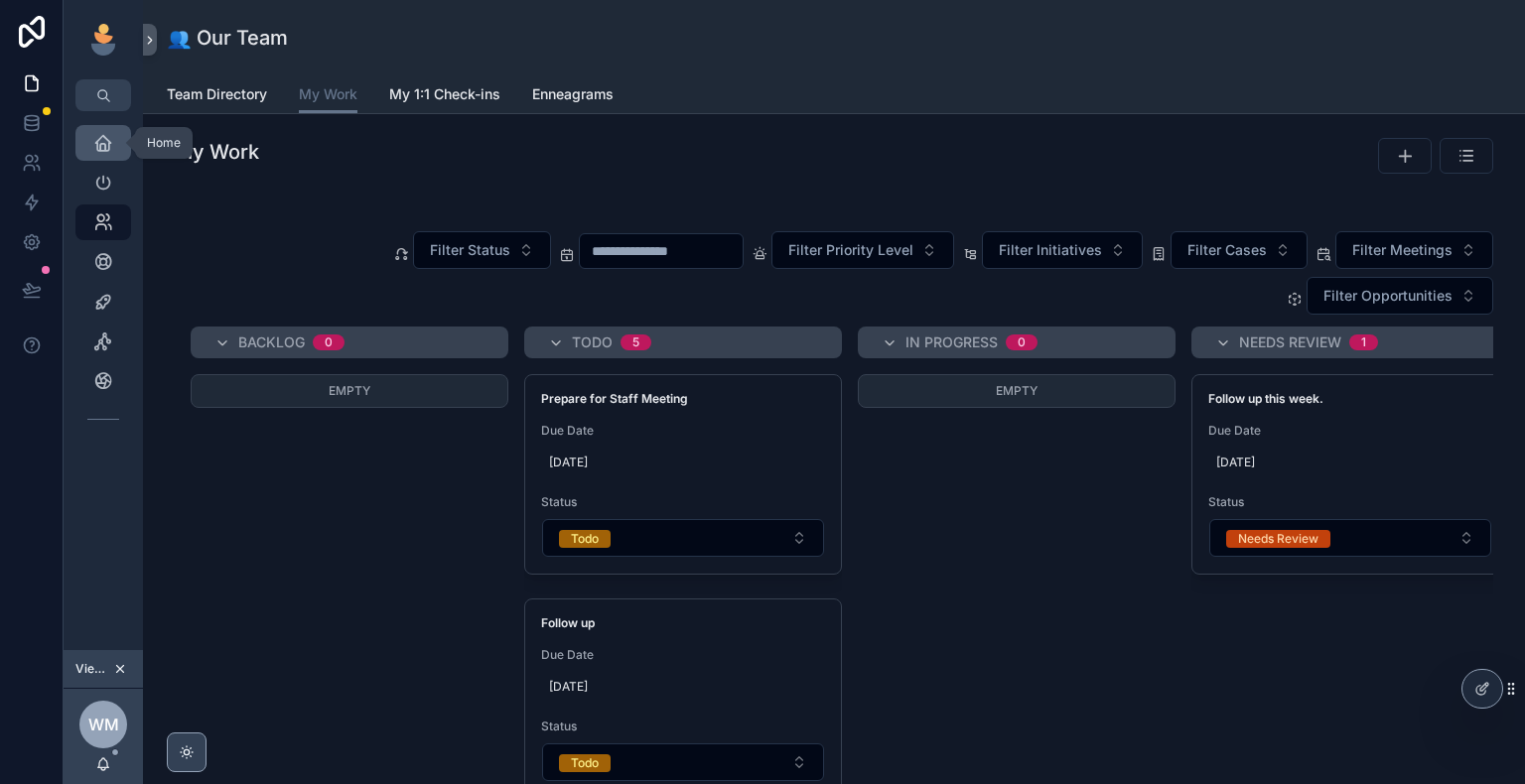 click at bounding box center (103, 143) 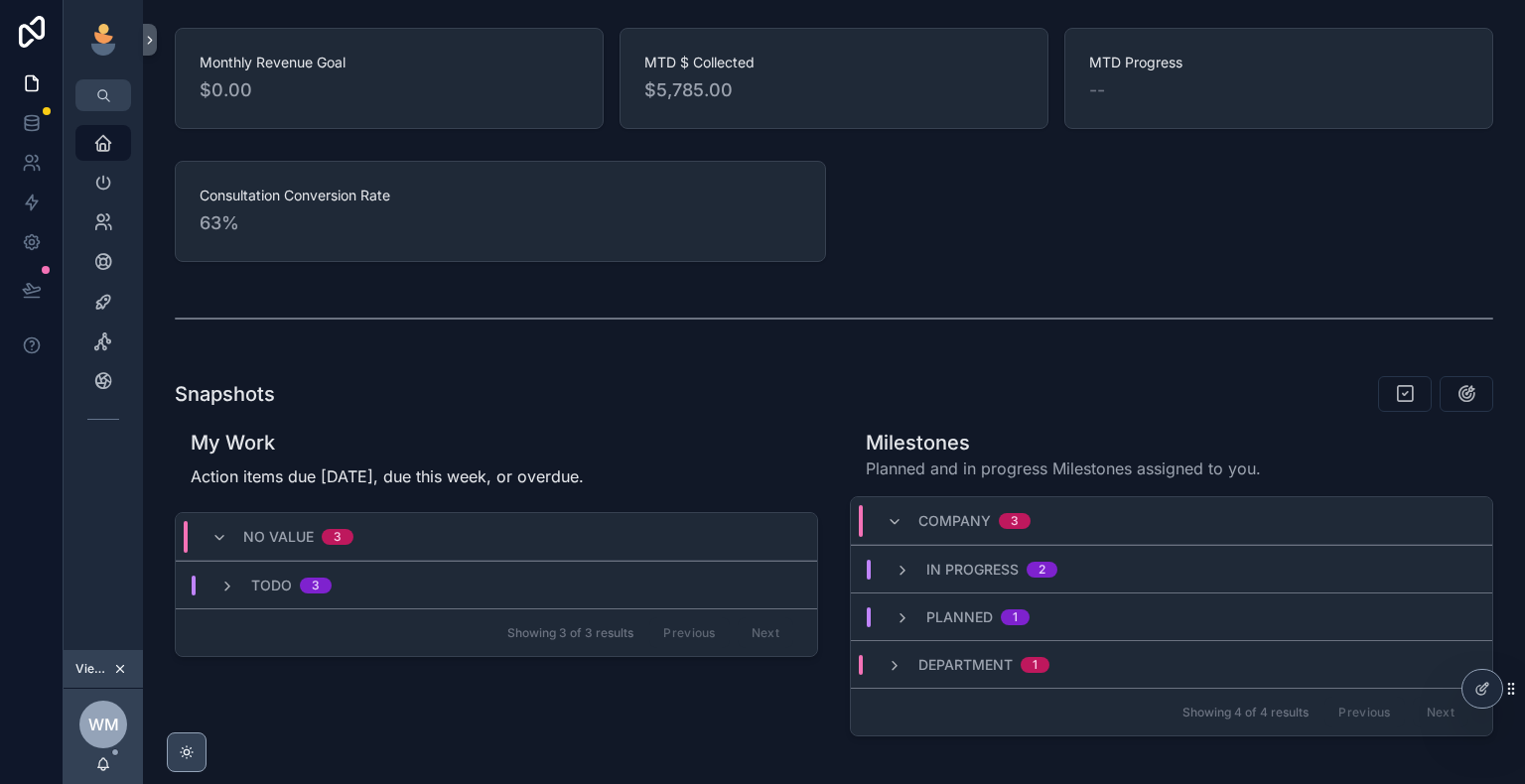 scroll, scrollTop: 560, scrollLeft: 0, axis: vertical 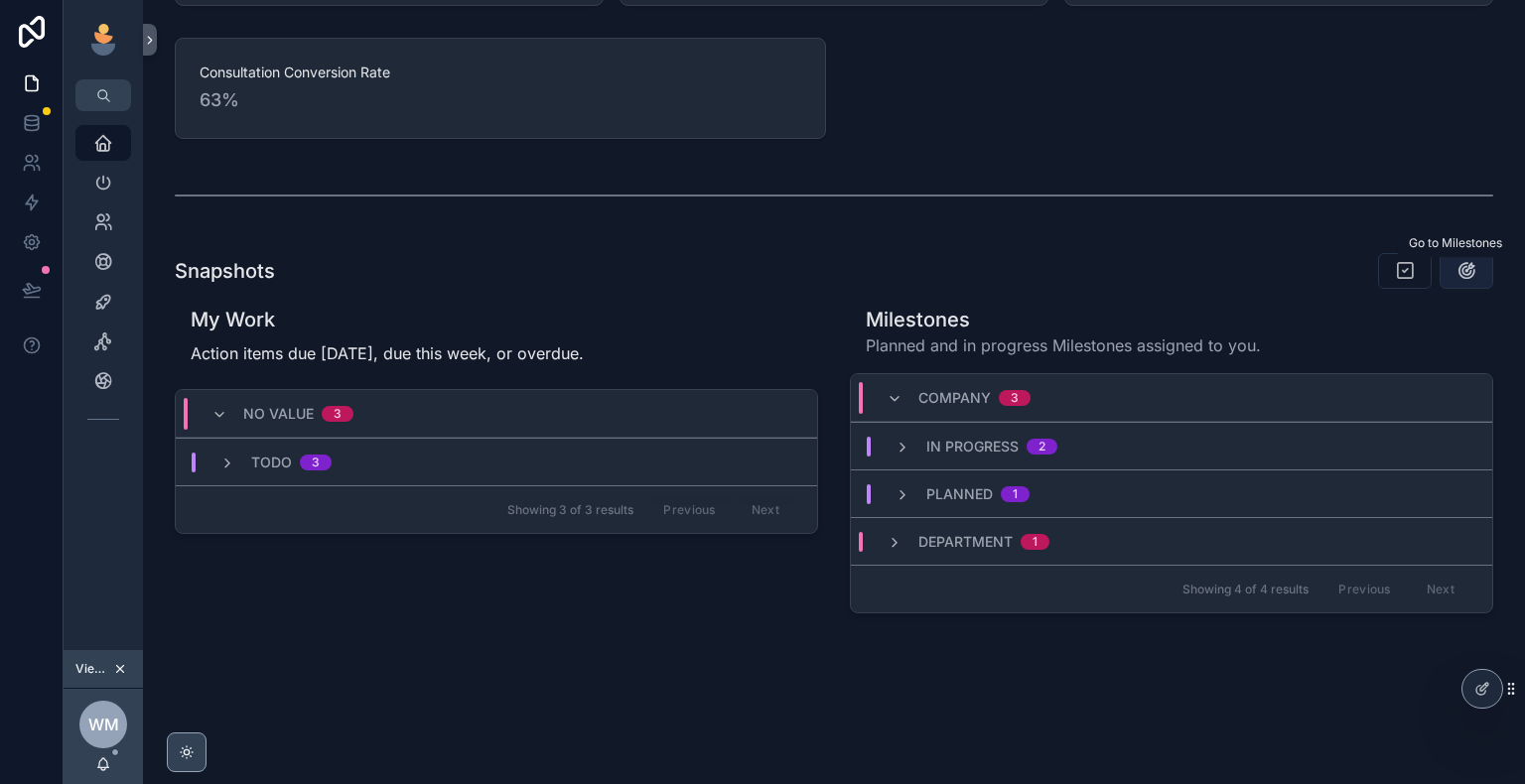 click at bounding box center (1466, 271) 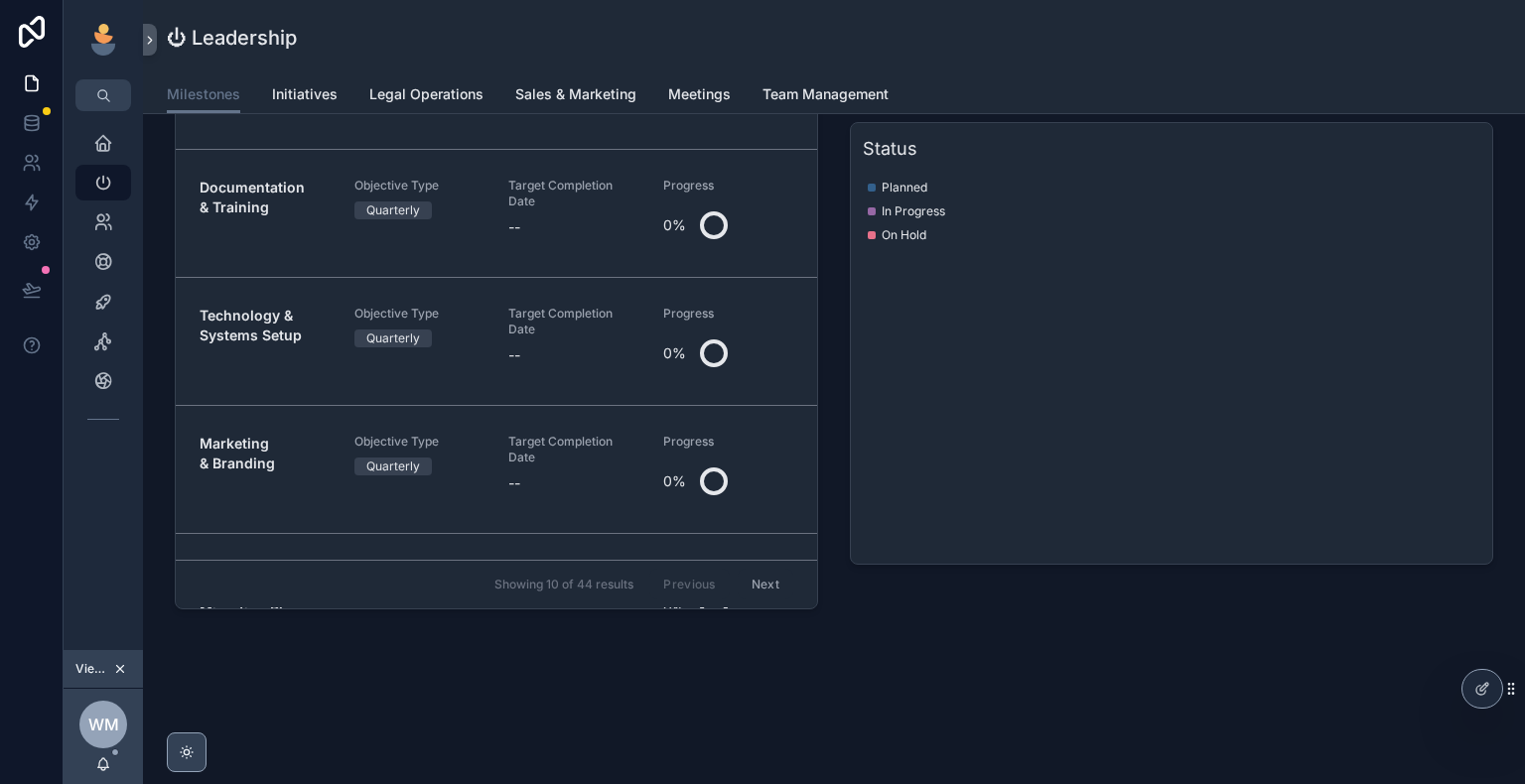 scroll, scrollTop: 0, scrollLeft: 0, axis: both 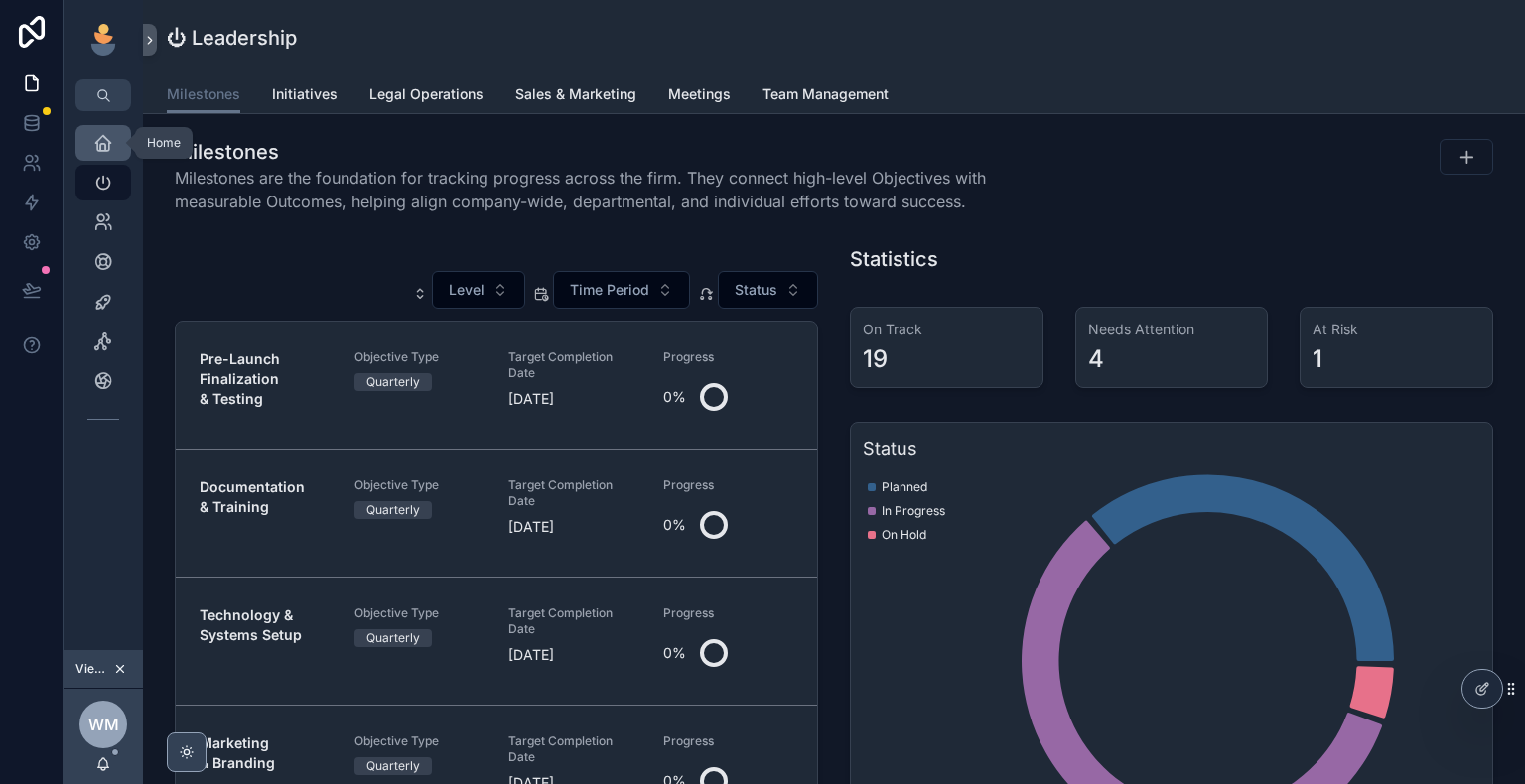 click on "Home" at bounding box center (103, 143) 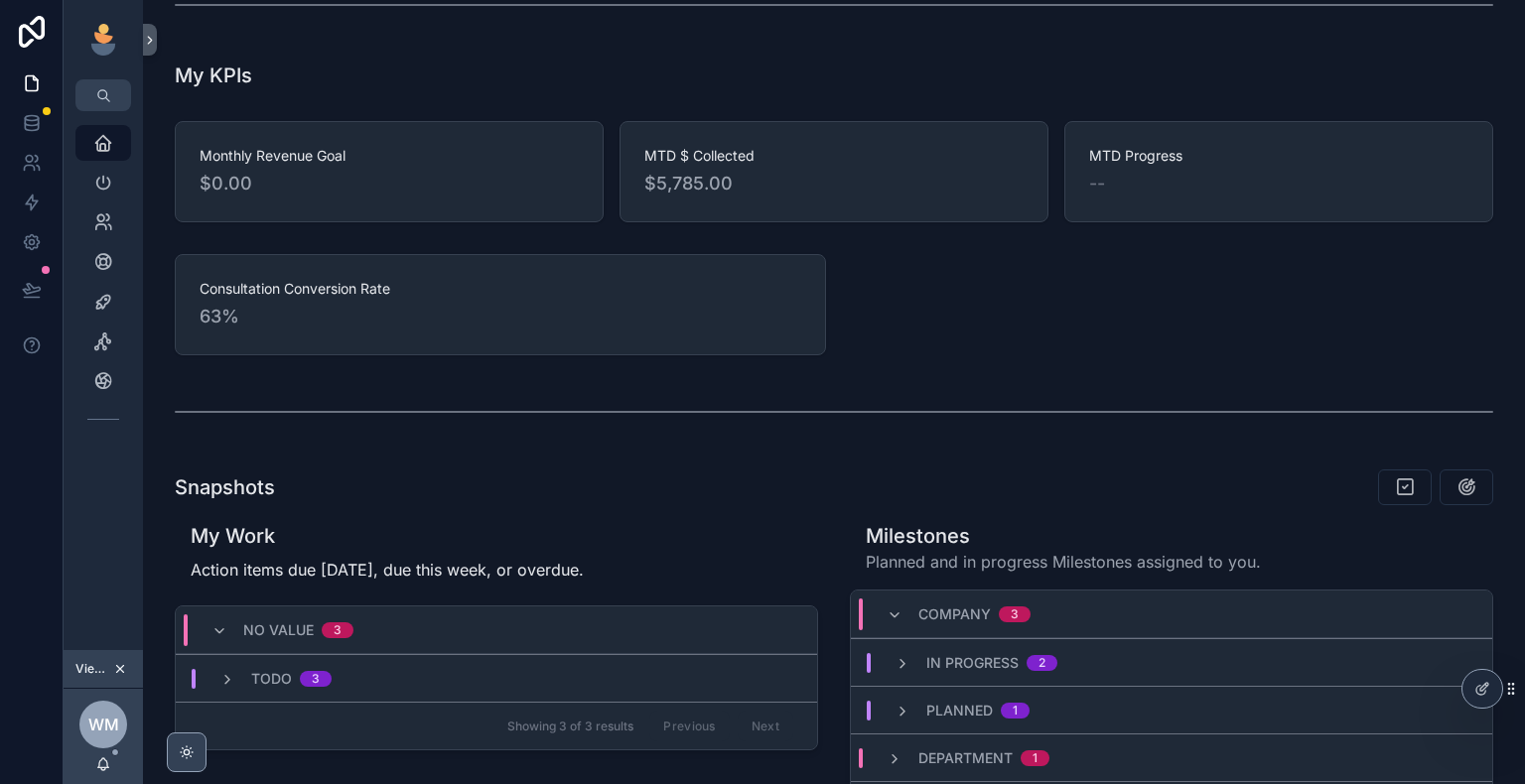 scroll, scrollTop: 560, scrollLeft: 0, axis: vertical 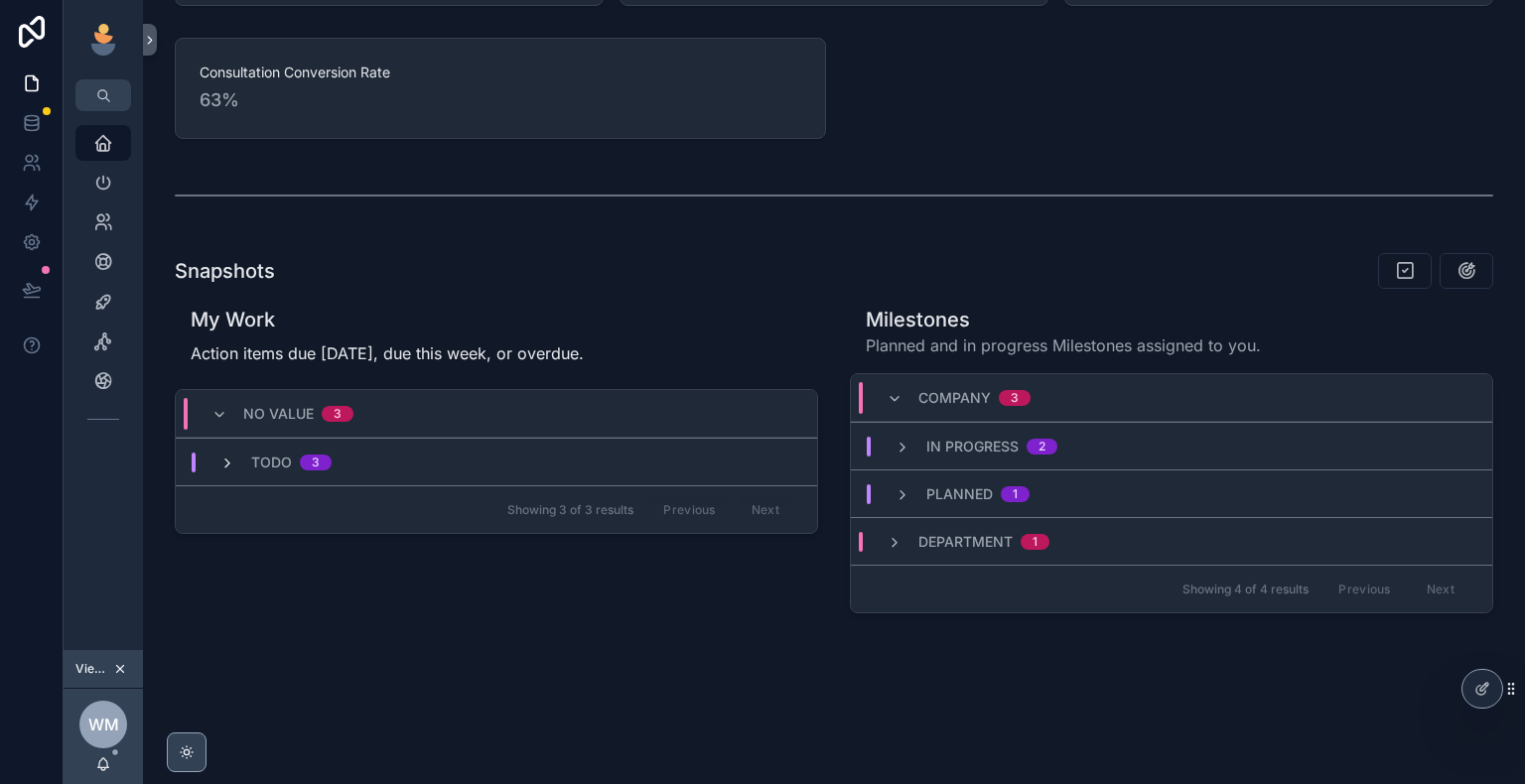 click at bounding box center [227, 463] 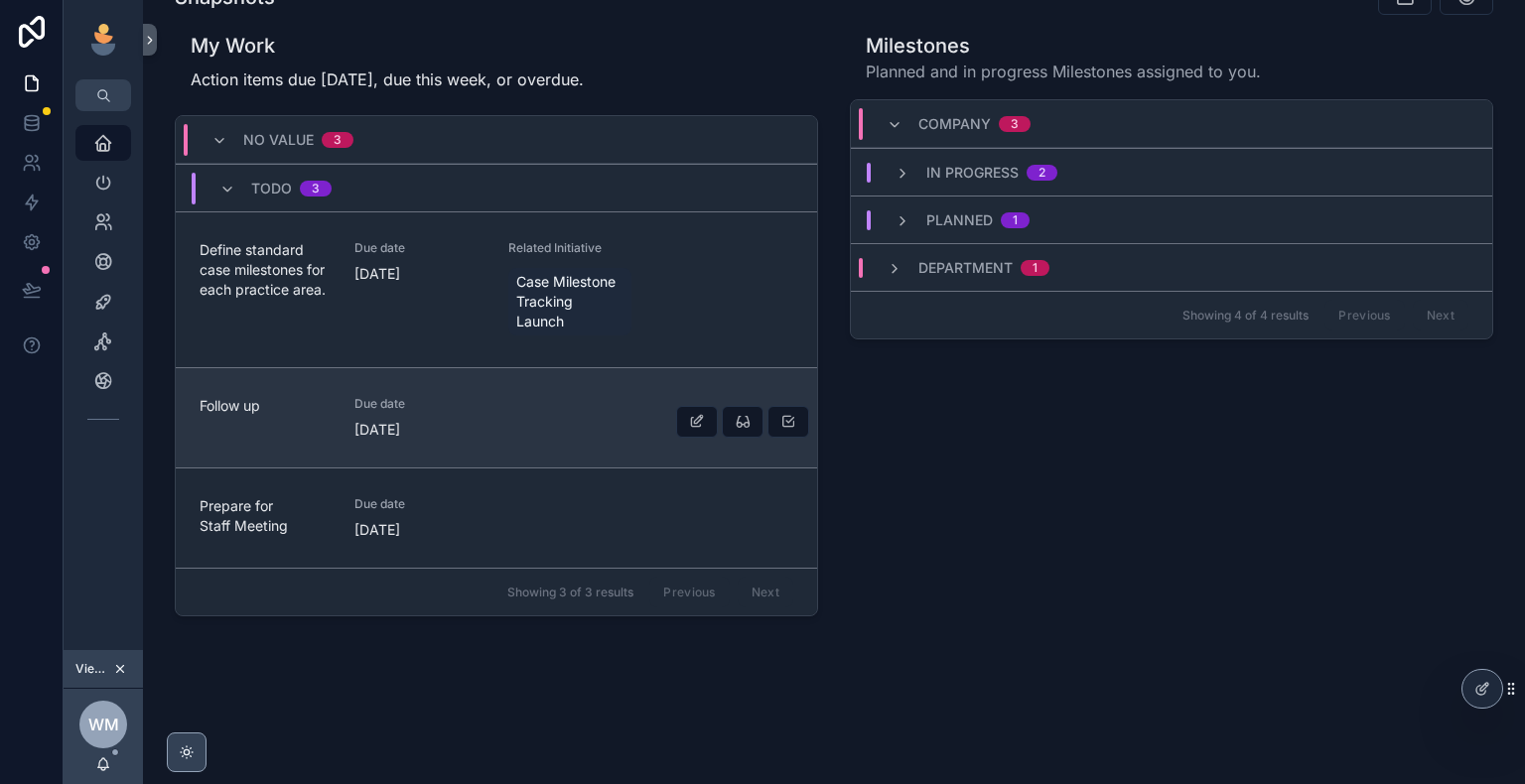 scroll, scrollTop: 836, scrollLeft: 0, axis: vertical 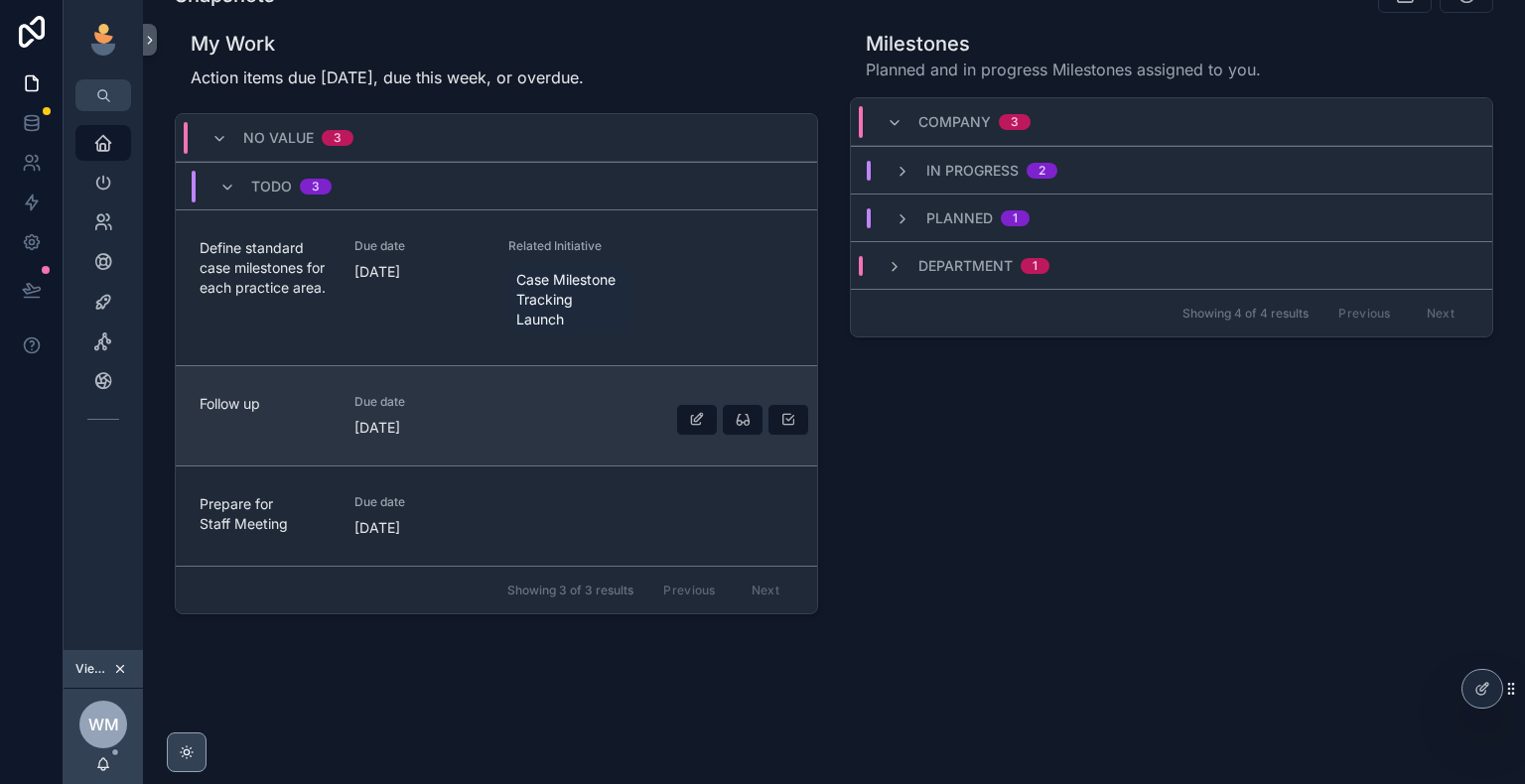 click on "Follow up" at bounding box center (265, 404) 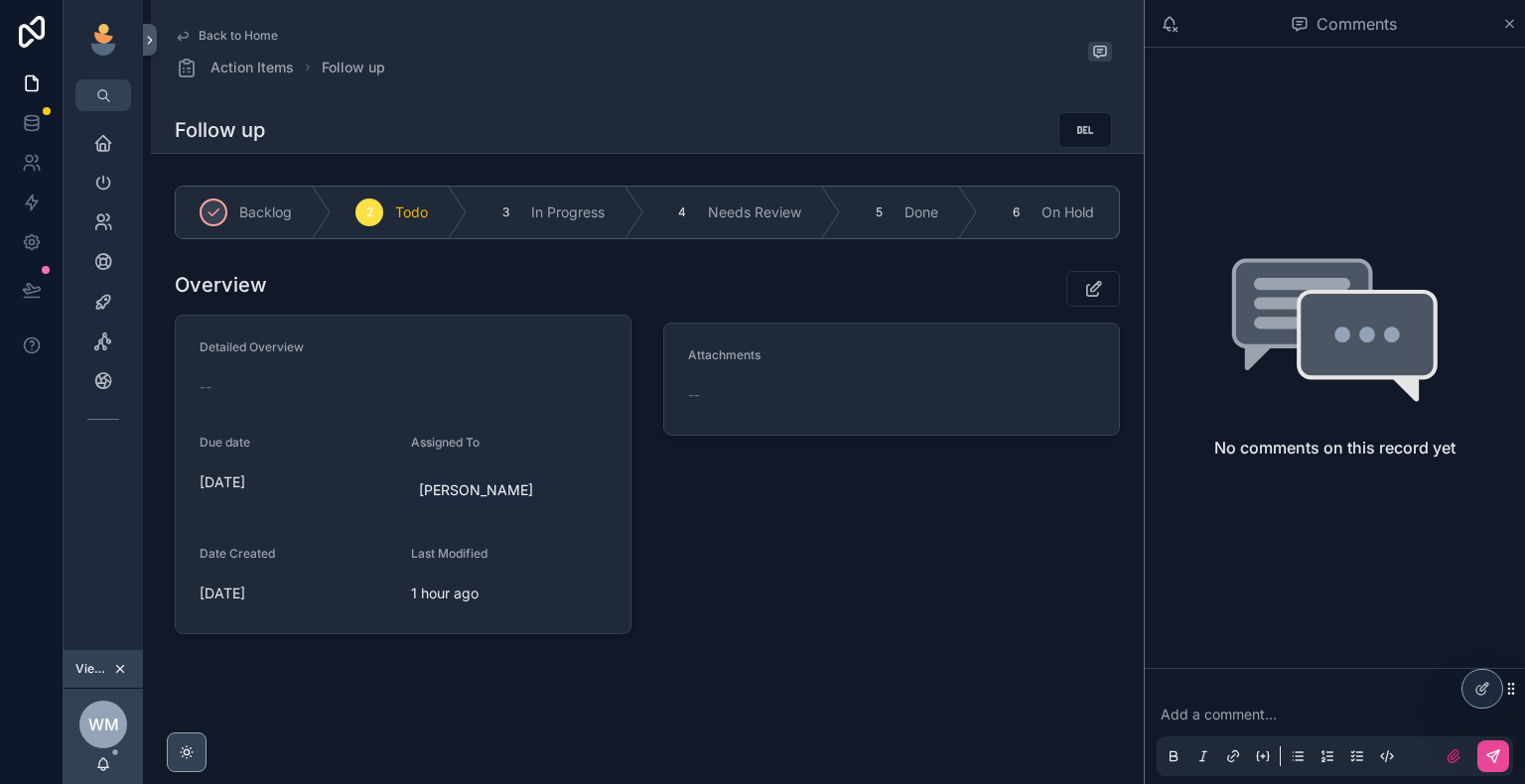 click at bounding box center [1338, 715] 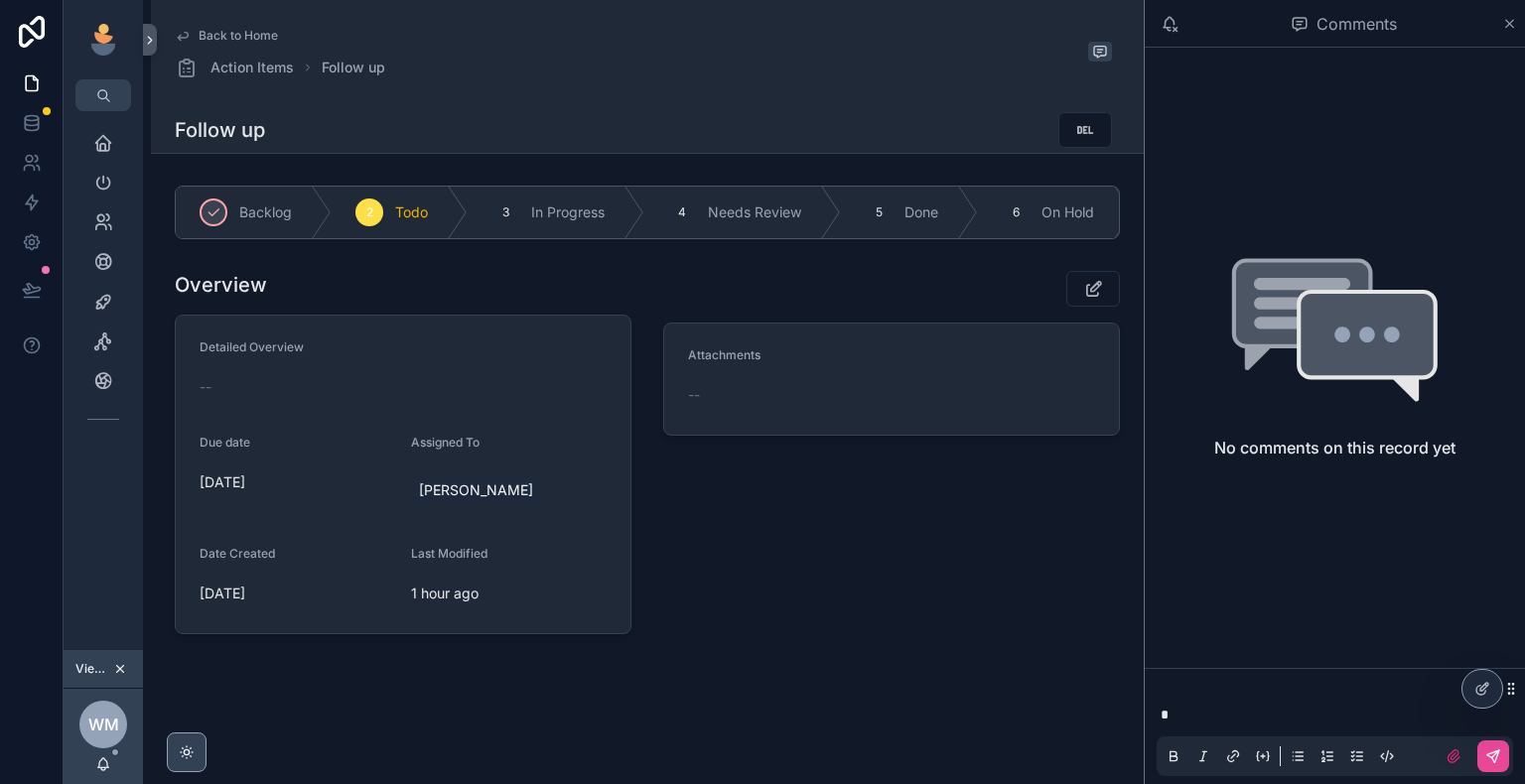 type 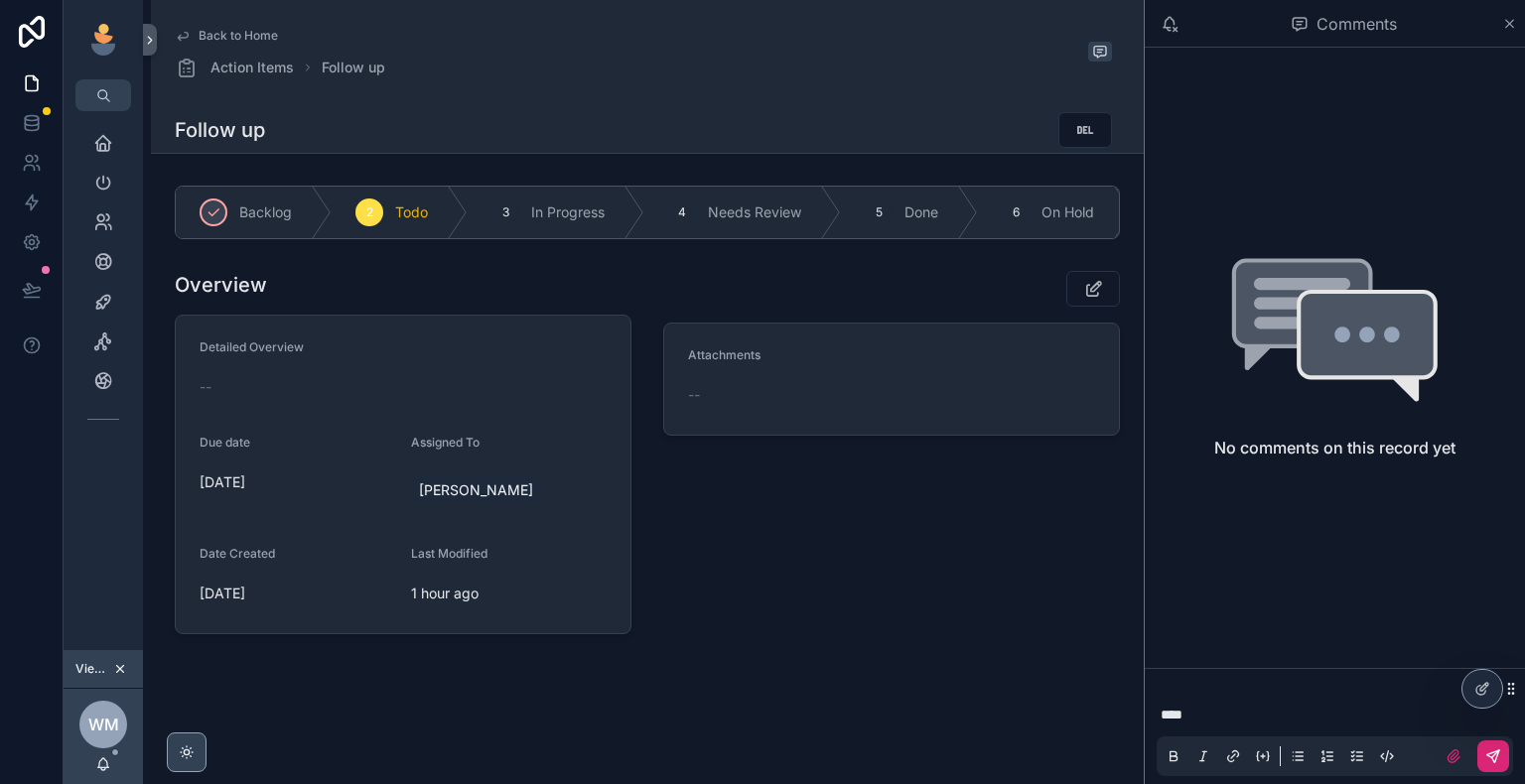 click at bounding box center [1493, 756] 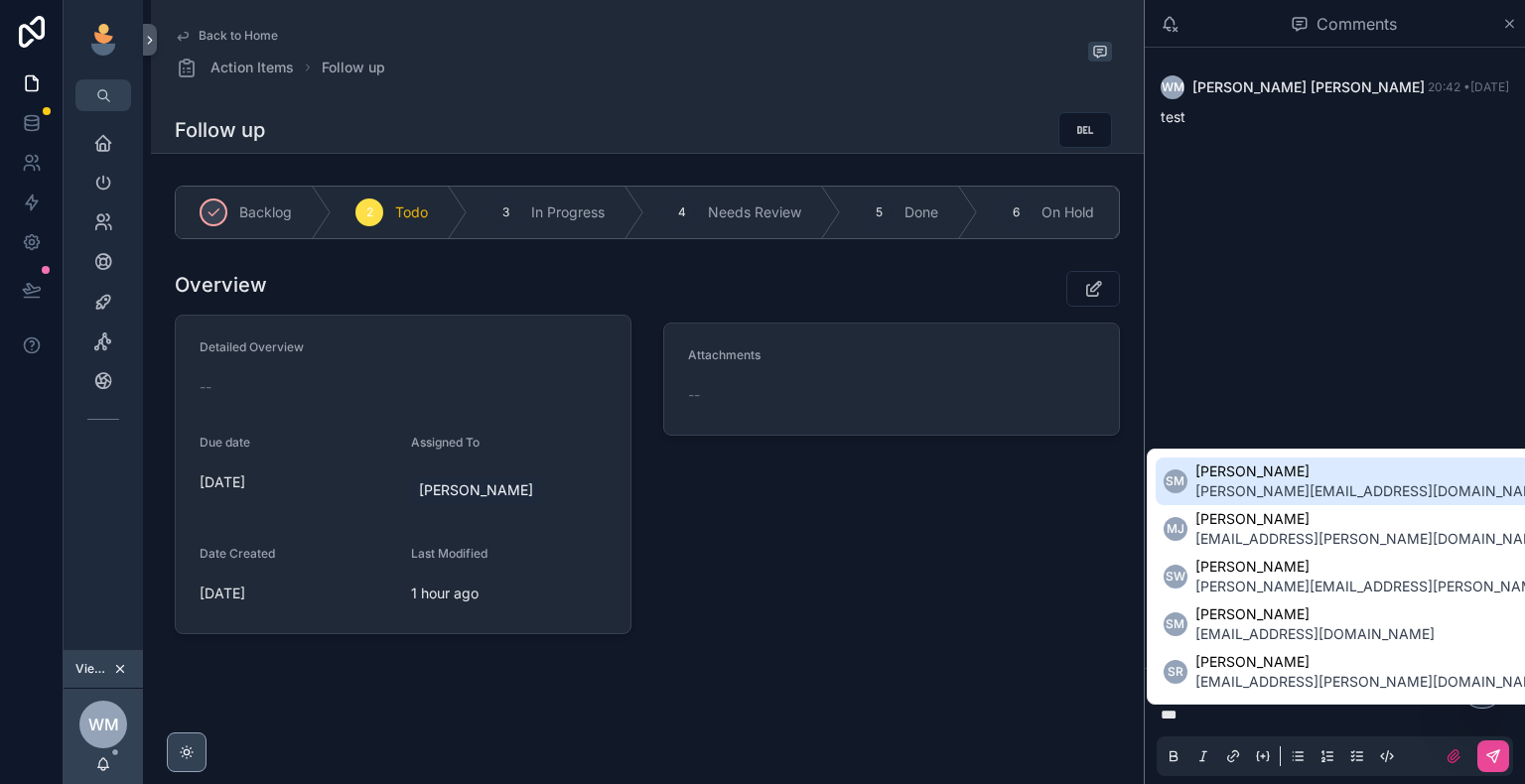 click on "[PERSON_NAME]" at bounding box center (1372, 471) 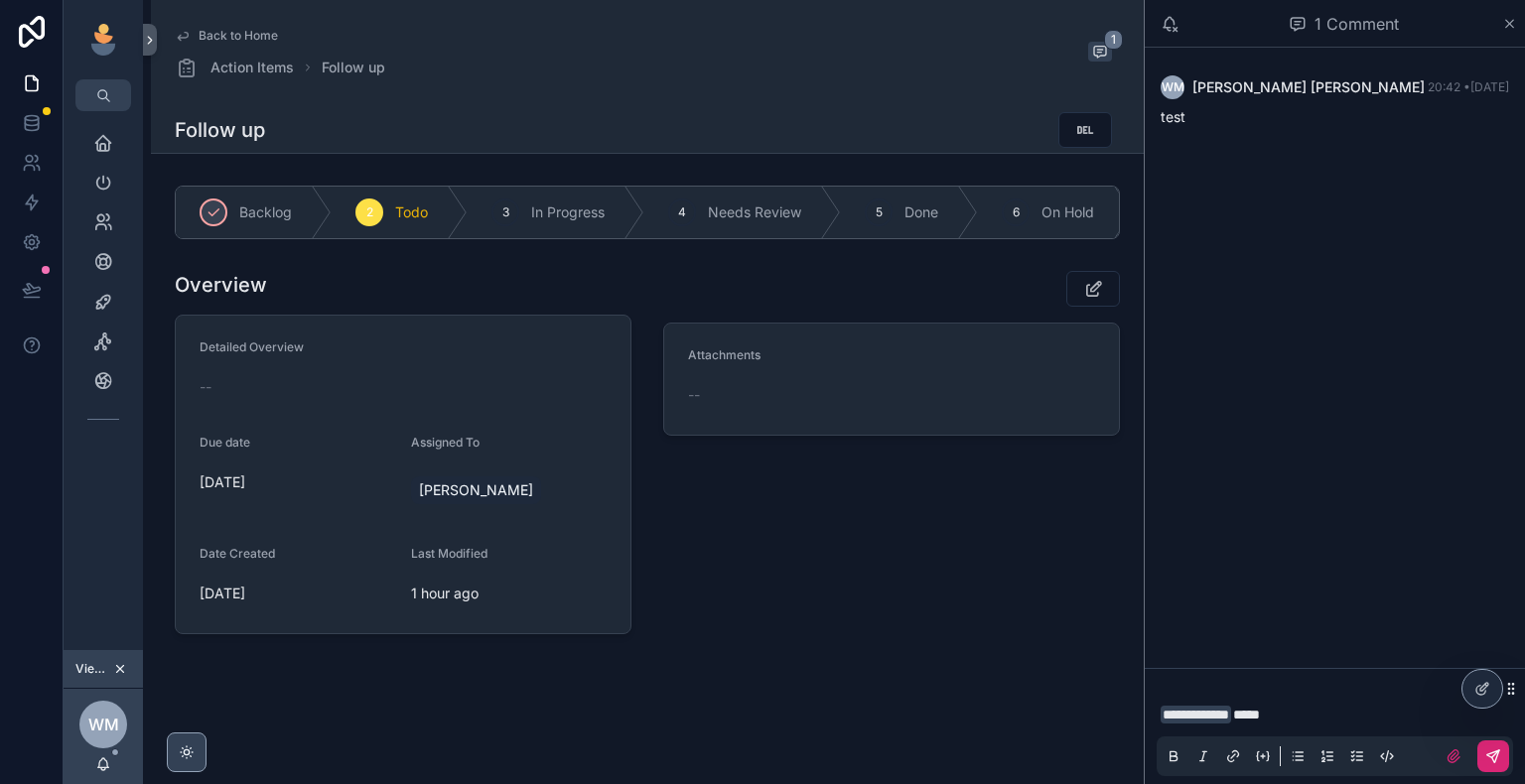 click at bounding box center (1493, 756) 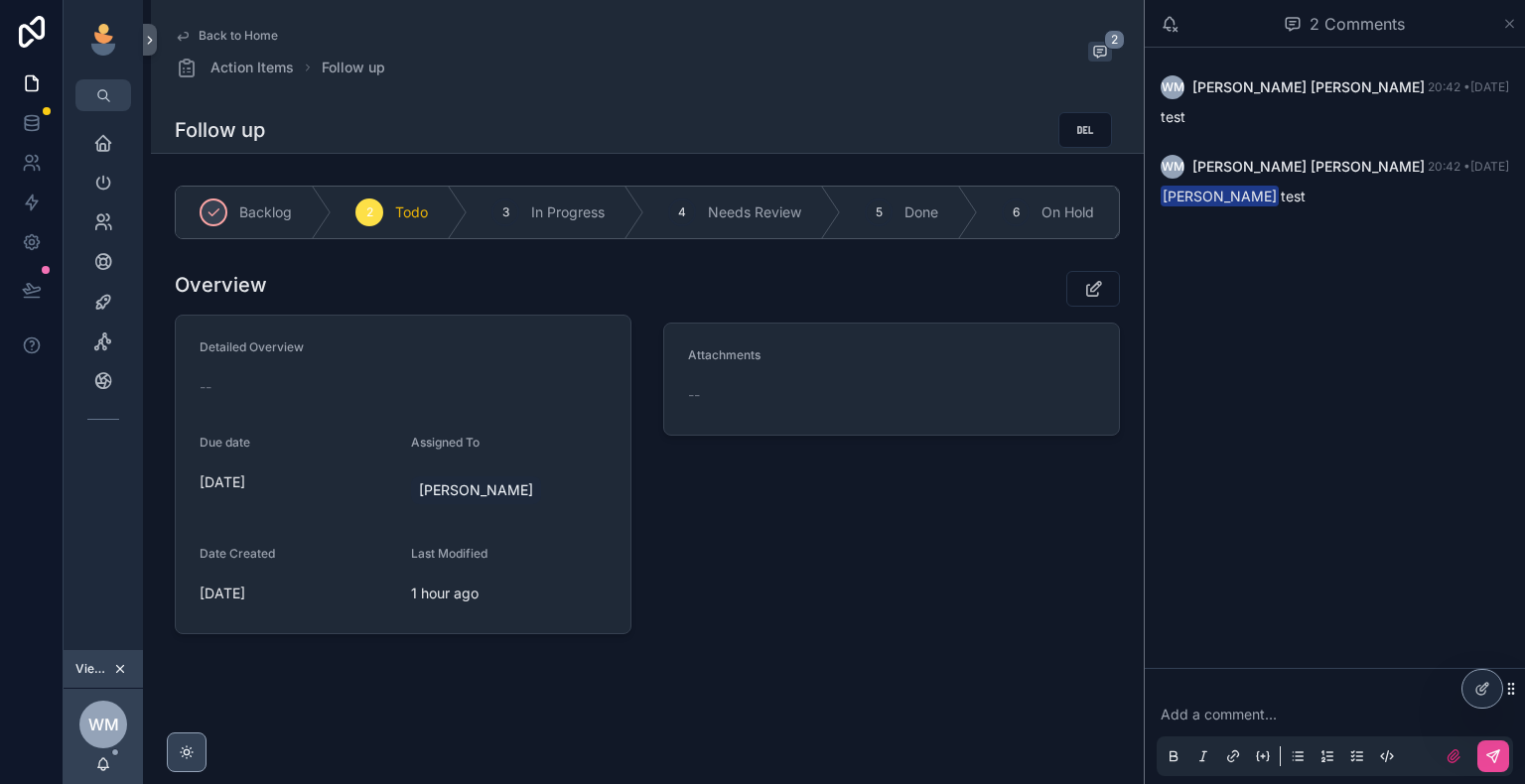 click 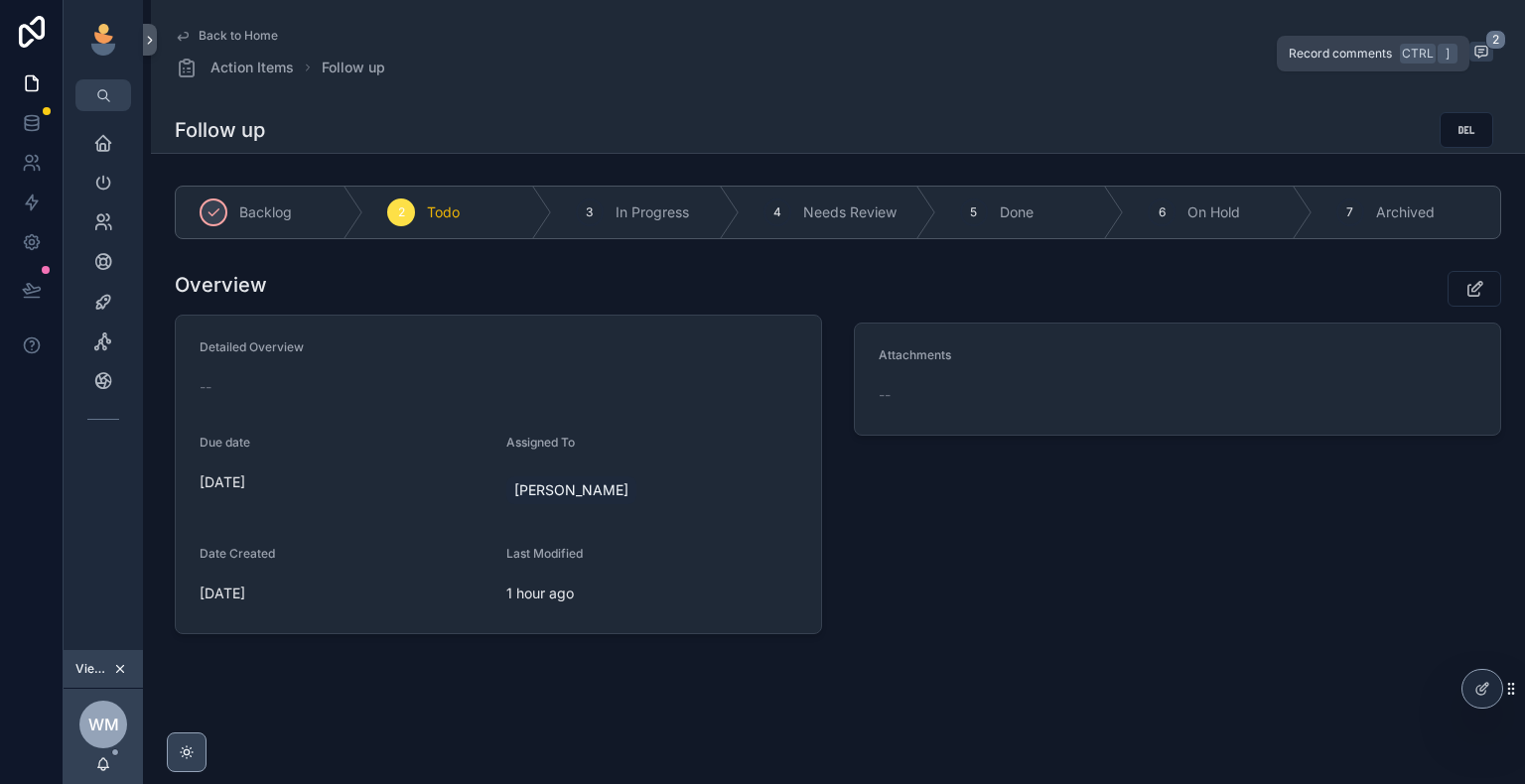 click 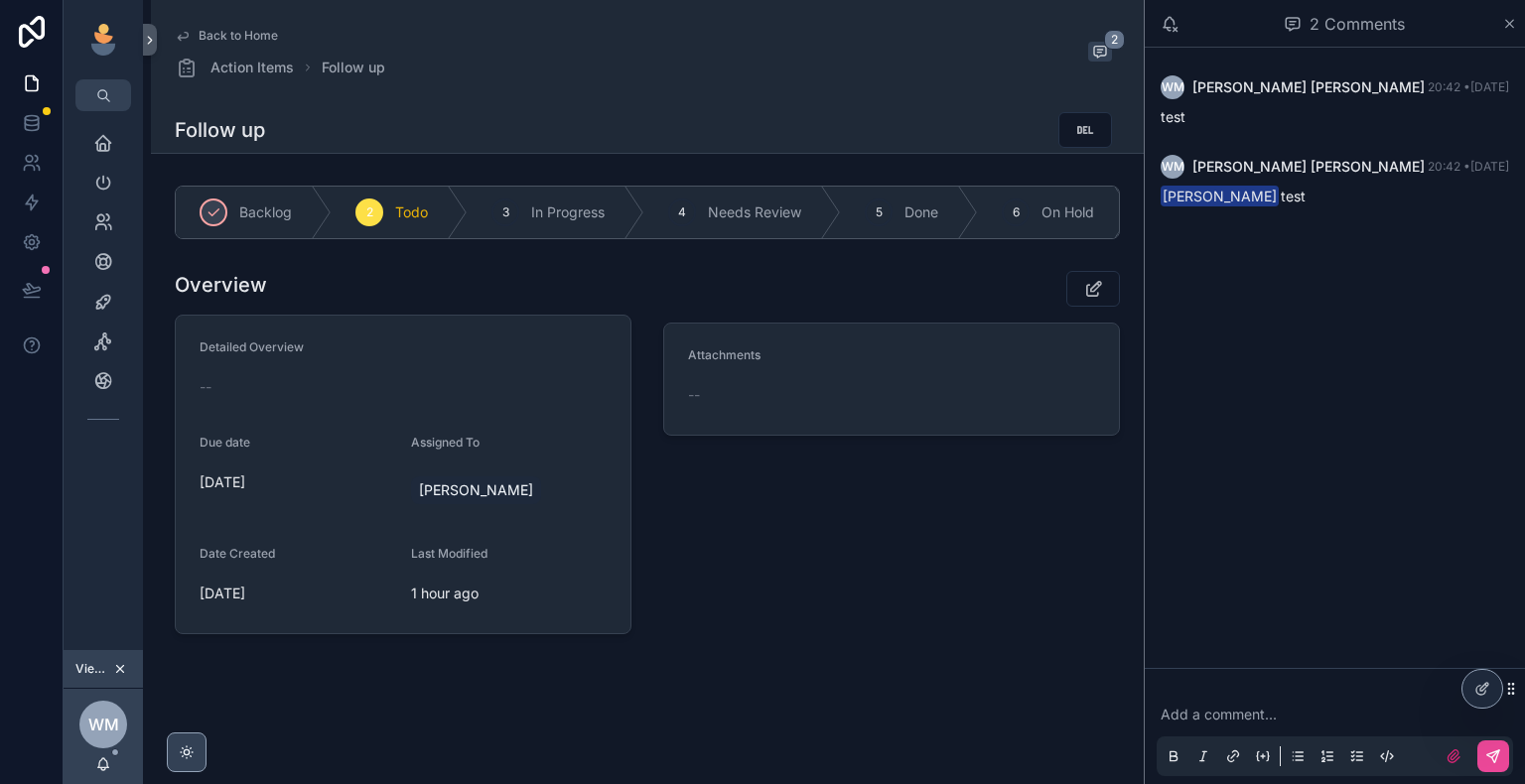 click on "Back to Home" at bounding box center [238, 36] 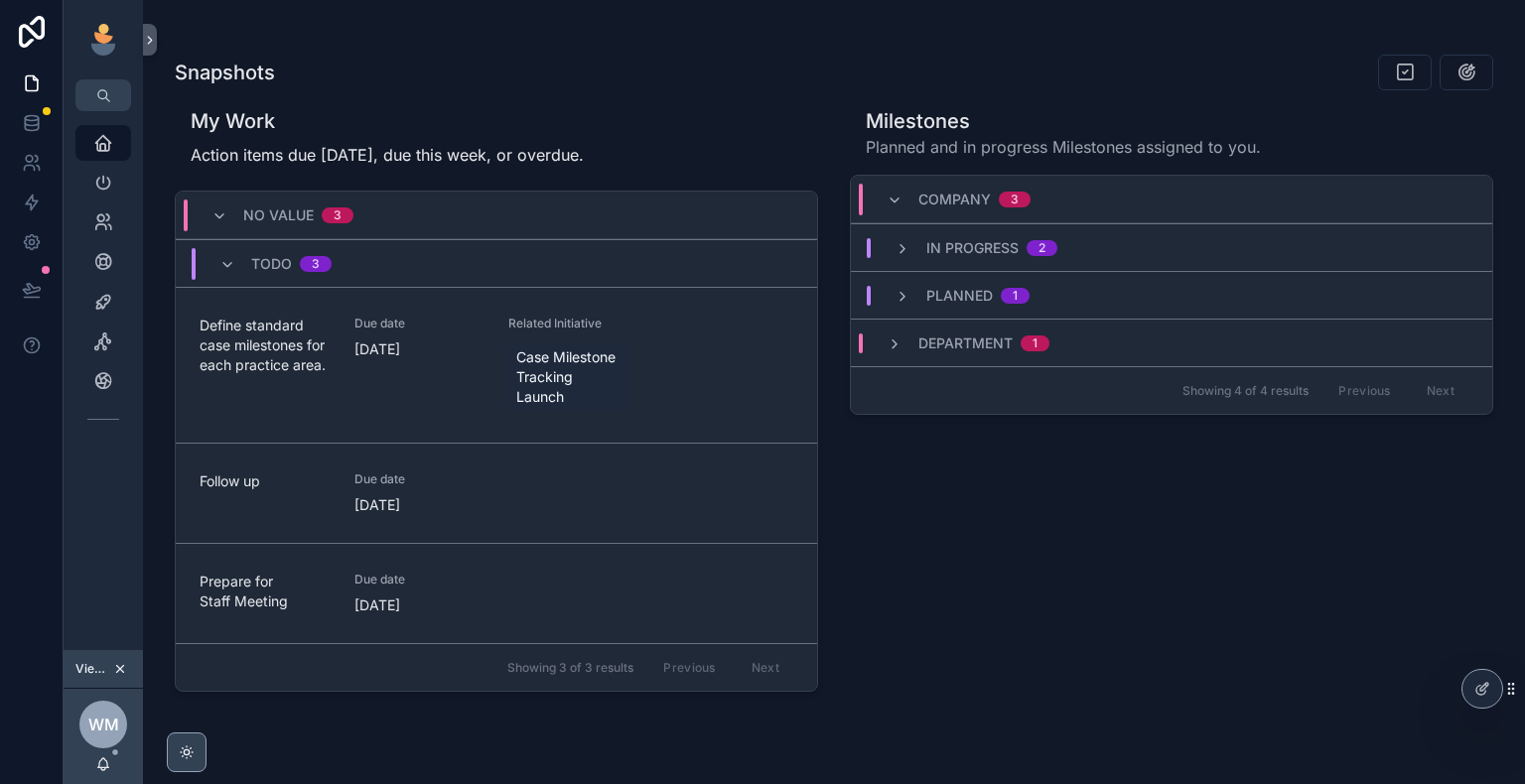 scroll, scrollTop: 794, scrollLeft: 0, axis: vertical 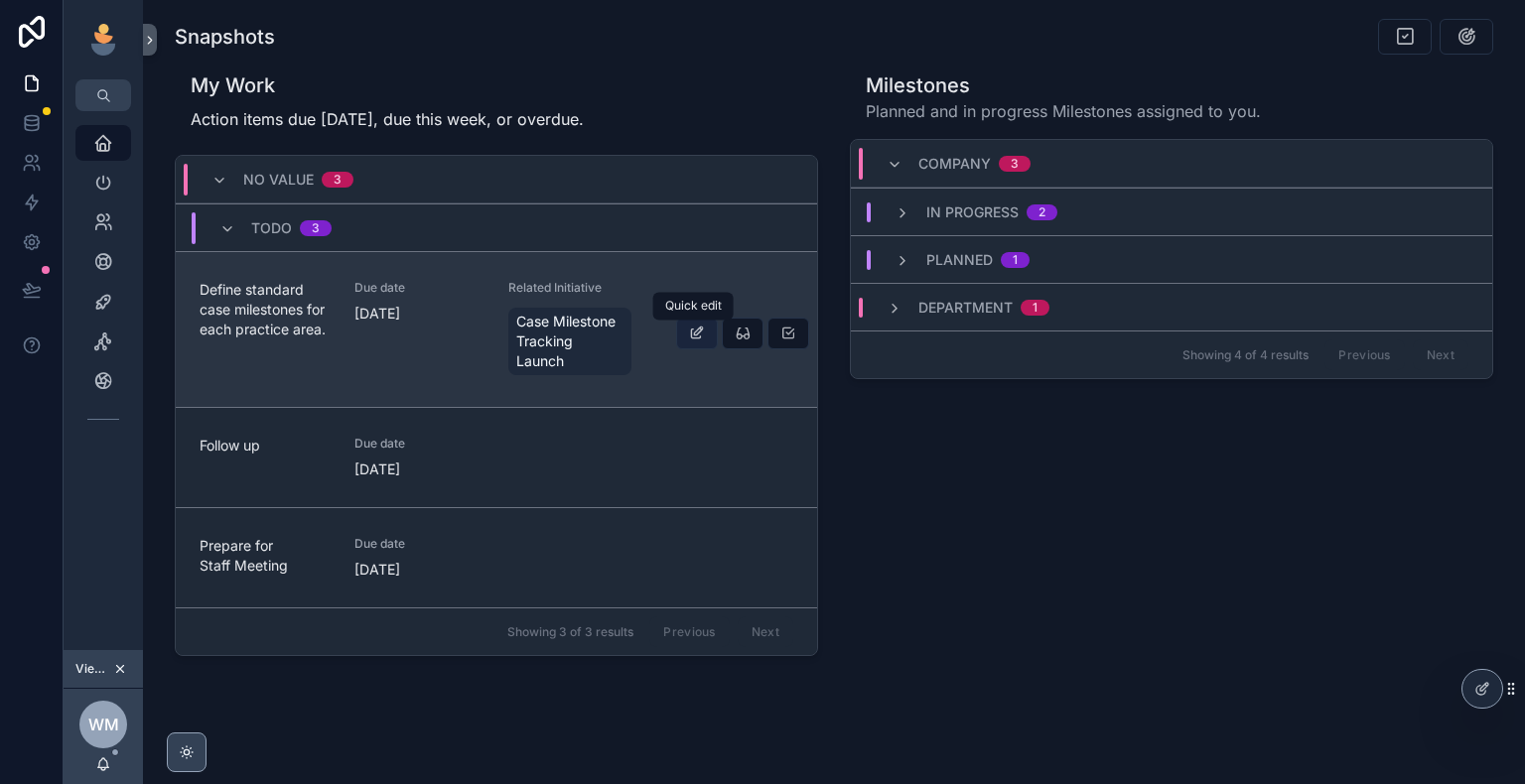 click at bounding box center [697, 333] 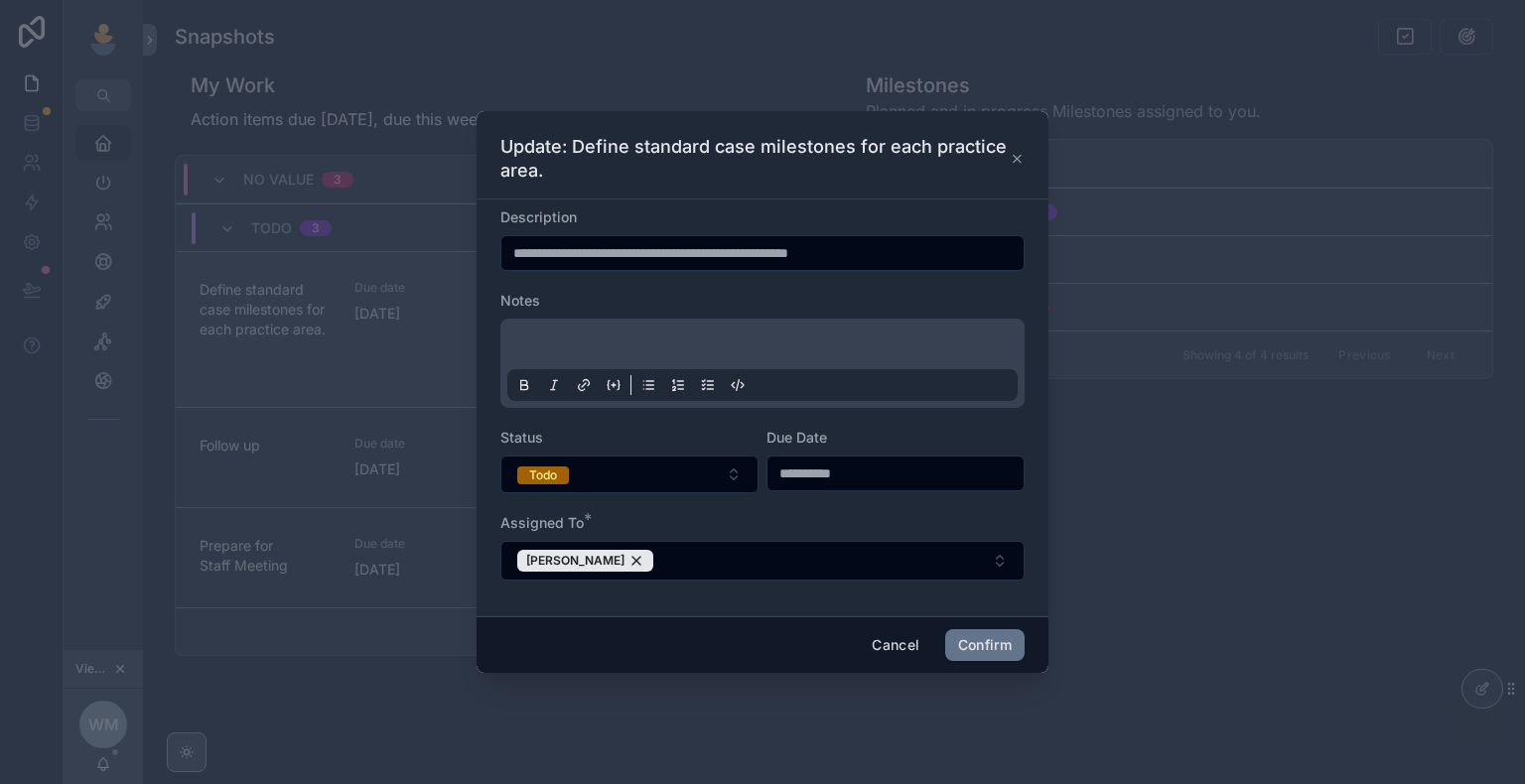 click 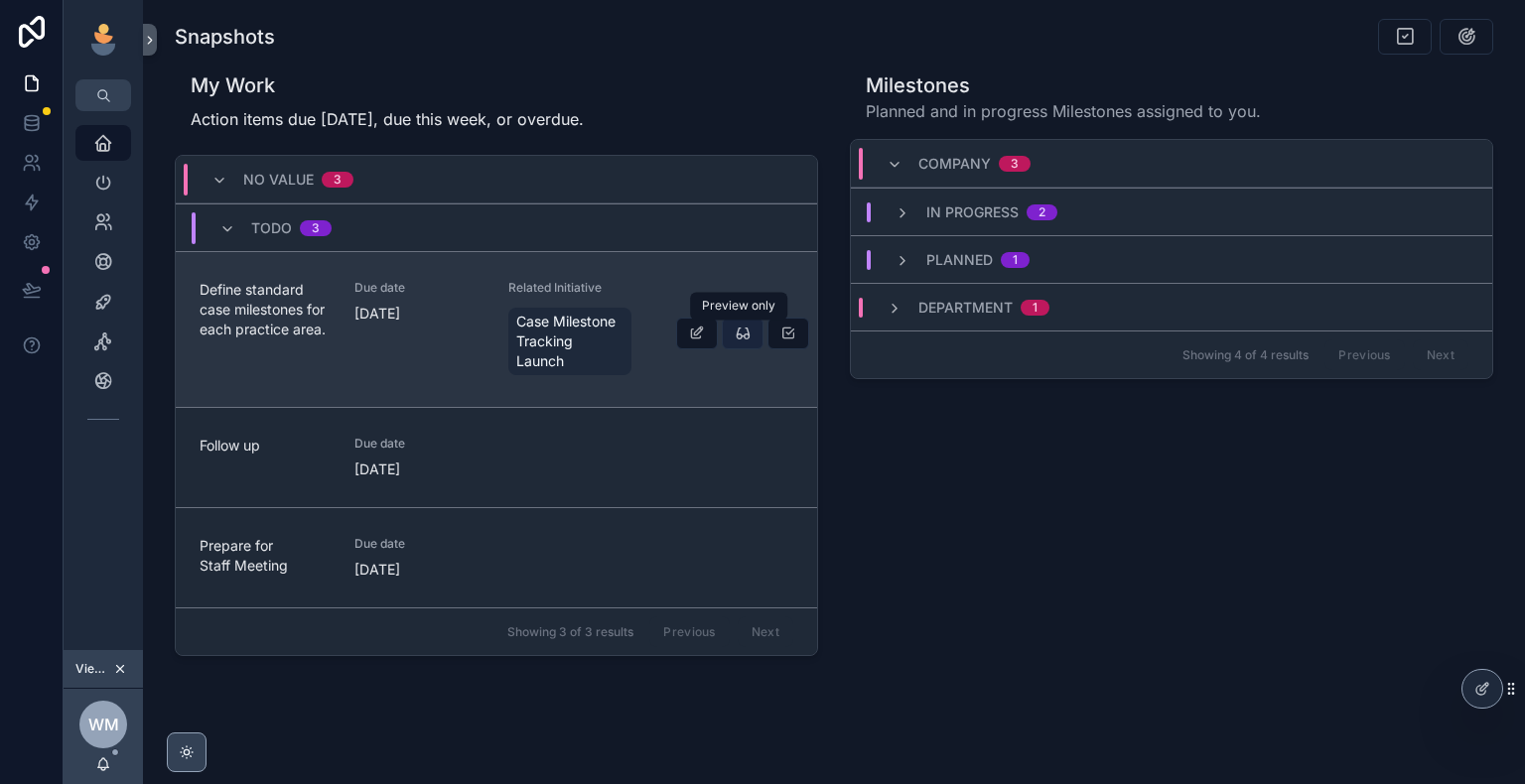 click at bounding box center (743, 333) 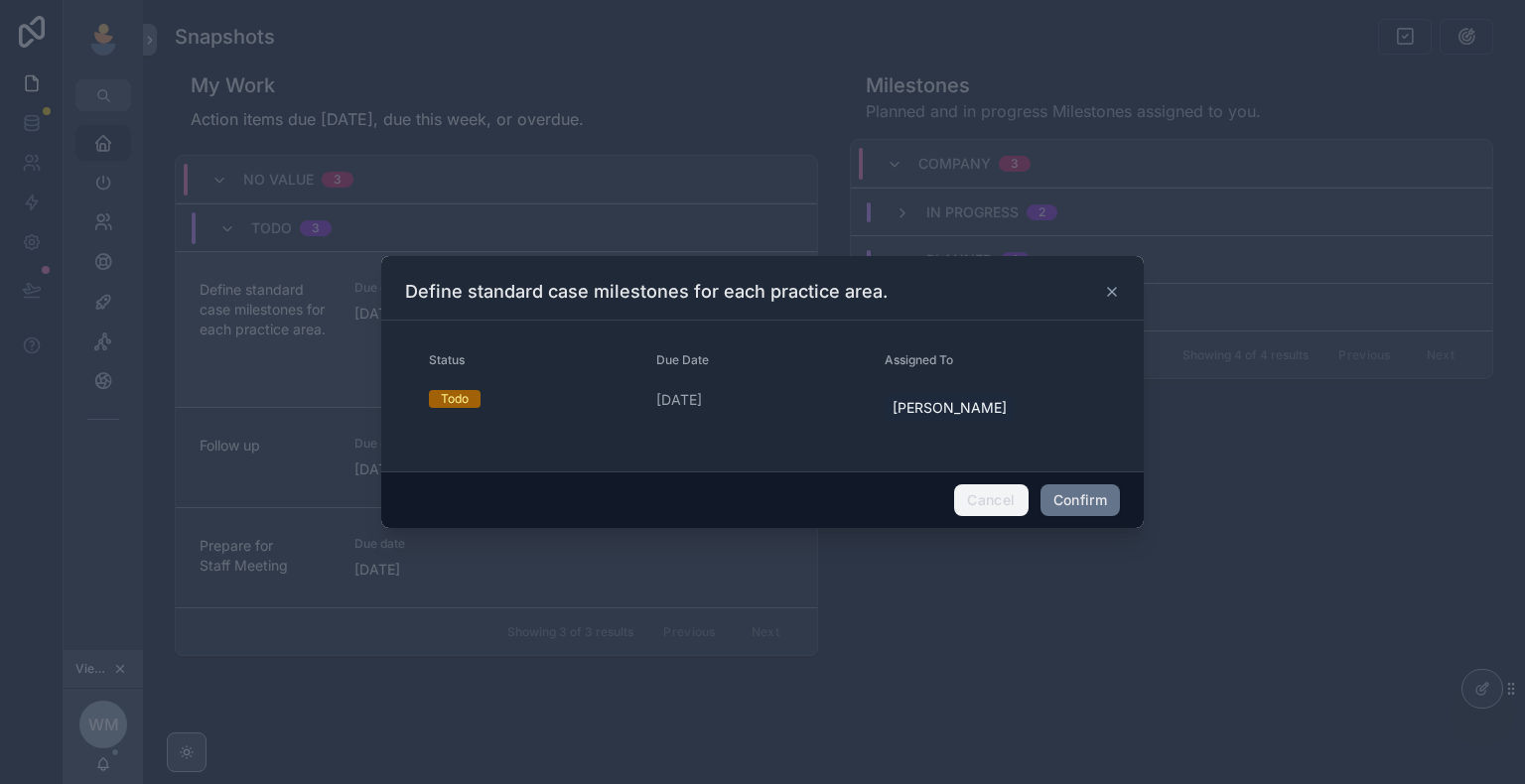 click on "Cancel" at bounding box center [991, 500] 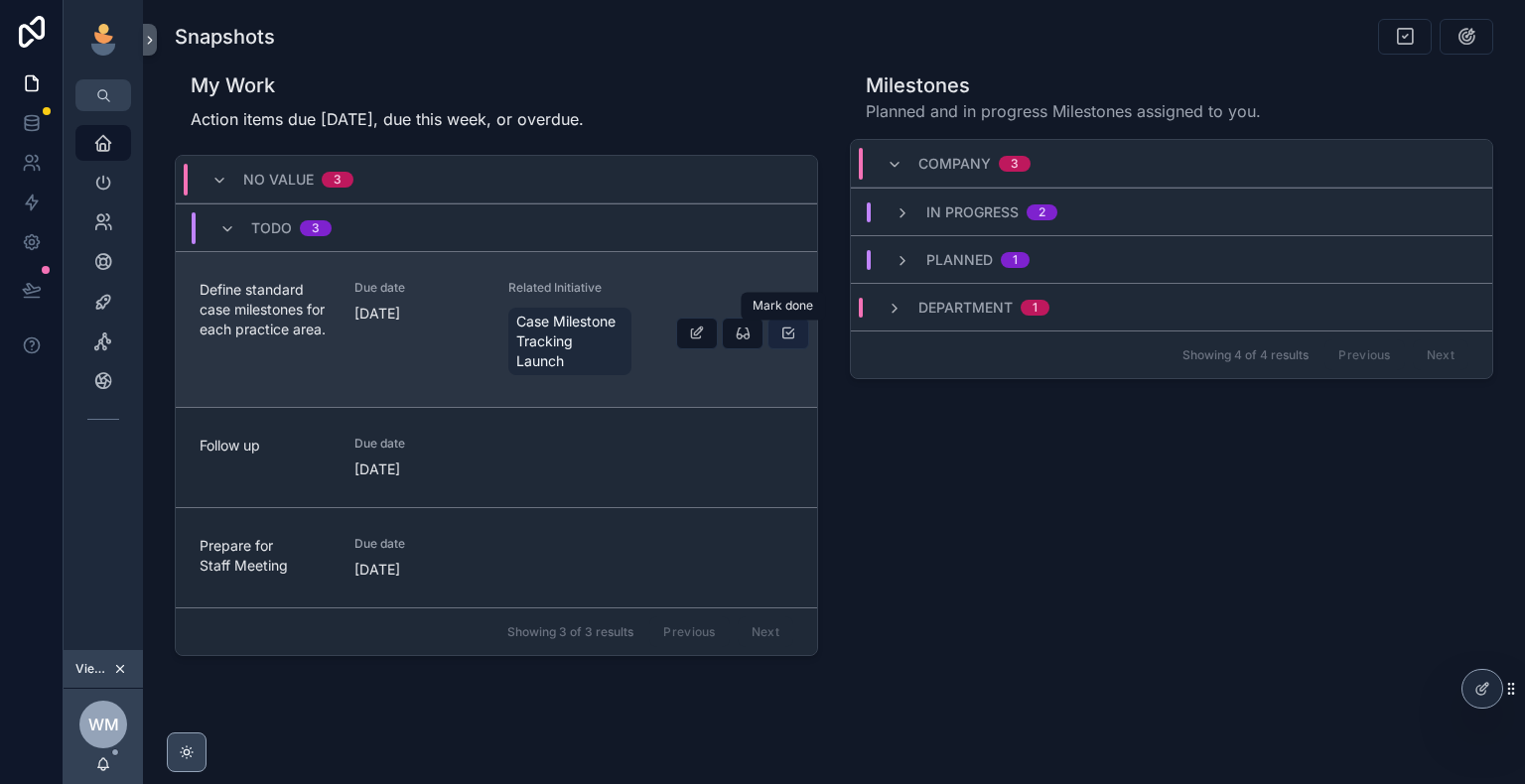 click at bounding box center (788, 333) 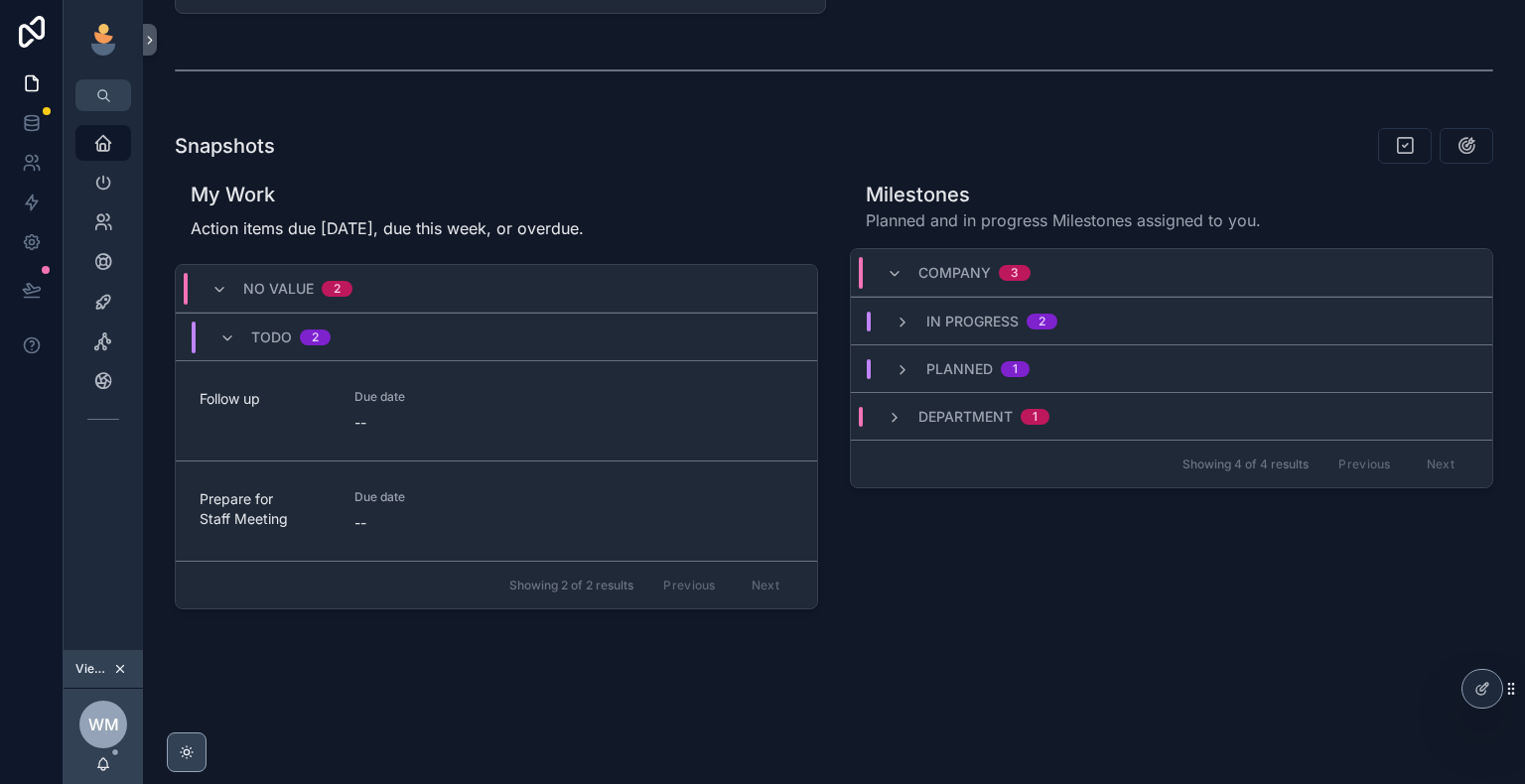 scroll, scrollTop: 680, scrollLeft: 0, axis: vertical 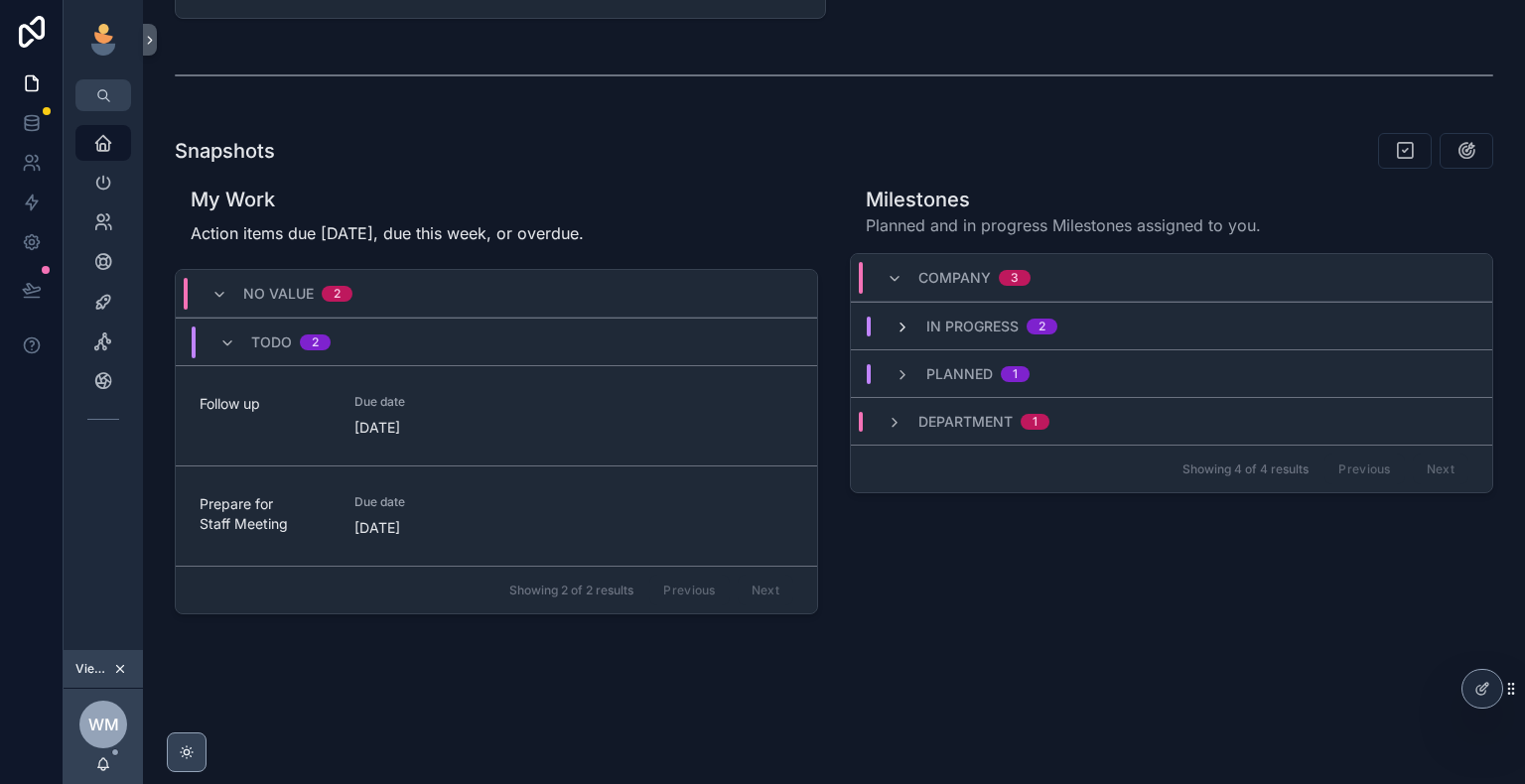 click at bounding box center (902, 327) 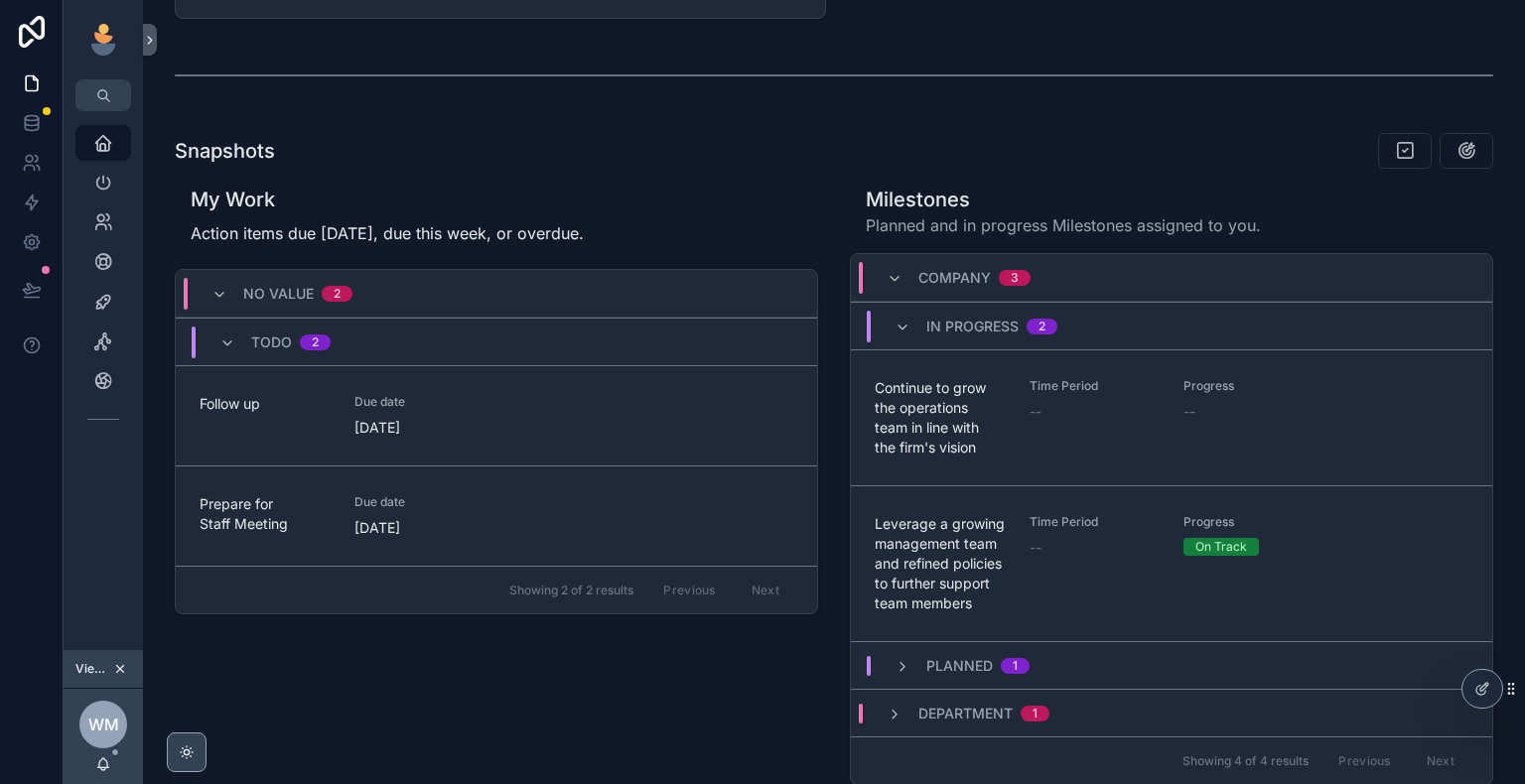 scroll, scrollTop: 779, scrollLeft: 0, axis: vertical 